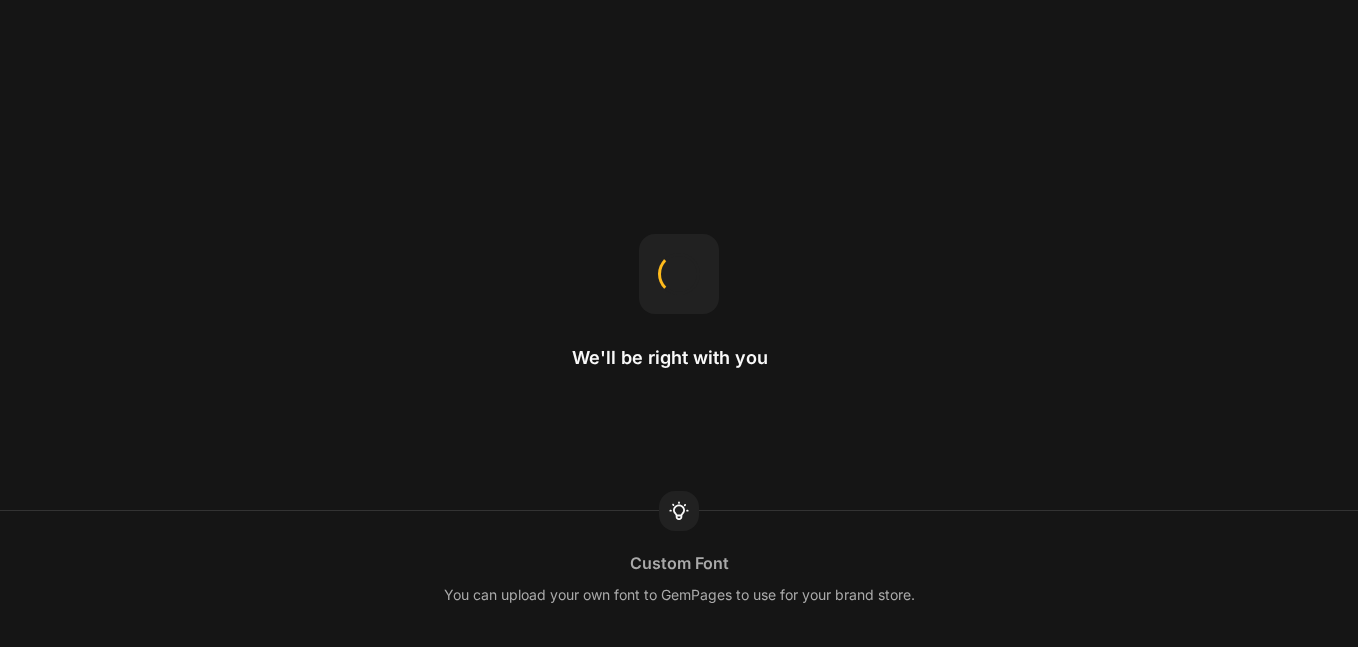 scroll, scrollTop: 0, scrollLeft: 0, axis: both 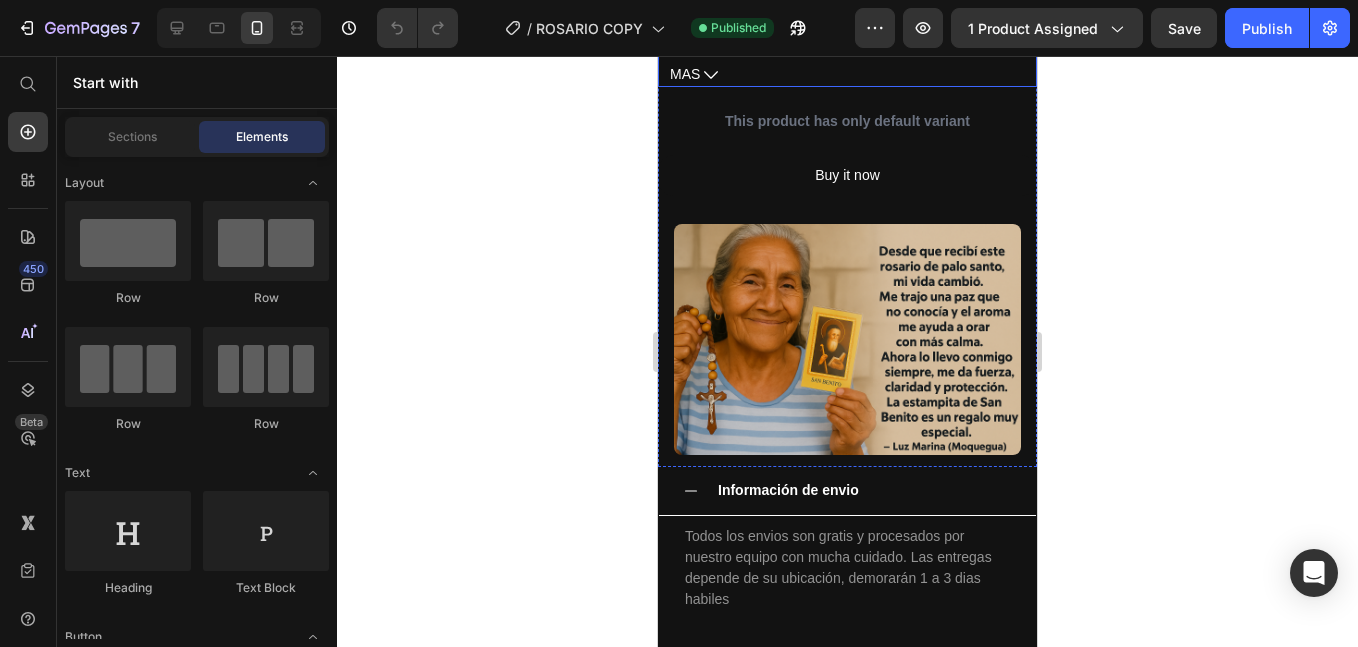 click on "🔗 Cuentas unidas con hilo resistente y medallas de San [PERSON_NAME]" at bounding box center [867, 6] 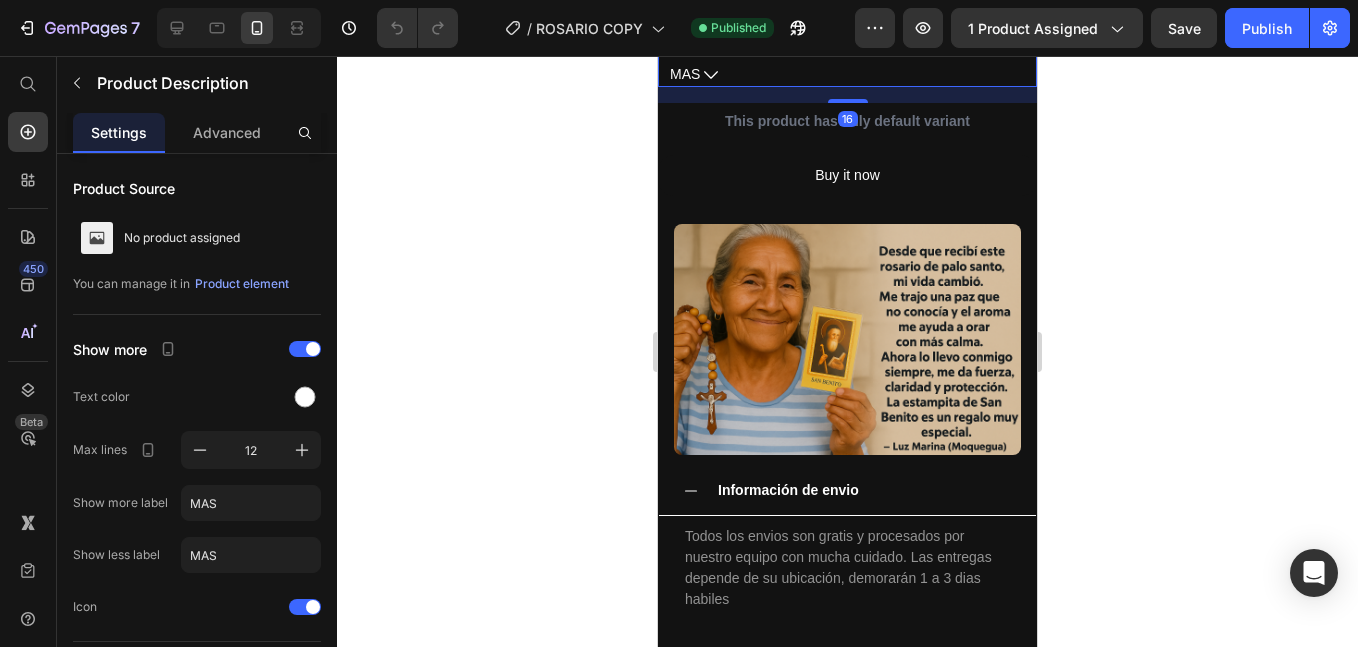click on "🔗 Cuentas unidas con hilo resistente y medallas de San Benito" at bounding box center [867, 6] 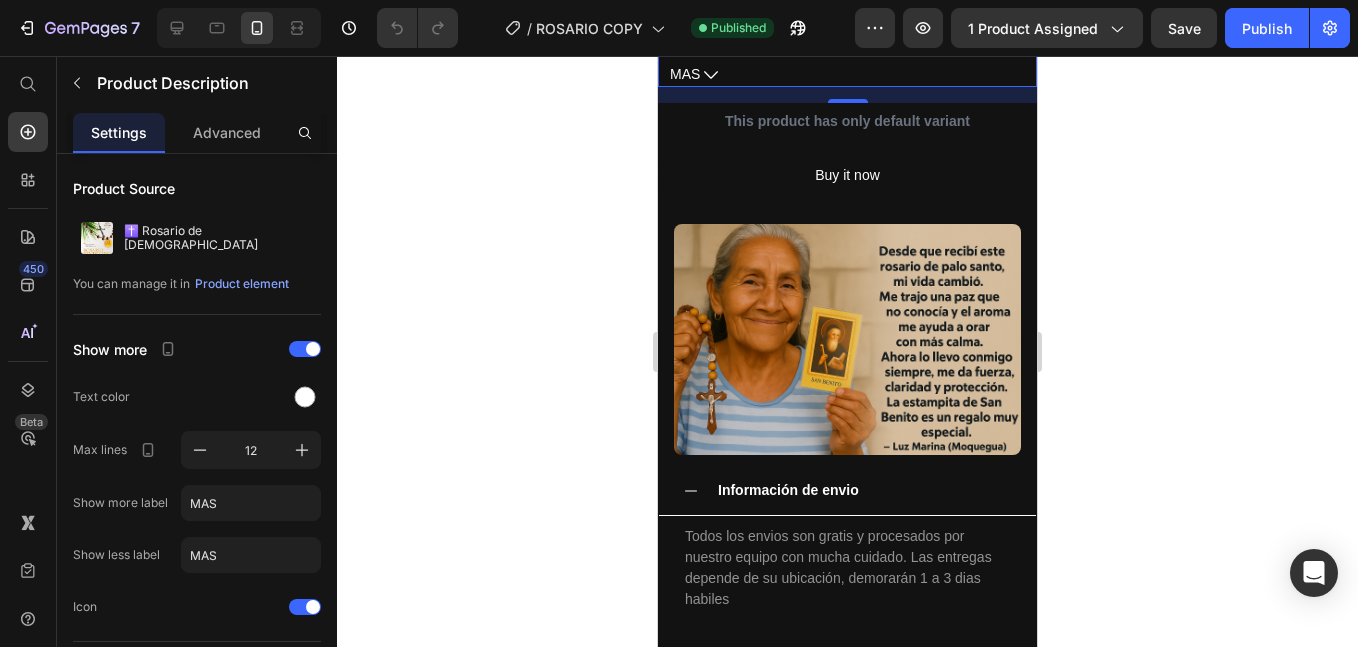 click 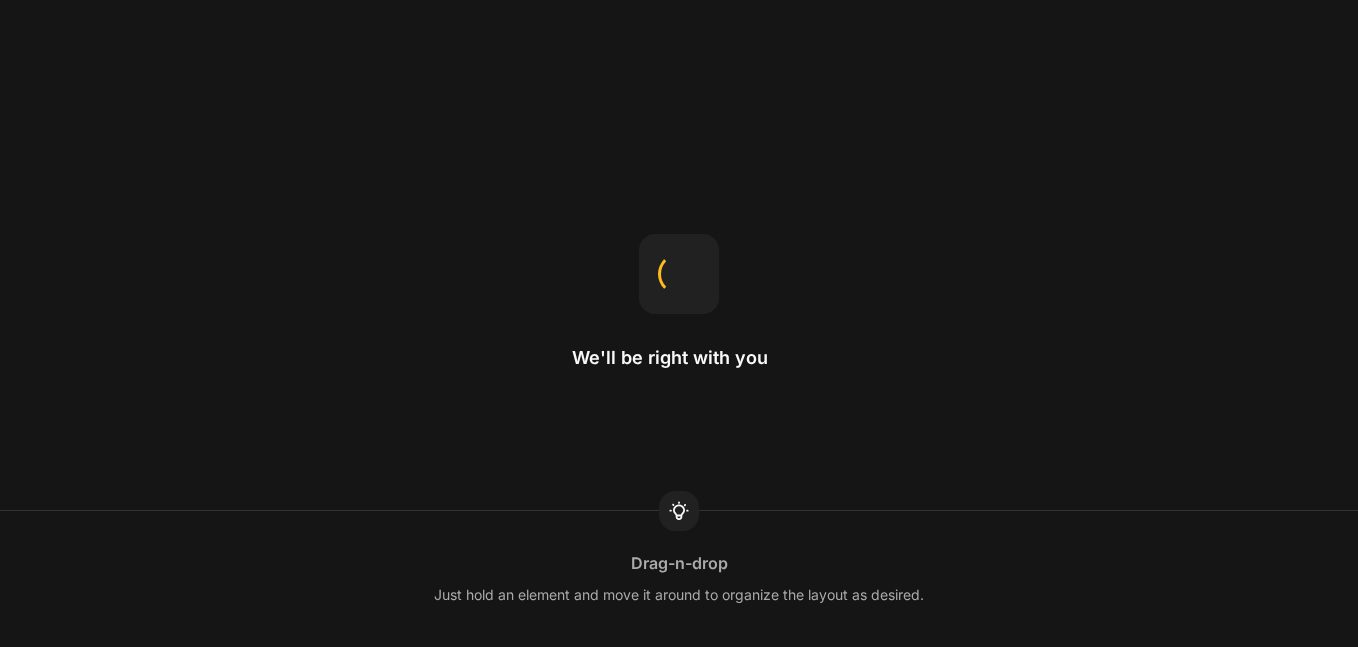 scroll, scrollTop: 0, scrollLeft: 0, axis: both 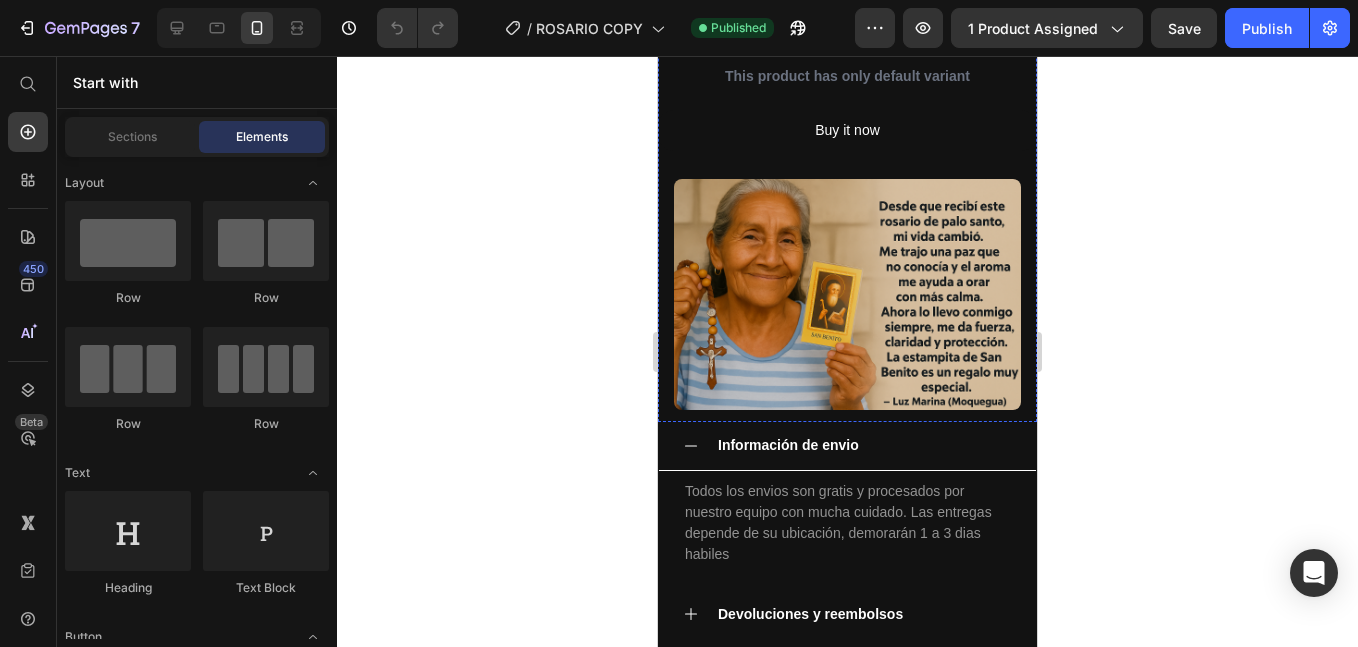 click on "🕊️ Aroma natural de [GEOGRAPHIC_DATA] para la meditación" at bounding box center [867, -89] 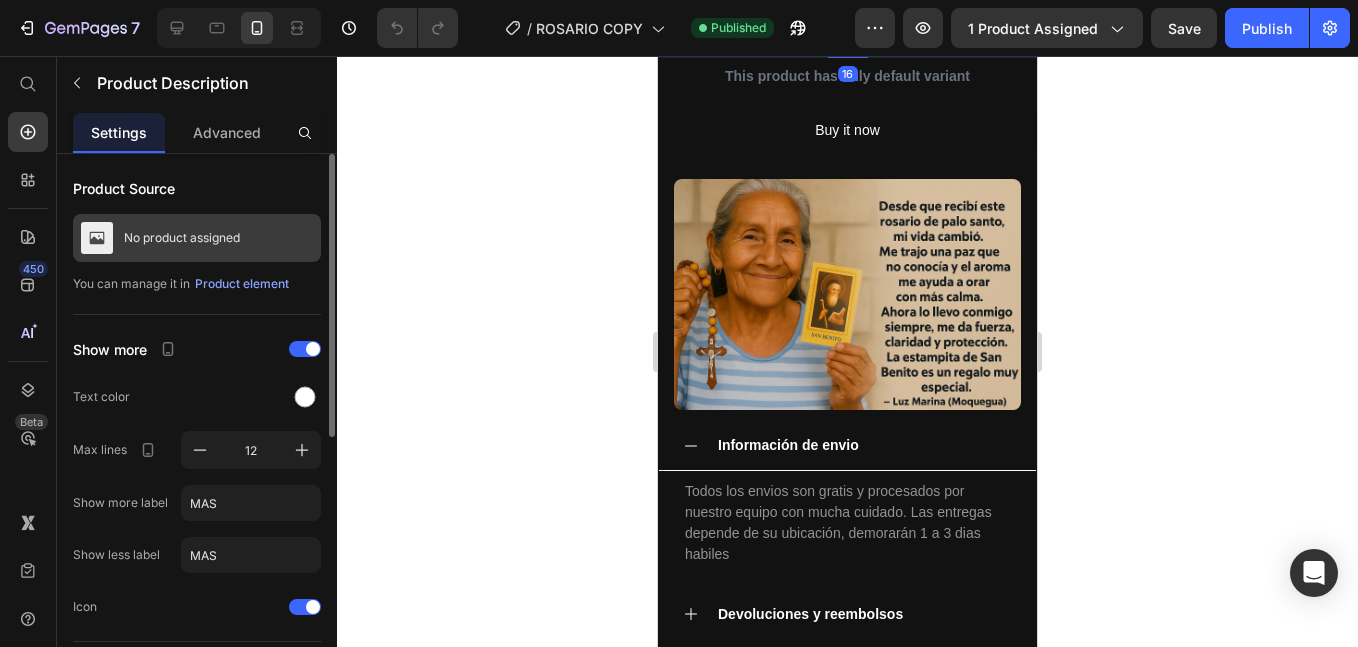 click on "No product assigned" at bounding box center (182, 238) 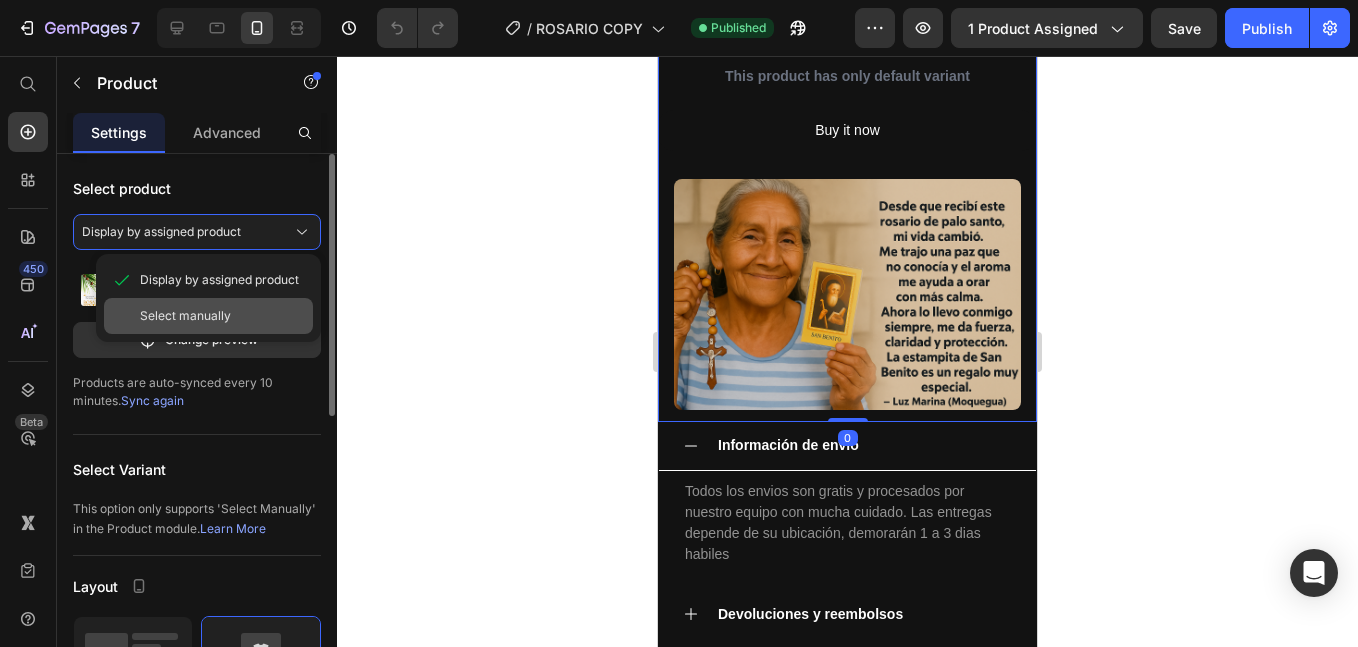 click on "Select manually" at bounding box center [185, 316] 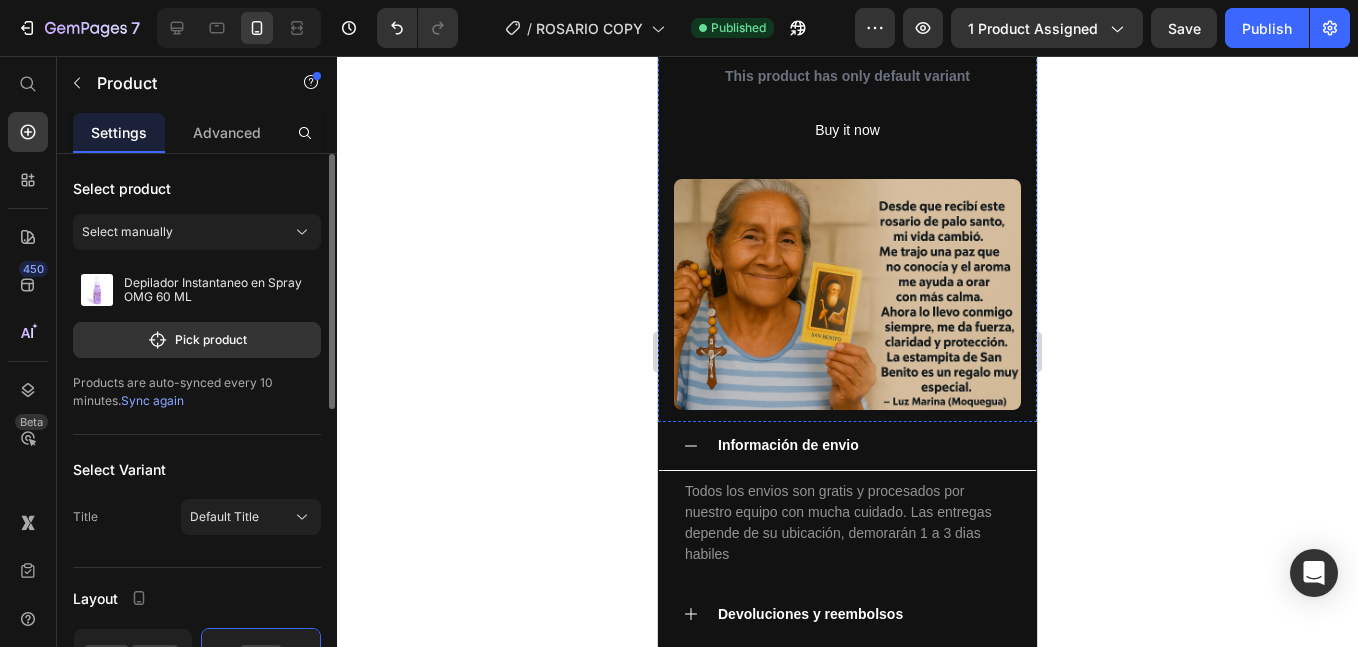 click on "🕊️ Aroma natural de palo santo para la meditación" at bounding box center (867, -89) 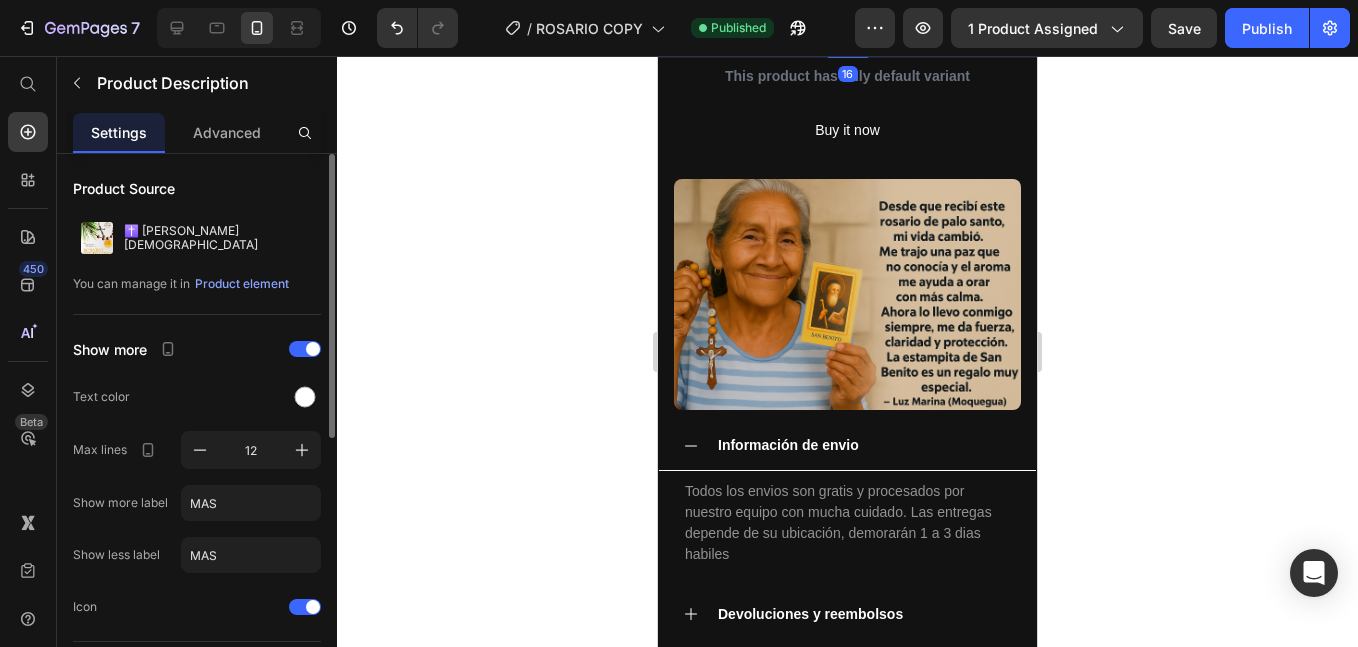 click on "🕊️ Aroma natural de [GEOGRAPHIC_DATA] para la meditación" at bounding box center (867, -89) 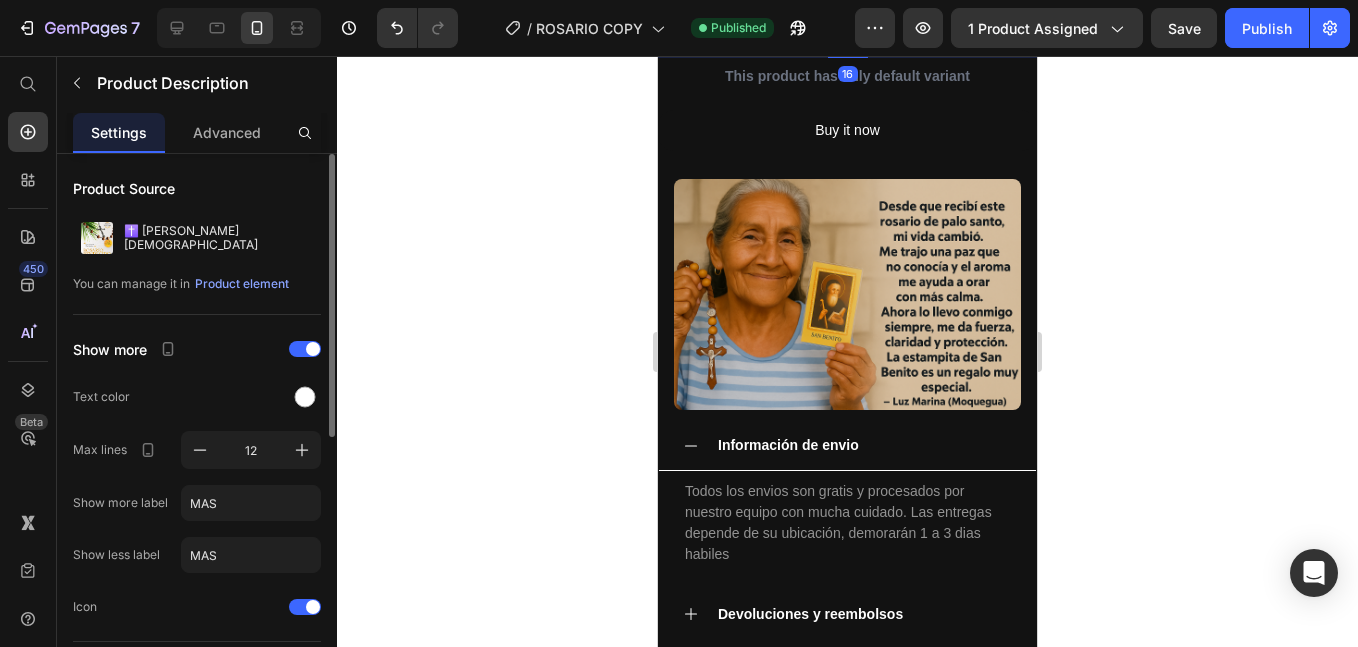 click on "🕊️ Aroma natural de [GEOGRAPHIC_DATA] para la meditación" at bounding box center (867, -89) 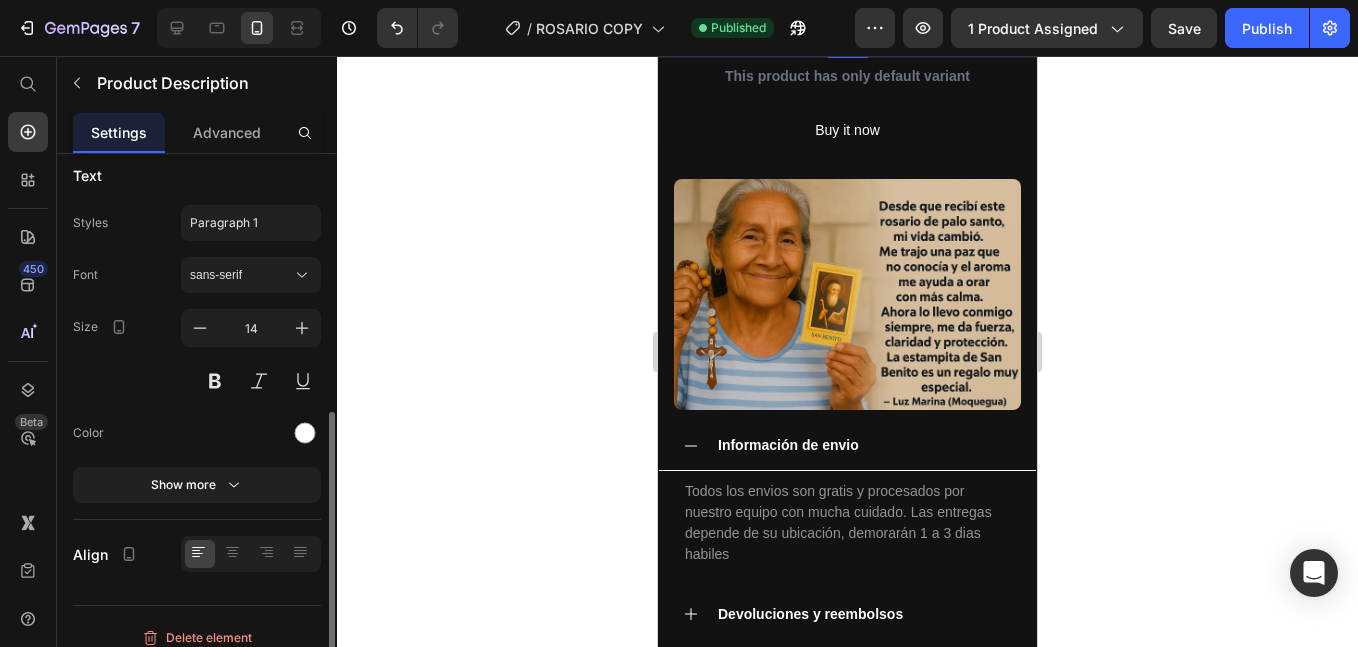 scroll, scrollTop: 517, scrollLeft: 0, axis: vertical 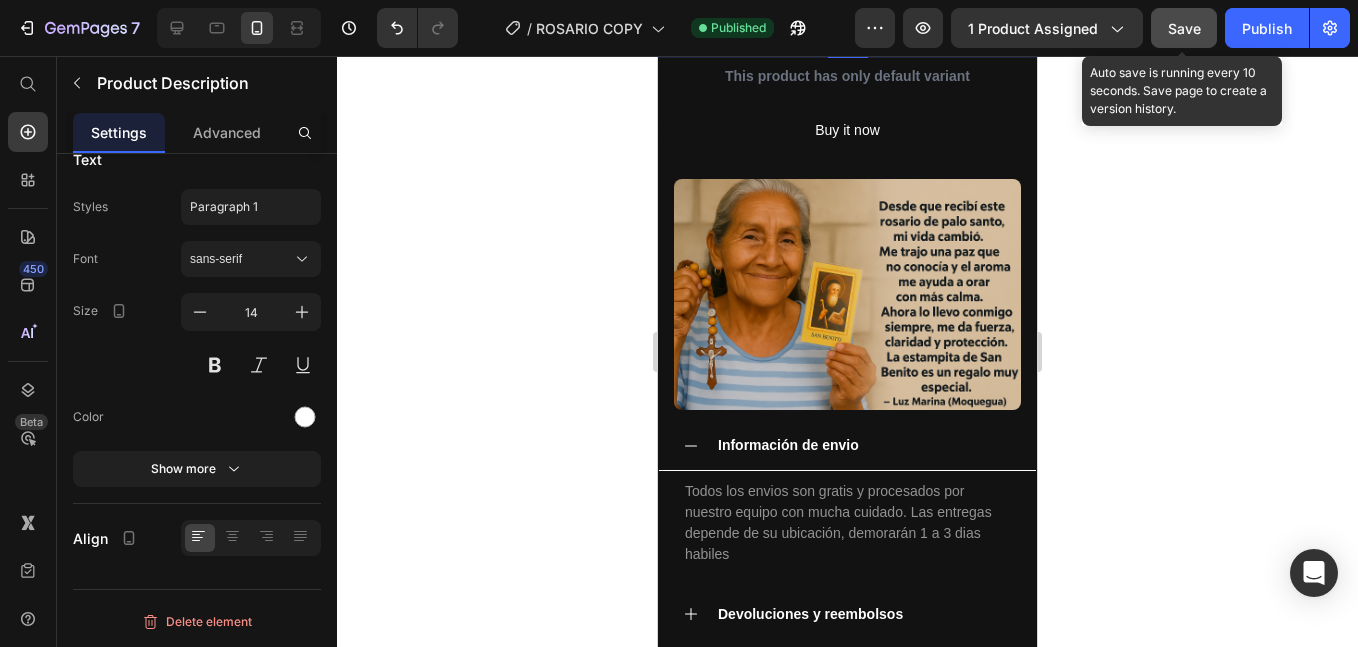 click on "Save" at bounding box center [1184, 28] 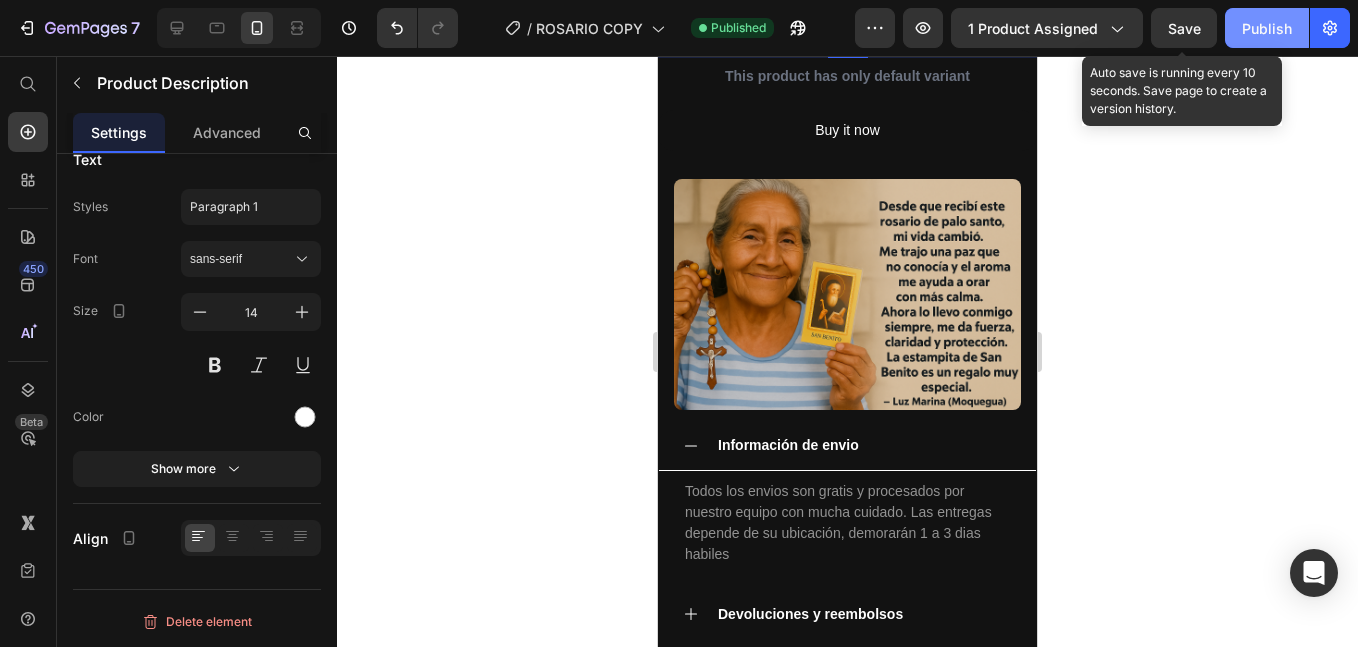 click on "Publish" at bounding box center [1267, 28] 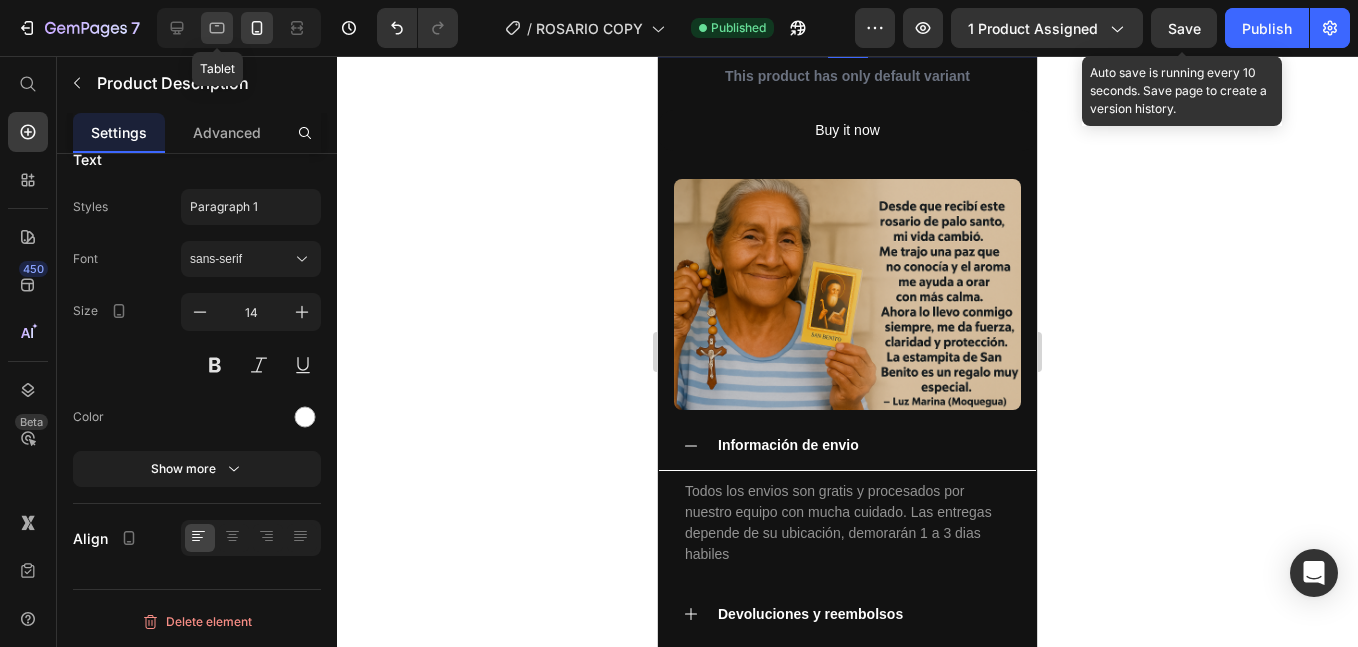 click 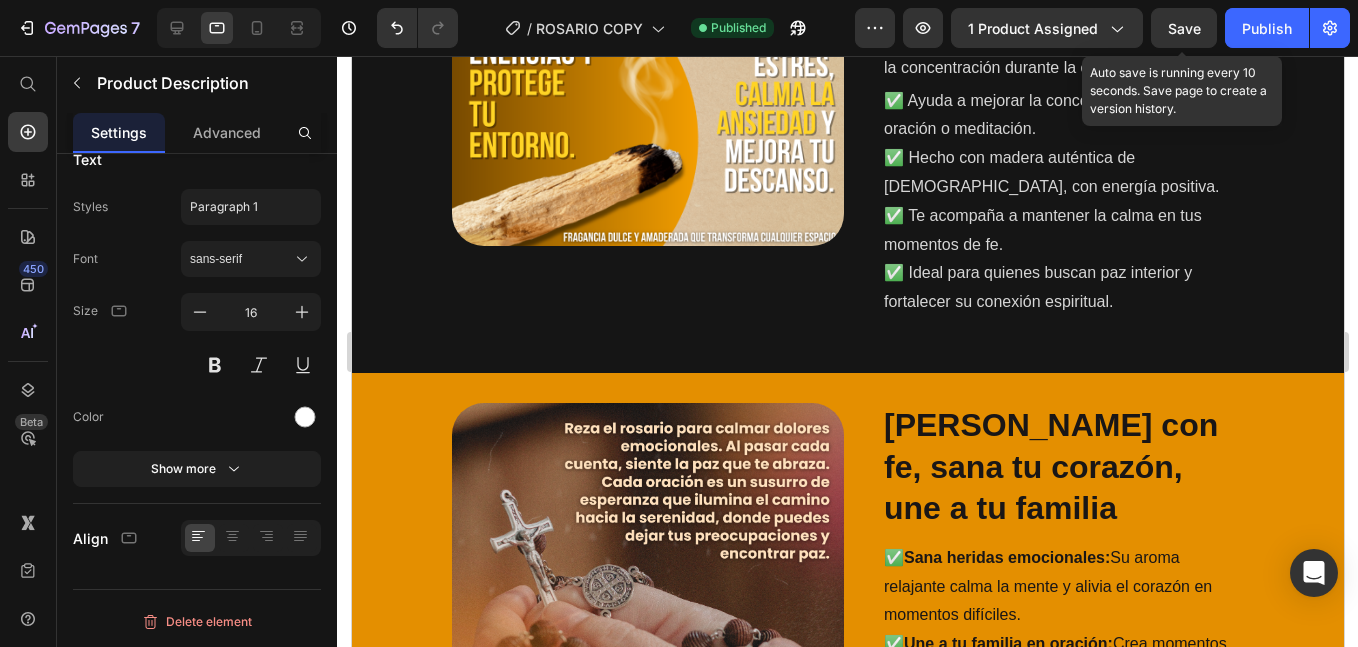 scroll, scrollTop: 3093, scrollLeft: 0, axis: vertical 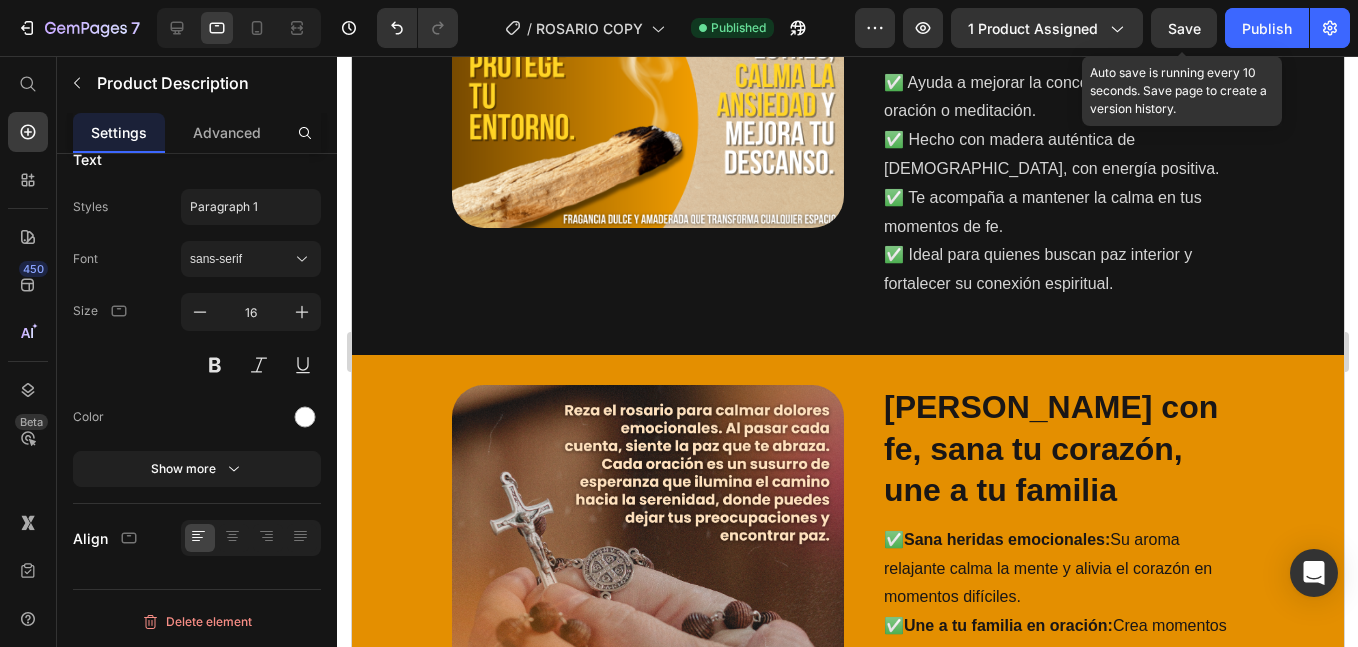 click at bounding box center [239, 28] 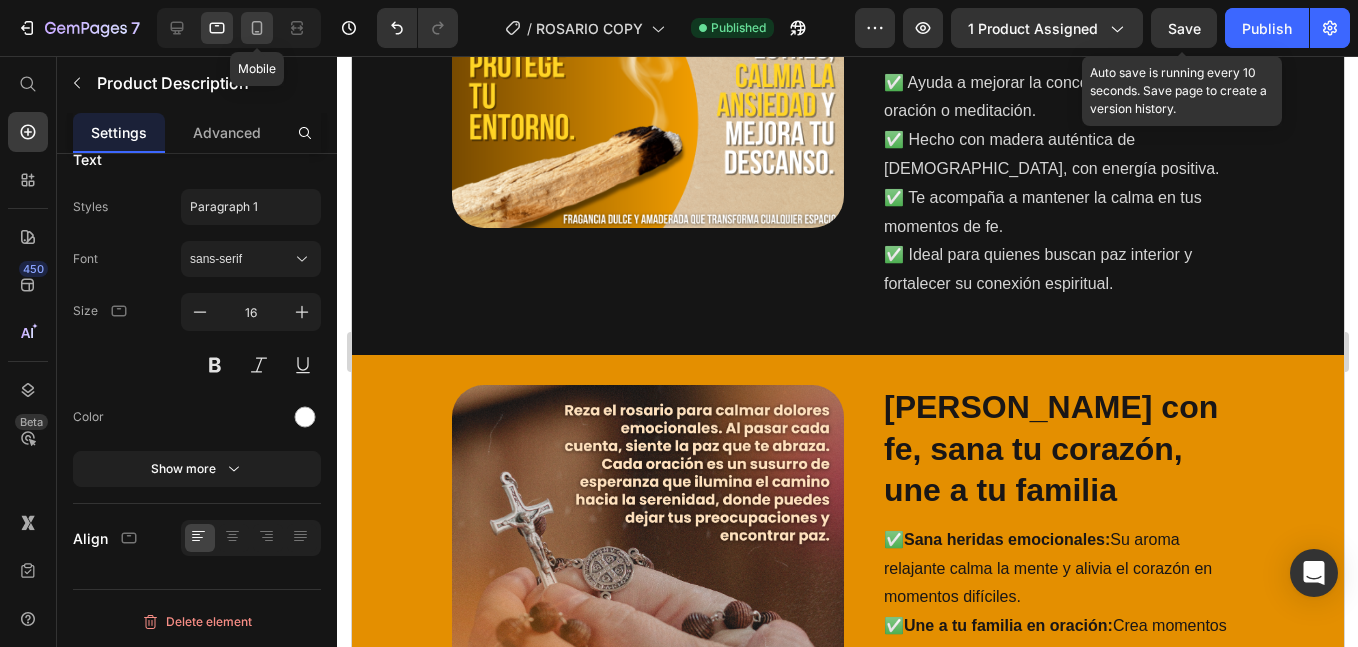 click 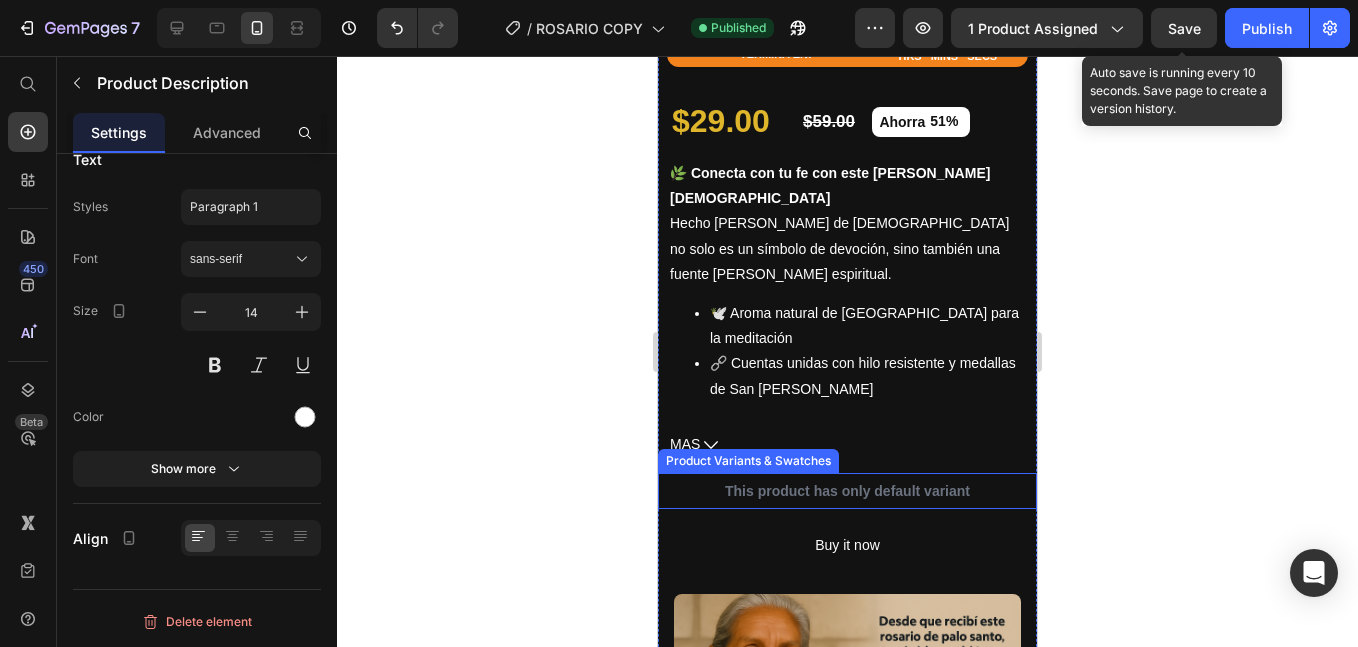 scroll, scrollTop: 871, scrollLeft: 0, axis: vertical 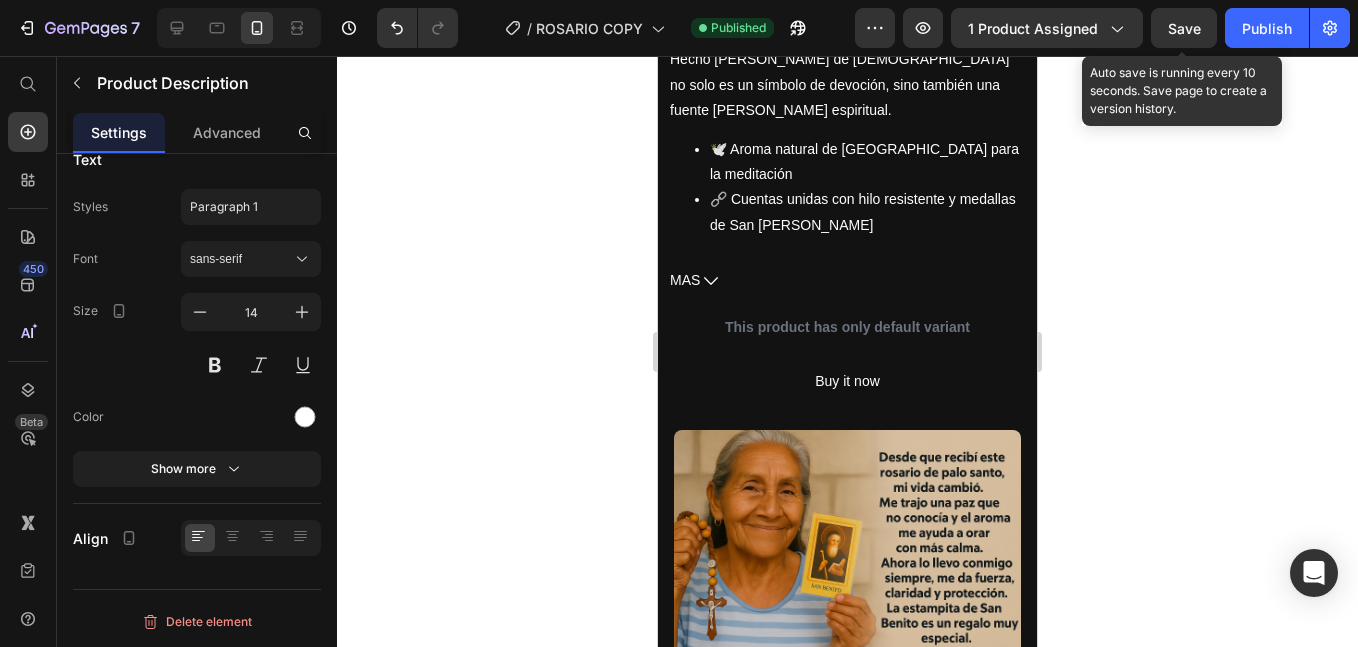 click on "MAS" at bounding box center (847, 280) 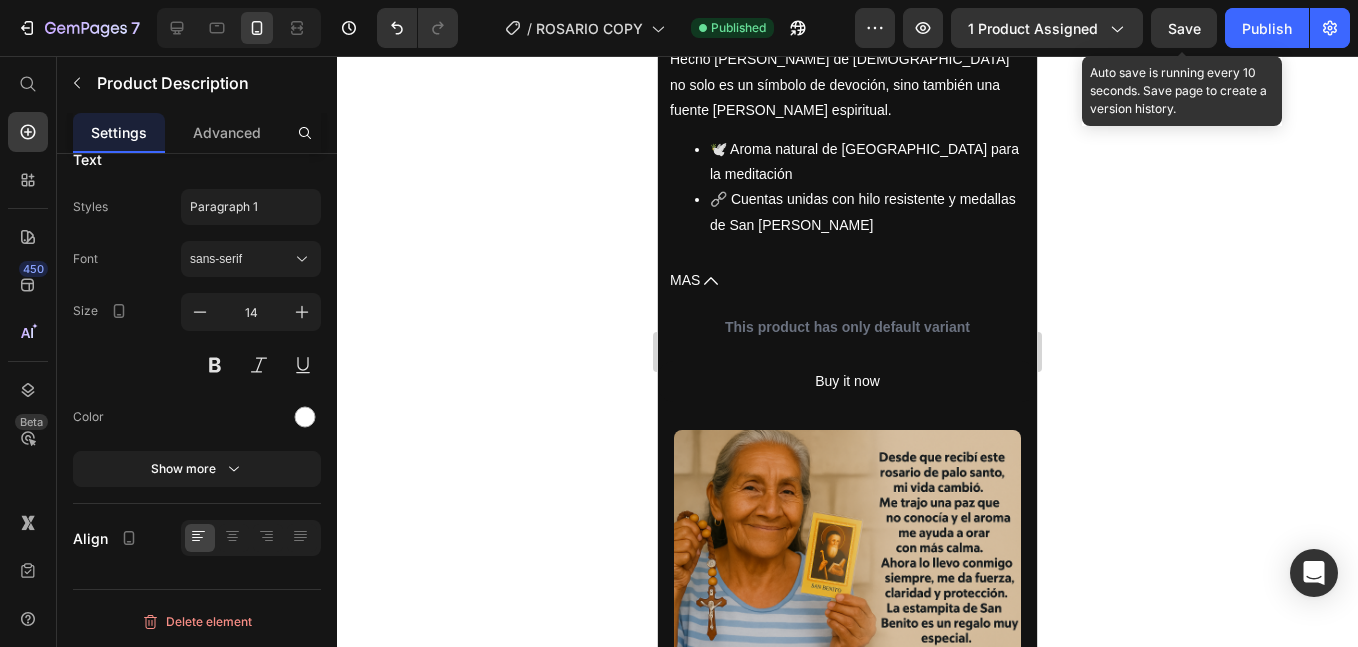 click on "This product has only default variant" at bounding box center [847, 327] 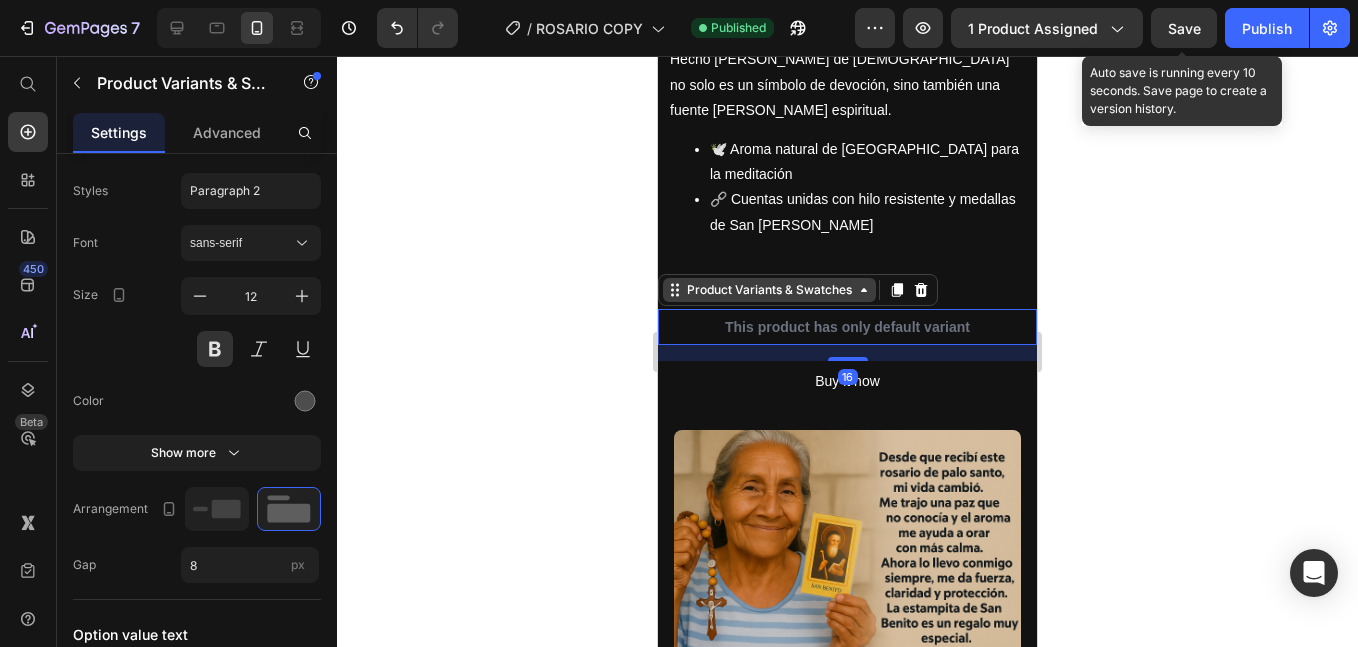 scroll, scrollTop: 0, scrollLeft: 0, axis: both 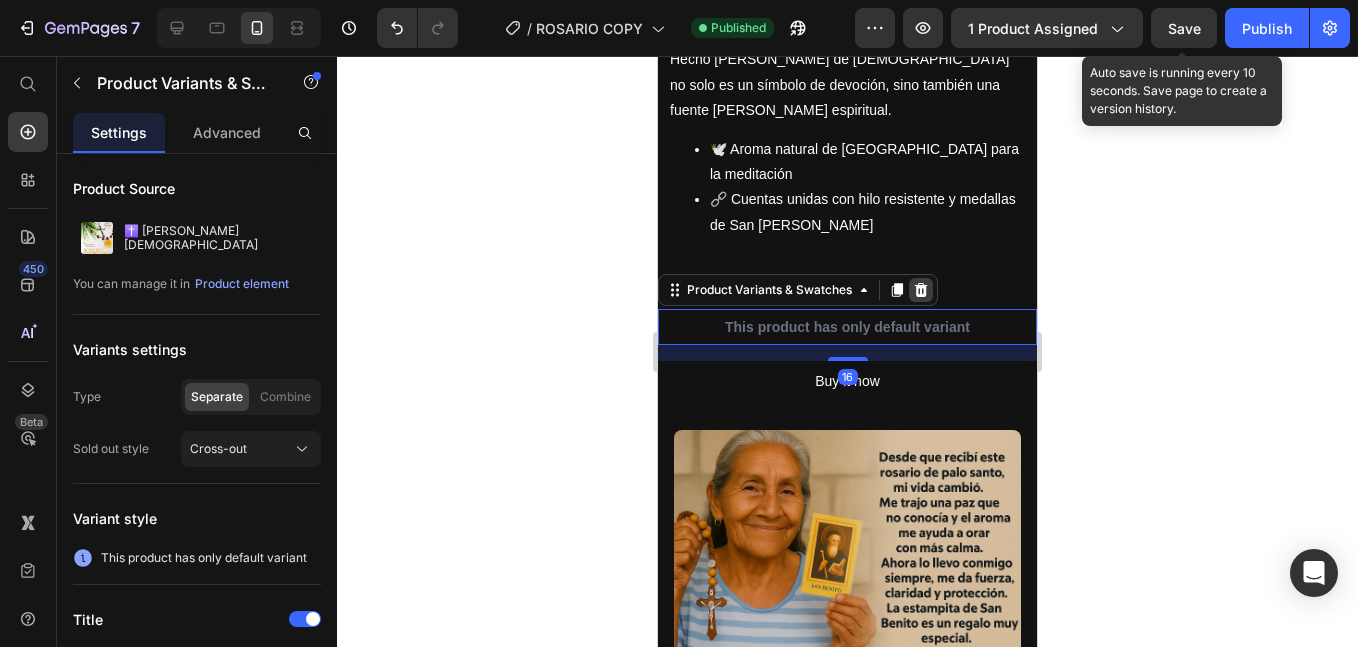 click at bounding box center [921, 290] 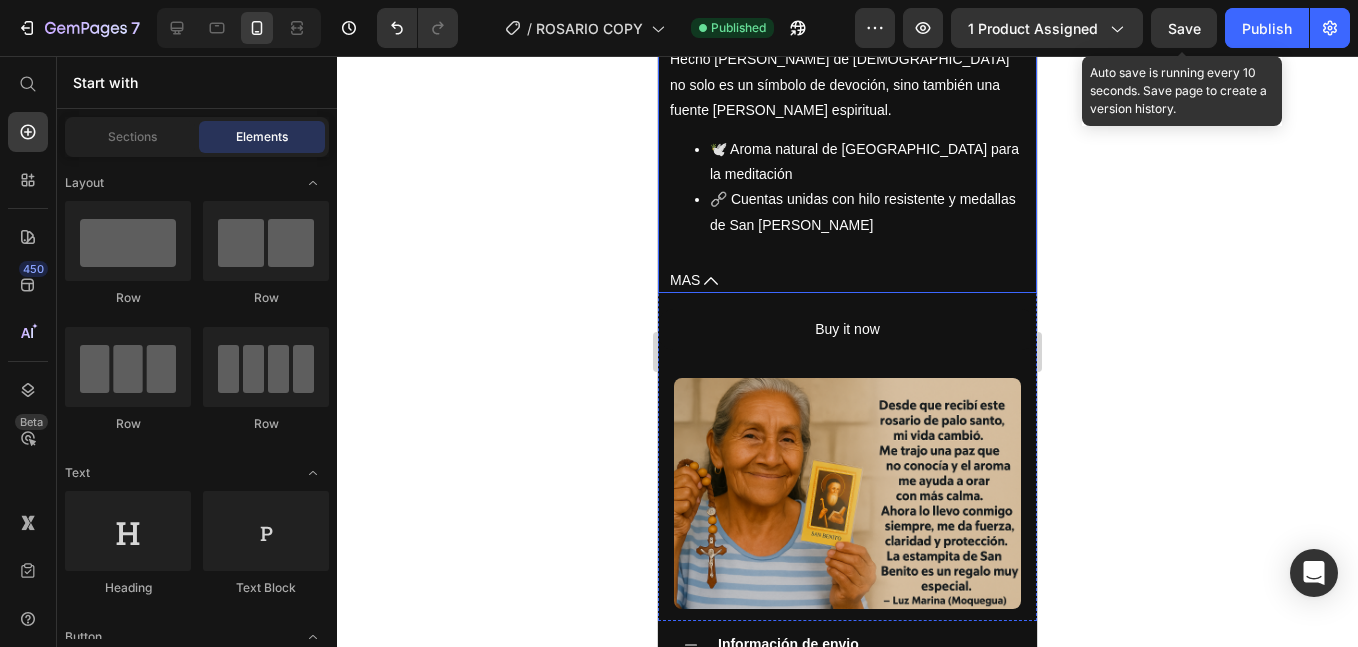 click on "MAS" at bounding box center (847, 280) 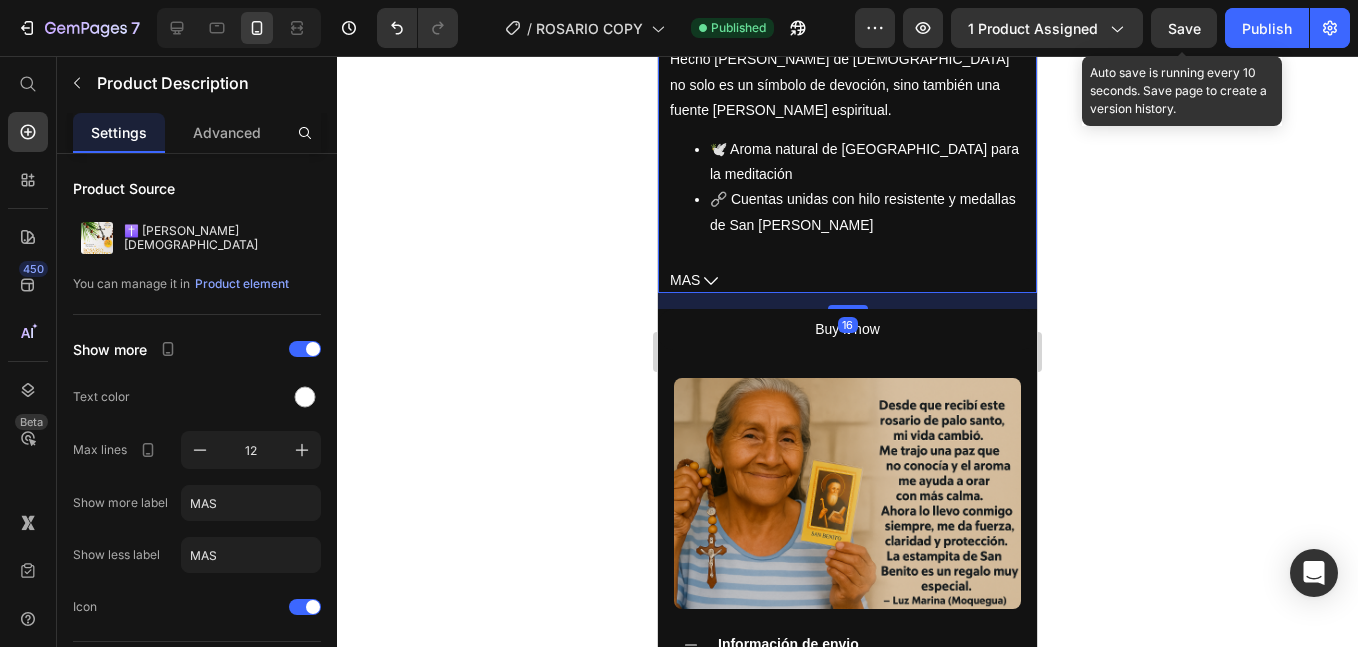 click on "MAS" at bounding box center [847, 280] 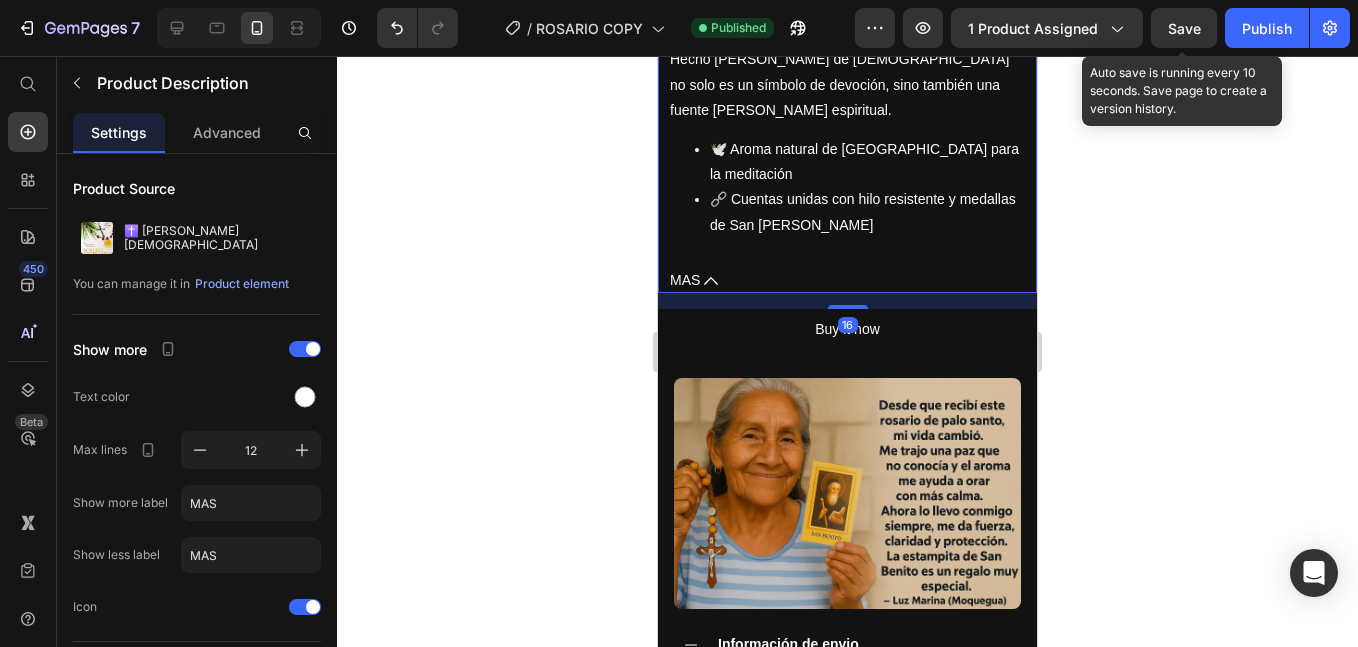 click on "🌿 Conecta con tu fe con este Rosario de Palo Santo
Hecho de madera de palo santo no solo es un símbolo de devoción, sino también una fuente de paz espiritual.
🕊️ Aroma natural de palo santo para la meditación
🔗 Cuentas unidas con hilo resistente y medallas de San Benito
MAS" at bounding box center [847, 145] 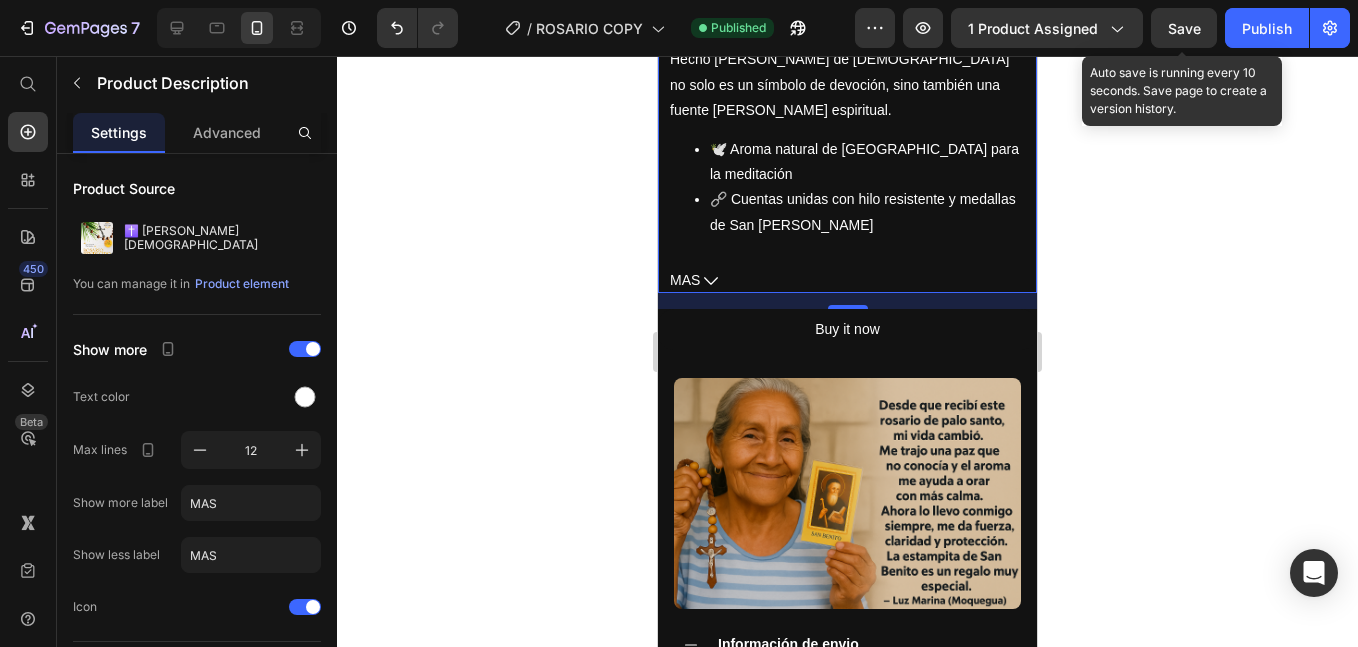 scroll, scrollTop: 1037, scrollLeft: 0, axis: vertical 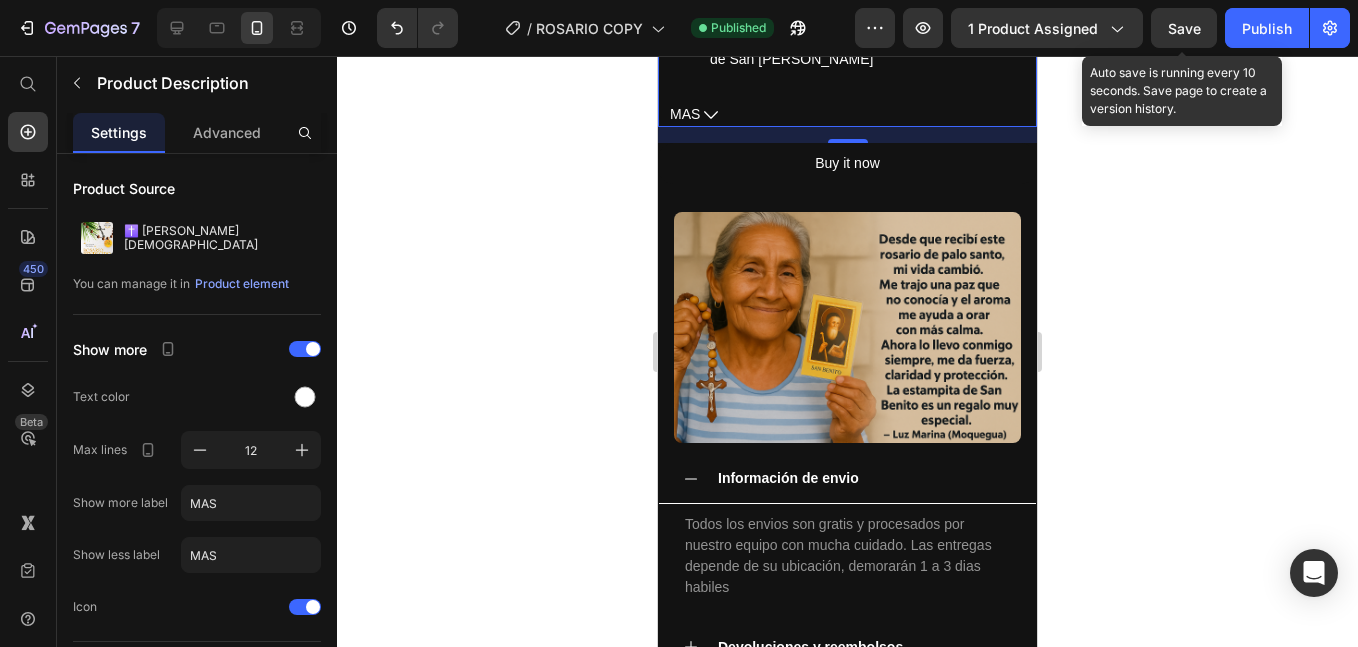 click on "16" at bounding box center [848, 159] 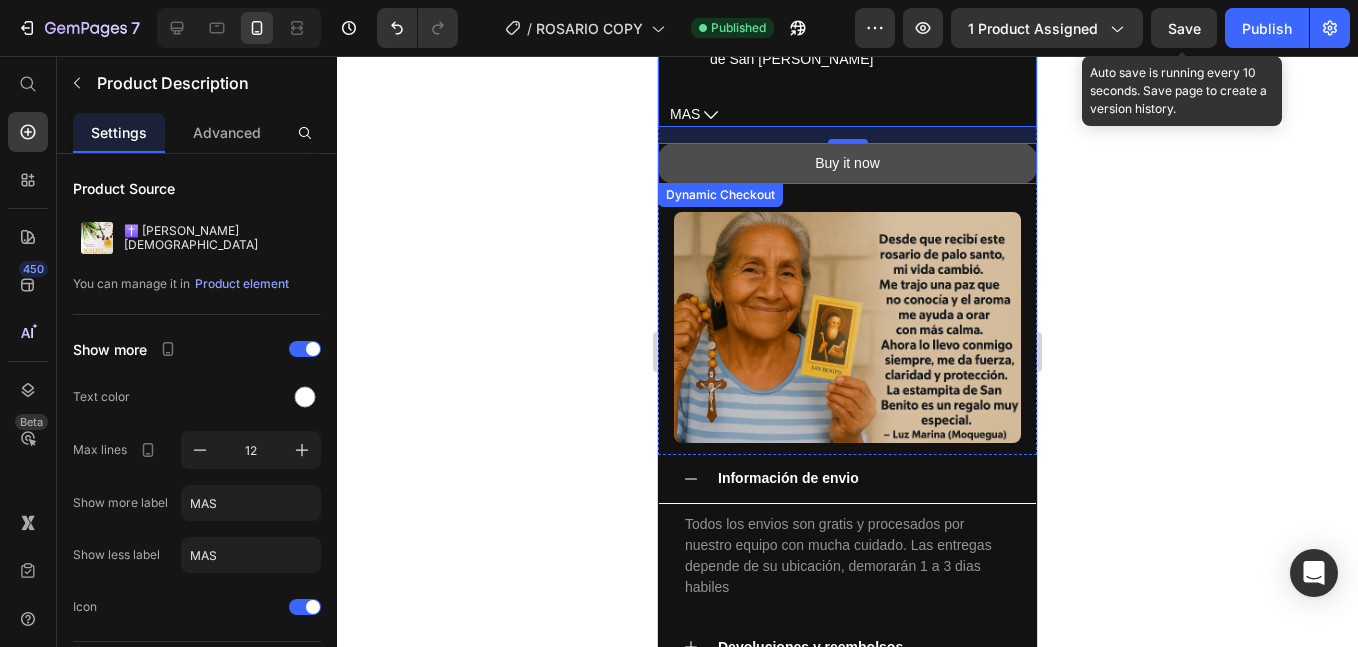 click on "Buy it now" at bounding box center [847, 163] 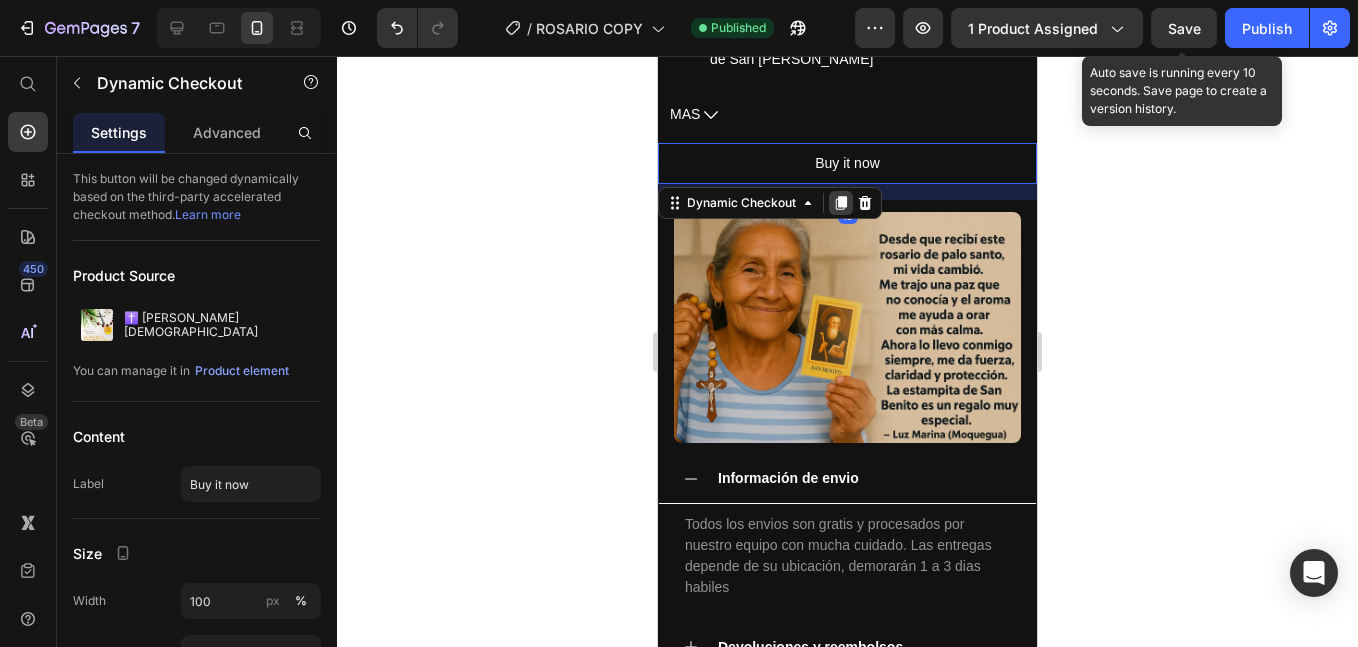 click 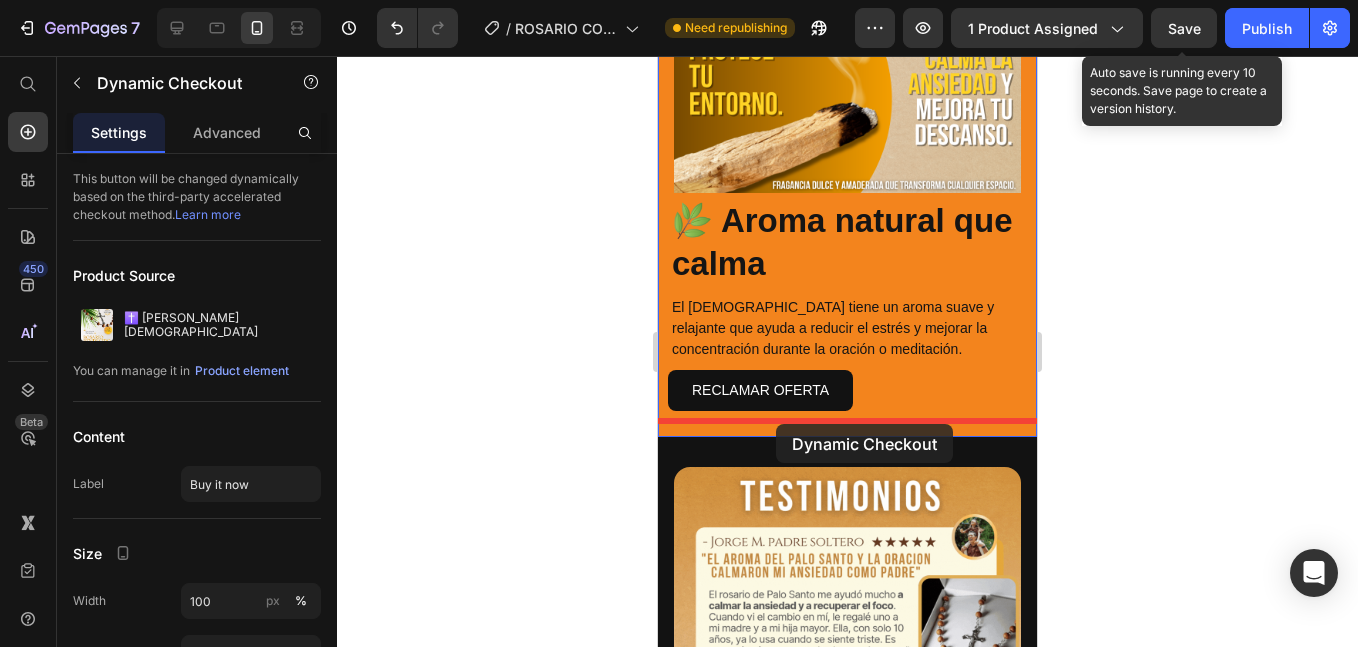 scroll, scrollTop: 5000, scrollLeft: 0, axis: vertical 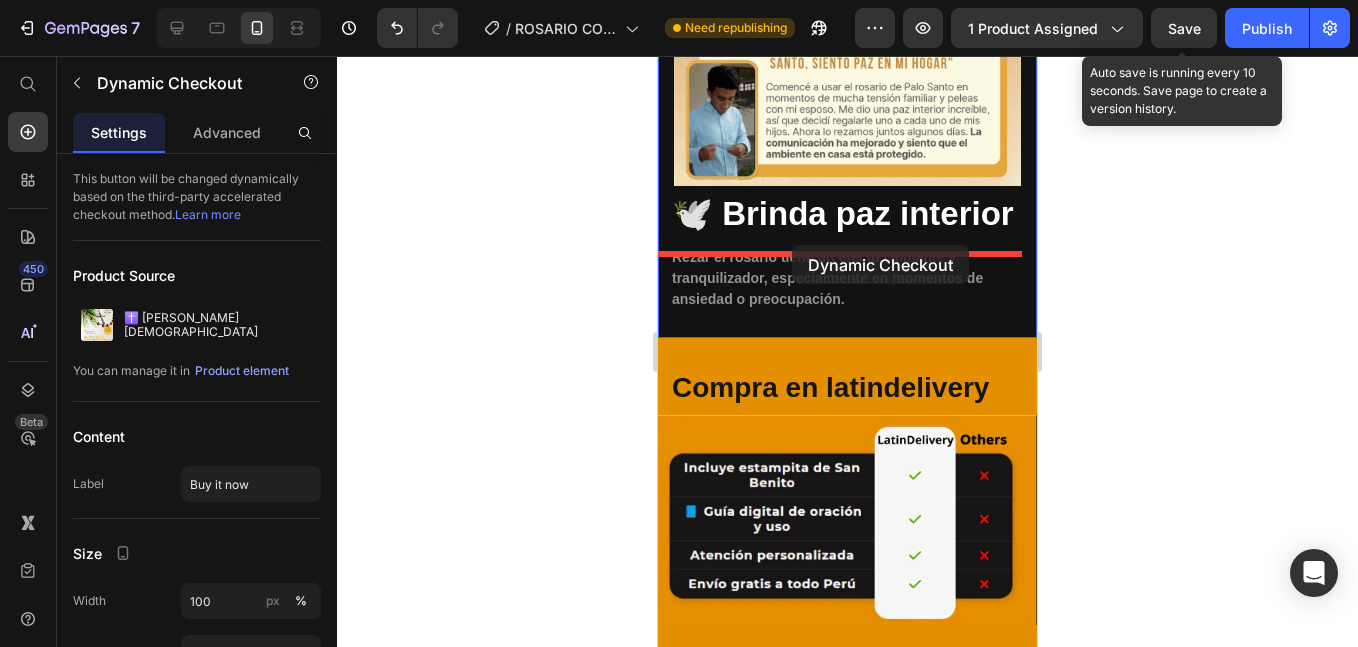 drag, startPoint x: 776, startPoint y: 198, endPoint x: 792, endPoint y: 245, distance: 49.648766 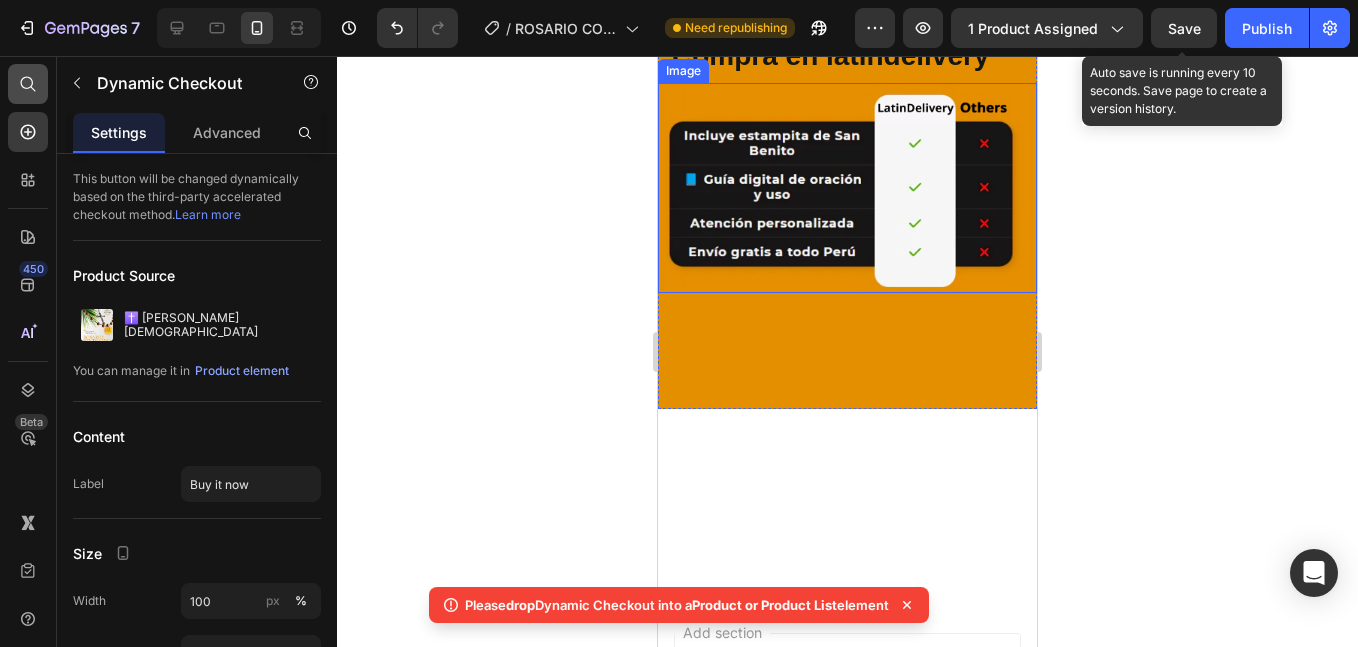 click 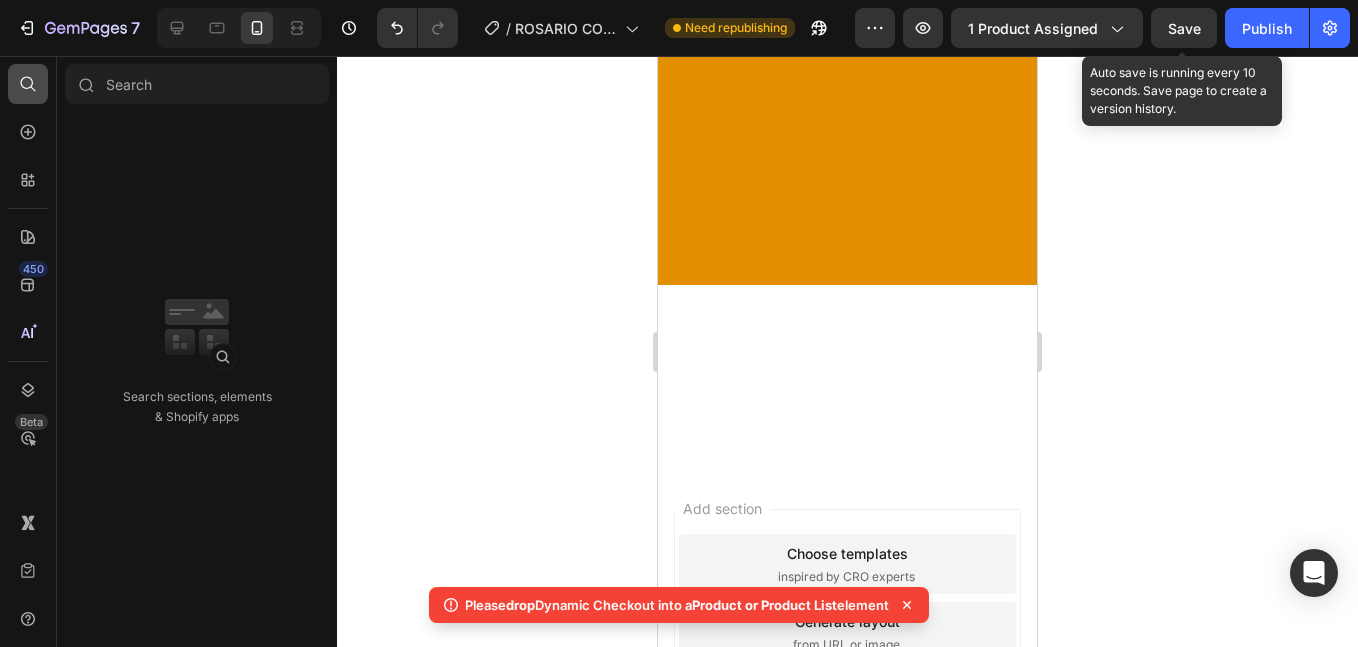 scroll, scrollTop: 0, scrollLeft: 0, axis: both 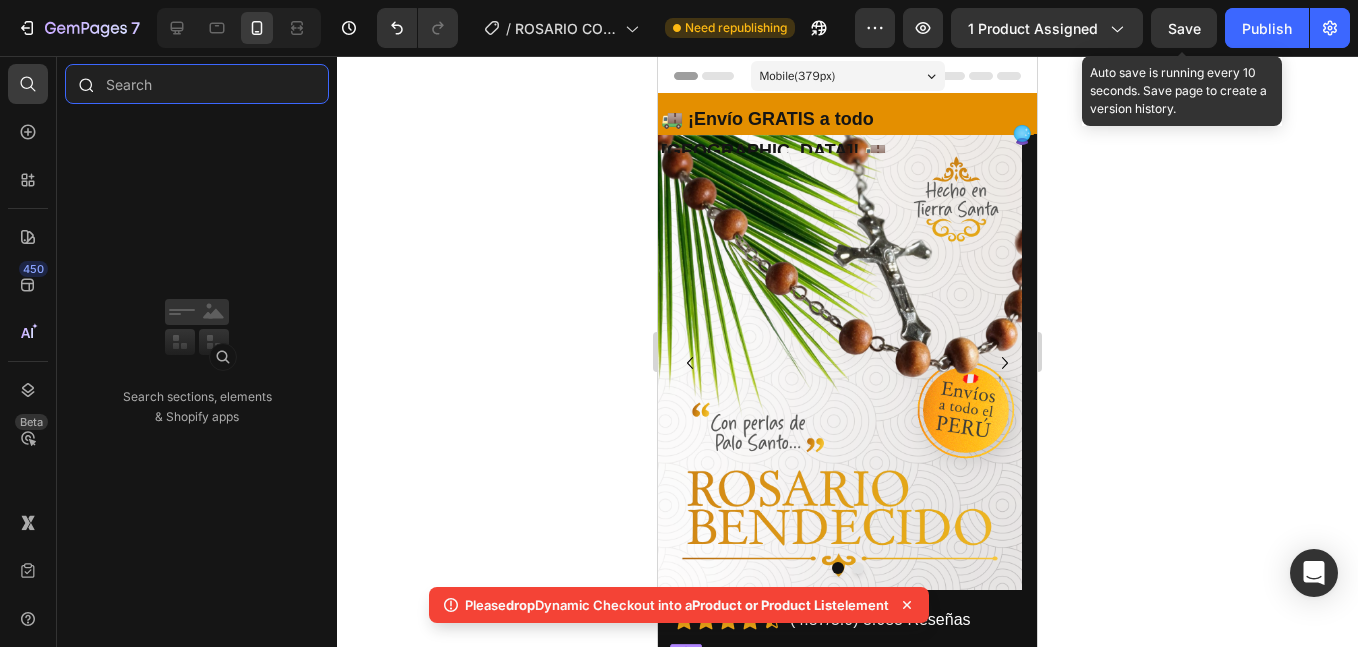 click at bounding box center [197, 84] 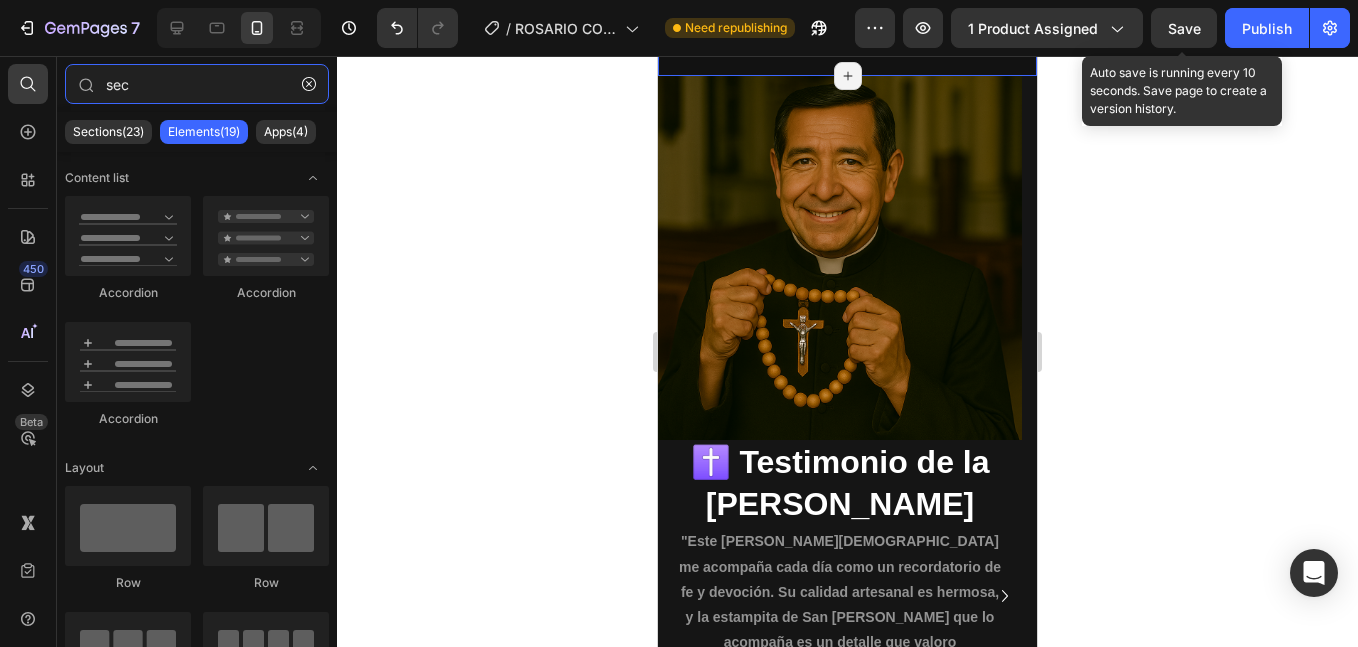 scroll, scrollTop: 2834, scrollLeft: 0, axis: vertical 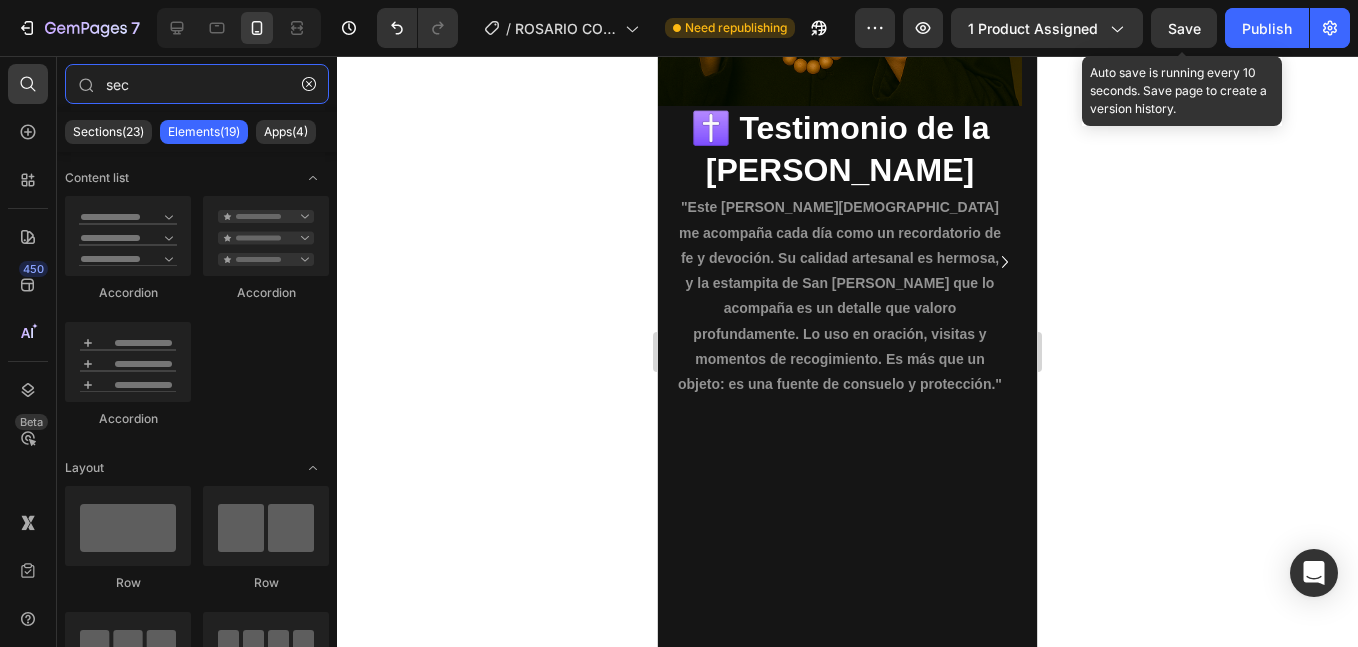 type on "sec" 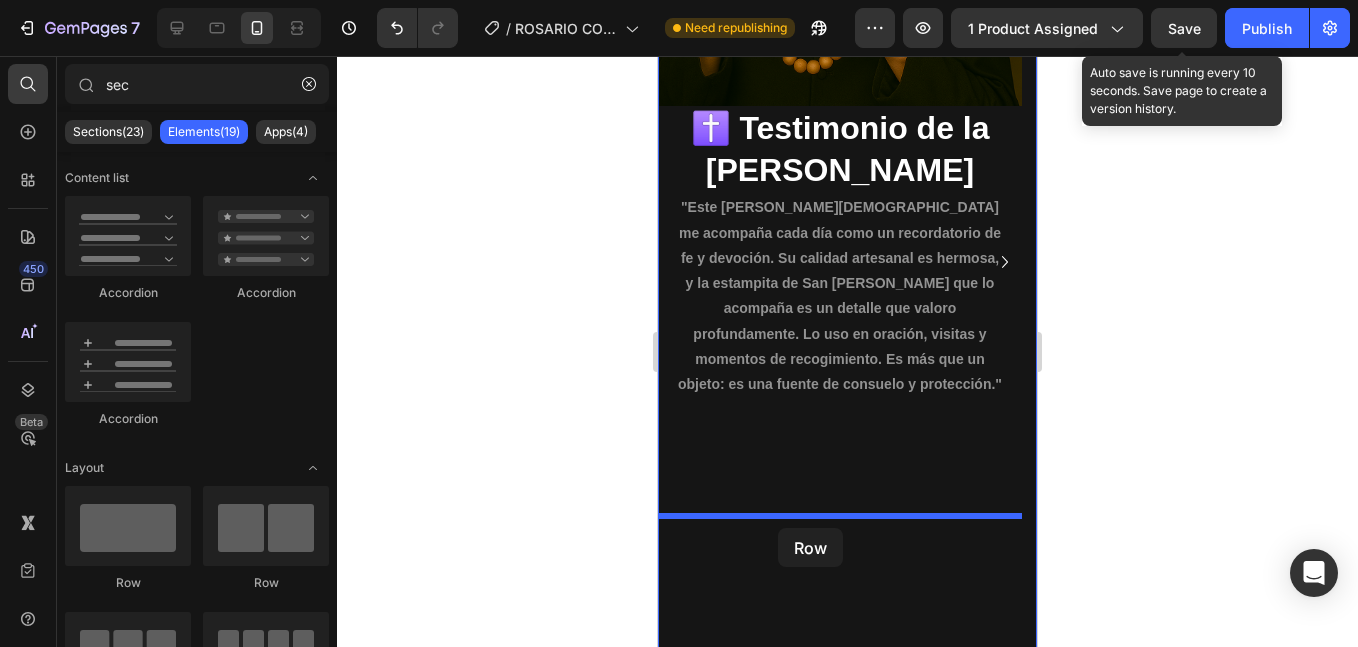 drag, startPoint x: 1269, startPoint y: 584, endPoint x: 778, endPoint y: 528, distance: 494.18317 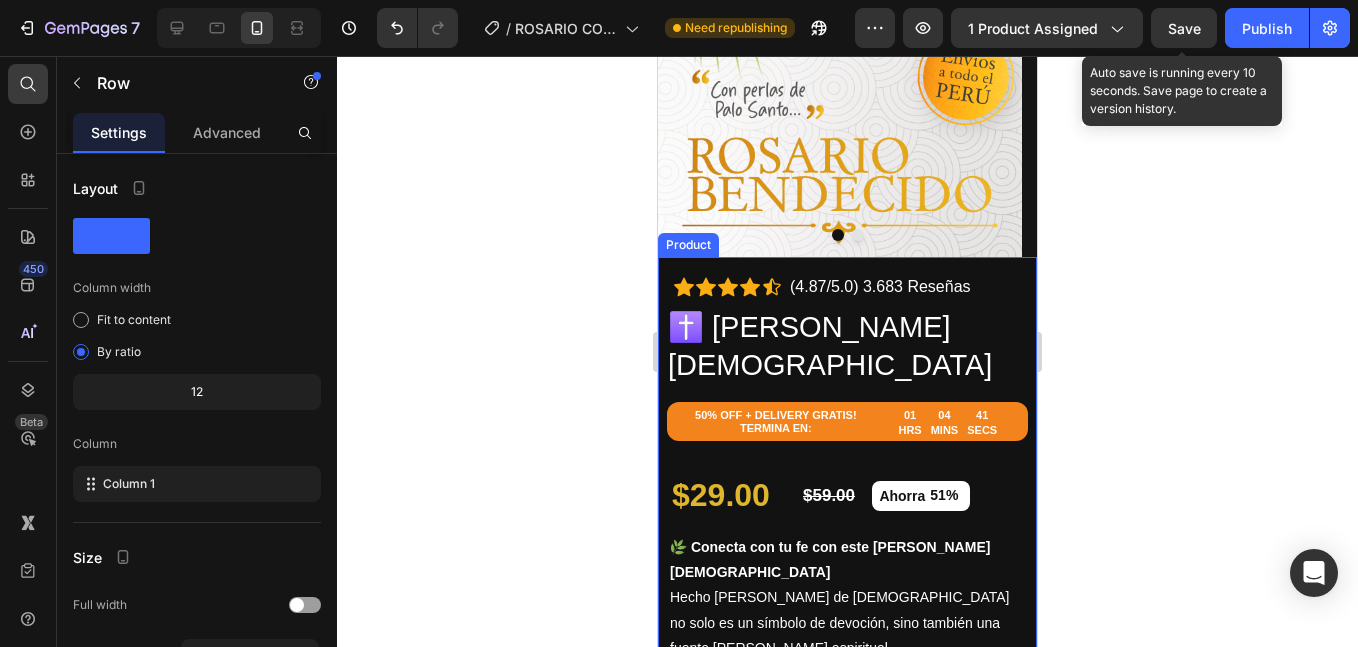 scroll, scrollTop: 667, scrollLeft: 0, axis: vertical 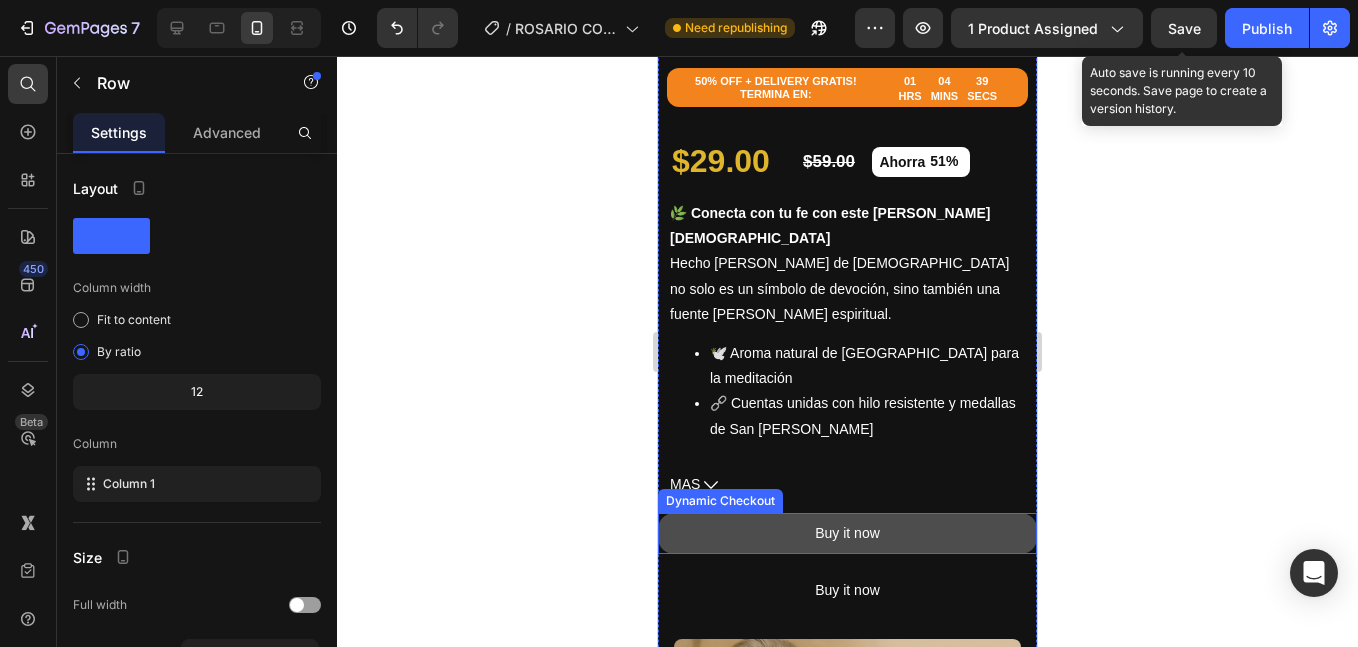 click on "Buy it now" at bounding box center (847, 533) 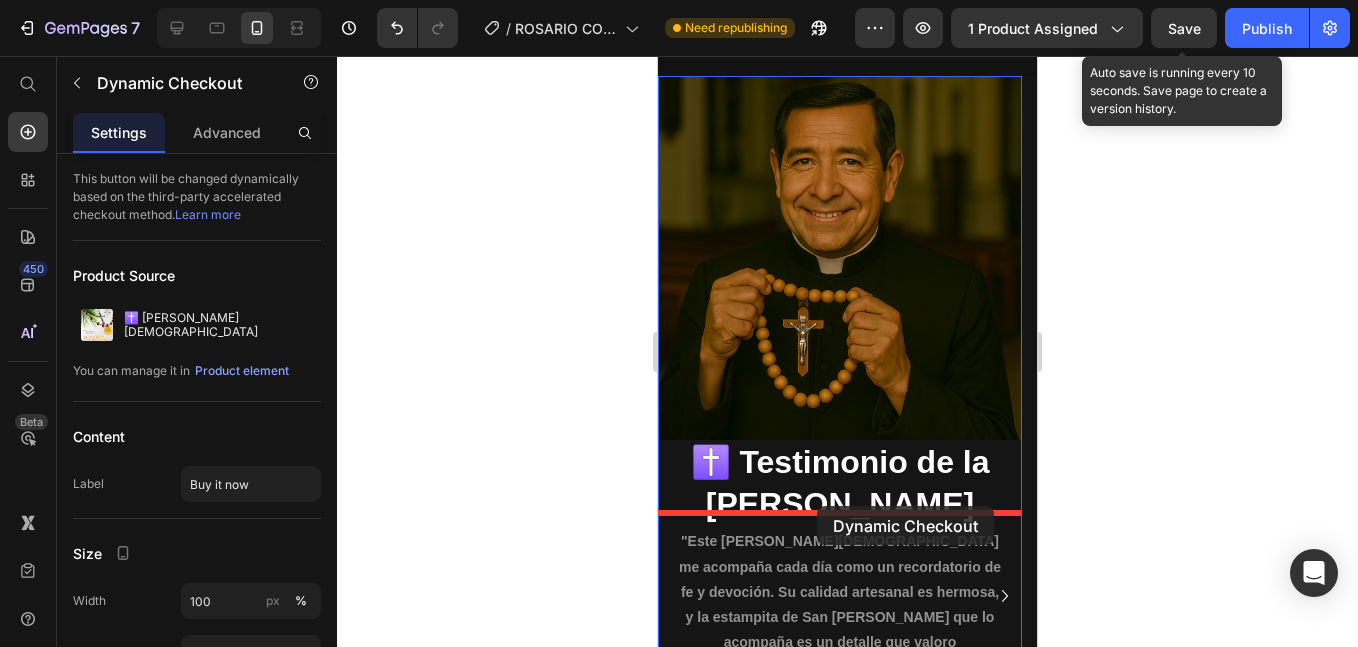 scroll, scrollTop: 2833, scrollLeft: 0, axis: vertical 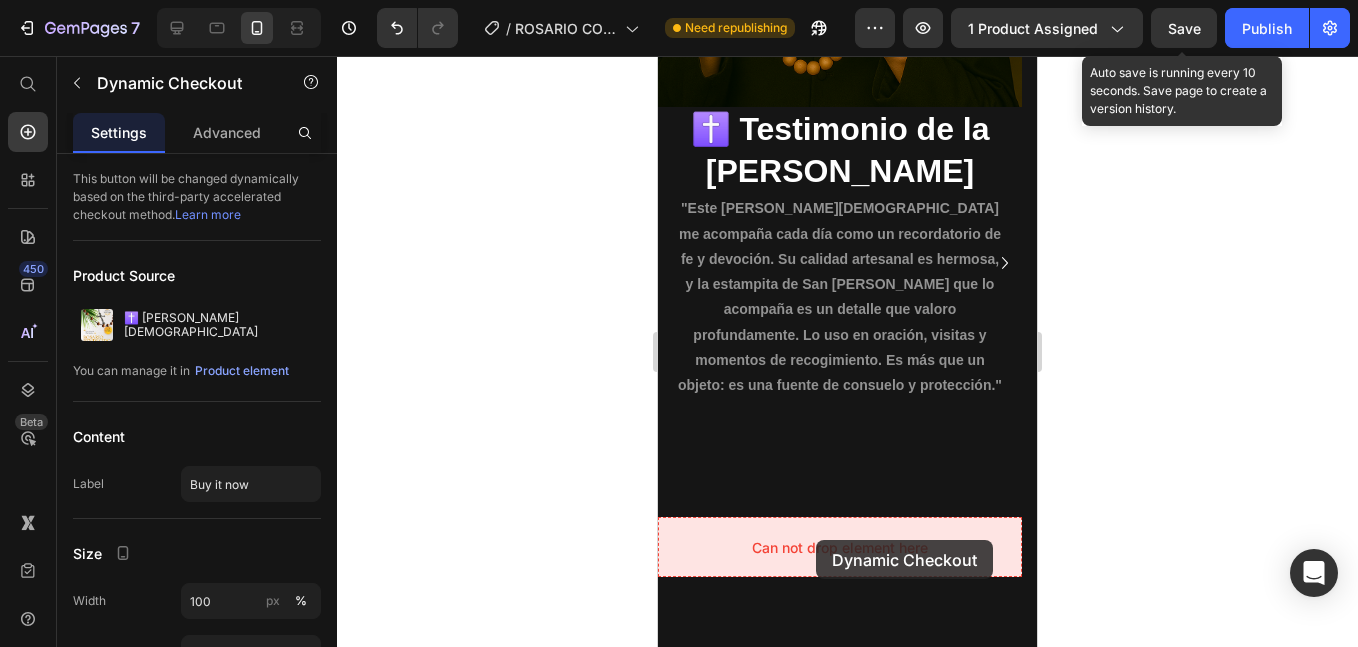 drag, startPoint x: 715, startPoint y: 519, endPoint x: 816, endPoint y: 540, distance: 103.16007 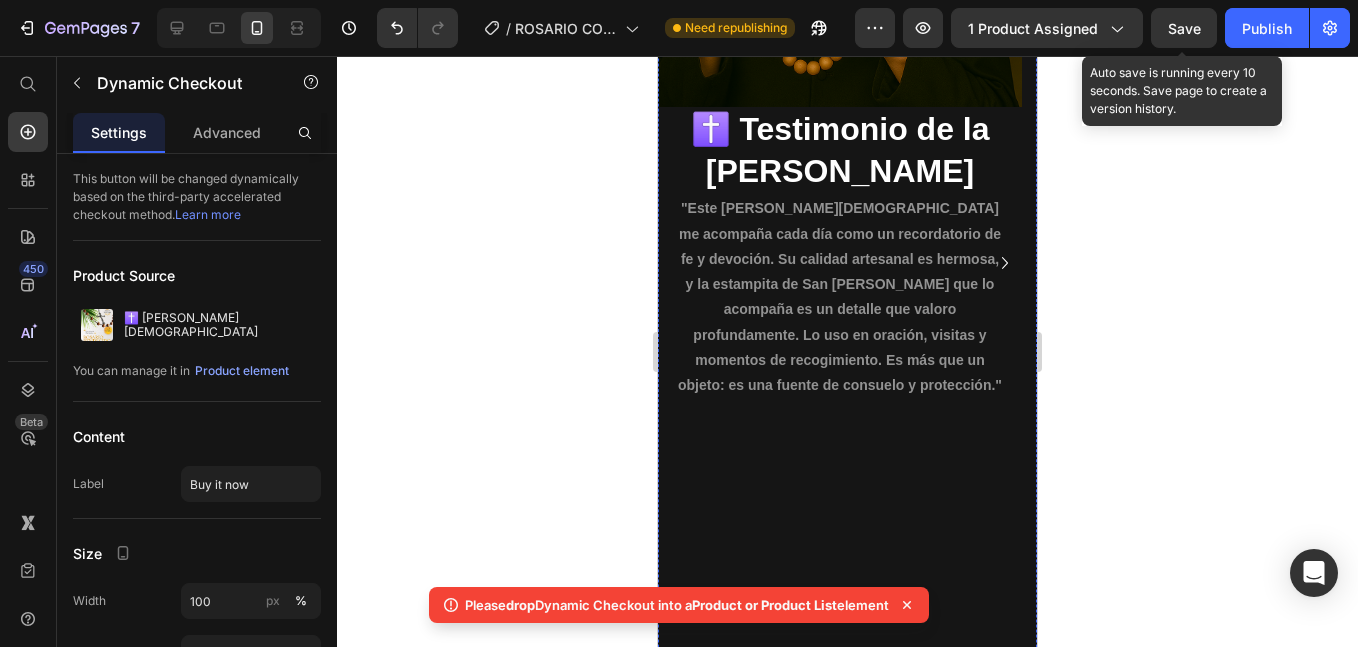 click on "Drop element here" at bounding box center [847, 862] 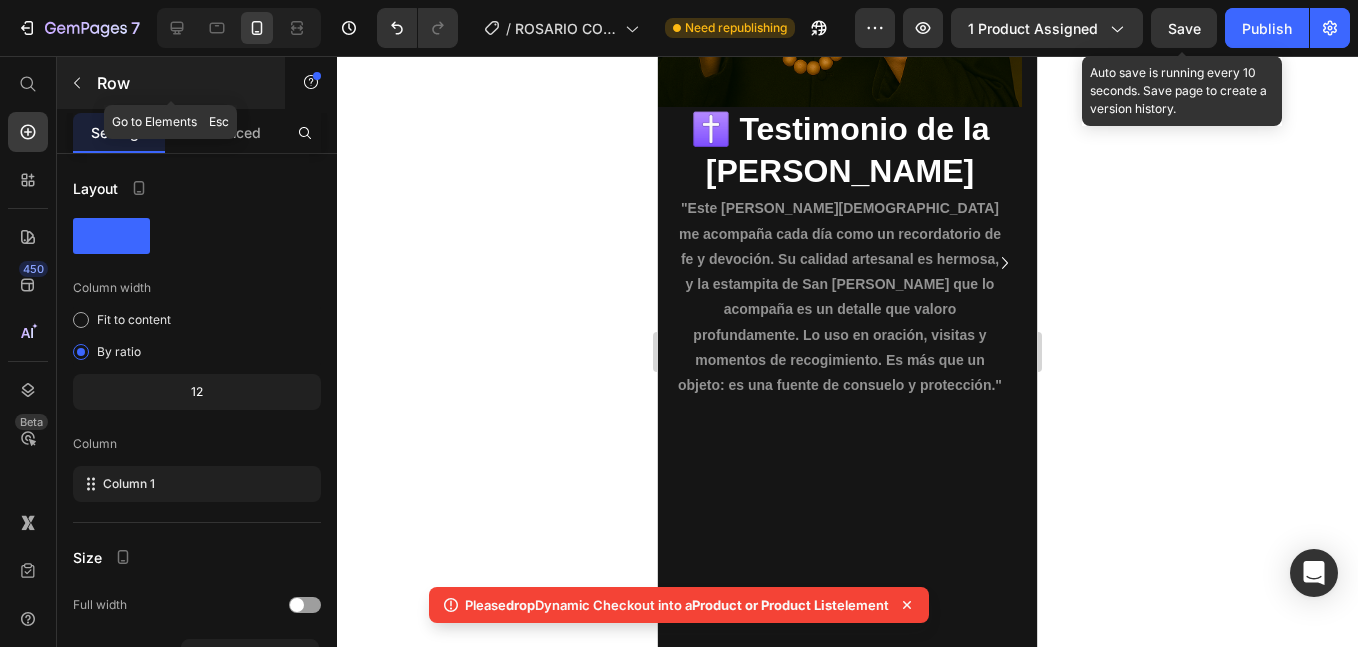 click at bounding box center (77, 83) 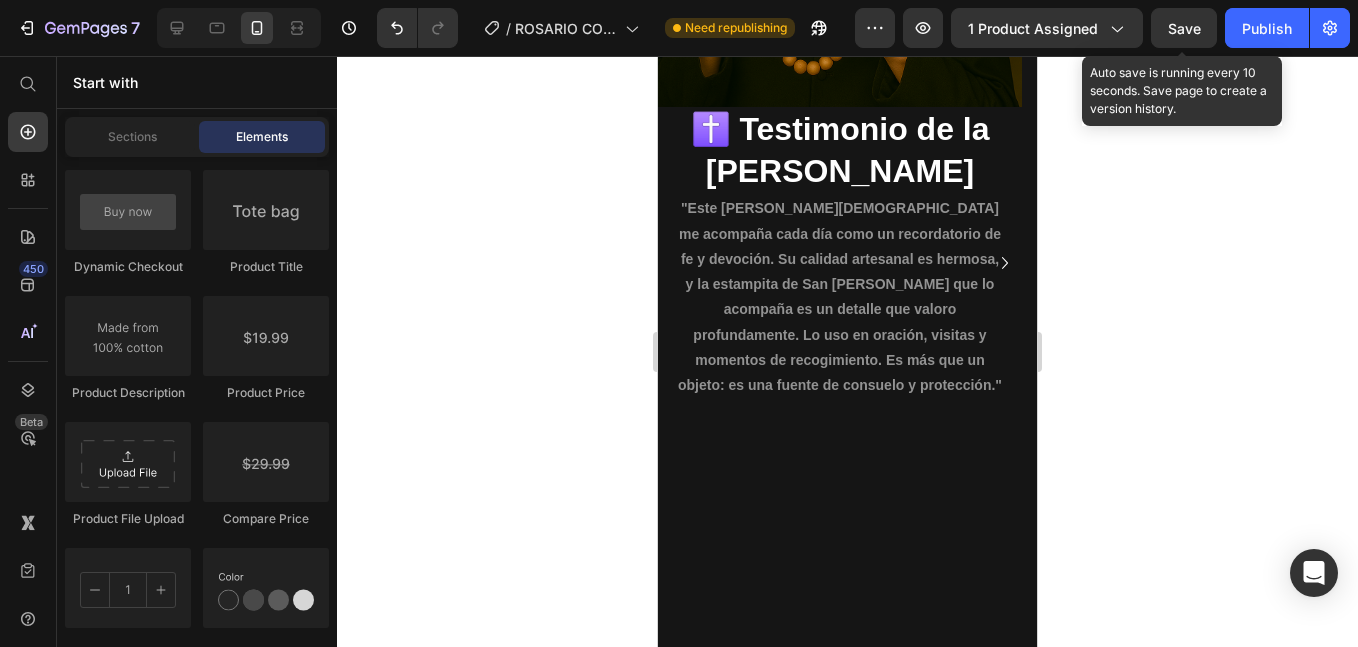 scroll, scrollTop: 3672, scrollLeft: 0, axis: vertical 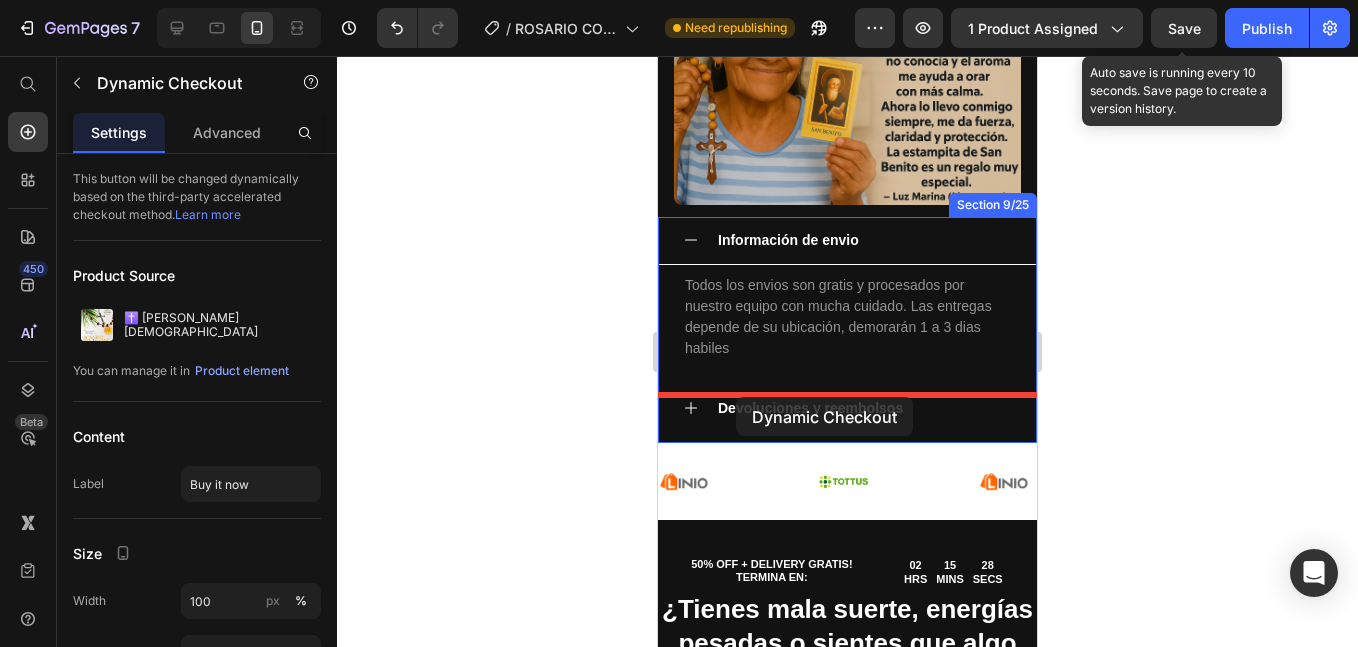 drag, startPoint x: 813, startPoint y: 554, endPoint x: 736, endPoint y: 398, distance: 173.96838 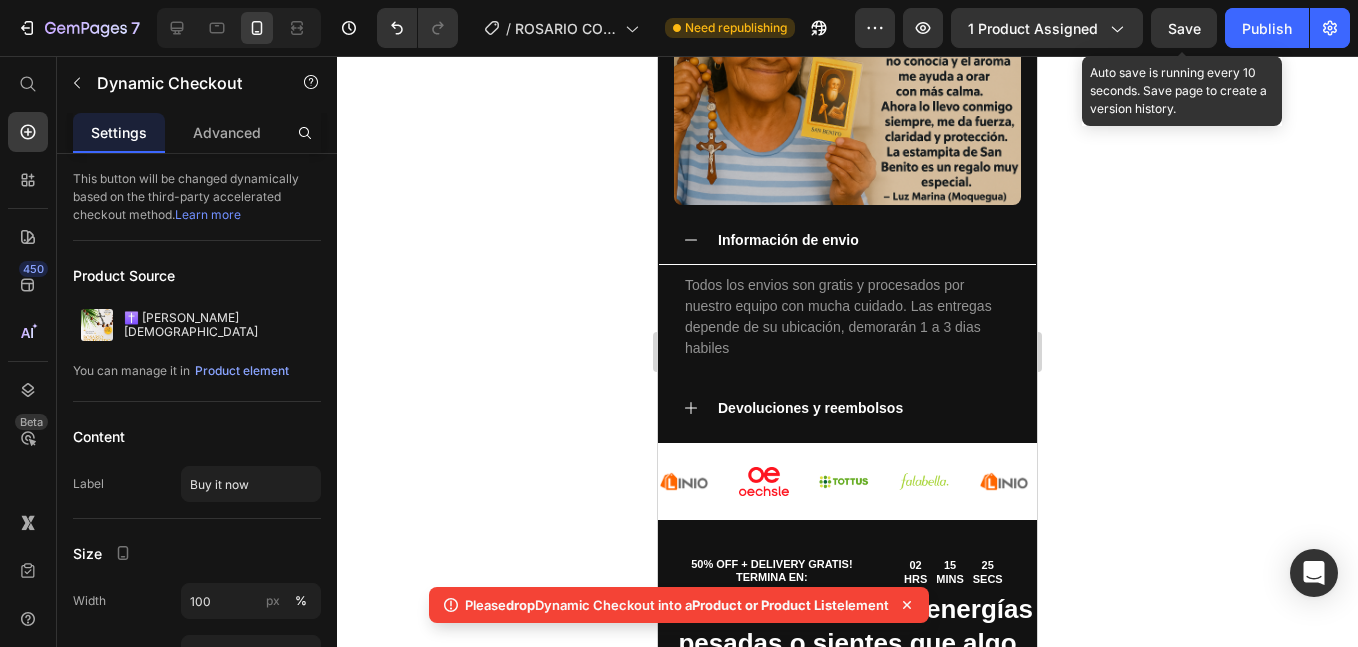 drag, startPoint x: 494, startPoint y: 603, endPoint x: 897, endPoint y: 617, distance: 403.2431 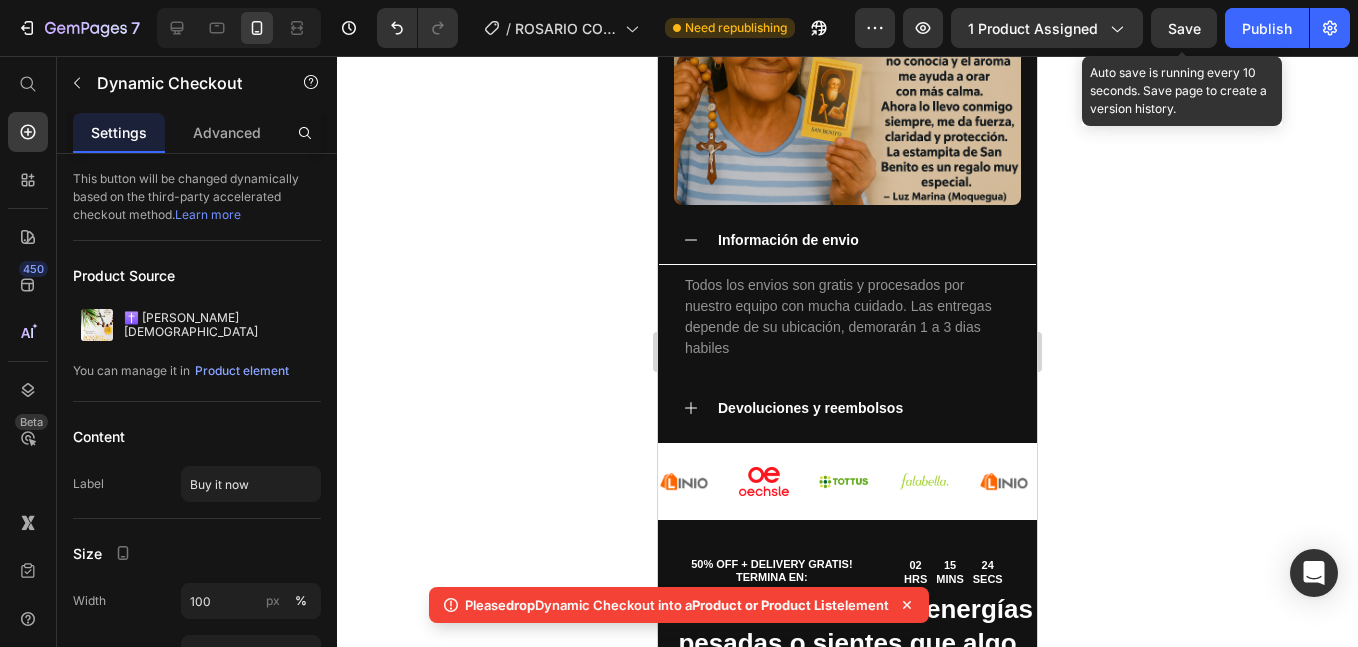 copy on "Please  drop  Dynamic Checkout into a  Product or Product  List  element" 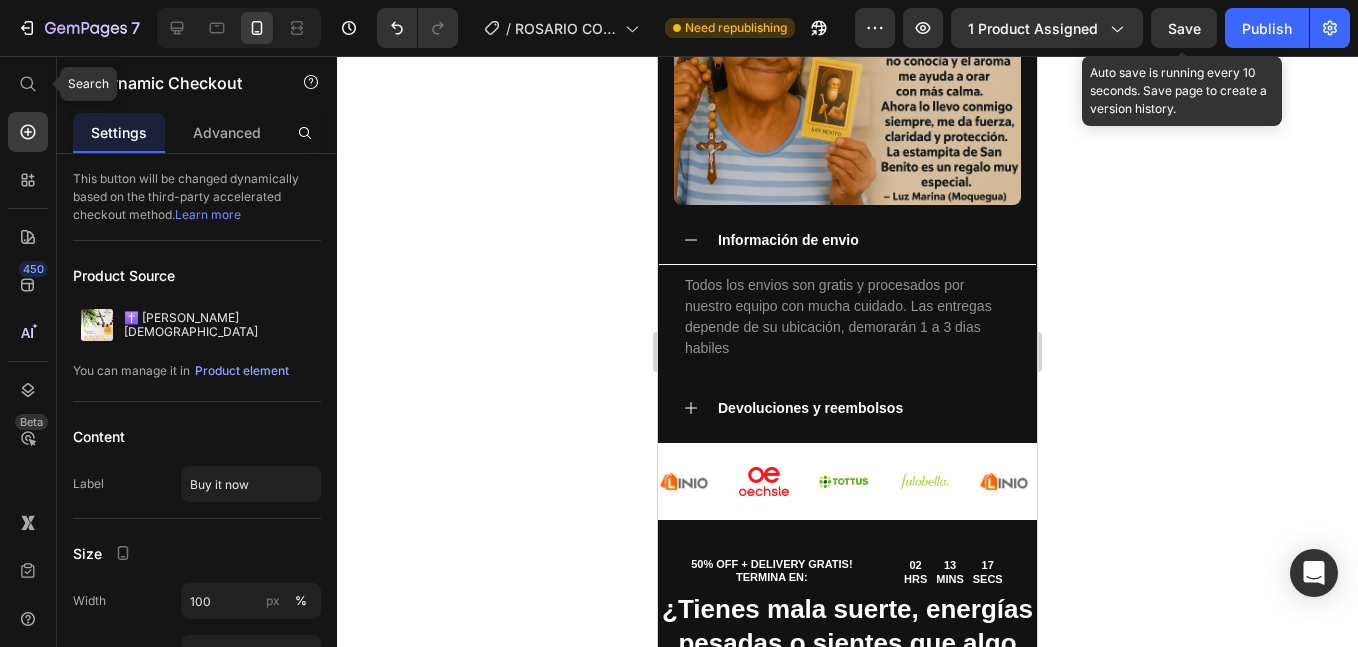 drag, startPoint x: 19, startPoint y: 87, endPoint x: 3, endPoint y: 176, distance: 90.426765 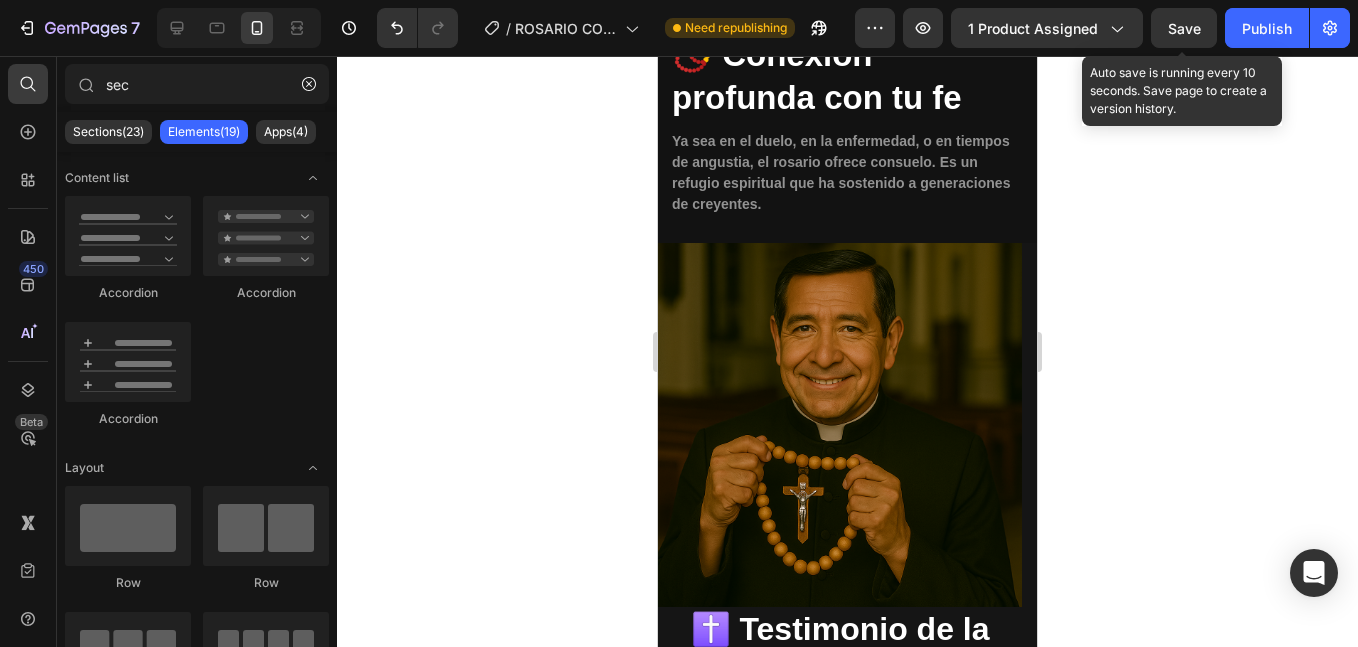 scroll, scrollTop: 2833, scrollLeft: 0, axis: vertical 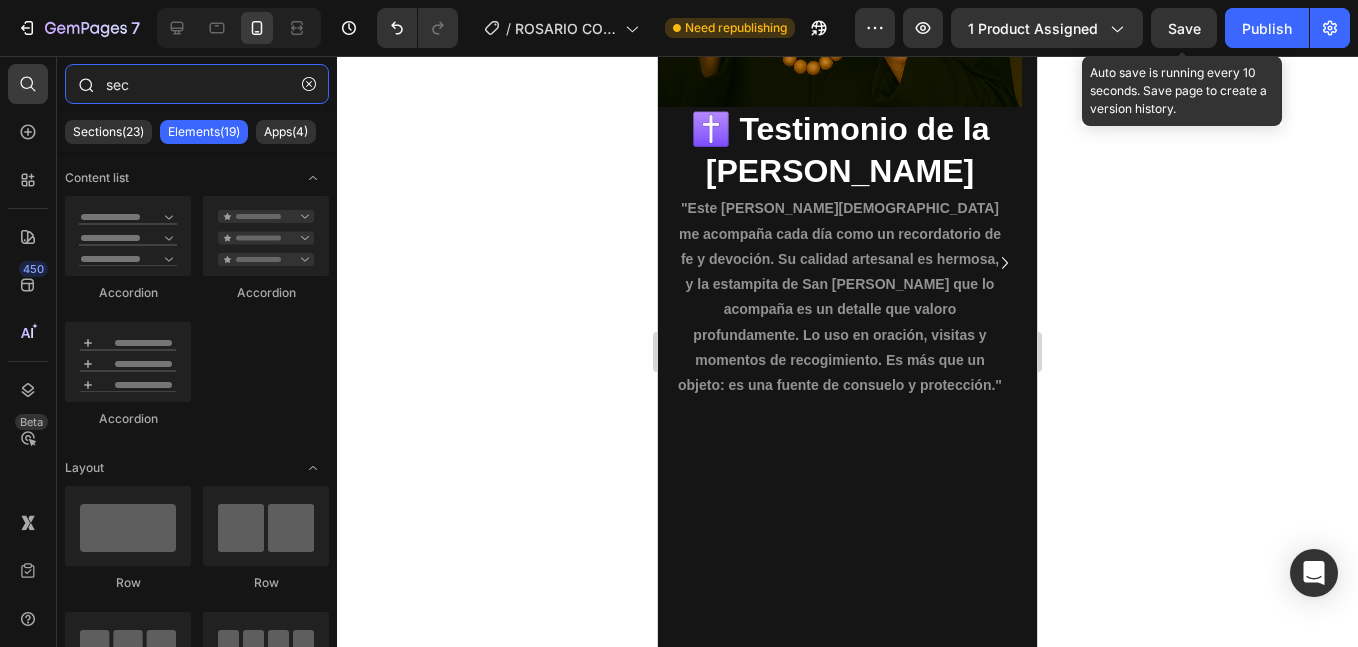 click on "sec" at bounding box center [197, 84] 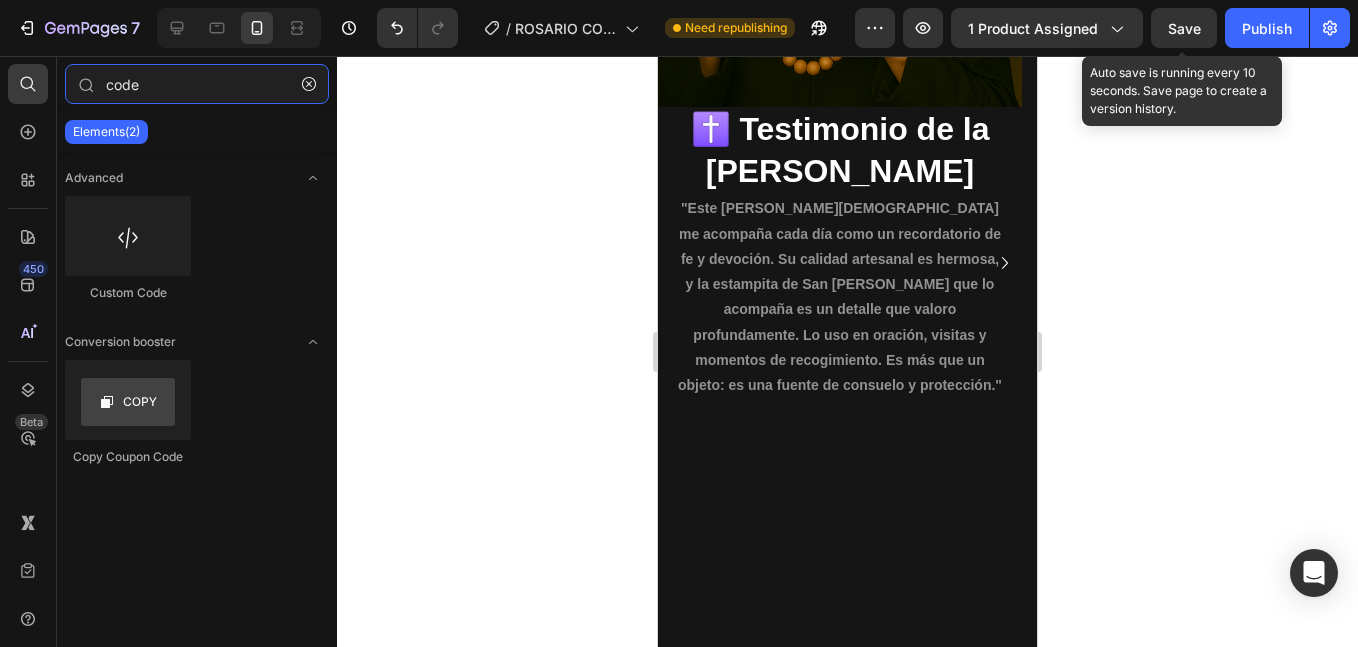 type on "code" 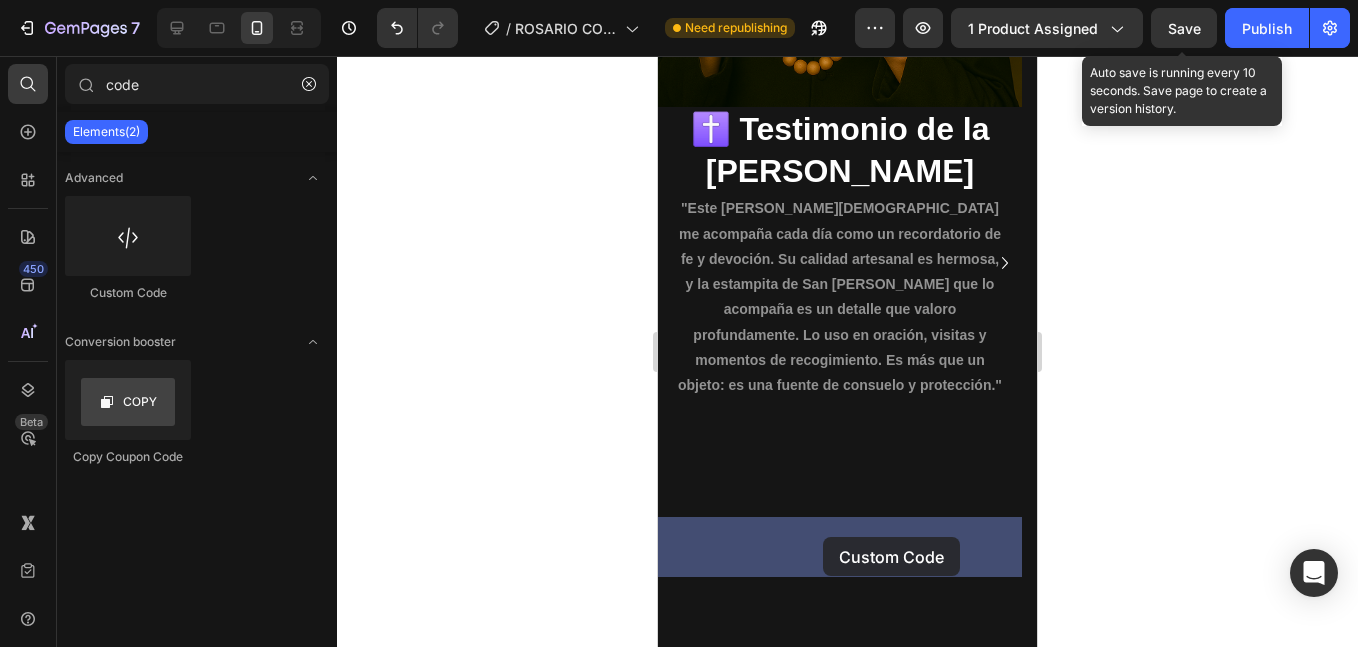 drag, startPoint x: 1004, startPoint y: 378, endPoint x: 823, endPoint y: 537, distance: 240.91907 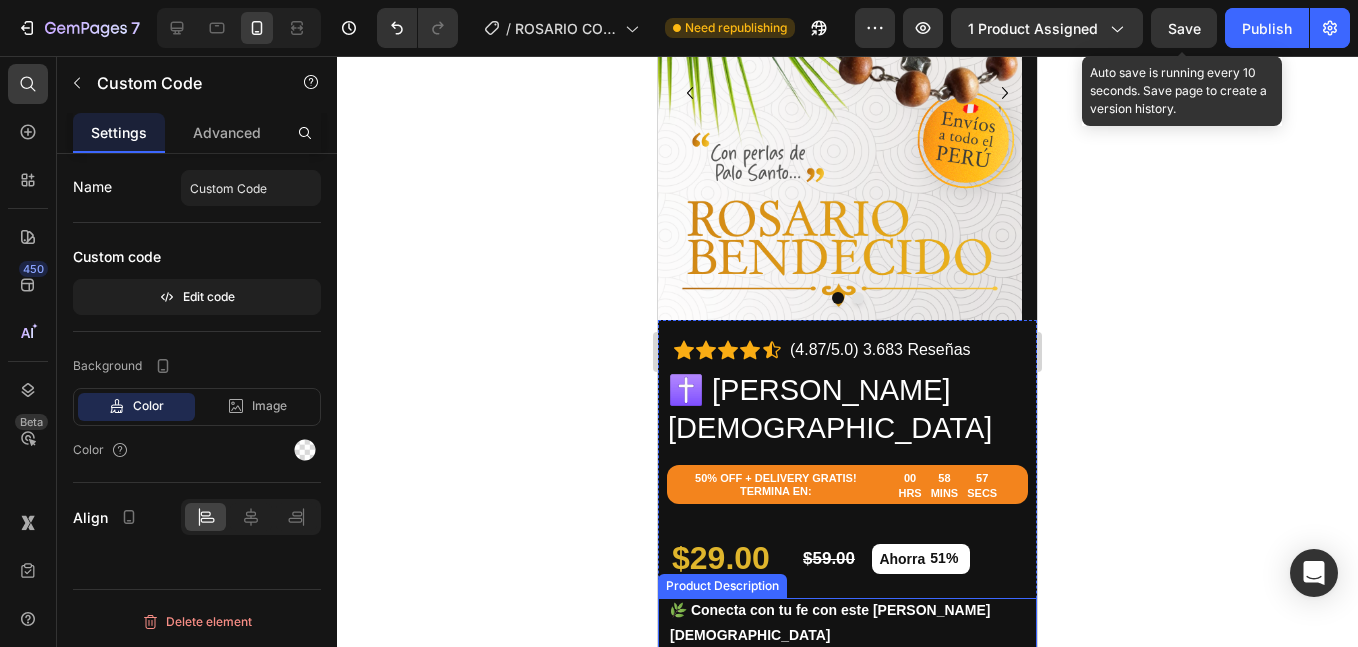 scroll, scrollTop: 770, scrollLeft: 0, axis: vertical 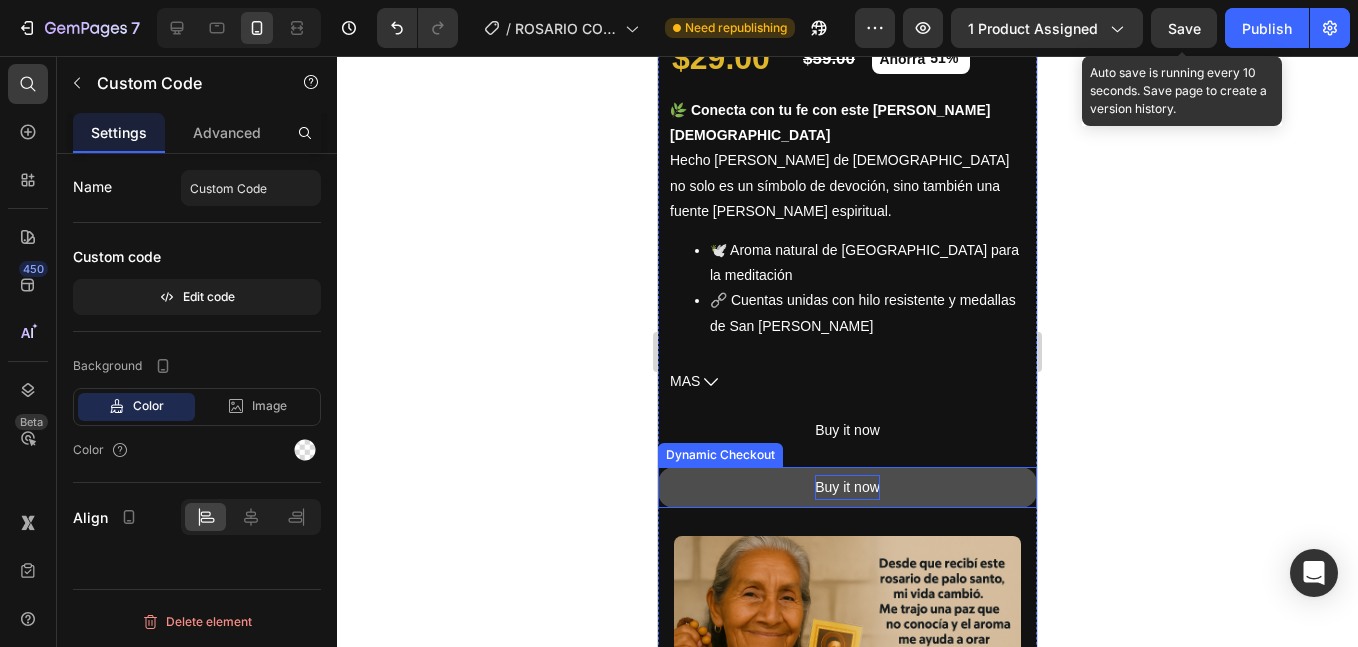 click on "Buy it now" at bounding box center [847, 487] 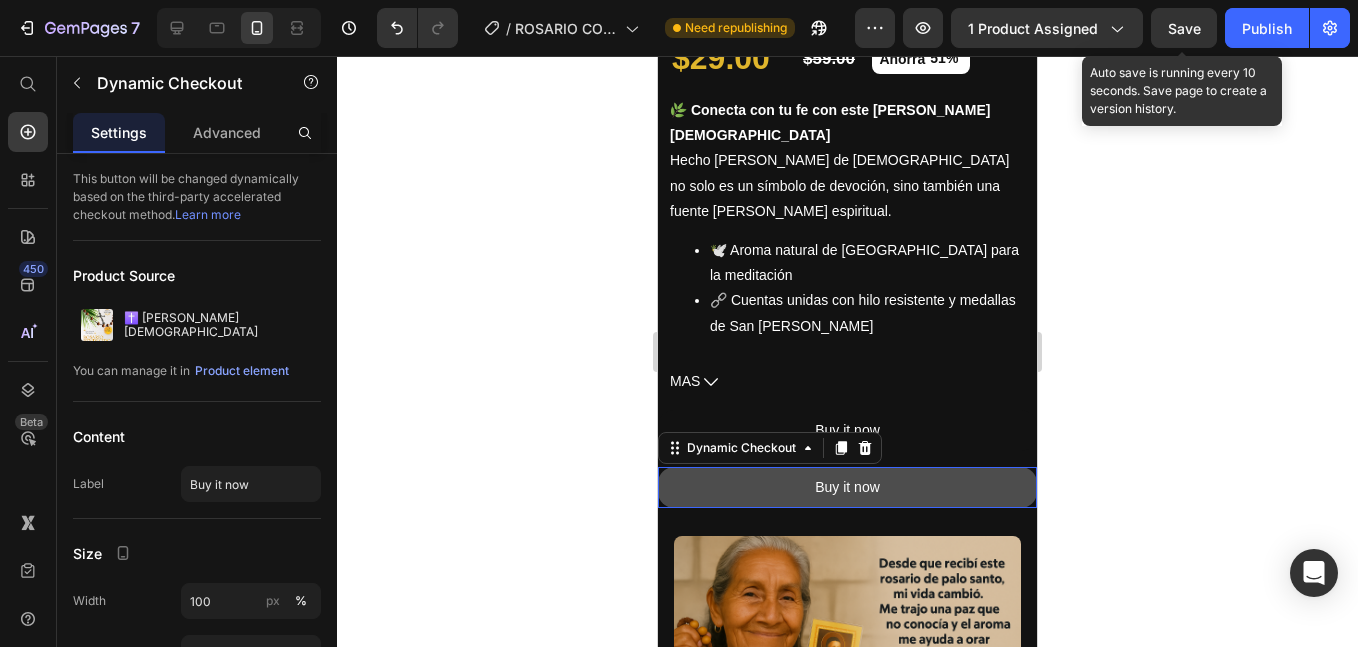 click on "Buy it now" at bounding box center (847, 487) 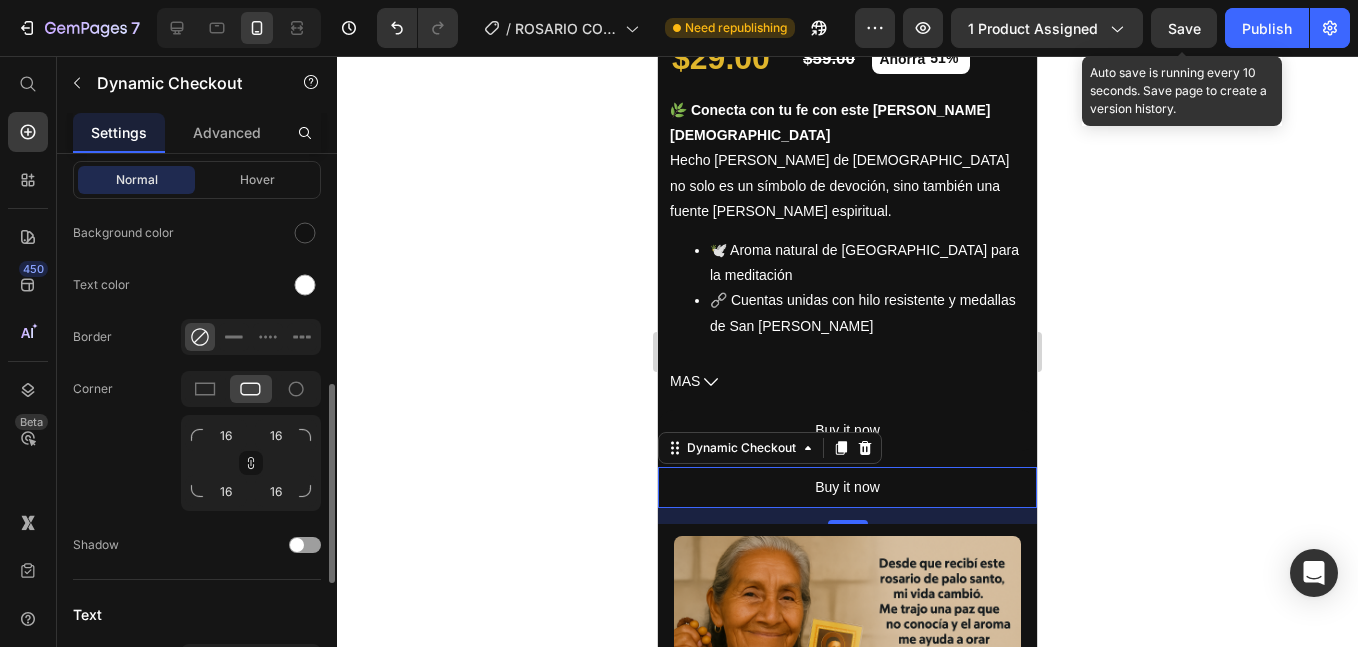 scroll, scrollTop: 301, scrollLeft: 0, axis: vertical 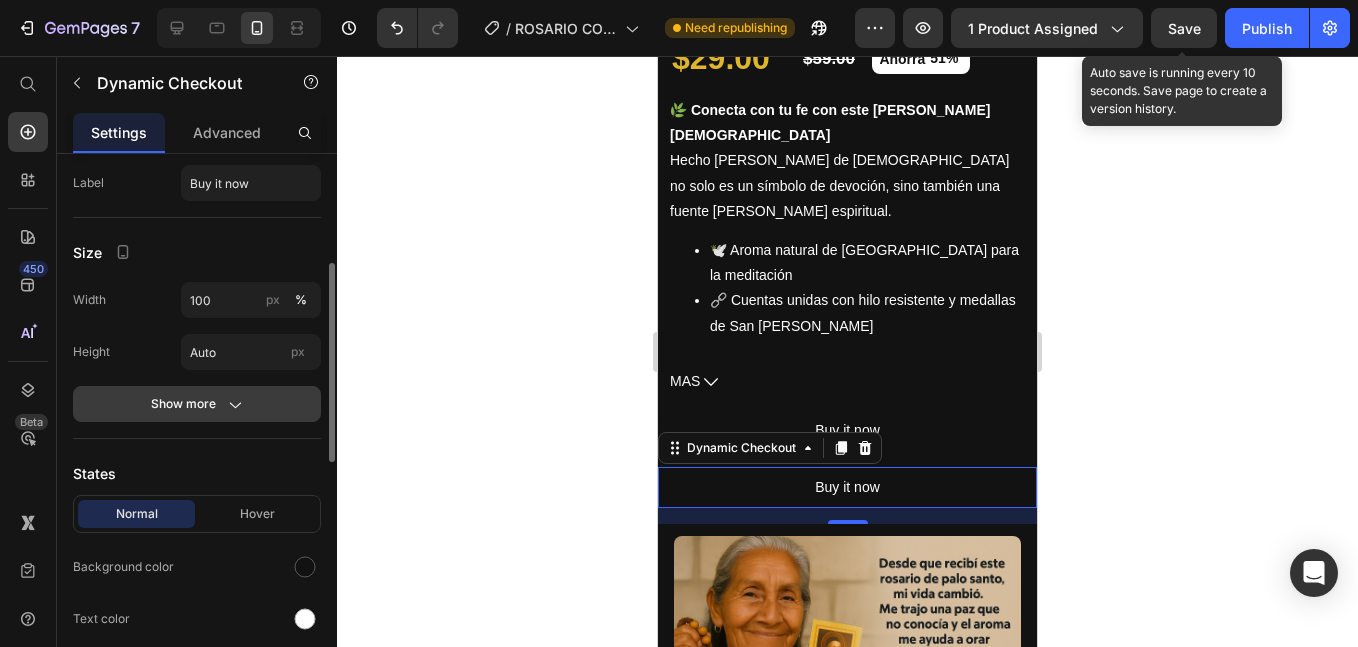 click on "Show more" 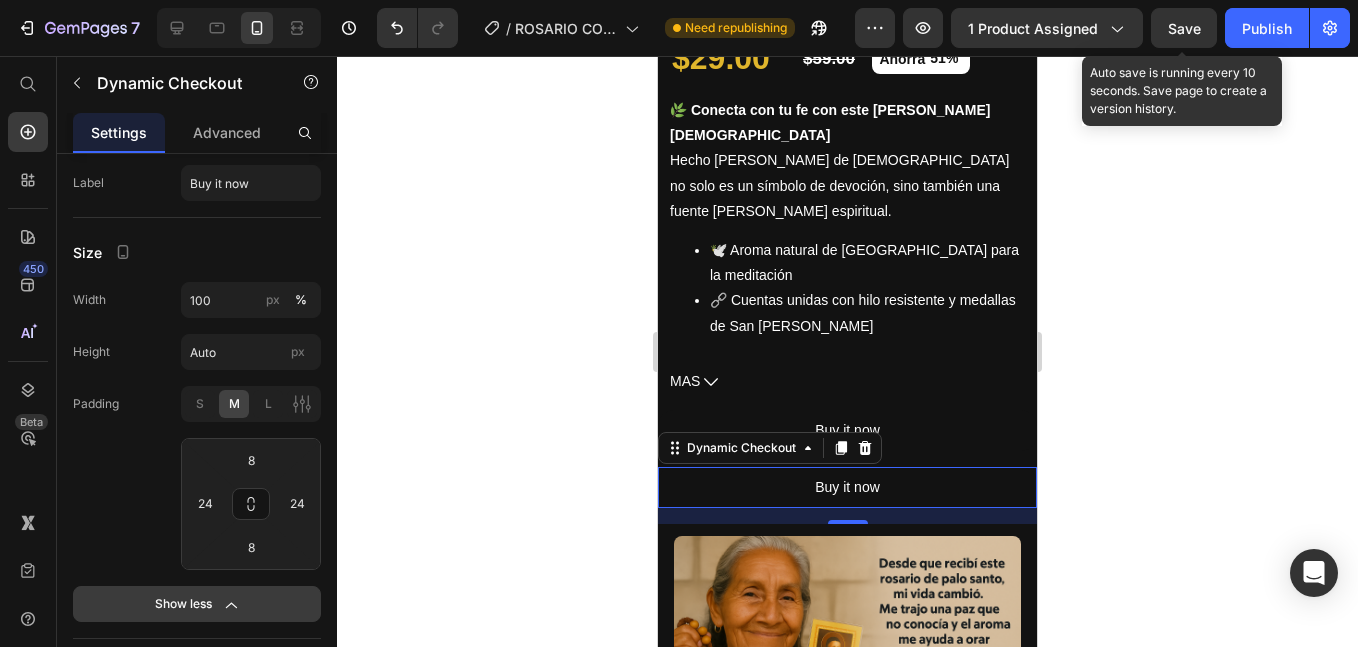 scroll, scrollTop: 0, scrollLeft: 0, axis: both 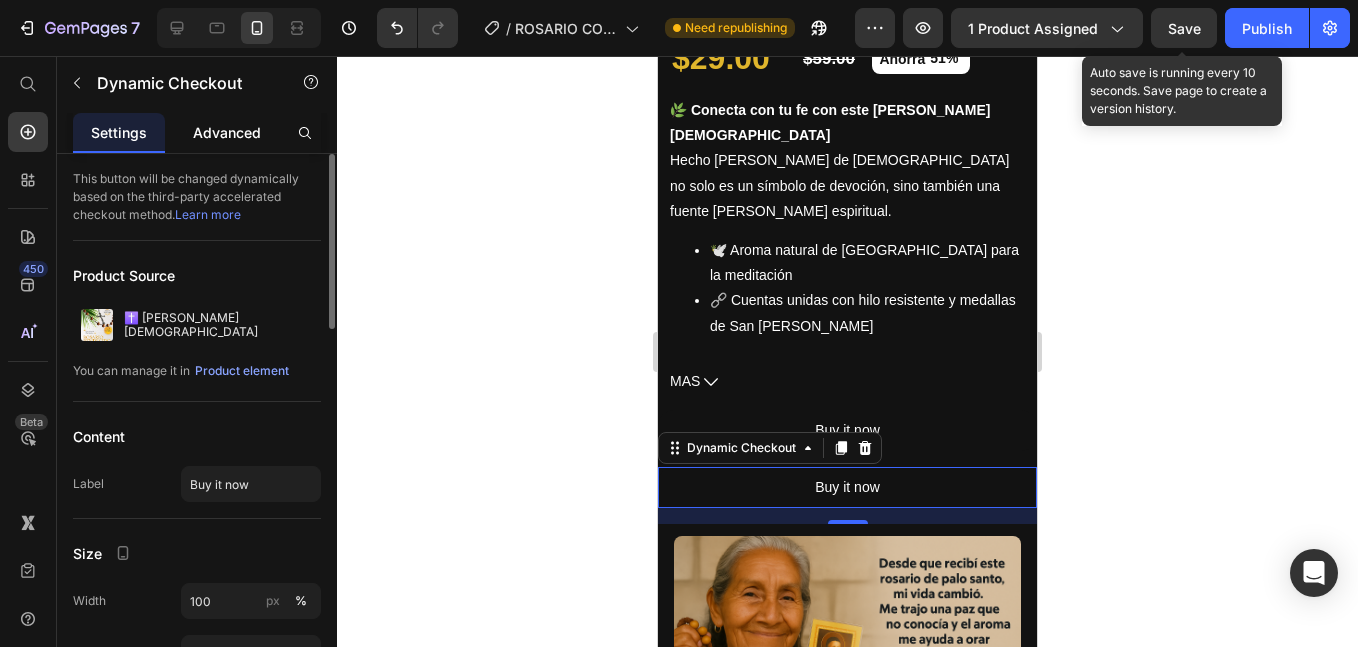 click on "Advanced" at bounding box center (227, 132) 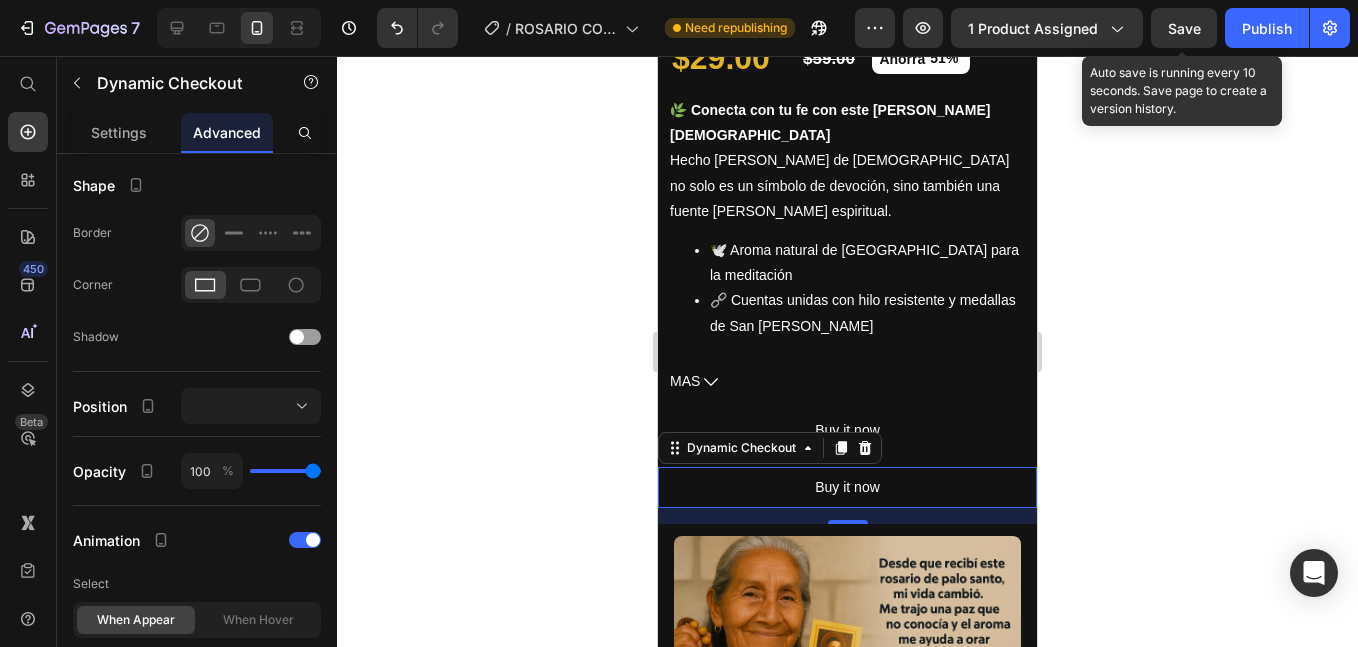 scroll, scrollTop: 1329, scrollLeft: 0, axis: vertical 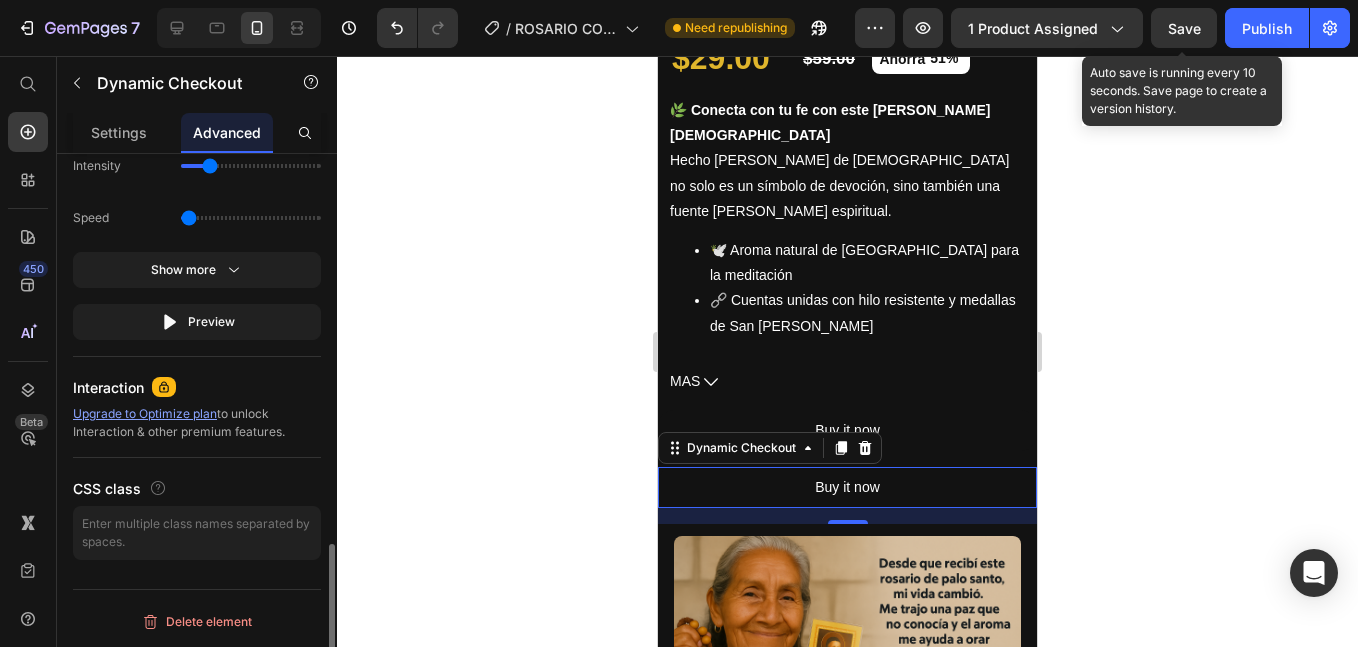 click on "Select When appear When hover None Fade Slide Zoom Shake  Intensity   Speed  Show more Preview" at bounding box center (197, 39) 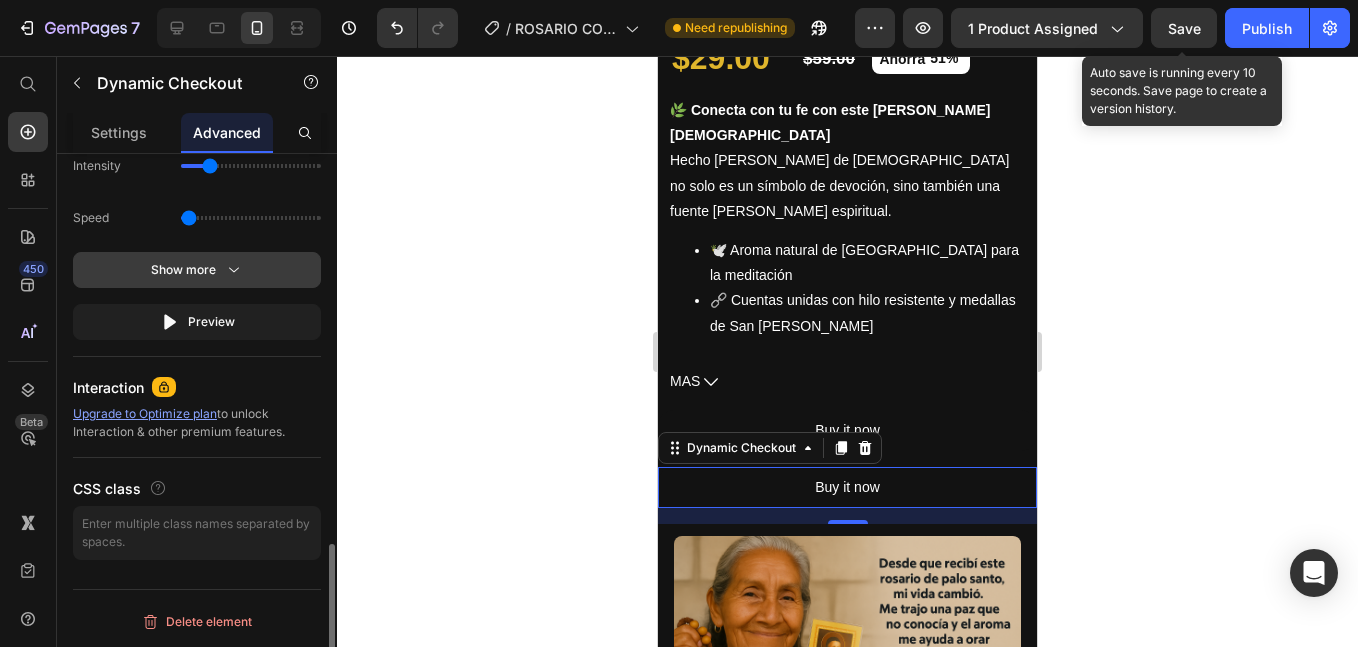 click 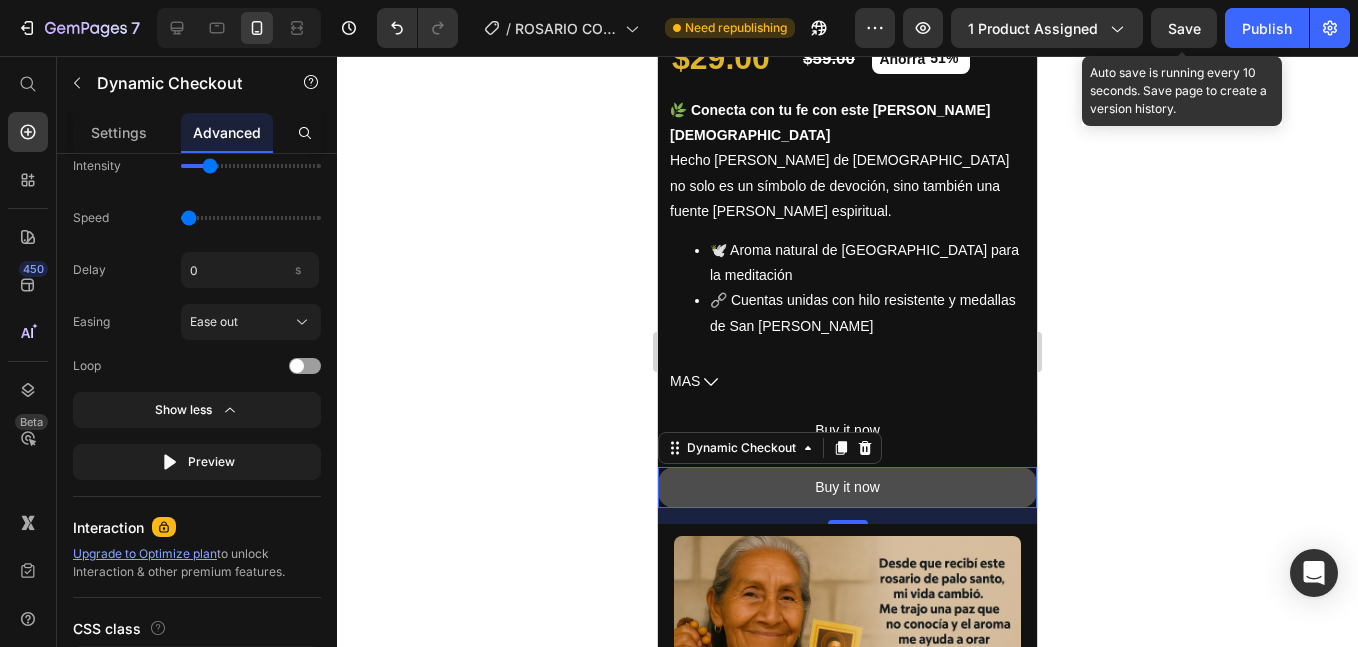 click on "Buy it now" at bounding box center [847, 487] 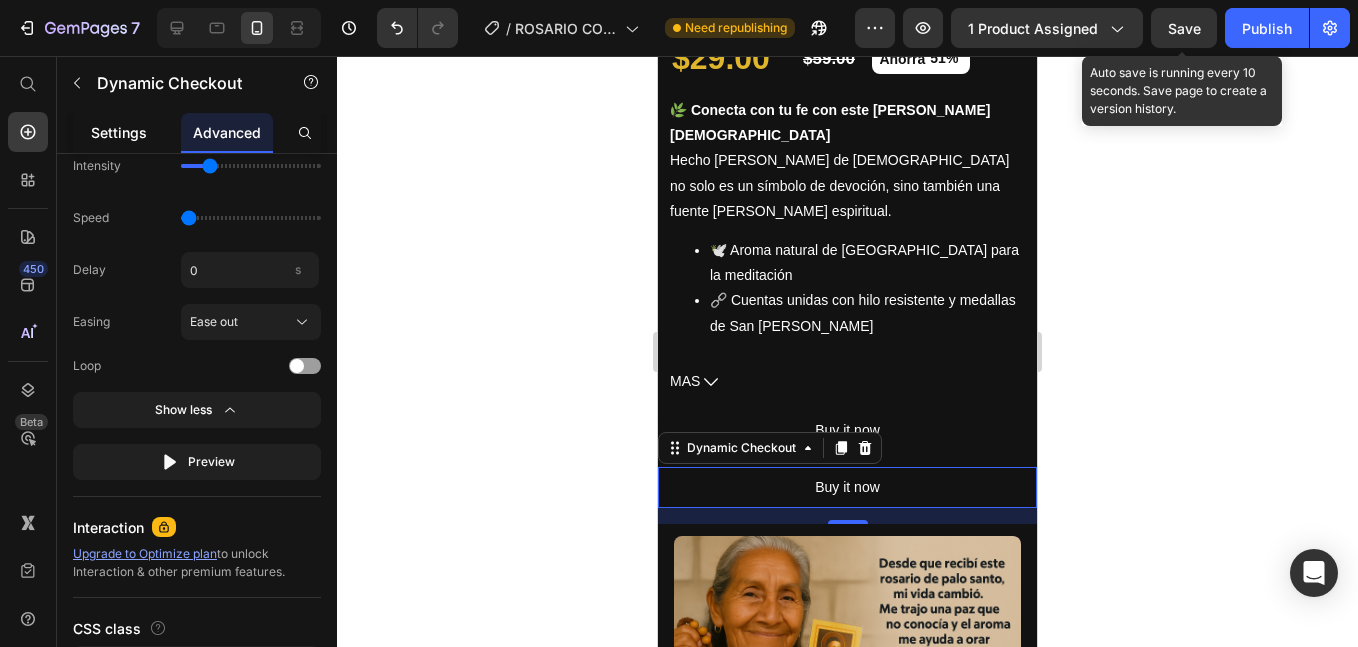 click on "Settings" at bounding box center [119, 132] 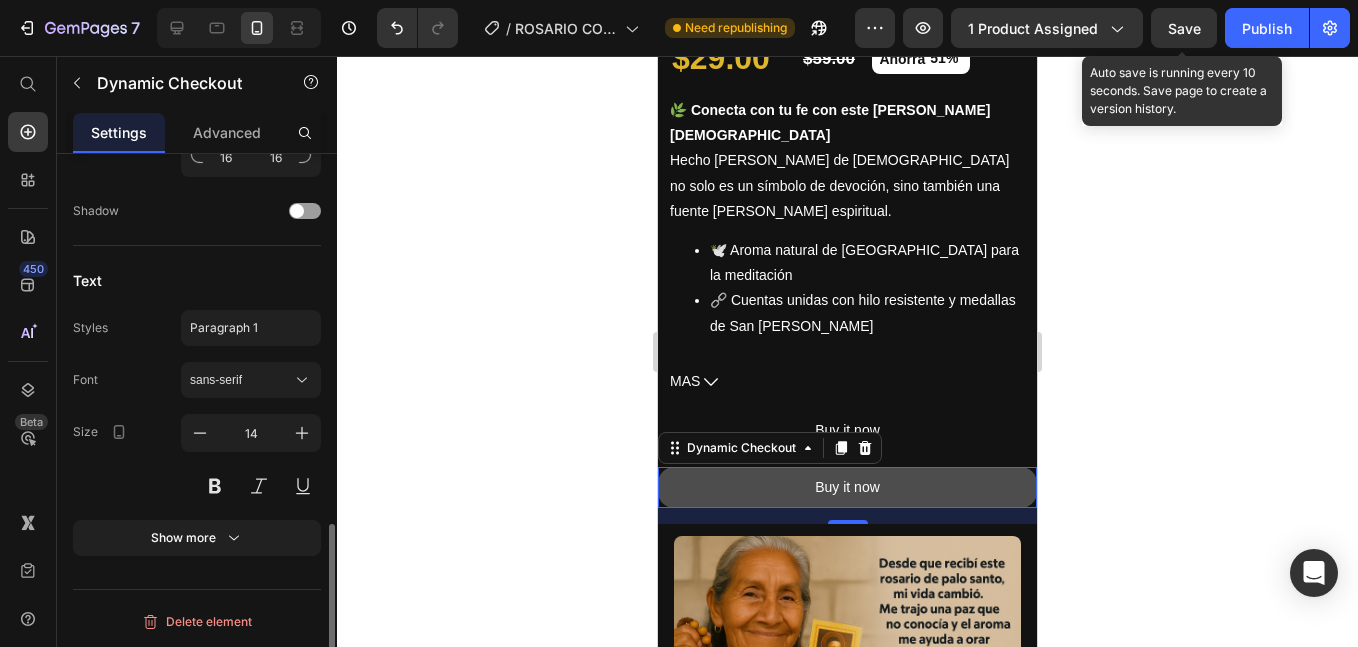 scroll, scrollTop: 0, scrollLeft: 0, axis: both 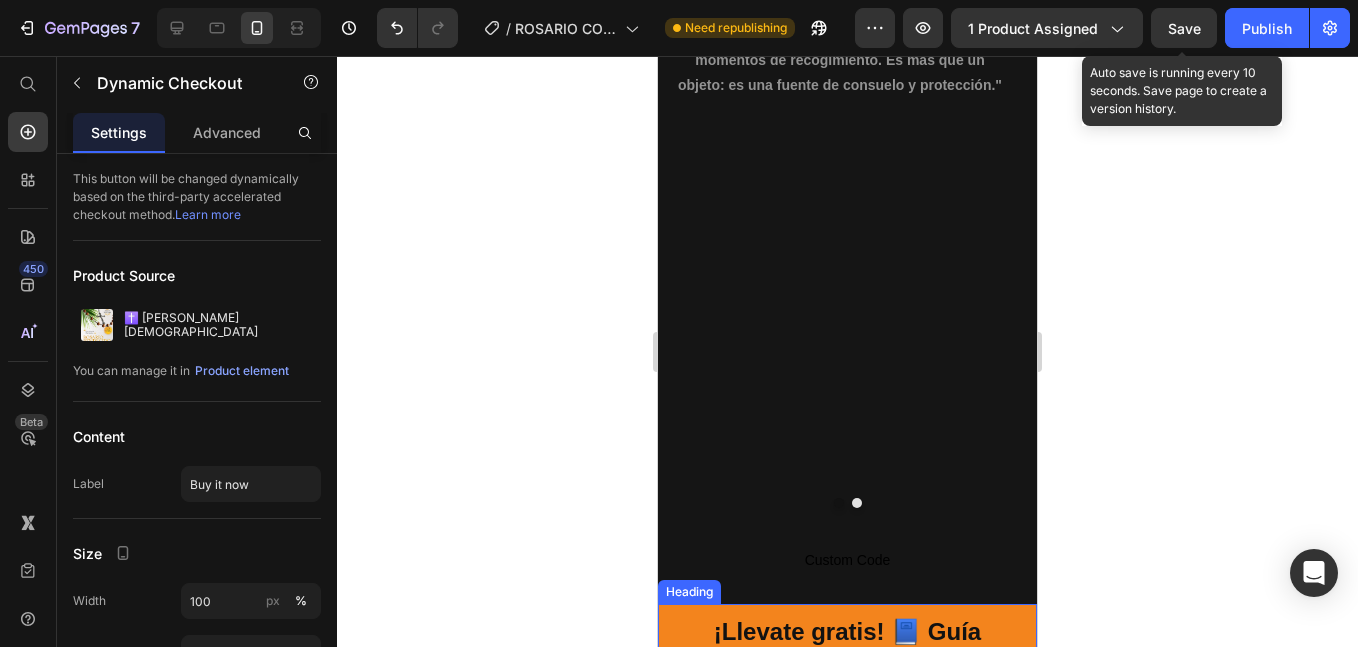 click on "Custom Code" at bounding box center (847, 560) 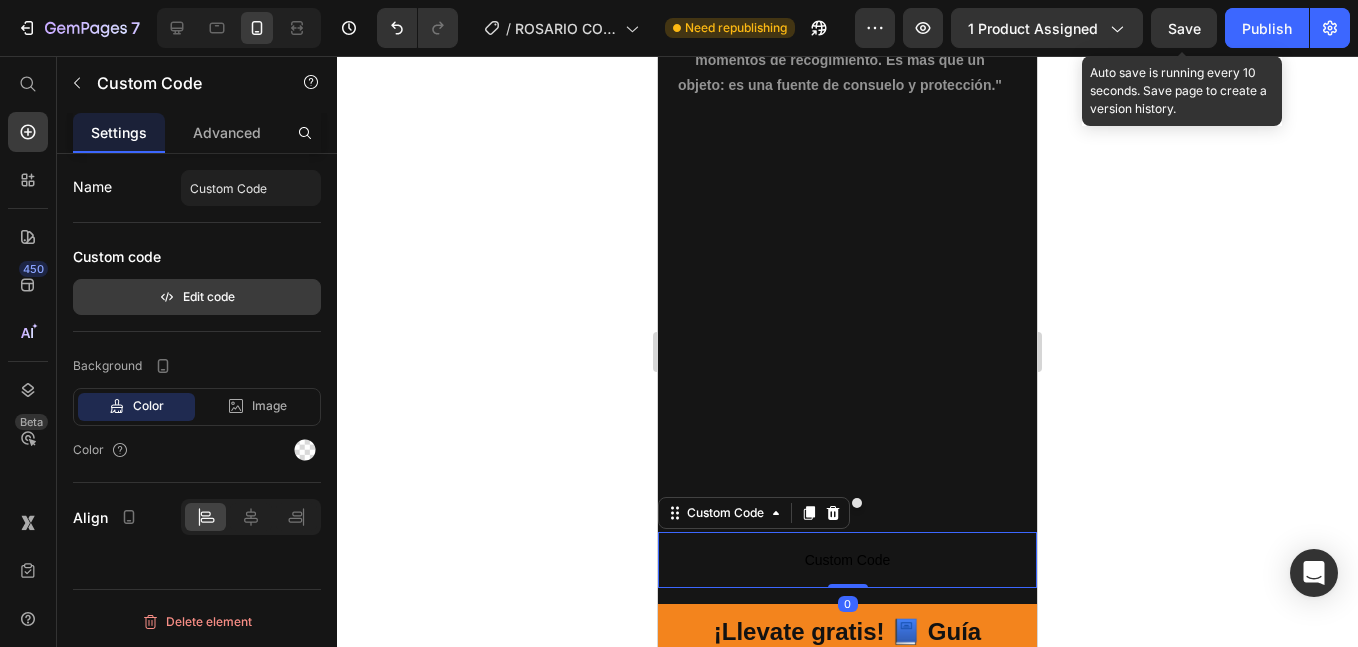 click on "Edit code" at bounding box center (197, 297) 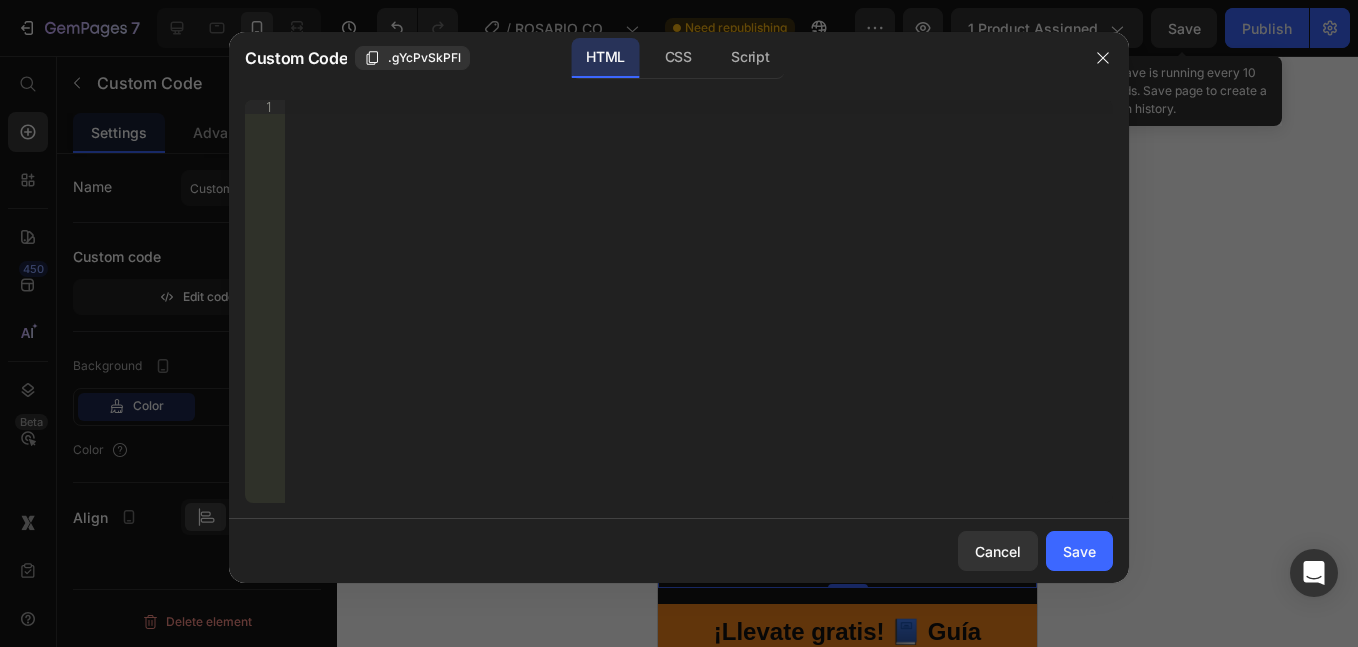 click on "Insert the 3rd-party installation code, HTML code, or Liquid code to display custom content." at bounding box center [699, 315] 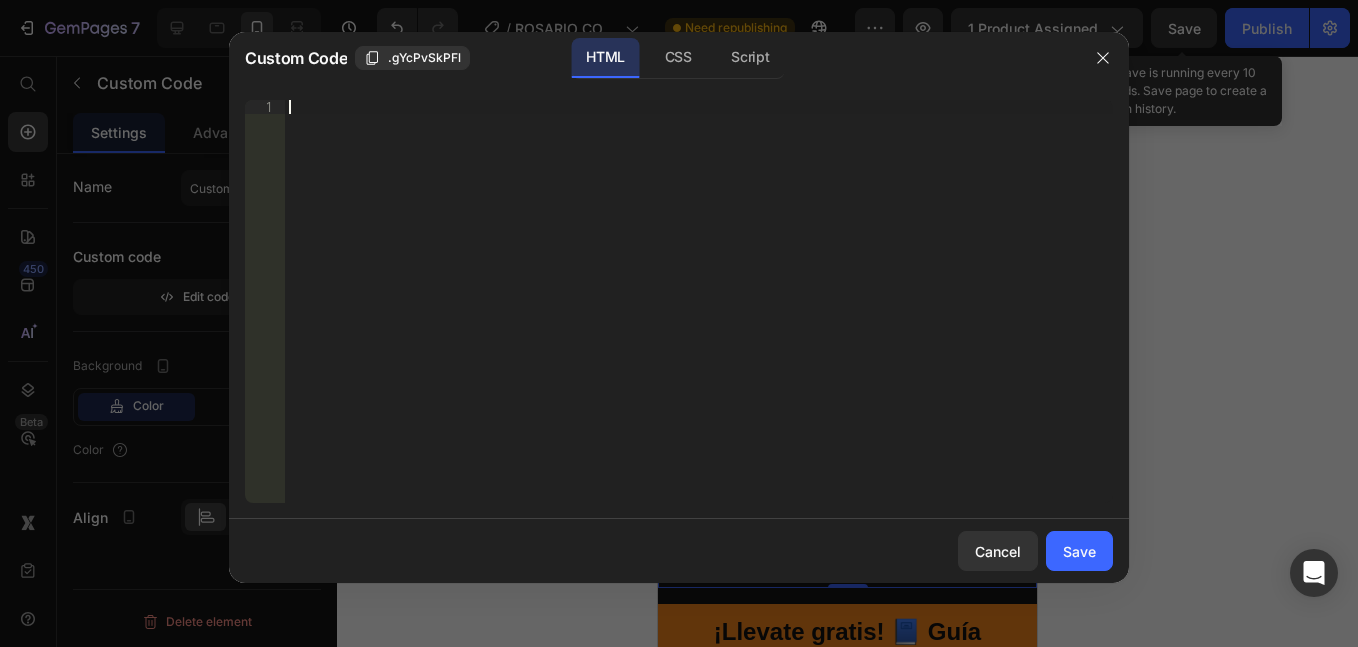 paste on "<div id="_rsi-cod-form-embed-custom-hook"></div>" 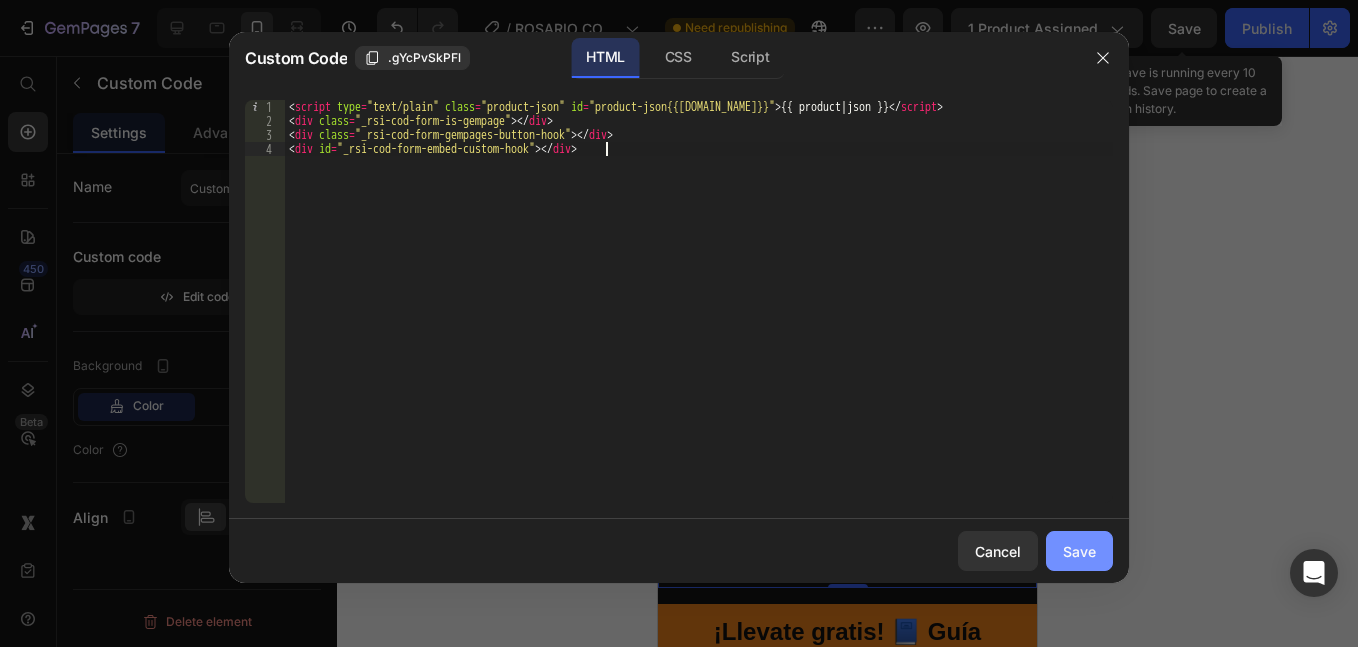 click on "Save" 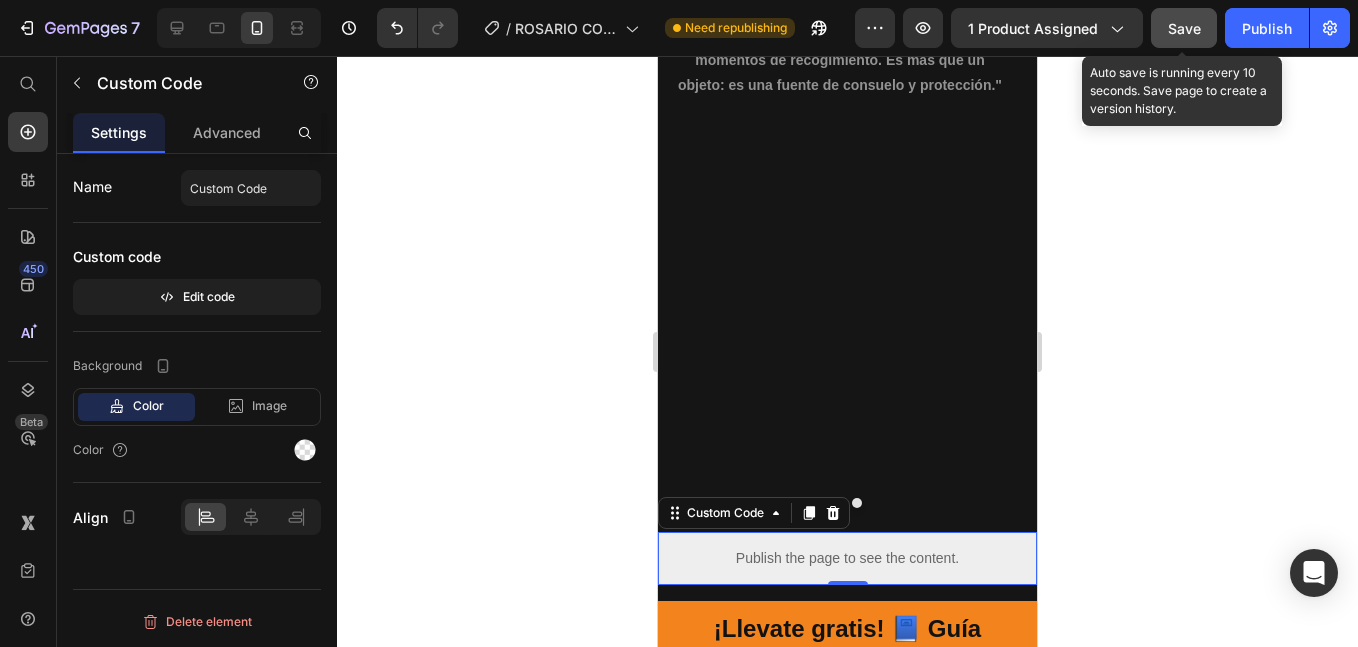 click on "Save" at bounding box center [1184, 28] 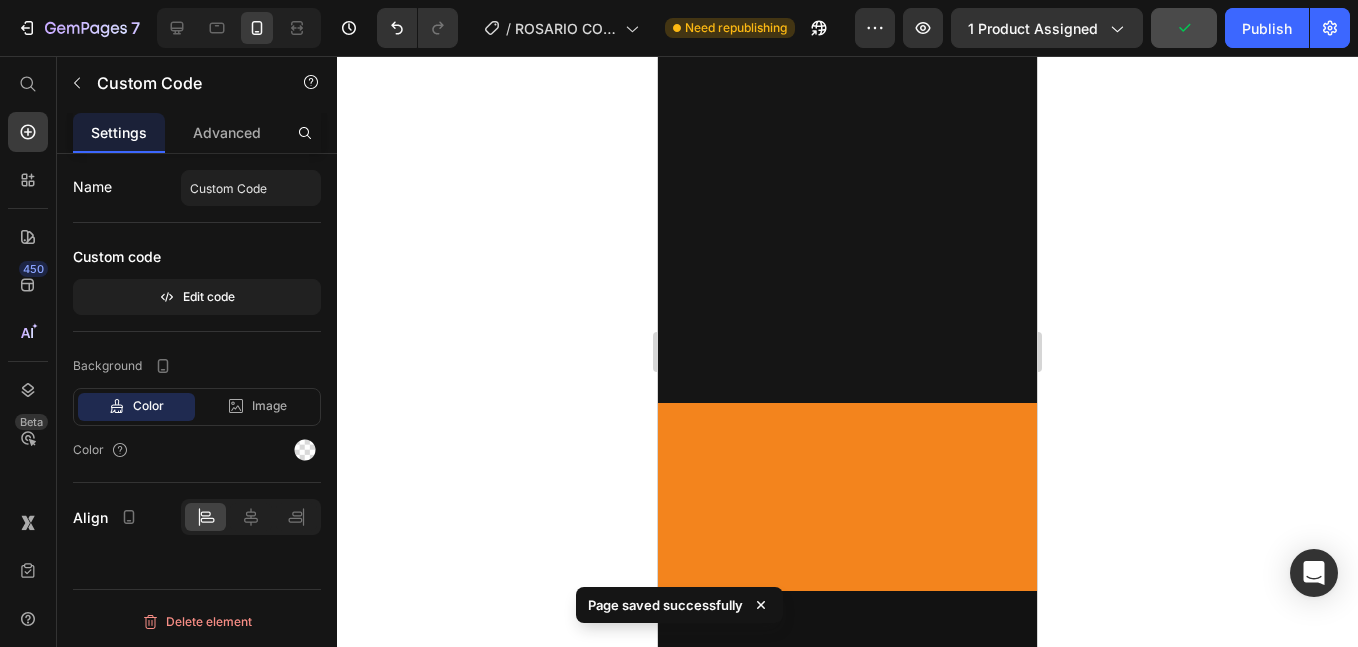 scroll, scrollTop: 721, scrollLeft: 0, axis: vertical 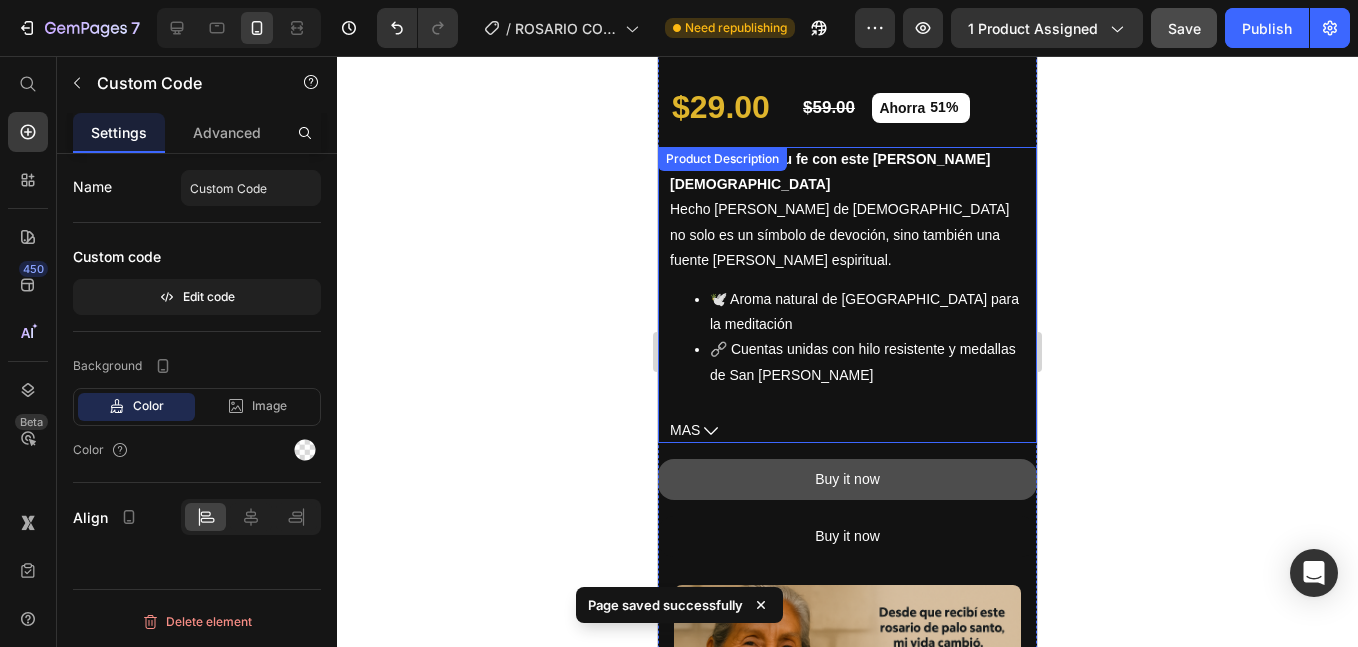 click on "Buy it now" at bounding box center [847, 479] 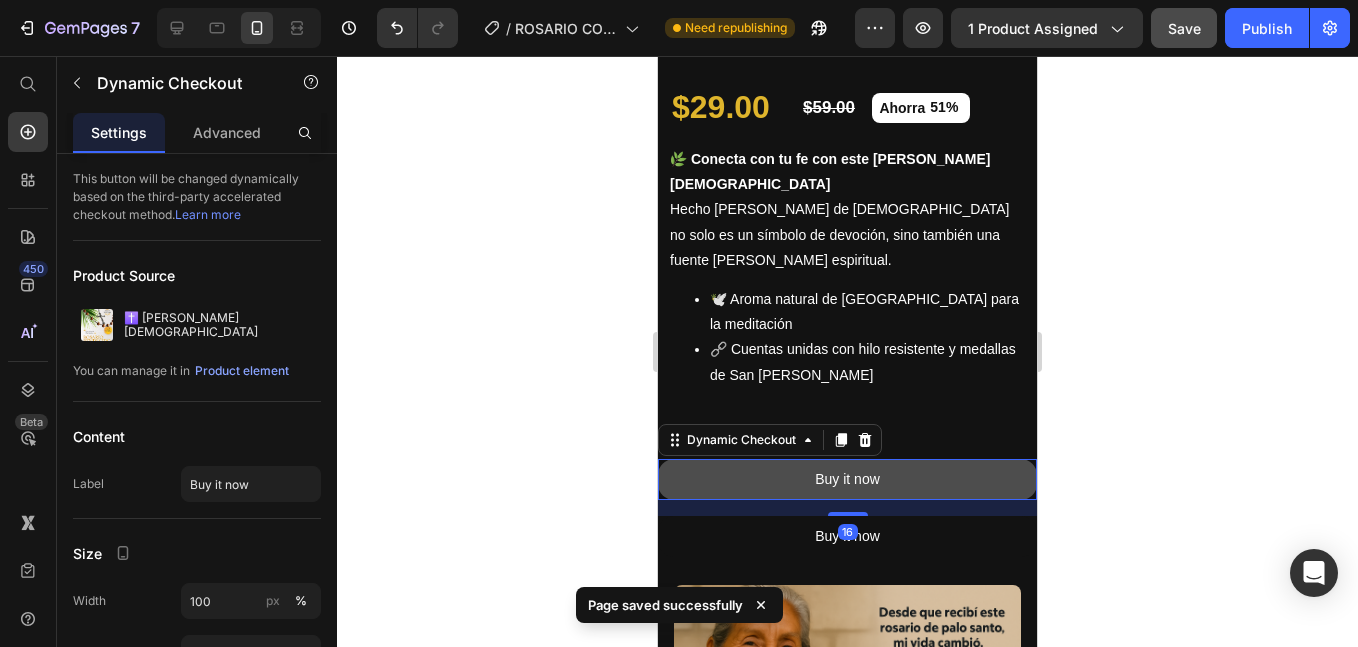 click on "Buy it now" at bounding box center [847, 479] 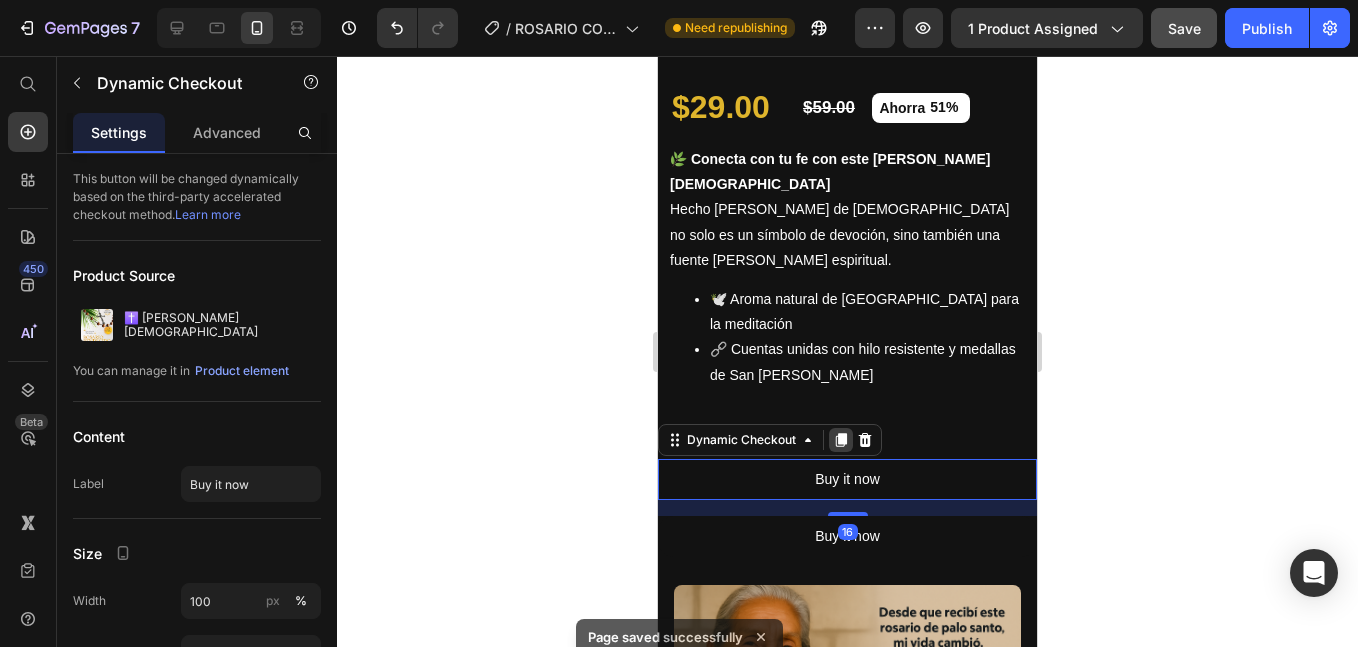 click at bounding box center (841, 440) 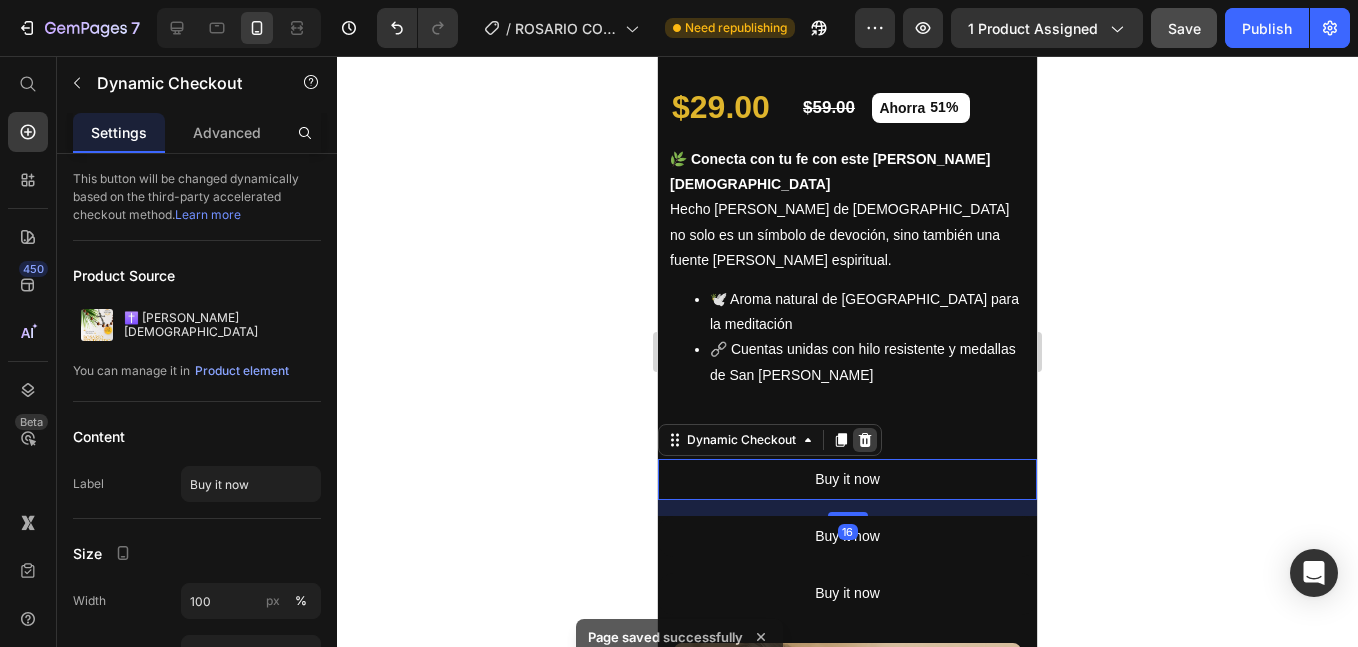 click on "Icon
Icon
Icon
Icon
Icon Icon List Hoz (4.87/5.0) 3.683 Reseñas Text block Row ✝️ Rosario de Palo Santo Product Title 50% OFF + DELIVERY GRATIS! TERMINA EN: Text Block 00 HRS 51 MINS 14 SECS Countdown Timer Row 50% OFF + DELIVERY GRATIS! TERMINA EN: Text Block 02 HRS 05 MINS 08 SECS Countdown Timer Row 50% OFF + DELIVERY GRATIS! TERMINA EN: Text Block 02 HRS 05 MINS 08 SECS Countdown Timer Row Row 50% OFF + DELIVERY GRATIS! TERMINA EN: Text Block 02 HRS 05 MINS 08 SECS Countdown Timer Row 50% OFF + DELIVERY GRATIS! TERMINA EN: Text Block 02 HRS 05 MINS 08 SECS Countdown Timer Row Row $29.00 Product Price $59.00 Product Price Ahorra 51% (P) Tag Row 🌿 Conecta con tu fe con este Rosario de Palo Santo
Hecho de madera de palo santo no solo es un símbolo de devoción, sino también una fuente de paz espiritual.
🕊️ Aroma natural de palo santo para la meditación
MAS Product Description Buy it now   16 Buy it now" at bounding box center [847, 385] 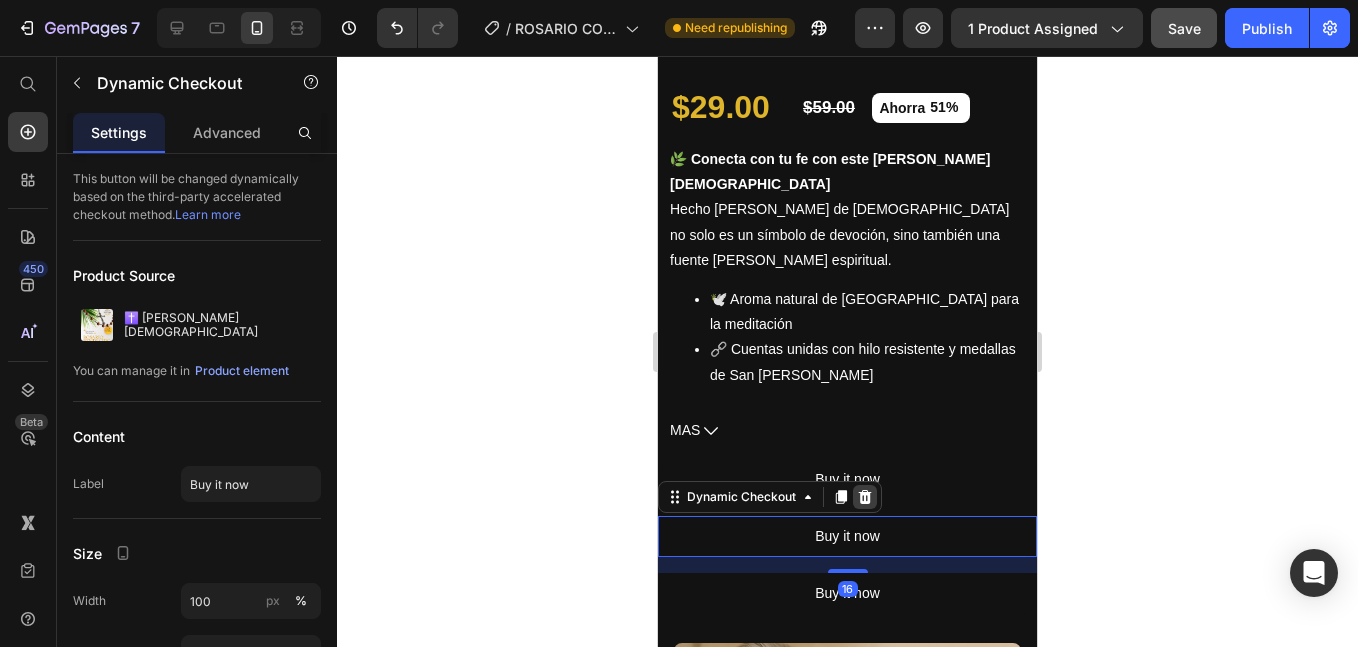 click 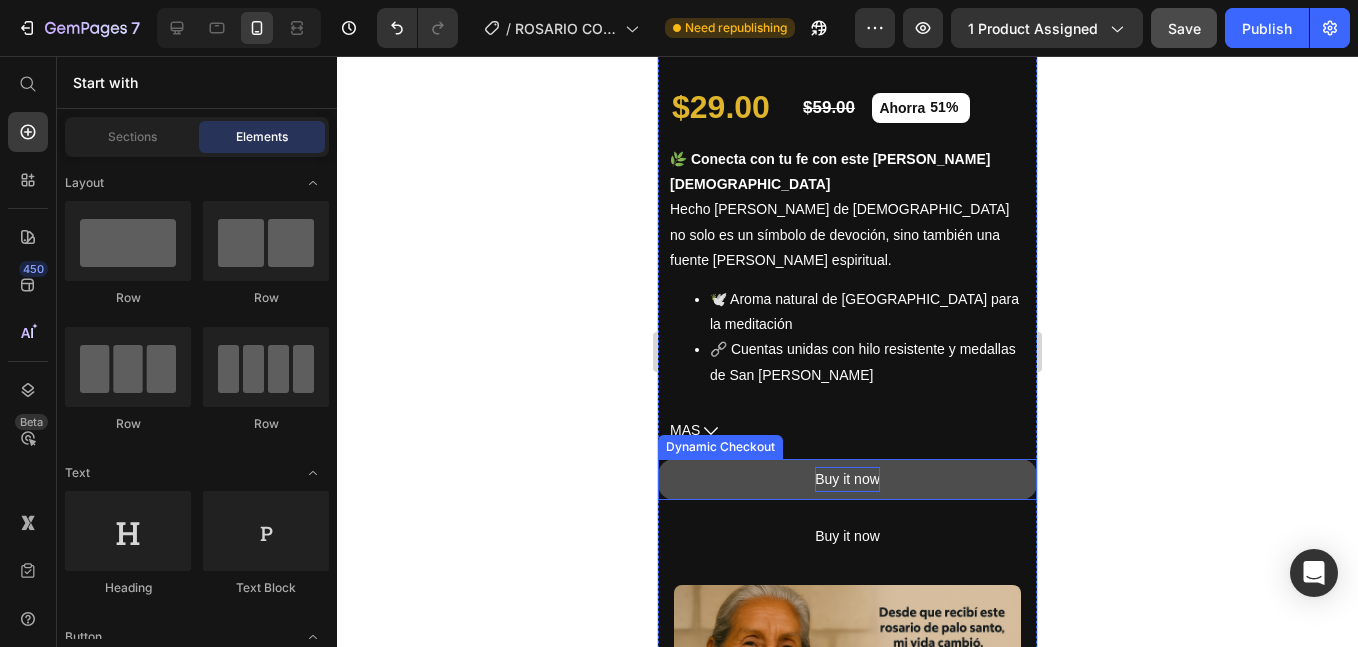 click on "Buy it now" at bounding box center (847, 479) 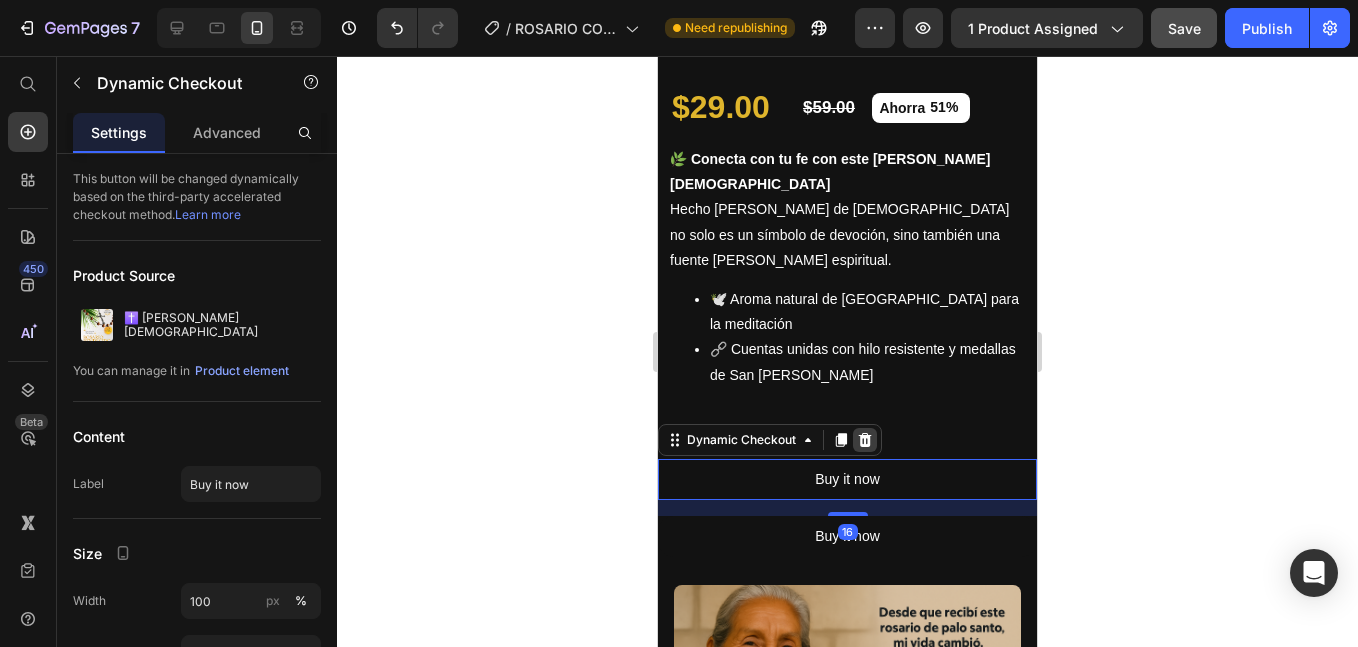 click at bounding box center (865, 440) 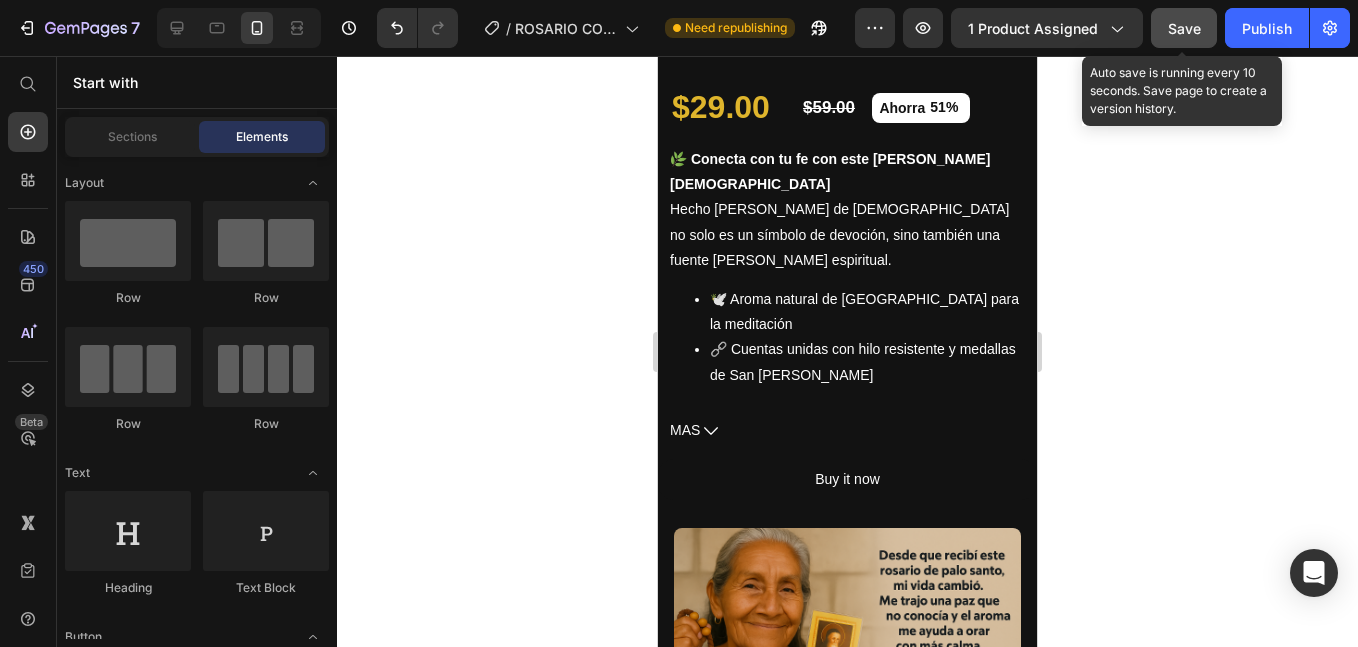 click on "Save" at bounding box center [1184, 28] 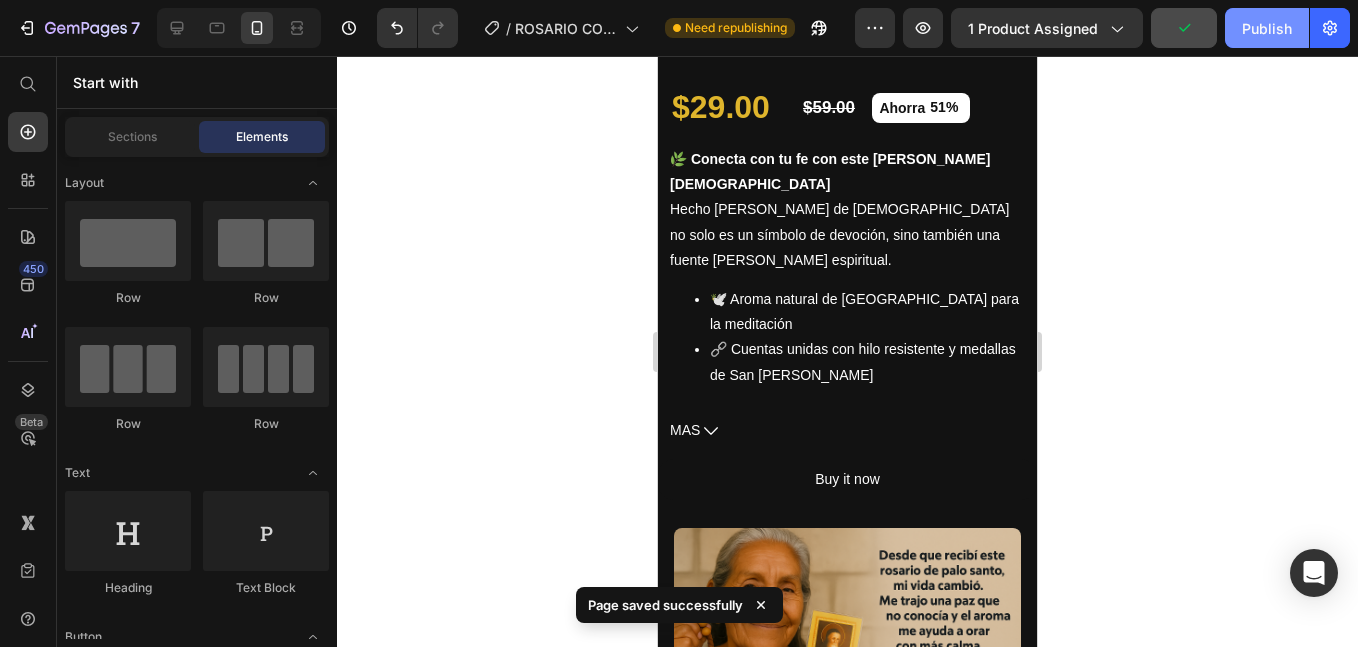 click on "Publish" at bounding box center [1267, 28] 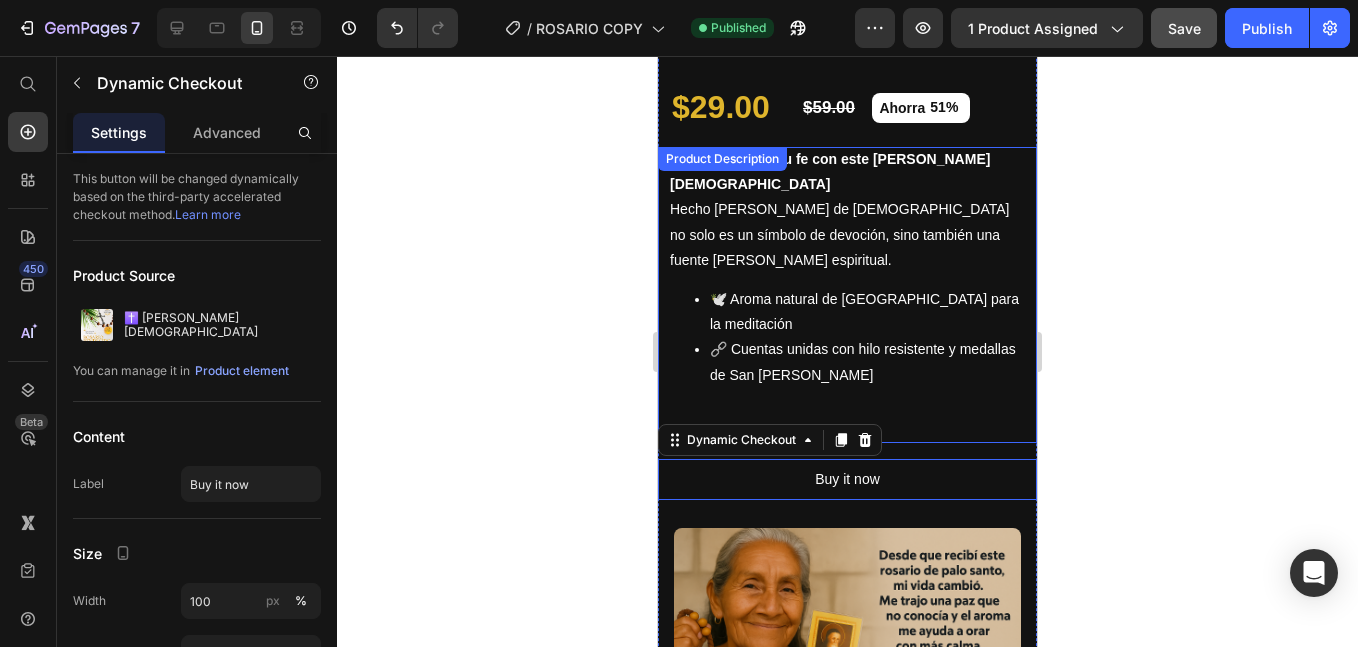 drag, startPoint x: 771, startPoint y: 433, endPoint x: 761, endPoint y: 386, distance: 48.052055 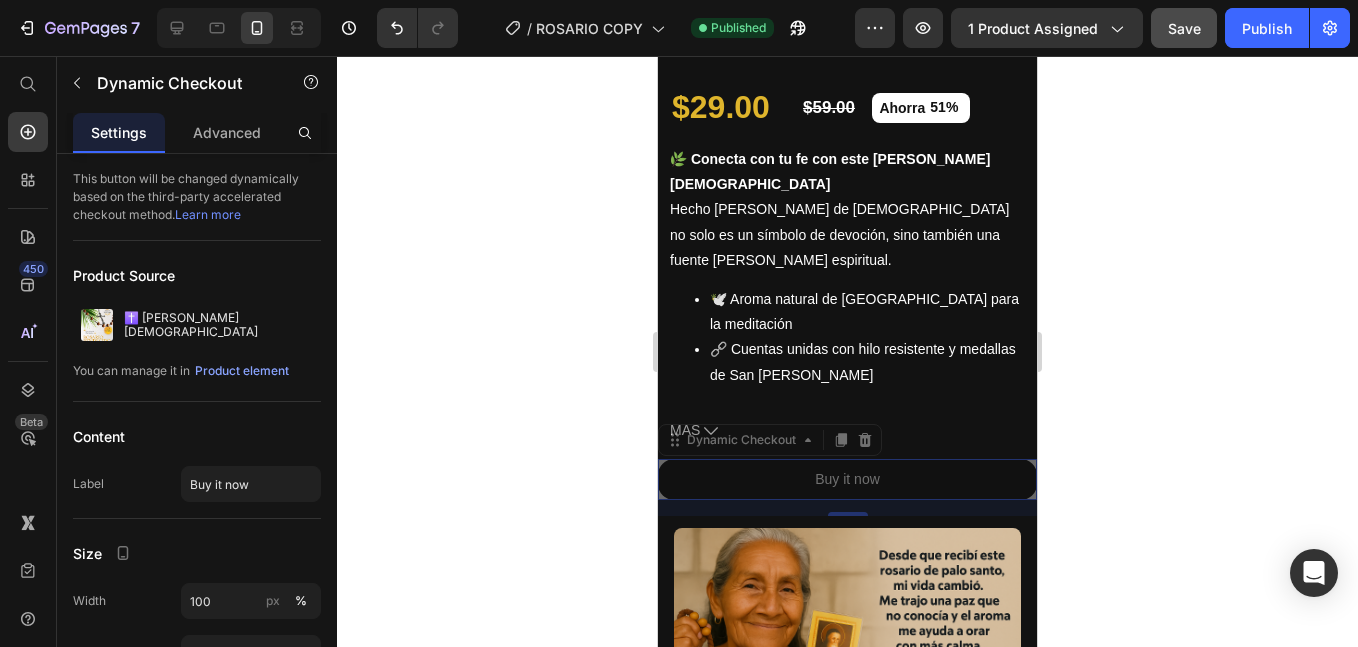 drag, startPoint x: 891, startPoint y: 441, endPoint x: 797, endPoint y: 372, distance: 116.60618 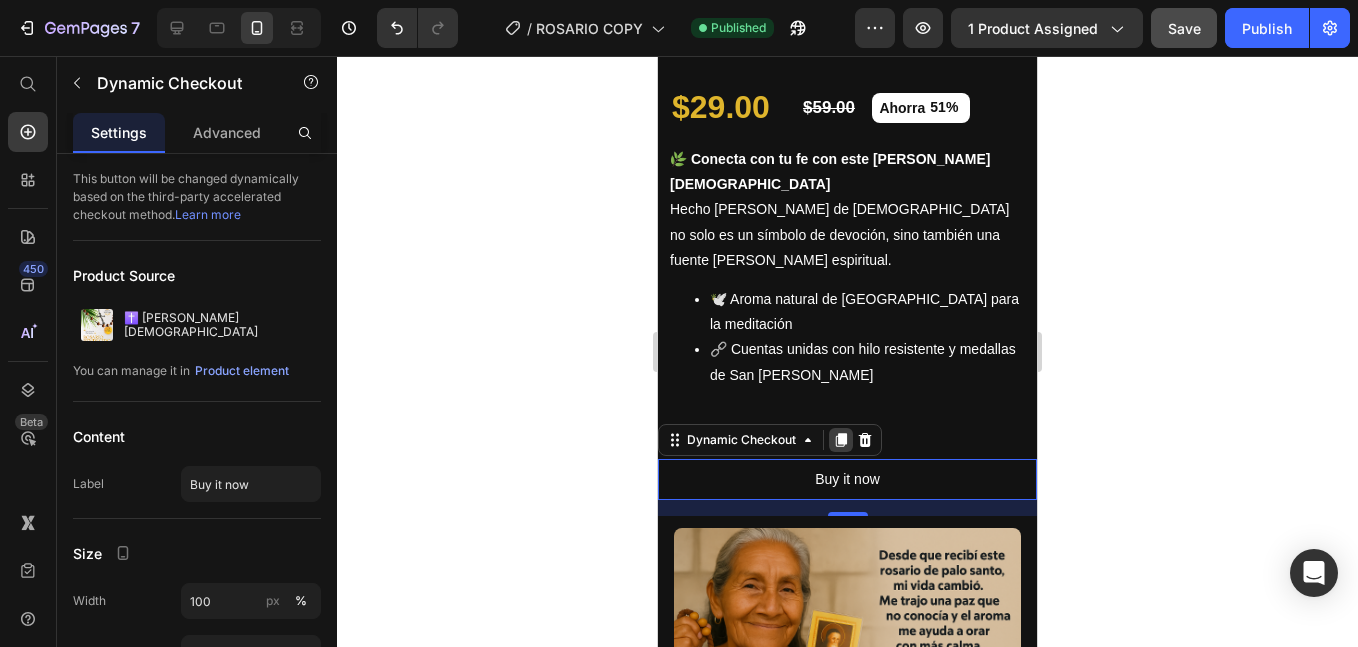 click 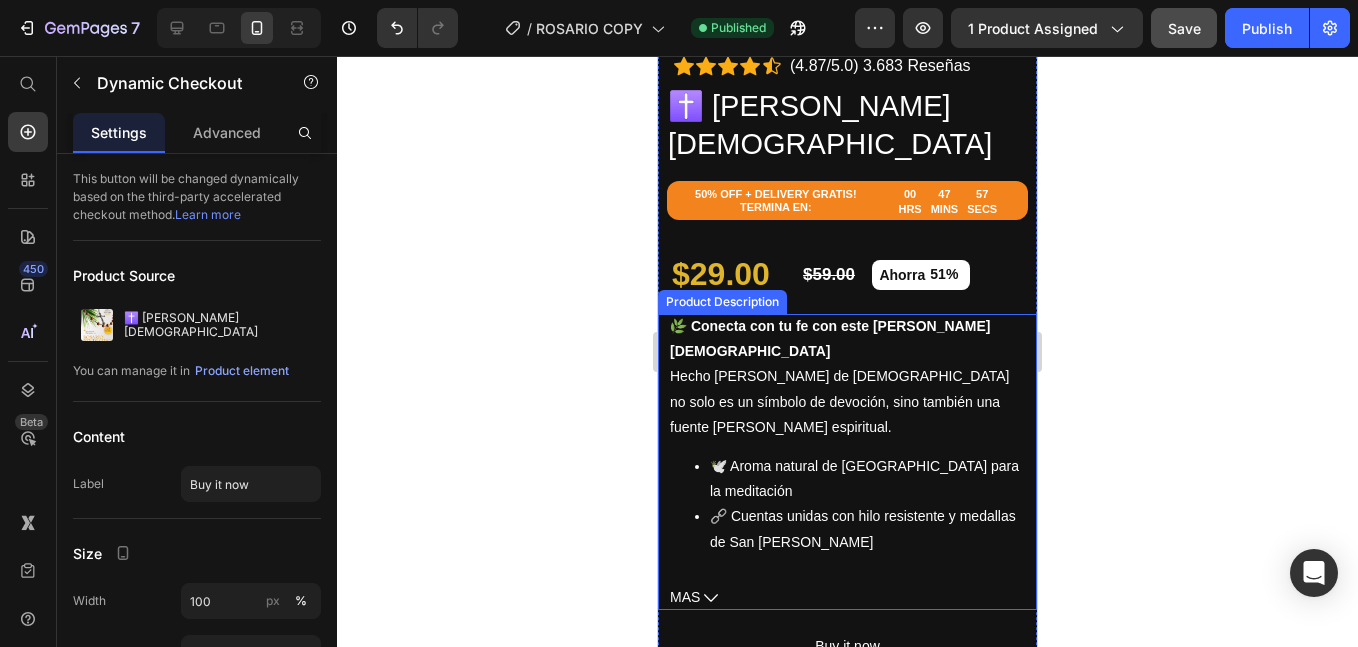 scroll, scrollTop: 888, scrollLeft: 0, axis: vertical 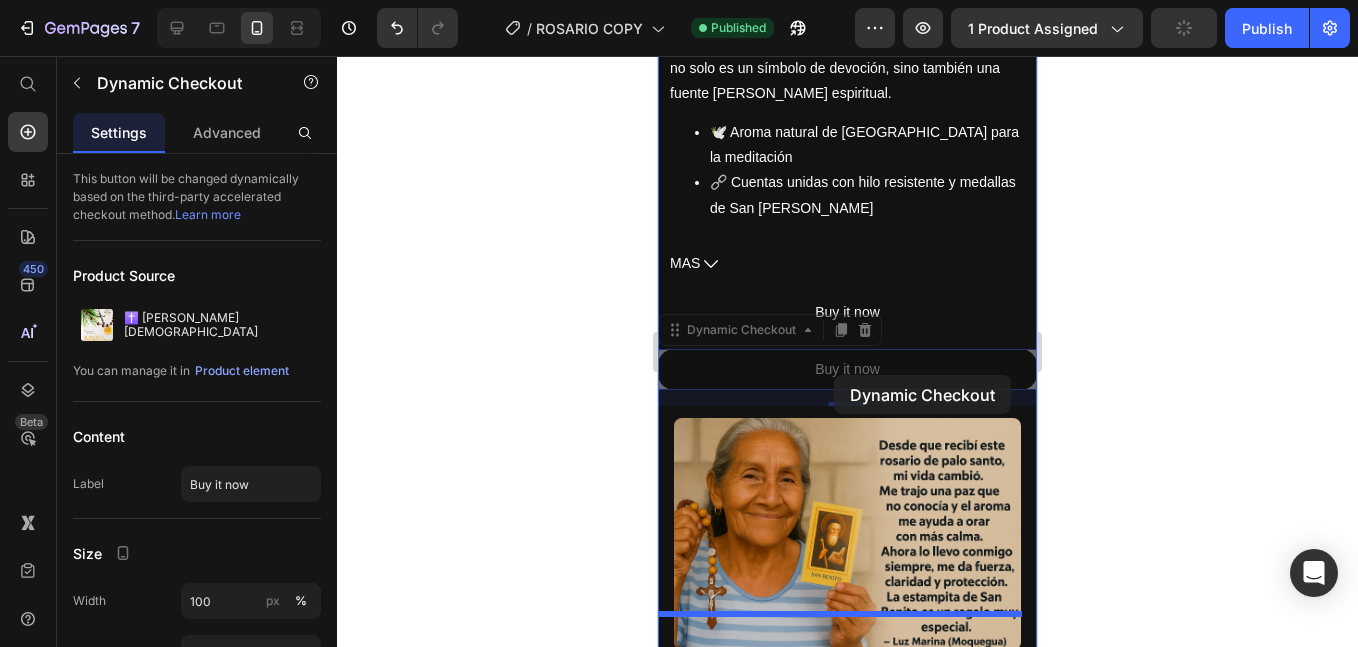 drag, startPoint x: 876, startPoint y: 331, endPoint x: 834, endPoint y: 375, distance: 60.827625 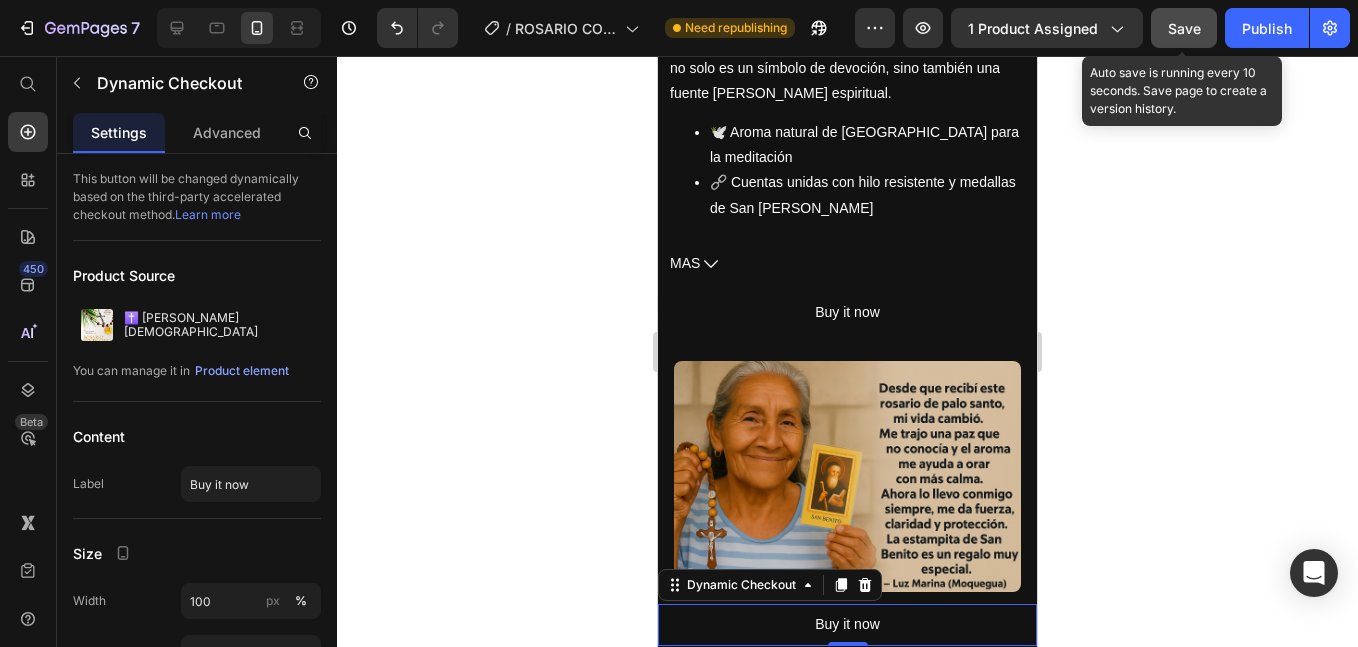click on "Save" at bounding box center [1184, 28] 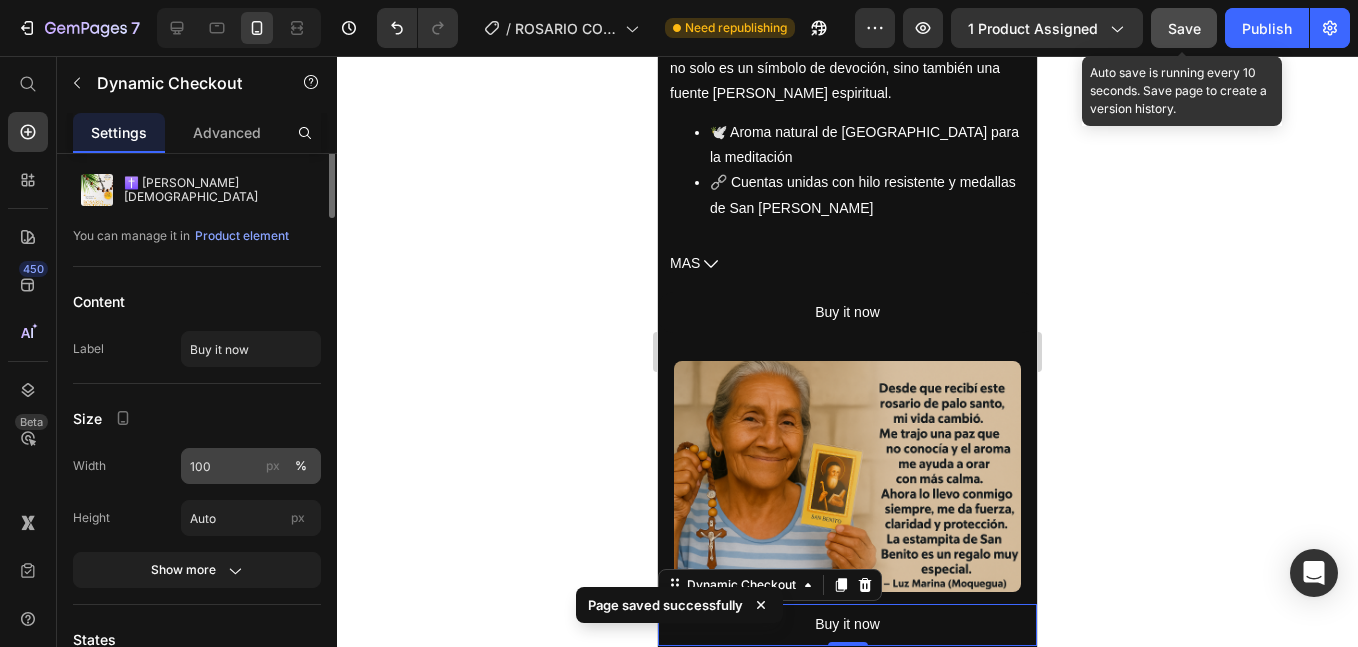 scroll, scrollTop: 0, scrollLeft: 0, axis: both 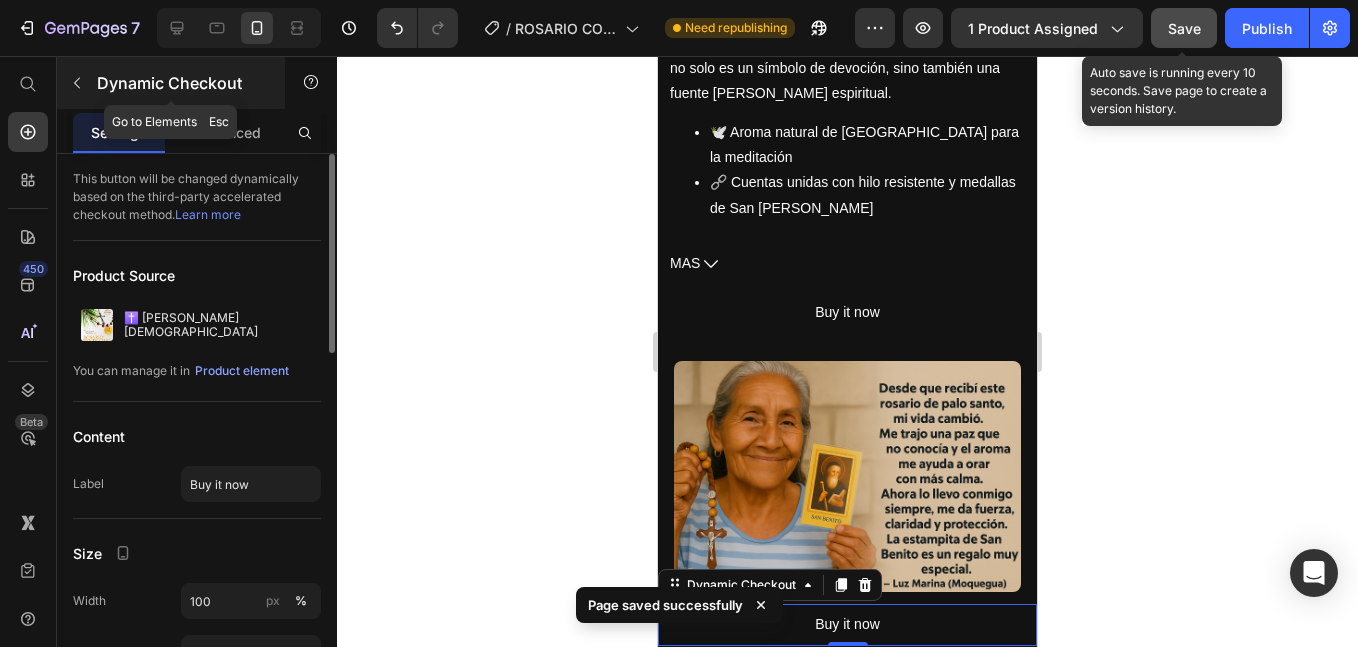 click on "Dynamic Checkout" at bounding box center [171, 83] 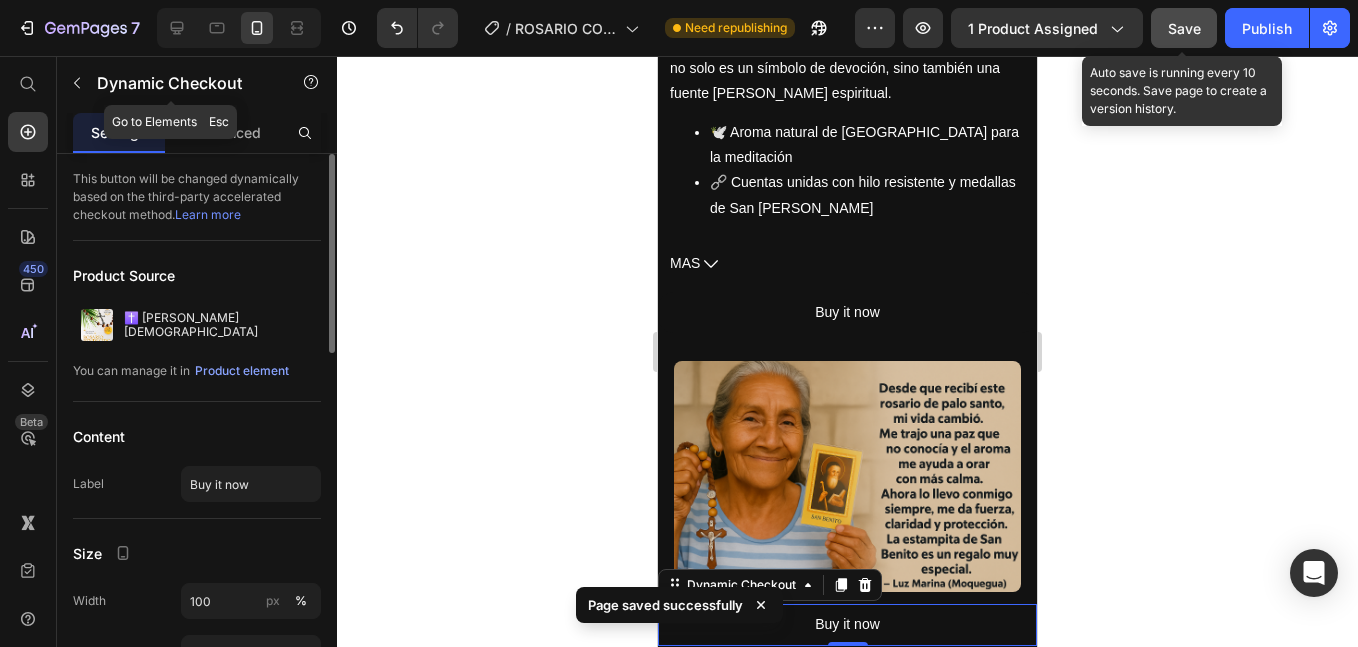 click on "Start with" at bounding box center [0, 0] 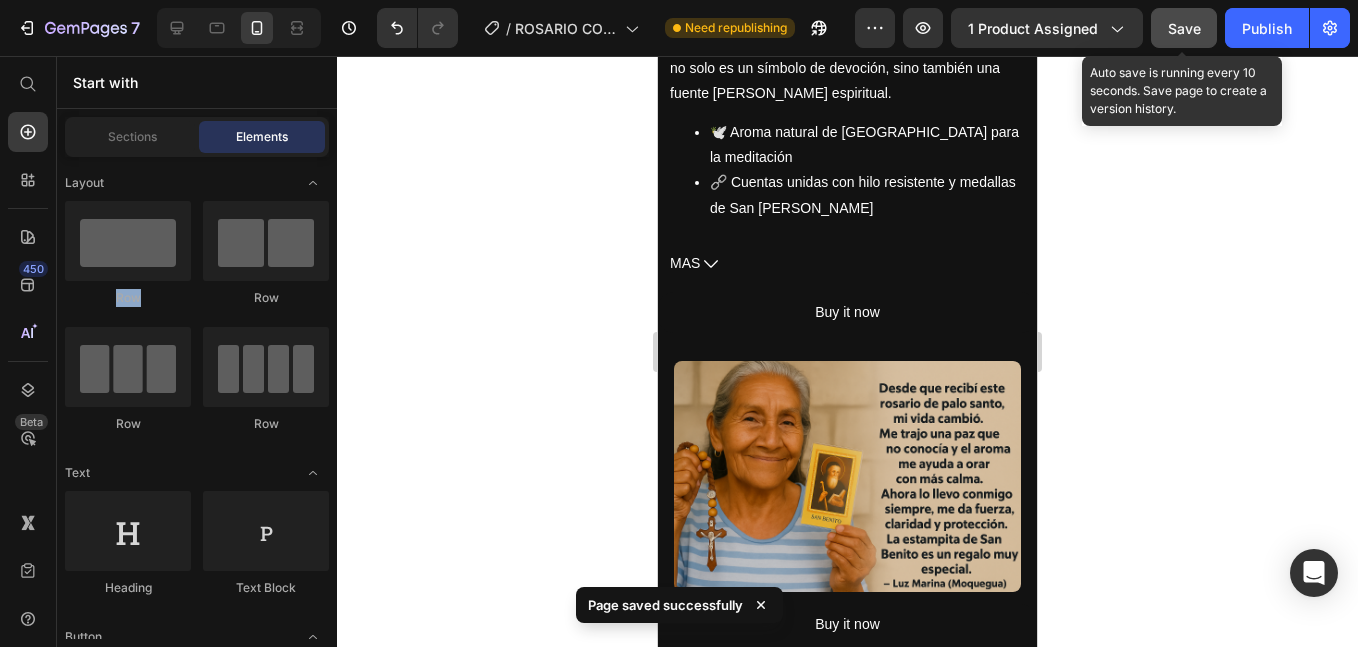 scroll, scrollTop: 501, scrollLeft: 0, axis: vertical 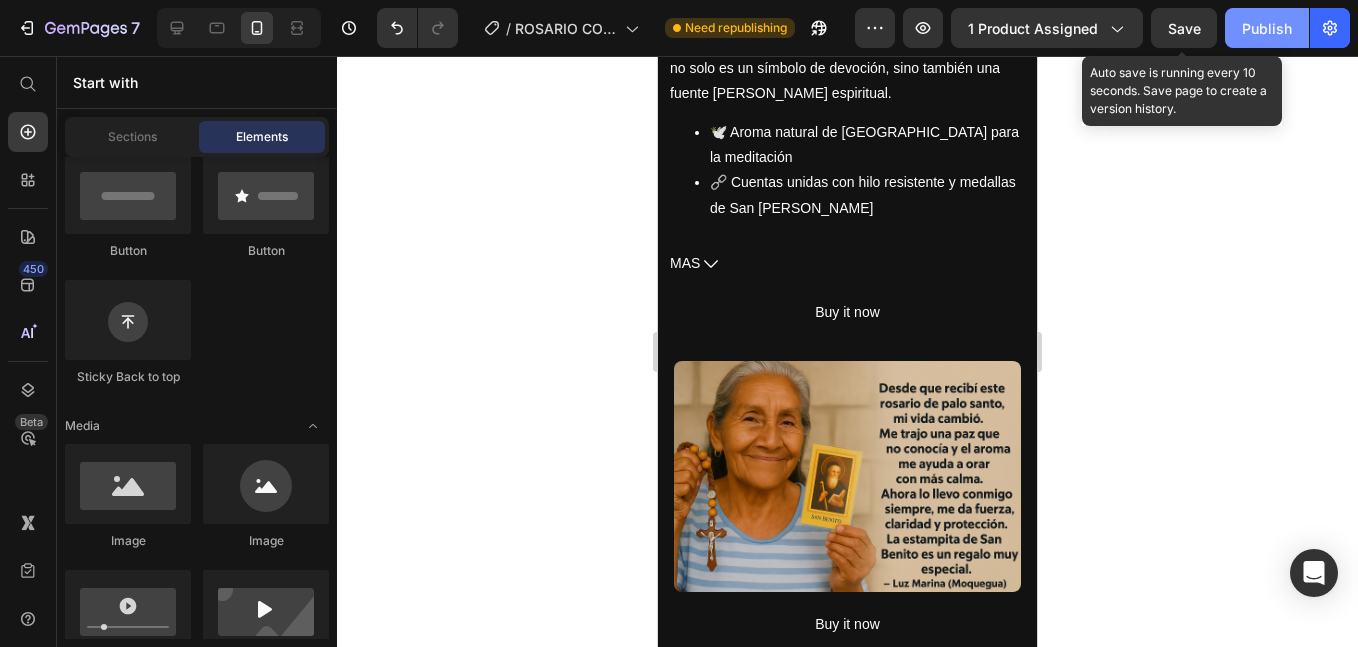 drag, startPoint x: 1197, startPoint y: 35, endPoint x: 1247, endPoint y: 34, distance: 50.01 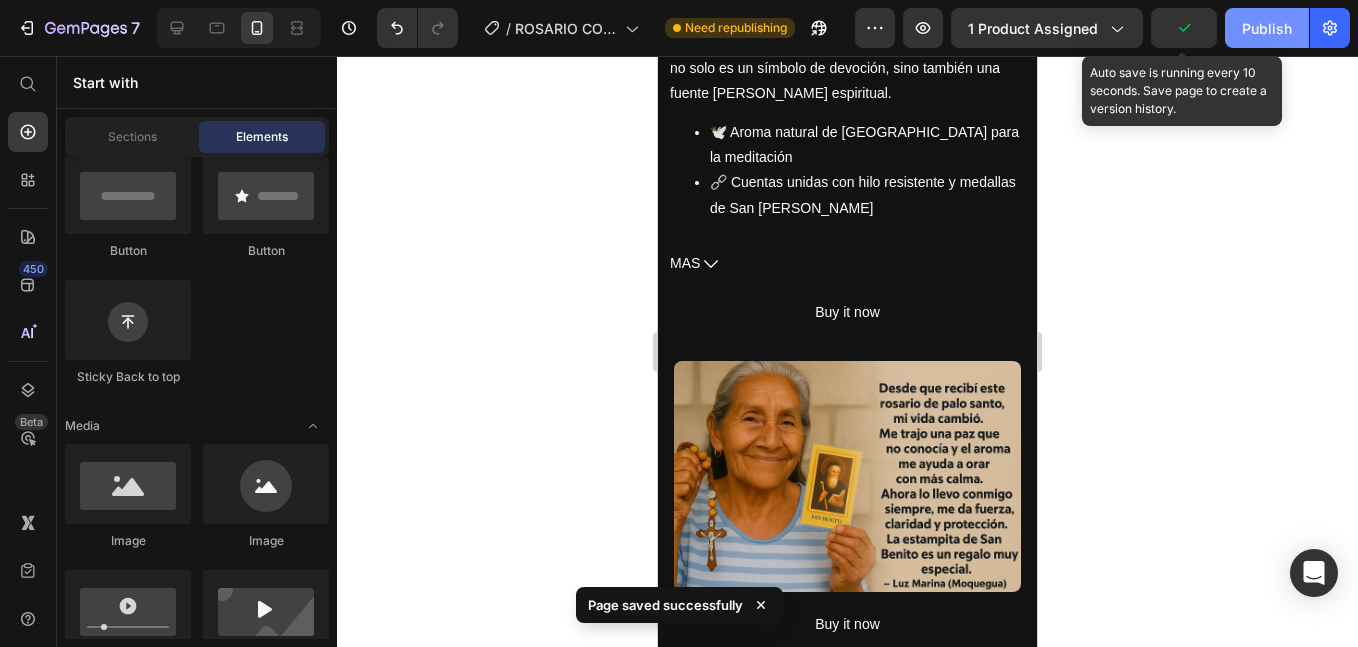 click on "Publish" at bounding box center (1267, 28) 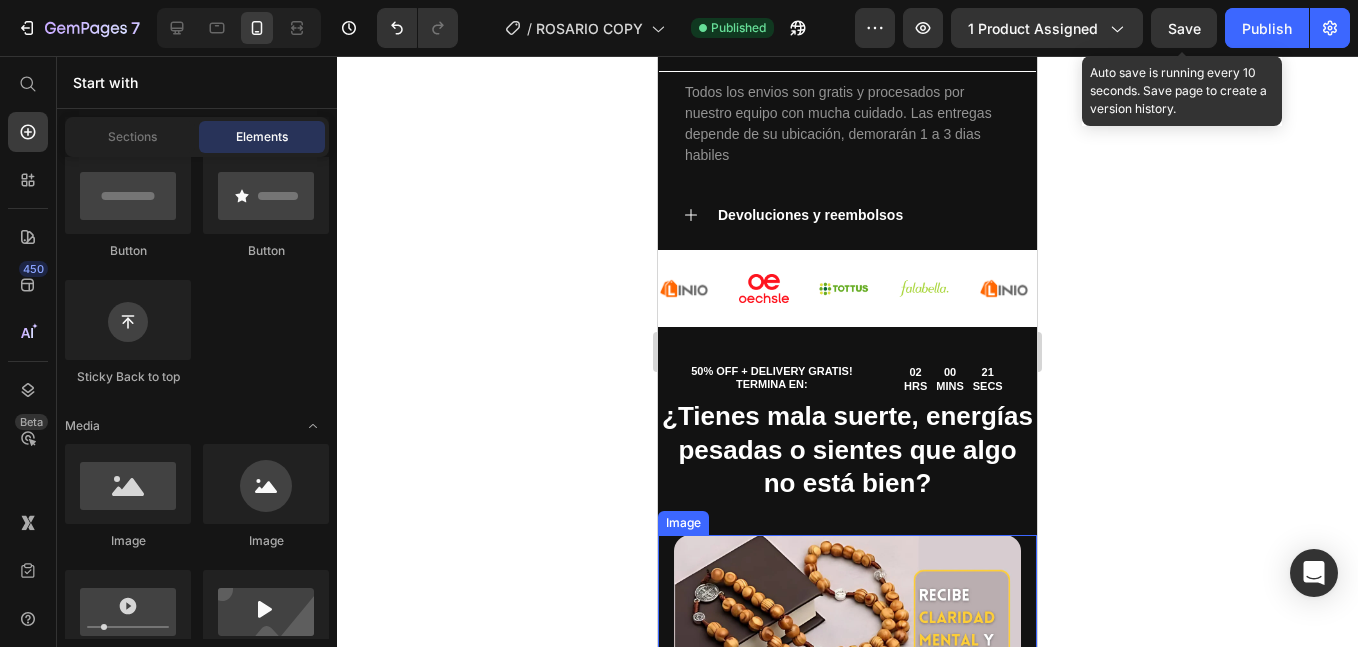 scroll, scrollTop: 1554, scrollLeft: 0, axis: vertical 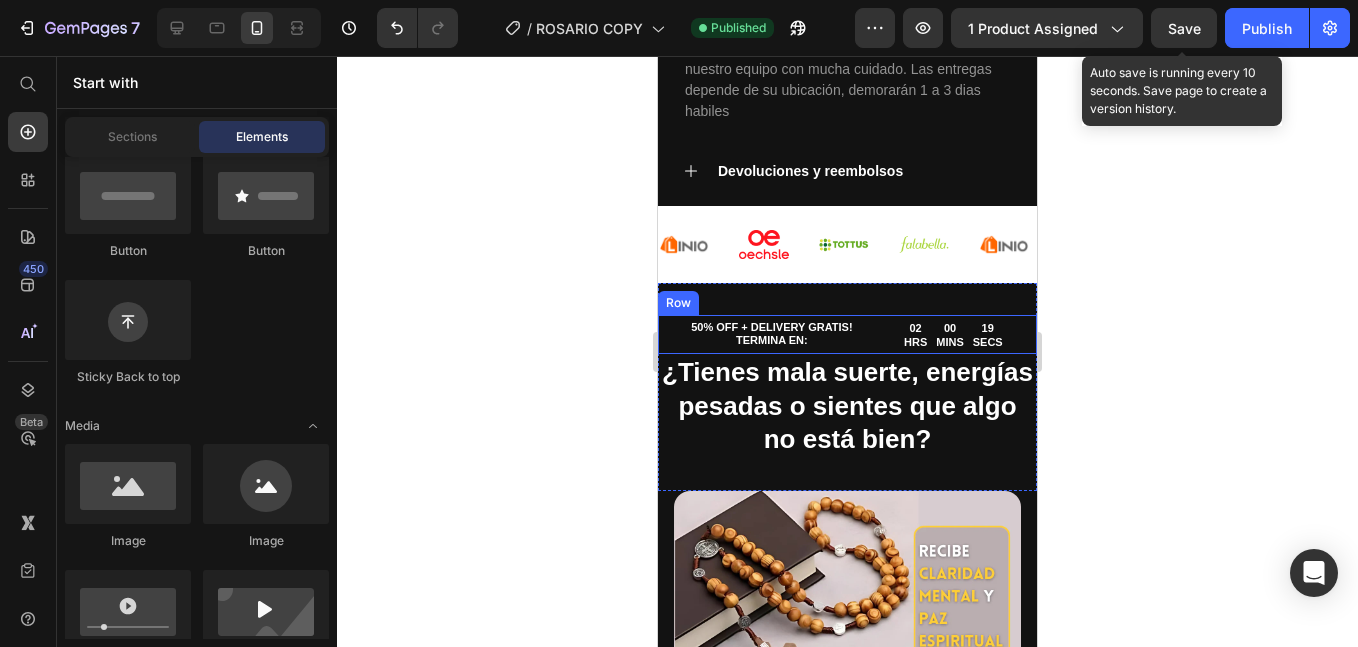 click on "50% OFF + DELIVERY GRATIS! TERMINA EN: Text Block 02 HRS 00 MINS 19 SECS Countdown Timer Row" at bounding box center (847, 334) 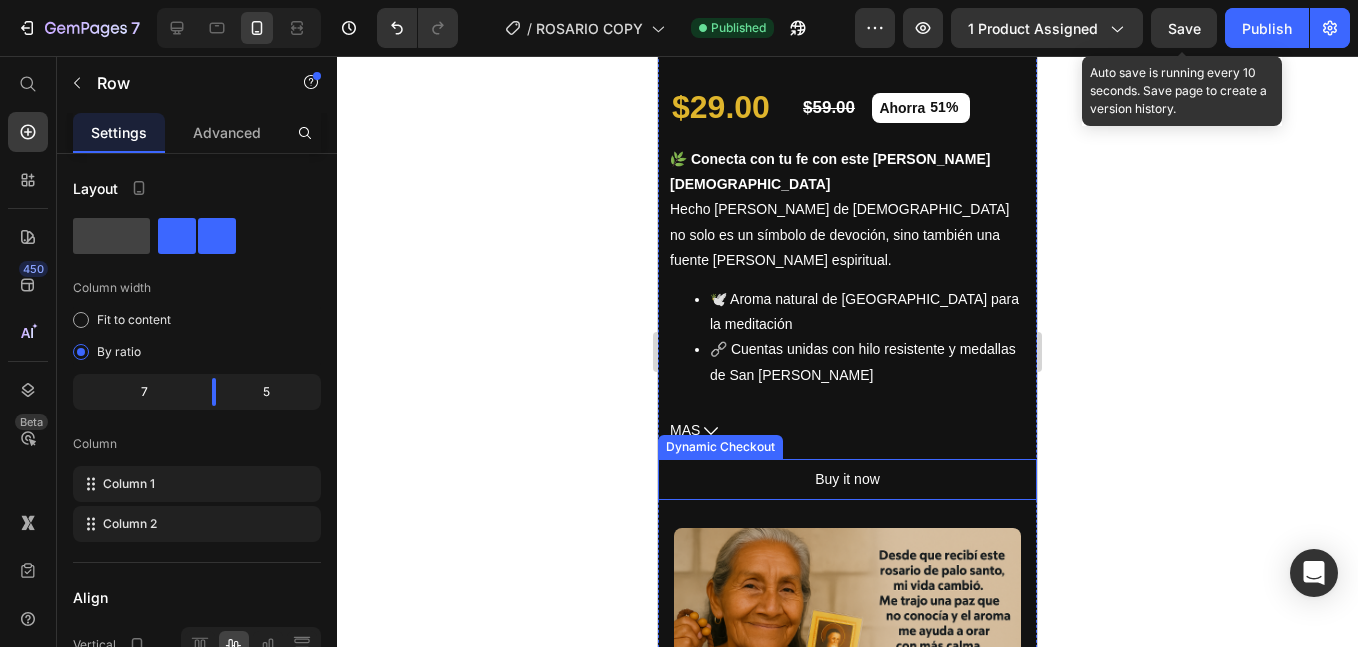 scroll, scrollTop: 1054, scrollLeft: 0, axis: vertical 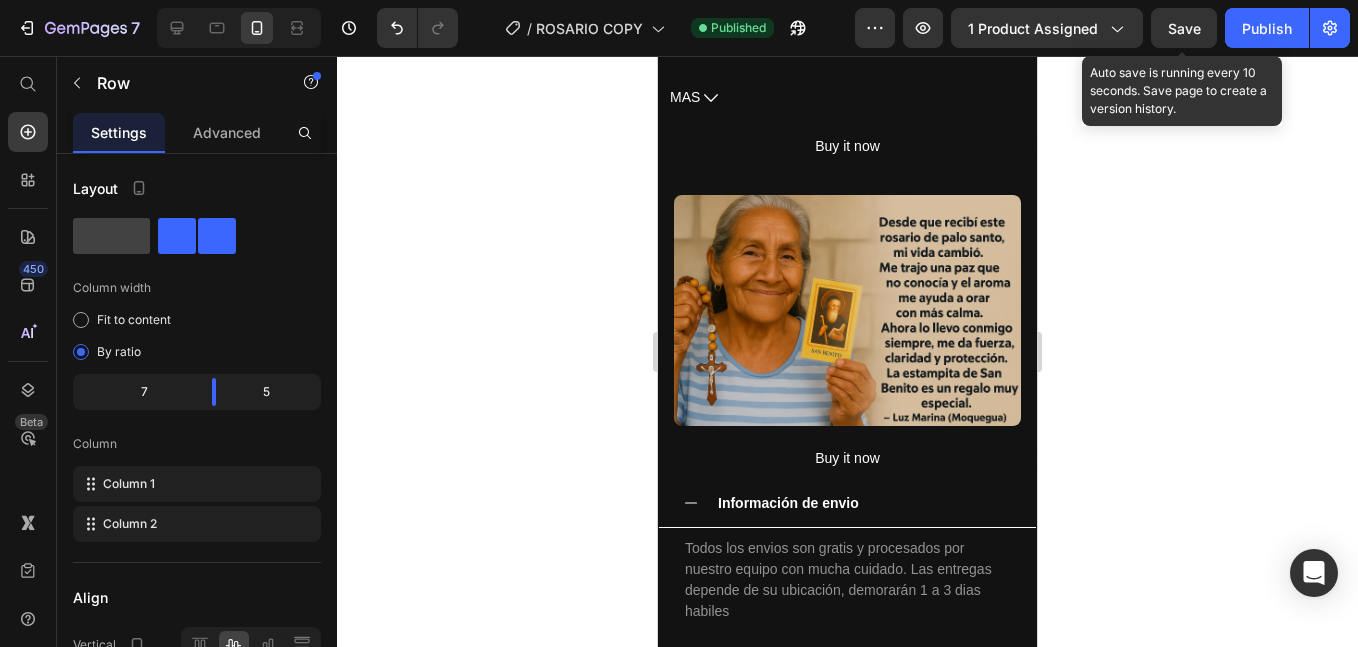 click at bounding box center [847, 310] 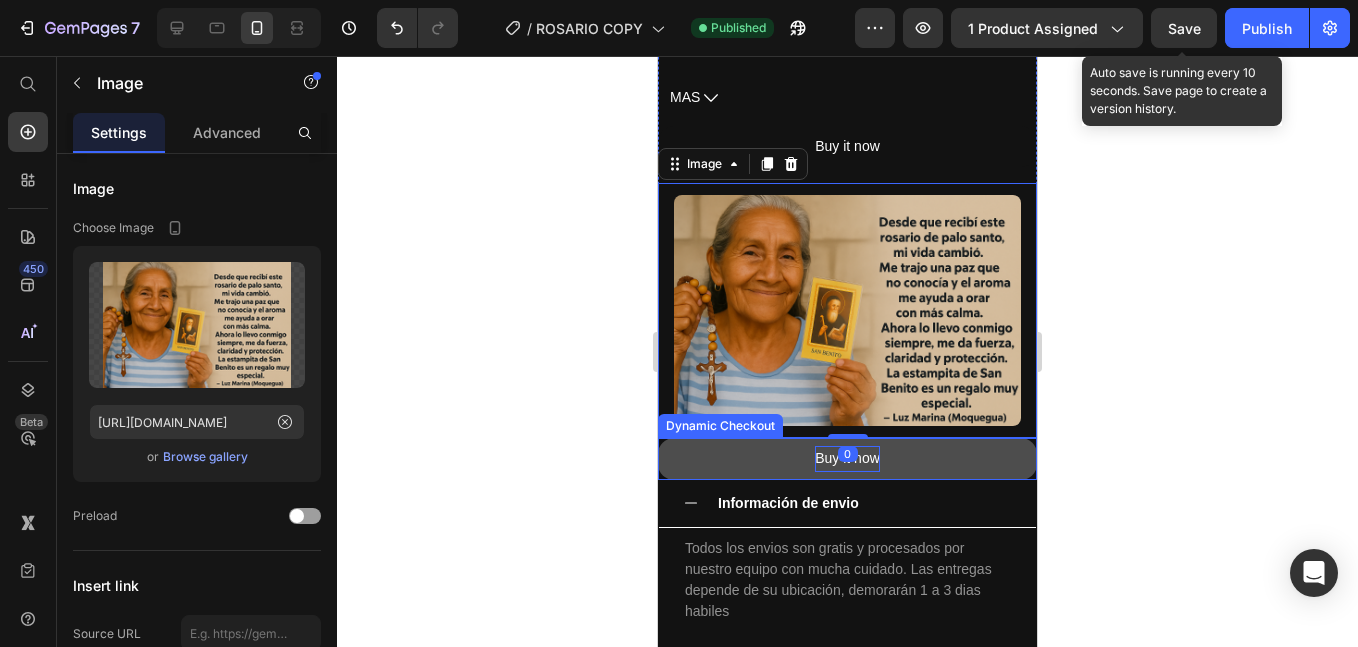click on "Buy it now" at bounding box center [847, 458] 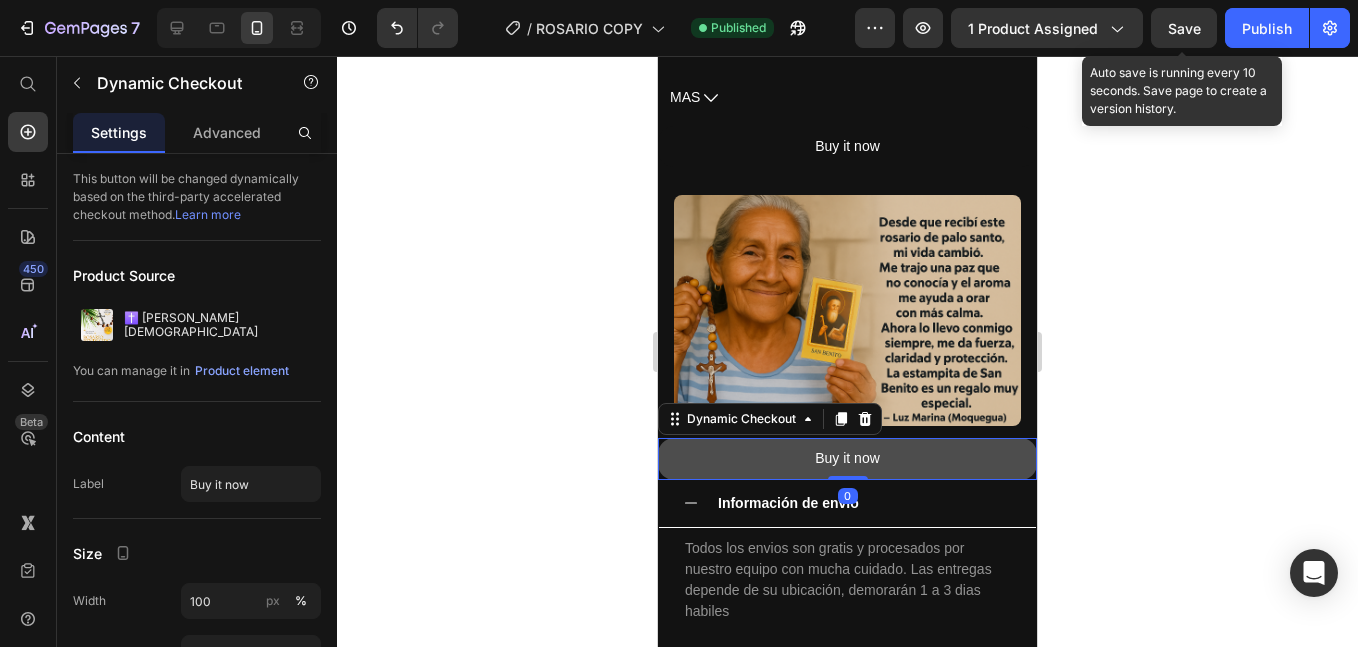 click on "Buy it now" at bounding box center [847, 458] 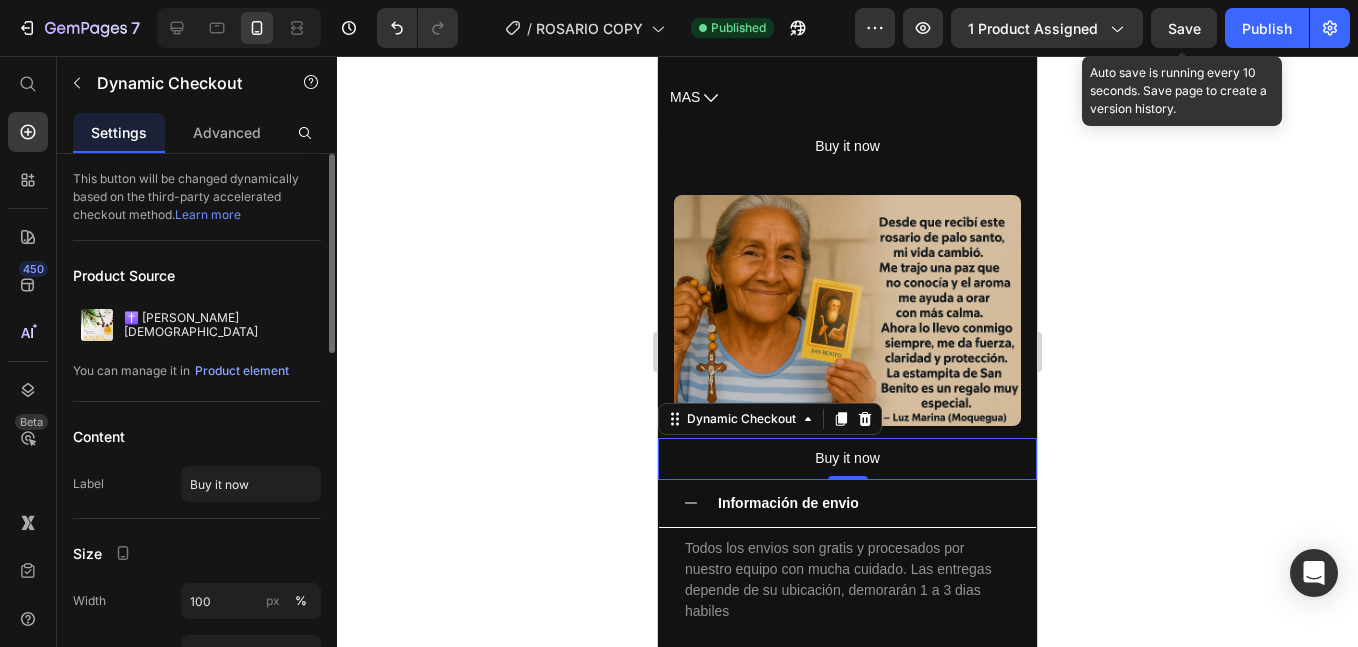 scroll, scrollTop: 334, scrollLeft: 0, axis: vertical 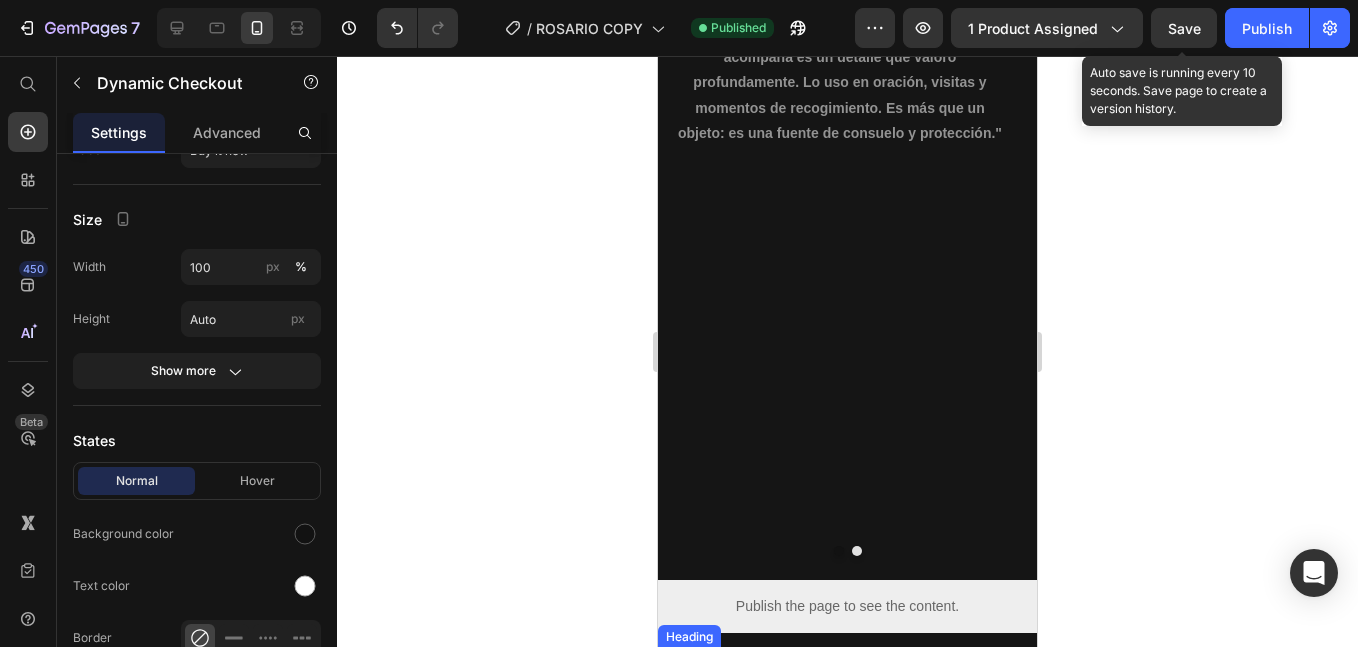 click on "Publish the page to see the content." at bounding box center (847, 606) 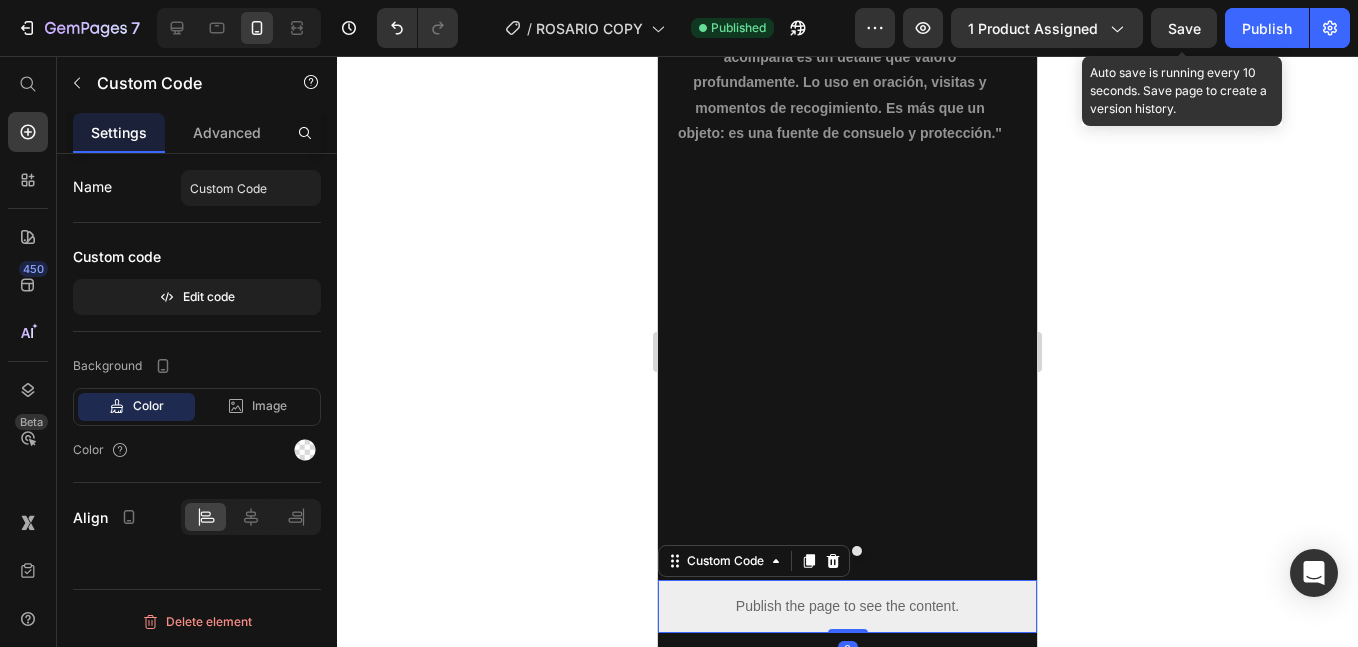 scroll, scrollTop: 0, scrollLeft: 0, axis: both 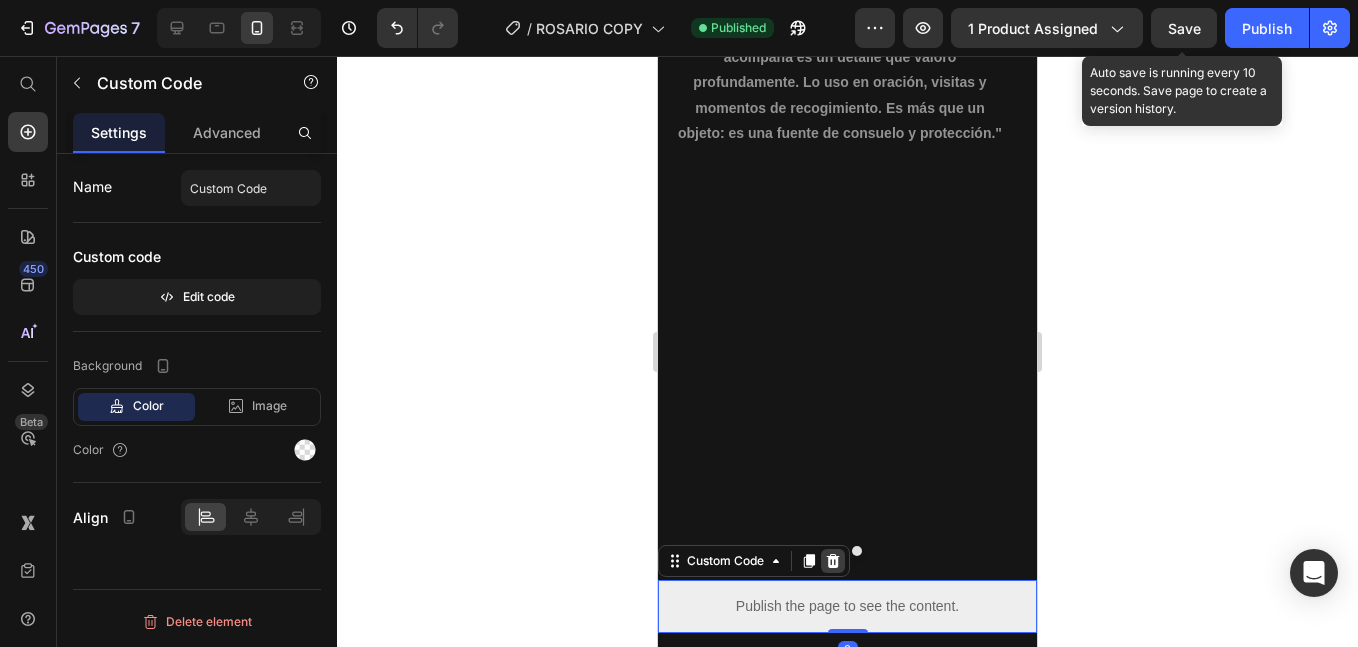 click at bounding box center [833, 561] 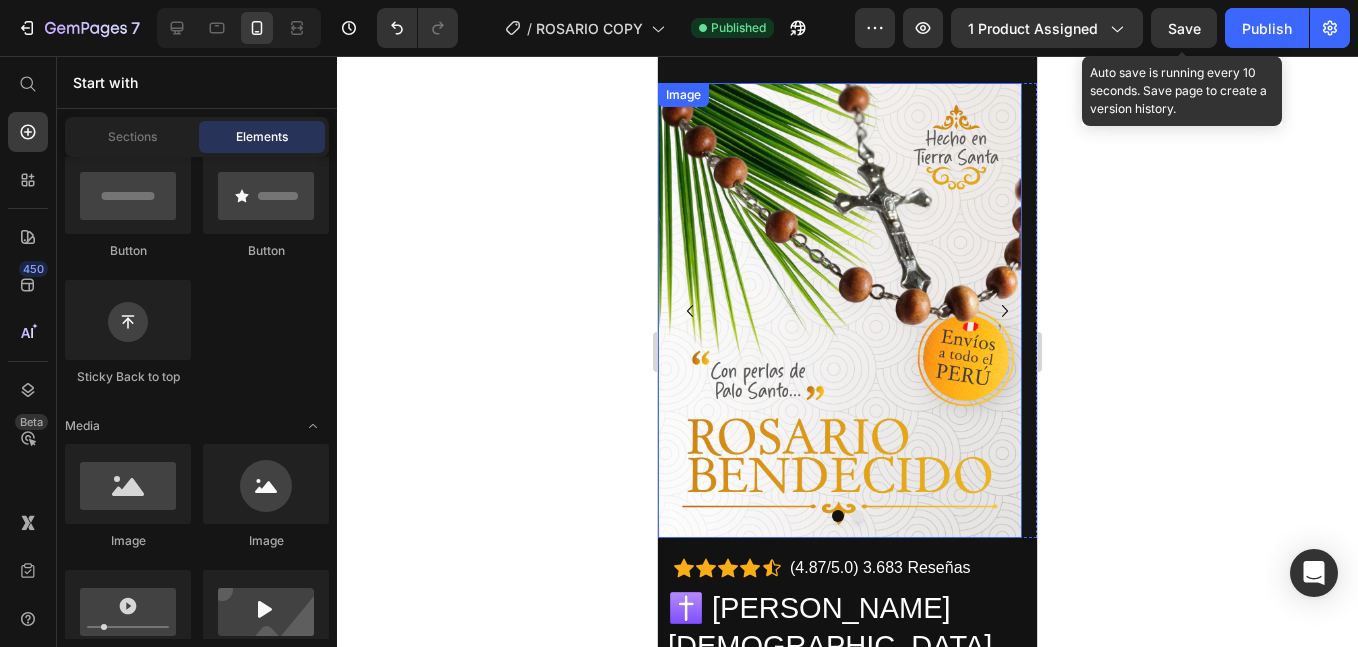 scroll, scrollTop: 667, scrollLeft: 0, axis: vertical 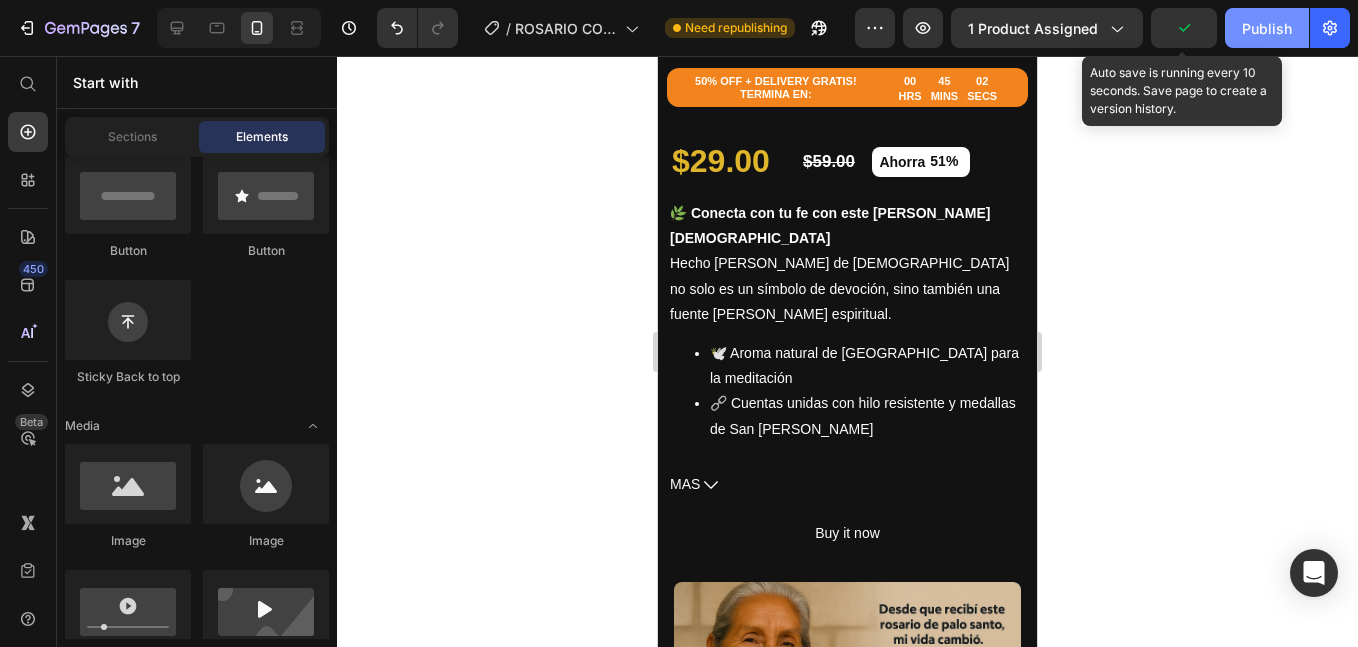 click on "Publish" at bounding box center [1267, 28] 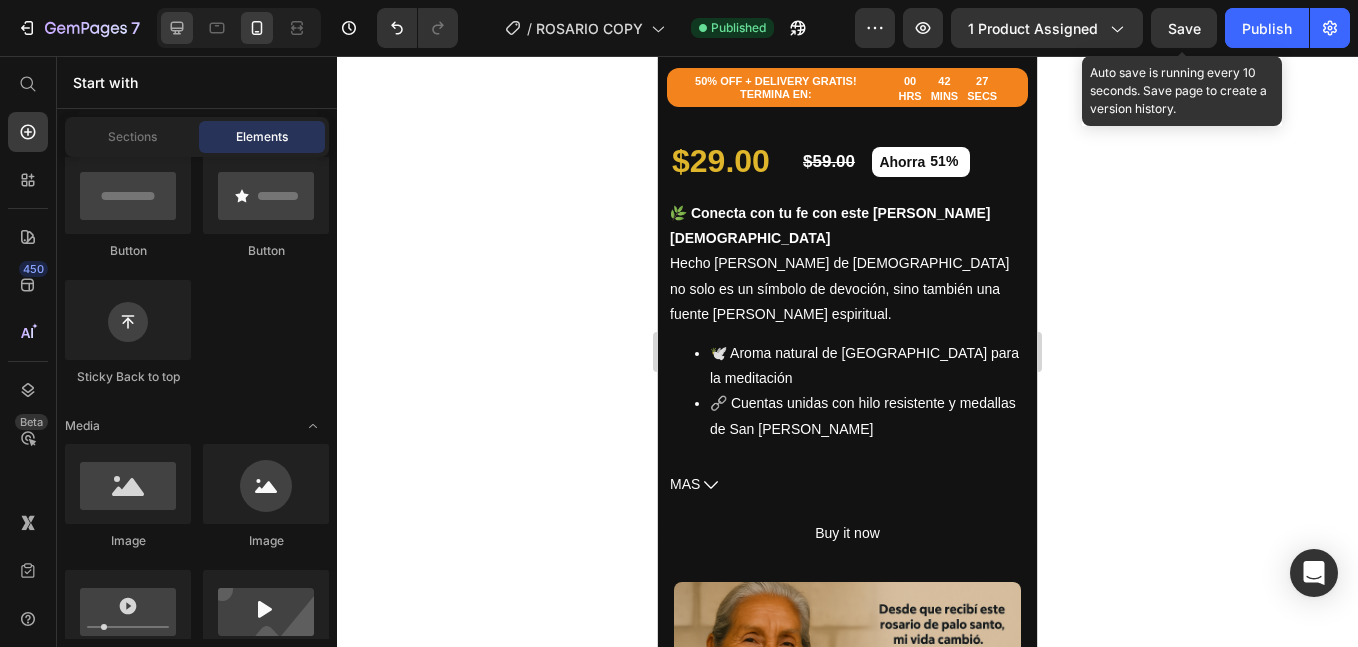 click 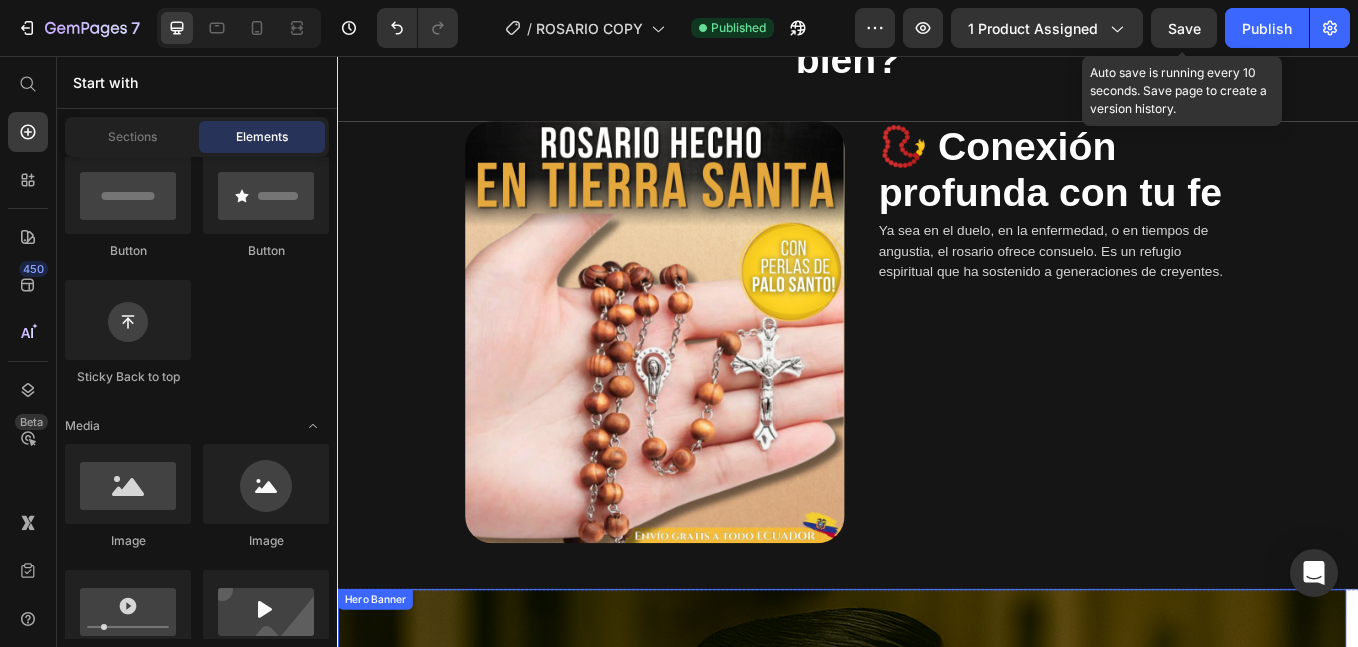 scroll, scrollTop: 182, scrollLeft: 0, axis: vertical 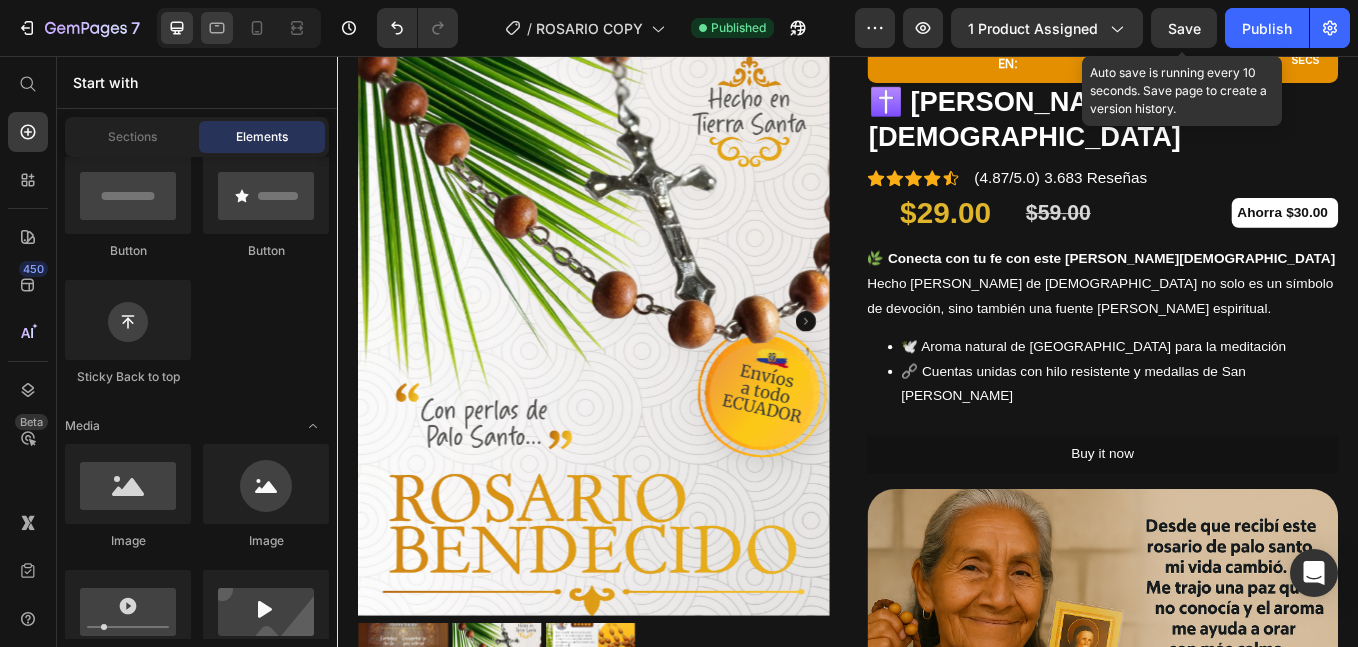 click 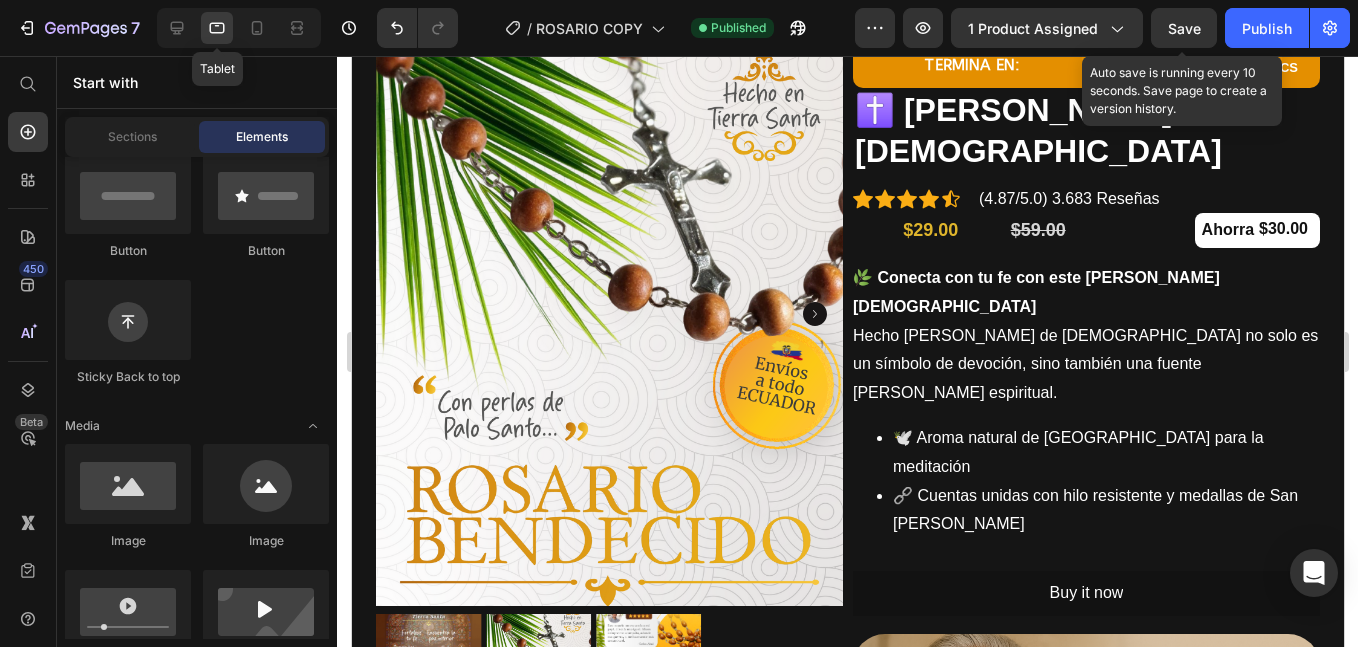 click 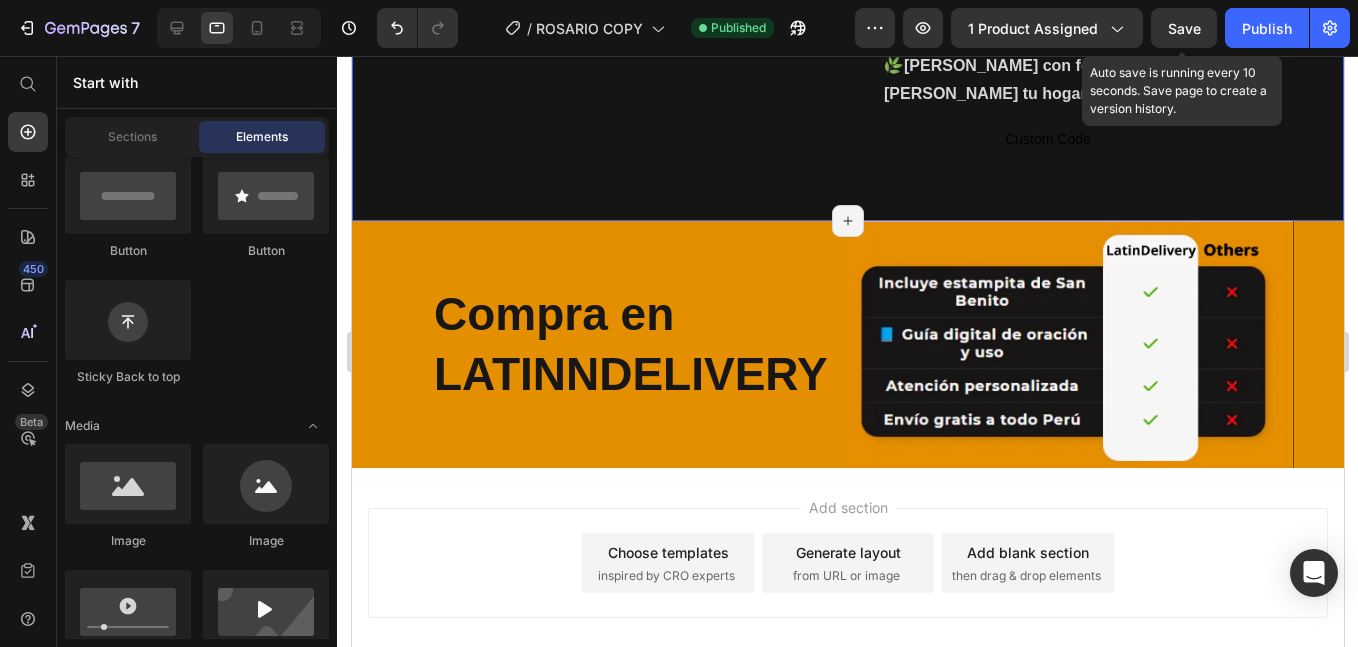 scroll, scrollTop: 3299, scrollLeft: 0, axis: vertical 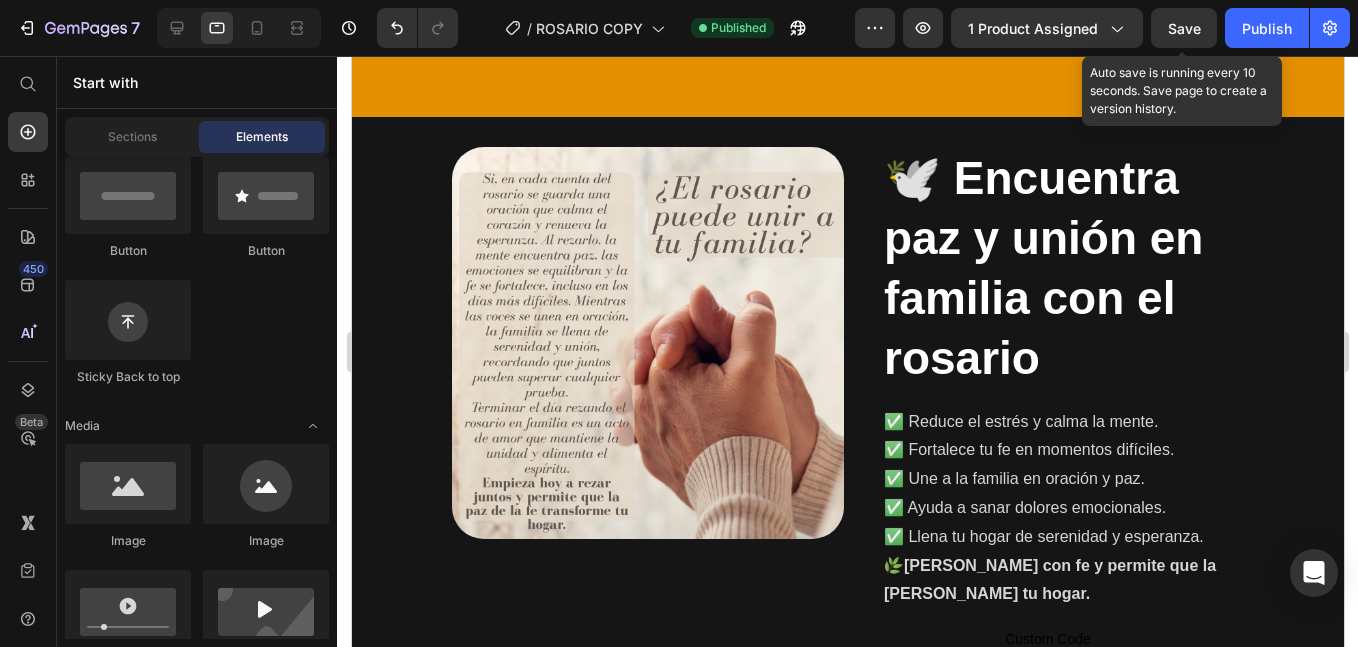 click at bounding box center [239, 28] 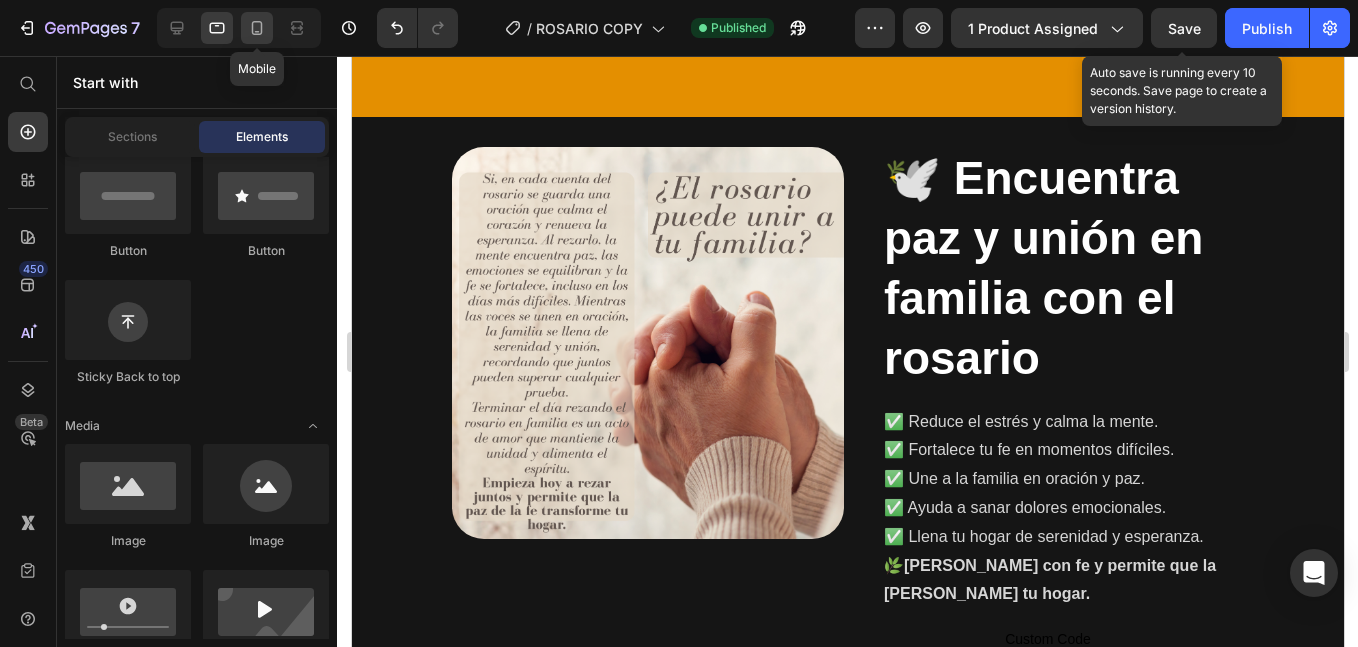 click 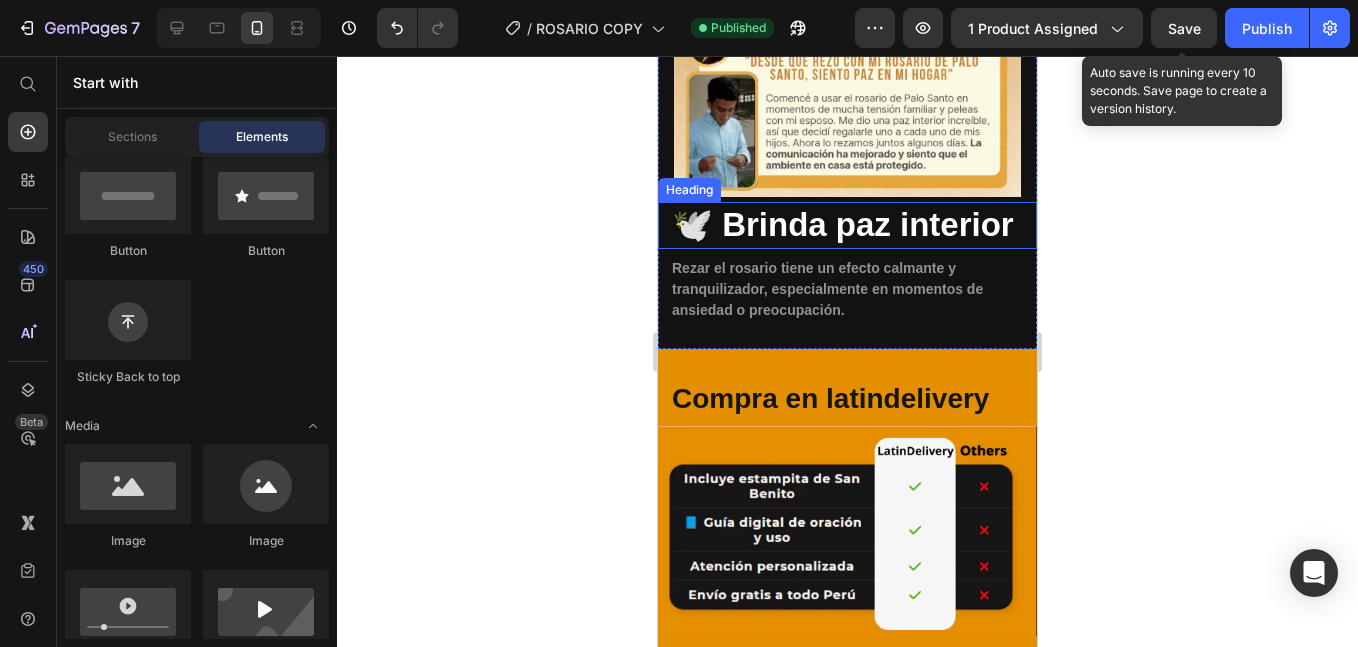 scroll, scrollTop: 4786, scrollLeft: 0, axis: vertical 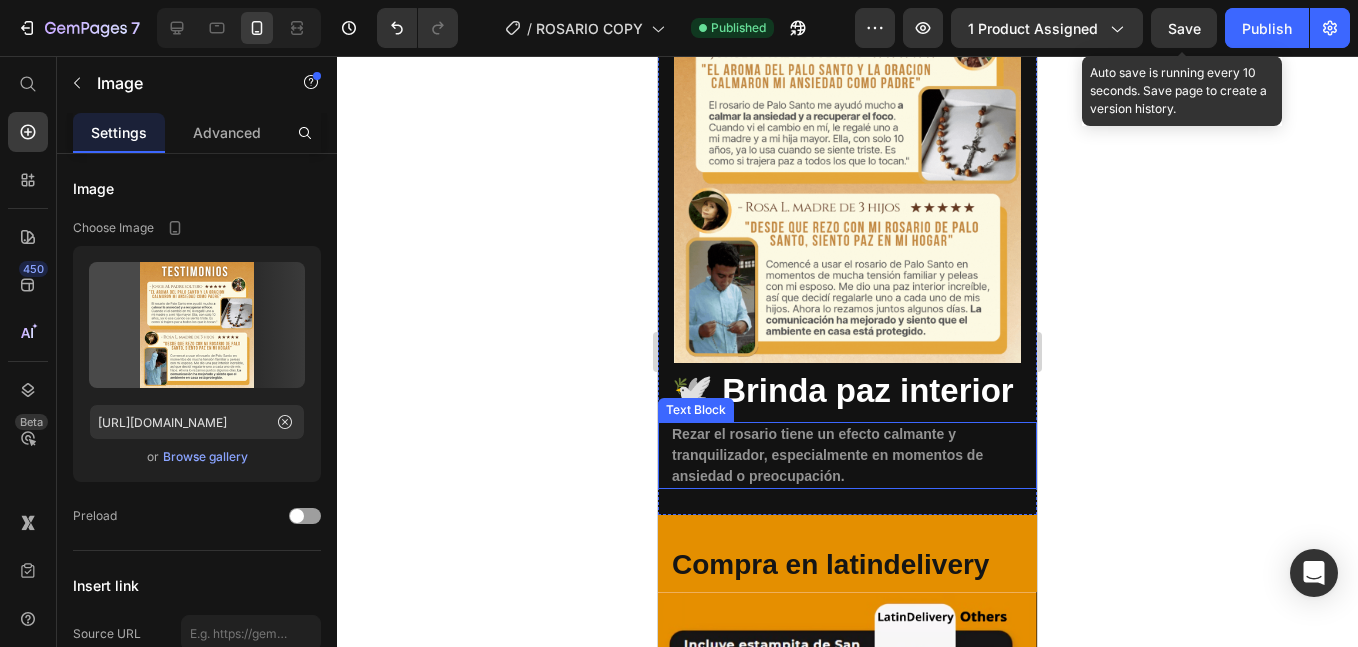 click at bounding box center [847, 171] 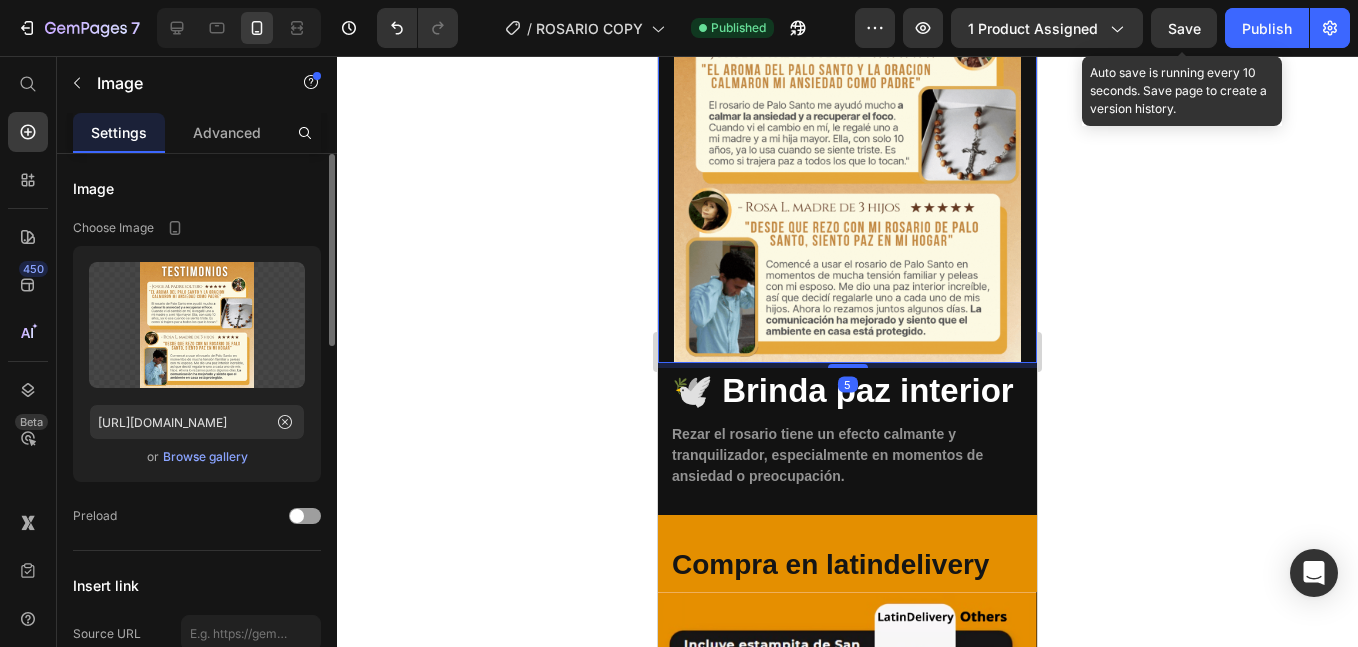 click on "Browse gallery" at bounding box center [205, 457] 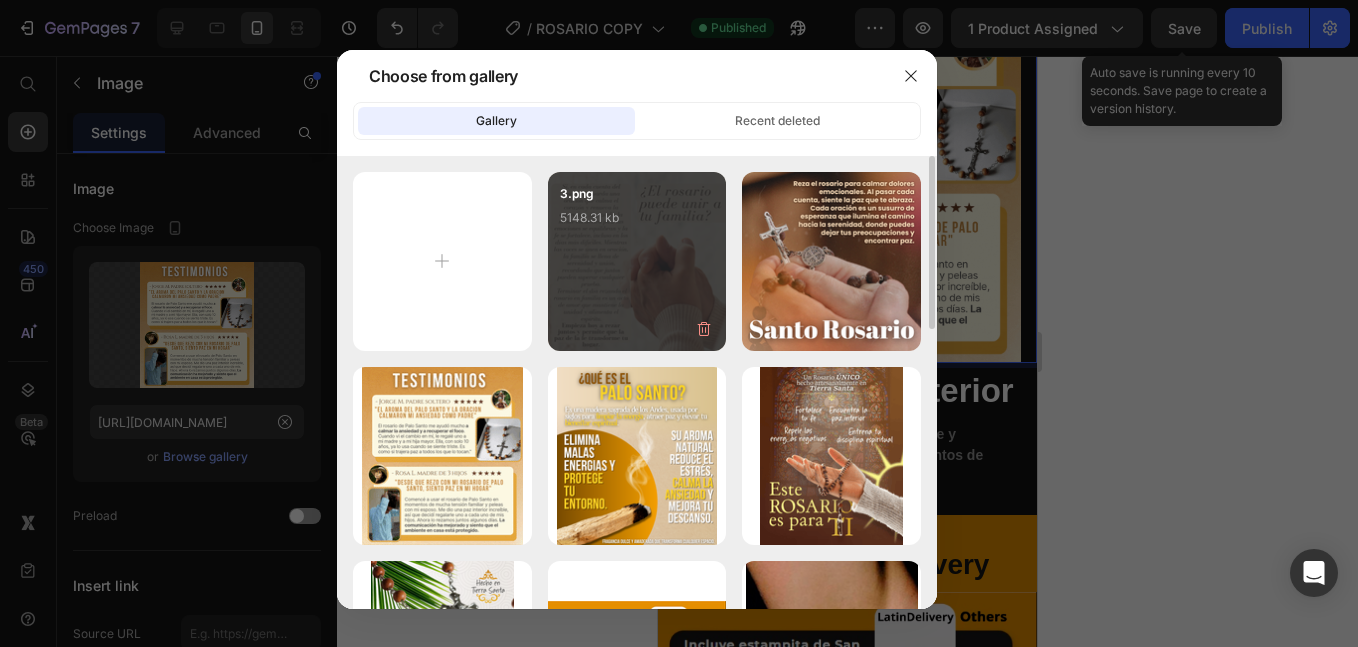 click on "3.png 5148.31 kb" at bounding box center [637, 261] 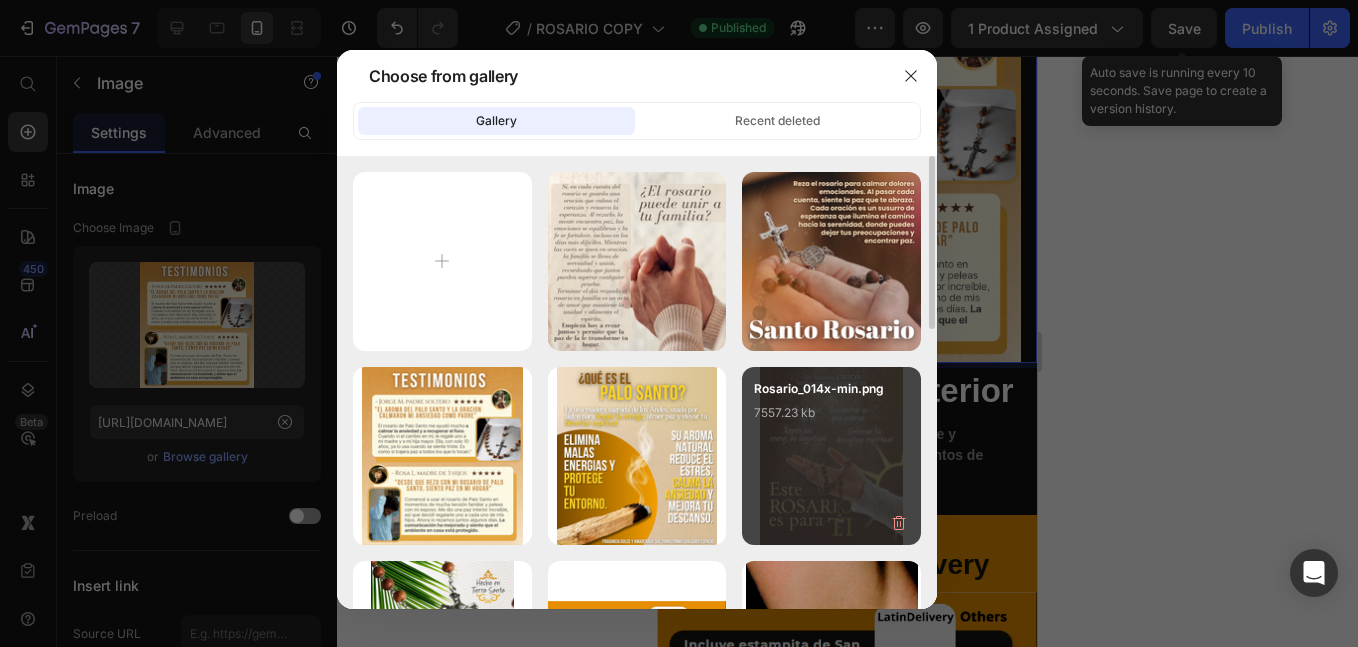 type on "https://cdn.shopify.com/s/files/1/0673/0494/7850/files/gempages_539191068483126058-645f0f02-25f4-4e7a-896b-cec06615c490.png" 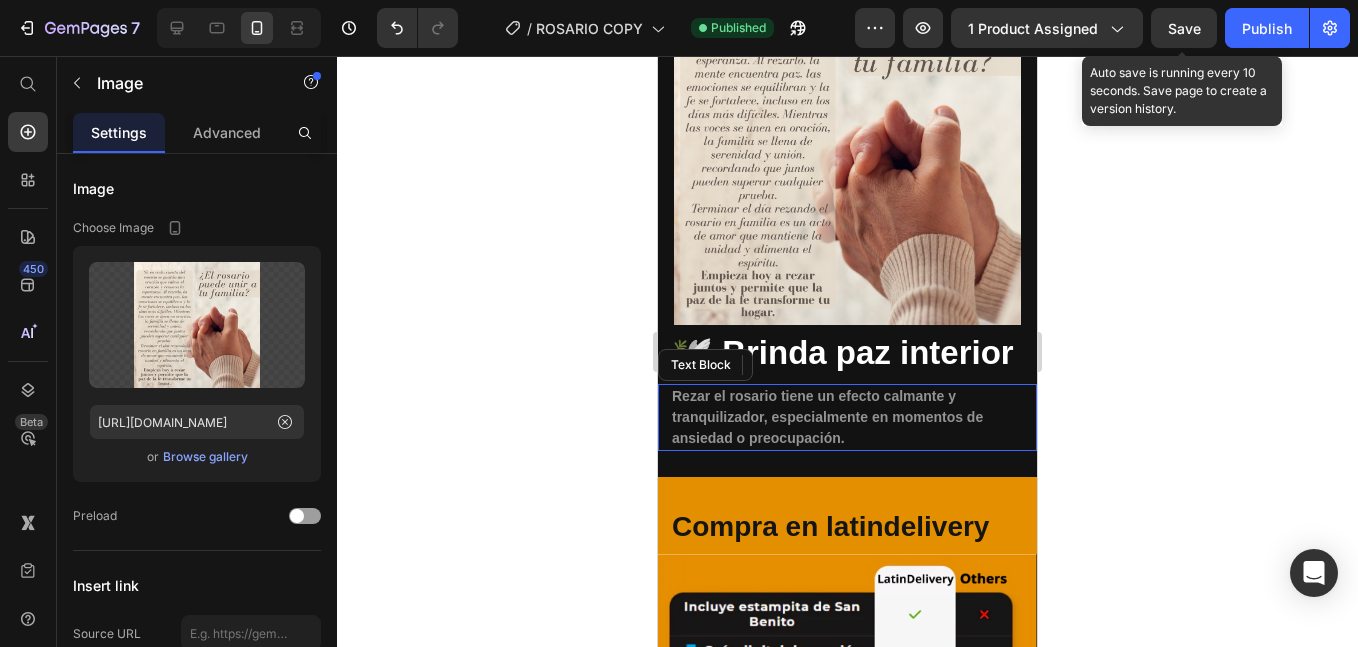 drag, startPoint x: 765, startPoint y: 436, endPoint x: 802, endPoint y: 435, distance: 37.01351 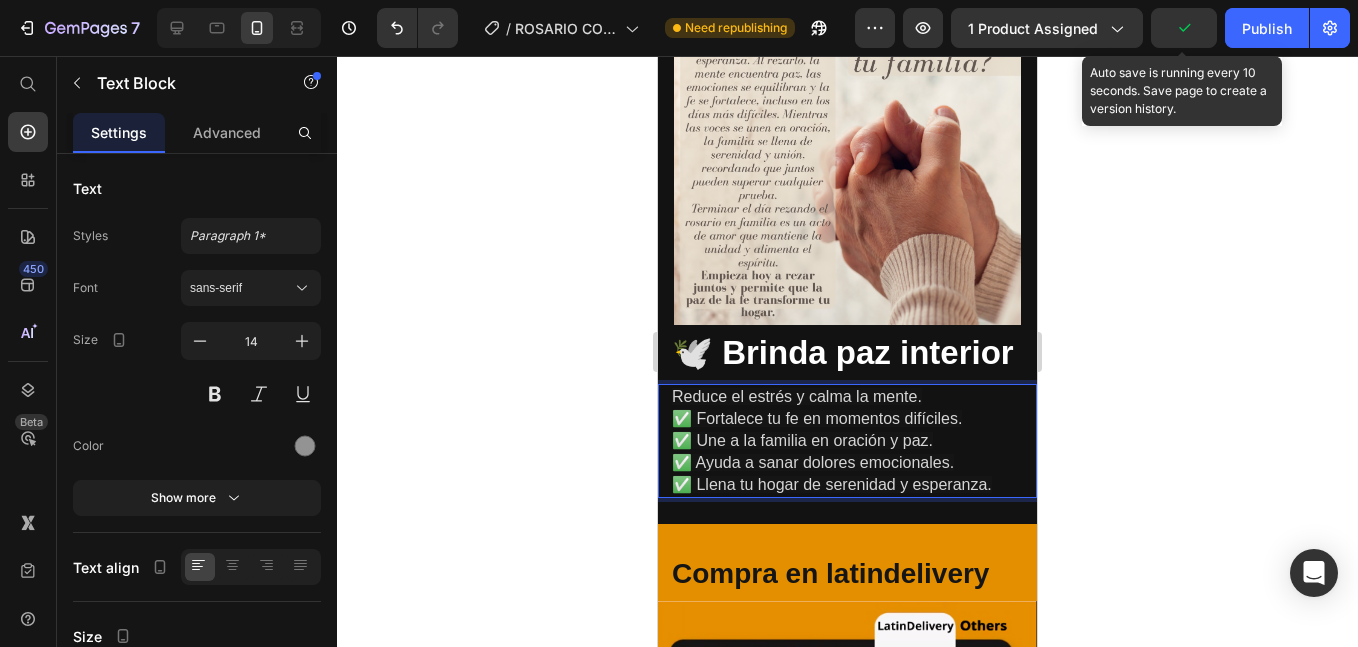 click on "✅ Fortalece tu fe en momentos difíciles." at bounding box center [817, 418] 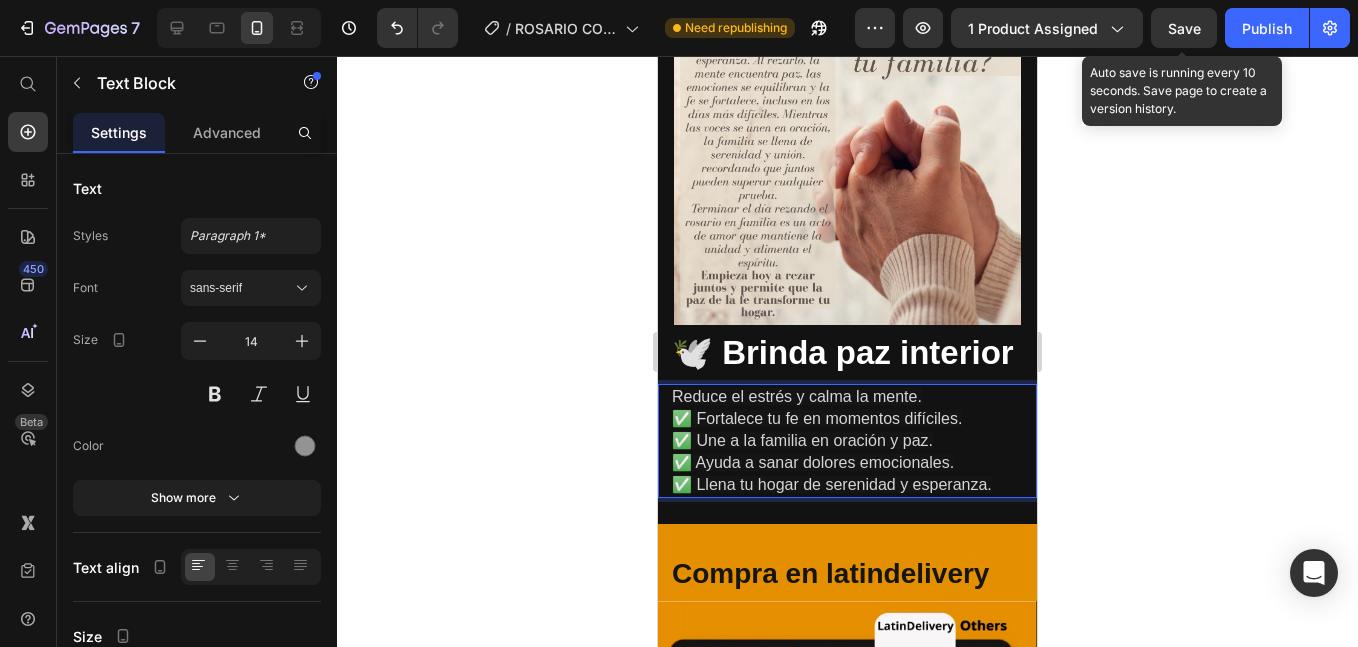 click 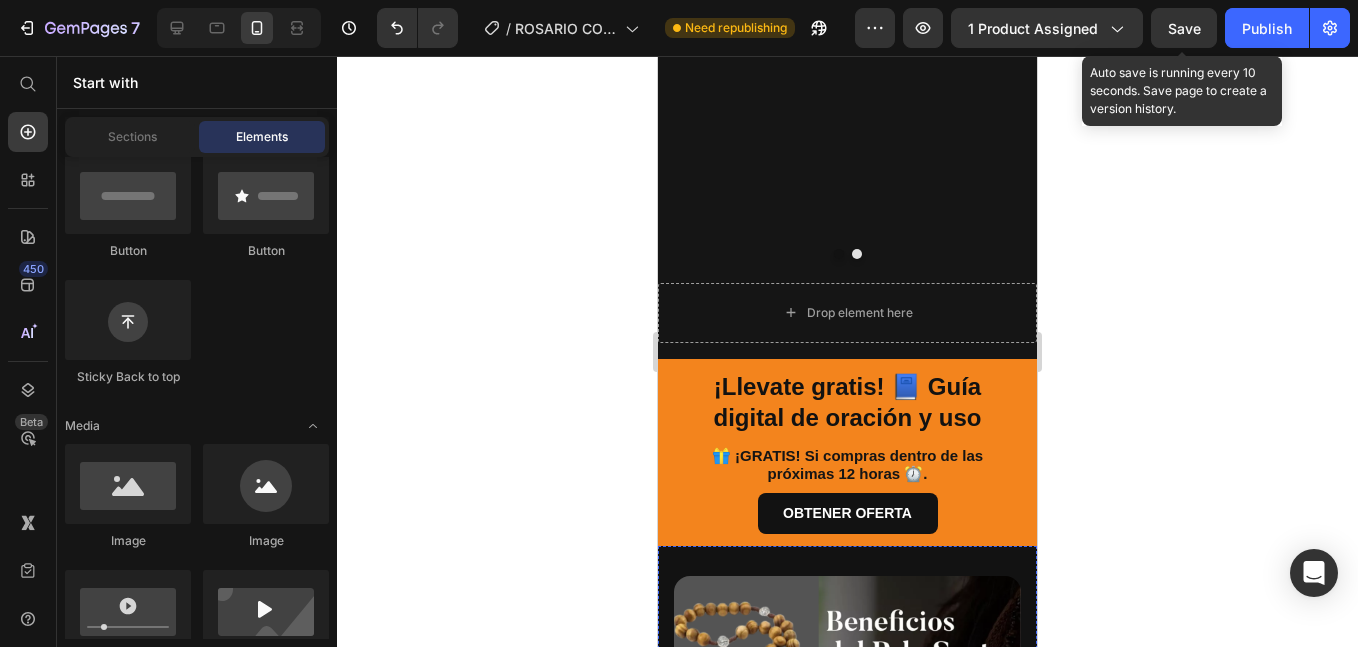 scroll, scrollTop: 2786, scrollLeft: 0, axis: vertical 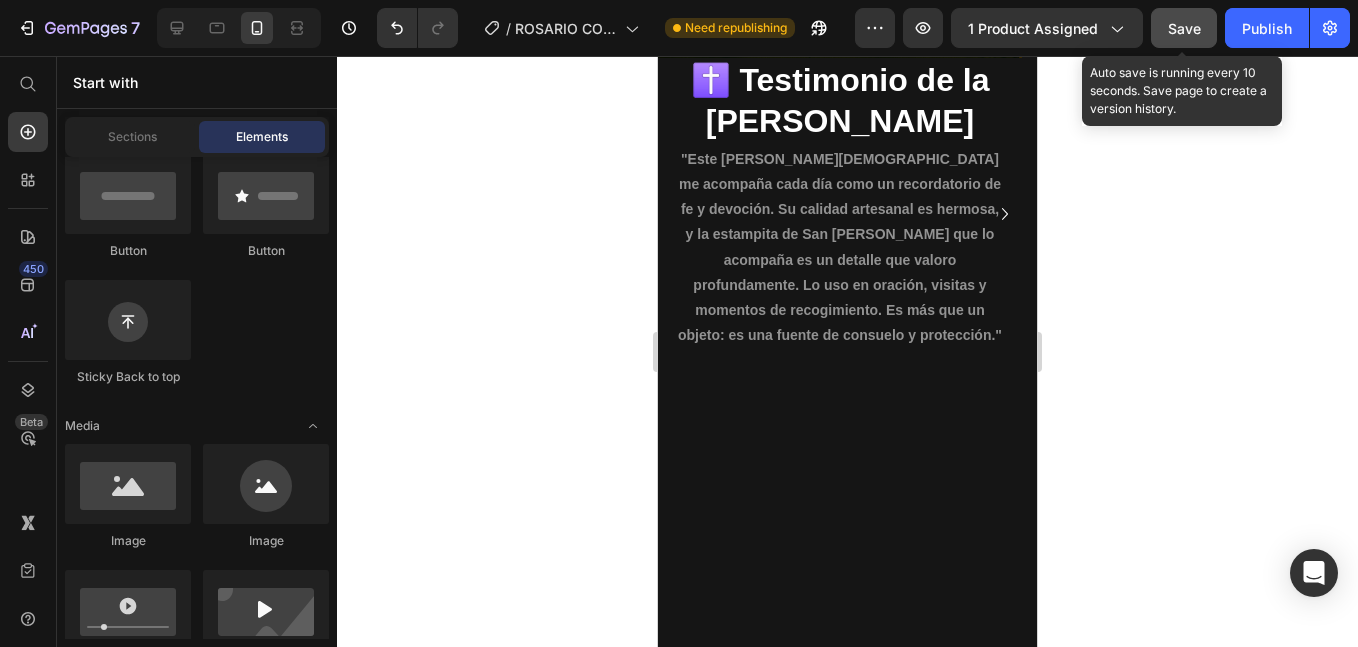 click on "Save" 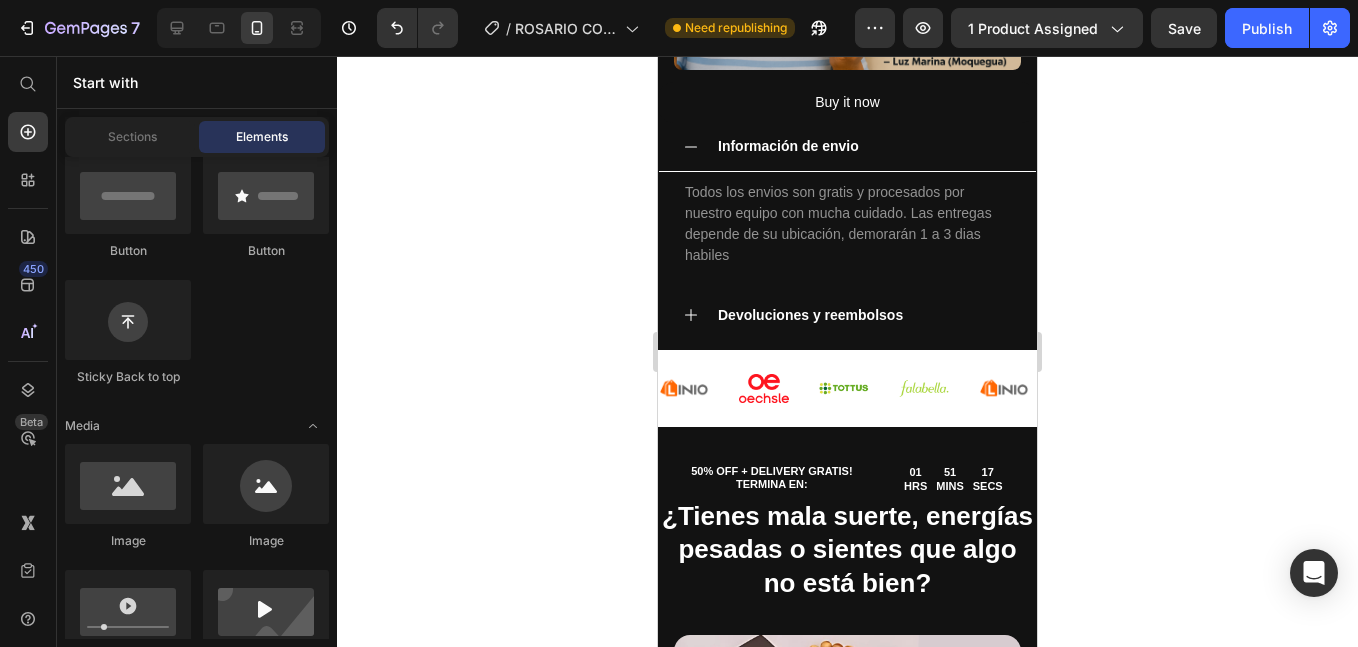 scroll, scrollTop: 1286, scrollLeft: 0, axis: vertical 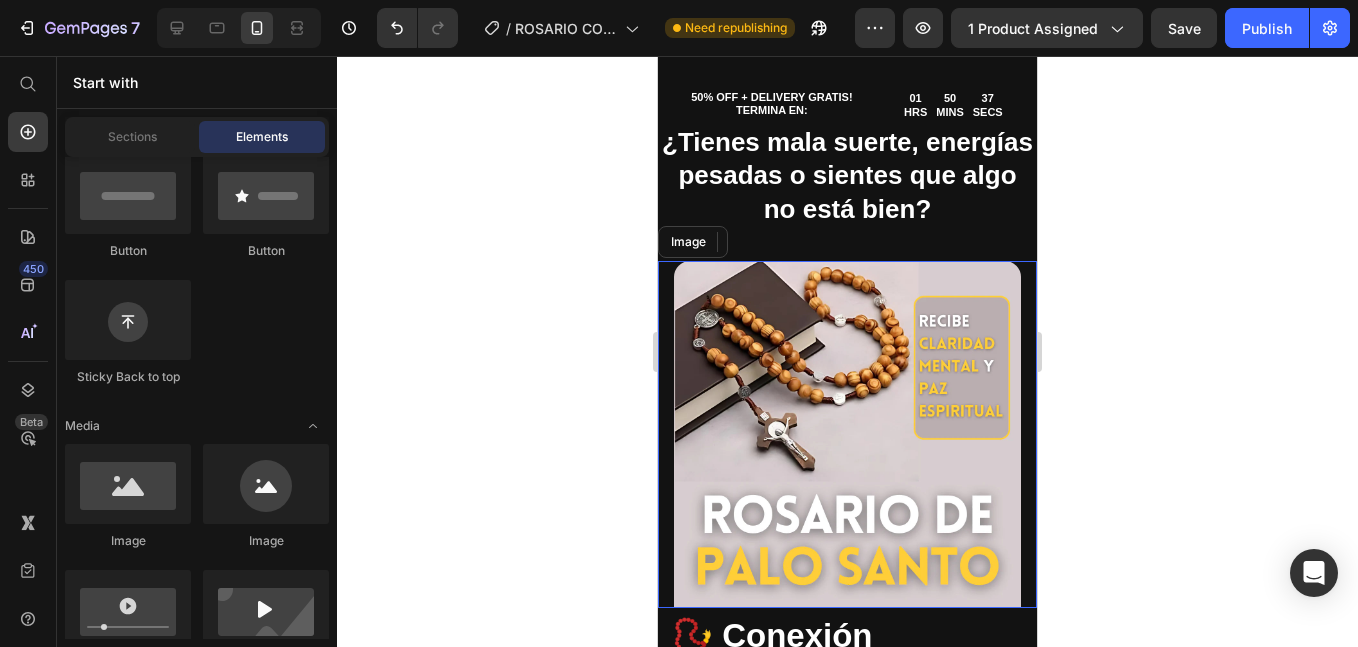 click at bounding box center [847, 434] 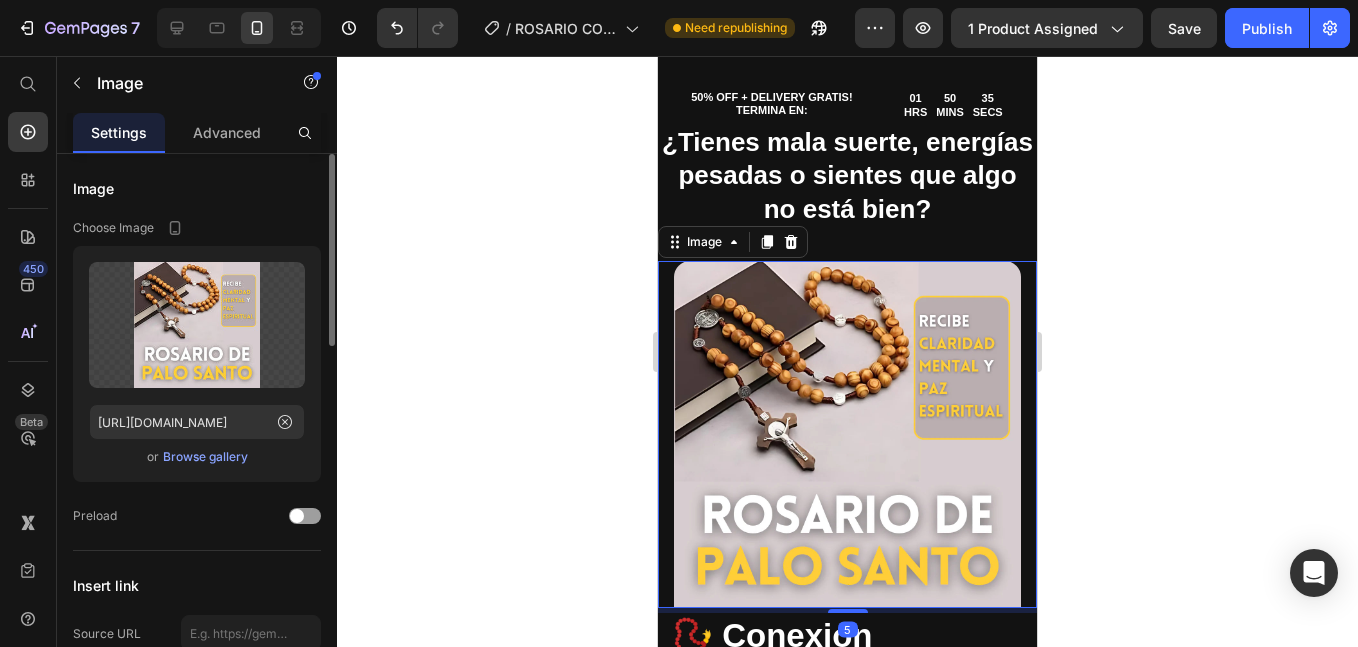 click on "Upload Image https://cdn.shopify.com/s/files/1/0673/0494/7850/files/gempages_539191068483126058-b94e779a-33ff-4ed8-83ef-27510cca4982.jpg  or   Browse gallery" 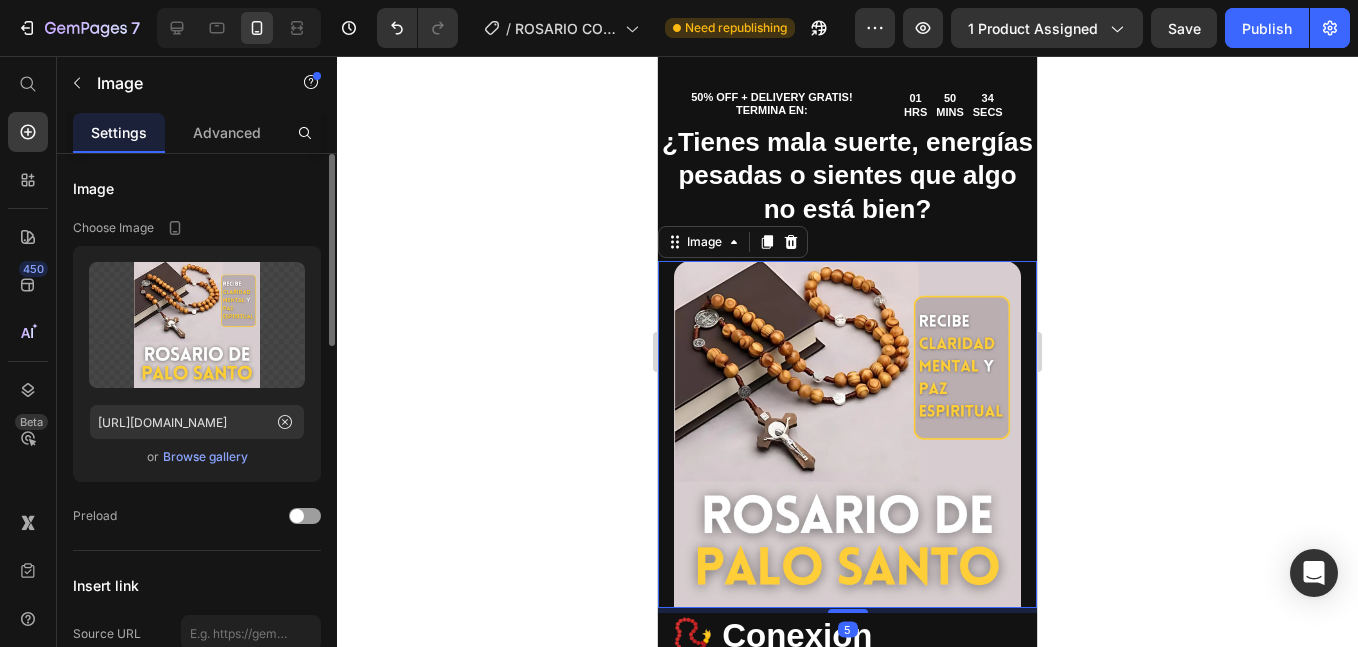 click on "Browse gallery" at bounding box center [205, 457] 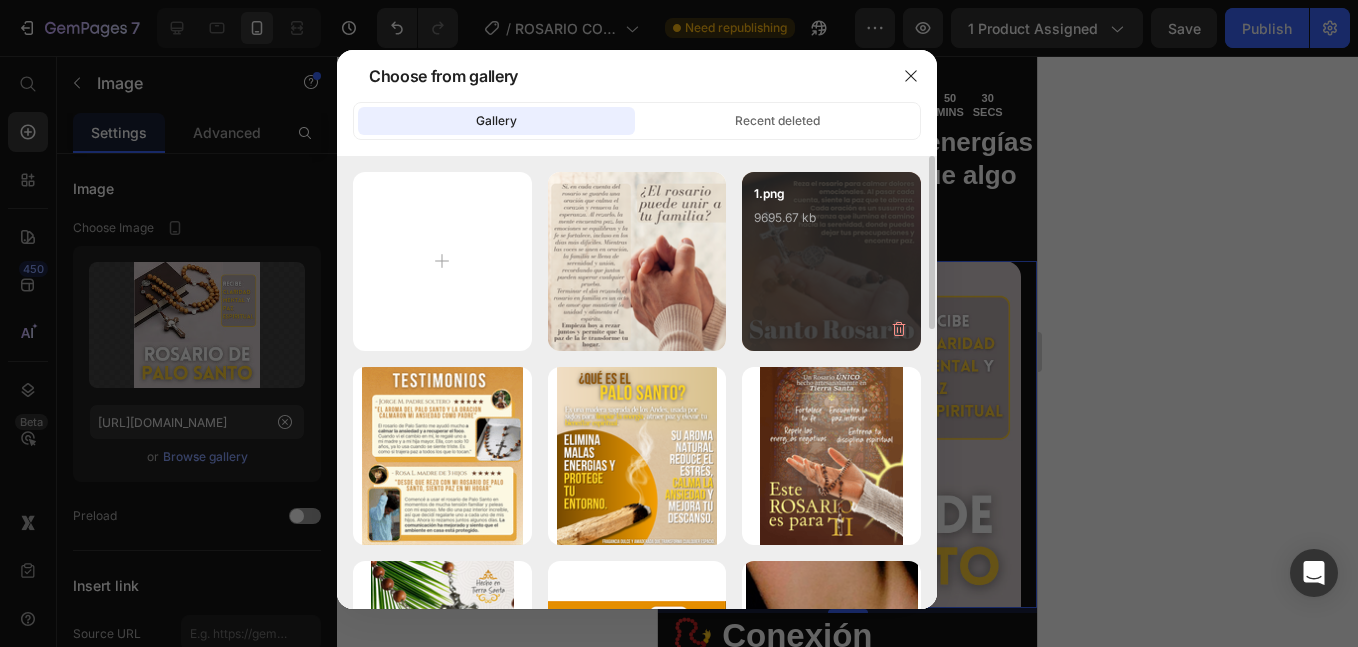 click on "1.png 9695.67 kb" at bounding box center [831, 261] 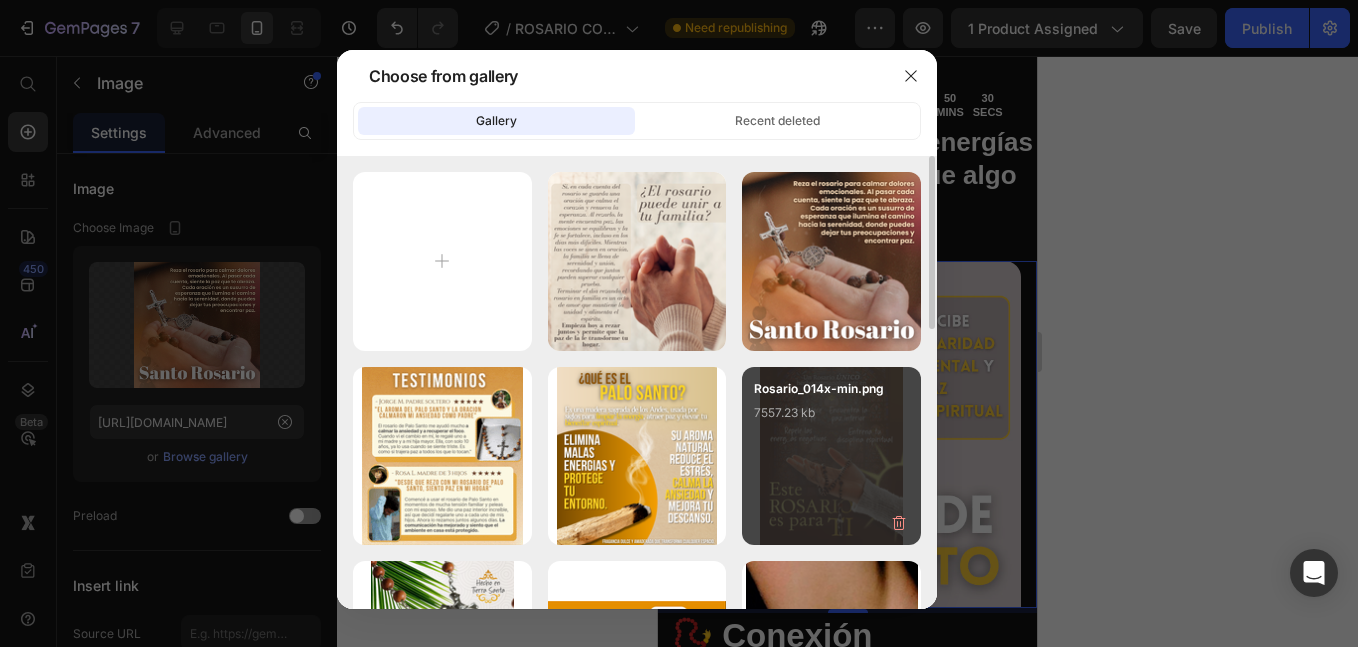 type on "https://cdn.shopify.com/s/files/1/0673/0494/7850/files/gempages_539191068483126058-e2b2d5ce-1693-4946-9c2a-10df655268e8.png" 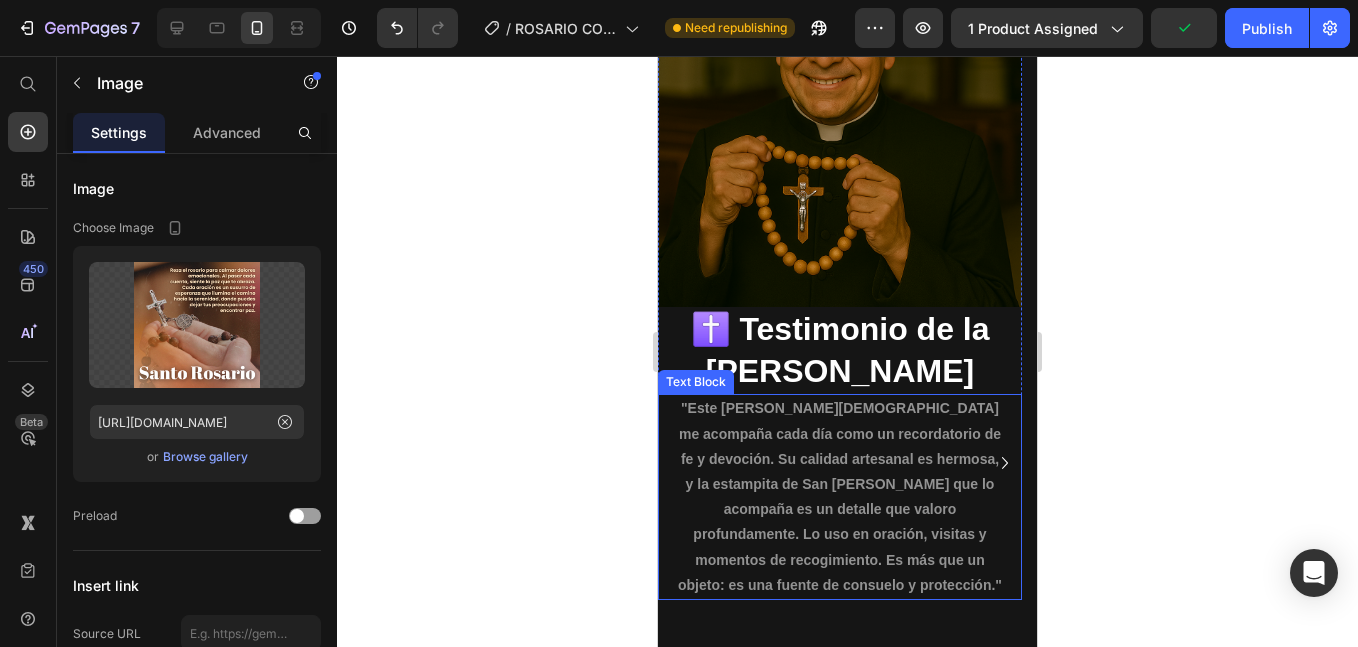 scroll, scrollTop: 2619, scrollLeft: 0, axis: vertical 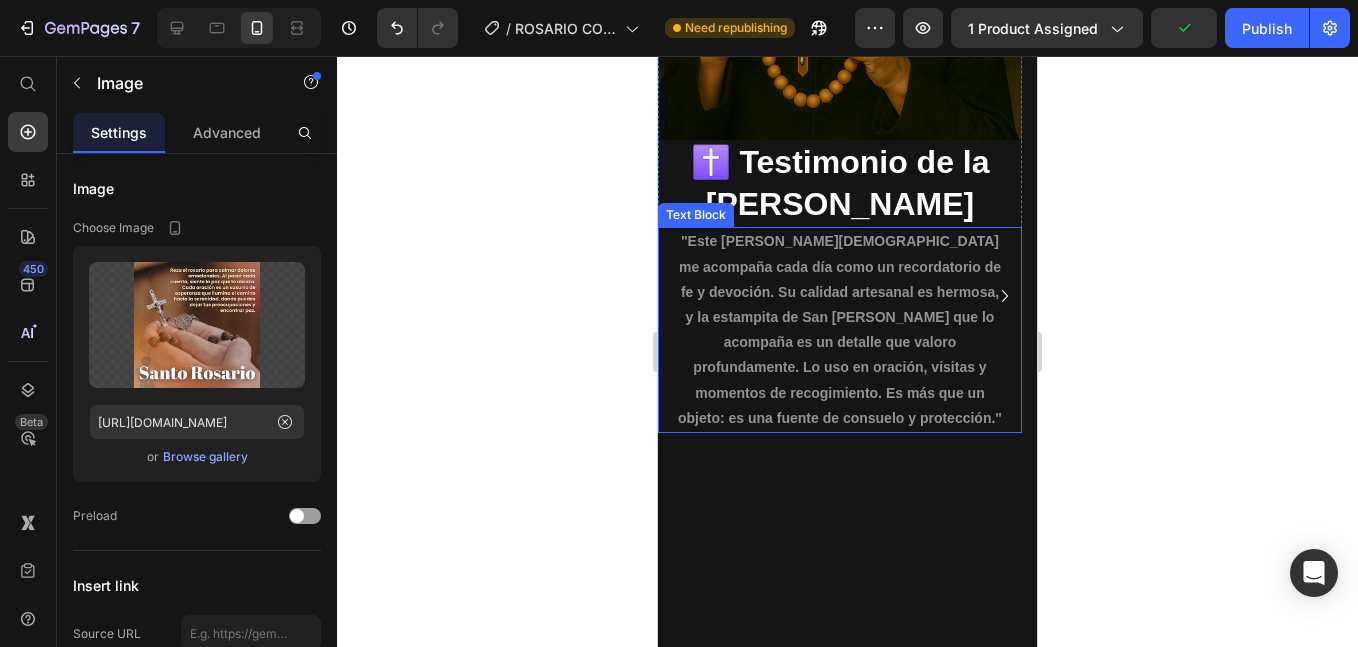 click on ""Este rosario de [DEMOGRAPHIC_DATA] me acompaña cada día como un recordatorio de fe y devoción. Su calidad artesanal es hermosa, y la estampita de San [PERSON_NAME] que lo acompaña es un detalle que valoro profundamente. Lo uso en oración, visitas y momentos de recogimiento. Es más que un objeto: es una [PERSON_NAME] y protección."" at bounding box center (840, 330) 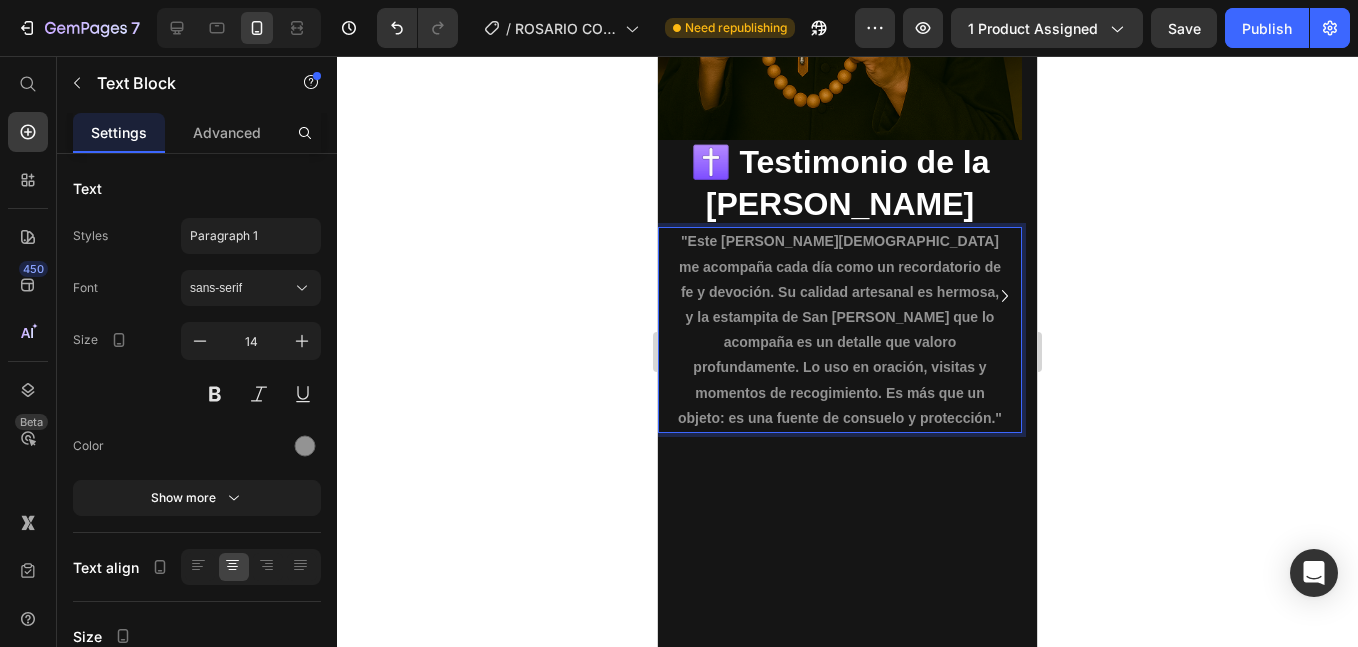 click on ""Este rosario de [DEMOGRAPHIC_DATA] me acompaña cada día como un recordatorio de fe y devoción. Su calidad artesanal es hermosa, y la estampita de San [PERSON_NAME] que lo acompaña es un detalle que valoro profundamente. Lo uso en oración, visitas y momentos de recogimiento. Es más que un objeto: es una [PERSON_NAME] y protección."" at bounding box center (840, 329) 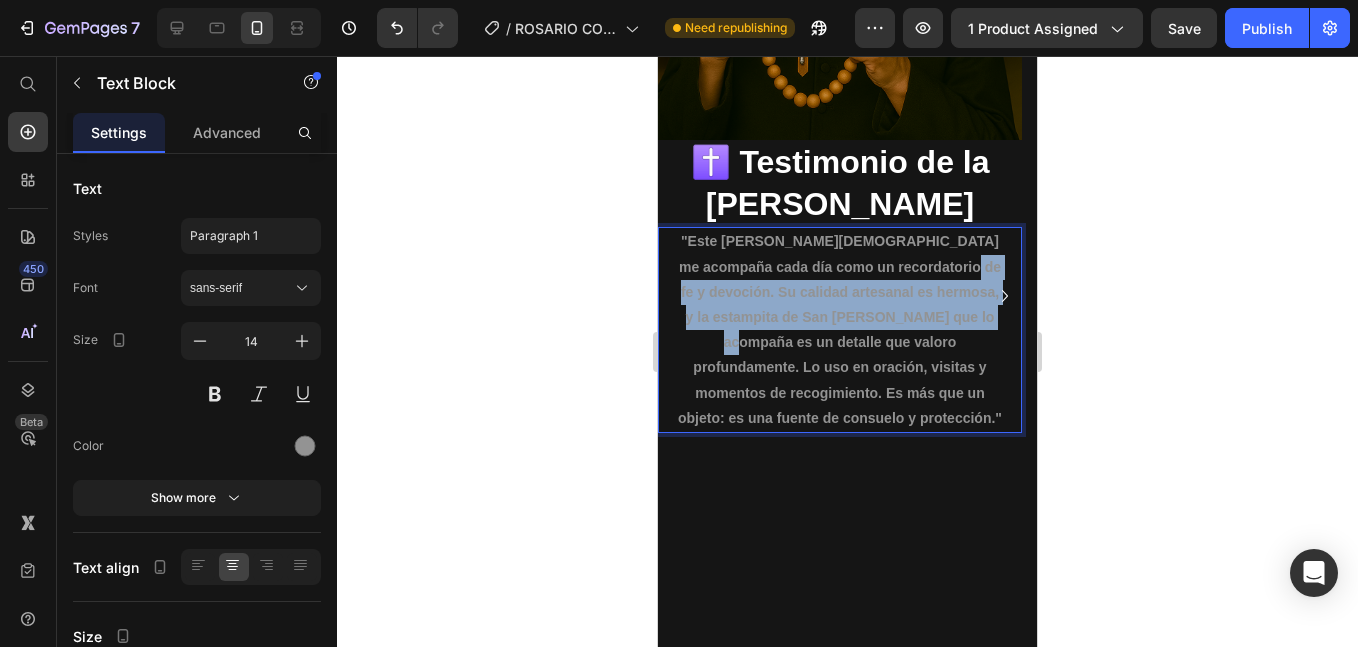 drag, startPoint x: 916, startPoint y: 263, endPoint x: 951, endPoint y: 305, distance: 54.67175 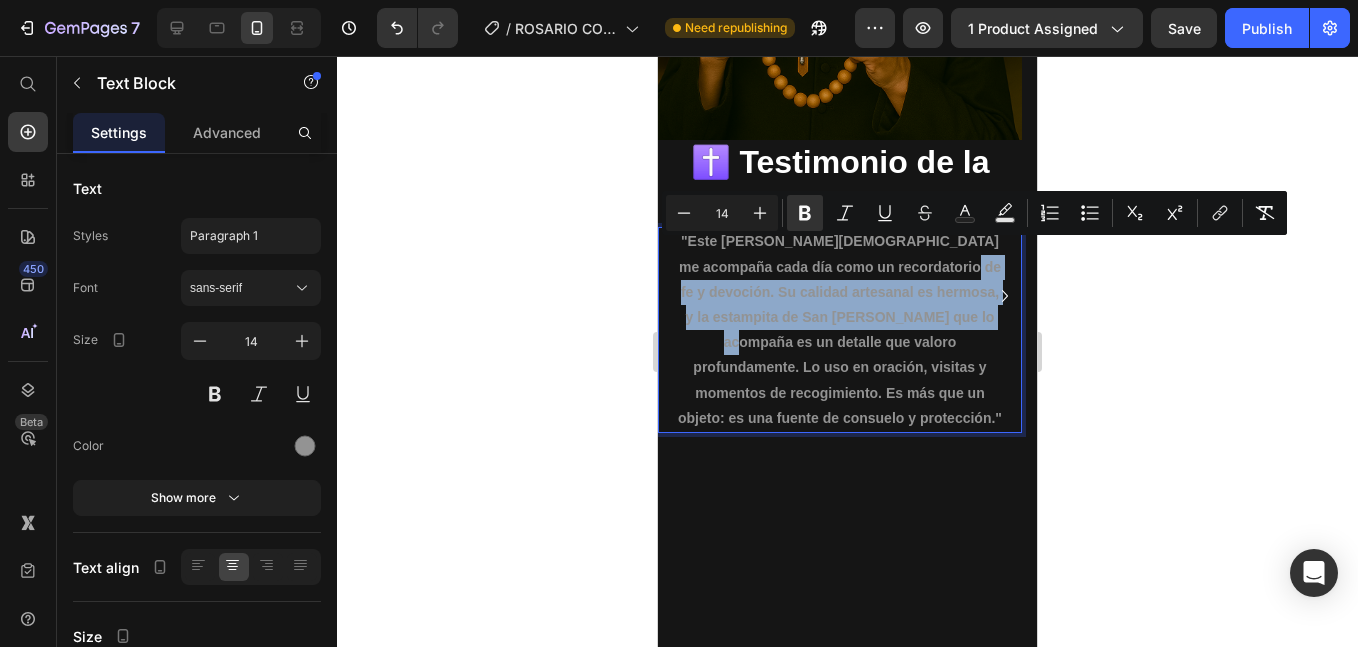 click on ""Este rosario de [DEMOGRAPHIC_DATA] me acompaña cada día como un recordatorio de fe y devoción. Su calidad artesanal es hermosa, y la estampita de San [PERSON_NAME] que lo acompaña es un detalle que valoro profundamente. Lo uso en oración, visitas y momentos de recogimiento. Es más que un objeto: es una [PERSON_NAME] y protección."" at bounding box center (840, 329) 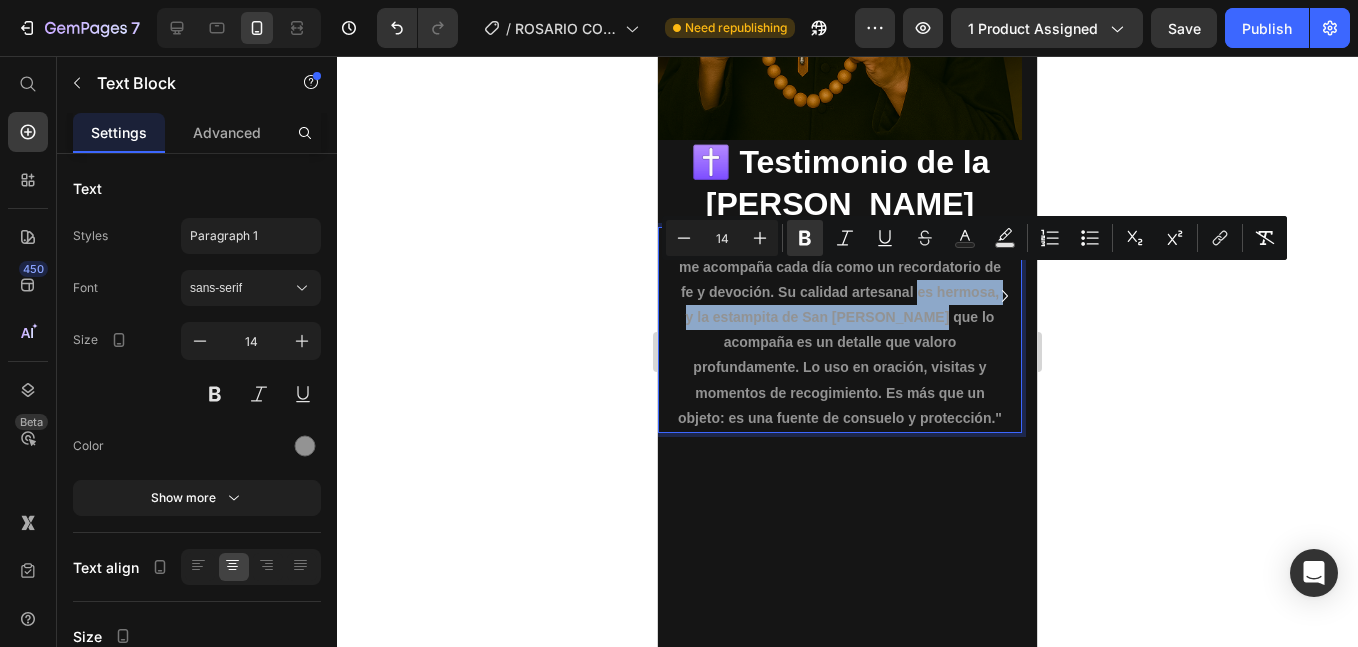 drag, startPoint x: 878, startPoint y: 276, endPoint x: 879, endPoint y: 295, distance: 19.026299 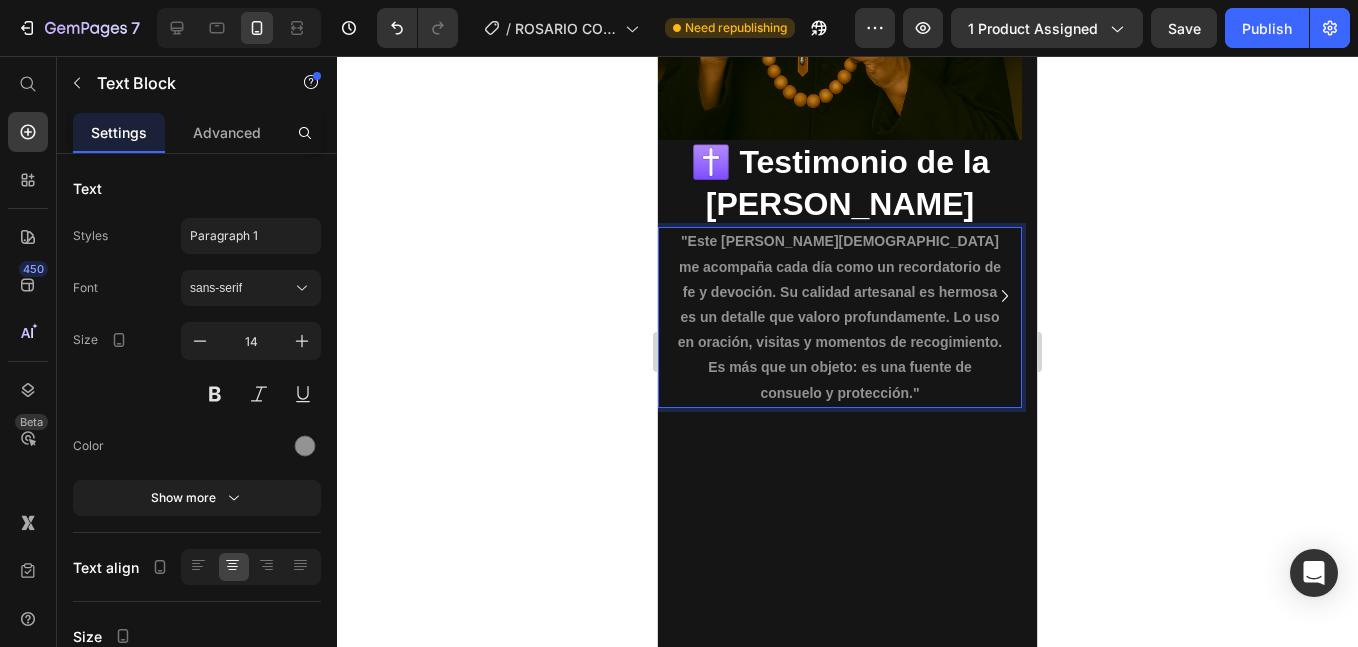 click on "Product Images
Información de envio Todos los envios son gratis y procesados por nuestro equipo con mucha cuidado. Las entregas depende de su ubicación, demorarán 1 a 3 dias habiles Text Block
Devoluciones y reembolsos Accordion 50% OFF + DELIVERY GRATIS! TERMINA EN: Text Block 02 HRS 59 MINS 28 SECS Countdown Timer Row ✝️ Rosario de Palo Santo Product Title
Icon
Icon
Icon
Icon
Icon Icon List Hoz (4.87/5.0) 3.683 Reseñas Text block Row $29.00 Product Price $59.00 Product Price Ahorra $30.00 (P) Tag Row 🌿 Conecta con tu fe con este Rosario de Palo Santo
Hecho de madera de palo santo no solo es un símbolo de devoción, sino también una fuente de paz espiritual.
🕊️ Aroma natural de palo santo para la meditación
Product Description Buy it now Dynamic Checkout Image Image" at bounding box center (847, 502) 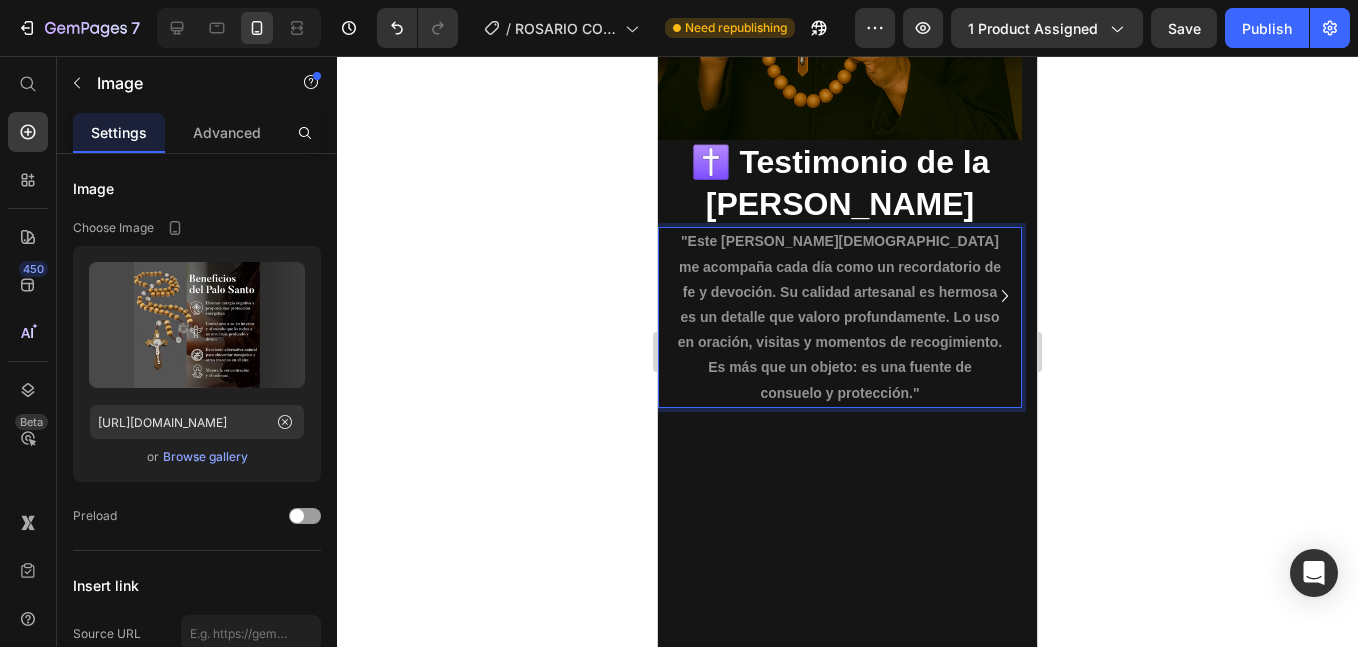 click at bounding box center (847, 1332) 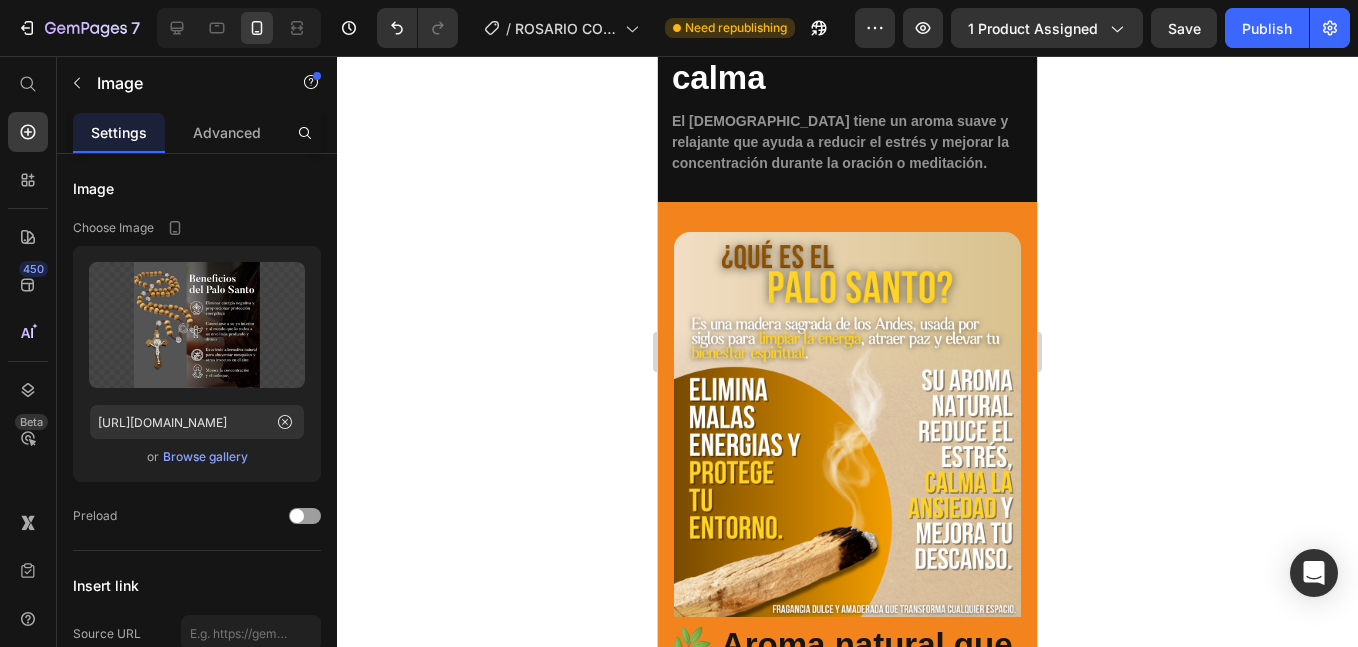 scroll, scrollTop: 4136, scrollLeft: 0, axis: vertical 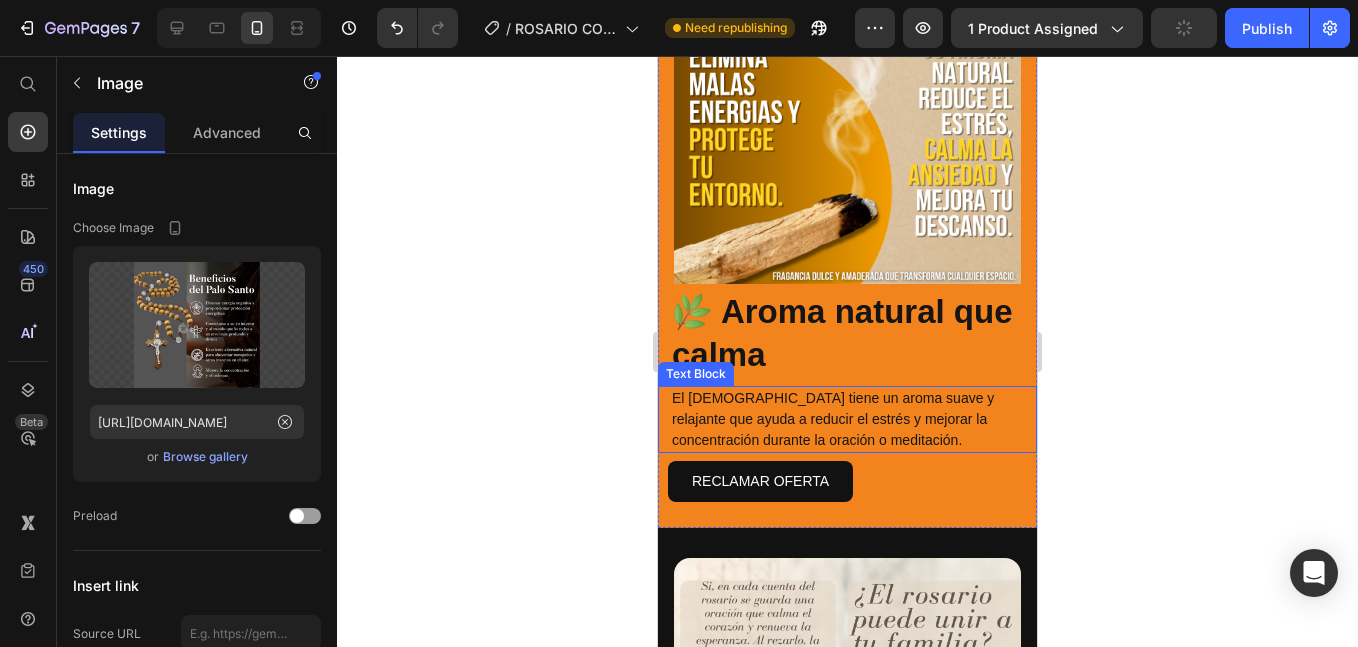 click on "El [DEMOGRAPHIC_DATA] tiene un aroma suave y relajante que ayuda a reducir el estrés y mejorar la concentración durante la oración o meditación." at bounding box center (847, 419) 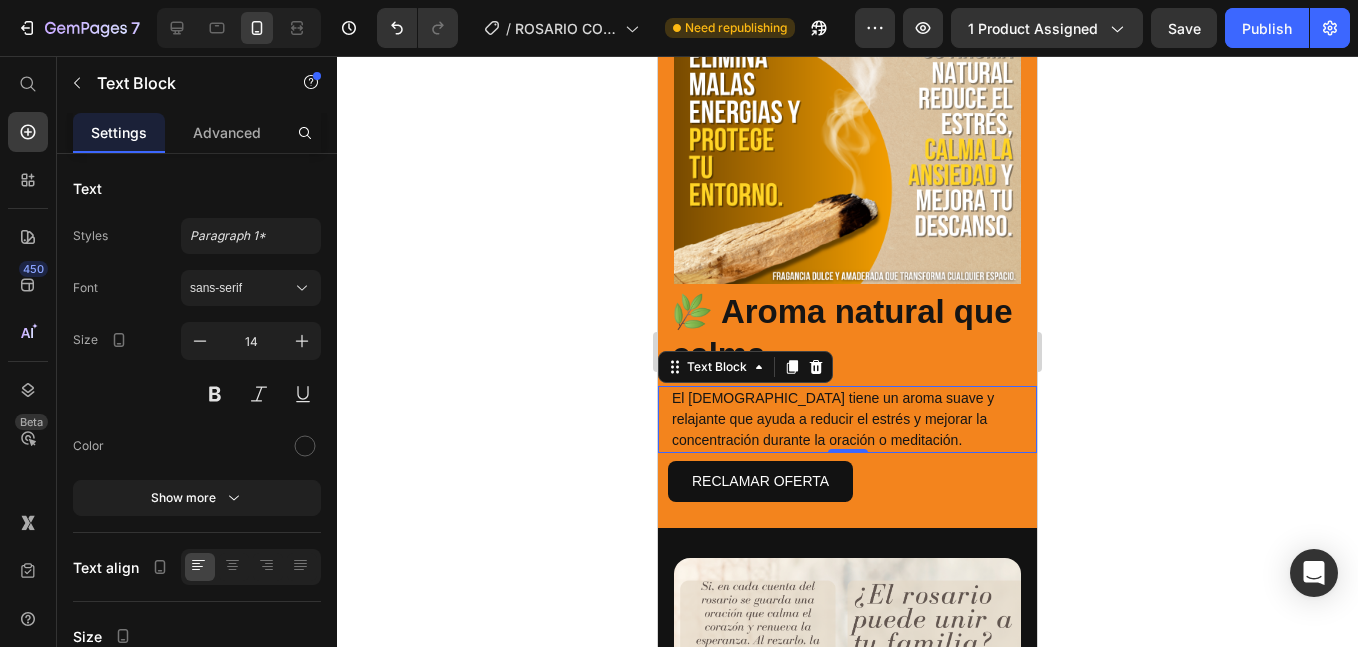 click on "El [DEMOGRAPHIC_DATA] tiene un aroma suave y relajante que ayuda a reducir el estrés y mejorar la concentración durante la oración o meditación." at bounding box center [847, 419] 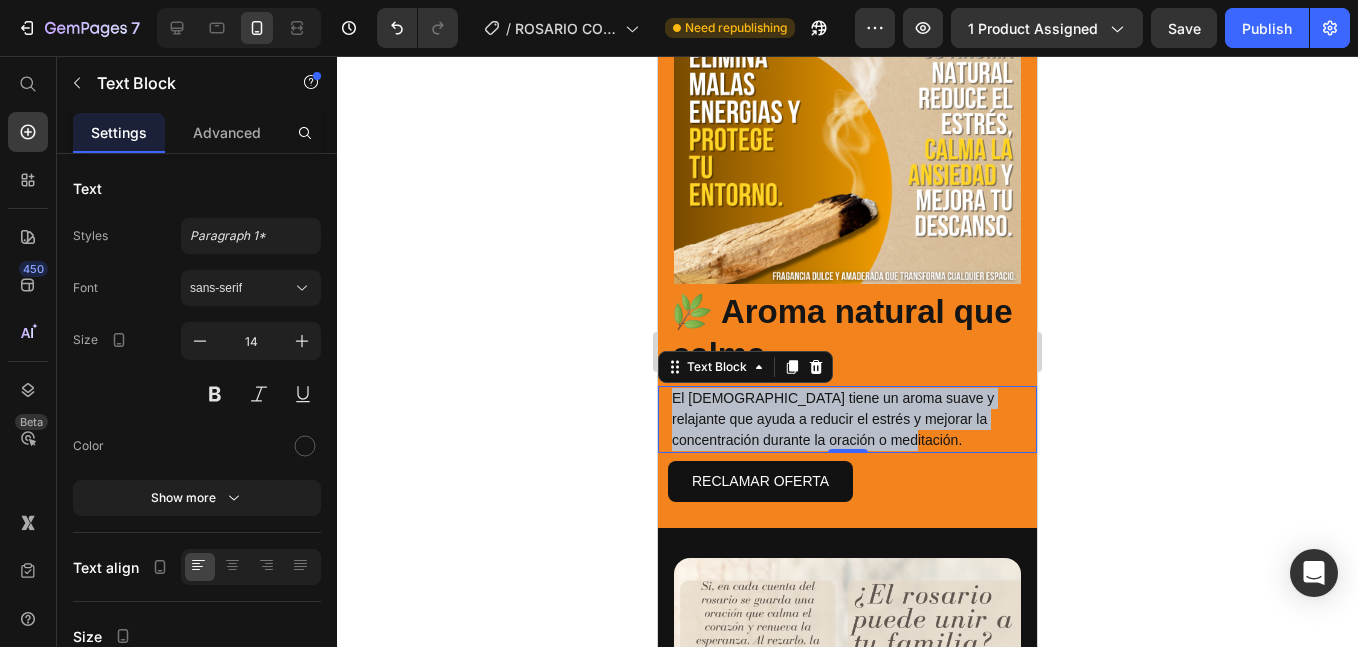click on "El [DEMOGRAPHIC_DATA] tiene un aroma suave y relajante que ayuda a reducir el estrés y mejorar la concentración durante la oración o meditación." at bounding box center [847, 419] 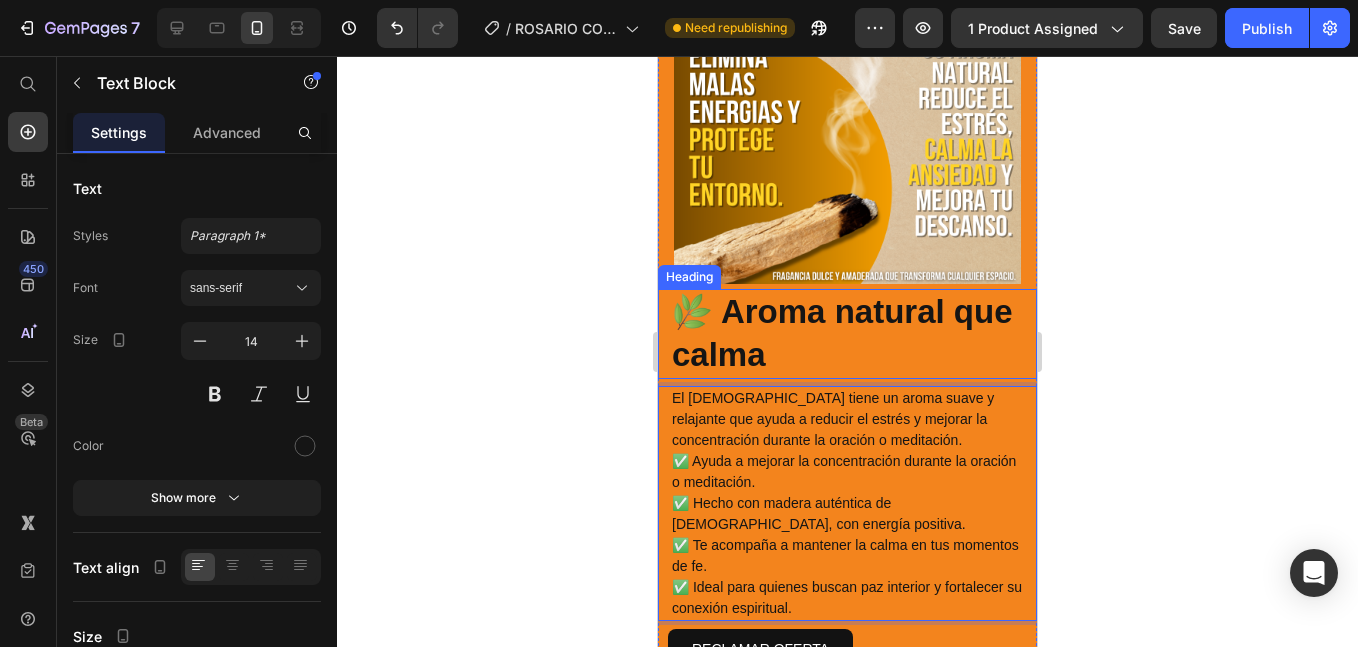 click on "🌿 Aroma natural que calma" at bounding box center [847, 334] 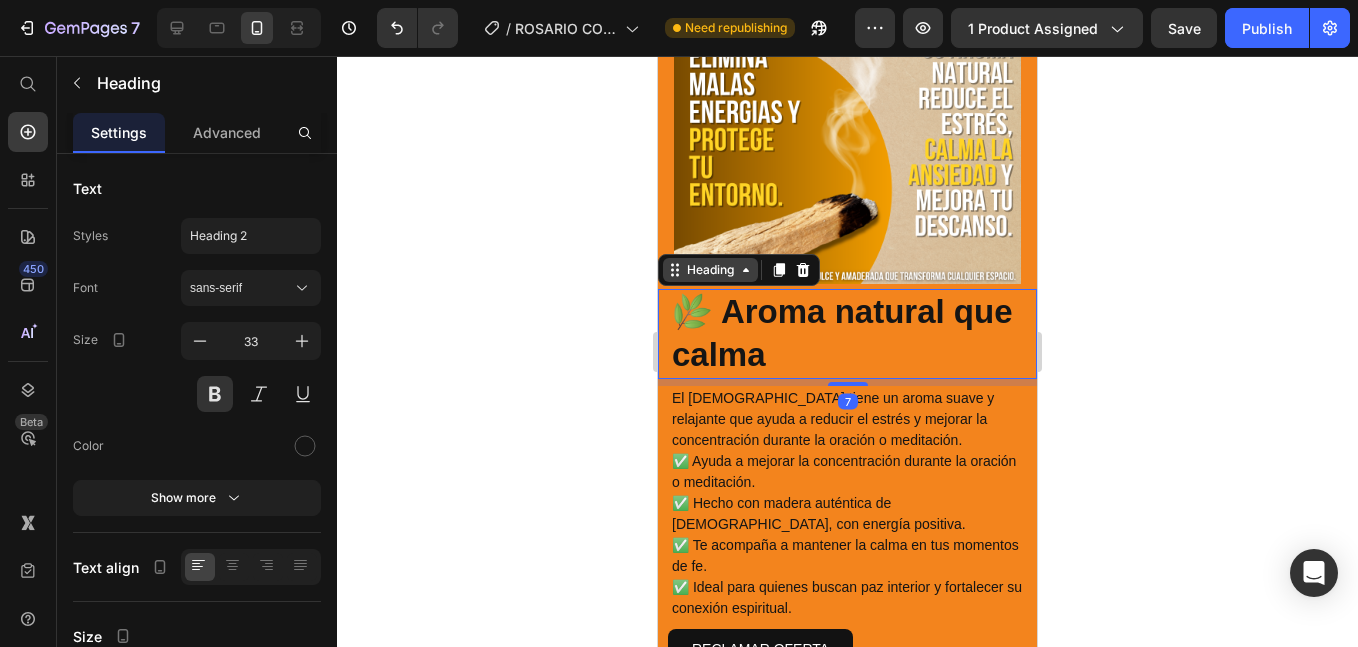 click on "Heading" at bounding box center [710, 270] 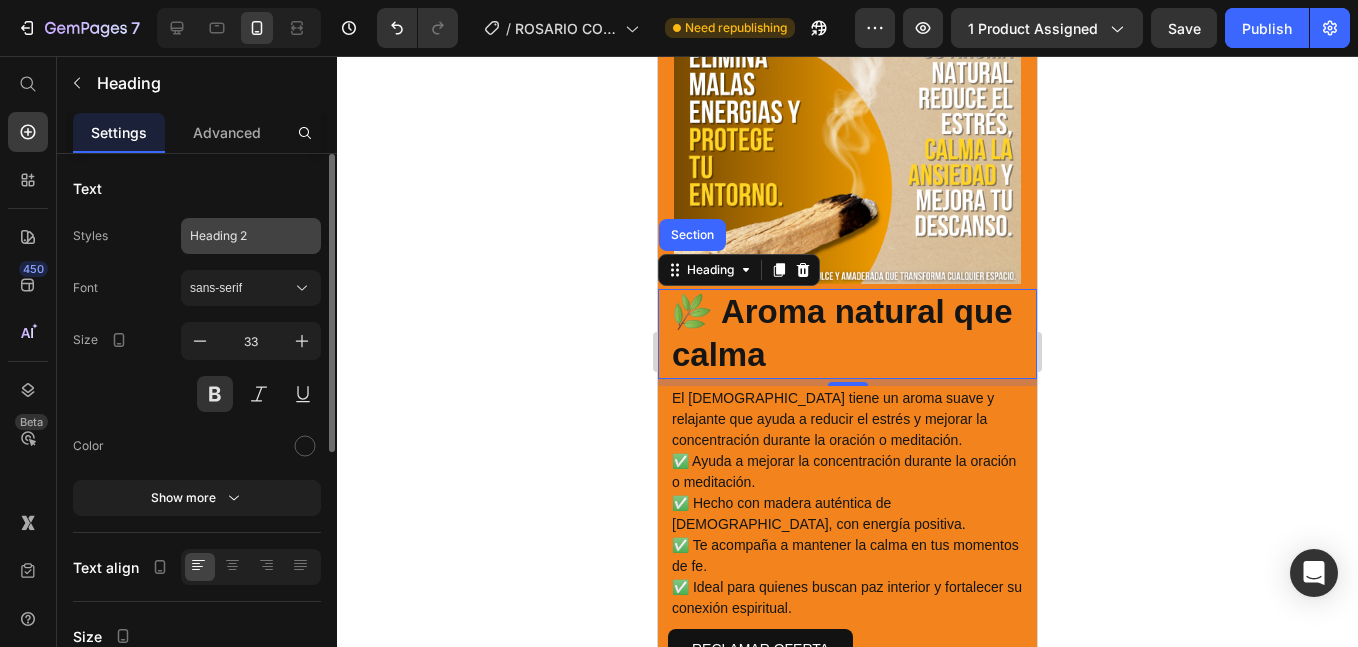 click on "Heading 2" at bounding box center (251, 236) 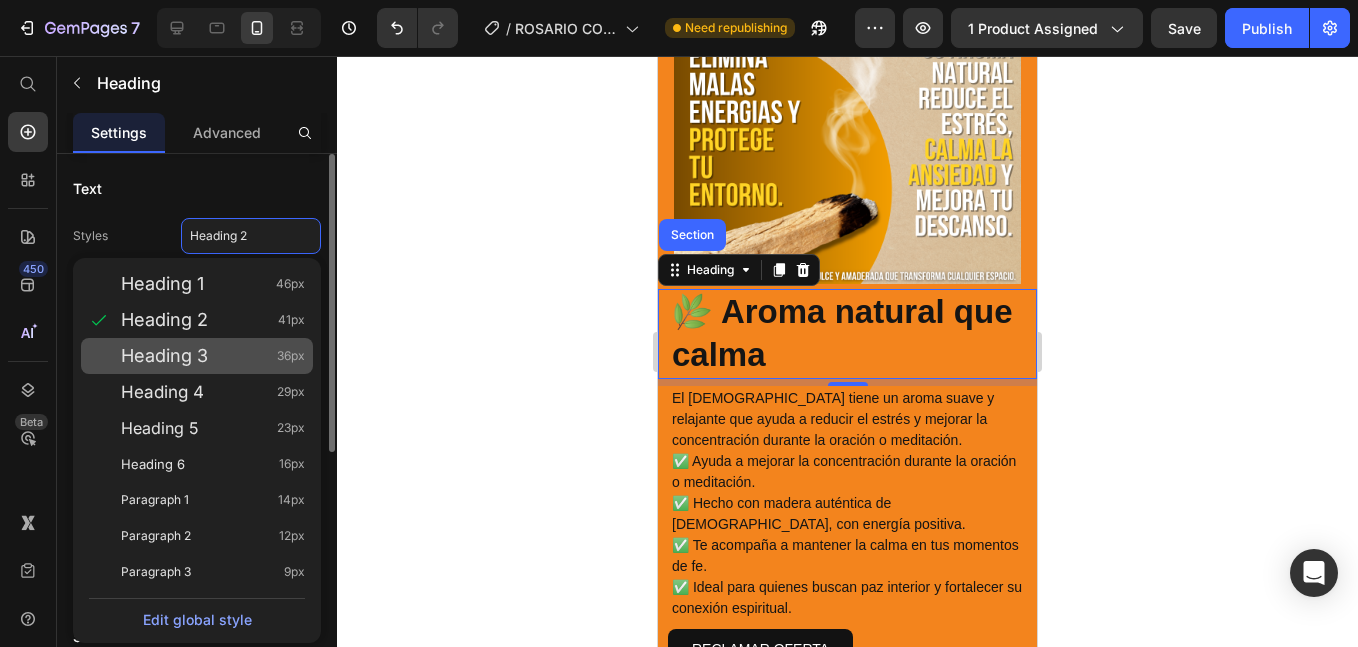 click on "Heading 3 36px" at bounding box center (213, 356) 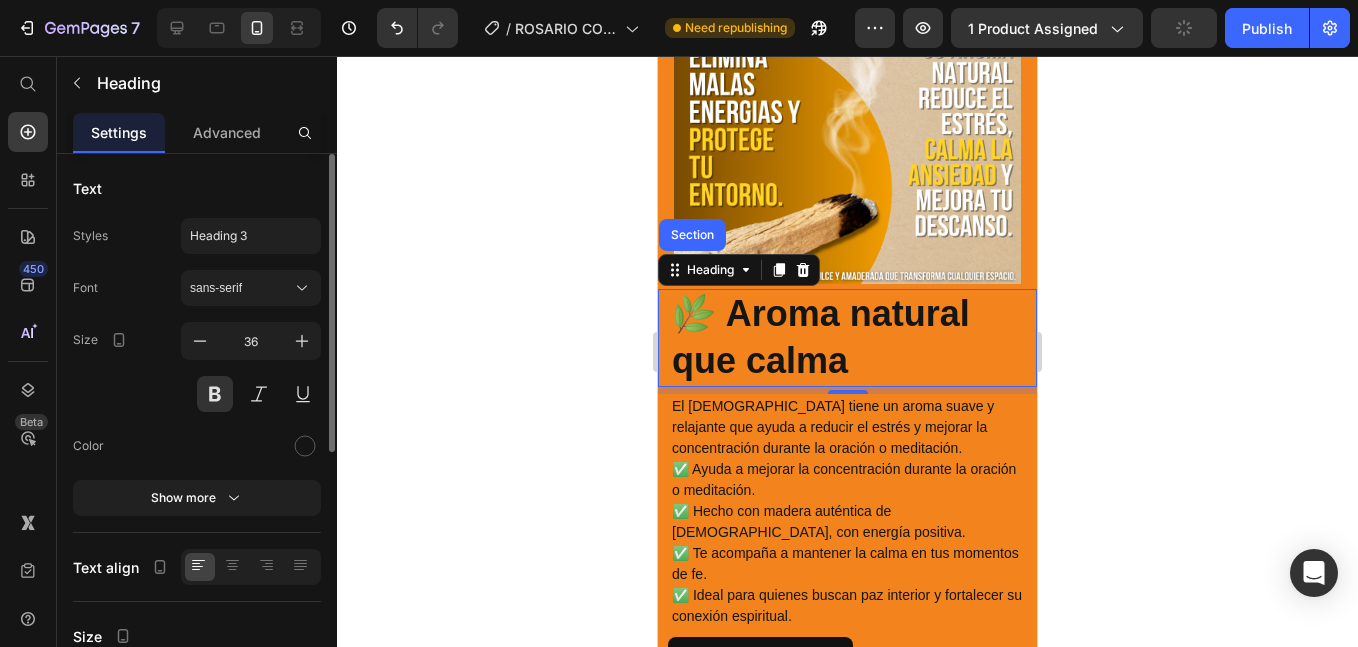 click on "🌿 Aroma natural que calma Heading Section   7" at bounding box center [847, 338] 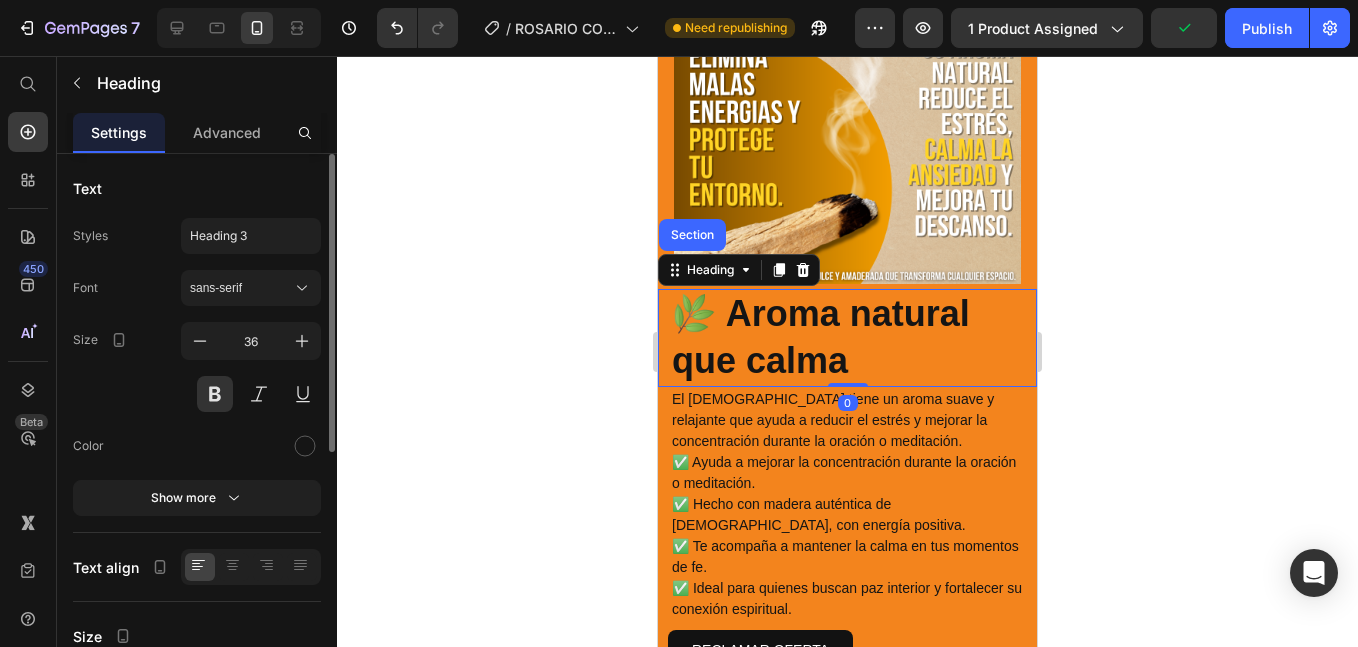 drag, startPoint x: 839, startPoint y: 354, endPoint x: 1711, endPoint y: 390, distance: 872.7428 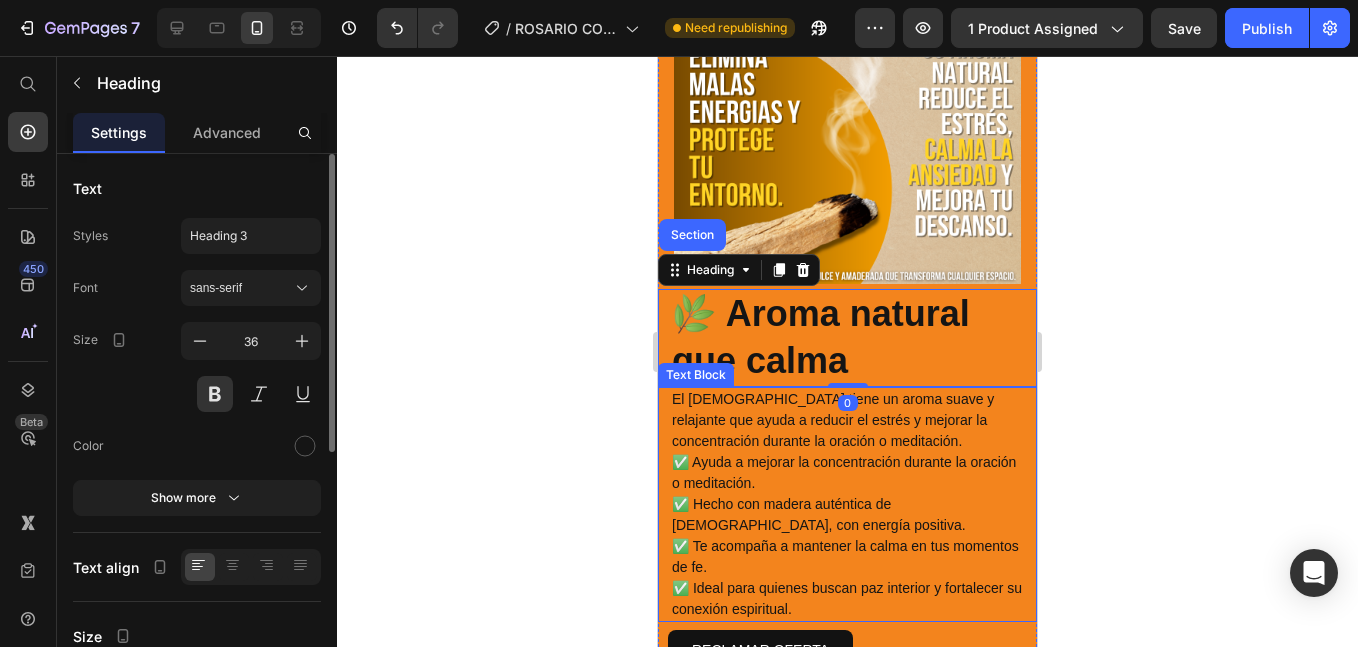 click on "✅ Ayuda a mejorar la concentración durante la oración o meditación. ✅ Hecho con madera auténtica de [DEMOGRAPHIC_DATA], con energía positiva. ✅ Te acompaña a mantener la calma en tus momentos de fe. ✅ Ideal para quienes buscan paz interior y fortalecer su conexión espiritual." at bounding box center (847, 536) 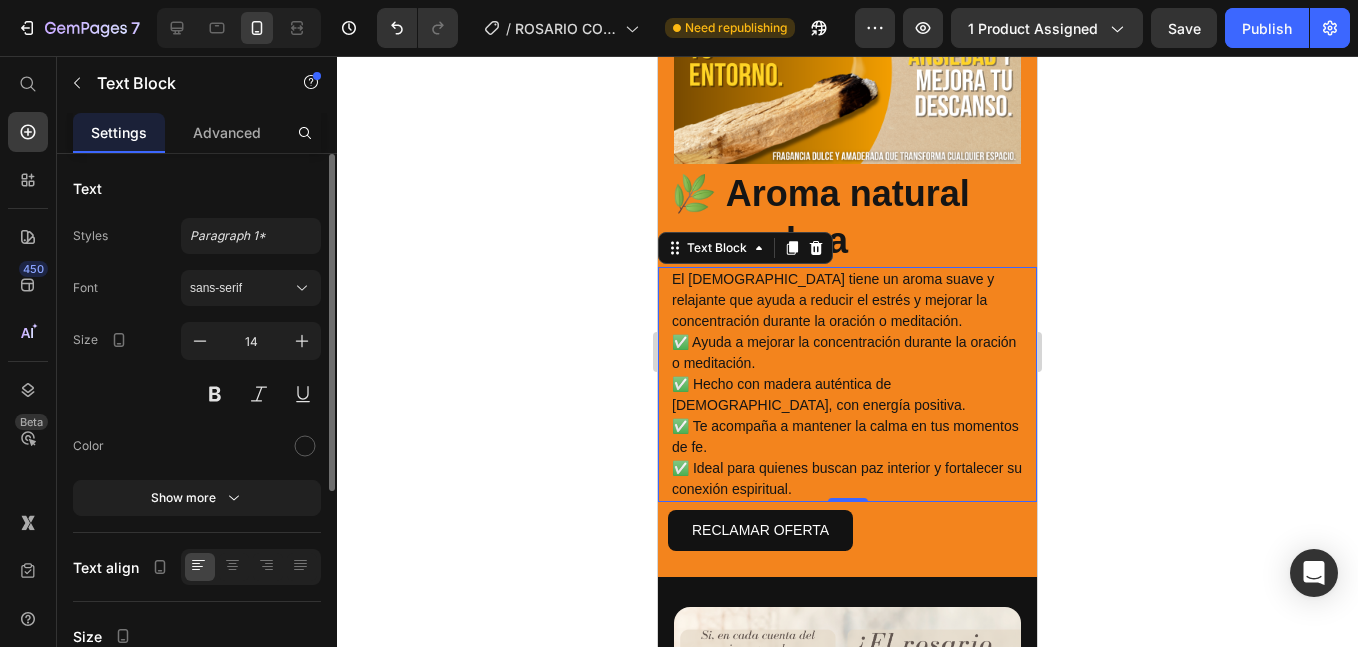 scroll, scrollTop: 4303, scrollLeft: 0, axis: vertical 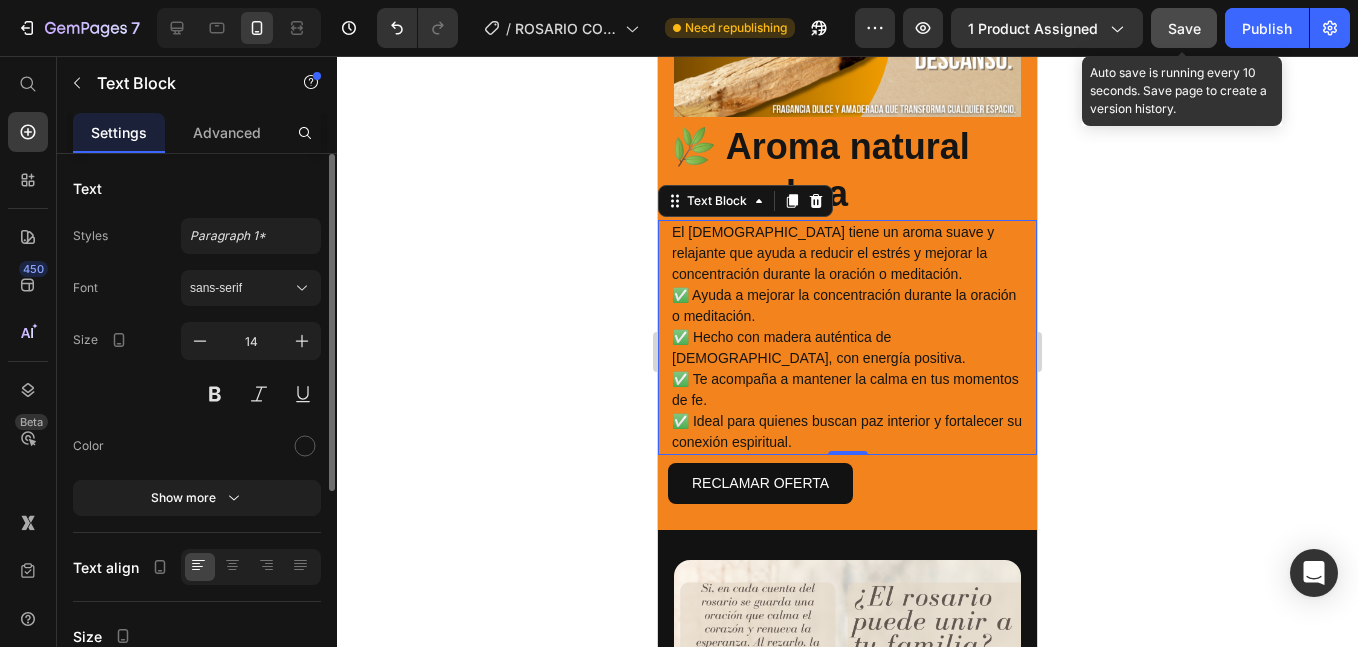 click on "Save" 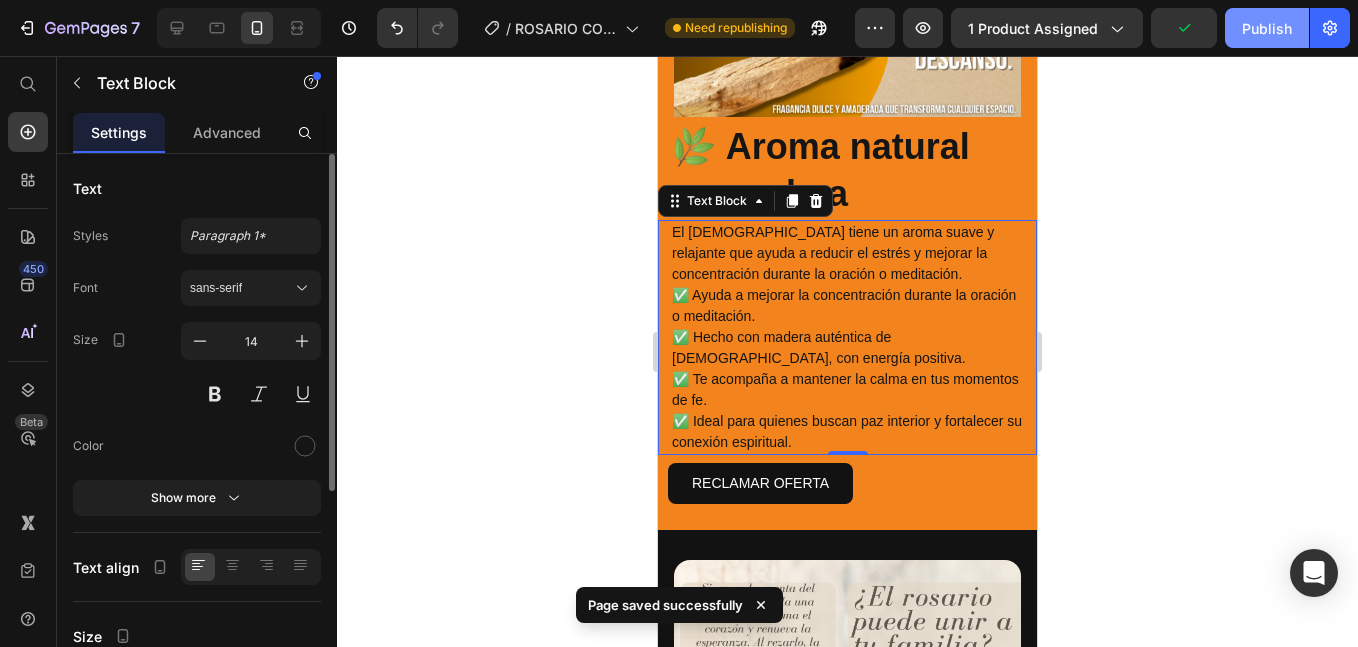 drag, startPoint x: 1245, startPoint y: 44, endPoint x: 212, endPoint y: 217, distance: 1047.3862 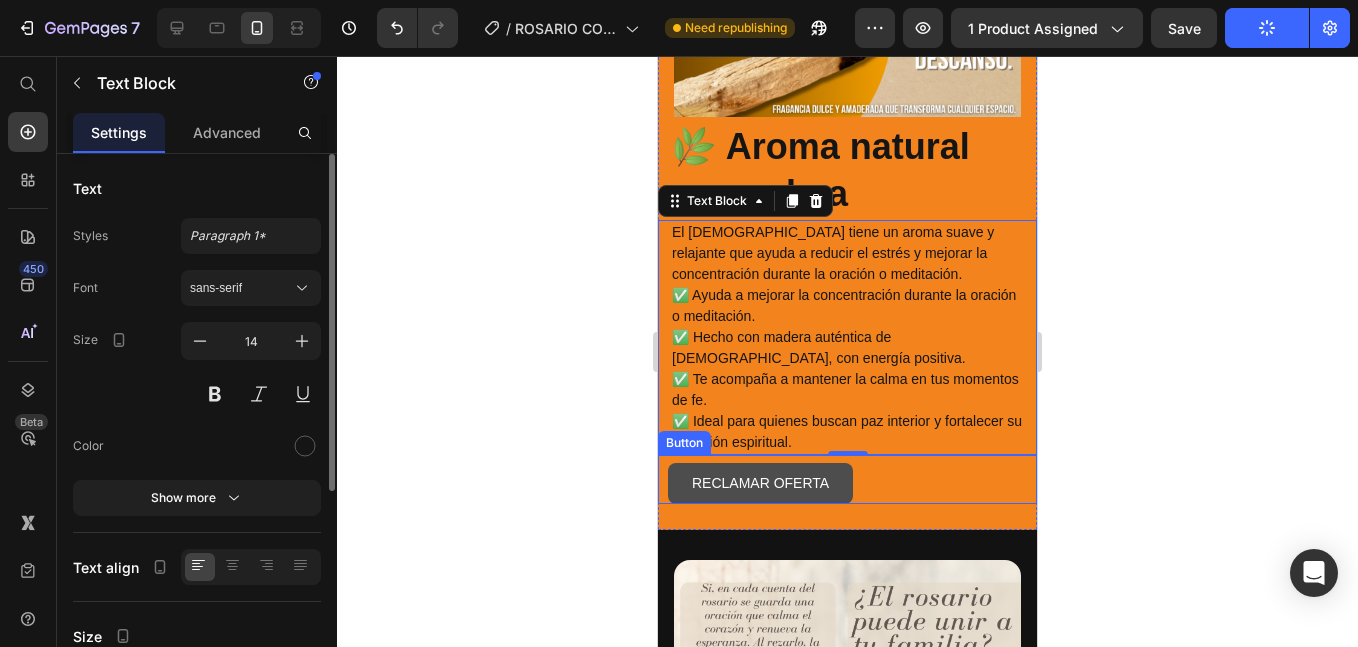 click on "RECLAMAR OFERTA" at bounding box center [760, 483] 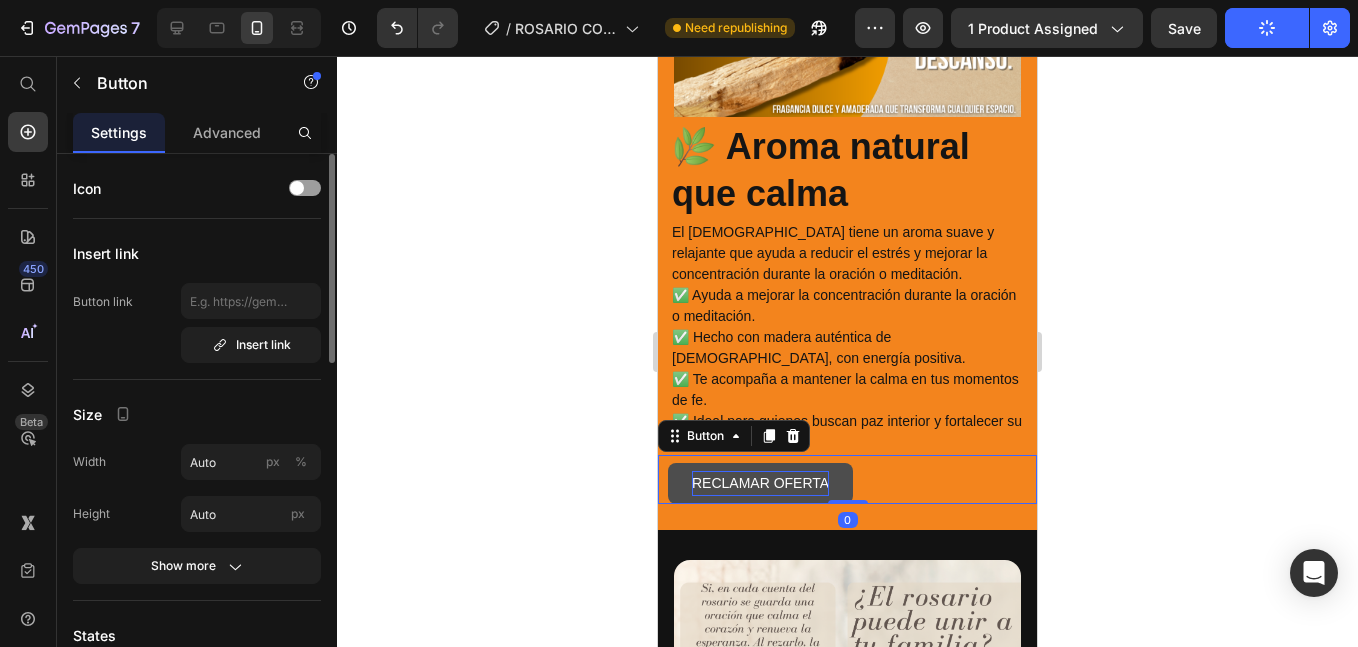 click on "RECLAMAR OFERTA" at bounding box center (760, 483) 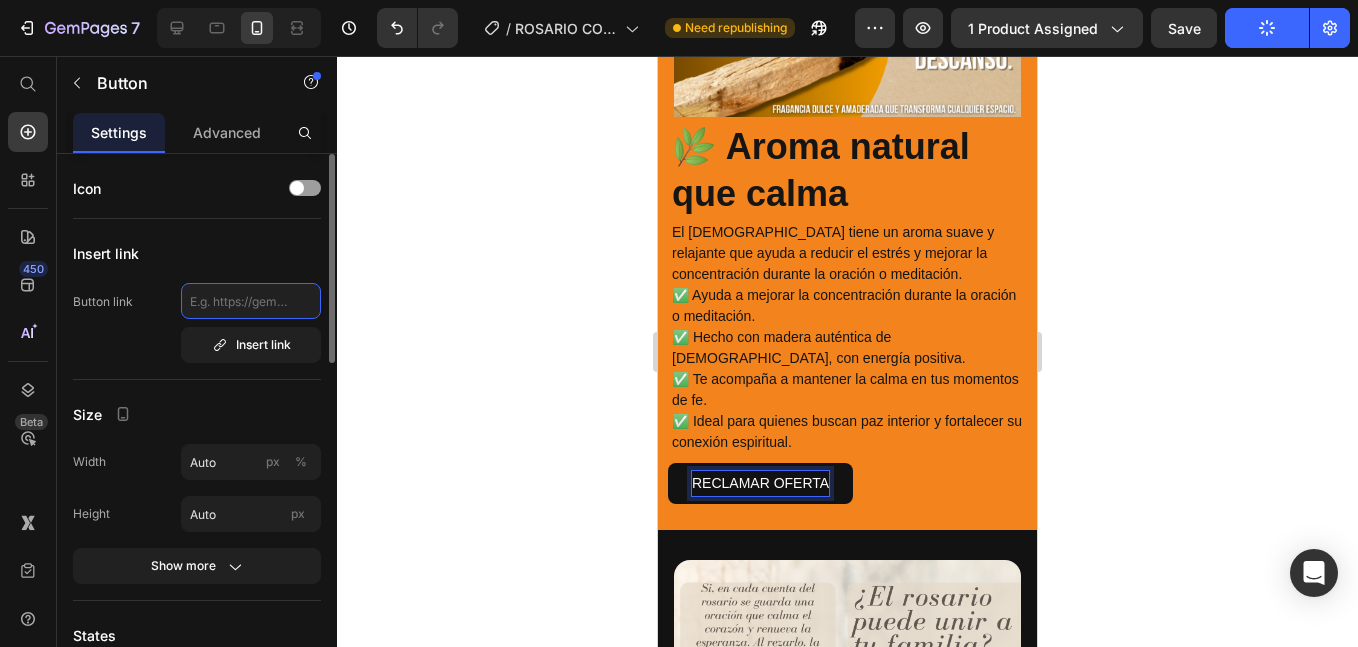 click 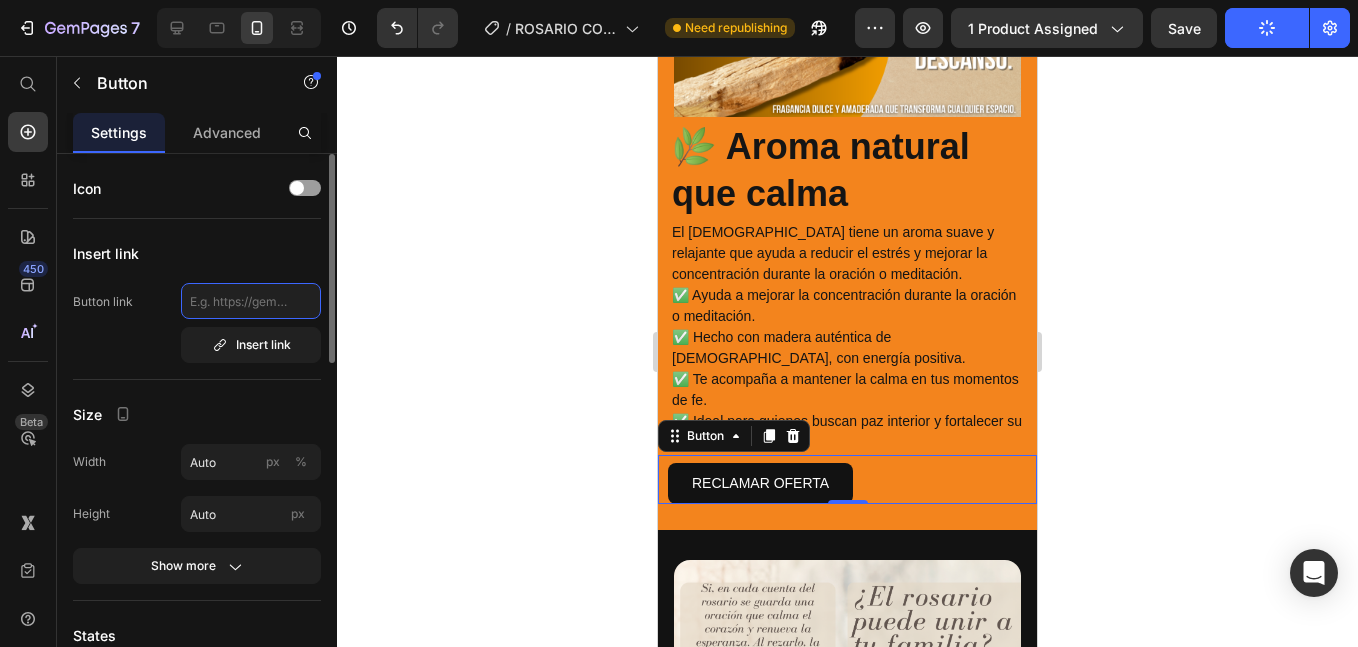 click 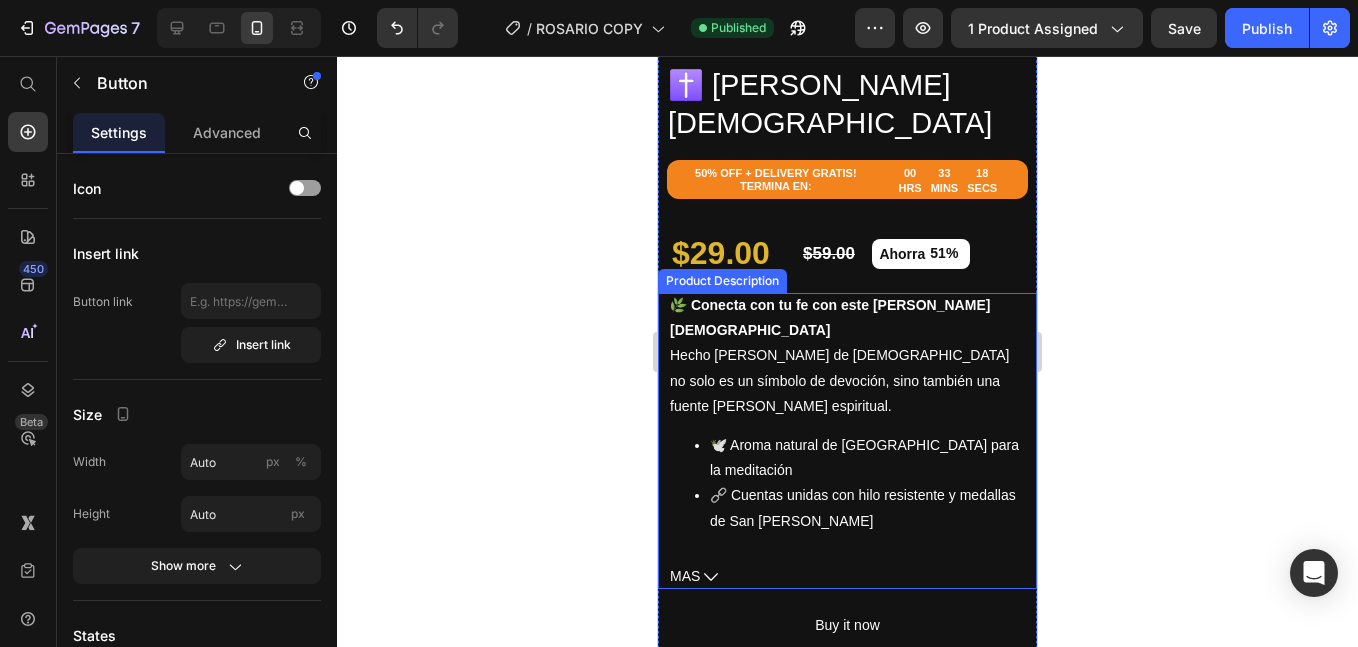 scroll, scrollTop: 833, scrollLeft: 0, axis: vertical 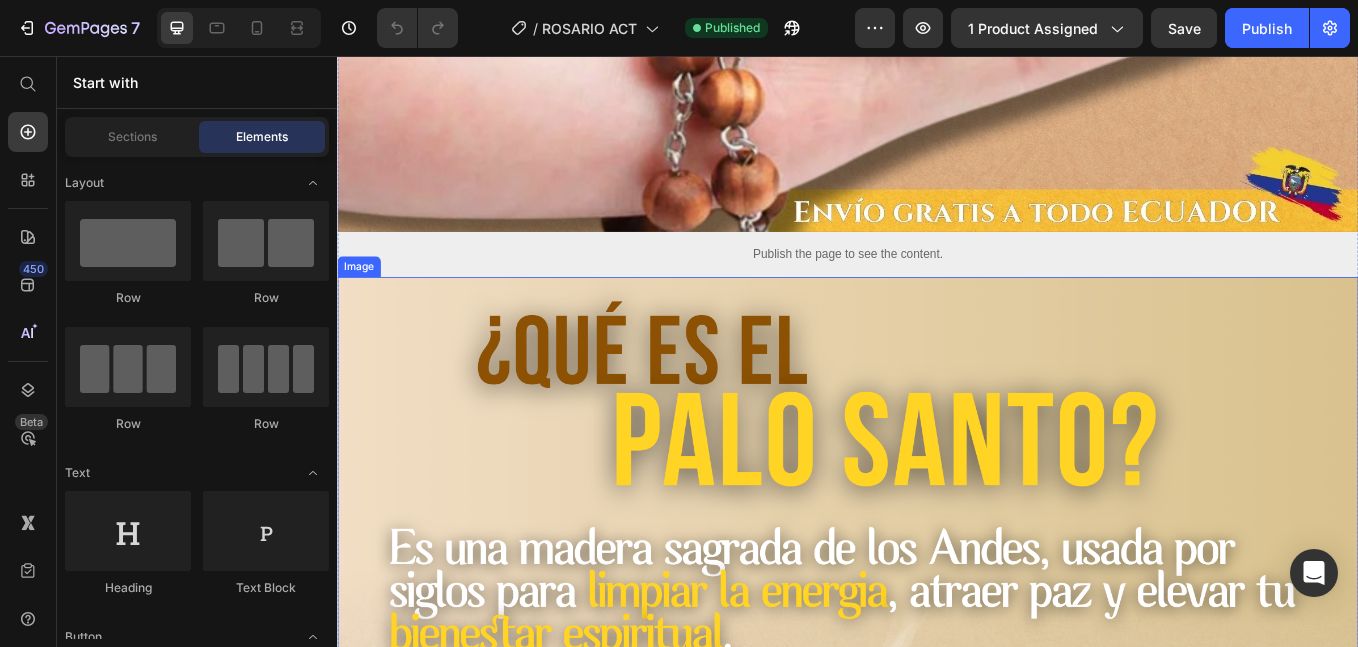 click on "Publish the page to see the content." at bounding box center [937, 289] 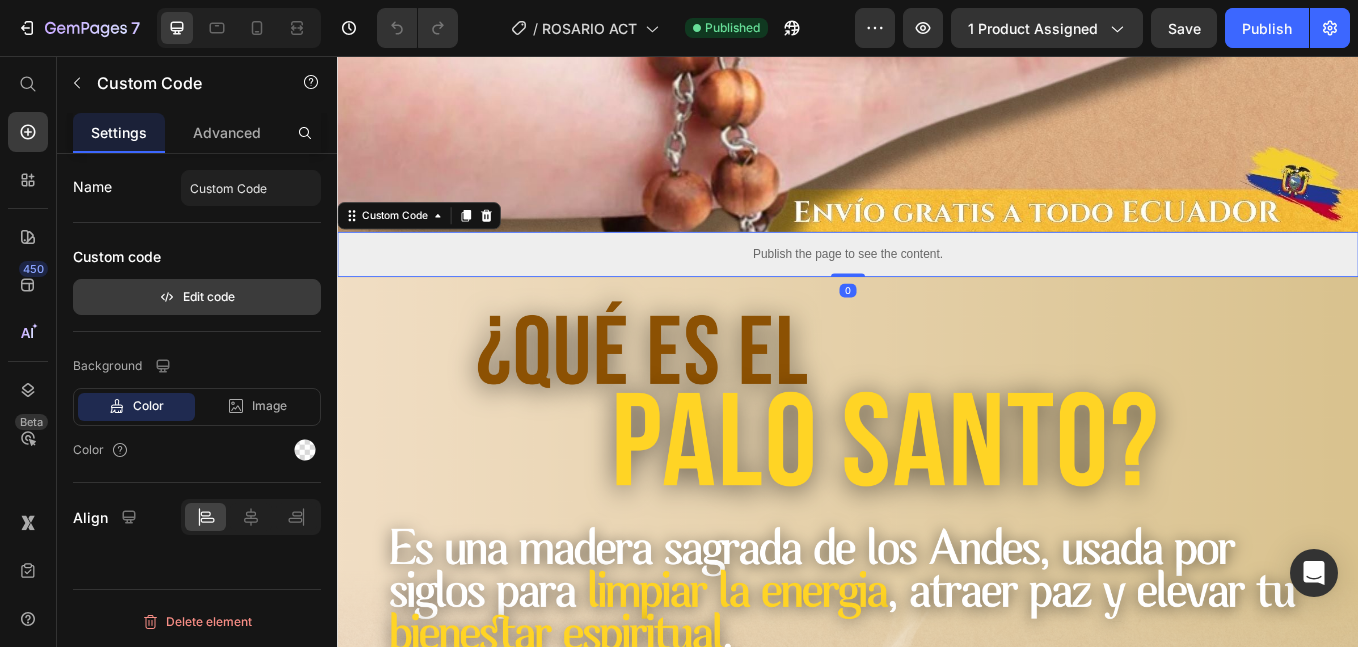 click on "Edit code" at bounding box center [197, 297] 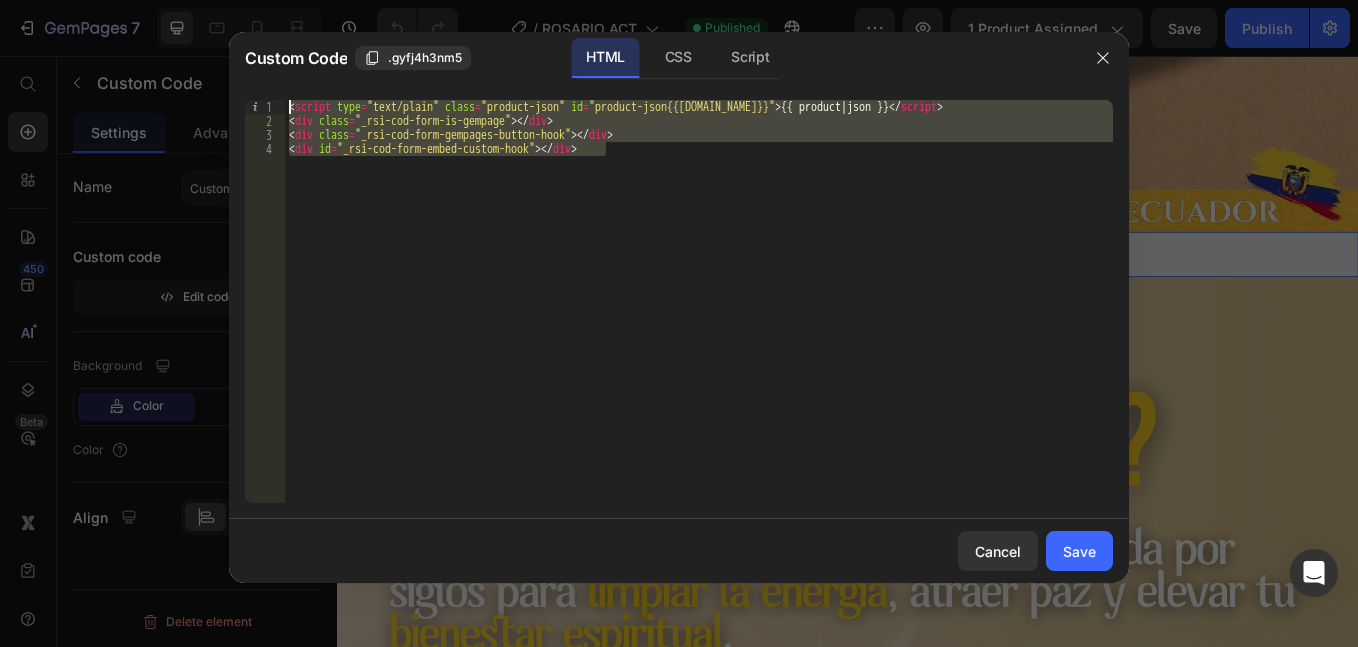 drag, startPoint x: 673, startPoint y: 156, endPoint x: 279, endPoint y: 69, distance: 403.49103 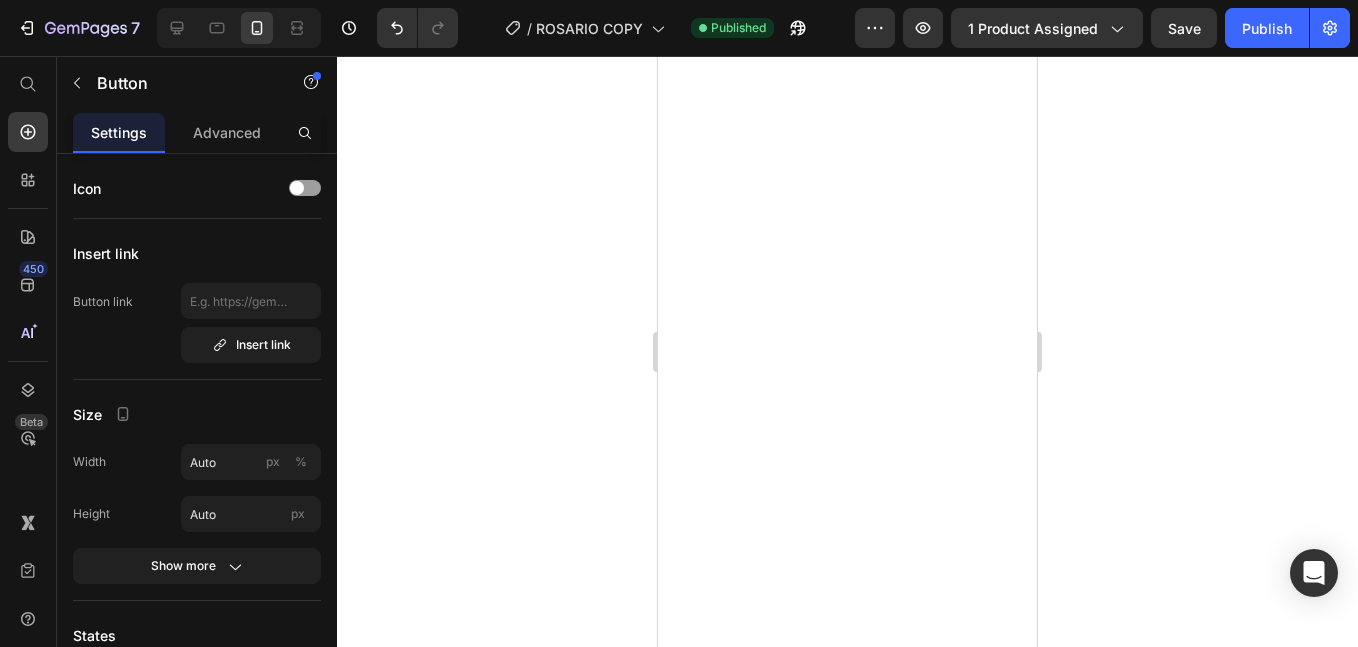 scroll, scrollTop: 0, scrollLeft: 0, axis: both 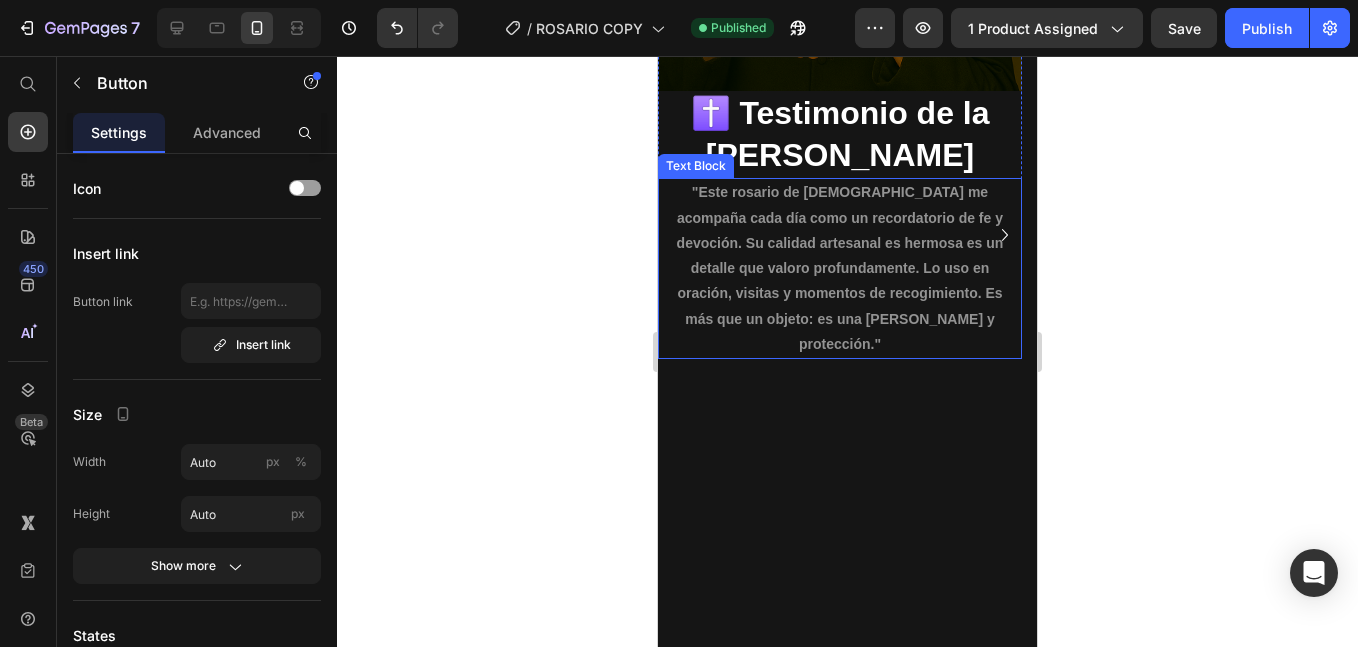 click on ""Este rosario de [DEMOGRAPHIC_DATA] me acompaña cada día como un recordatorio de fe y devoción. Su calidad artesanal es hermosa es un detalle que valoro profundamente. Lo uso en oración, visitas y momentos de recogimiento. Es más que un objeto: es una [PERSON_NAME] y protección."" at bounding box center [840, 267] 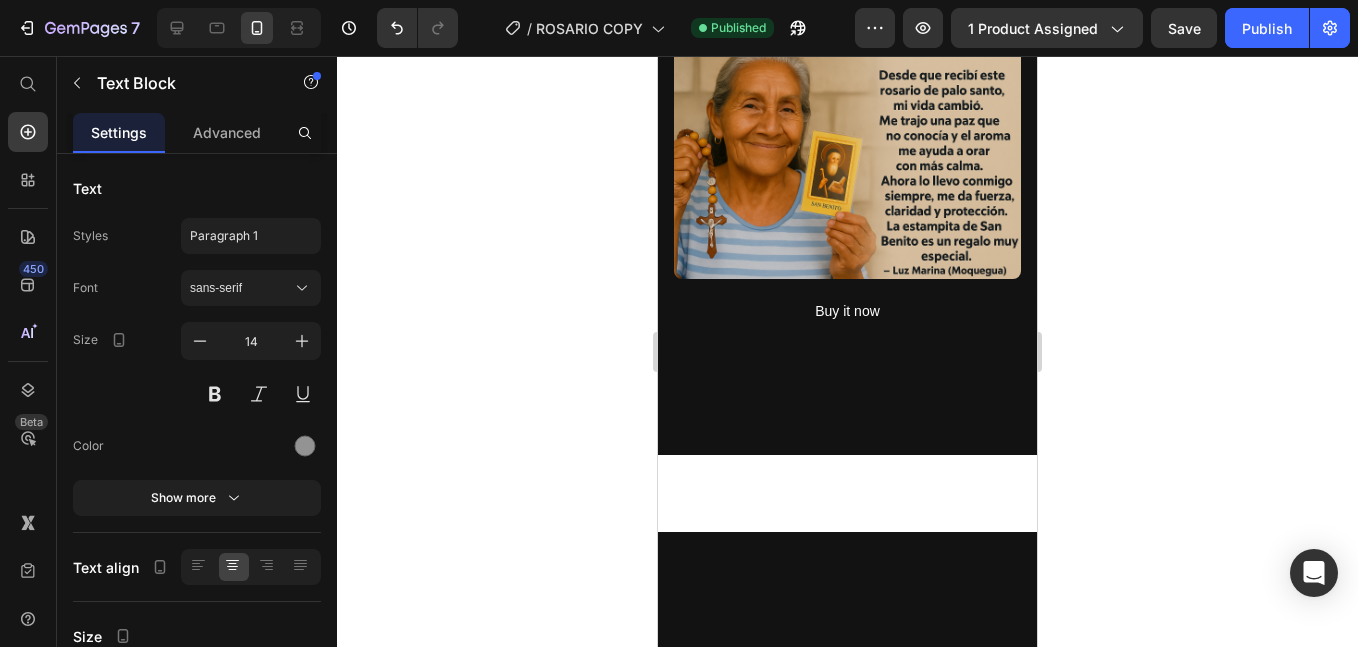 scroll, scrollTop: 0, scrollLeft: 0, axis: both 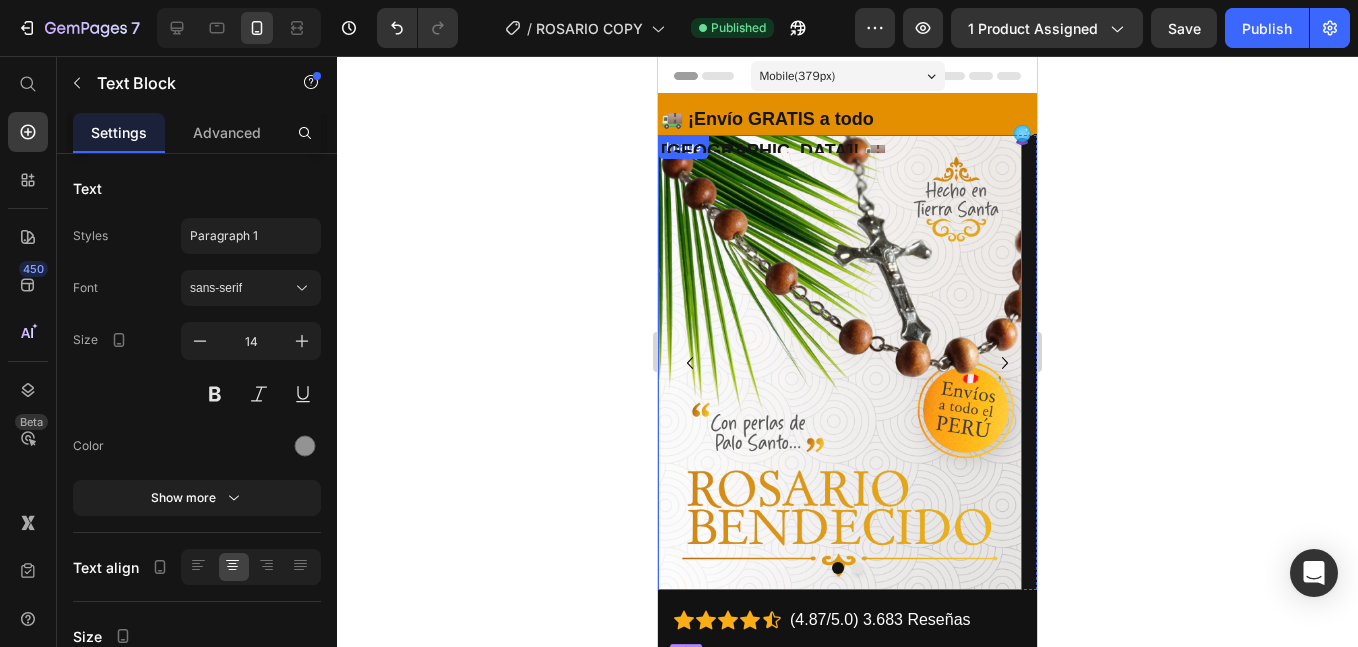 click at bounding box center (840, 362) 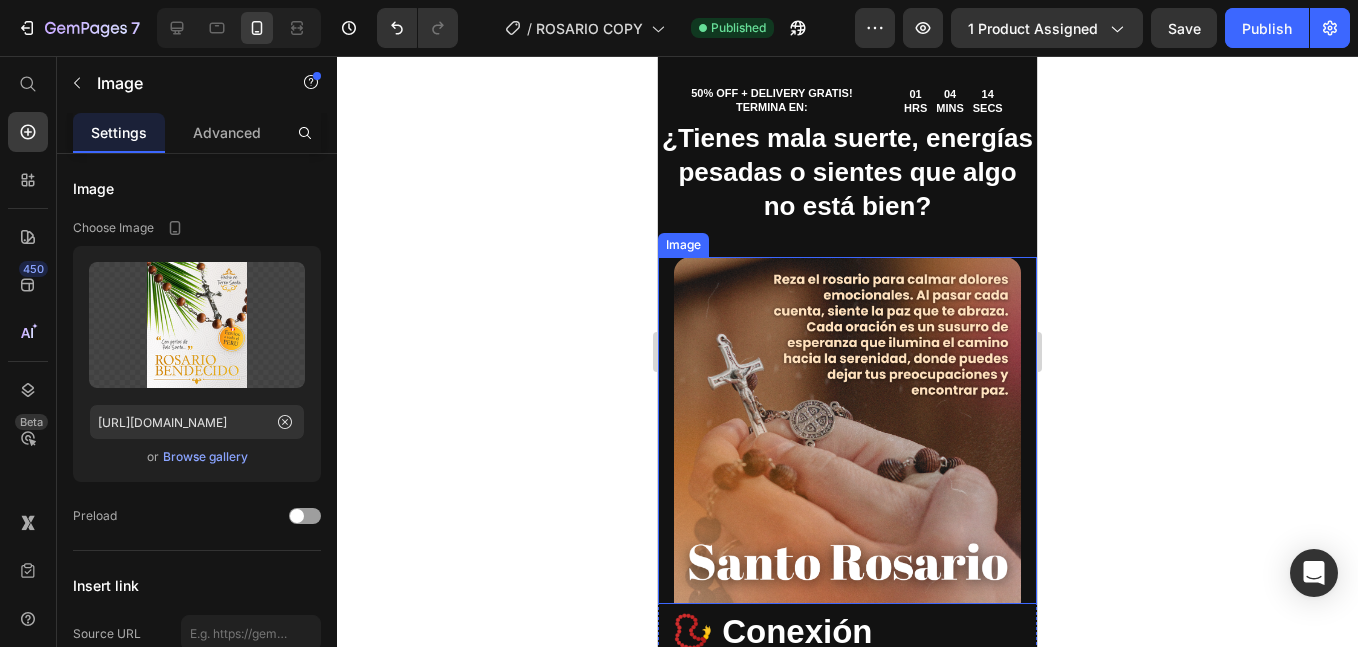 scroll, scrollTop: 1667, scrollLeft: 0, axis: vertical 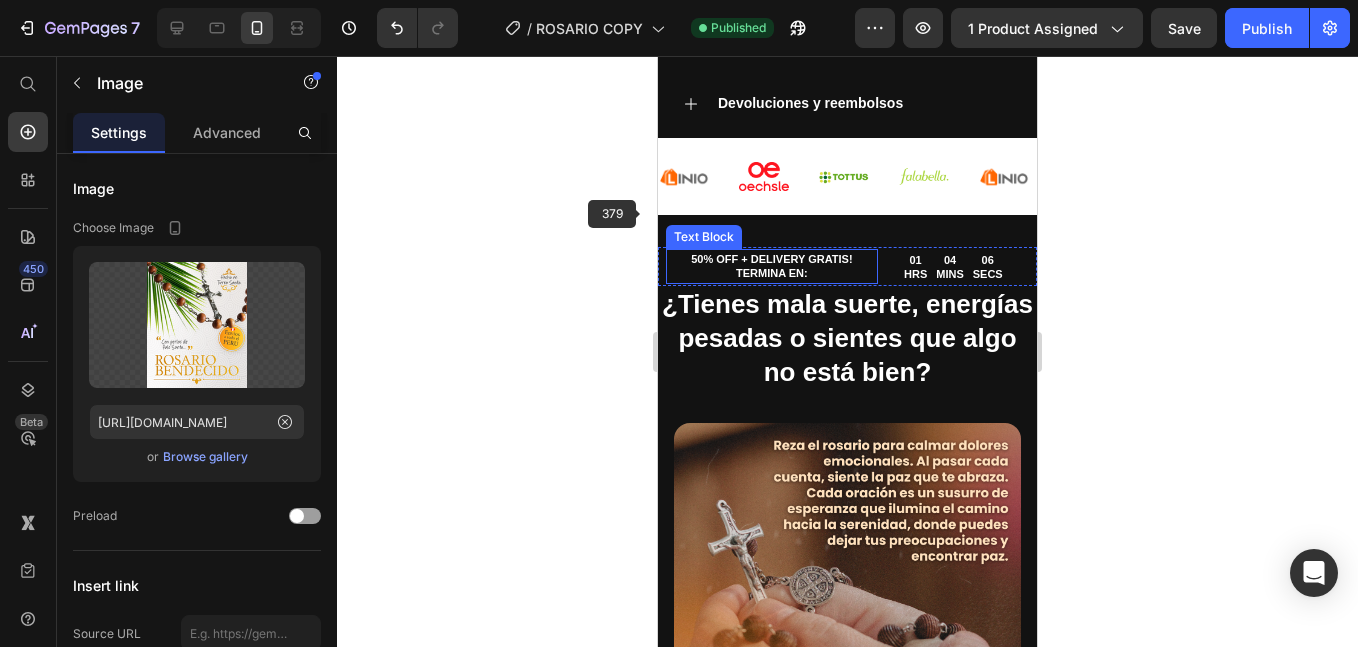 click on "50% OFF + DELIVERY GRATIS! TERMINA EN:" at bounding box center (772, 266) 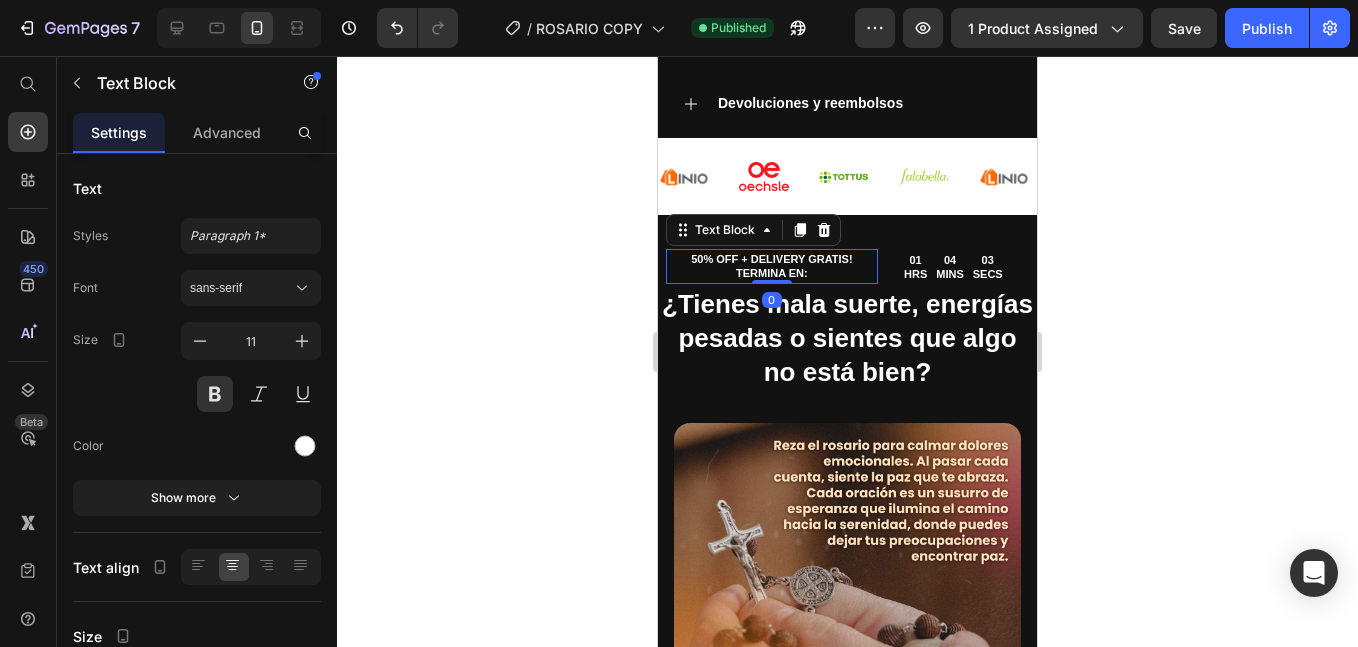 click on "04" at bounding box center (950, 260) 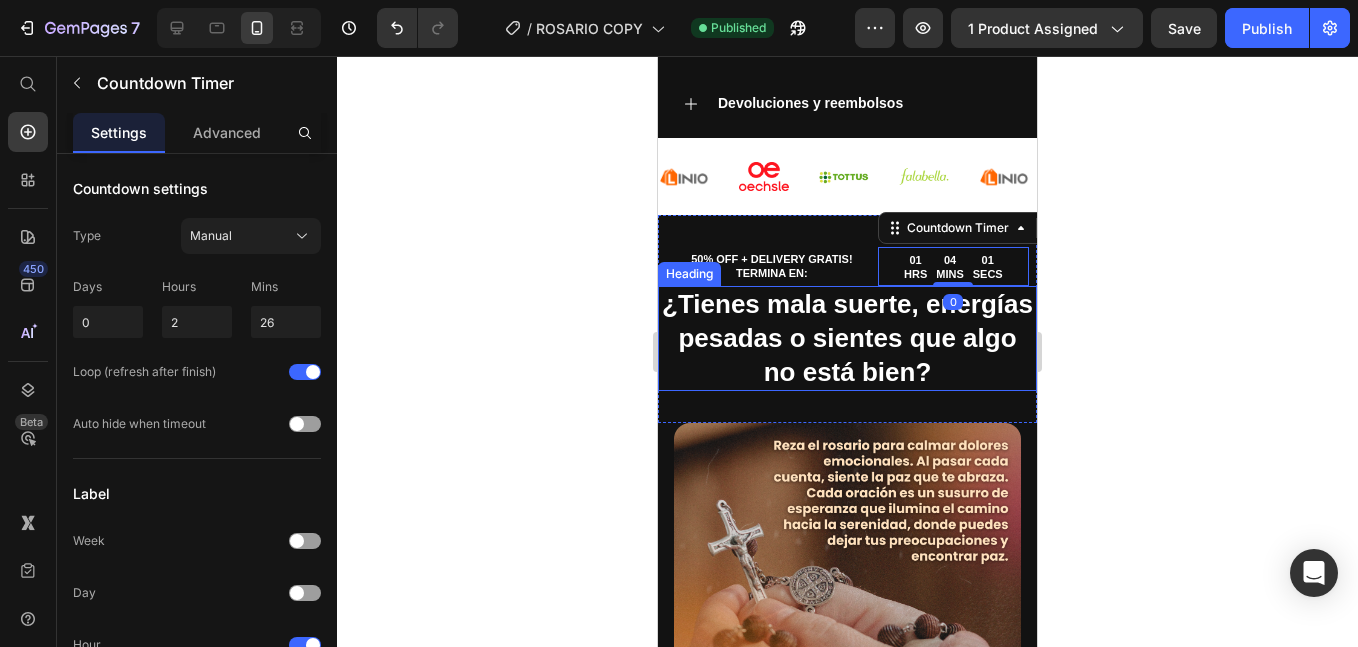 click on "Heading" at bounding box center [689, 274] 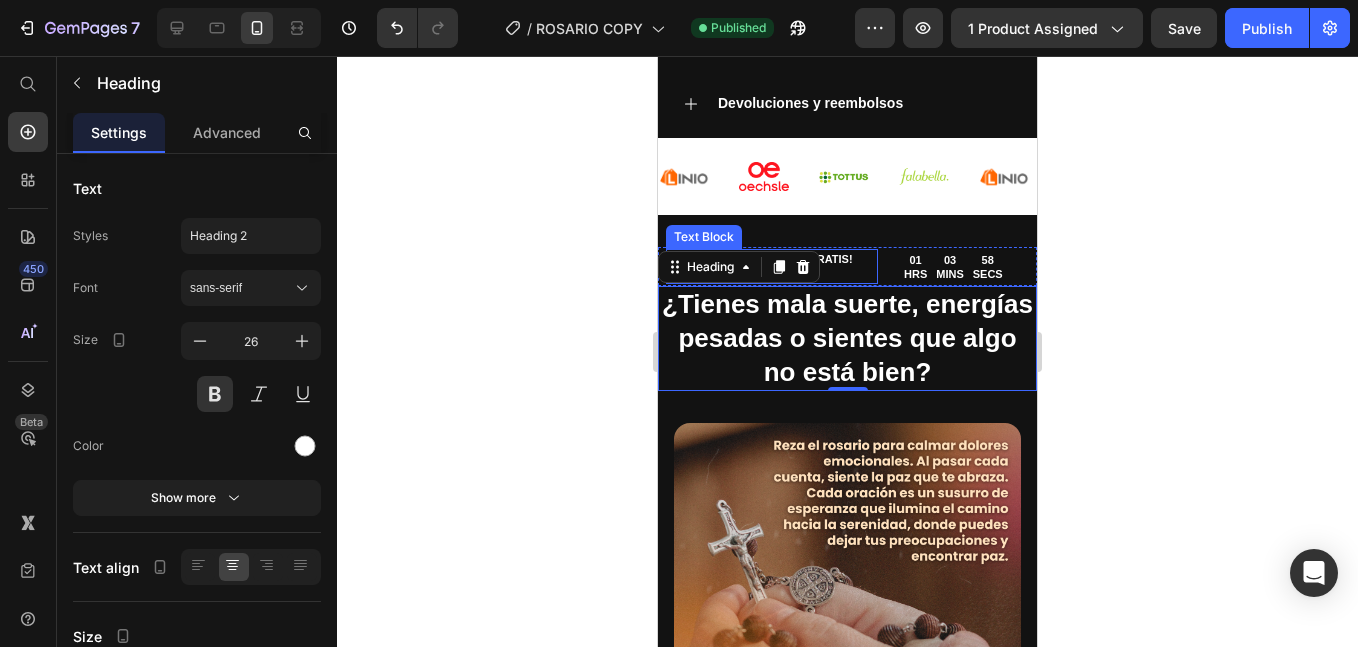 click on "50% OFF + DELIVERY GRATIS! TERMINA EN:" at bounding box center (772, 266) 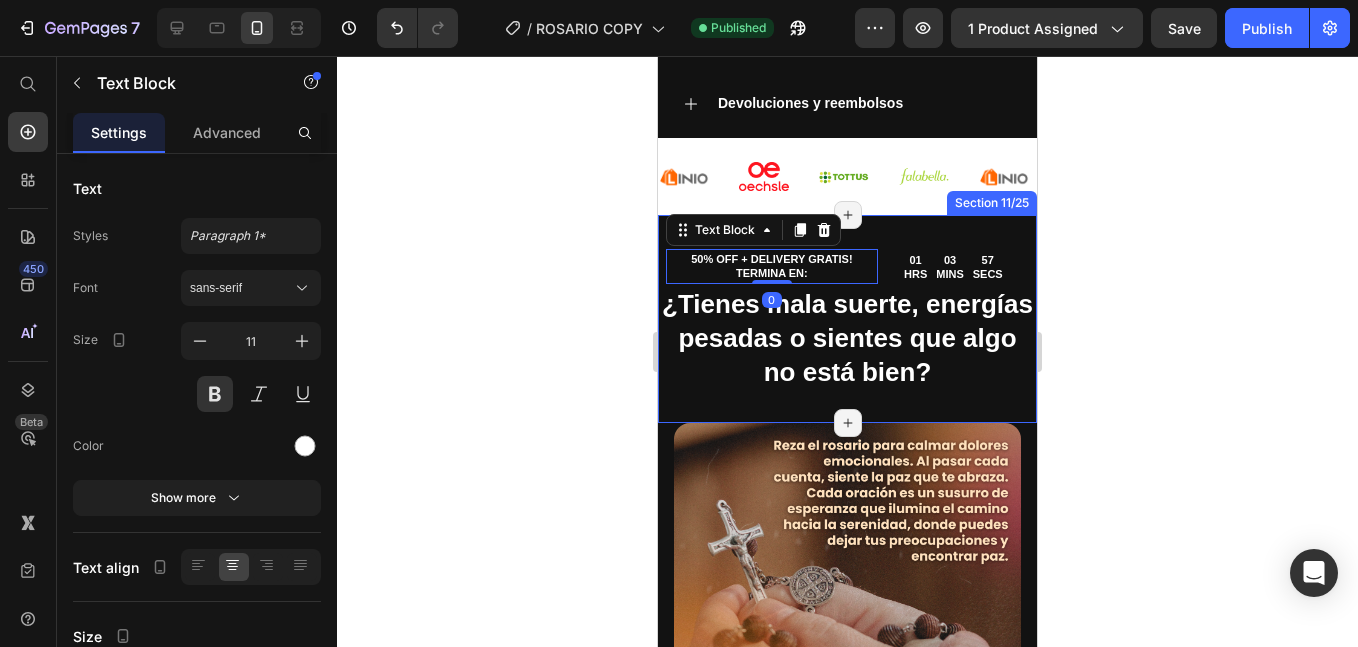 click on "50% OFF + DELIVERY GRATIS! TERMINA EN: Text Block   0 01 HRS 03 MINS 57 SECS Countdown Timer Row ¿Tienes mala suerte, energías pesadas o sientes que algo no está bien? Heading Section 11/25 Page has reached Shopify’s 25 section-limit Page has reached Shopify’s 25 section-limit" at bounding box center (847, 319) 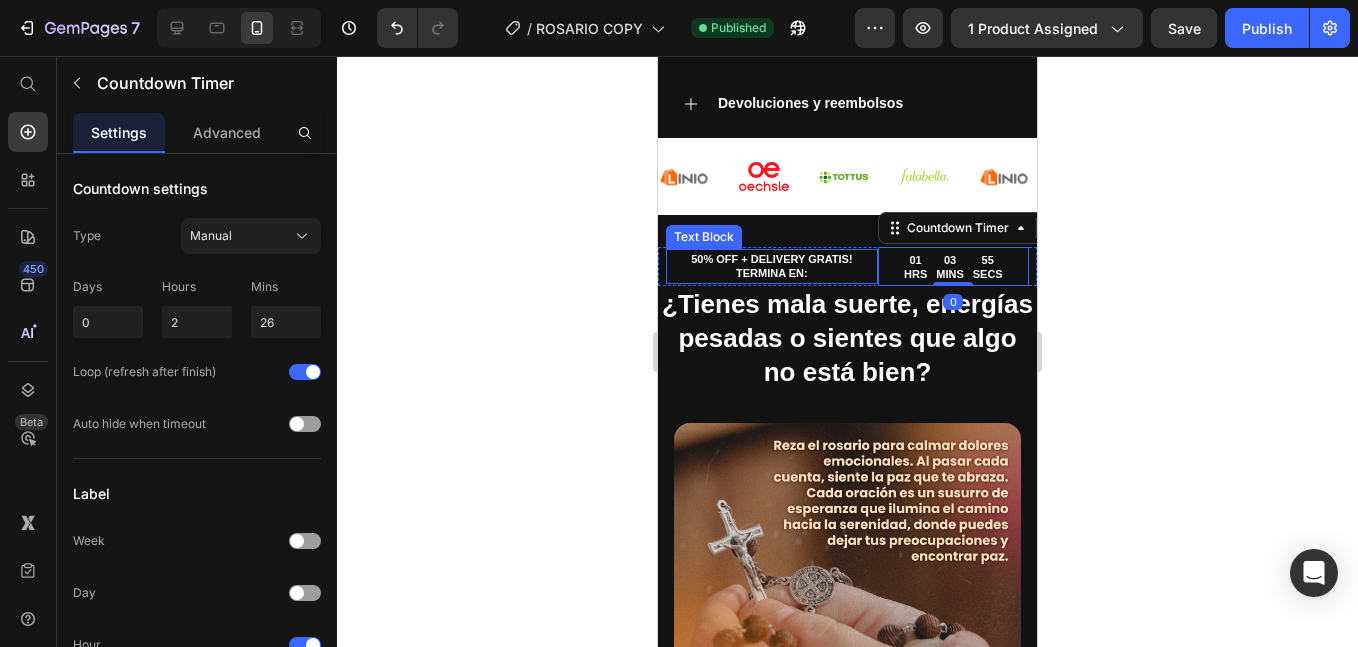 click on "50% OFF + DELIVERY GRATIS! TERMINA EN:" at bounding box center [772, 266] 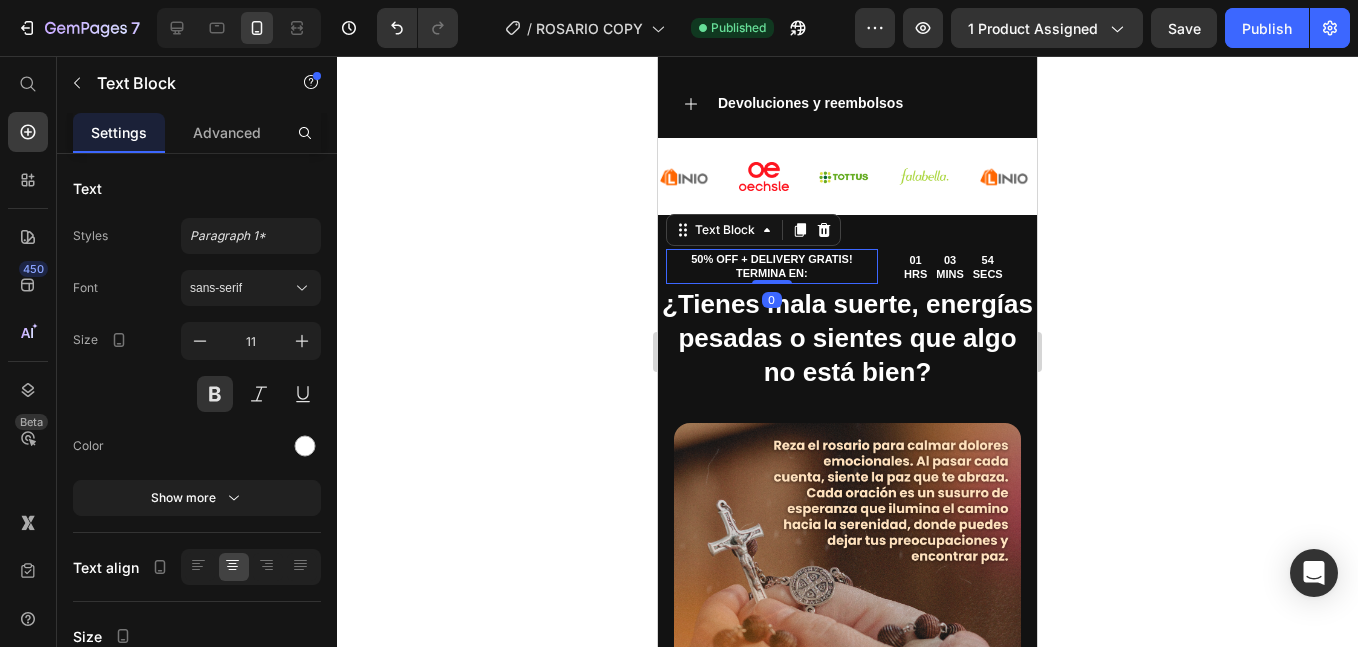 click on "50% OFF + DELIVERY GRATIS! TERMINA EN:" at bounding box center [772, 266] 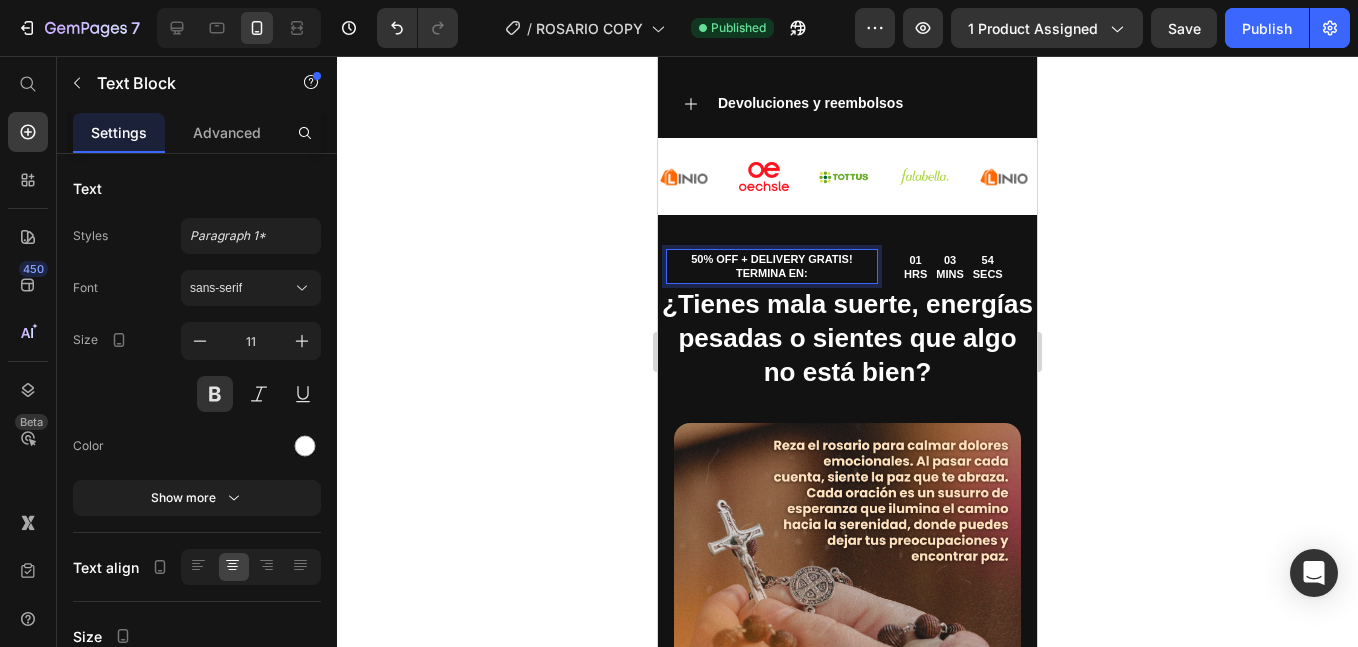 click on "01 HRS 03 MINS 54 SECS Countdown Timer" at bounding box center (953, 266) 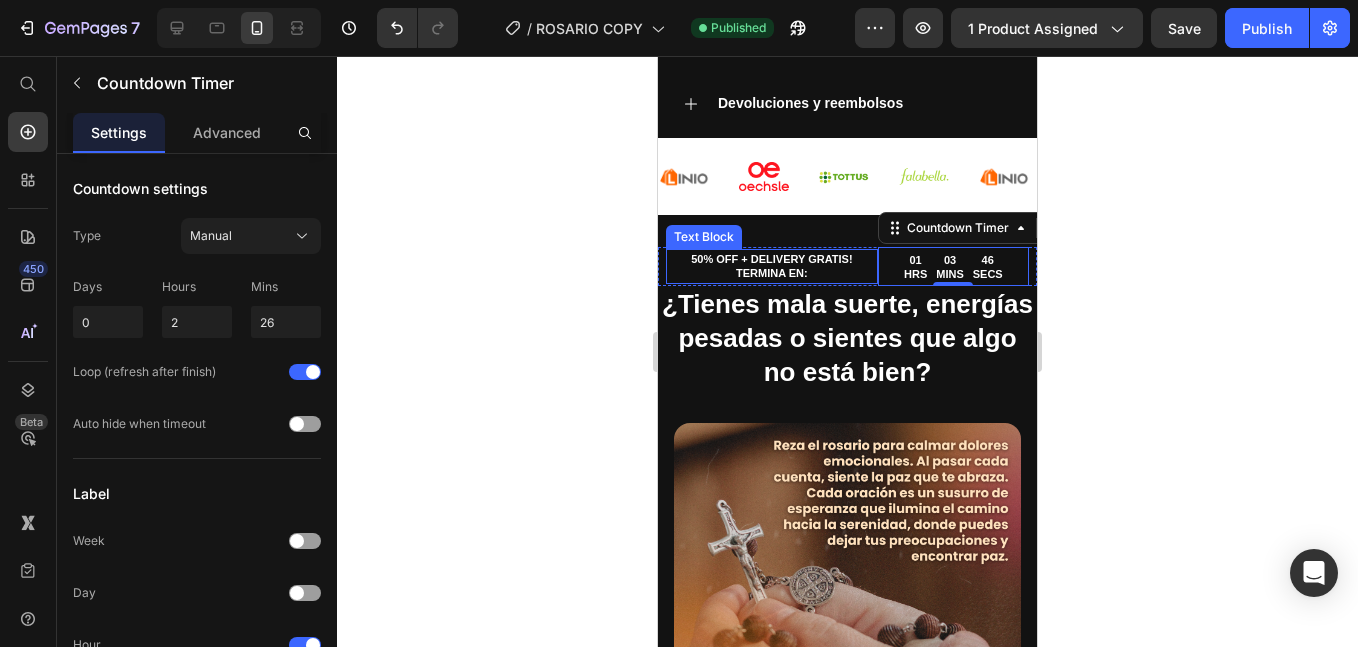 click on "50% OFF + DELIVERY GRATIS! TERMINA EN: Text Block" at bounding box center (772, 266) 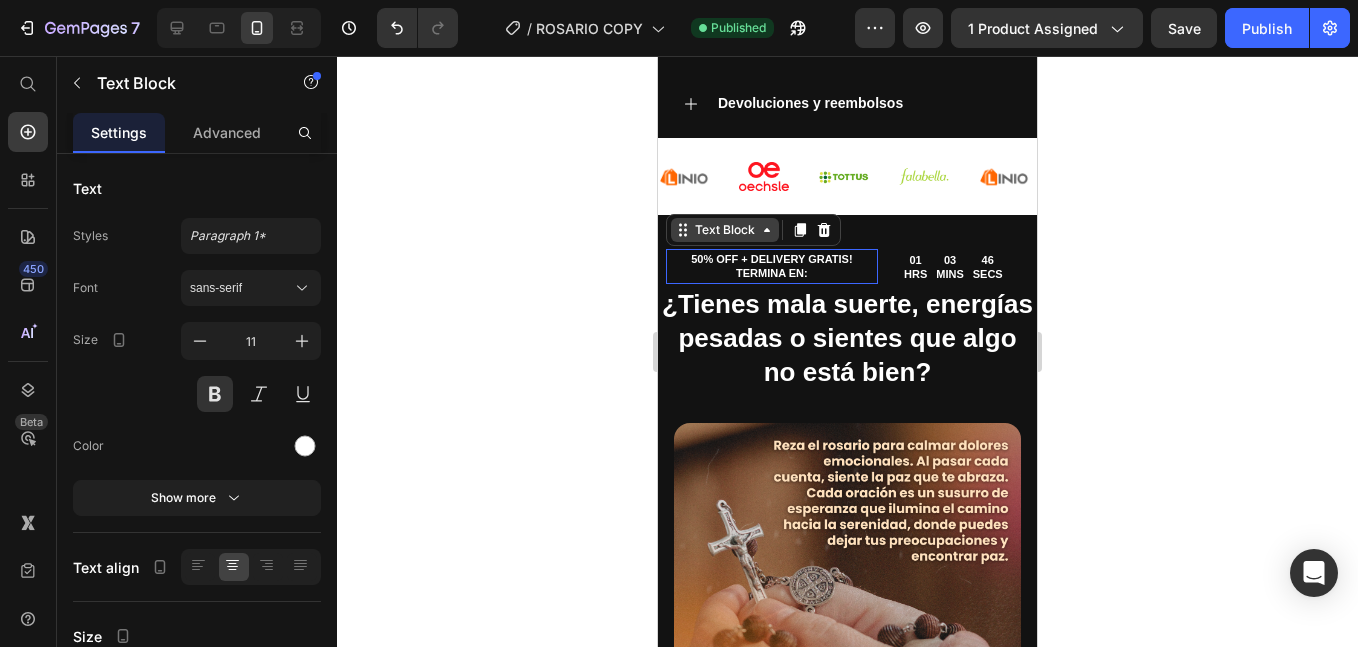 click on "Text Block" at bounding box center [725, 230] 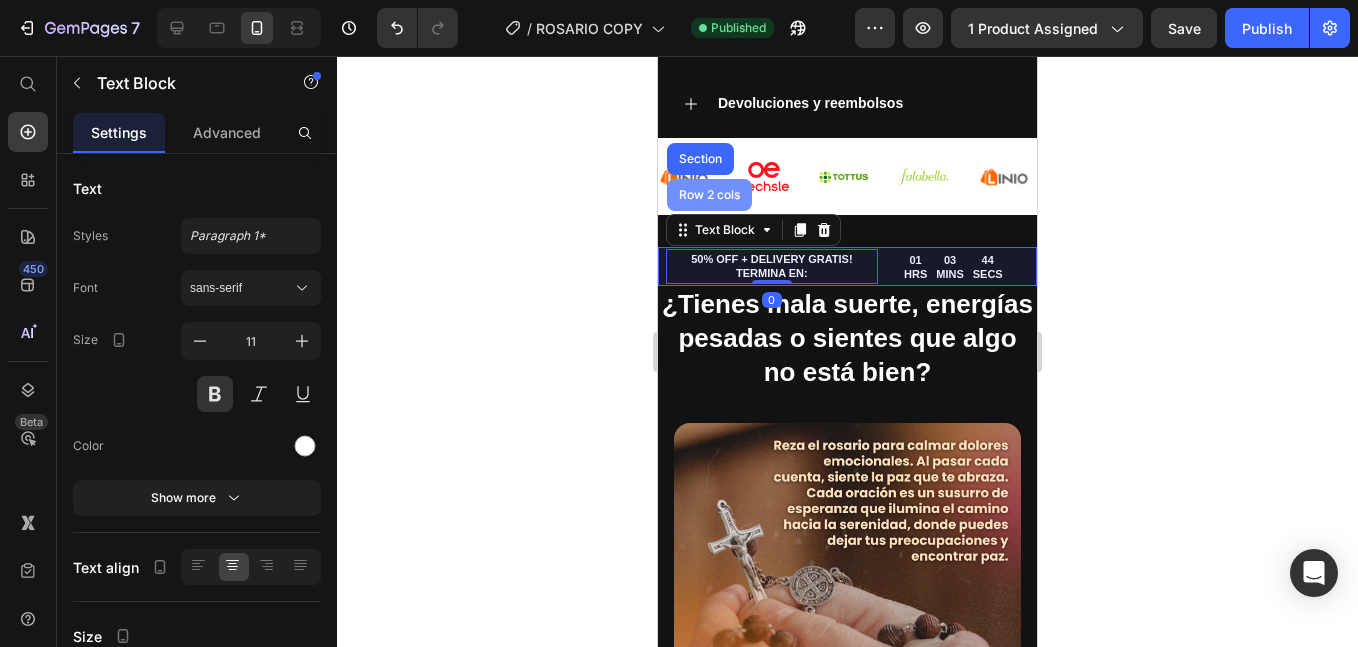 click on "Row 2 cols" at bounding box center [709, 195] 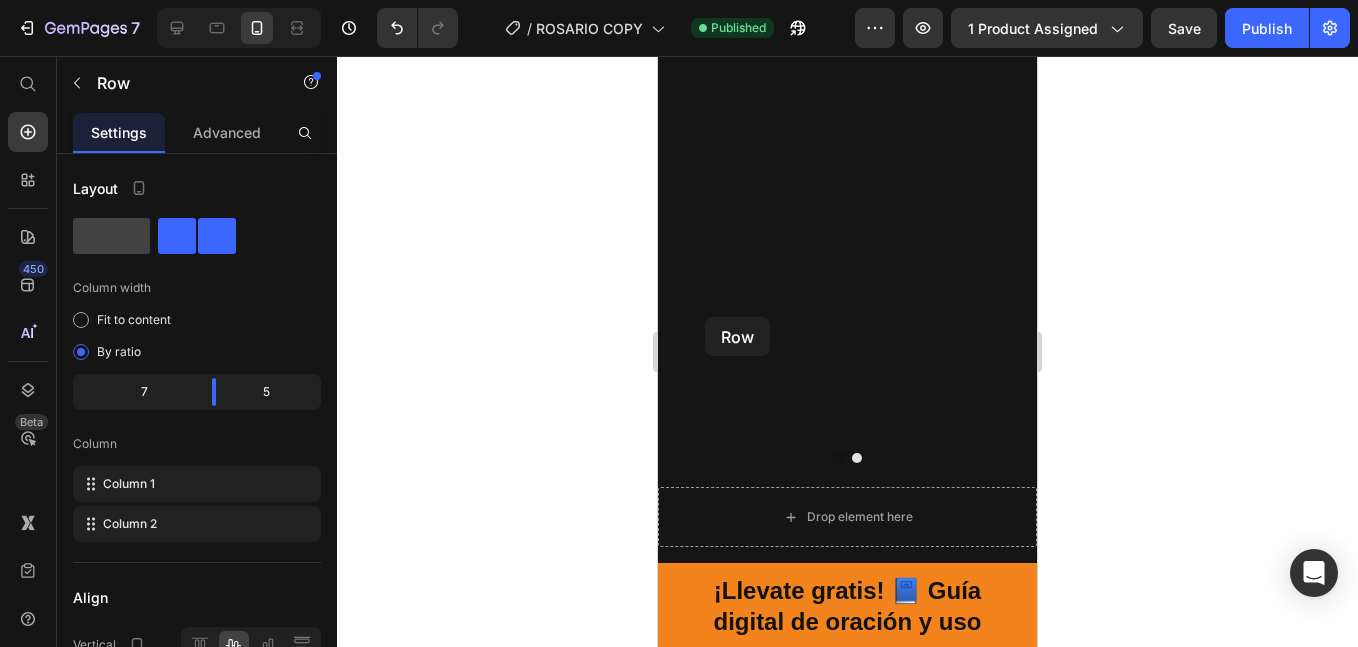 scroll, scrollTop: 3333, scrollLeft: 0, axis: vertical 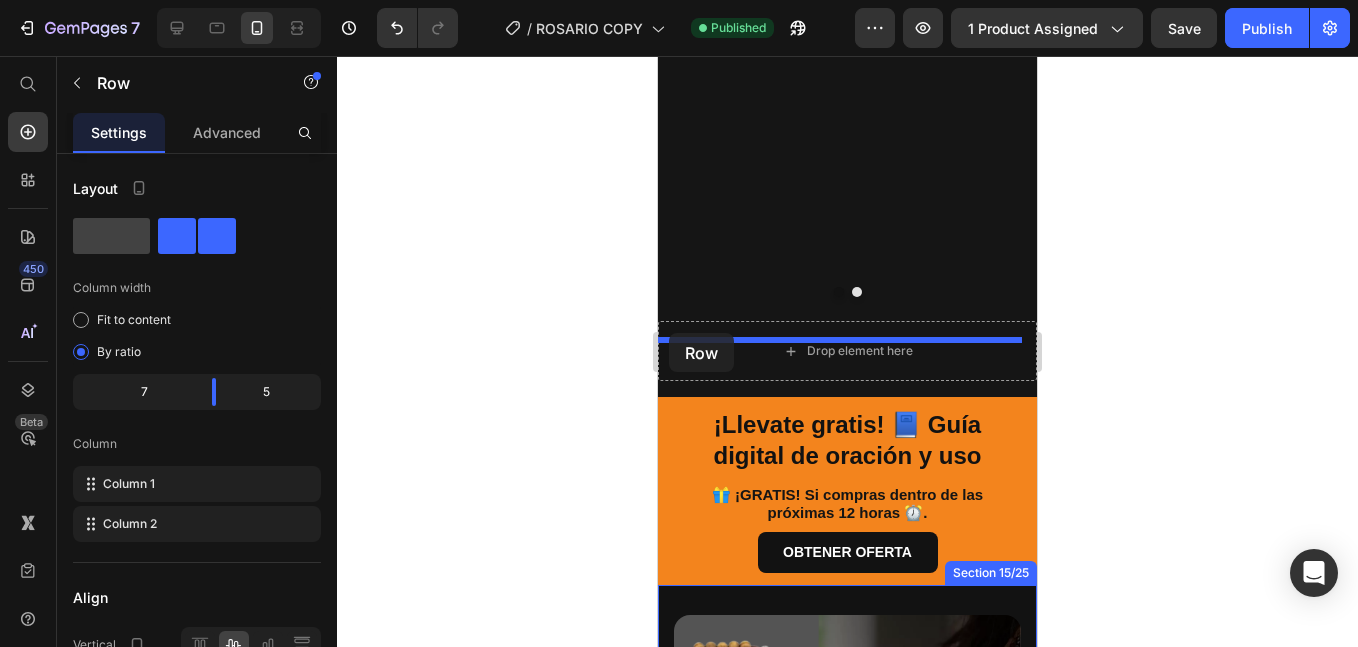 drag, startPoint x: 682, startPoint y: 184, endPoint x: 669, endPoint y: 333, distance: 149.56604 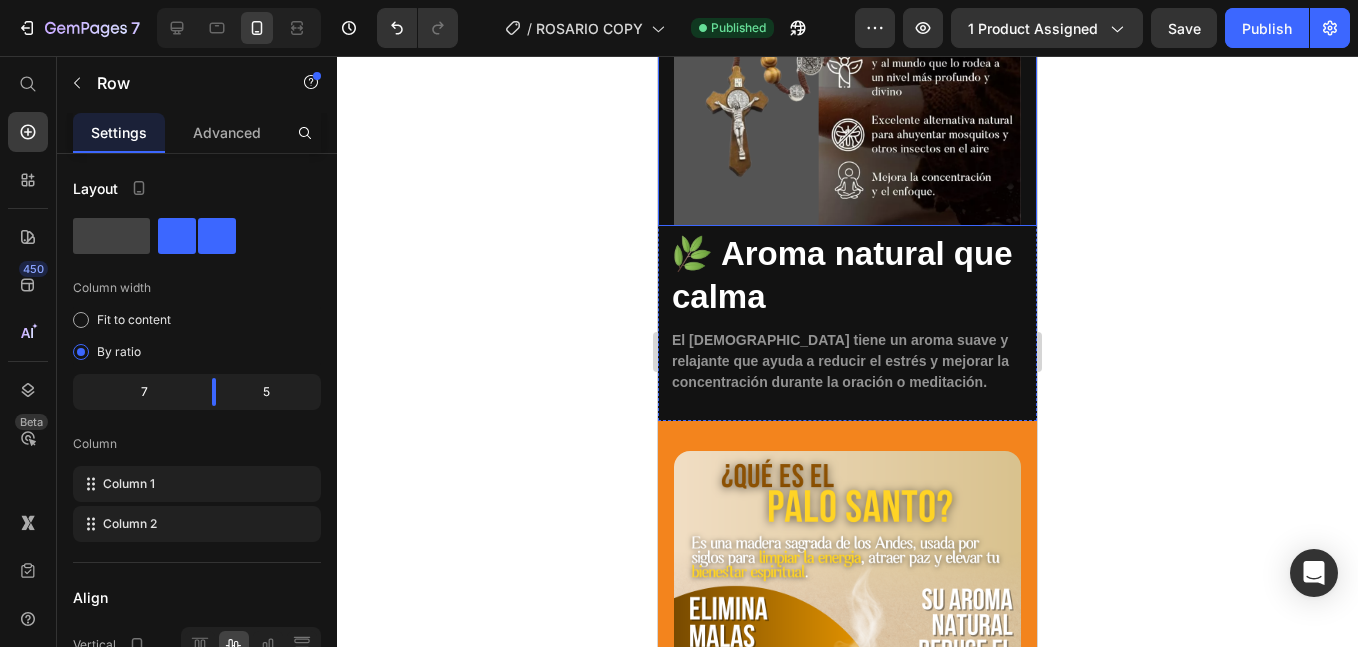 scroll, scrollTop: 4167, scrollLeft: 0, axis: vertical 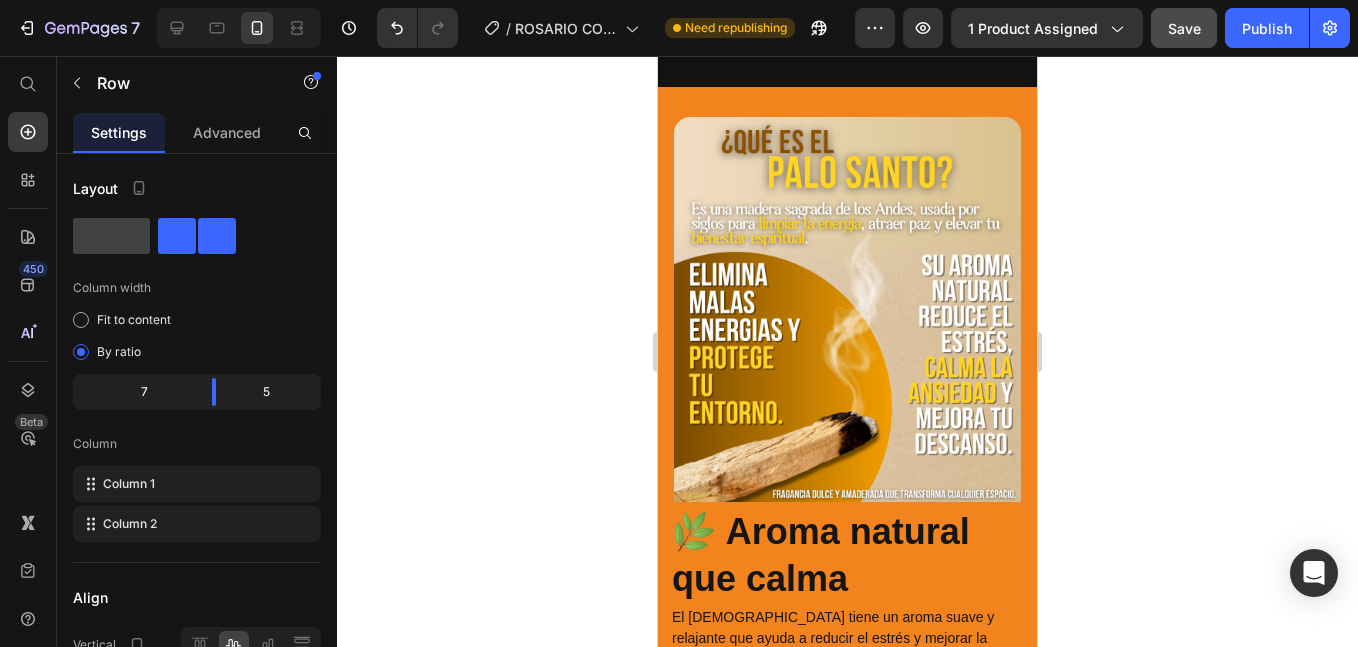 click on "Save" 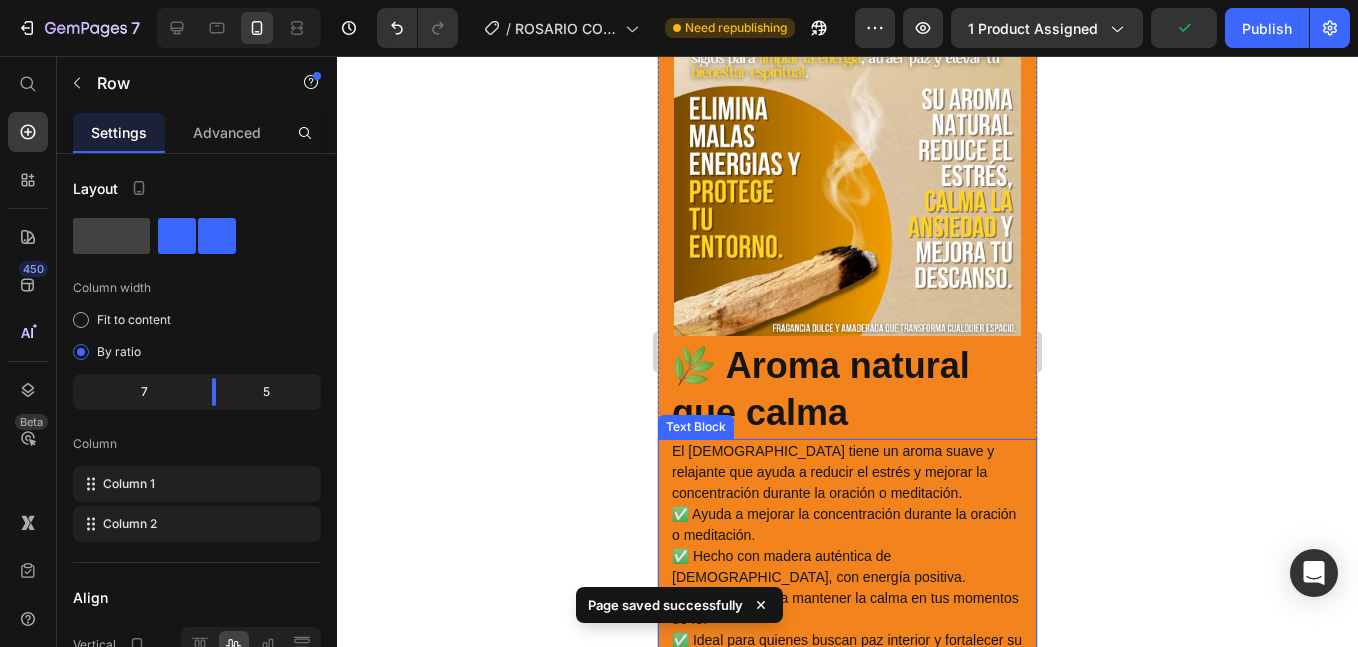 scroll, scrollTop: 3463, scrollLeft: 0, axis: vertical 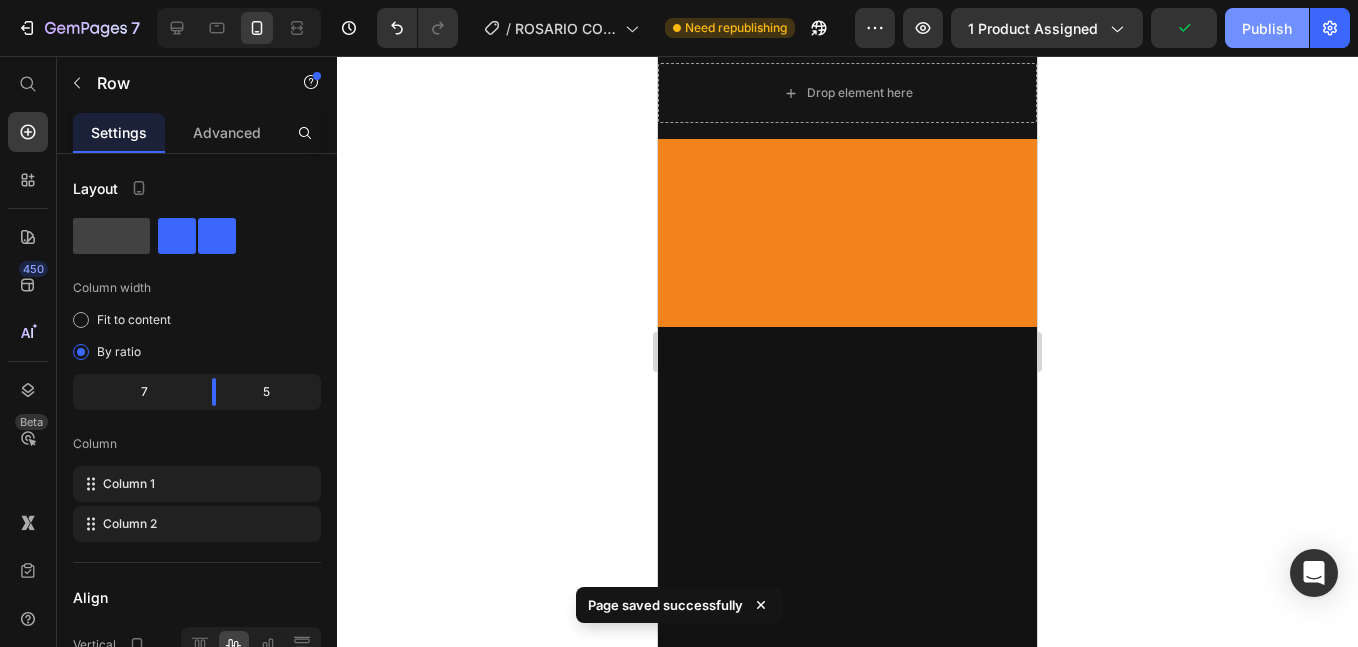 click on "7  Version history  /  ROSARIO COPY Need republishing Preview 1 product assigned  Publish" 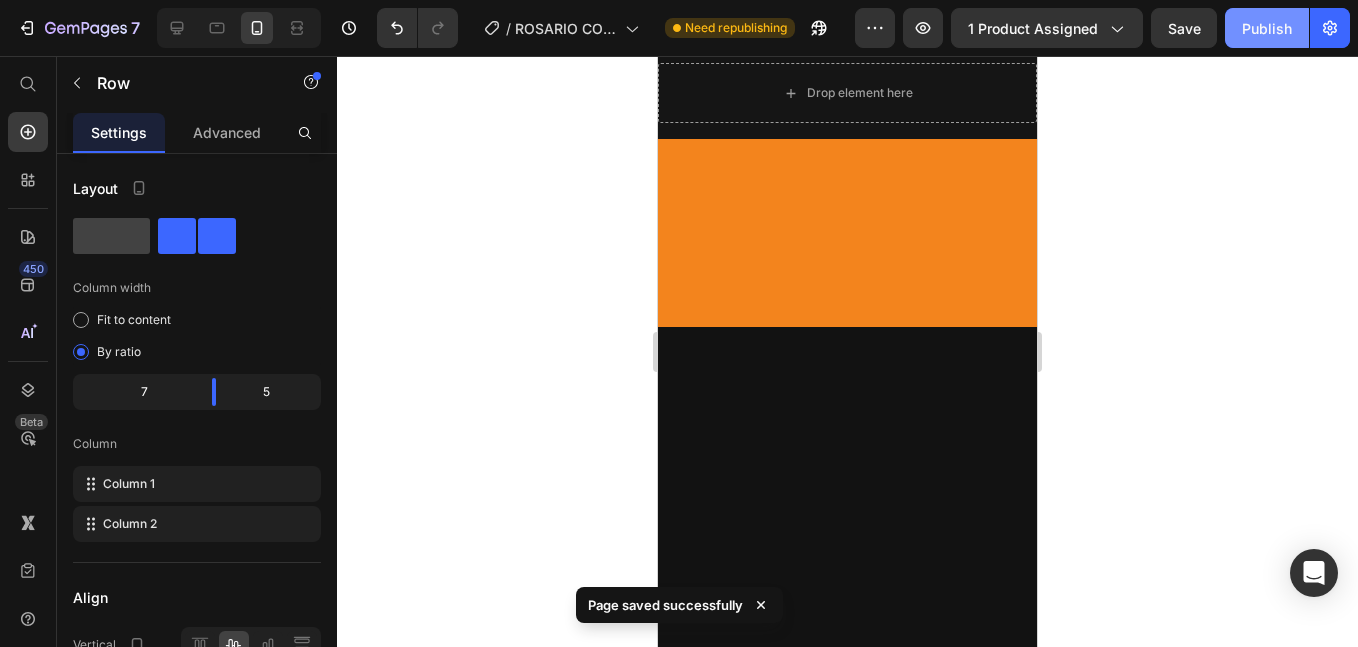 click on "Publish" 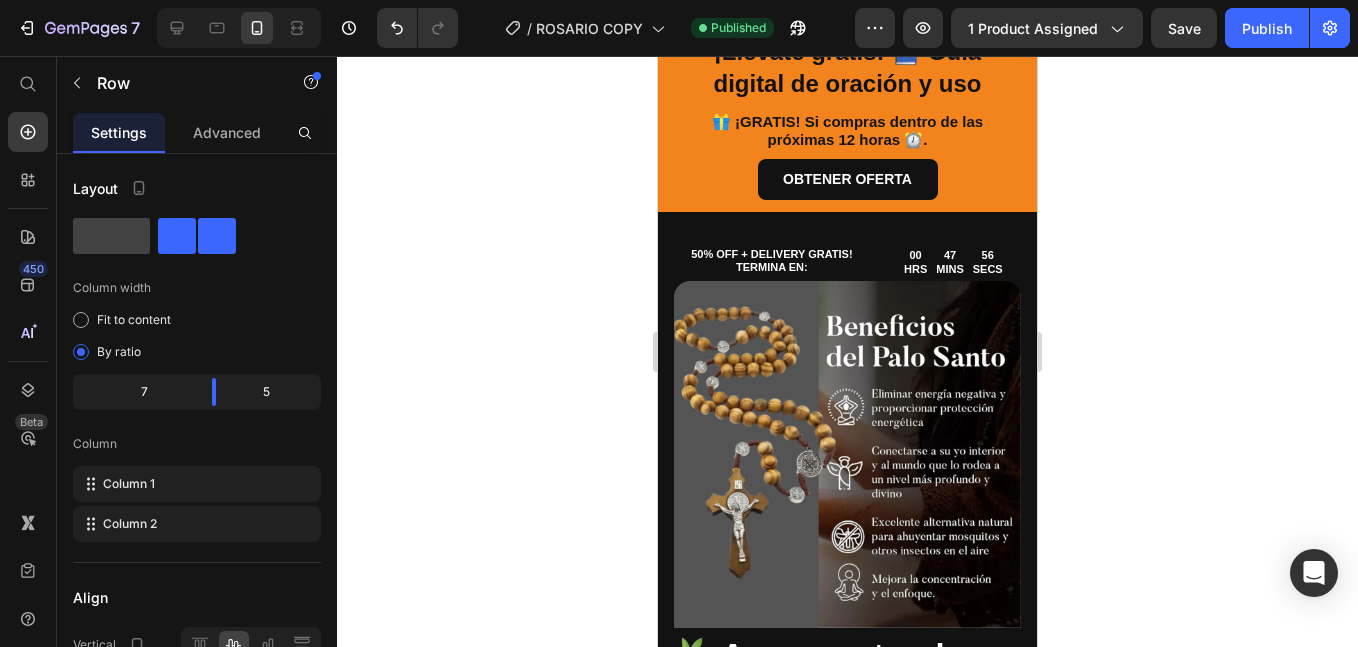 scroll, scrollTop: 3833, scrollLeft: 0, axis: vertical 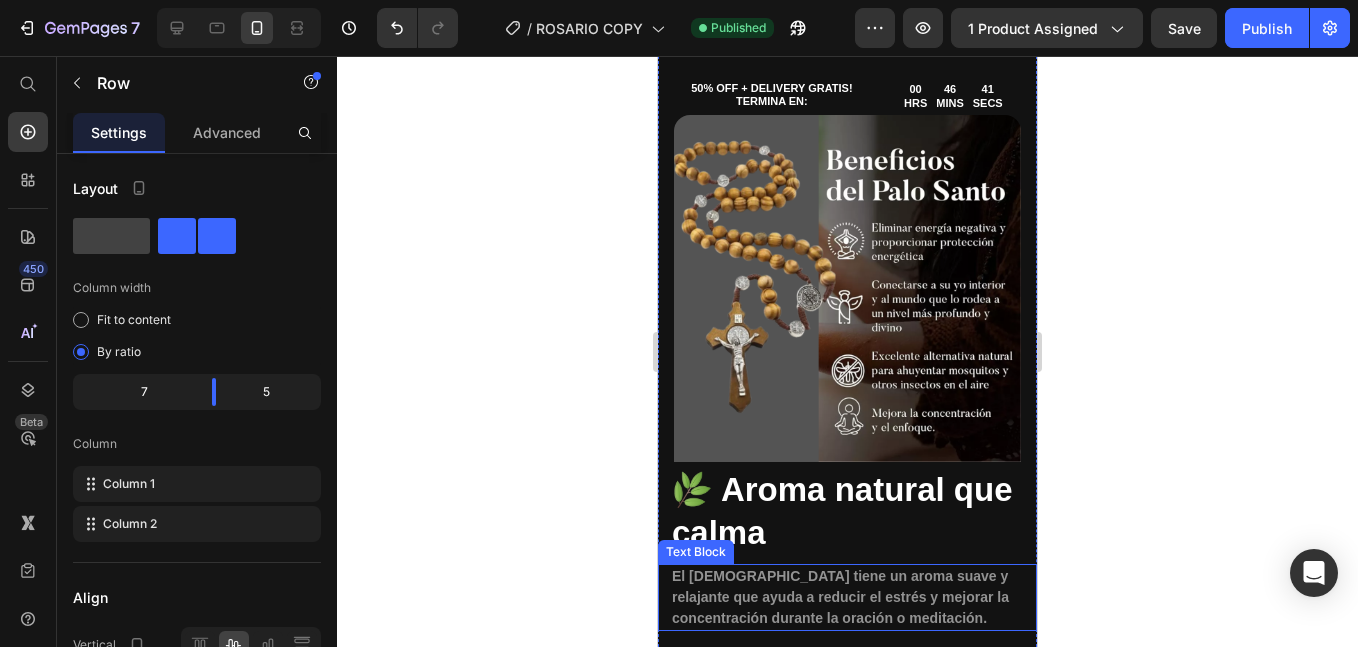 click on "El [DEMOGRAPHIC_DATA] tiene un aroma suave y relajante que ayuda a reducir el estrés y mejorar la concentración durante la oración o meditación." at bounding box center (847, 597) 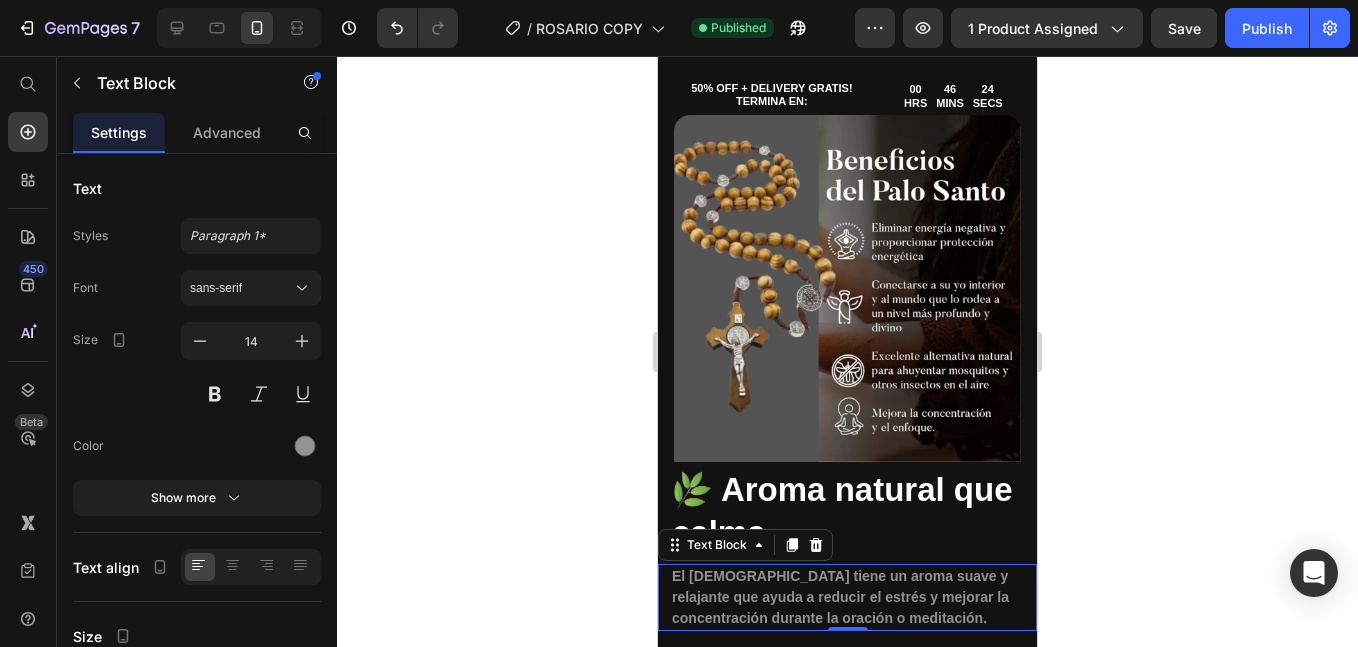 click on "El palo santo tiene un aroma suave y relajante que ayuda a reducir el estrés y mejorar la concentración durante la oración o meditación. Text Block   0" at bounding box center (847, 597) 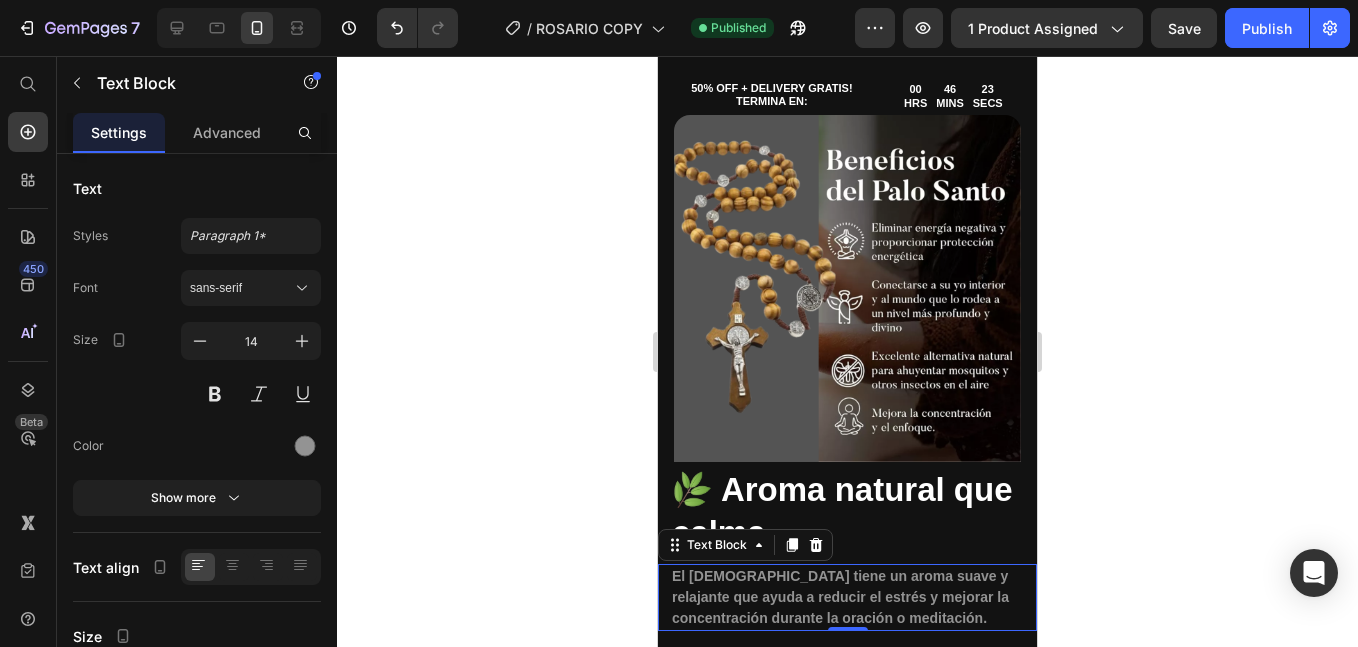 click on "El [DEMOGRAPHIC_DATA] tiene un aroma suave y relajante que ayuda a reducir el estrés y mejorar la concentración durante la oración o meditación." at bounding box center (847, 597) 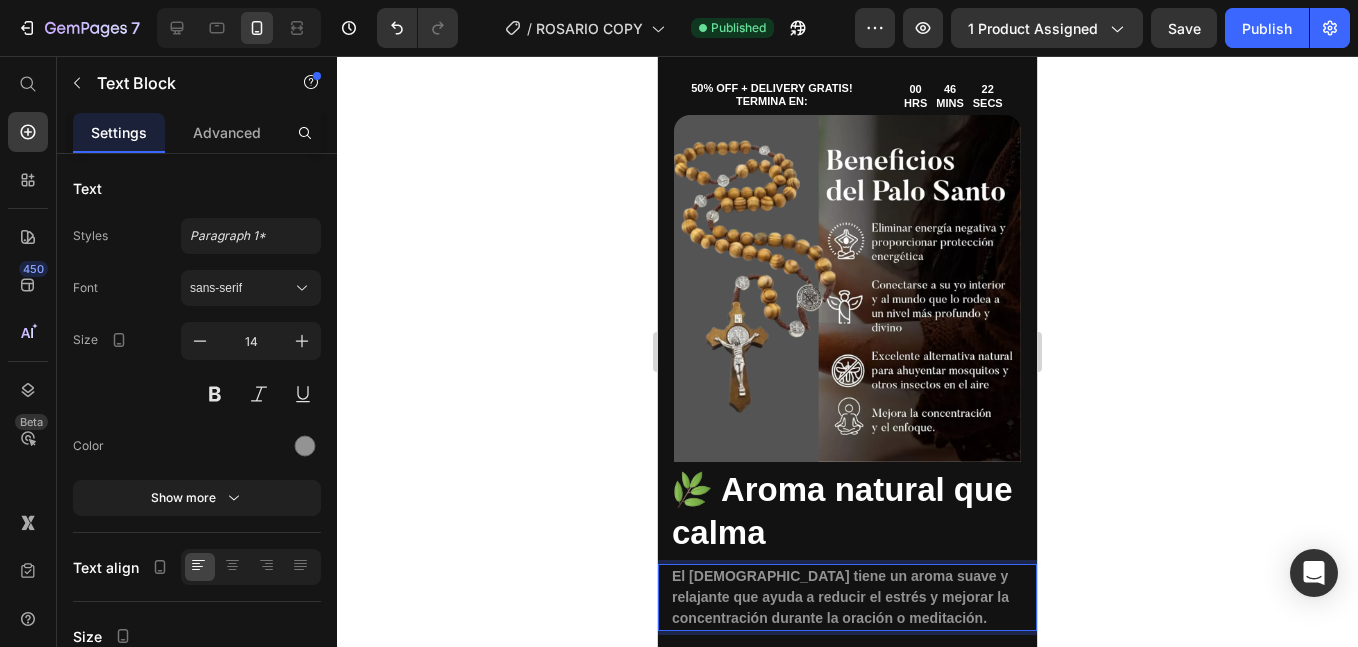 click on "El [DEMOGRAPHIC_DATA] tiene un aroma suave y relajante que ayuda a reducir el estrés y mejorar la concentración durante la oración o meditación." at bounding box center [840, 597] 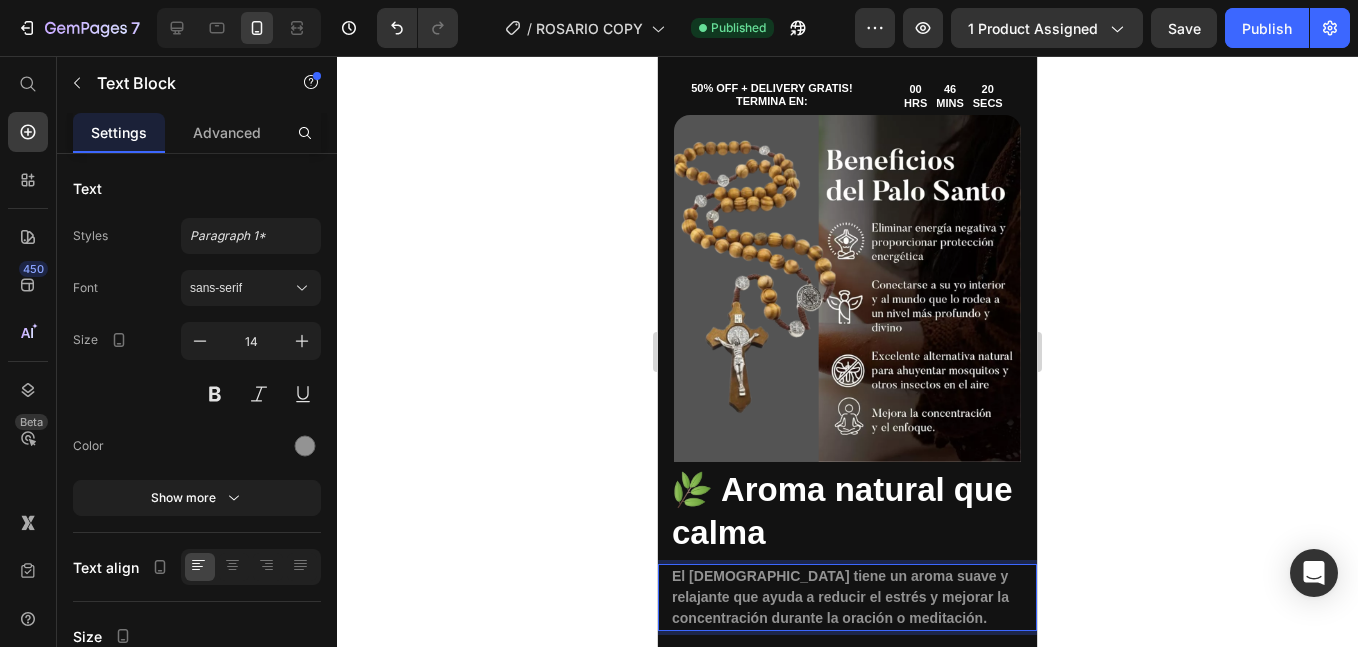 click on "El [DEMOGRAPHIC_DATA] tiene un aroma suave y relajante que ayuda a reducir el estrés y mejorar la concentración durante la oración o meditación." at bounding box center [840, 597] 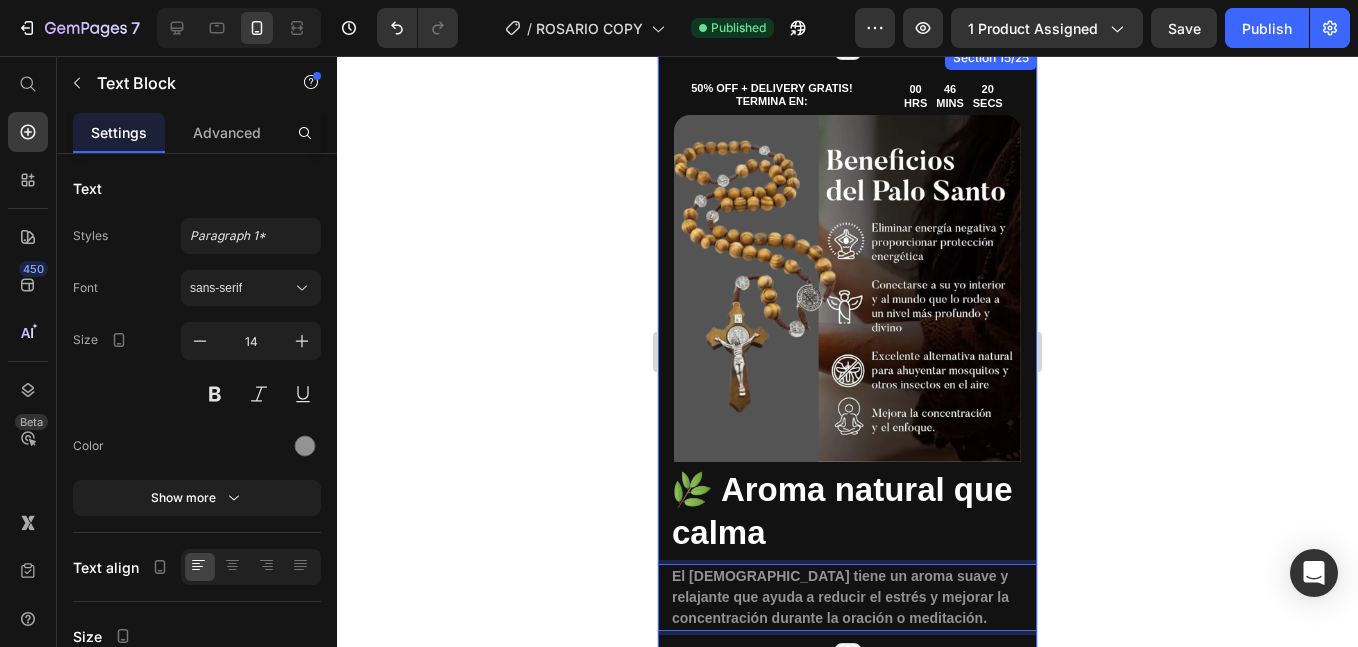 click 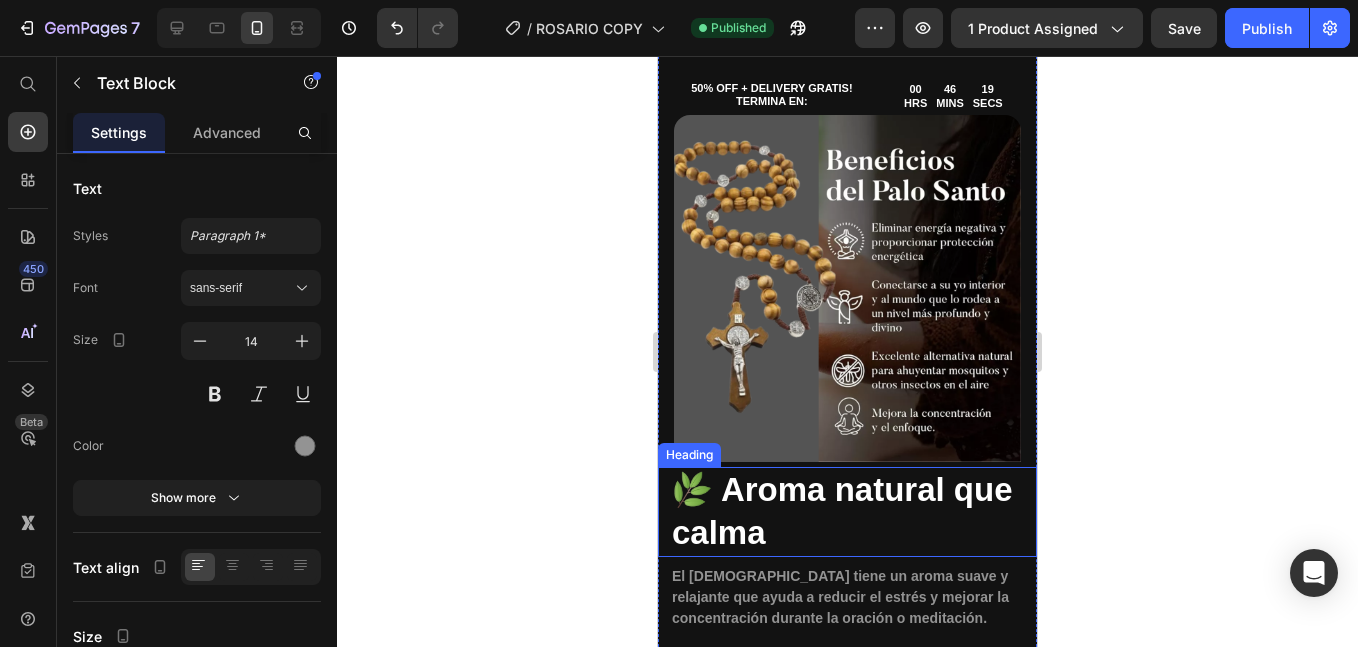 click on "El [DEMOGRAPHIC_DATA] tiene un aroma suave y relajante que ayuda a reducir el estrés y mejorar la concentración durante la oración o meditación." at bounding box center (840, 597) 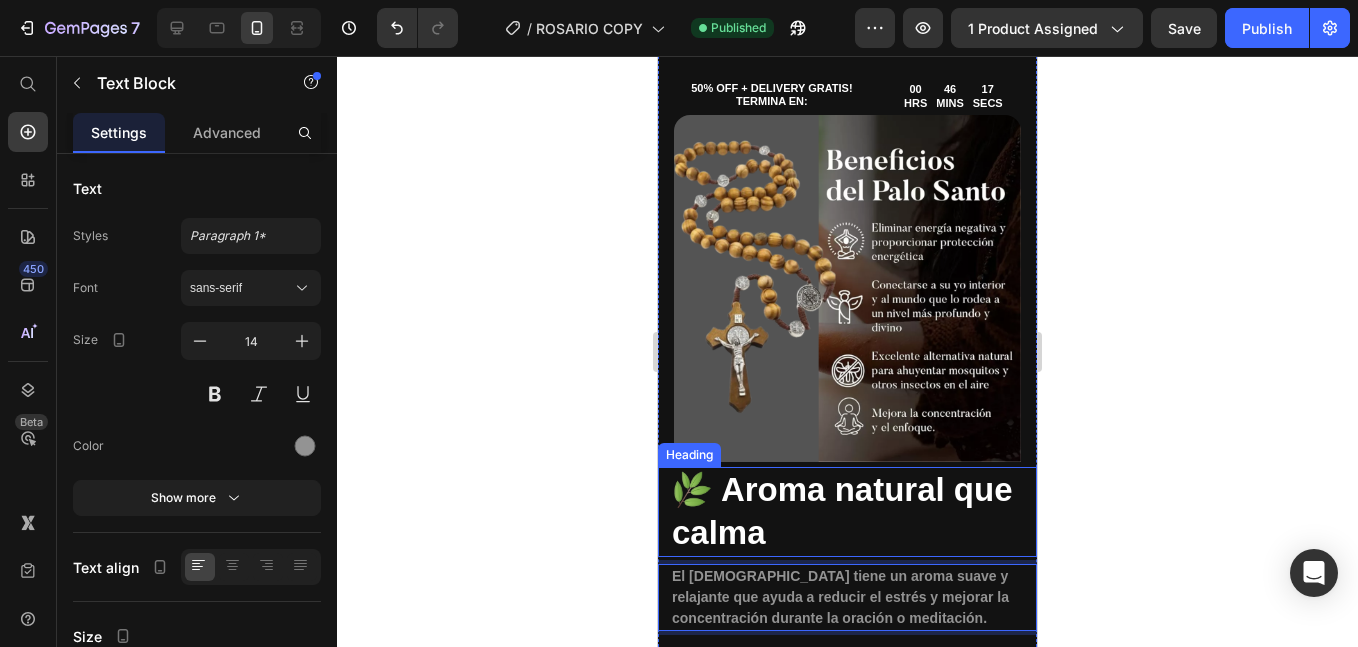 click on "🌿 Aroma natural que calma" at bounding box center (847, 512) 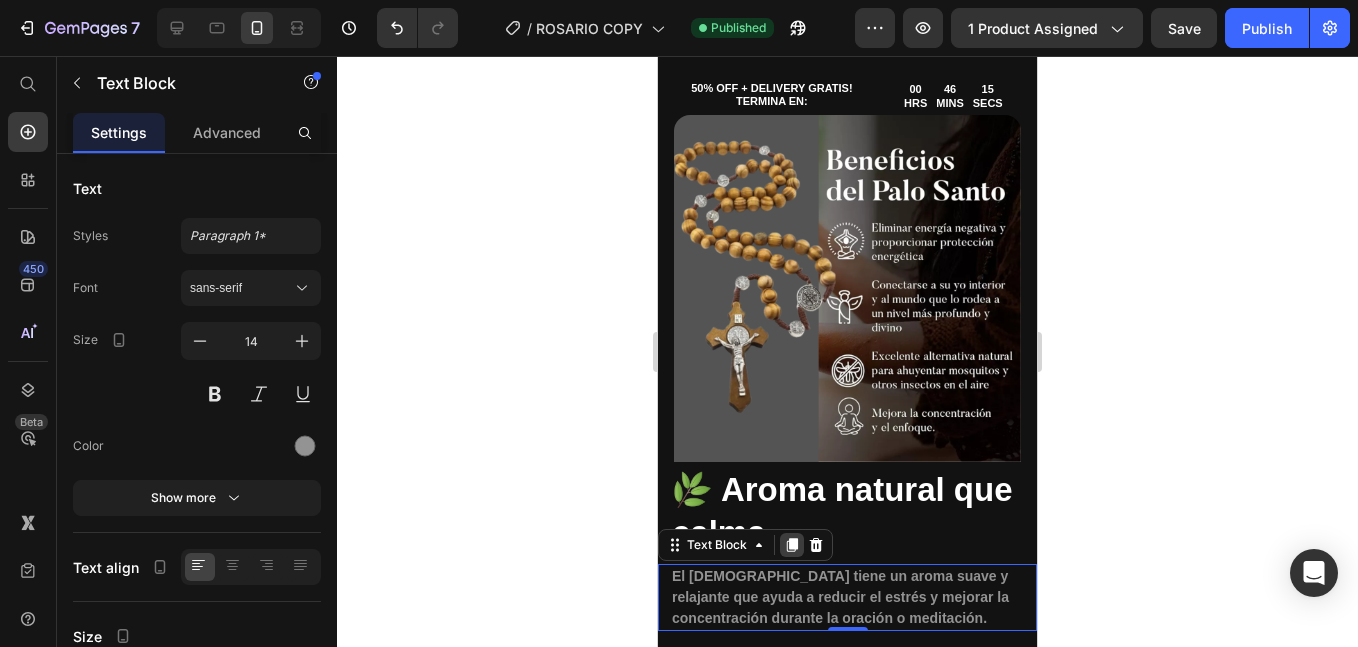 click 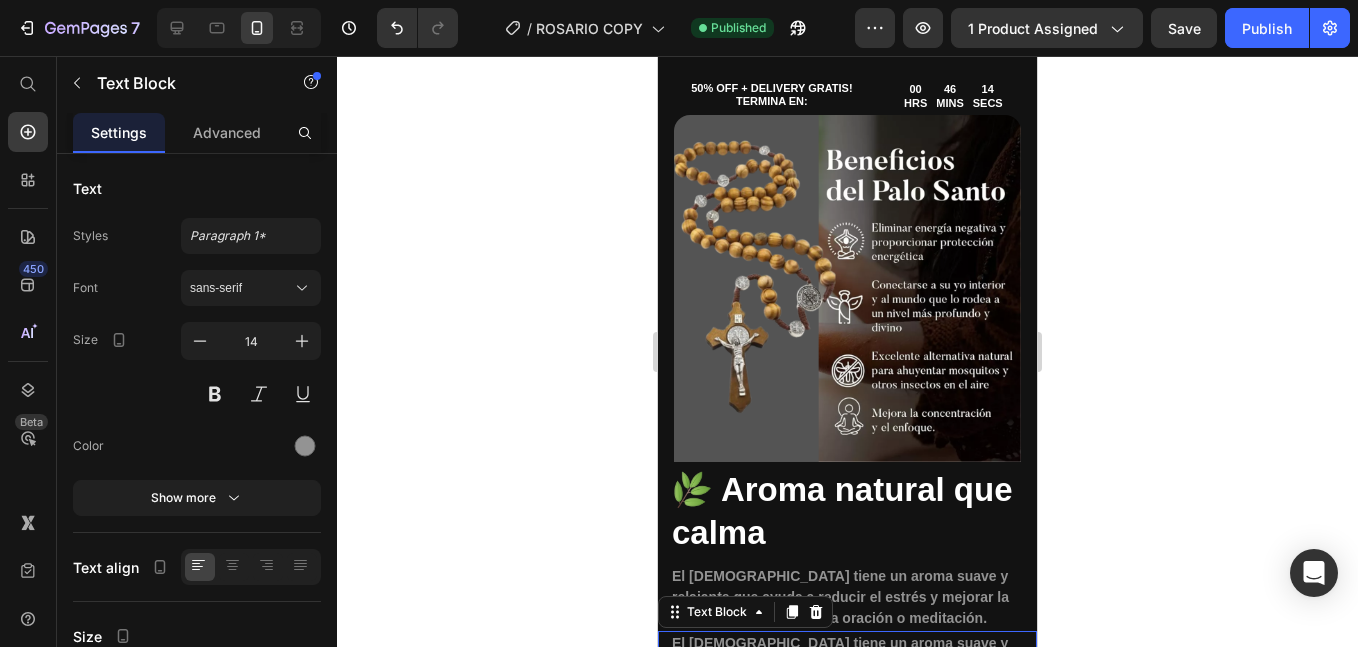 click on "El [DEMOGRAPHIC_DATA] tiene un aroma suave y relajante que ayuda a reducir el estrés y mejorar la concentración durante la oración o meditación." at bounding box center (840, 664) 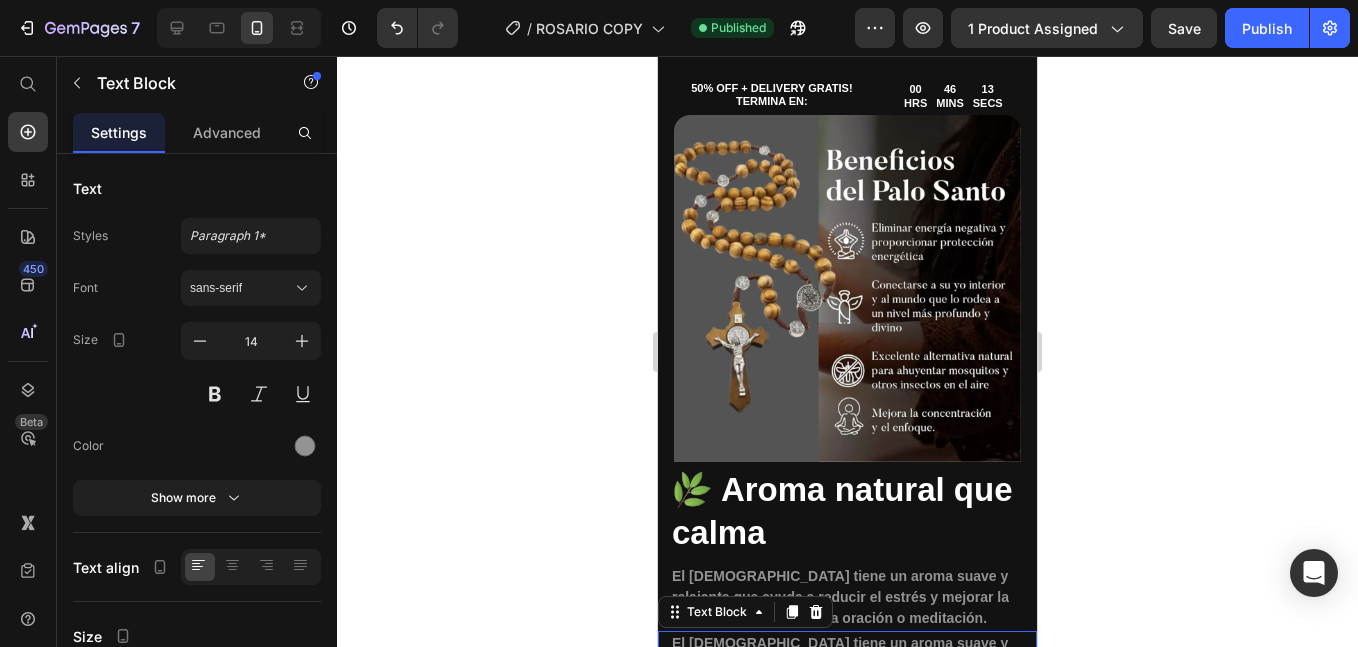 click on "El [DEMOGRAPHIC_DATA] tiene un aroma suave y relajante que ayuda a reducir el estrés y mejorar la concentración durante la oración o meditación." at bounding box center (840, 664) 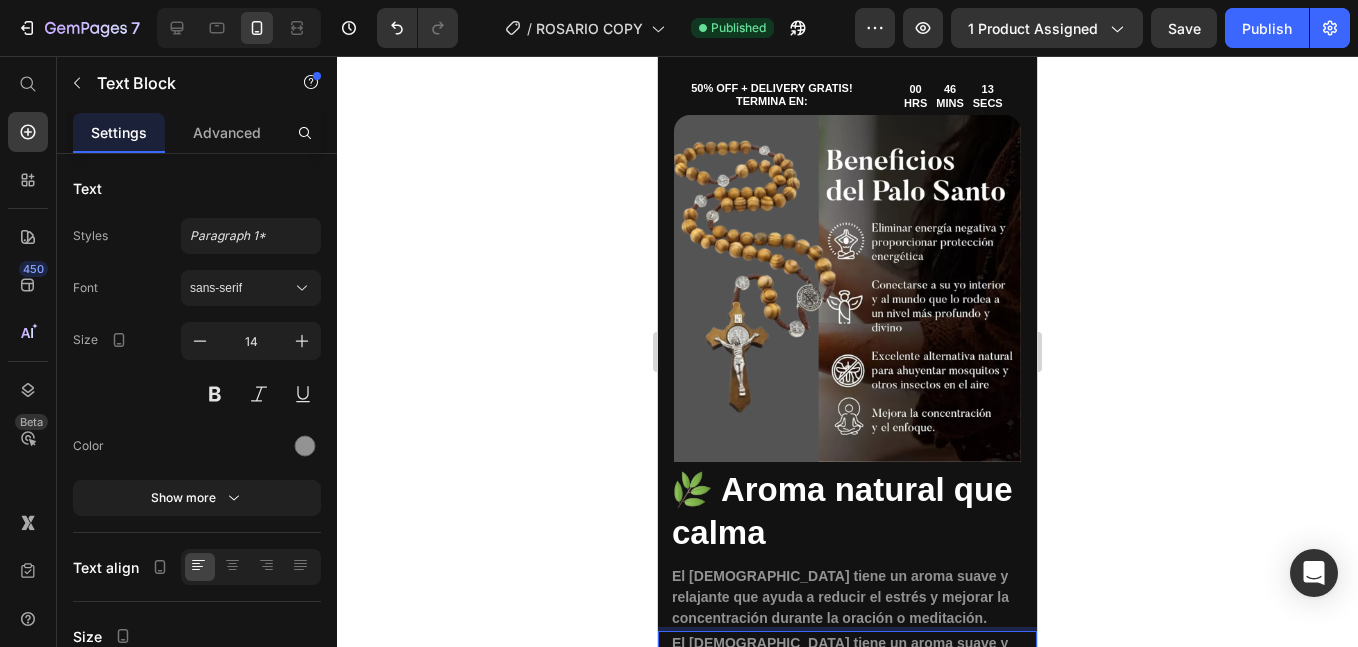 click on "El [DEMOGRAPHIC_DATA] tiene un aroma suave y relajante que ayuda a reducir el estrés y mejorar la concentración durante la oración o meditación." at bounding box center [840, 664] 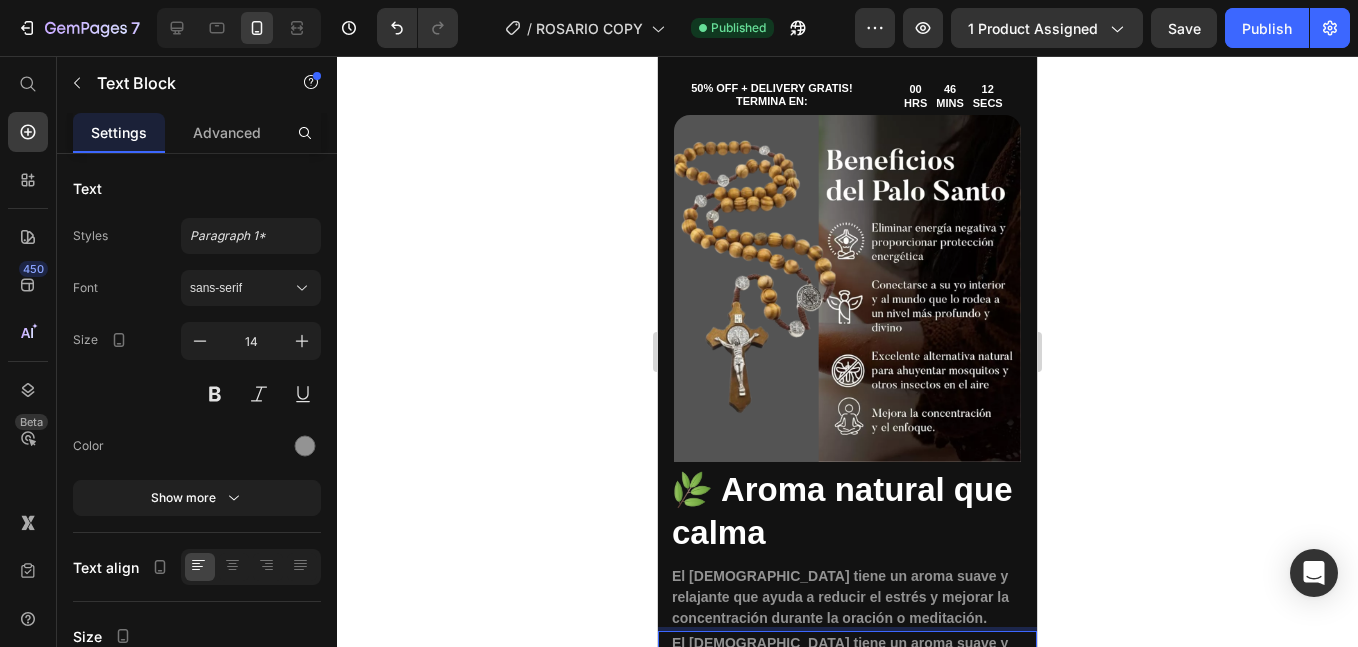 click on "El [DEMOGRAPHIC_DATA] tiene un aroma suave y relajante que ayuda a reducir el estrés y mejorar la concentración durante la oración o meditación." at bounding box center (840, 664) 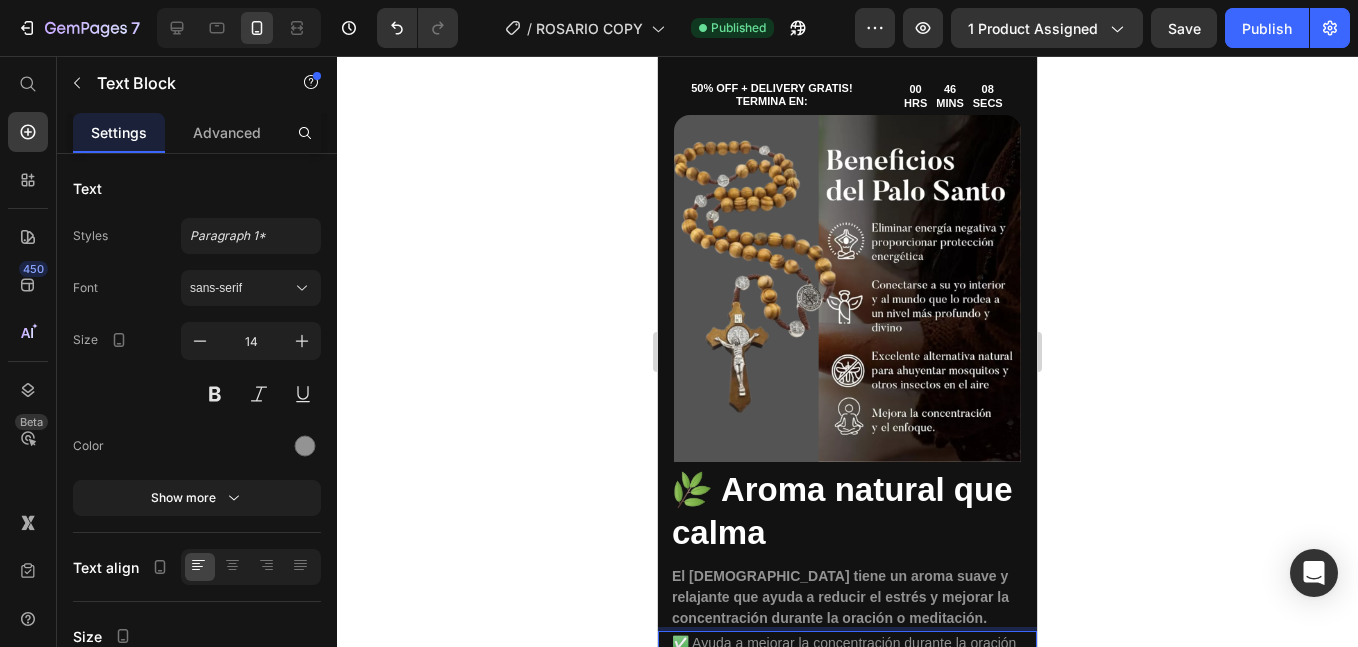 click 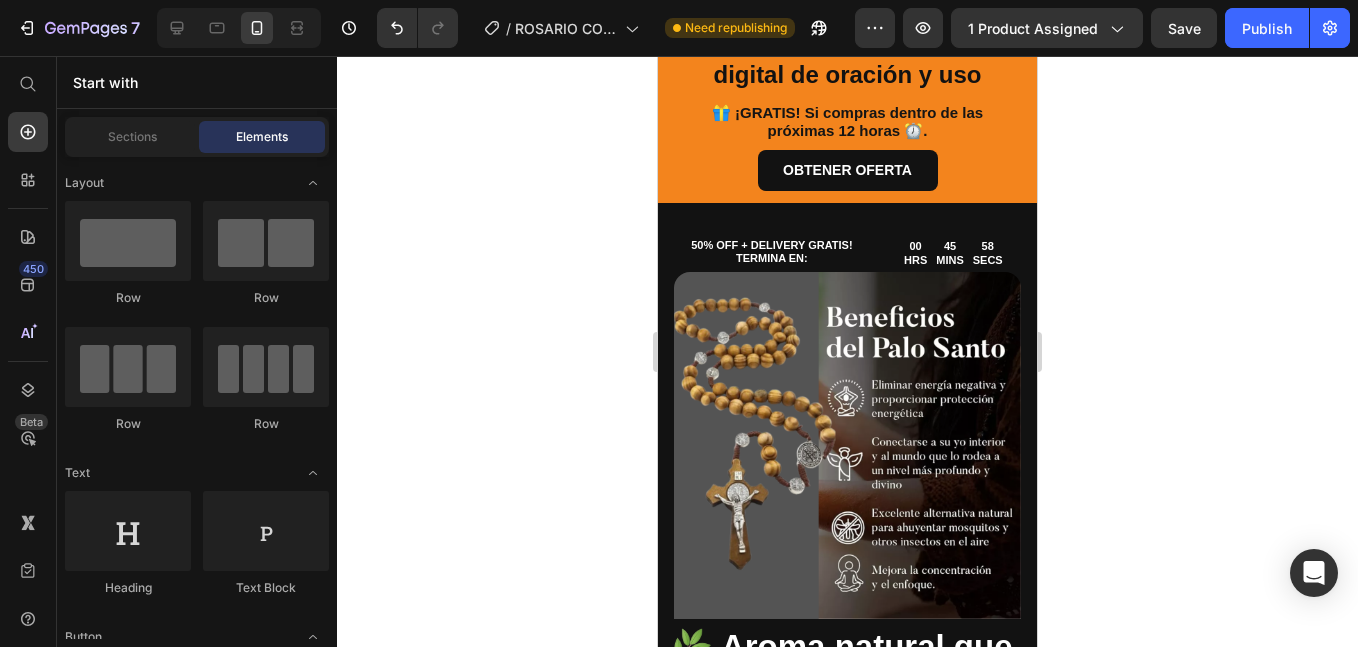 scroll, scrollTop: 3667, scrollLeft: 0, axis: vertical 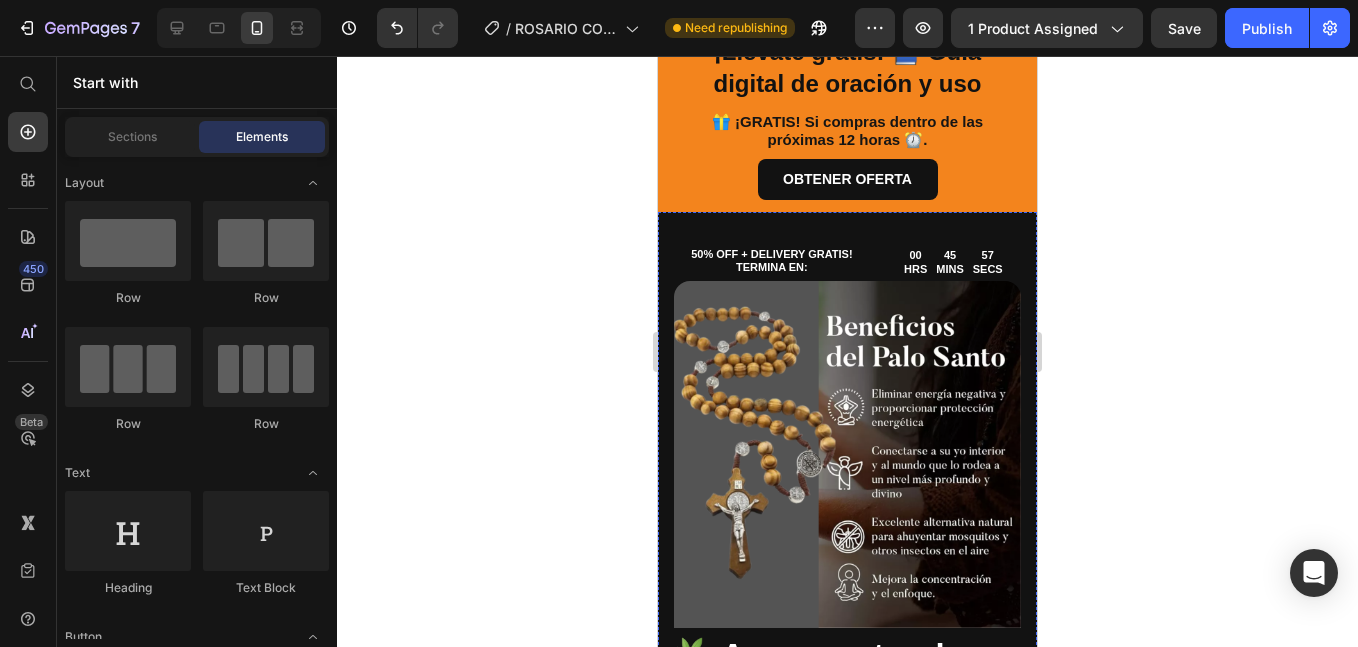 click on "✅ Ayuda a mejorar la concentración durante la oración o meditación. ✅ Hecho con madera auténtica de [DEMOGRAPHIC_DATA], con energía positiva. ✅ Te acompaña a mantener la calma en tus momentos de fe. ✅ Ideal para quienes buscan paz interior y fortalecer su conexión espiritual." at bounding box center (847, 883) 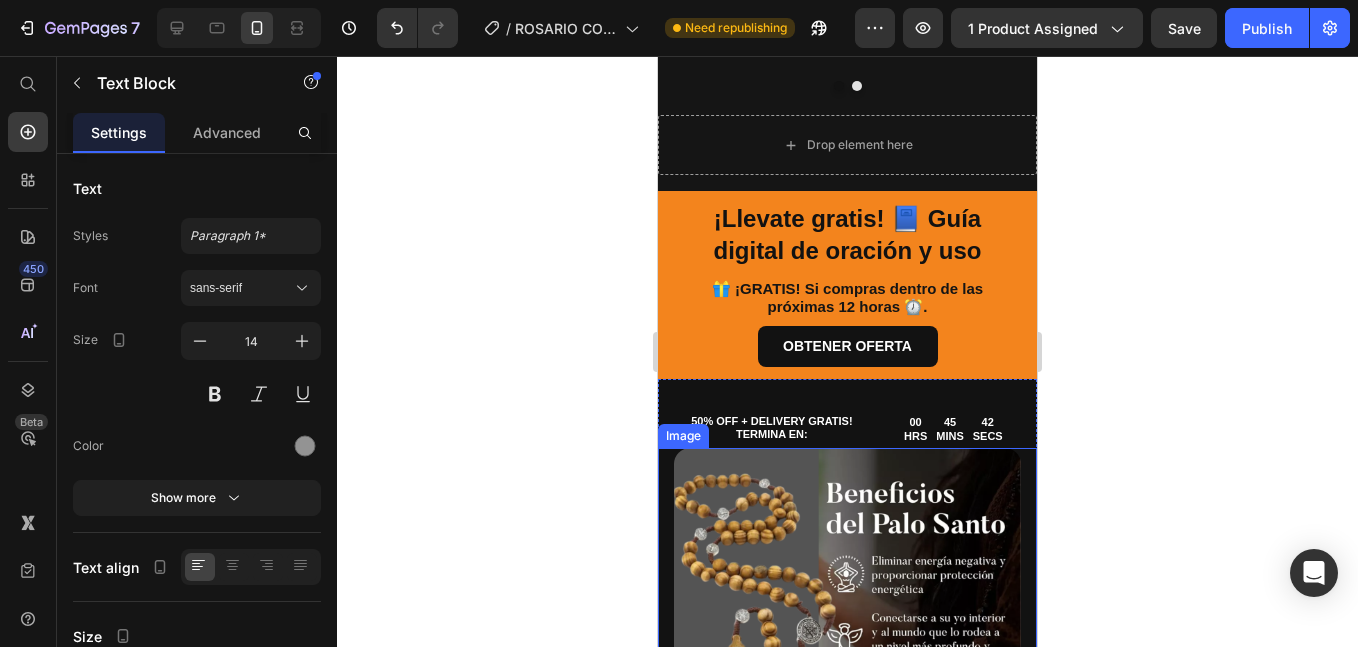 scroll, scrollTop: 3167, scrollLeft: 0, axis: vertical 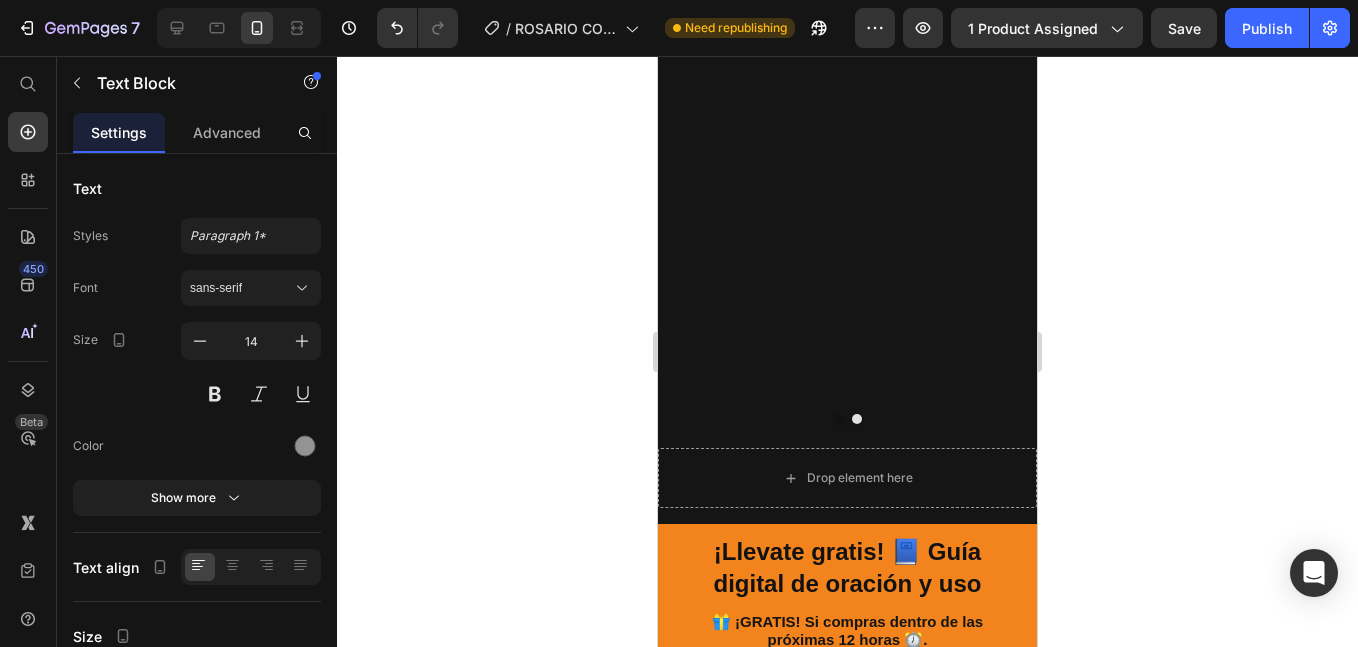 click at bounding box center [847, 954] 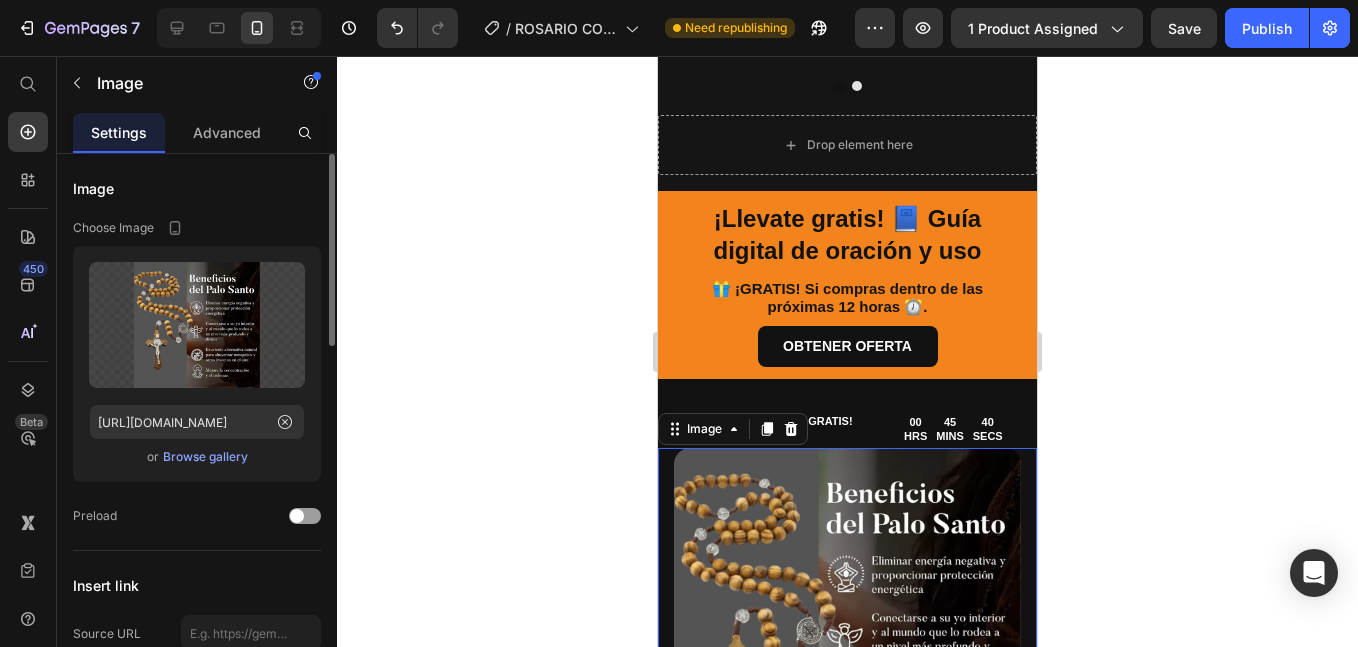 click on "Browse gallery" at bounding box center [205, 457] 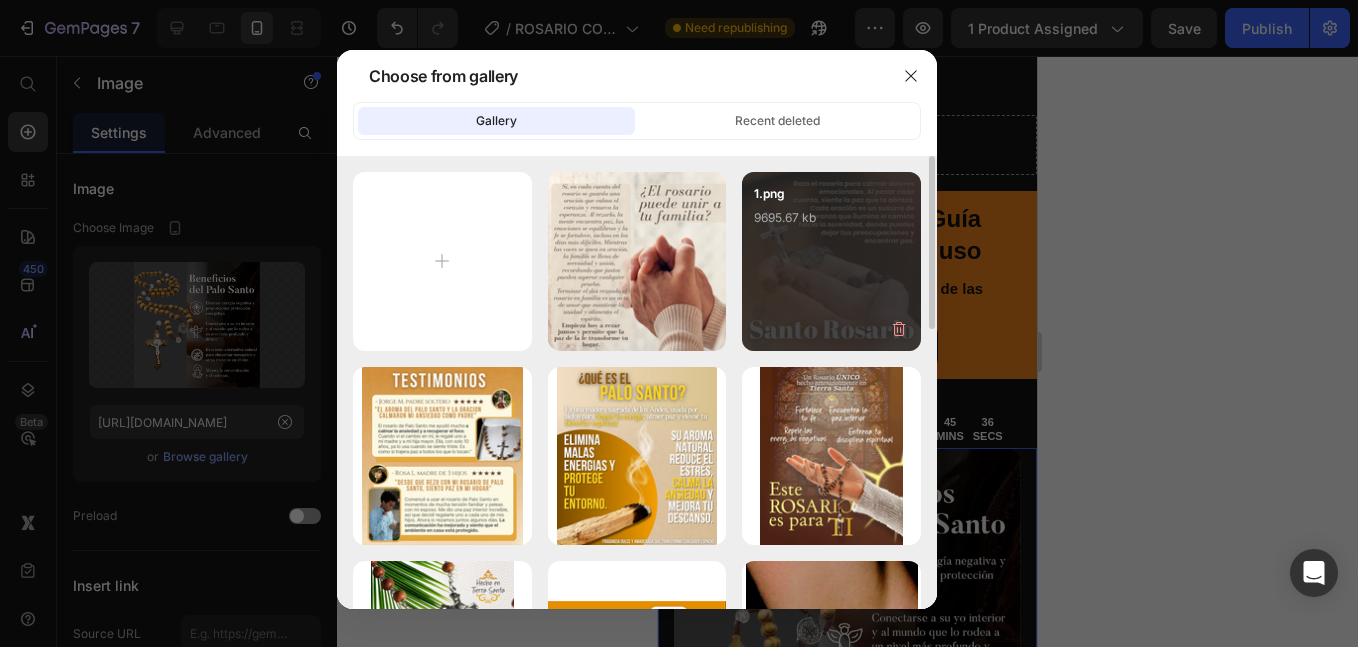click on "1.png 9695.67 kb" at bounding box center [831, 261] 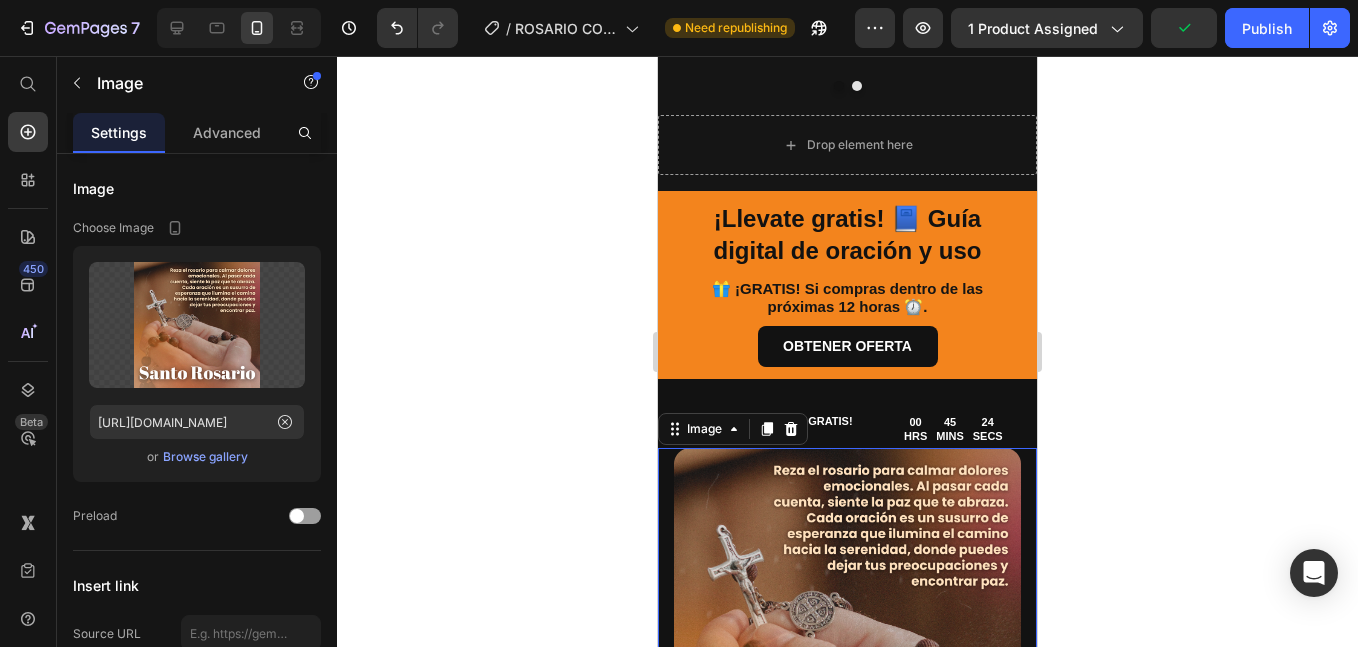 click at bounding box center (847, 621) 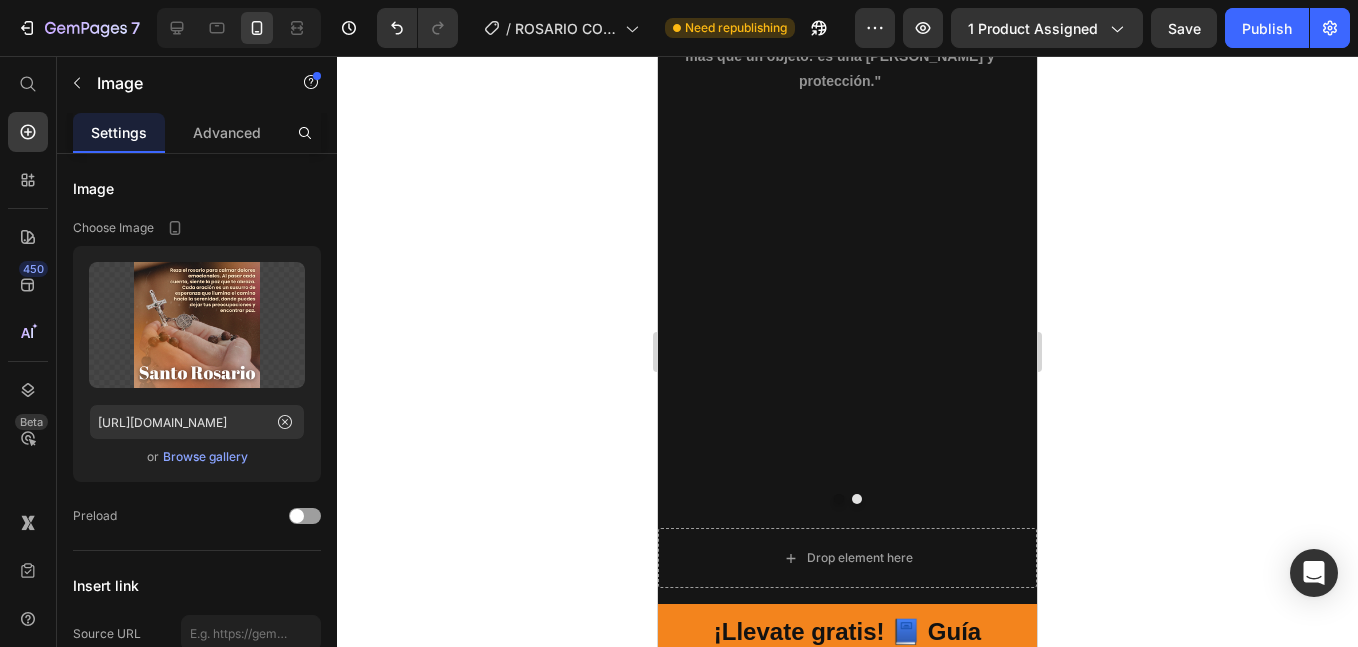 scroll, scrollTop: 3420, scrollLeft: 0, axis: vertical 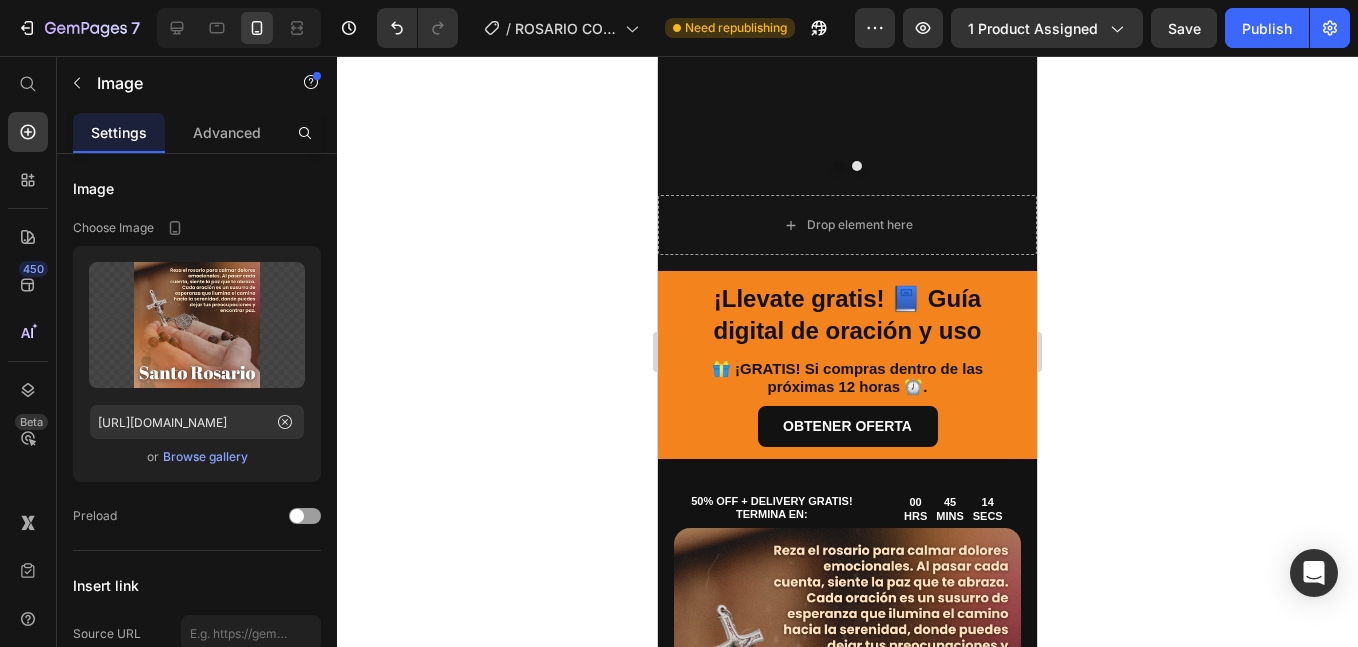 click at bounding box center (847, 701) 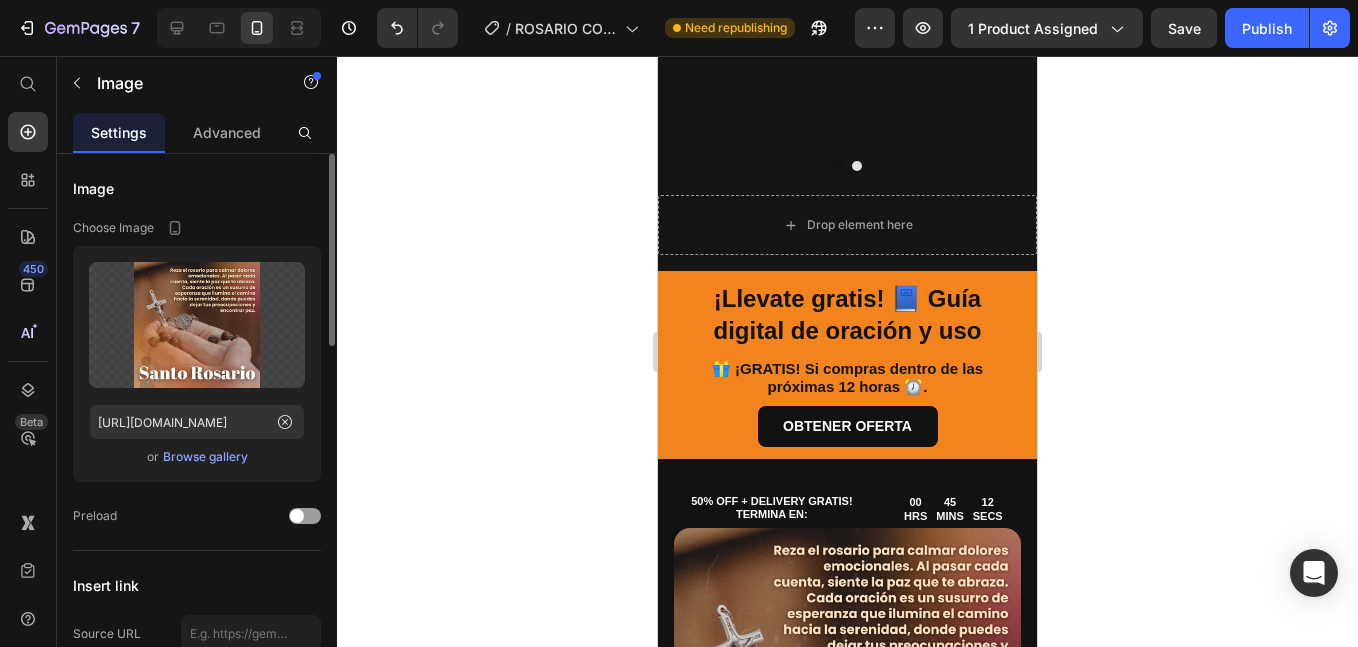 click on "Browse gallery" at bounding box center (205, 457) 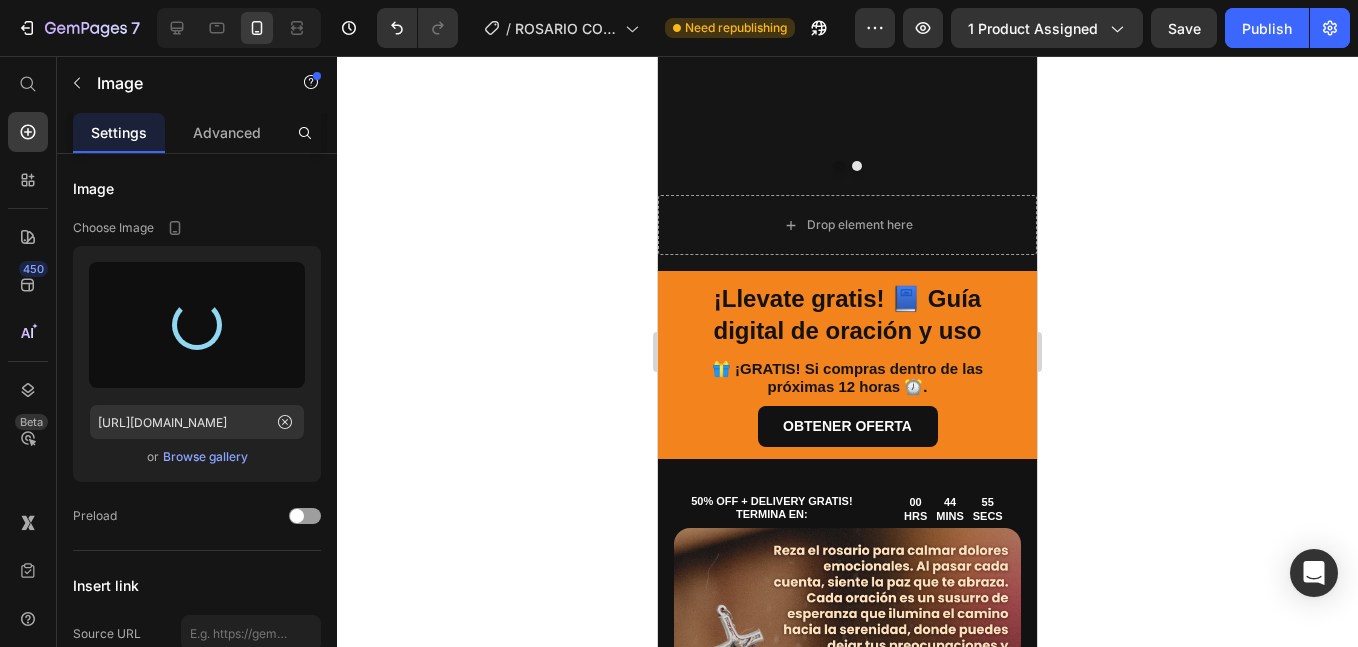 type on "https://cdn.shopify.com/s/files/1/0673/0494/7850/files/gempages_539191068483126058-ea8eac05-9887-4446-9c61-be74be765d65.png" 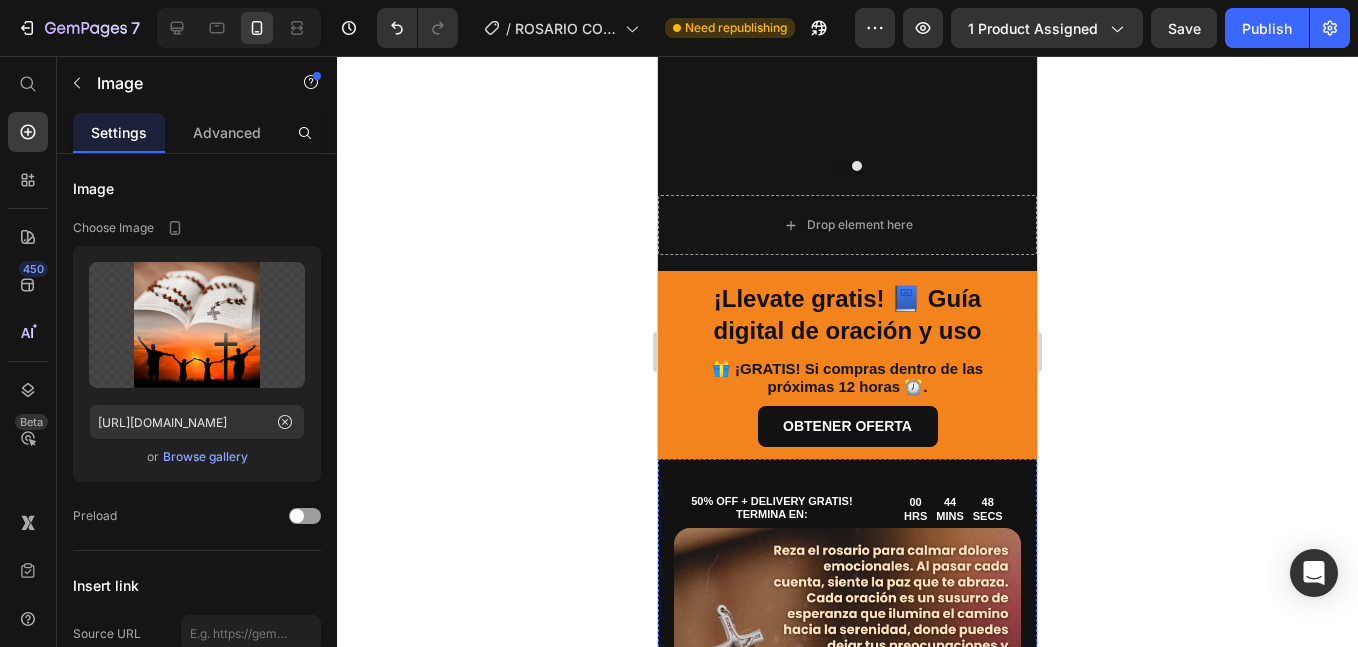 scroll, scrollTop: 3754, scrollLeft: 0, axis: vertical 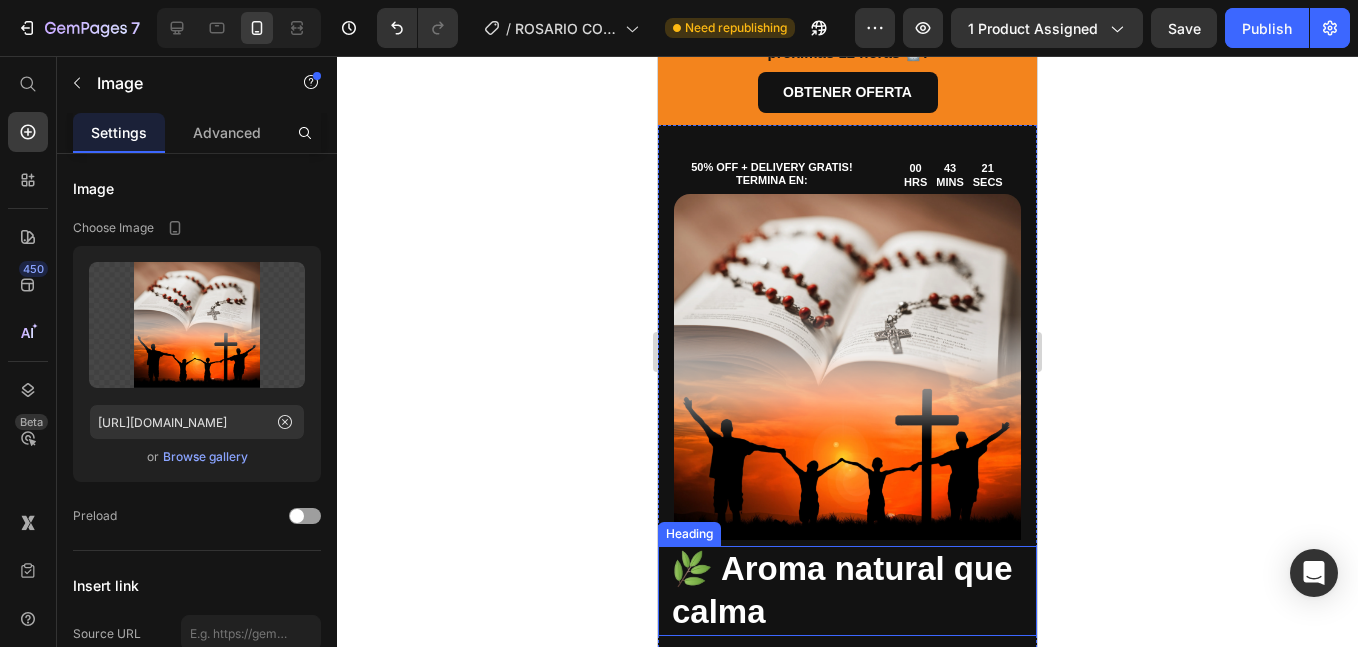 click on "🌿 Aroma natural que calma" at bounding box center (847, 591) 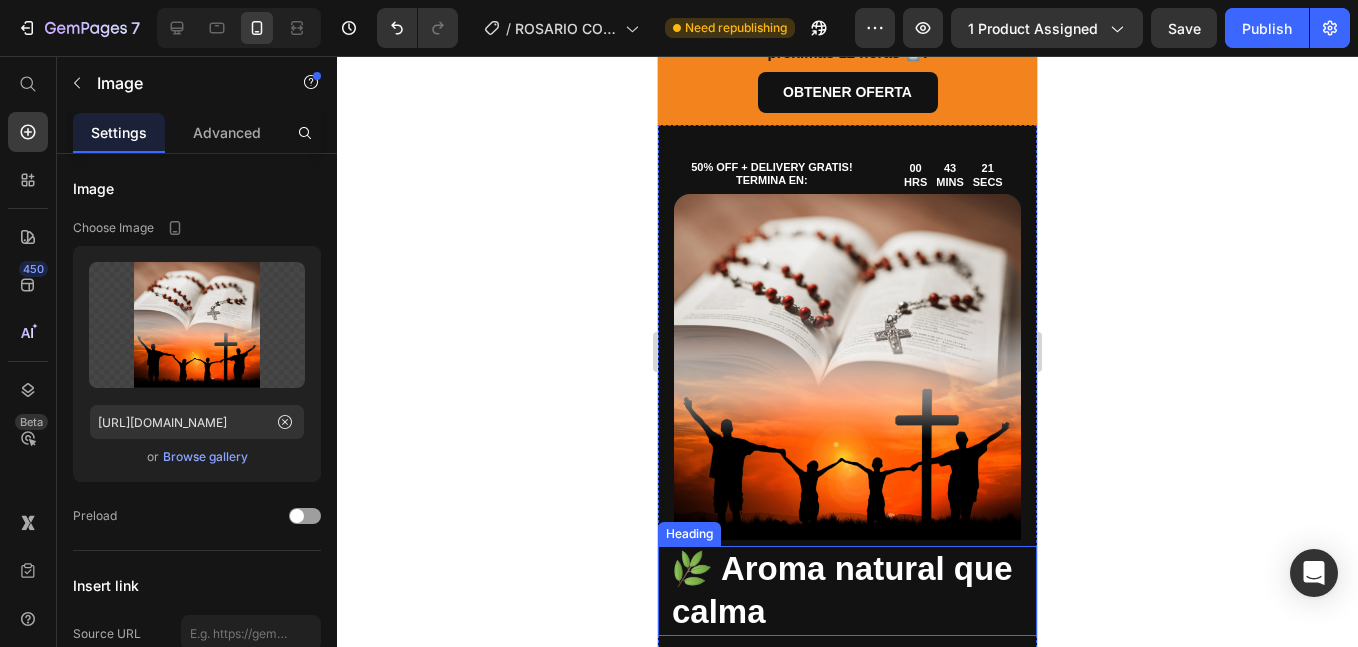 click on "🌿 Aroma natural que calma" at bounding box center [847, 591] 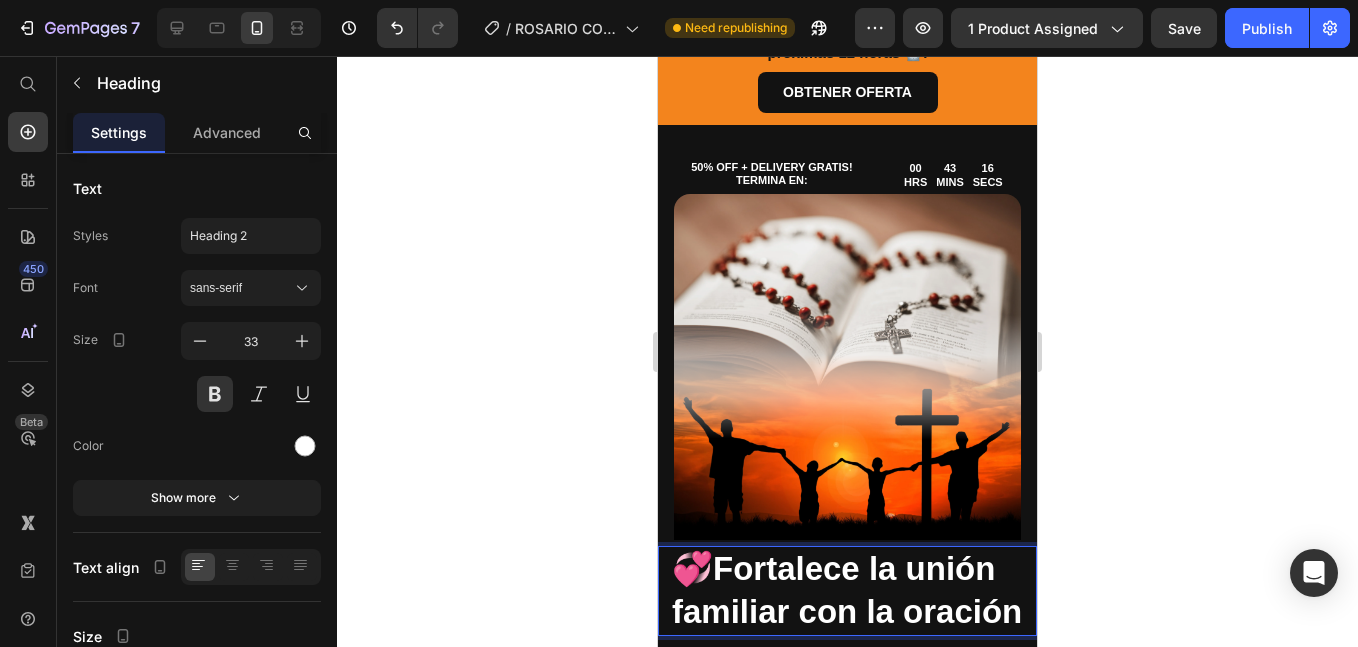 click on "💞  Fortalece la unión familiar con la oración" at bounding box center [847, 591] 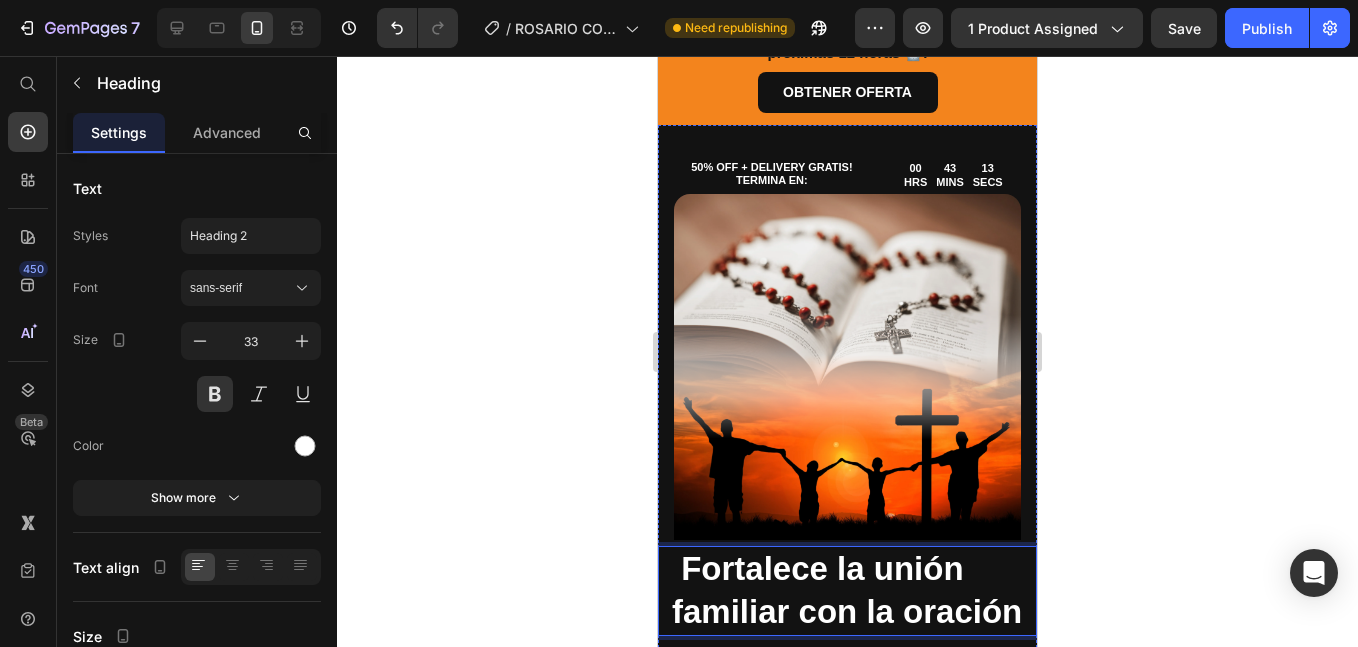 click on "✅ Ayuda a mejorar la concentración durante la oración o meditación. ✅ Hecho con madera auténtica de [DEMOGRAPHIC_DATA], con energía positiva. ✅ Te acompaña a mantener la calma en tus momentos de fe. ✅ Ideal para quienes buscan paz interior y fortalecer su conexión espiritual." at bounding box center (847, 796) 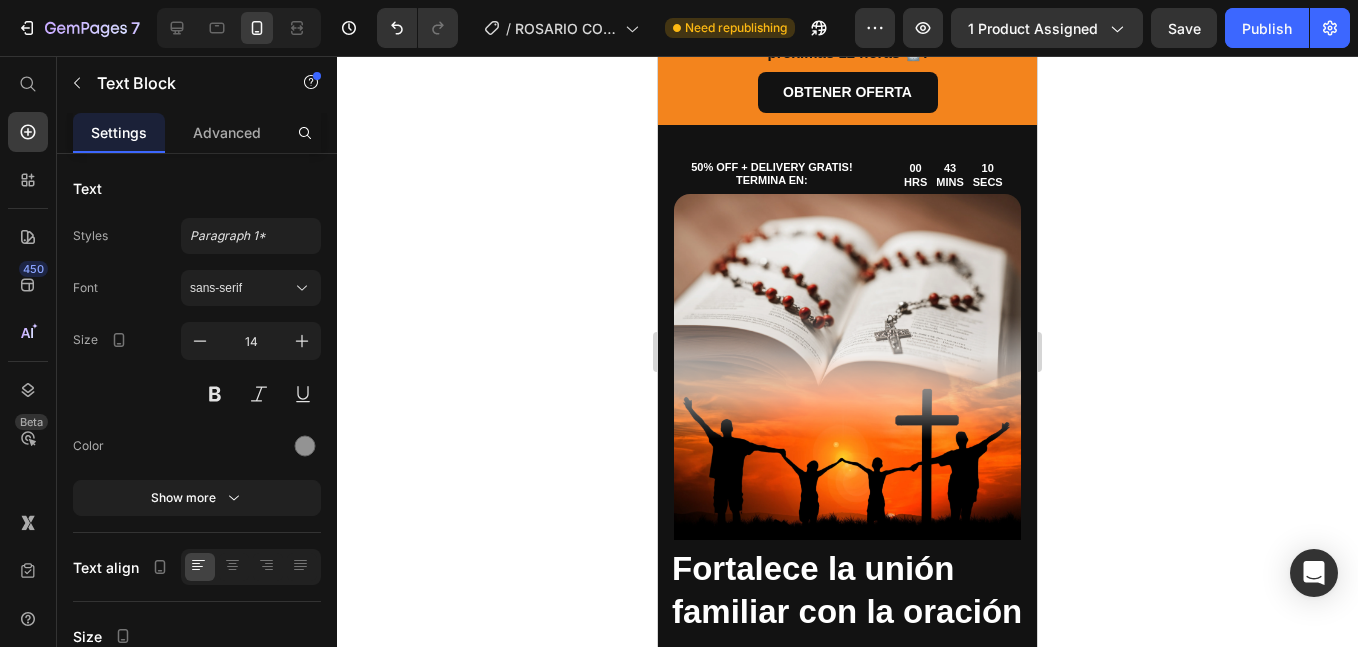 click on "✅ Ayuda a mejorar la concentración durante la oración o meditación. ✅ Hecho con madera auténtica de [DEMOGRAPHIC_DATA], con energía positiva. ✅ Te acompaña a mantener la calma en tus momentos de fe. ✅ Ideal para quienes buscan paz interior y fortalecer su conexión espiritual." at bounding box center [847, 796] 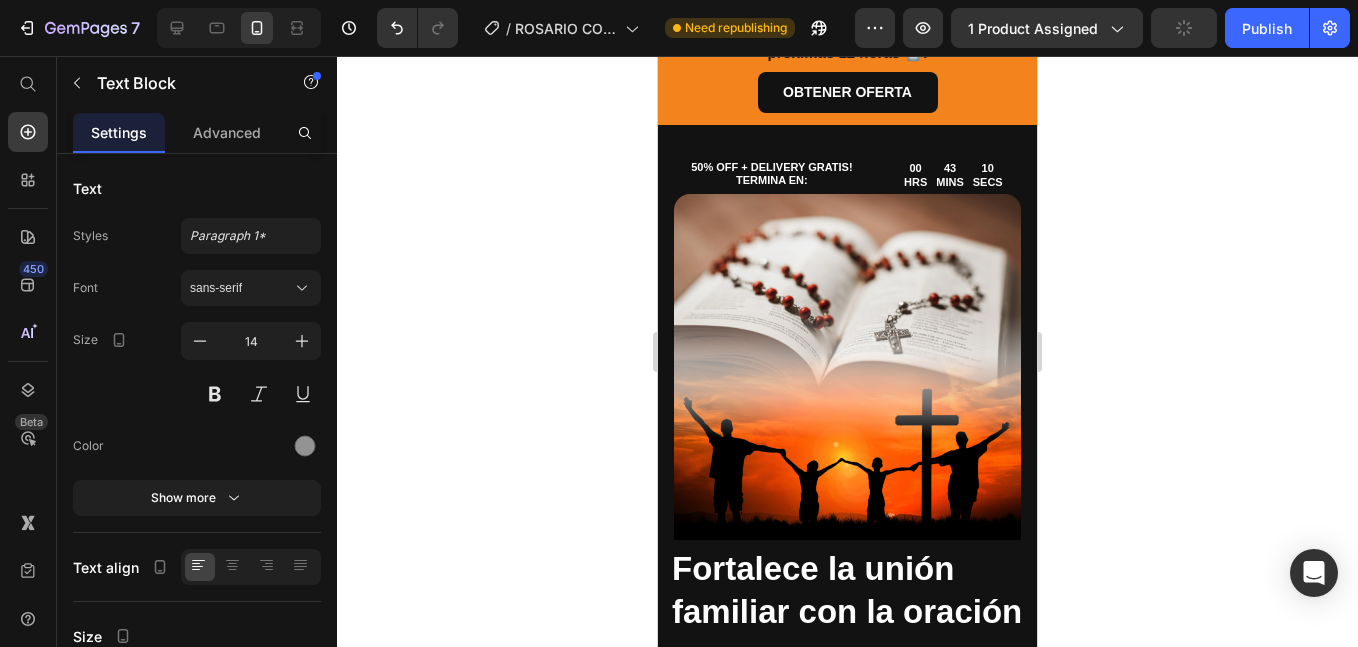 click on "✅ Ayuda a mejorar la concentración durante la oración o meditación. ✅ Hecho con madera auténtica de [DEMOGRAPHIC_DATA], con energía positiva. ✅ Te acompaña a mantener la calma en tus momentos de fe. ✅ Ideal para quienes buscan paz interior y fortalecer su conexión espiritual." at bounding box center (847, 796) 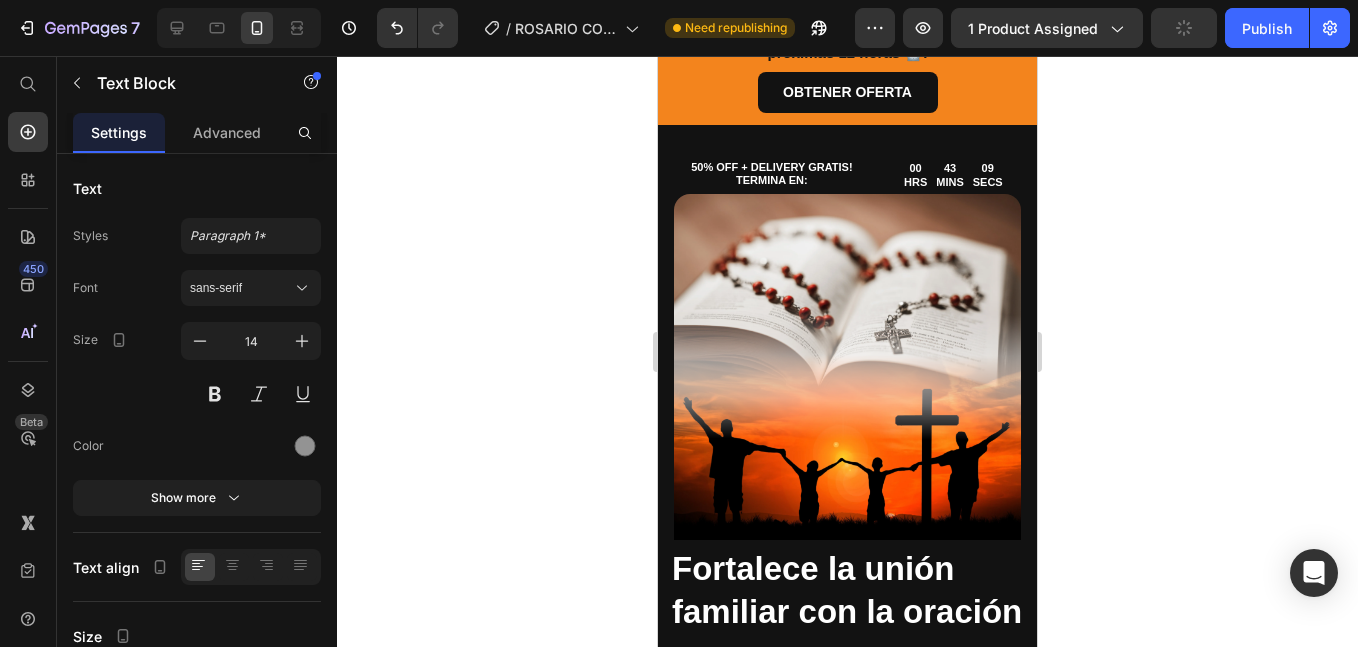 drag, startPoint x: 815, startPoint y: 620, endPoint x: 695, endPoint y: 485, distance: 180.62392 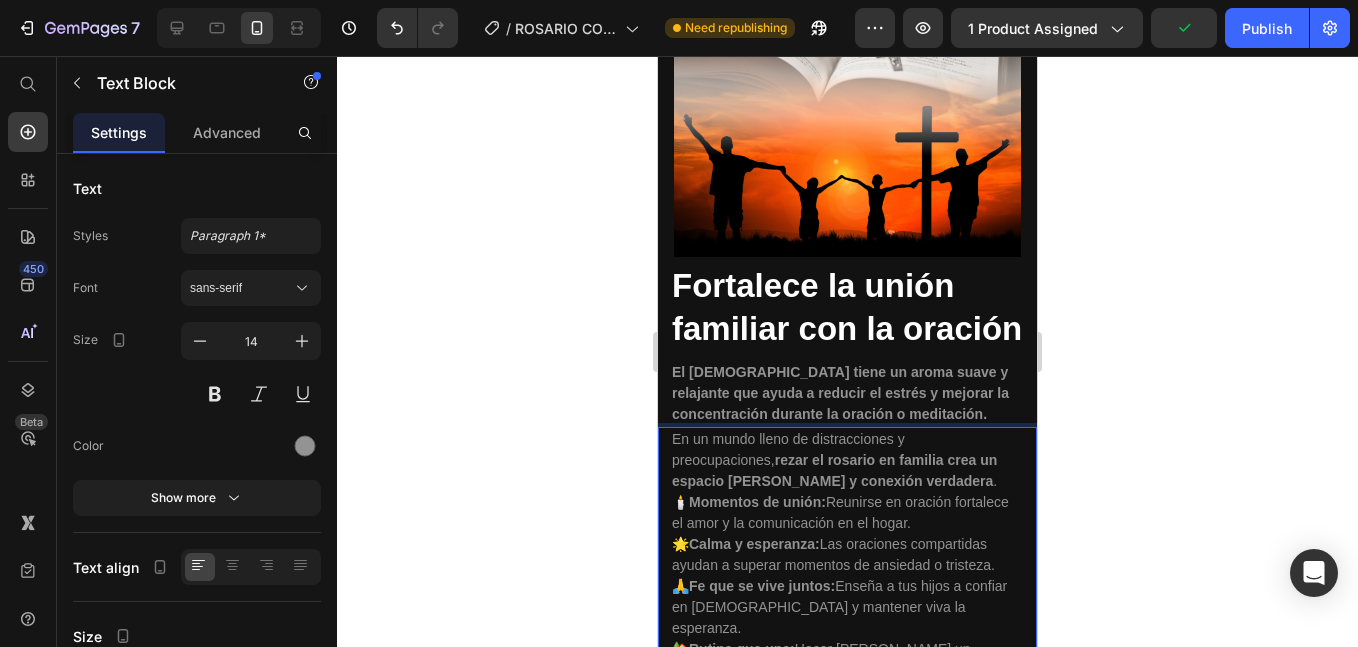 scroll, scrollTop: 3883, scrollLeft: 0, axis: vertical 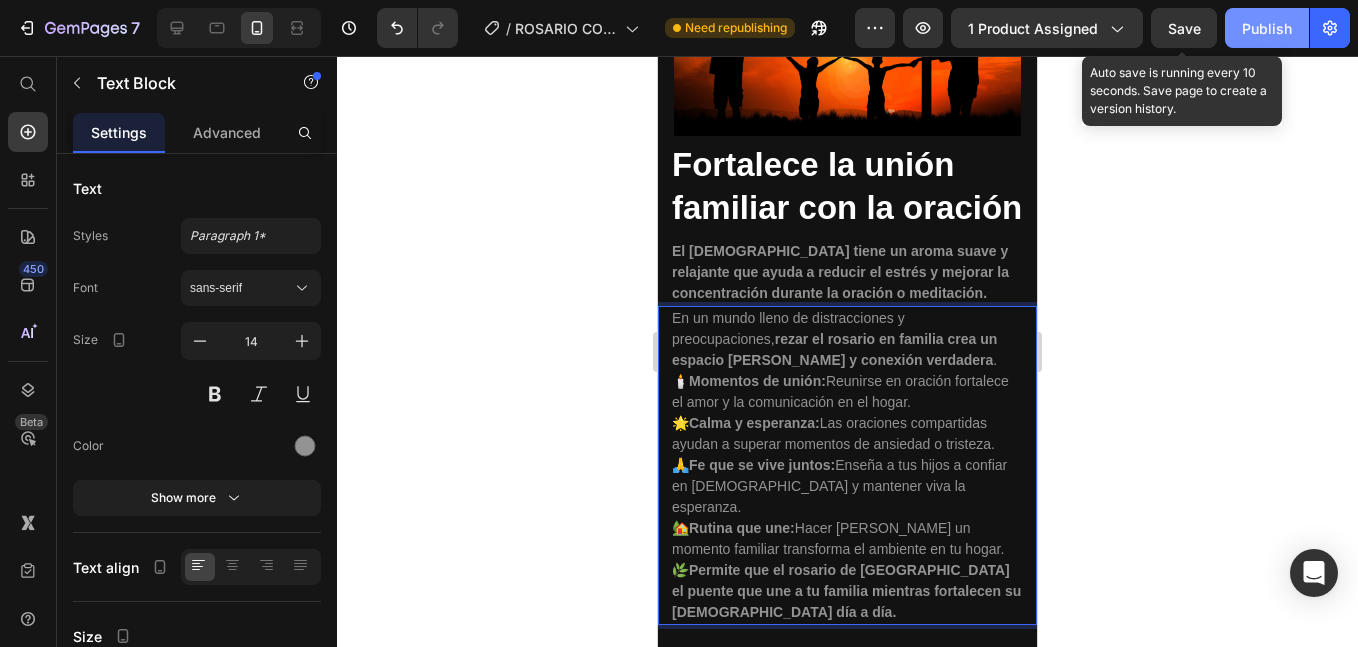click on "Save" 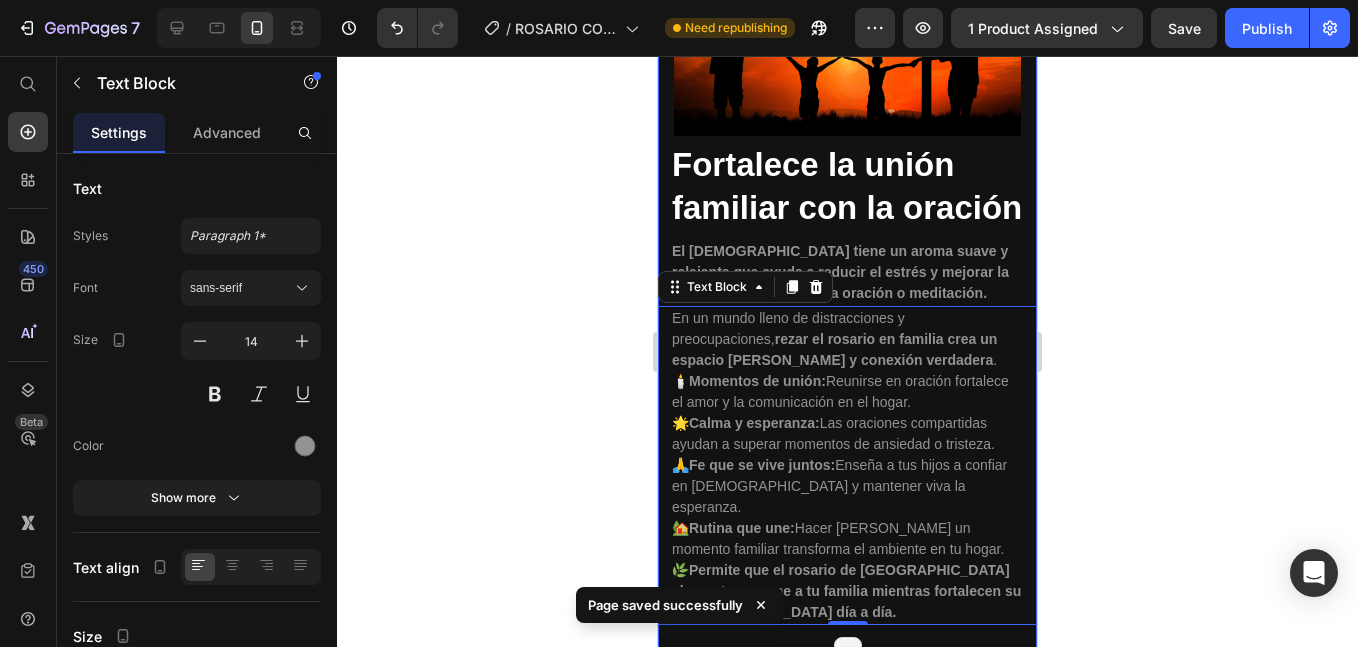 scroll, scrollTop: 4049, scrollLeft: 0, axis: vertical 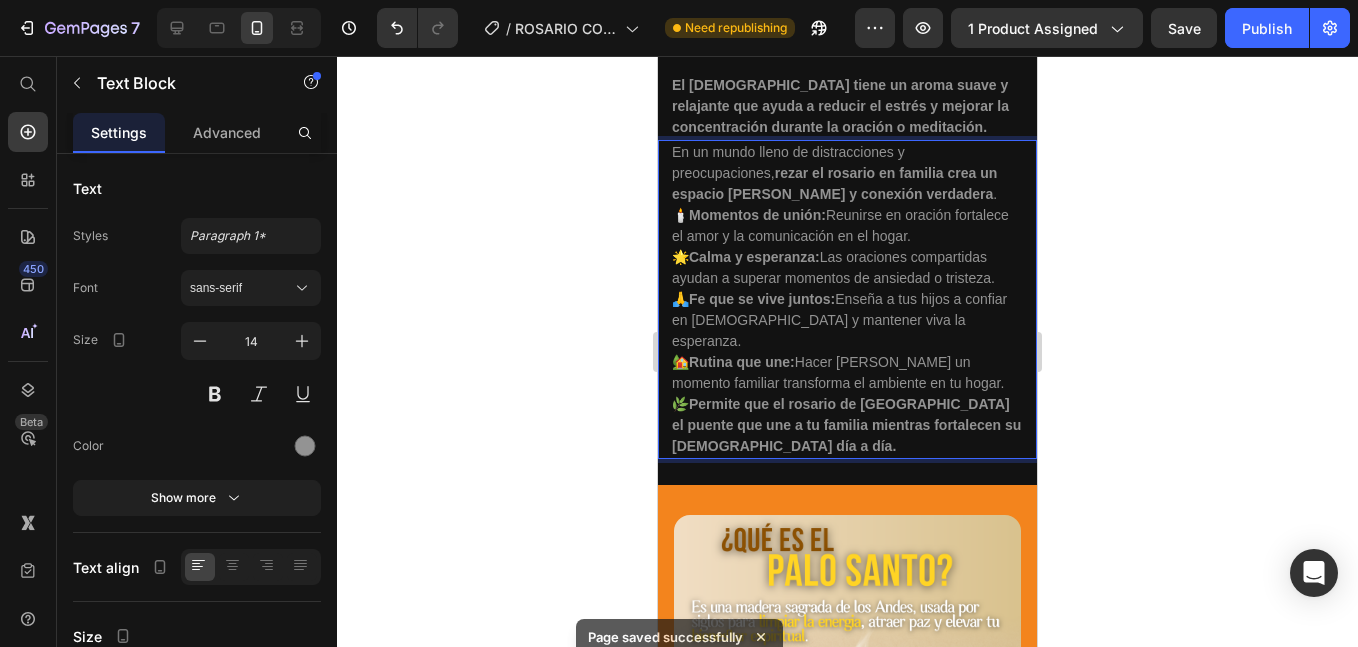 click on "🕯️  Momentos de unión:  Reunirse en oración fortalece el amor y la comunicación en el hogar. 🌟  Calma y esperanza:  Las oraciones compartidas ayudan a superar momentos de ansiedad o tristeza. 🙏  Fe que se vive juntos:  Enseña a tus hijos a confiar en Dios y mantener viva la esperanza. 🏡  Rutina que une:  Hacer del rosario un momento familiar transforma el ambiente en tu hogar." at bounding box center [847, 299] 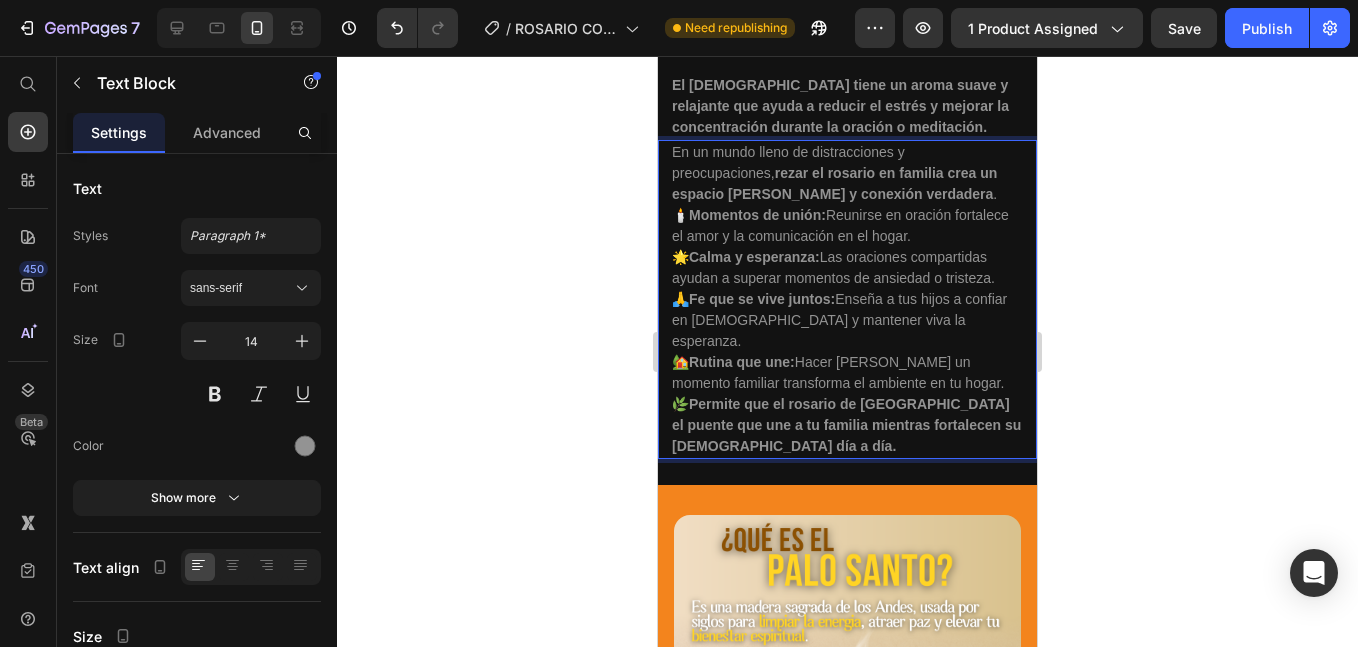 click on "🕯️  Momentos de unión:  Reunirse en oración fortalece el amor y la comunicación en el hogar. 🌟  Calma y esperanza:  Las oraciones compartidas ayudan a superar momentos de ansiedad o tristeza. 🙏  Fe que se vive juntos:  Enseña a tus hijos a confiar en Dios y mantener viva la esperanza. 🏡  Rutina que une:  Hacer del rosario un momento familiar transforma el ambiente en tu hogar." at bounding box center (847, 299) 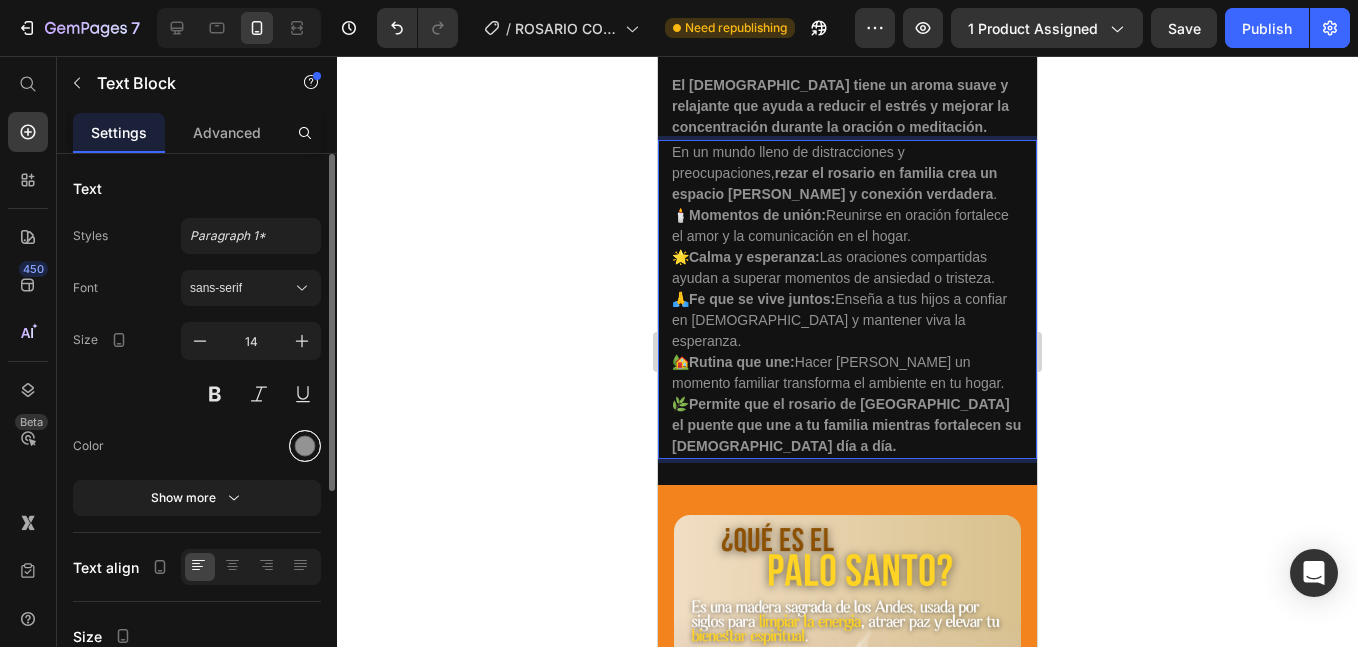 click at bounding box center [305, 446] 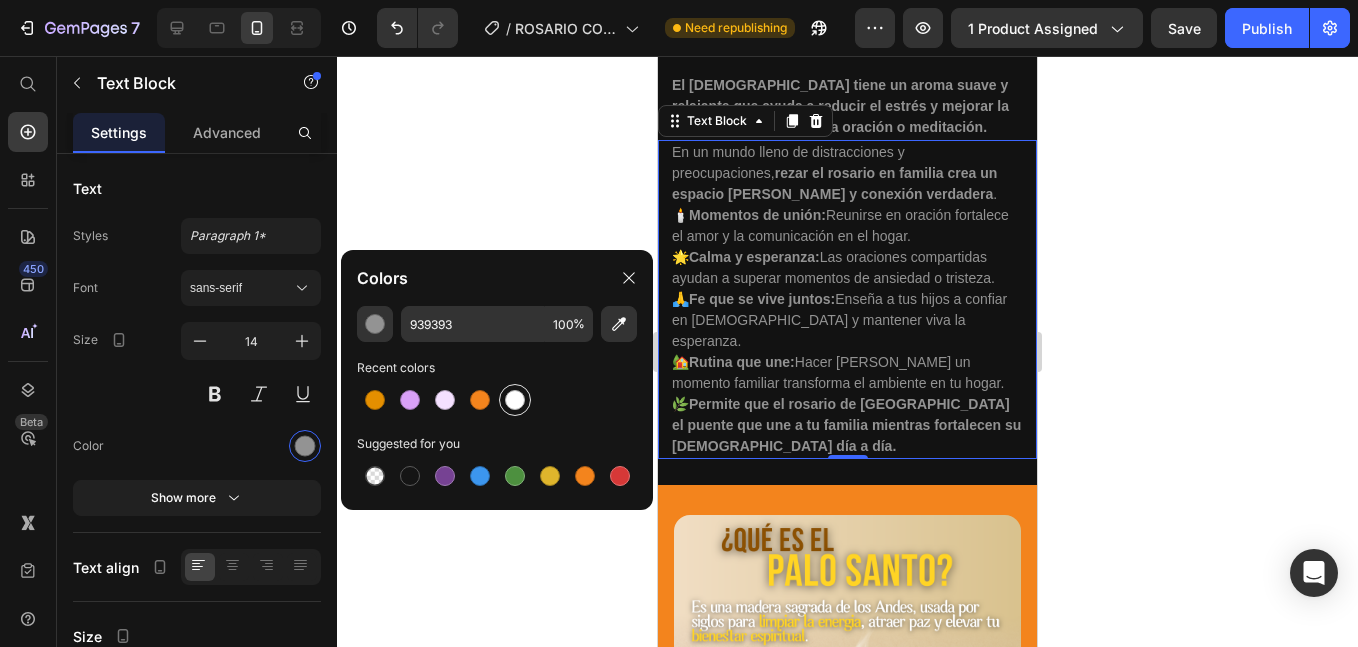 click at bounding box center [515, 400] 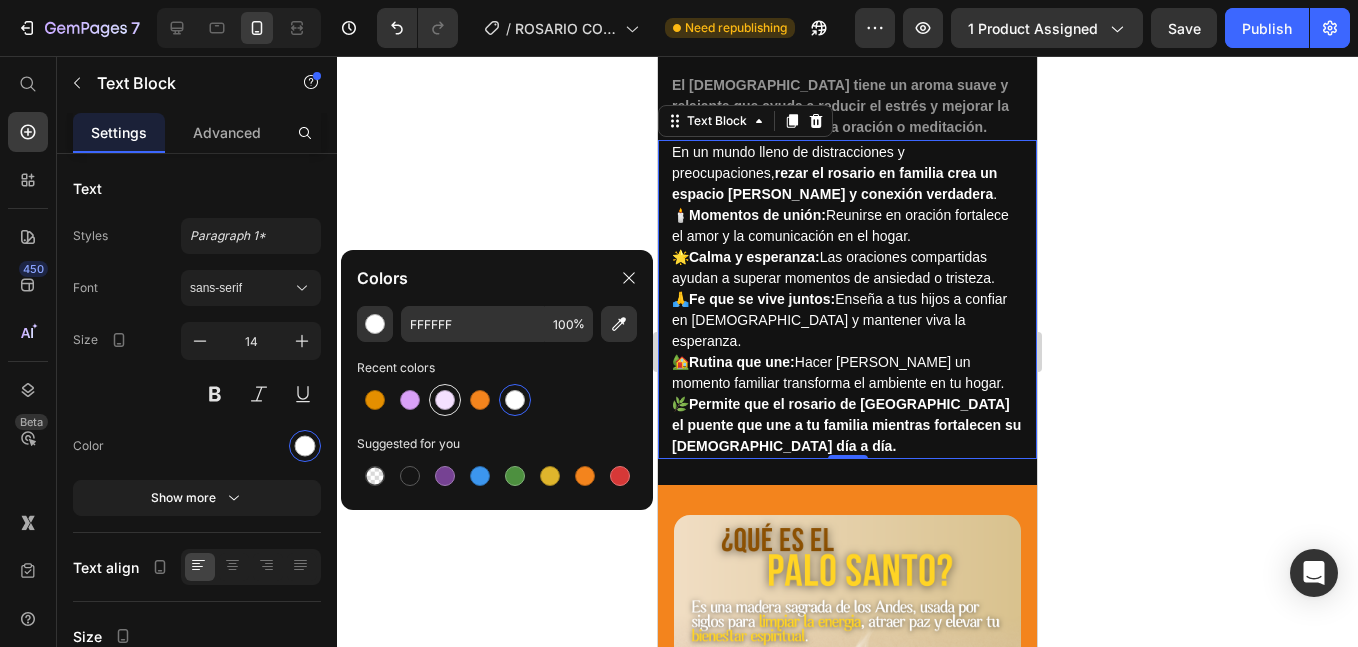 click at bounding box center [445, 400] 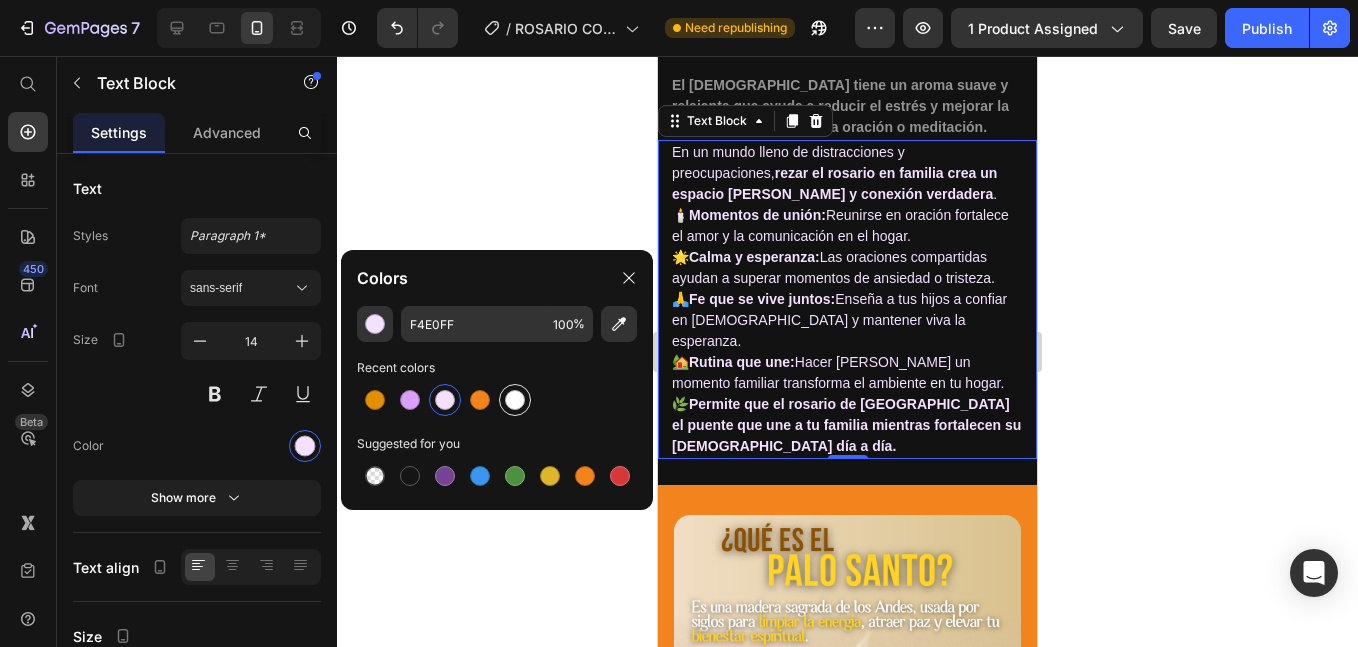 click at bounding box center (515, 400) 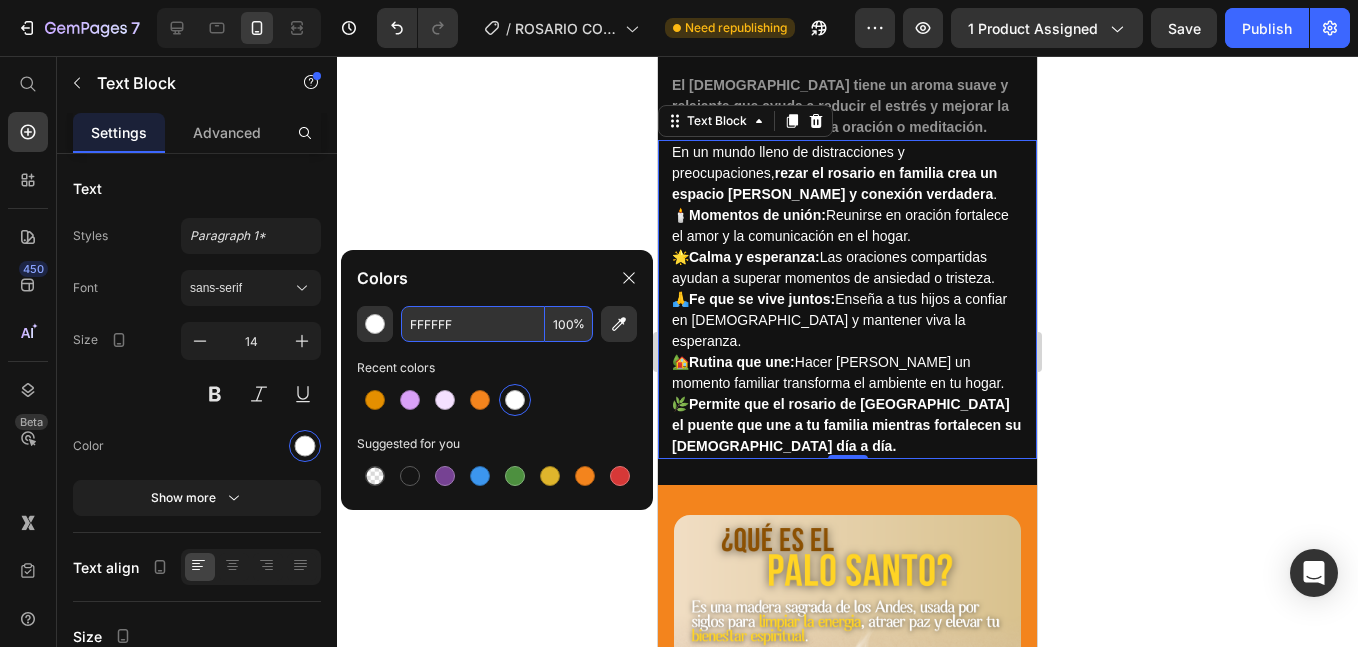 click on "FFFFFF" at bounding box center [473, 324] 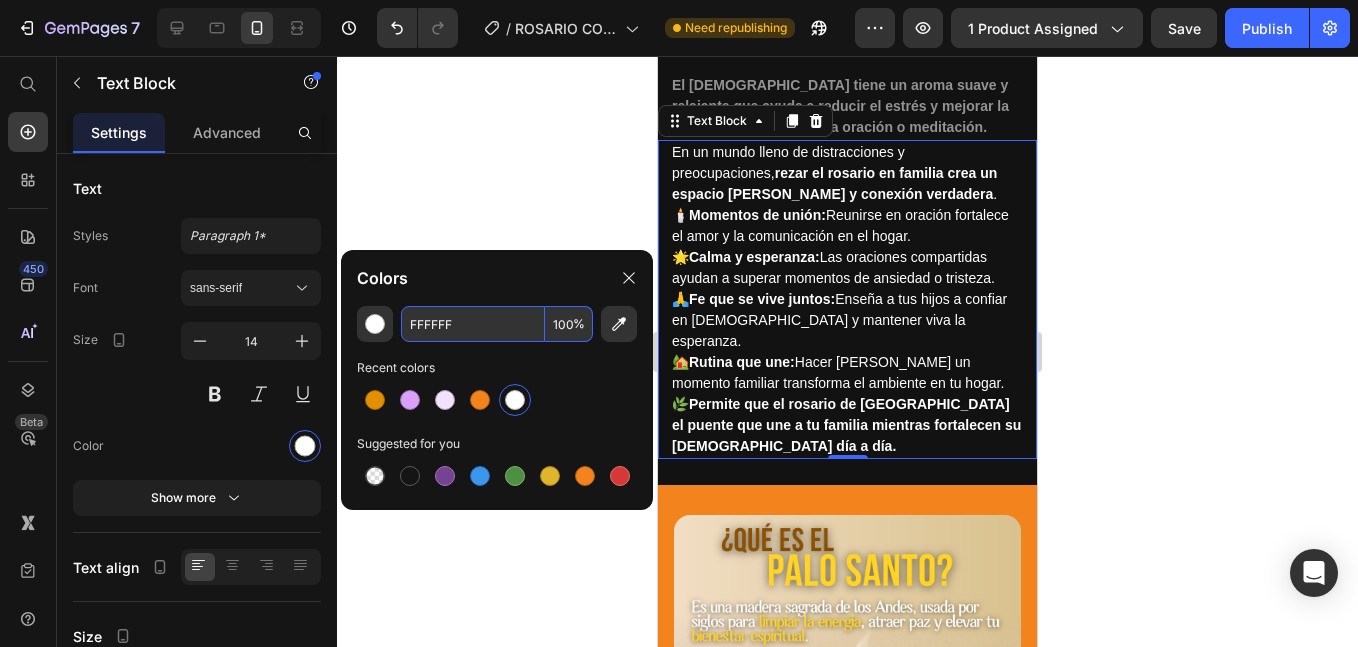 click on "FFFFFF" at bounding box center [473, 324] 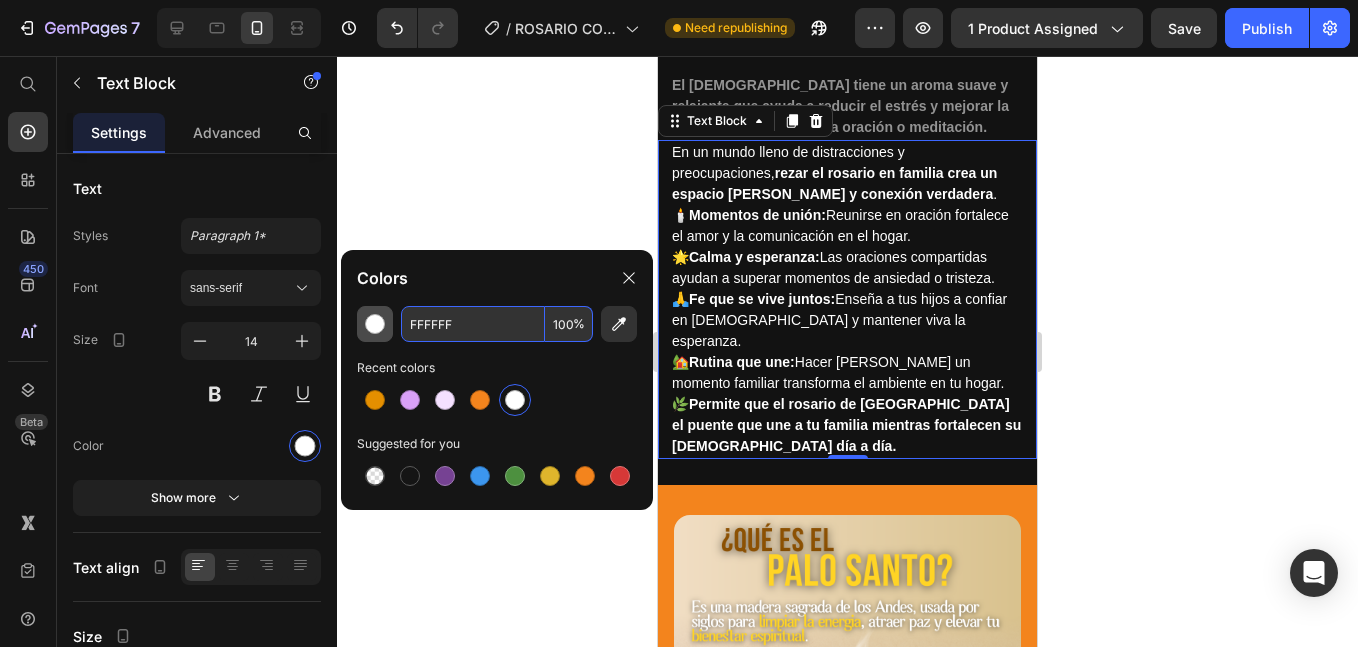 click at bounding box center [375, 324] 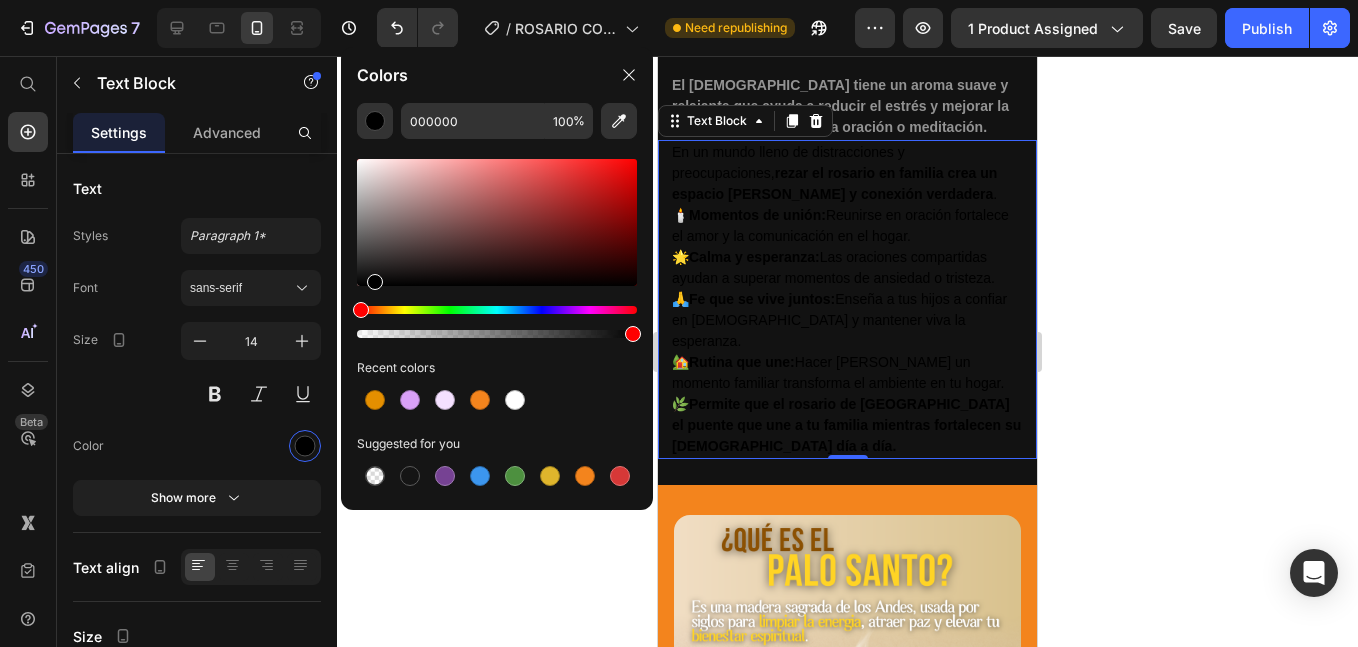 drag, startPoint x: 382, startPoint y: 177, endPoint x: 371, endPoint y: 165, distance: 16.27882 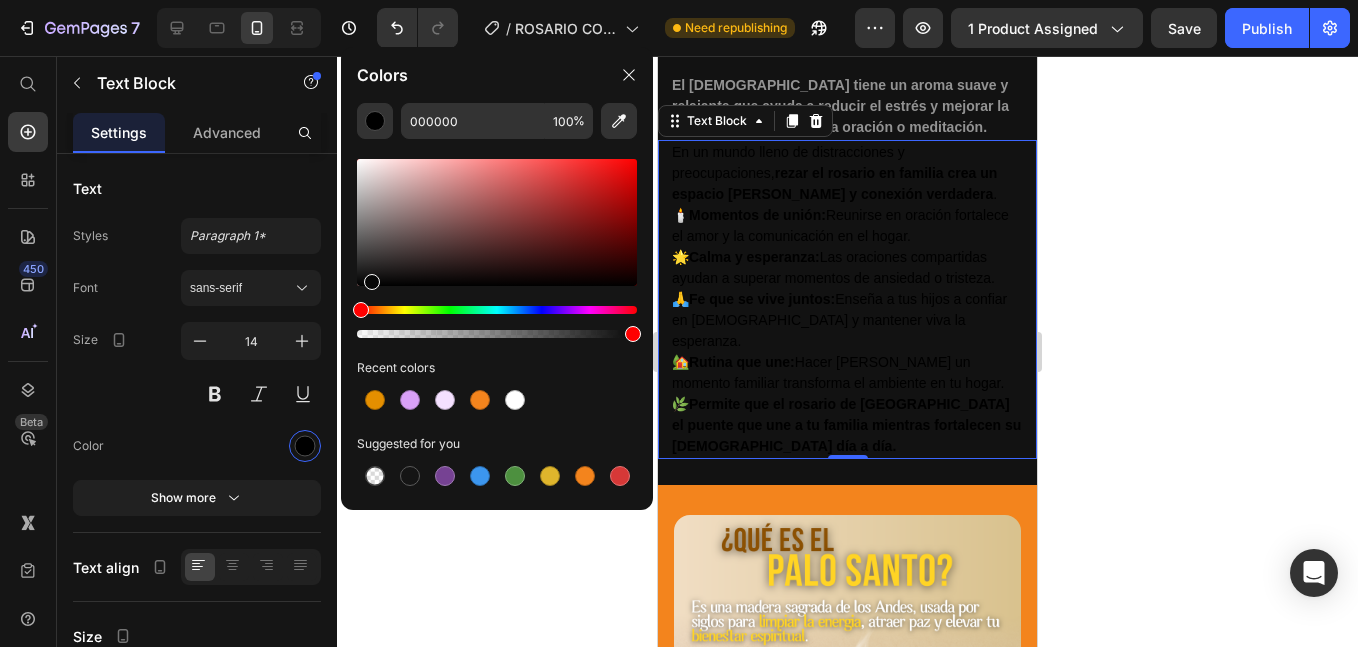 drag, startPoint x: 372, startPoint y: 281, endPoint x: 369, endPoint y: 153, distance: 128.03516 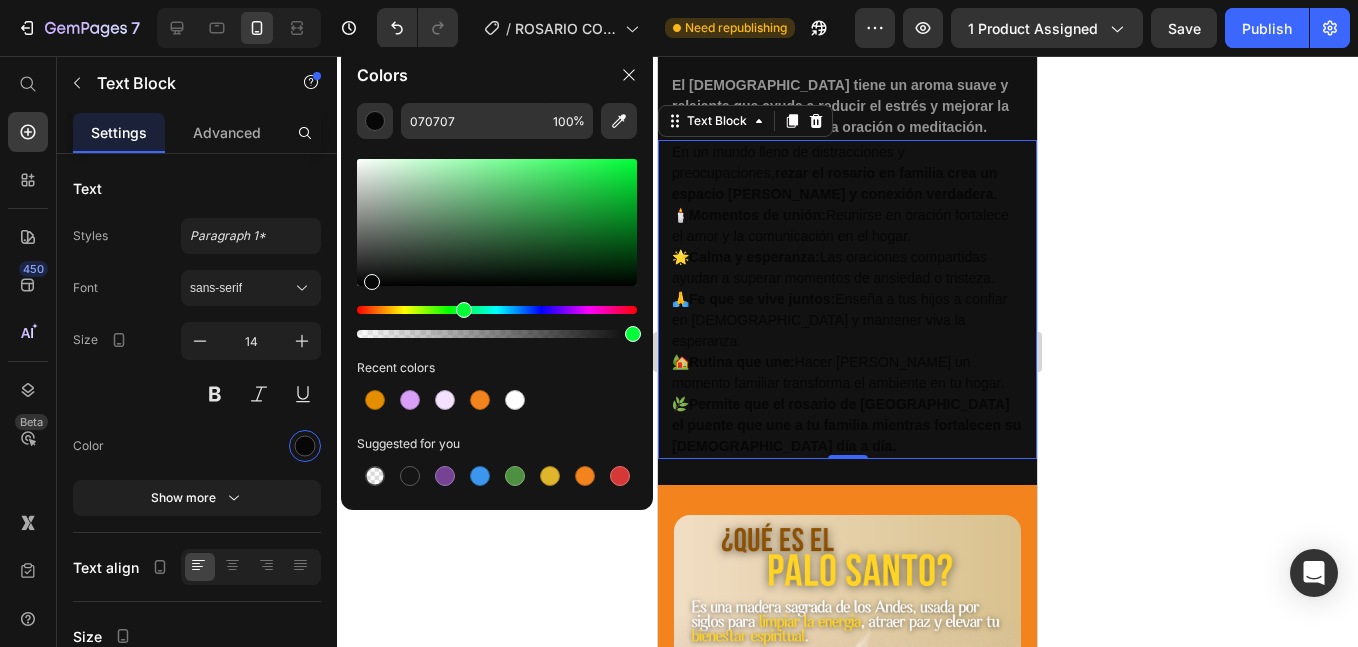 click at bounding box center (497, 310) 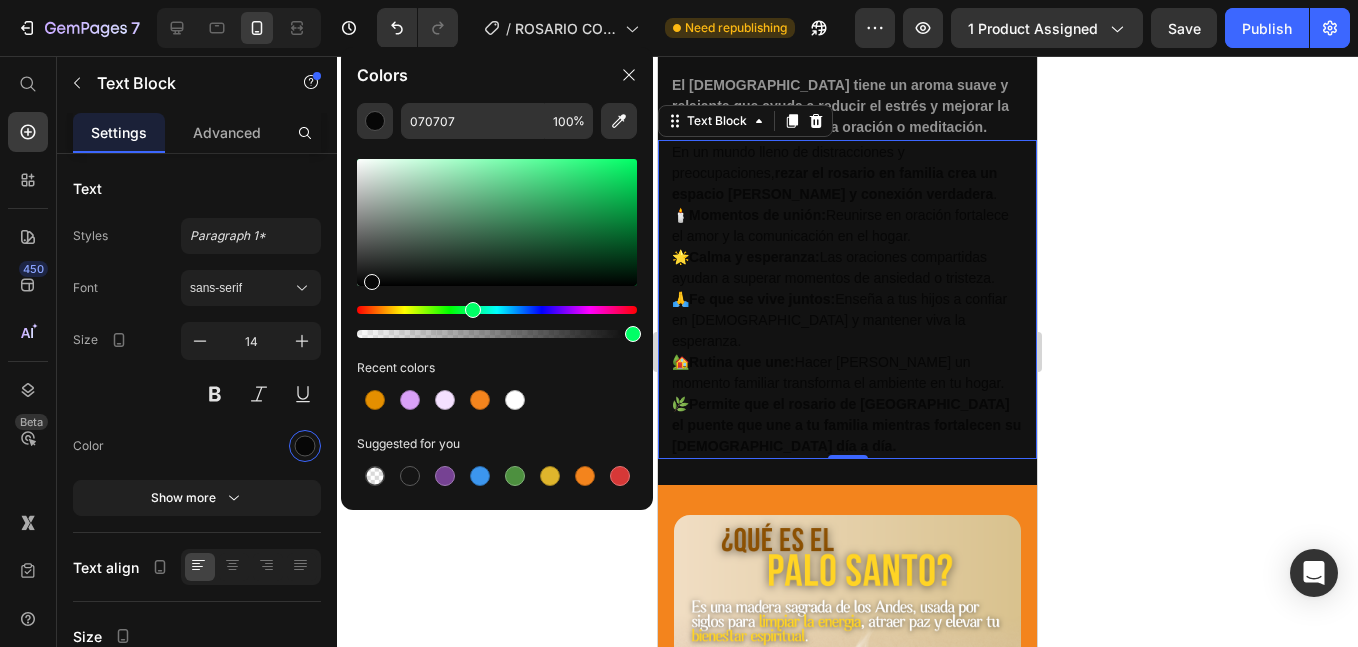 click at bounding box center (473, 310) 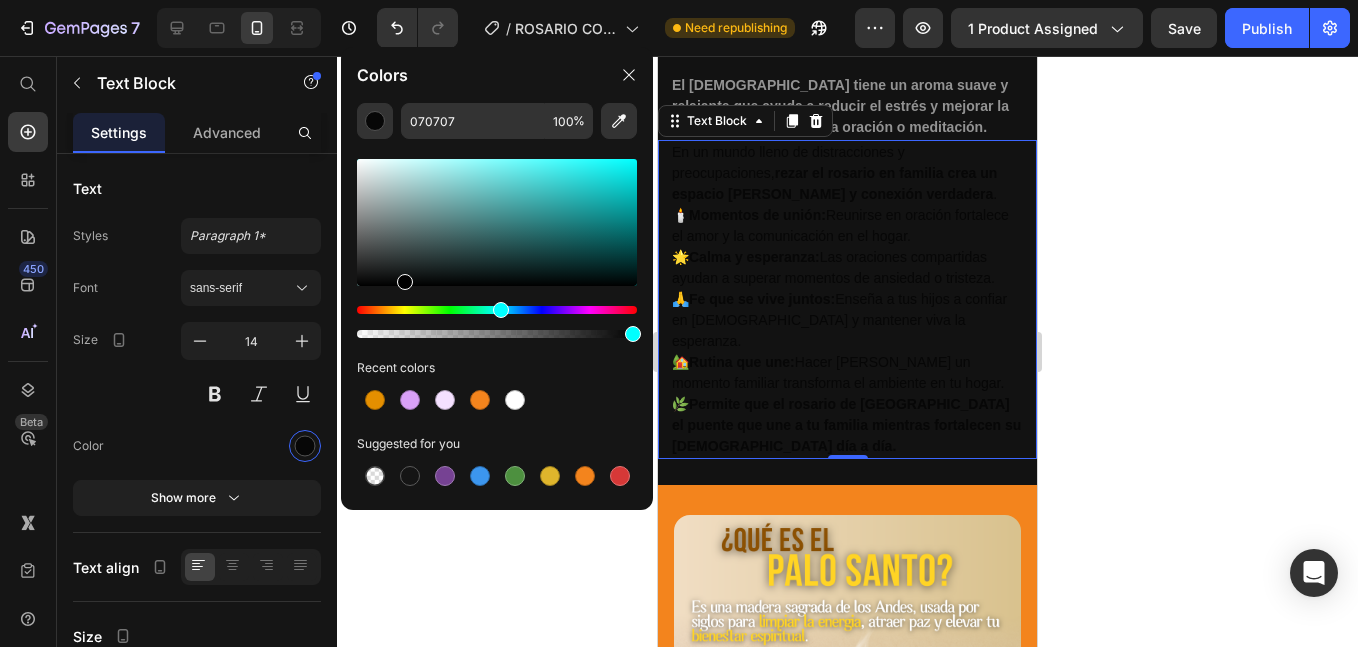 click at bounding box center (497, 222) 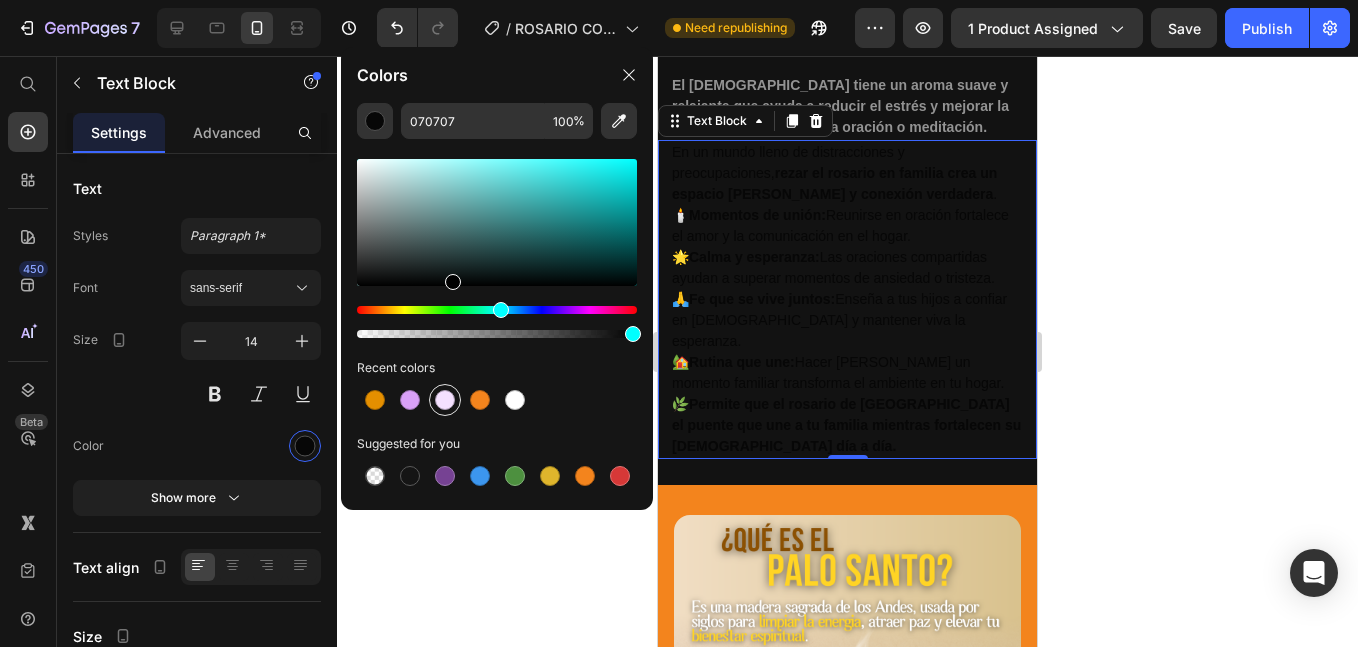 click at bounding box center (410, 400) 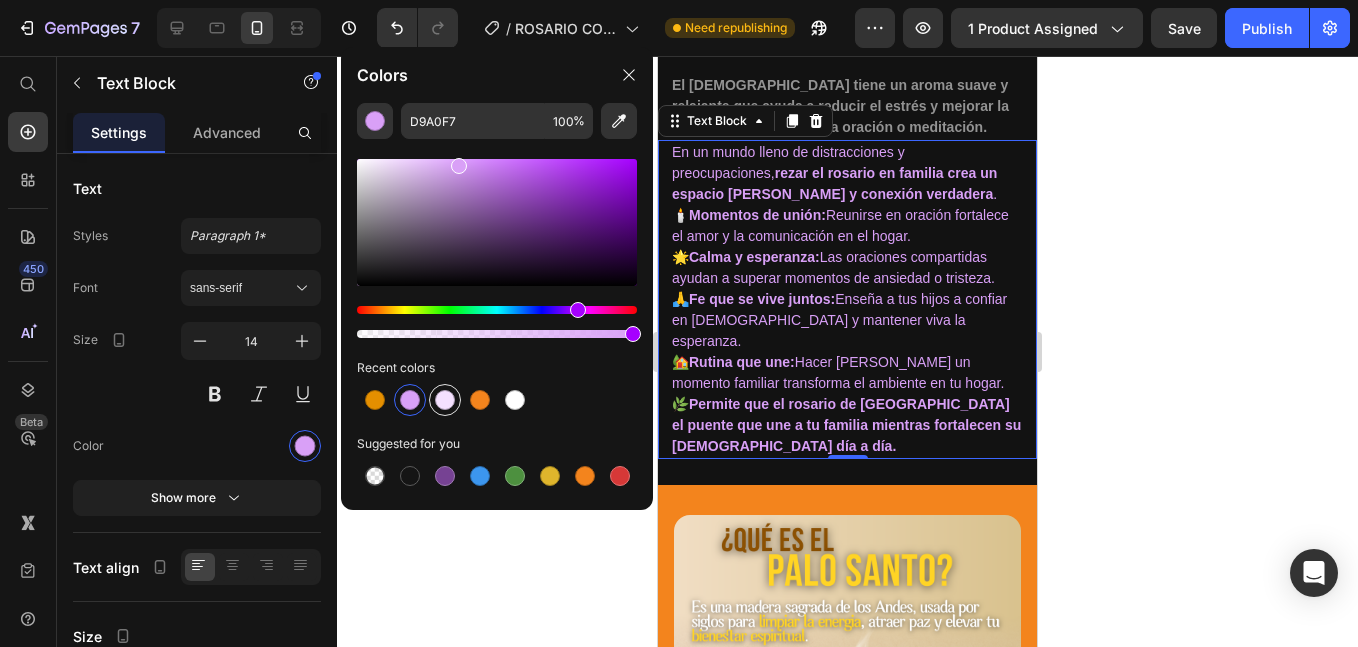 click at bounding box center (445, 400) 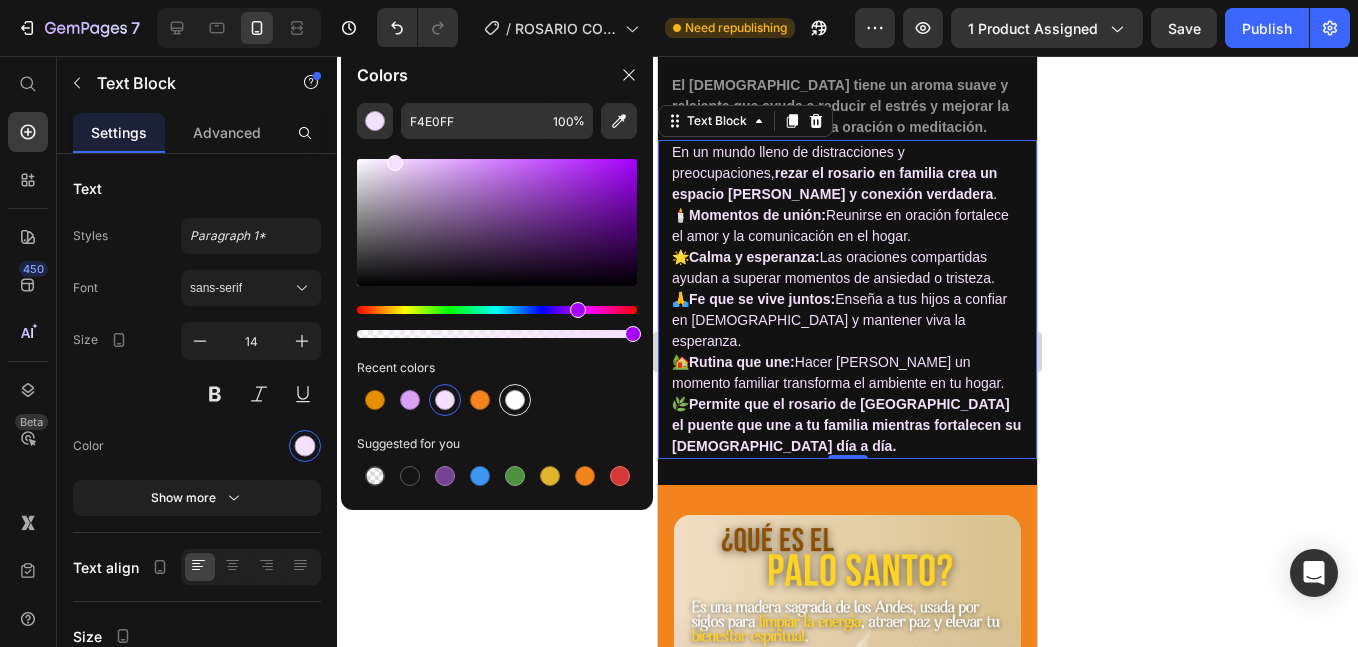 click at bounding box center [515, 400] 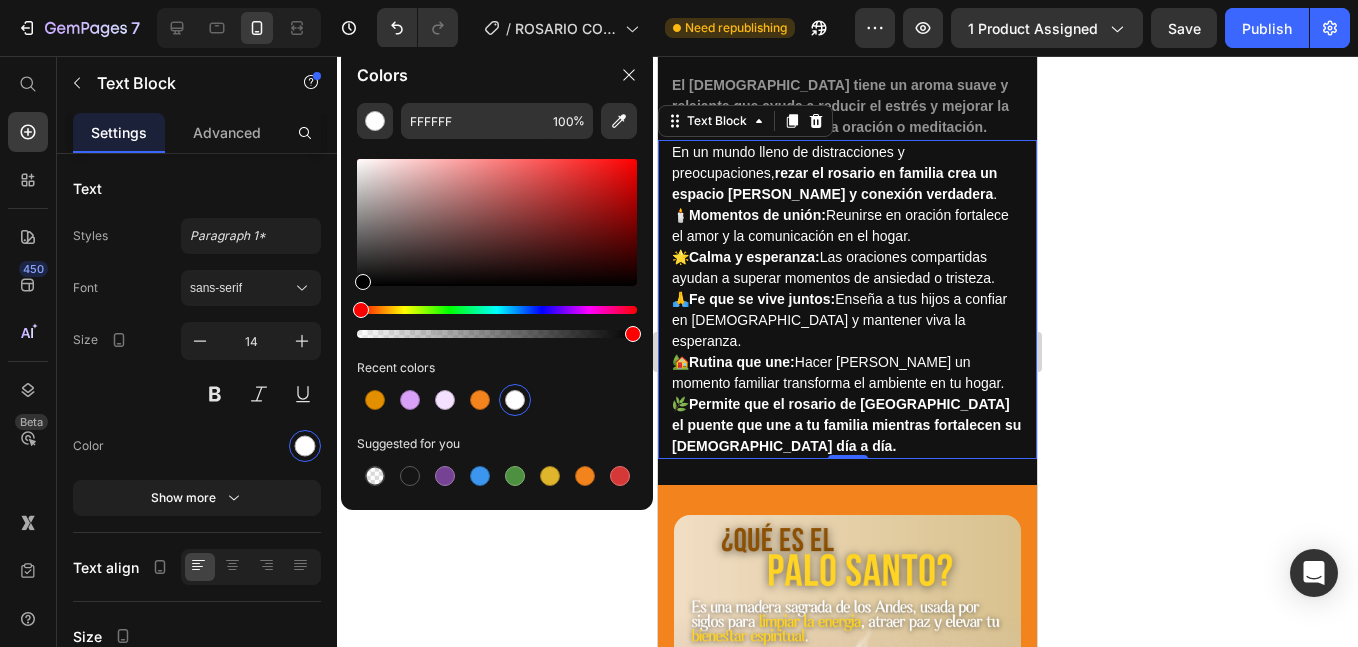 drag, startPoint x: 361, startPoint y: 159, endPoint x: 360, endPoint y: 193, distance: 34.0147 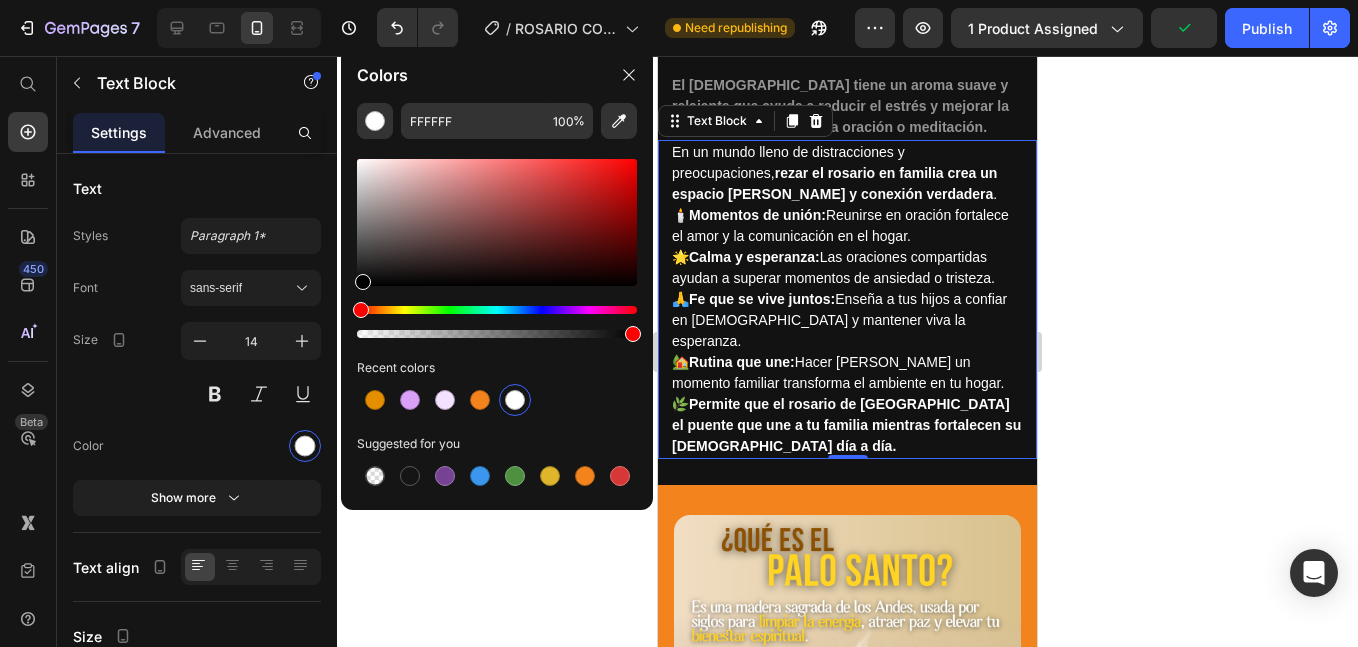 click at bounding box center (497, 222) 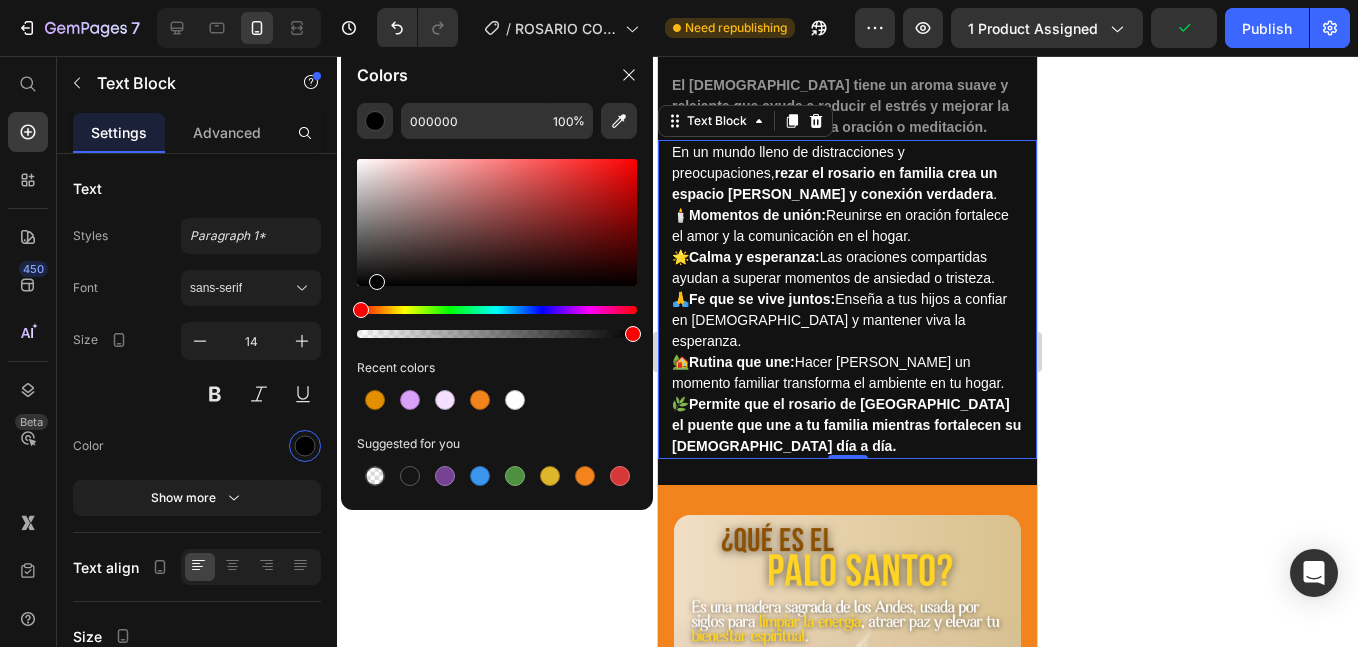 click at bounding box center (377, 282) 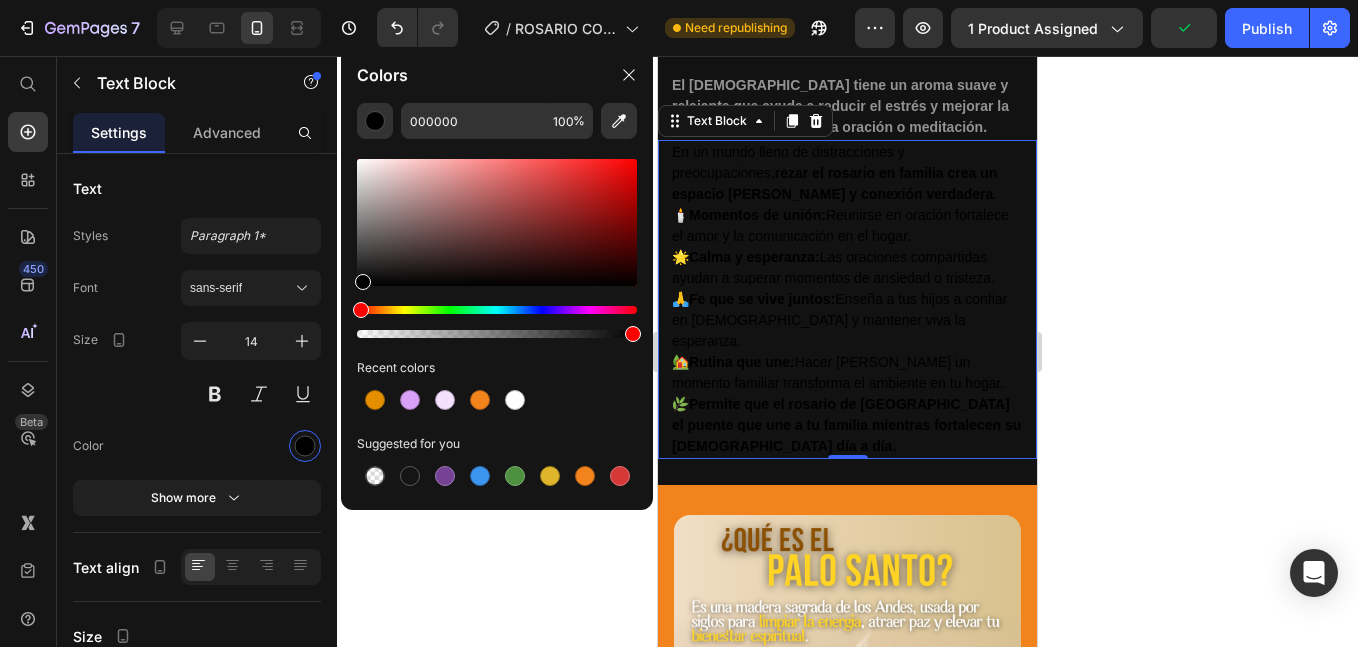 drag, startPoint x: 368, startPoint y: 287, endPoint x: 453, endPoint y: 364, distance: 114.69089 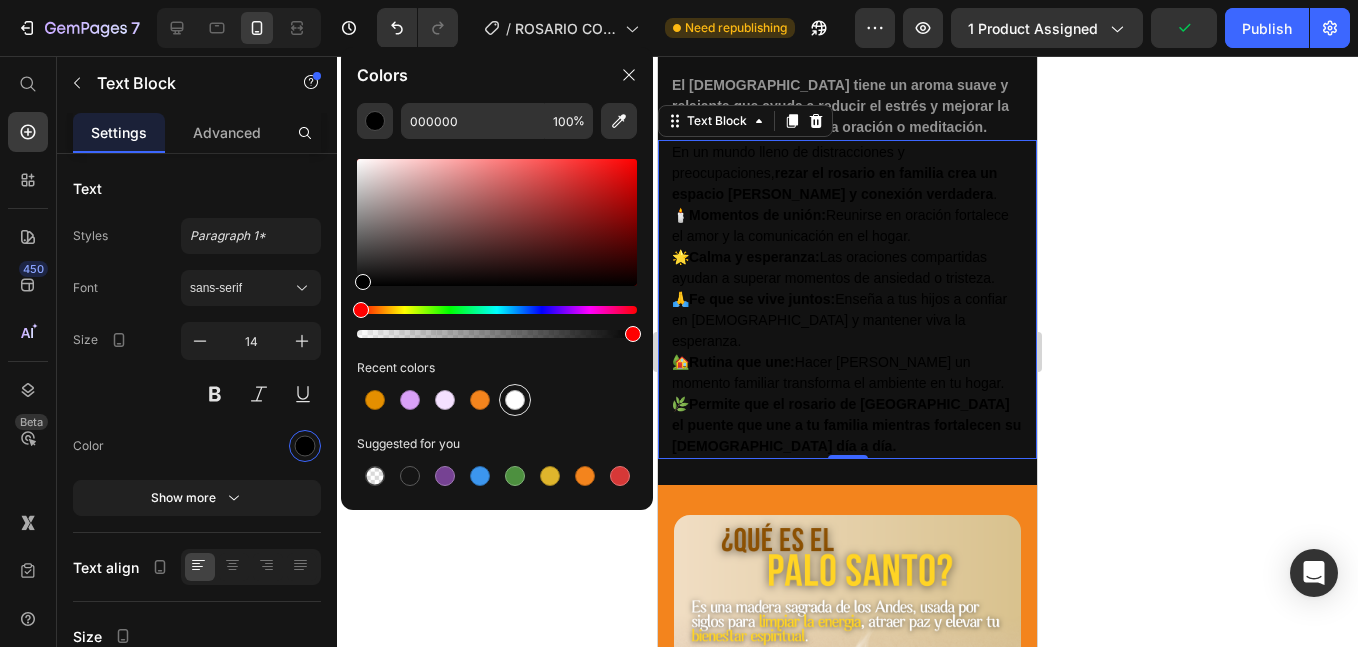 drag, startPoint x: 499, startPoint y: 377, endPoint x: 511, endPoint y: 397, distance: 23.323807 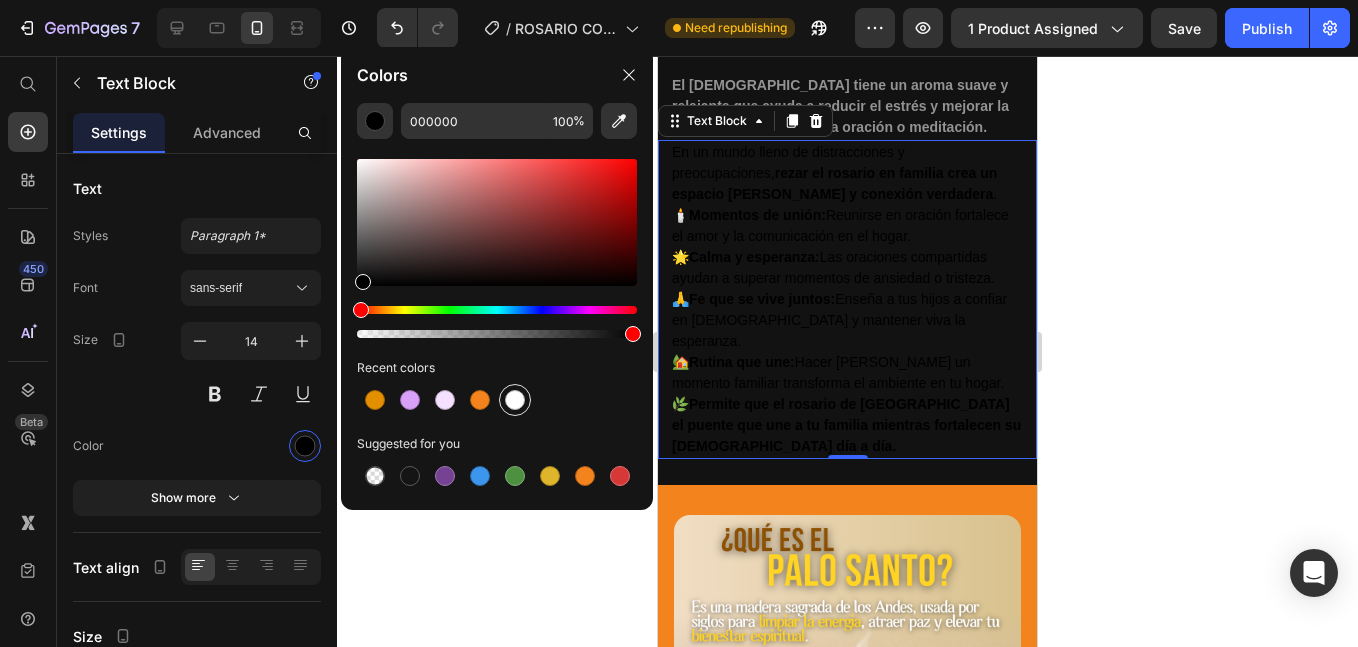 click at bounding box center [515, 400] 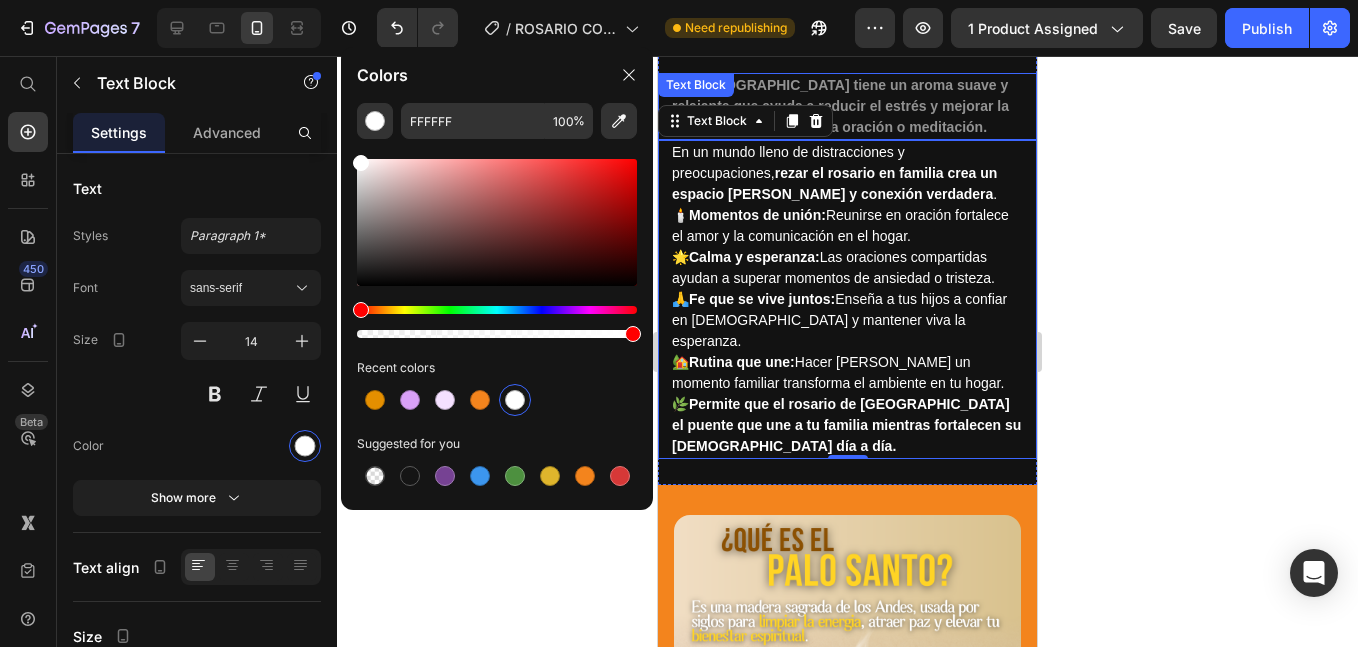 click on "El [DEMOGRAPHIC_DATA] tiene un aroma suave y relajante que ayuda a reducir el estrés y mejorar la concentración durante la oración o meditación." at bounding box center (840, 106) 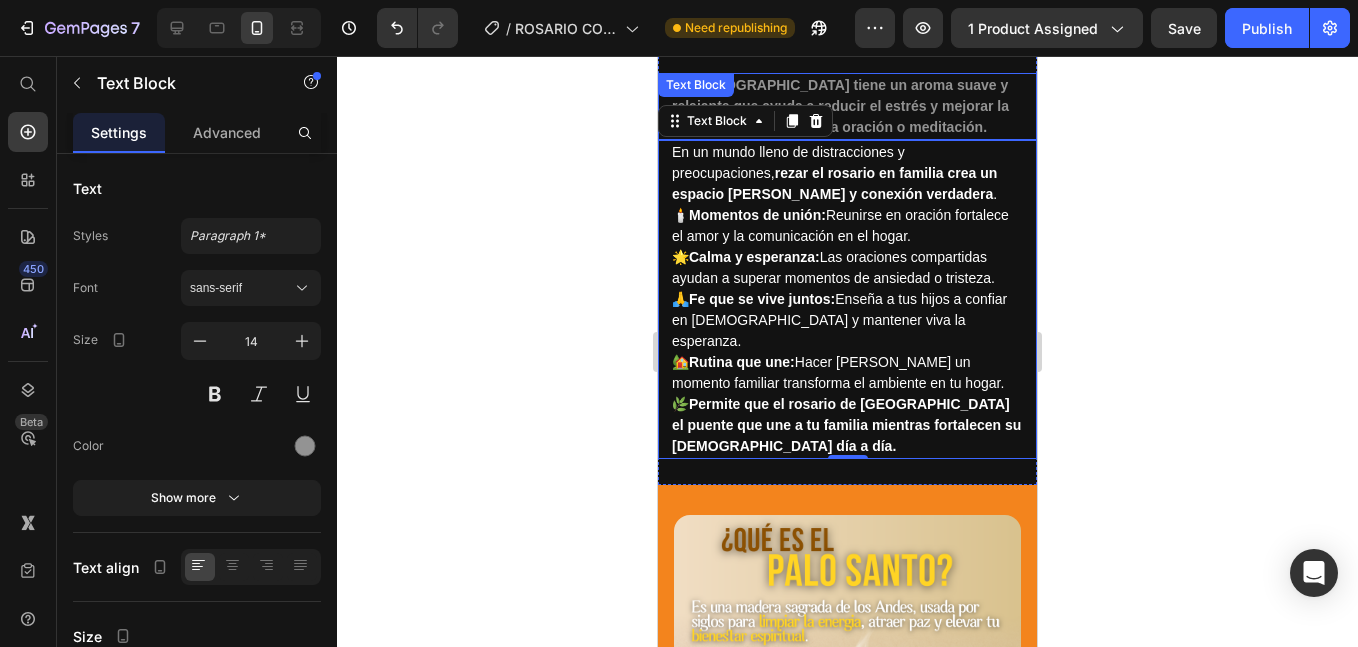 scroll, scrollTop: 0, scrollLeft: 0, axis: both 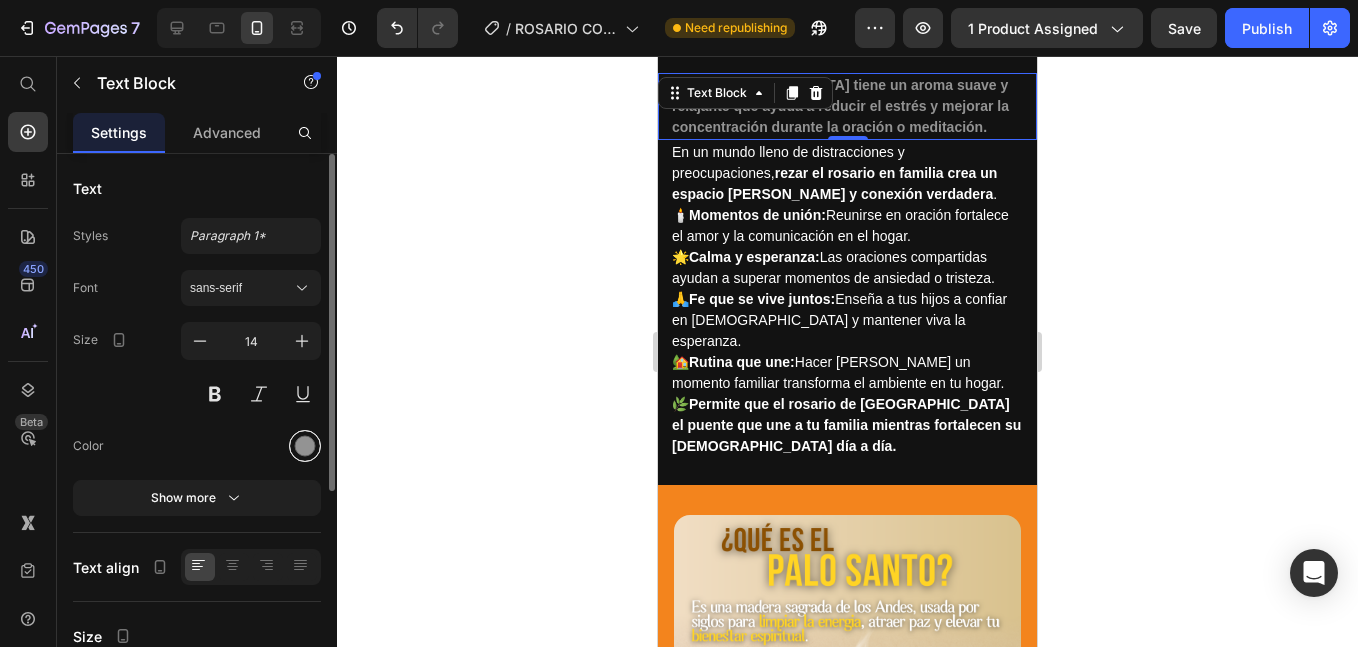 click at bounding box center (305, 446) 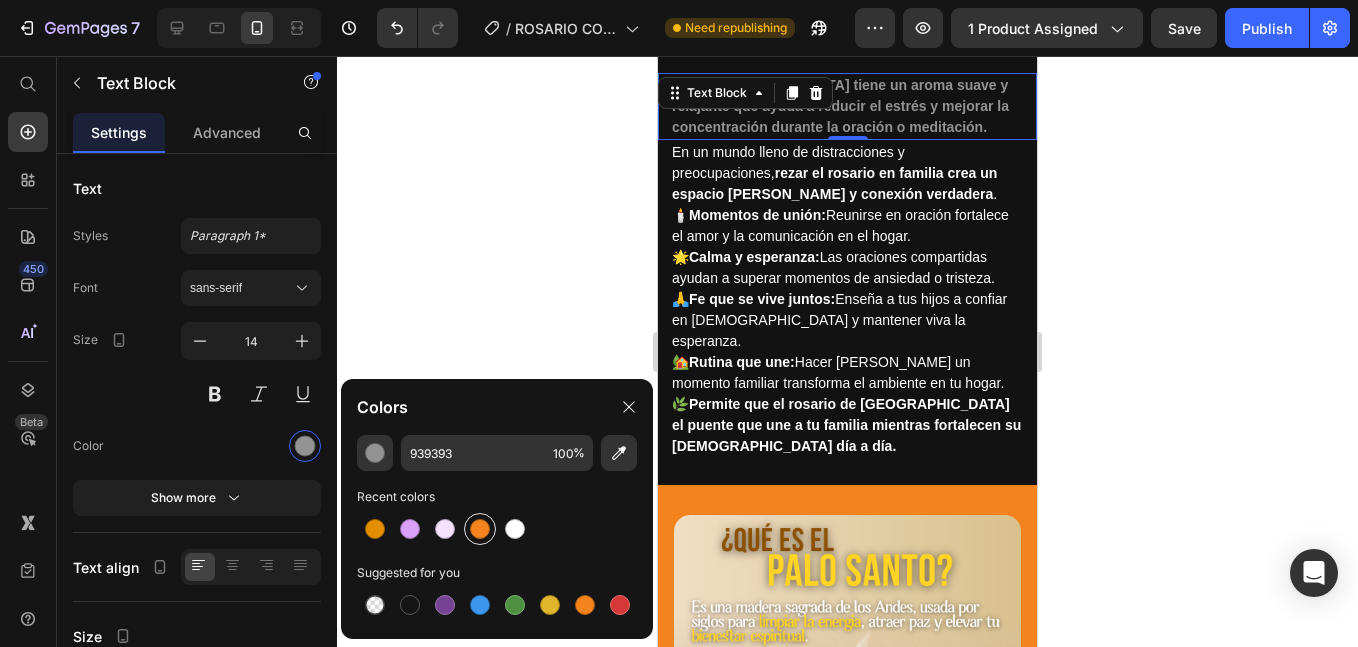click at bounding box center [480, 529] 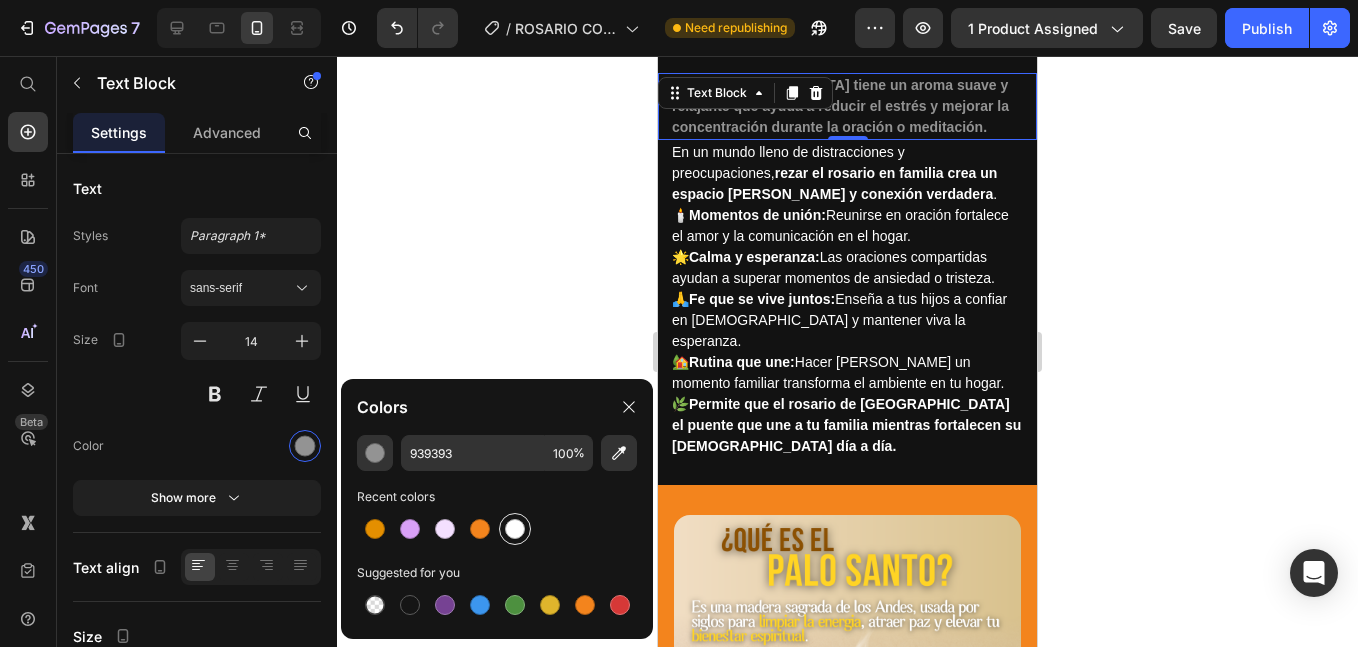 type on "F3841D" 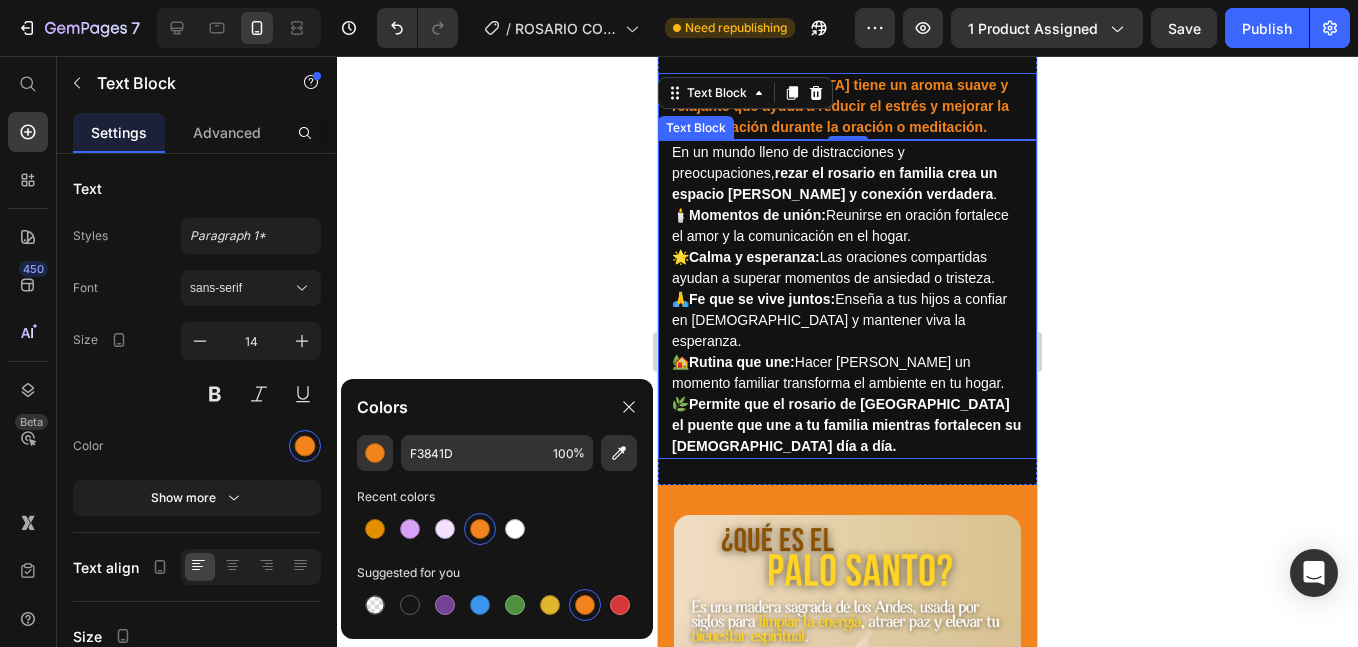 scroll, scrollTop: 3883, scrollLeft: 0, axis: vertical 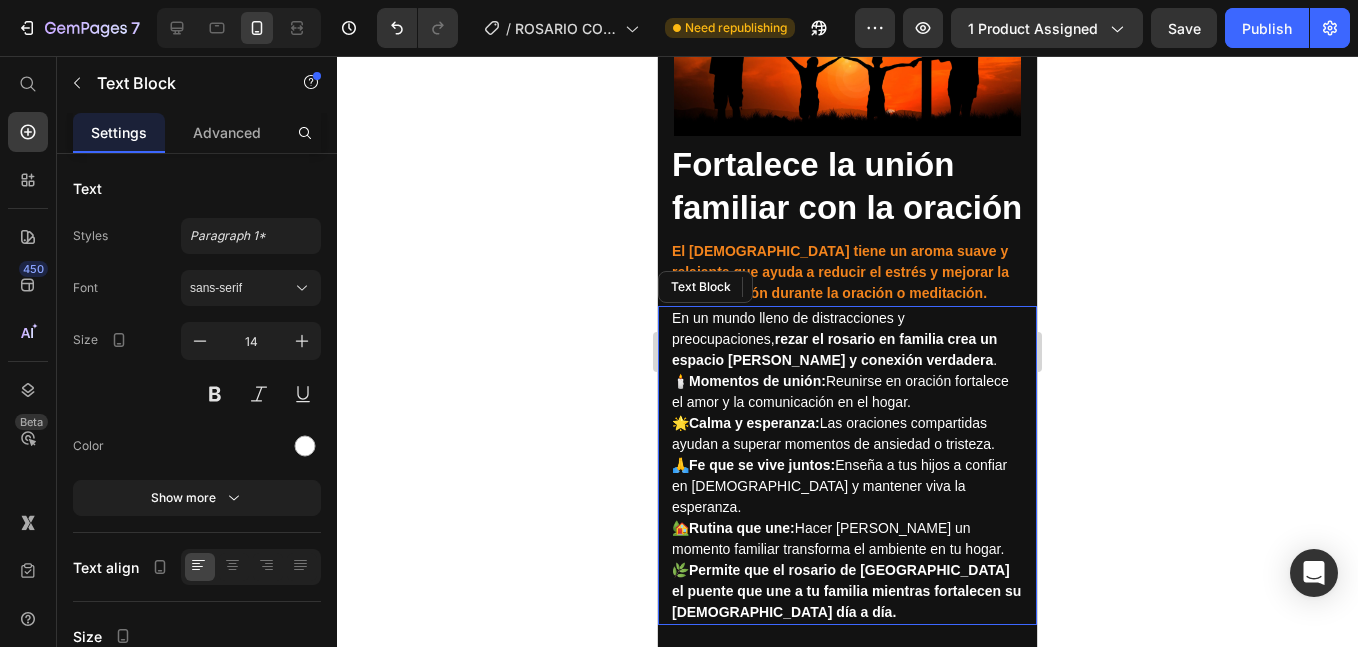 click on "🕯️  Momentos de unión:  Reunirse en oración fortalece el amor y la comunicación en el hogar. 🌟  Calma y esperanza:  Las oraciones compartidas ayudan a superar momentos de ansiedad o tristeza. 🙏  Fe que se vive juntos:  Enseña a tus hijos a confiar en Dios y mantener viva la esperanza. 🏡  Rutina que une:  Hacer del rosario un momento familiar transforma el ambiente en tu hogar." at bounding box center [847, 465] 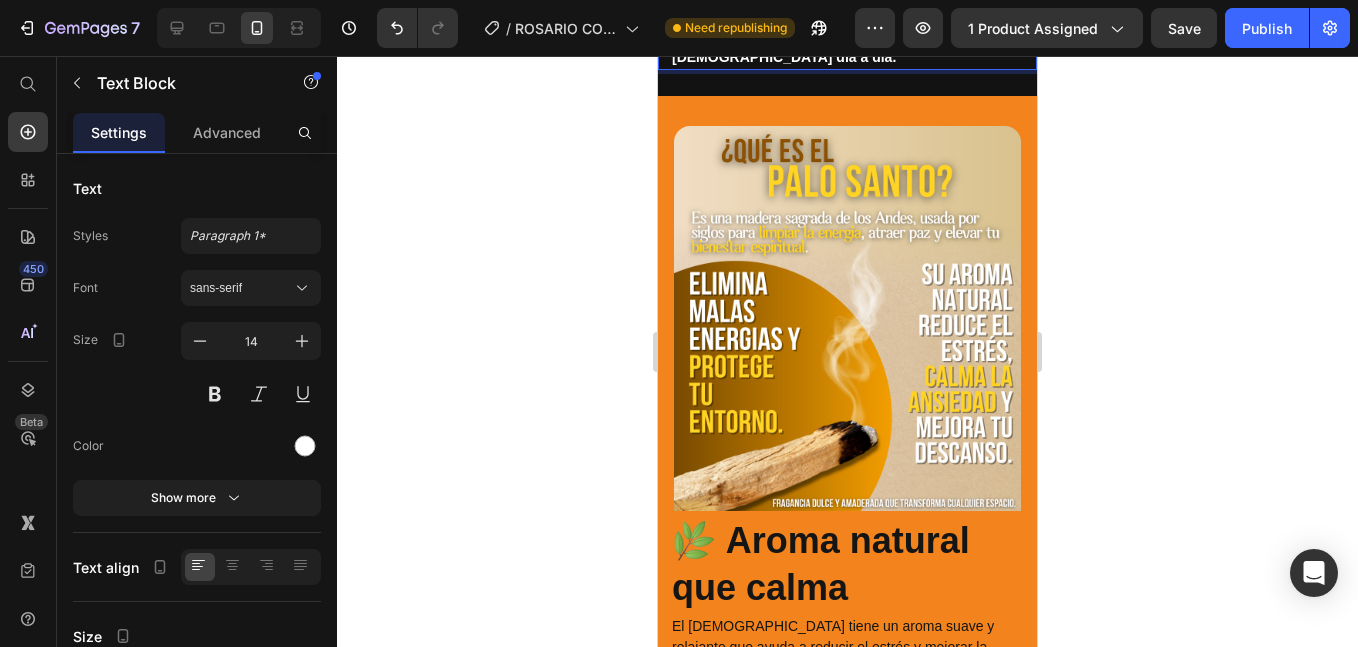 scroll, scrollTop: 4691, scrollLeft: 0, axis: vertical 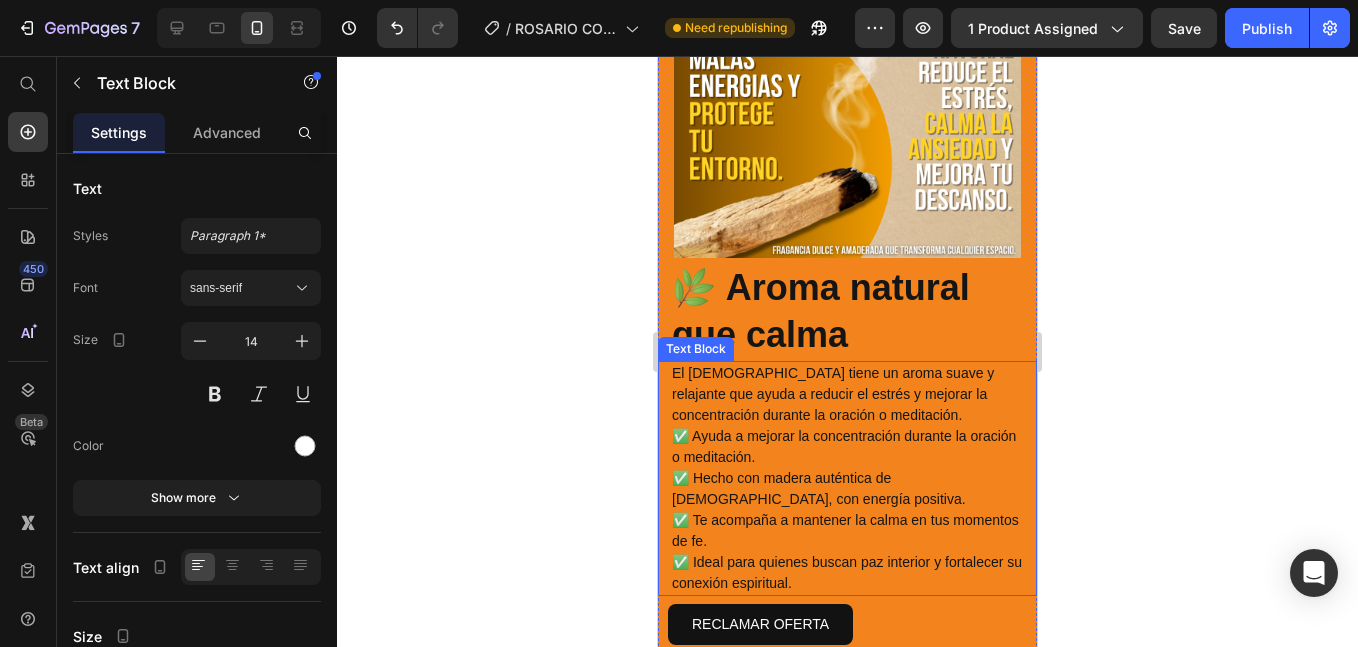 click on "✅ Ayuda a mejorar la concentración durante la oración o meditación. ✅ Hecho con madera auténtica de [DEMOGRAPHIC_DATA], con energía positiva. ✅ Te acompaña a mantener la calma en tus momentos de fe. ✅ Ideal para quienes buscan paz interior y fortalecer su conexión espiritual." at bounding box center [847, 510] 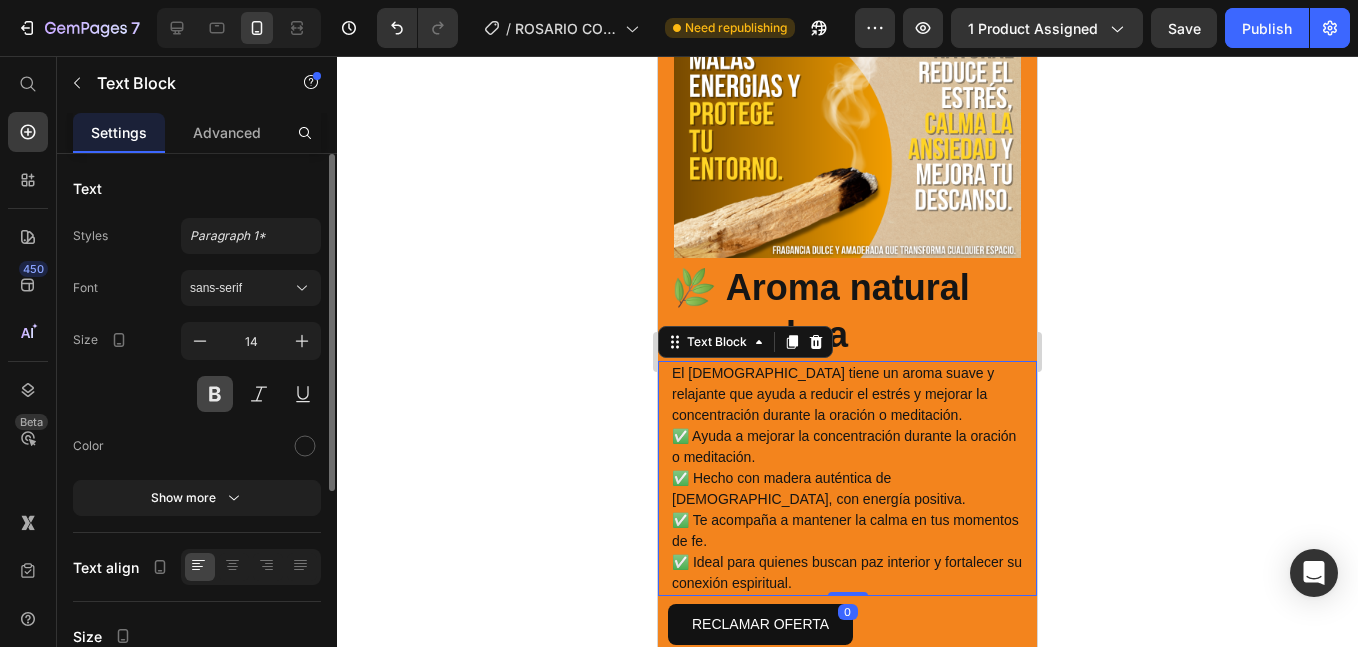 click at bounding box center (215, 394) 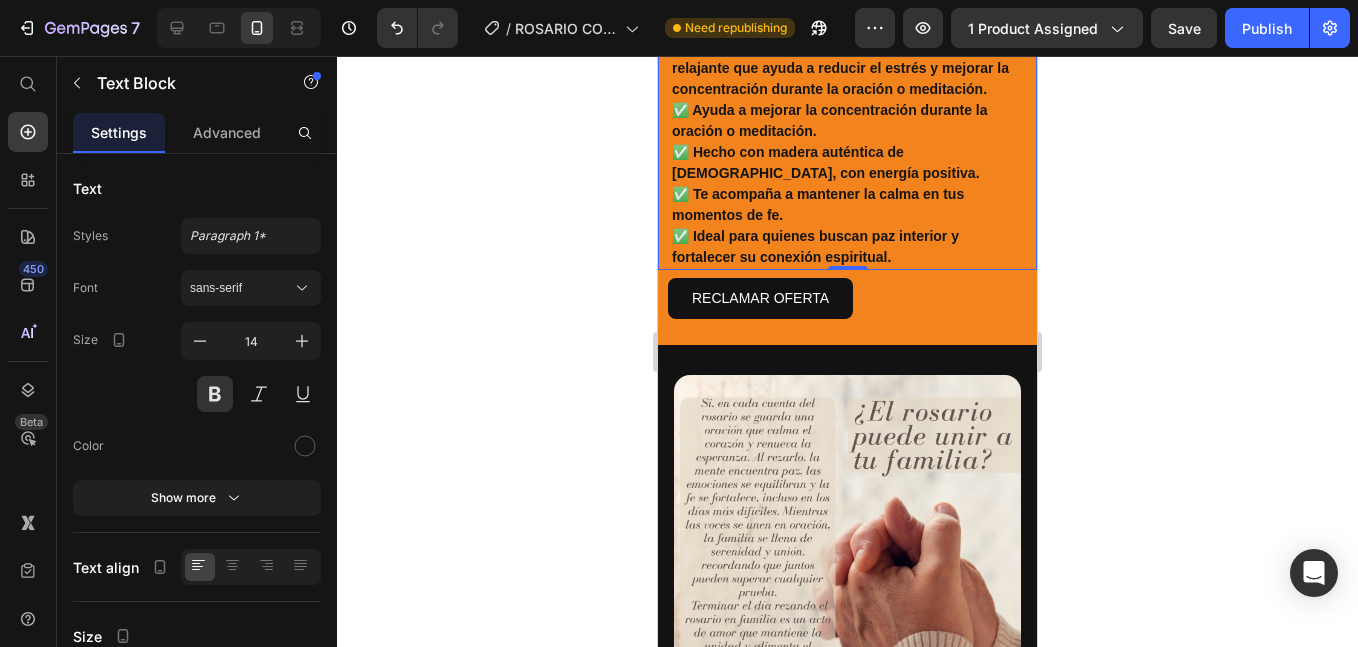 scroll, scrollTop: 5358, scrollLeft: 0, axis: vertical 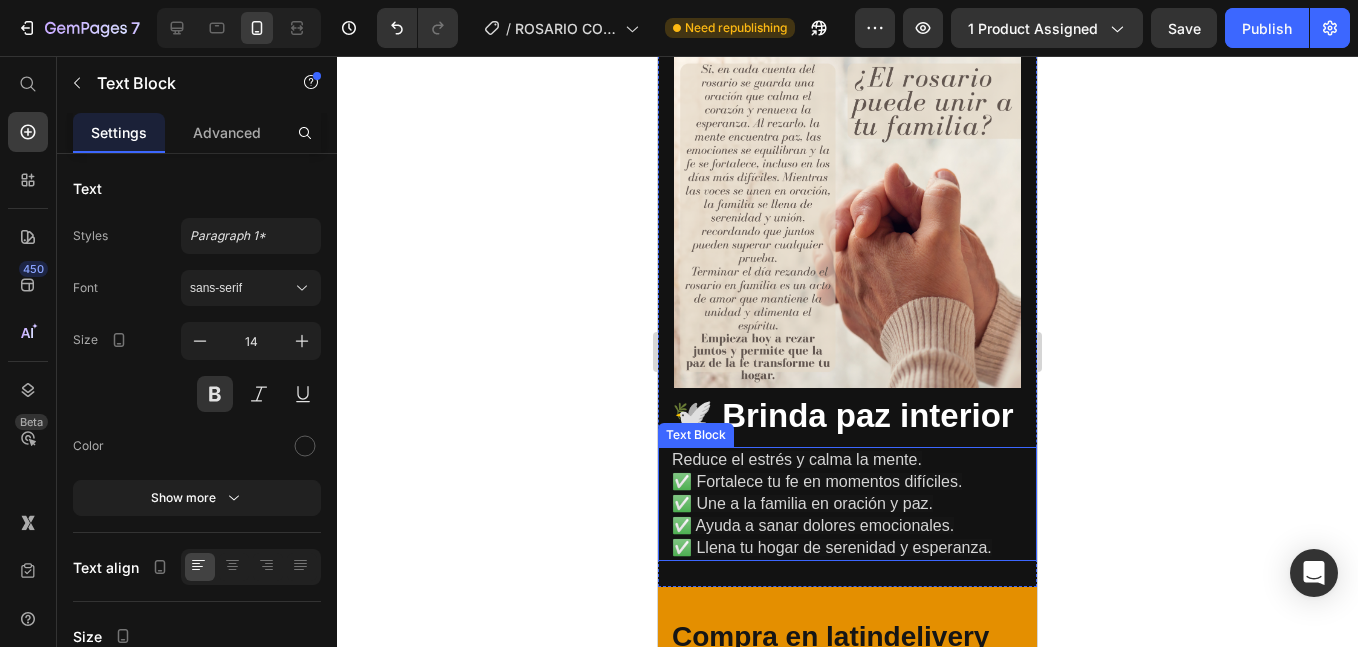 click on "✅ Ayuda a sanar dolores emocionales." at bounding box center (813, 525) 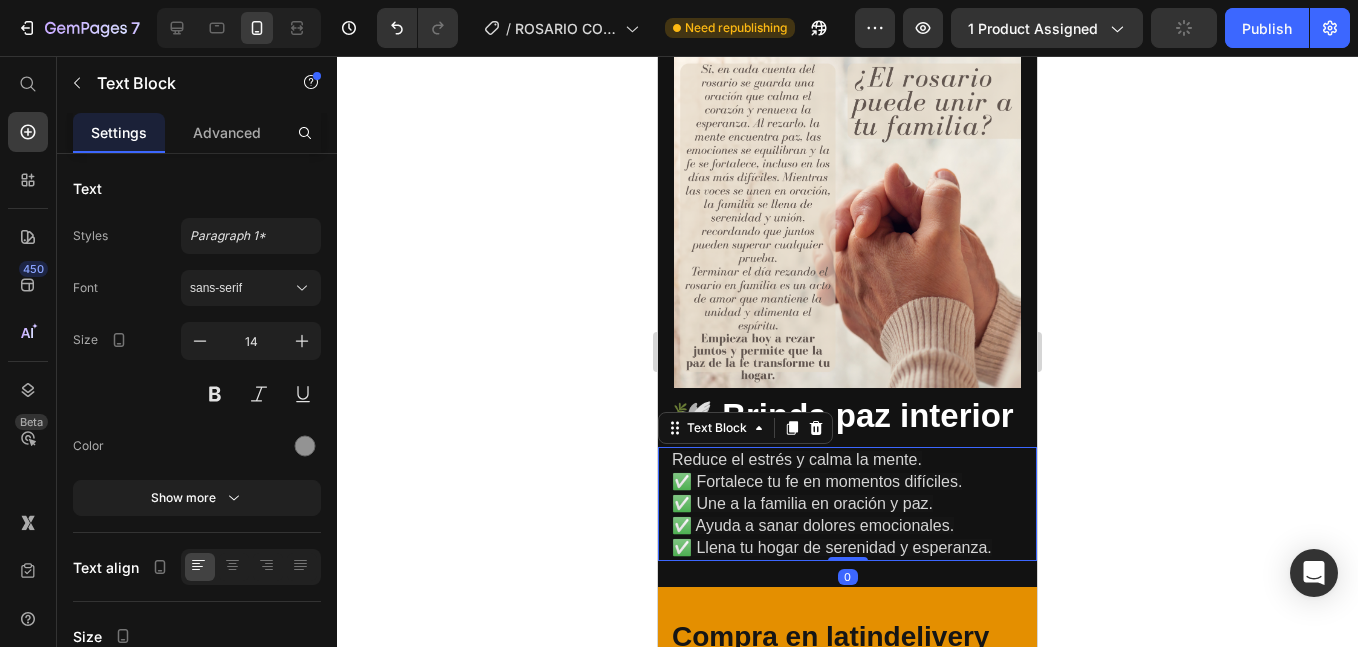 scroll, scrollTop: 5858, scrollLeft: 0, axis: vertical 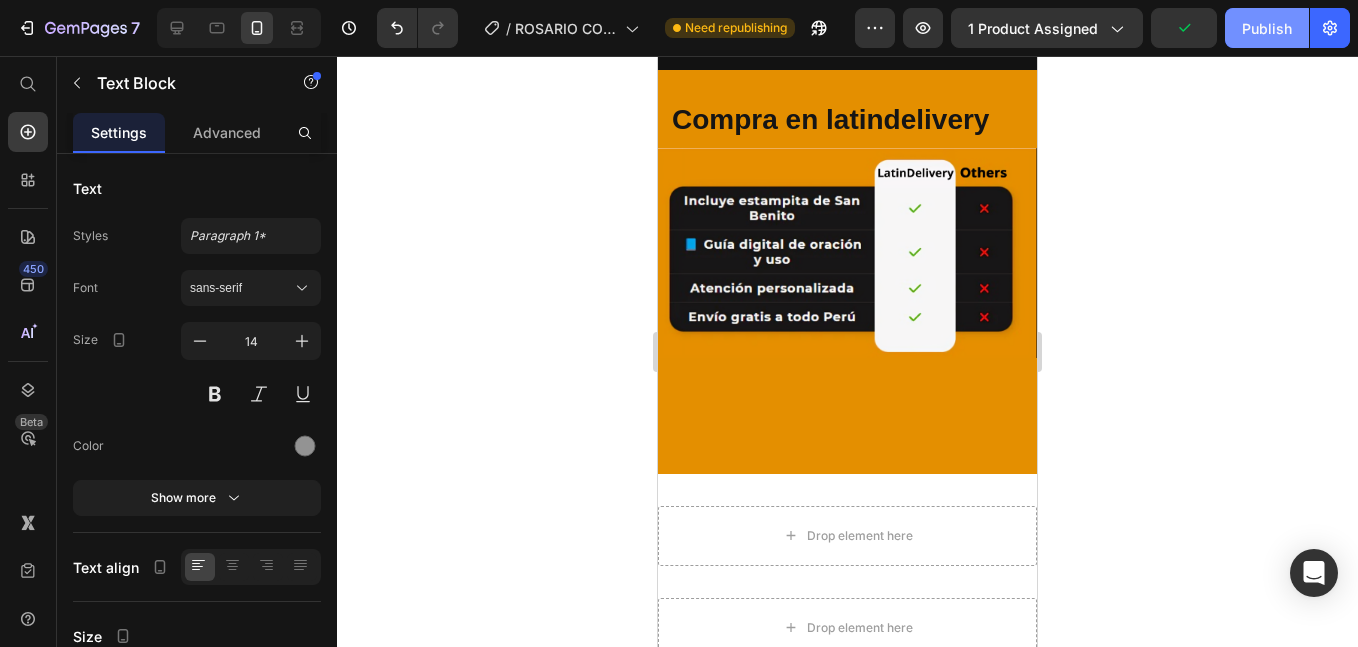 click on "Publish" at bounding box center (1267, 28) 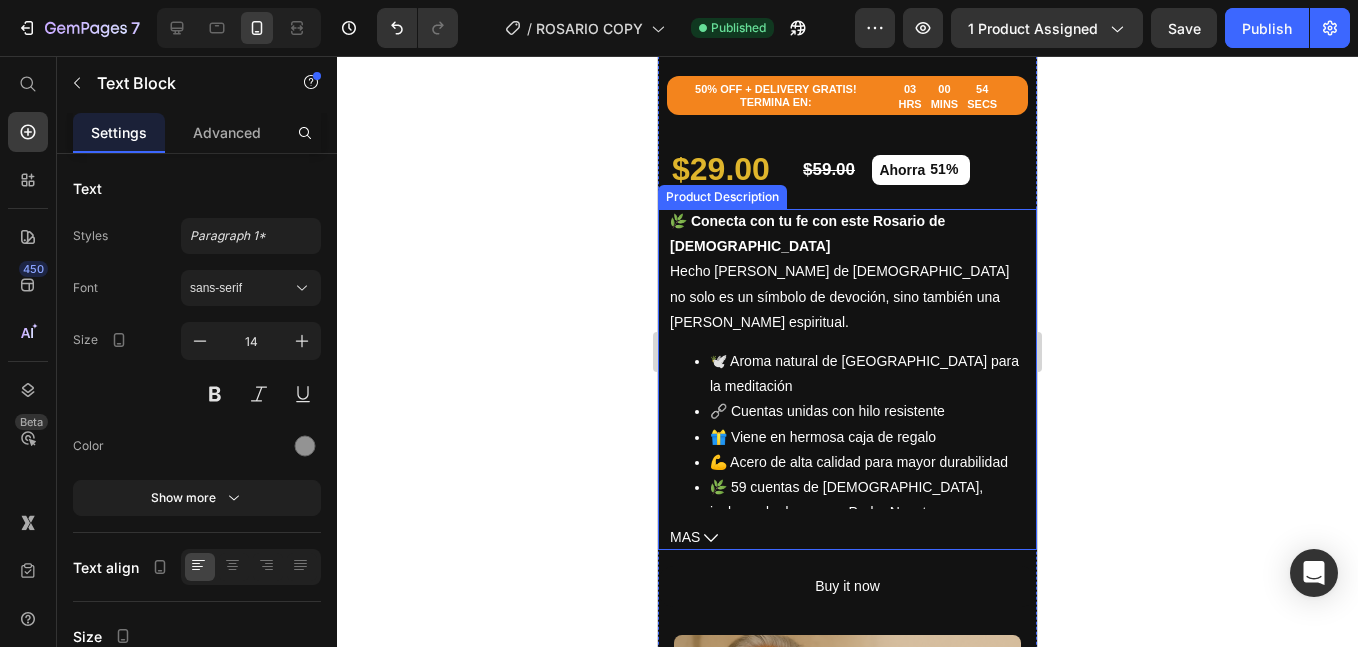 scroll, scrollTop: 833, scrollLeft: 0, axis: vertical 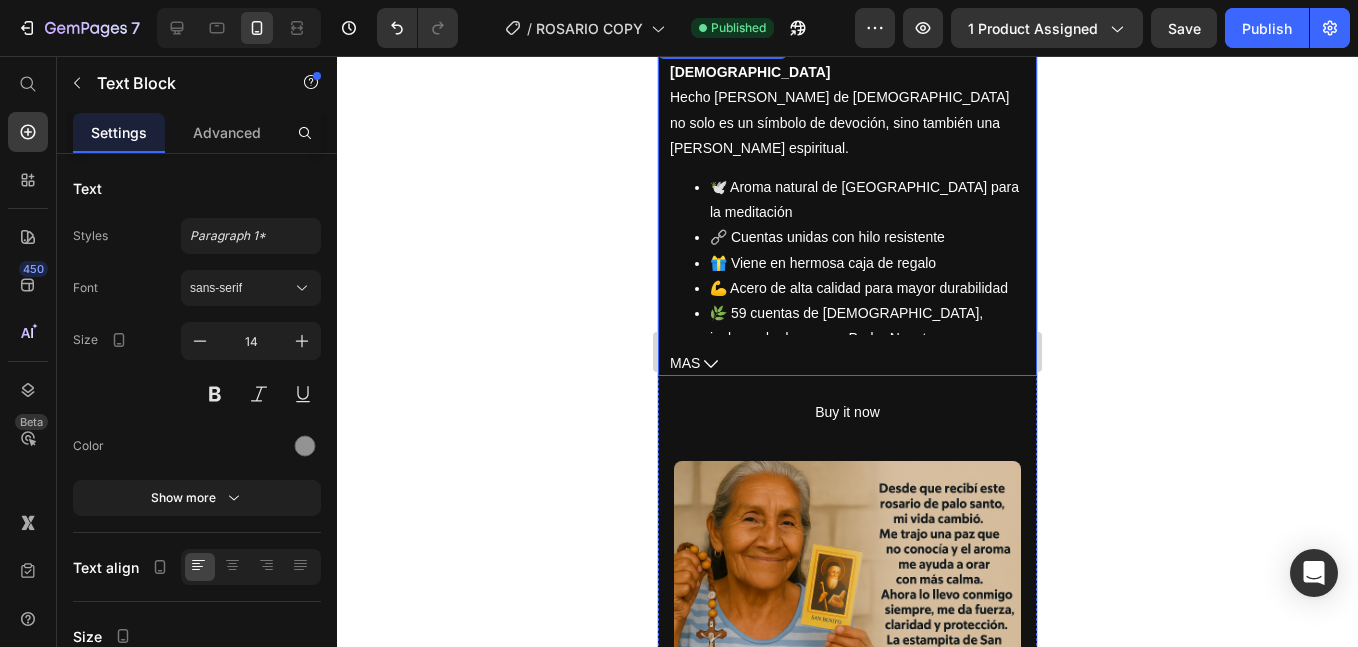 click on "🌿 Conecta con tu fe con este Rosario de Palo Santo
Hecho de madera de palo santo no solo es un símbolo de devoción, sino también una fuente de paz espiritual.
🕊️ Aroma natural de palo santo para la meditación
🔗 Cuentas unidas con hilo resistente
🎁 Viene en hermosa caja de regalo
💪 Acero de alta calidad para mayor durabilidad
🌿 59 cuentas de palo santo, incluyendo decenas y Padre Nuestro
✝️ Cruz y medalla con recubrimiento de acero resistente
MAS" at bounding box center (847, 205) 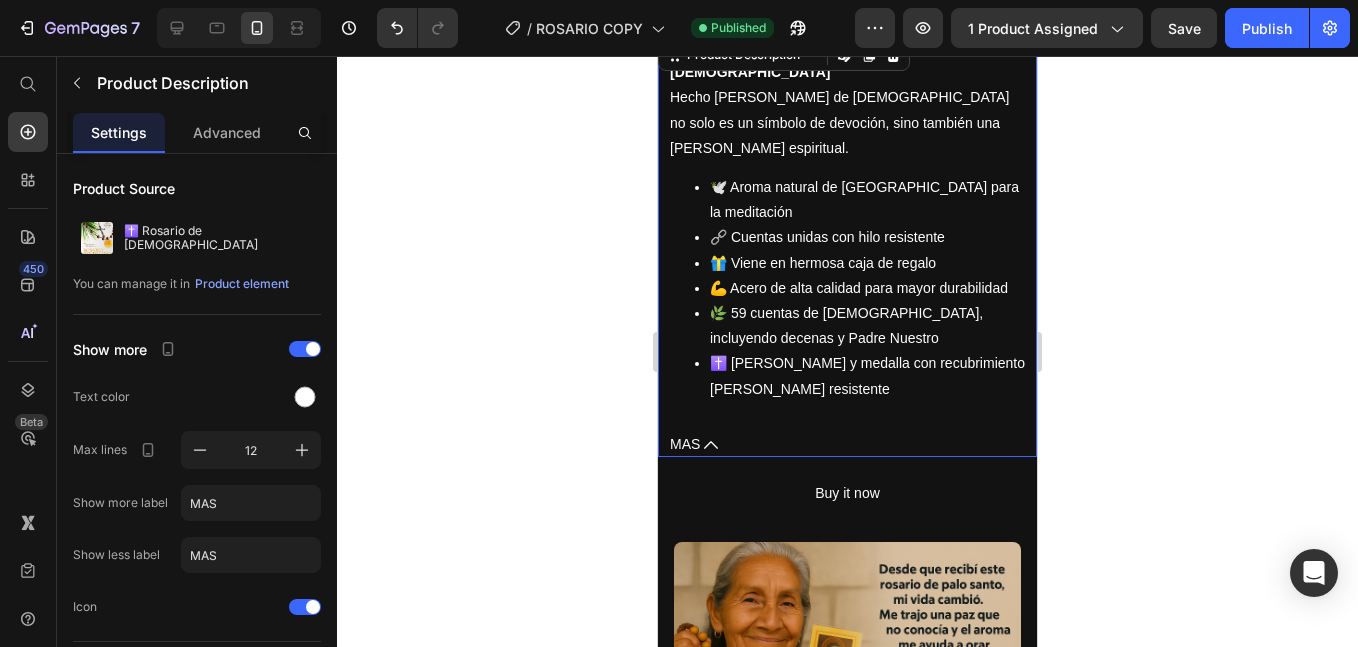 click on "🌿 59 cuentas de [DEMOGRAPHIC_DATA], incluyendo decenas y Padre Nuestro" at bounding box center (867, 326) 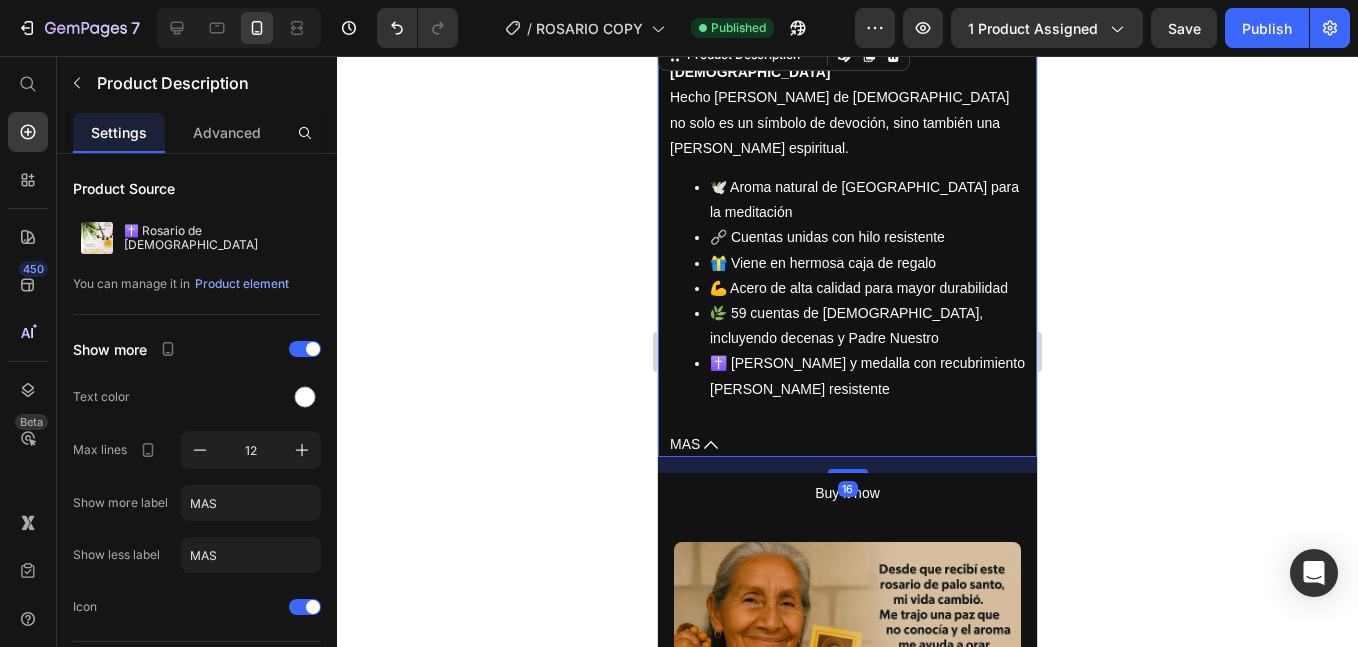 scroll, scrollTop: 1000, scrollLeft: 0, axis: vertical 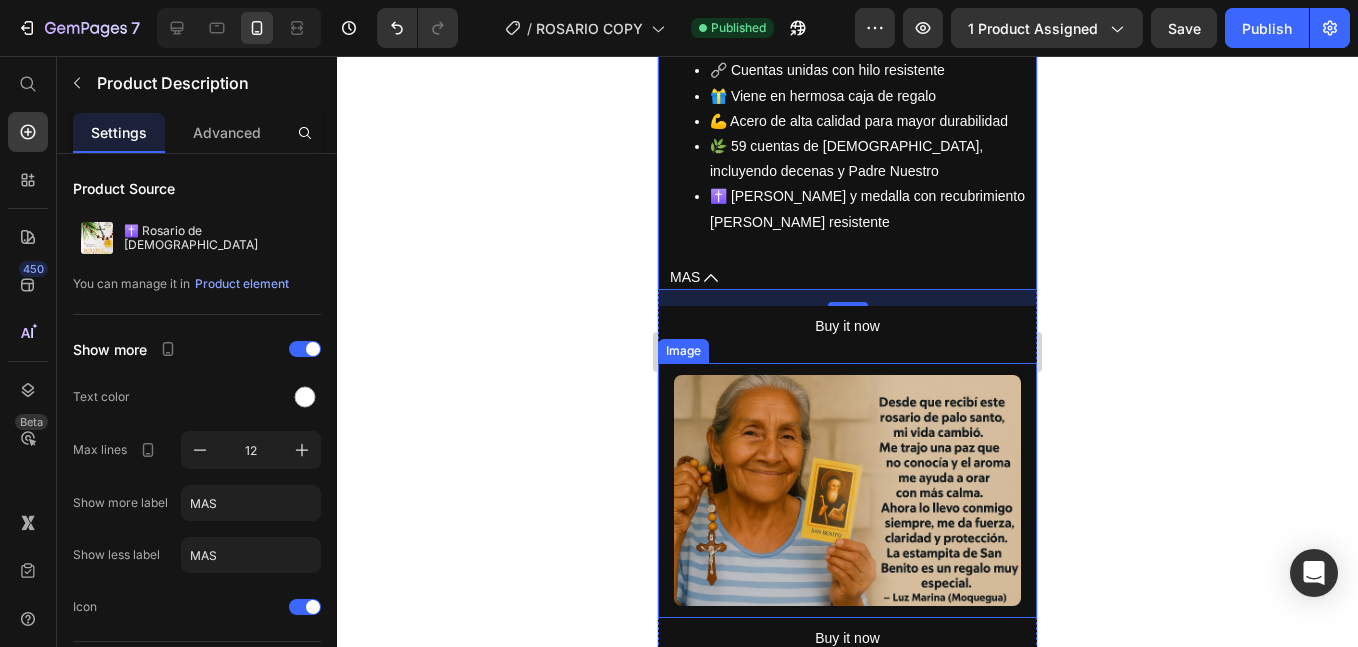 click at bounding box center [847, 490] 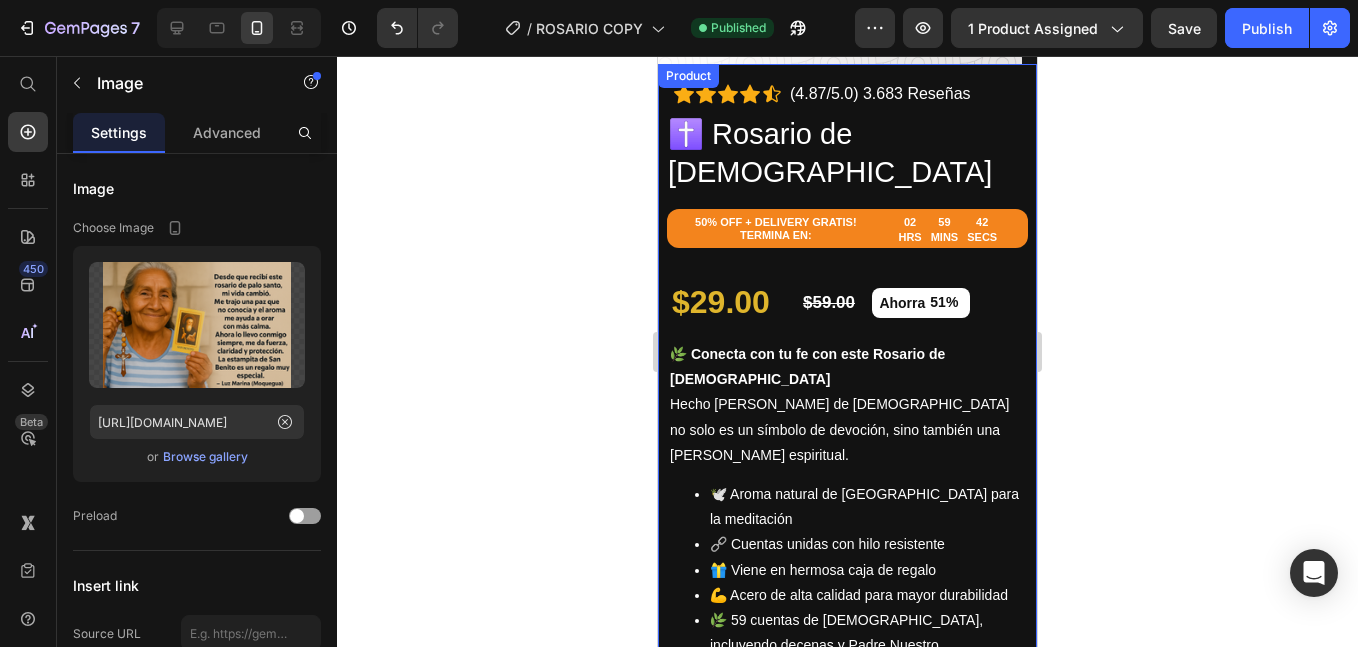 scroll, scrollTop: 1000, scrollLeft: 0, axis: vertical 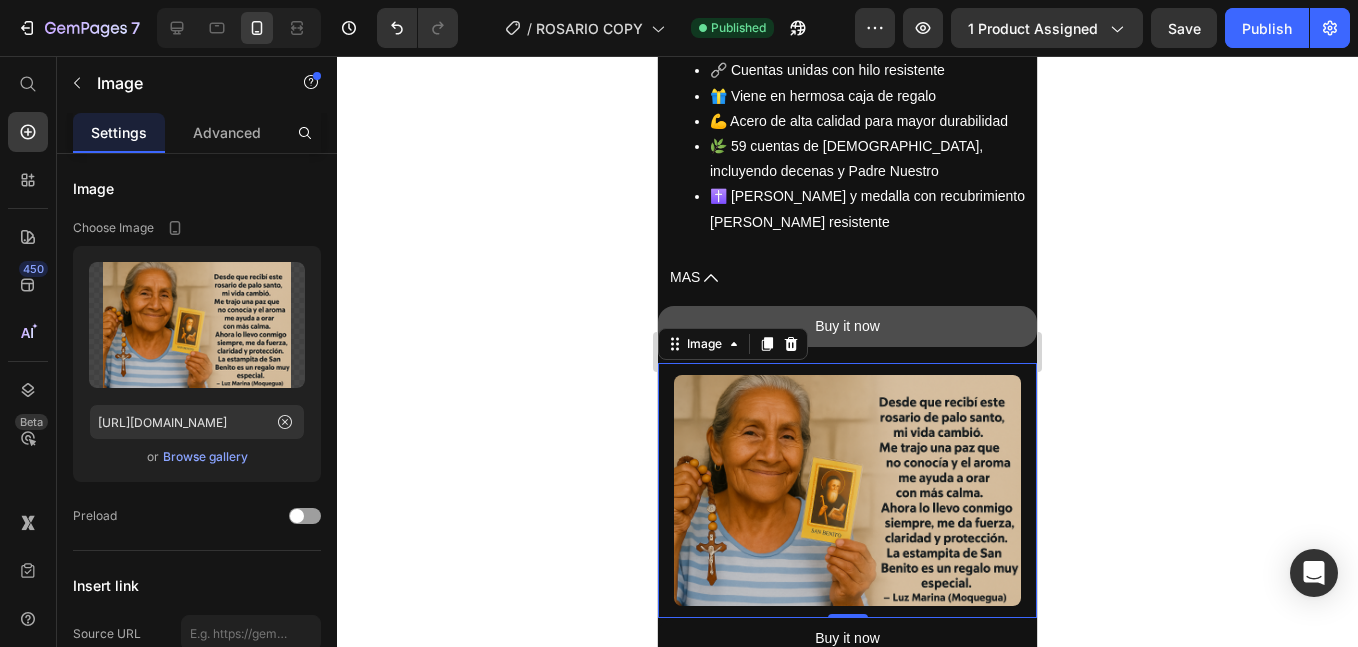 click on "Buy it now" at bounding box center [847, 326] 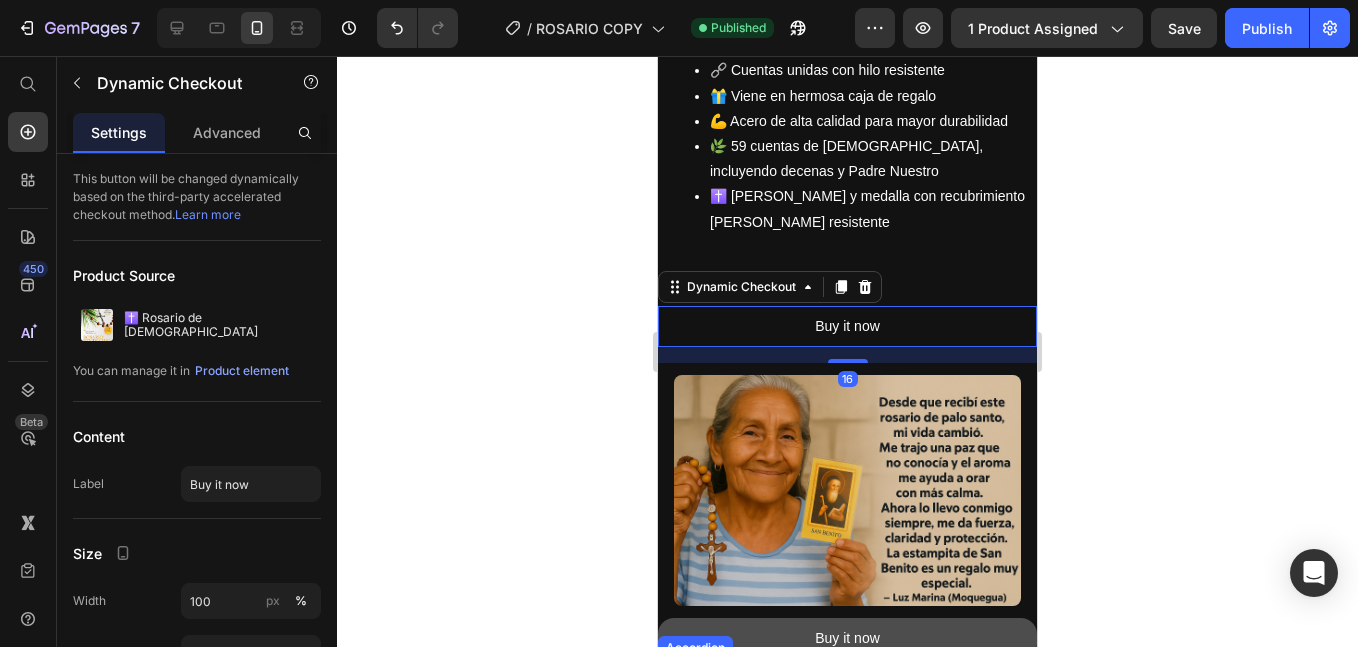 click on "Buy it now" at bounding box center (847, 638) 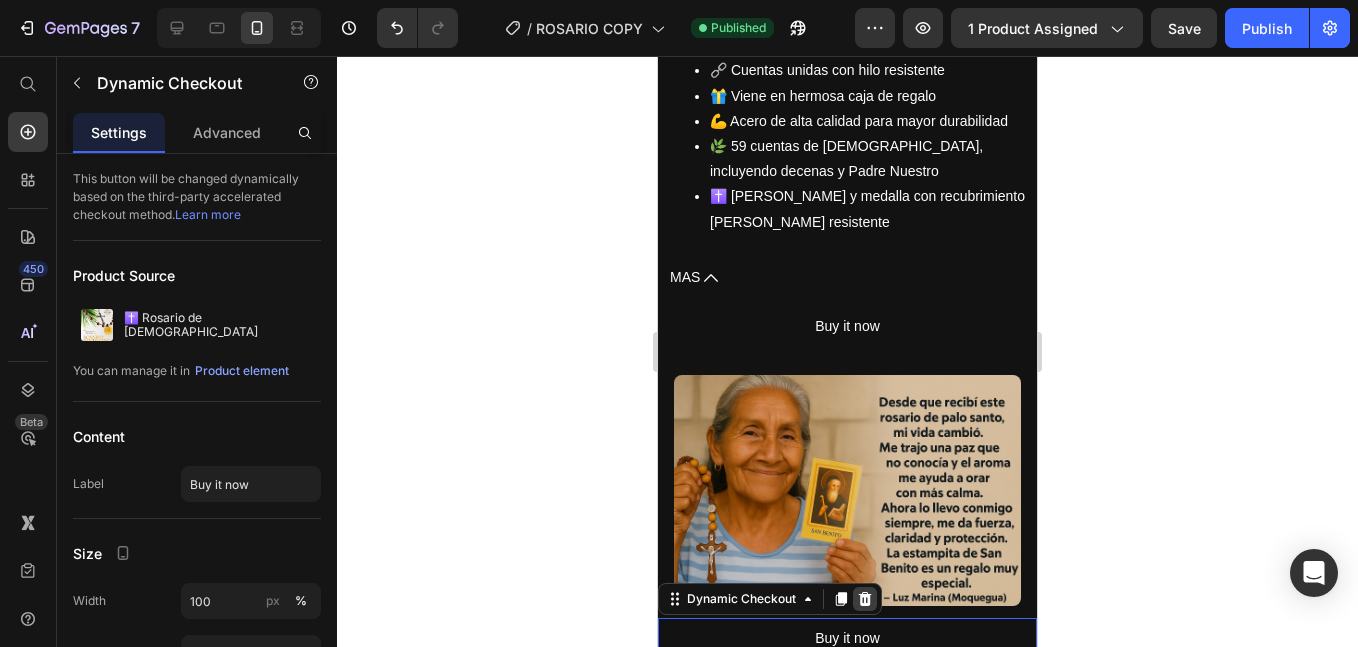 click 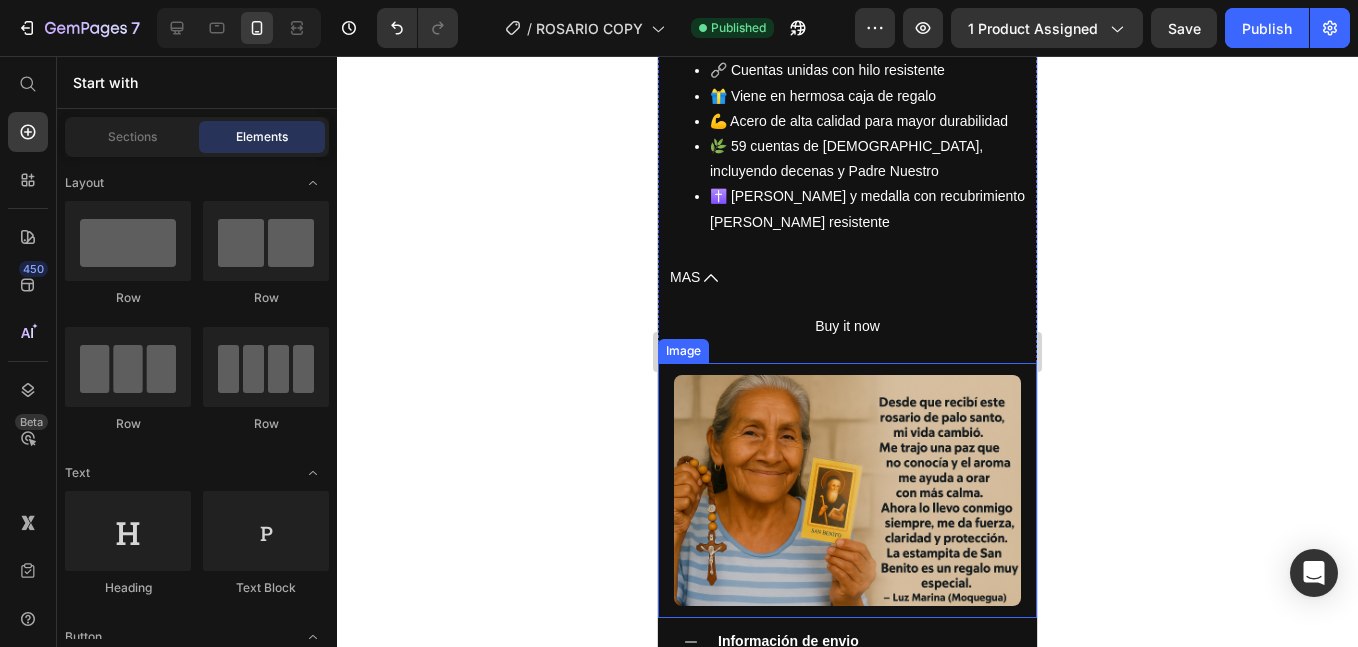 scroll, scrollTop: 1333, scrollLeft: 0, axis: vertical 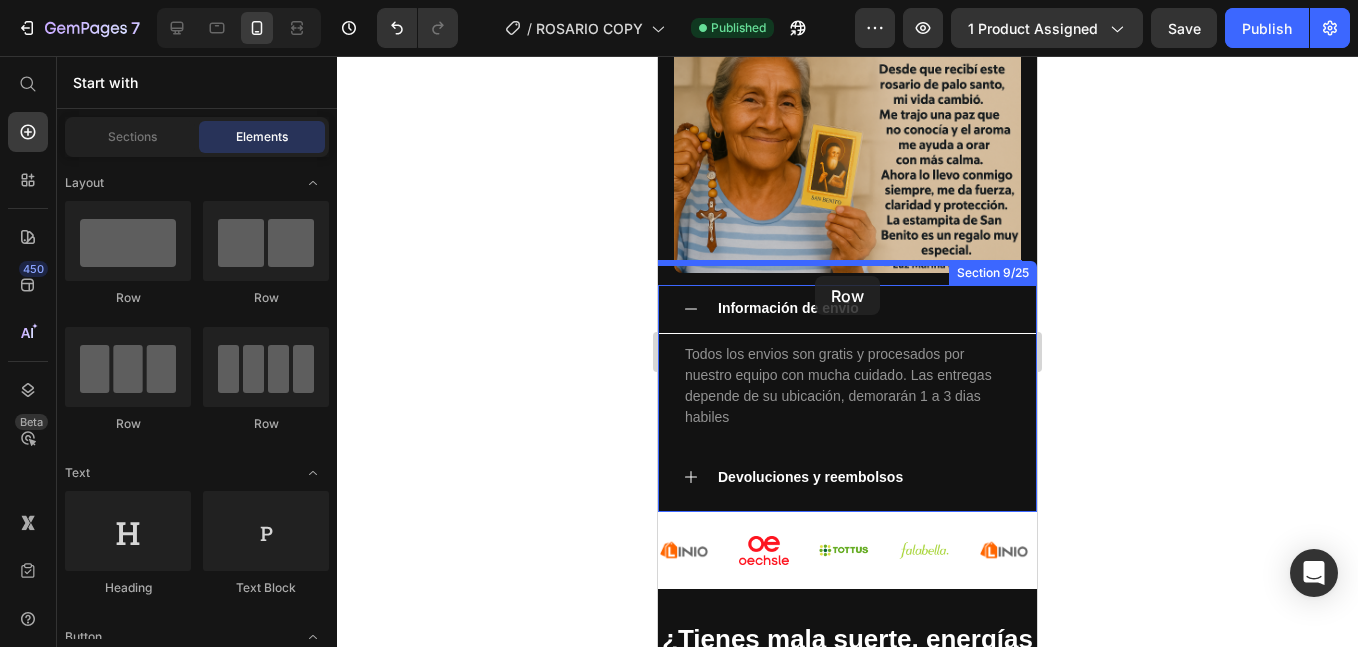 drag, startPoint x: 830, startPoint y: 283, endPoint x: 662, endPoint y: 84, distance: 260.43234 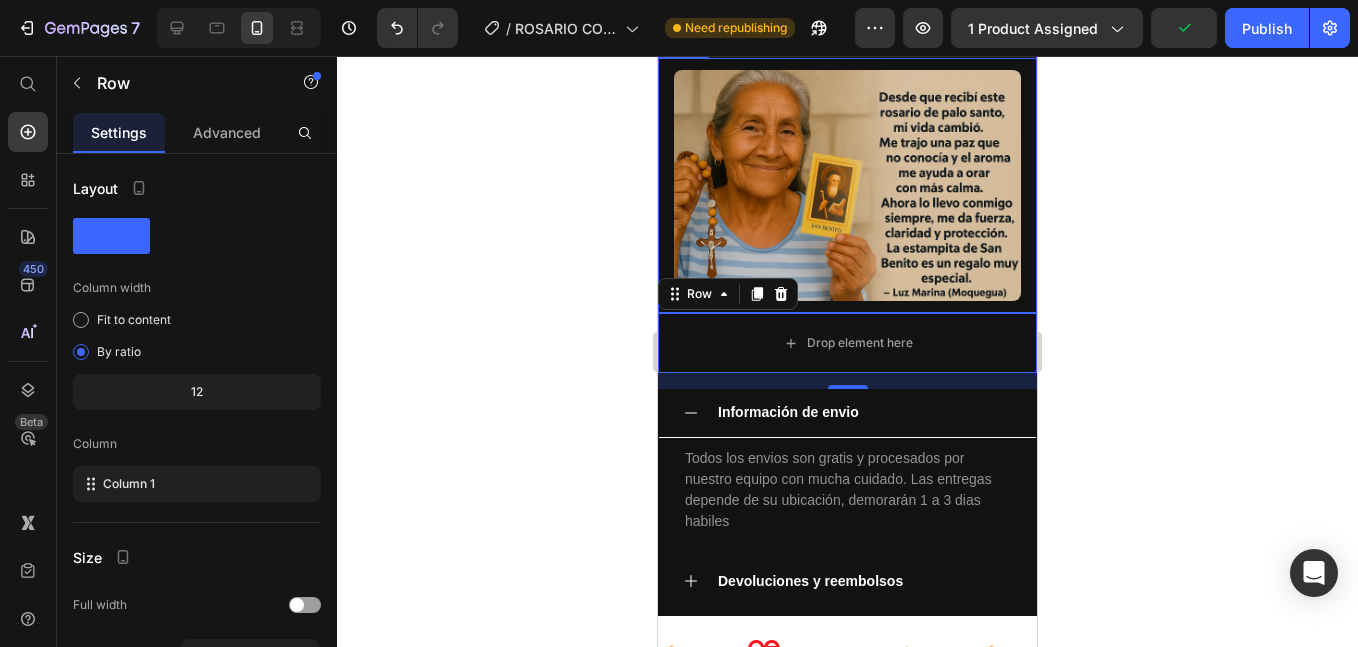 scroll, scrollTop: 1000, scrollLeft: 0, axis: vertical 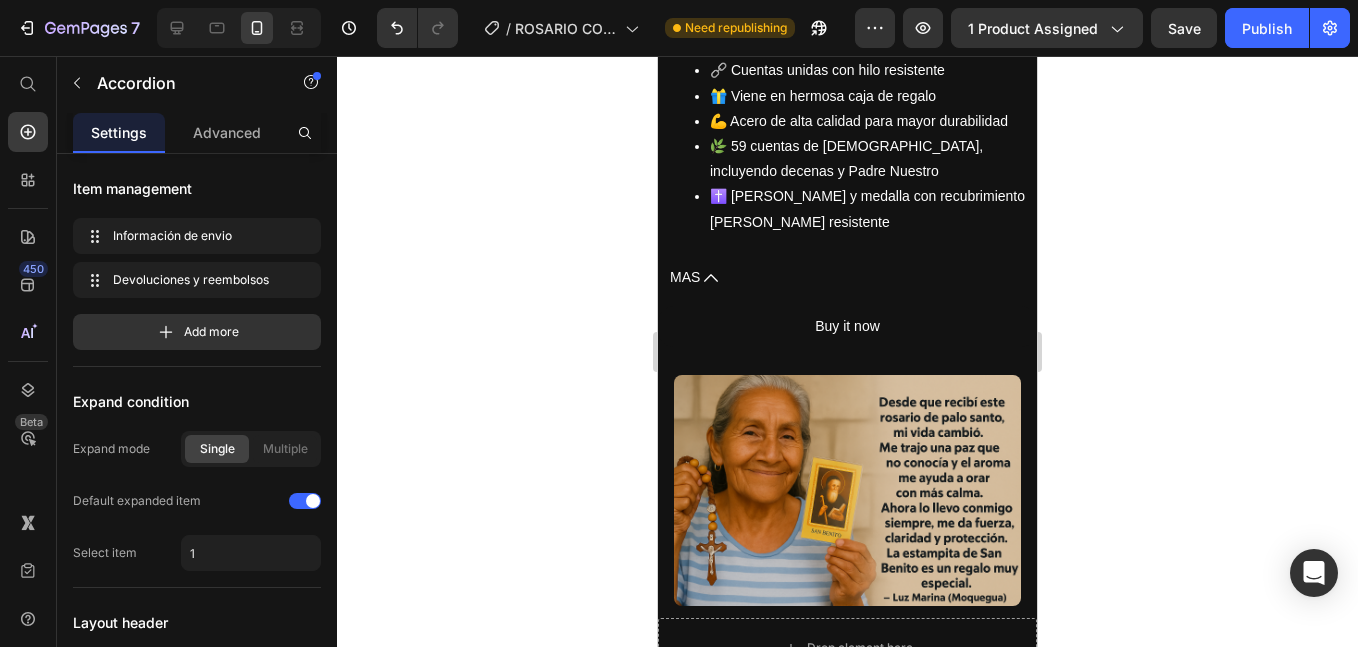 click on "Información de envio" at bounding box center (788, 717) 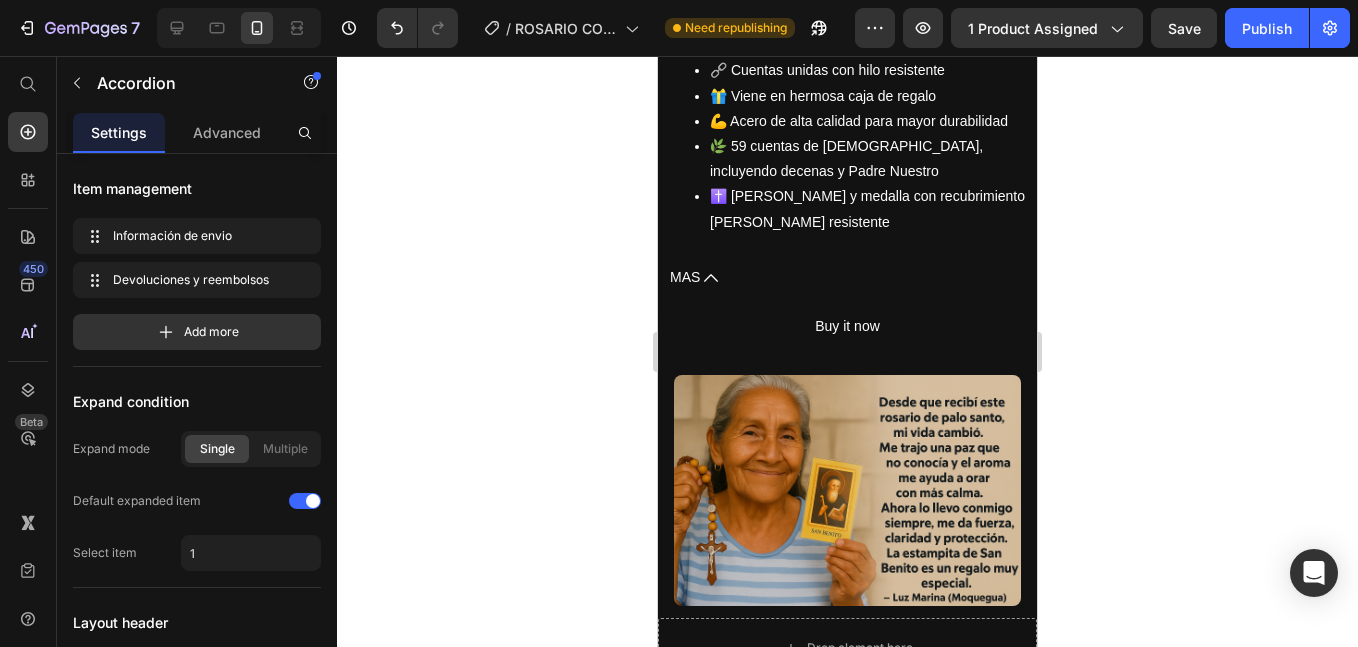 click on "Drop element here" at bounding box center (847, 648) 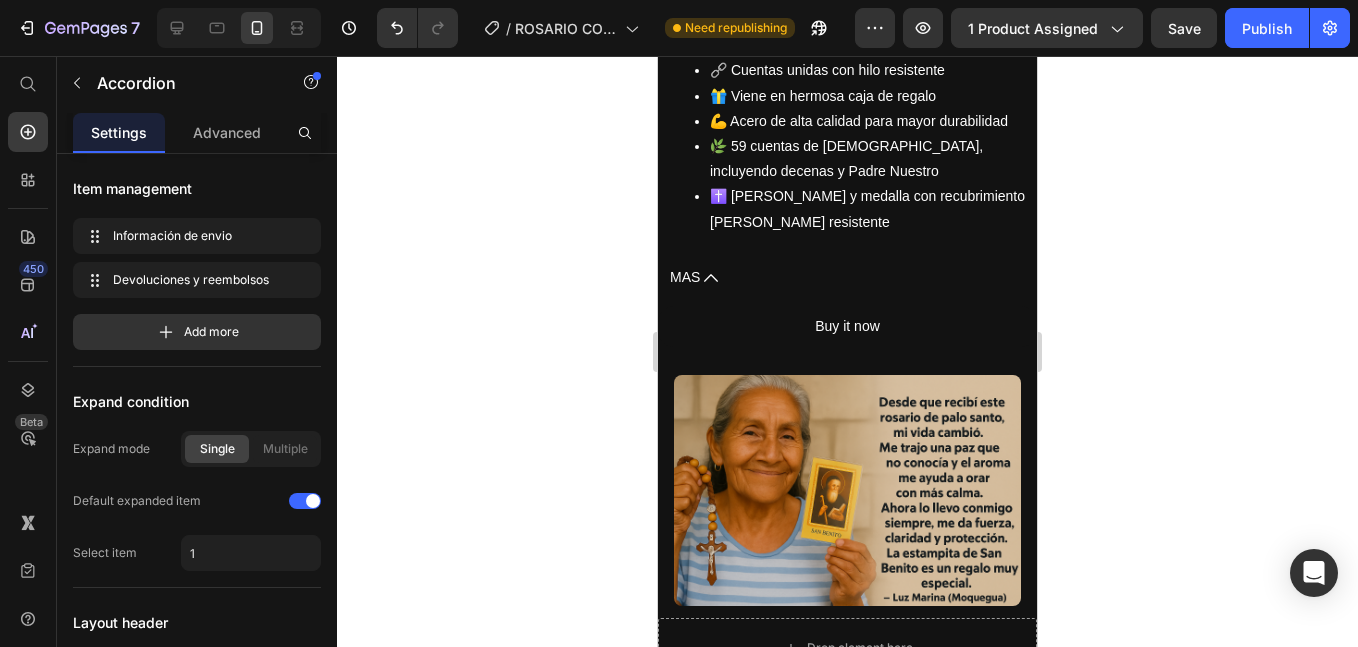 click on "Product Images
Información de envio Todos los envios son gratis y procesados por nuestro equipo con mucha cuidado. Las entregas depende de su ubicación, demorarán 1 a 3 dias habiles Text Block
Devoluciones y reembolsos Accordion 50% OFF + DELIVERY GRATIS! TERMINA EN: Text Block 01 HRS 37 MINS 21 SECS Countdown Timer Row ✝️ Rosario de Palo Santo Product Title
Icon
Icon
Icon
Icon
Icon Icon List Hoz (4.87/5.0) 3.683 Reseñas Text block Row $29.00 Product Price $59.00 Product Price Ahorra $30.00 (P) Tag Row 🌿 Conecta con tu fe con este Rosario de Palo Santo
Hecho de madera de palo santo no solo es un símbolo de devoción, sino también una fuente de paz espiritual.
🕊️ Aroma natural de palo santo para la meditación
🔗 Cuentas unidas con hilo resistente
Buy it now" at bounding box center (847, 2405) 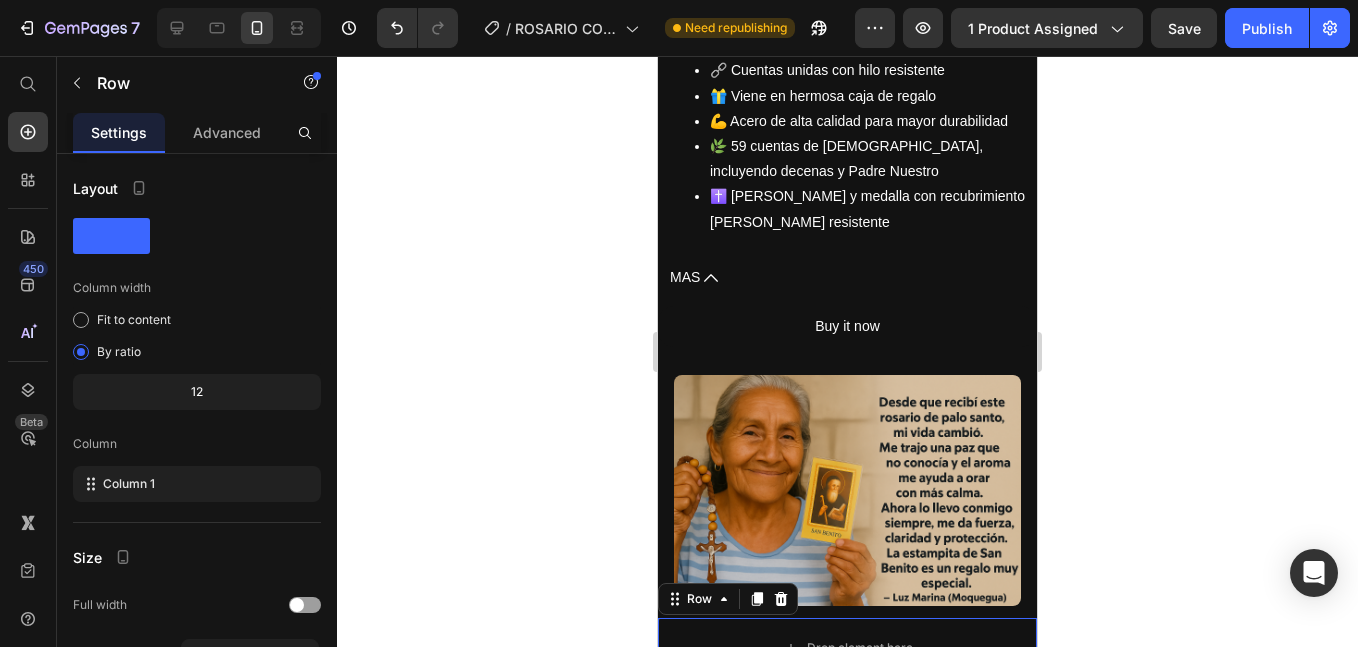 scroll, scrollTop: 1167, scrollLeft: 0, axis: vertical 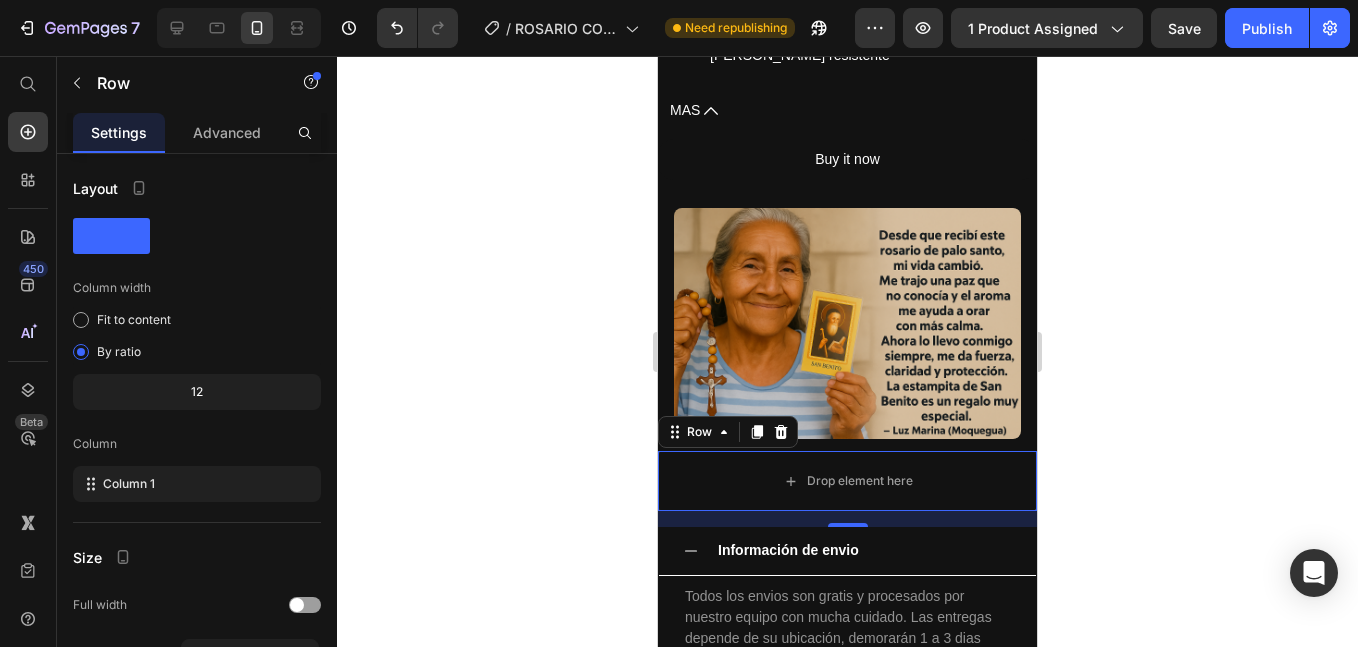 click on "Drop element here" at bounding box center [848, 481] 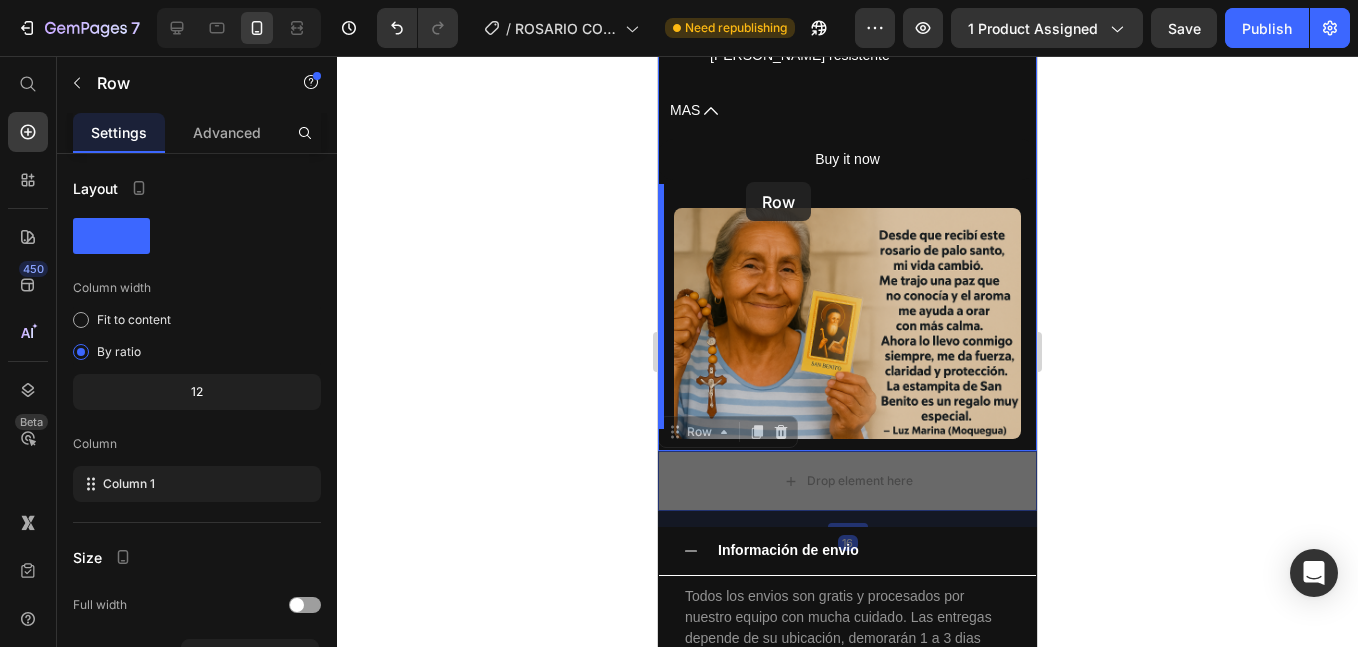 drag, startPoint x: 676, startPoint y: 469, endPoint x: 807, endPoint y: 403, distance: 146.68674 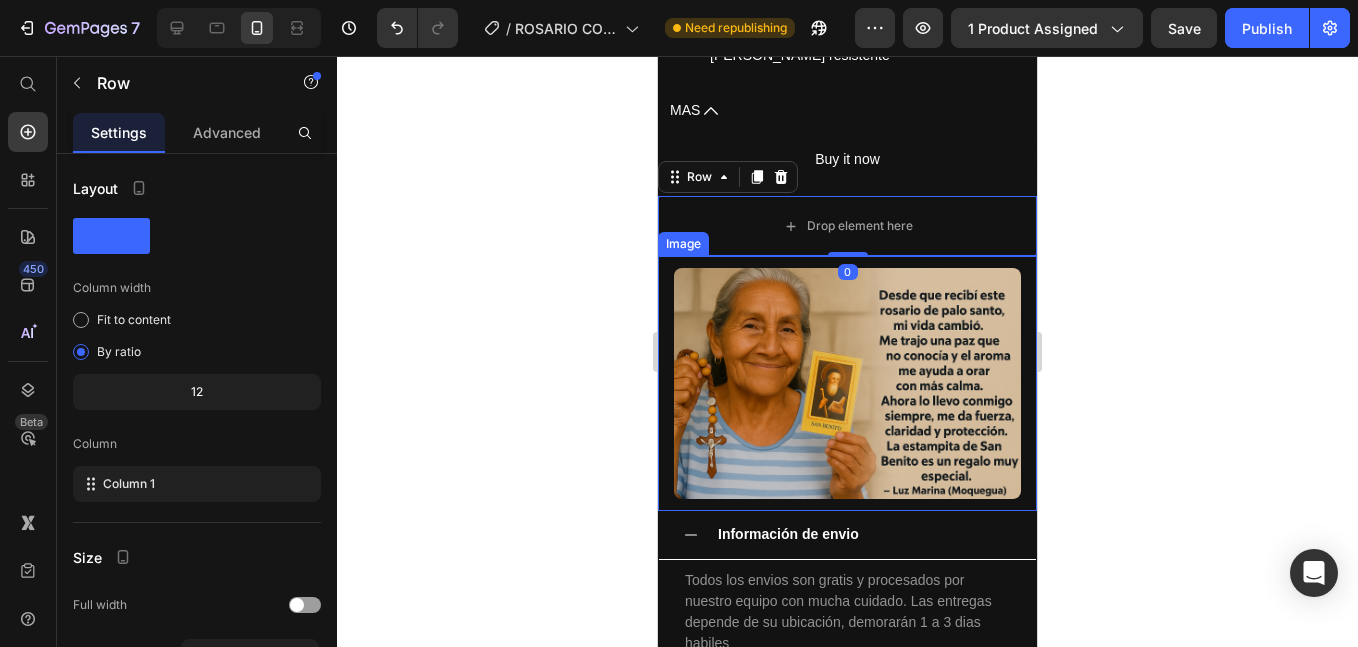 scroll, scrollTop: 1000, scrollLeft: 0, axis: vertical 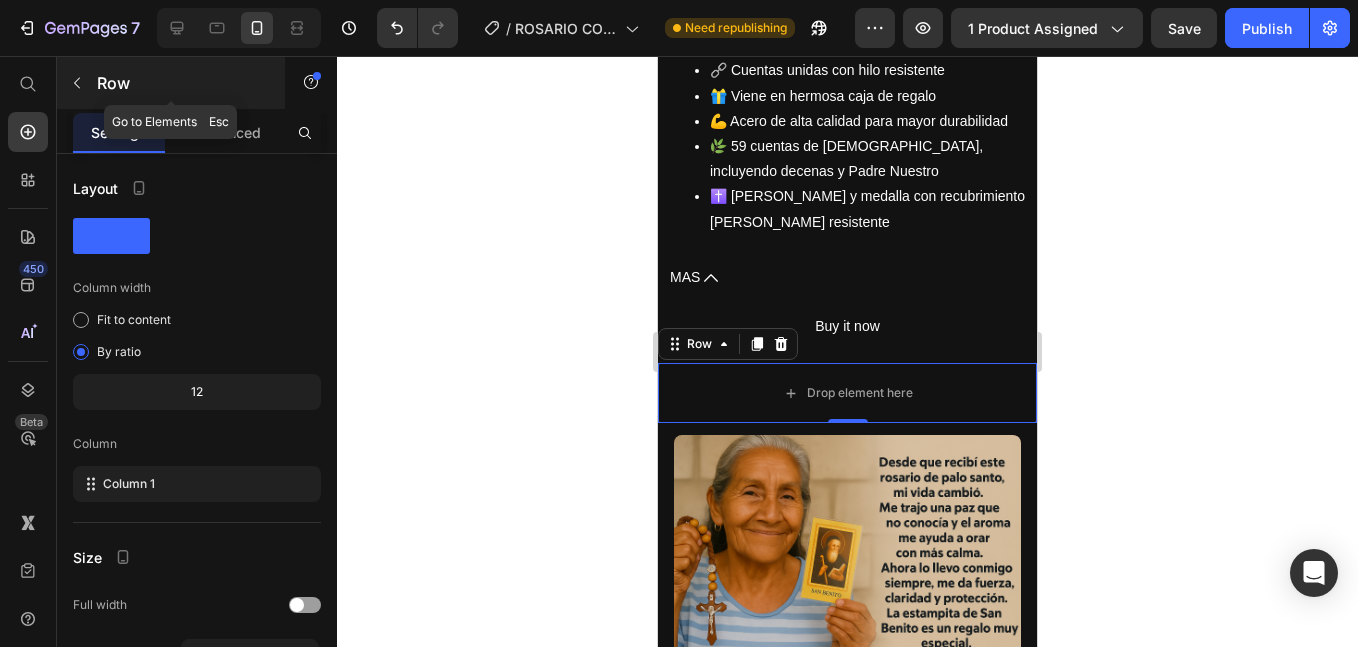 click 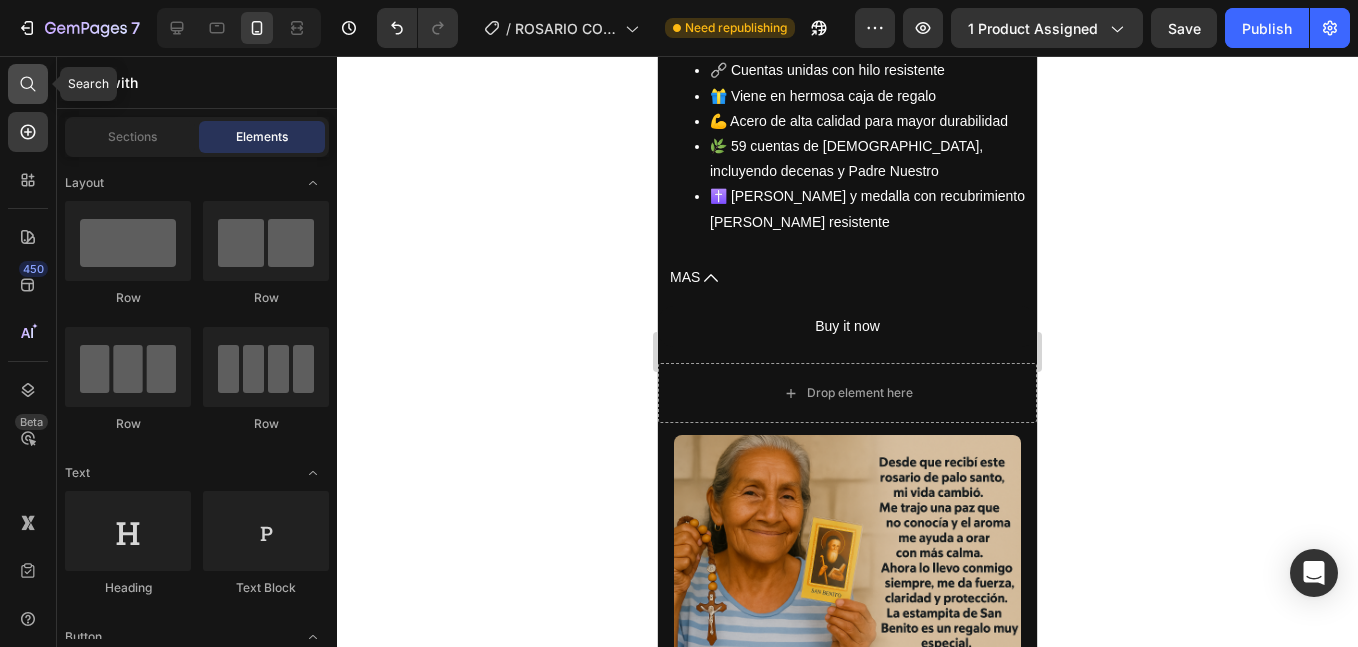 click 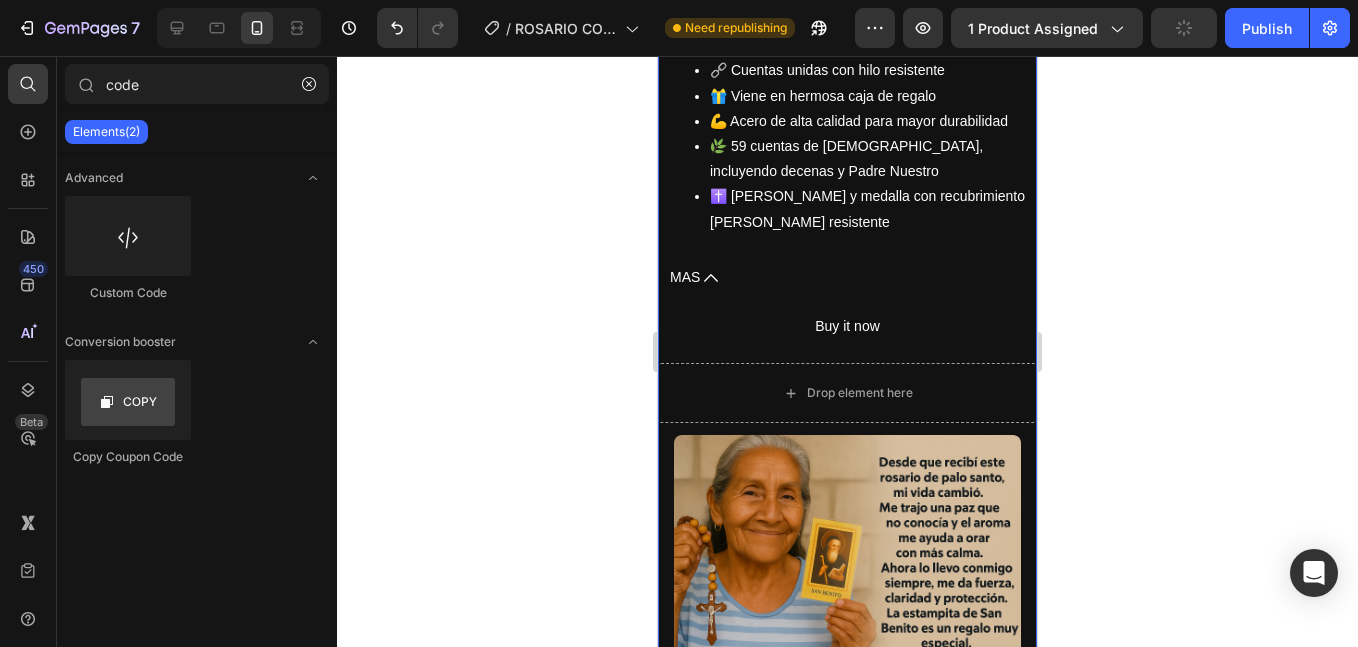 drag, startPoint x: 1501, startPoint y: 401, endPoint x: 811, endPoint y: 378, distance: 690.38324 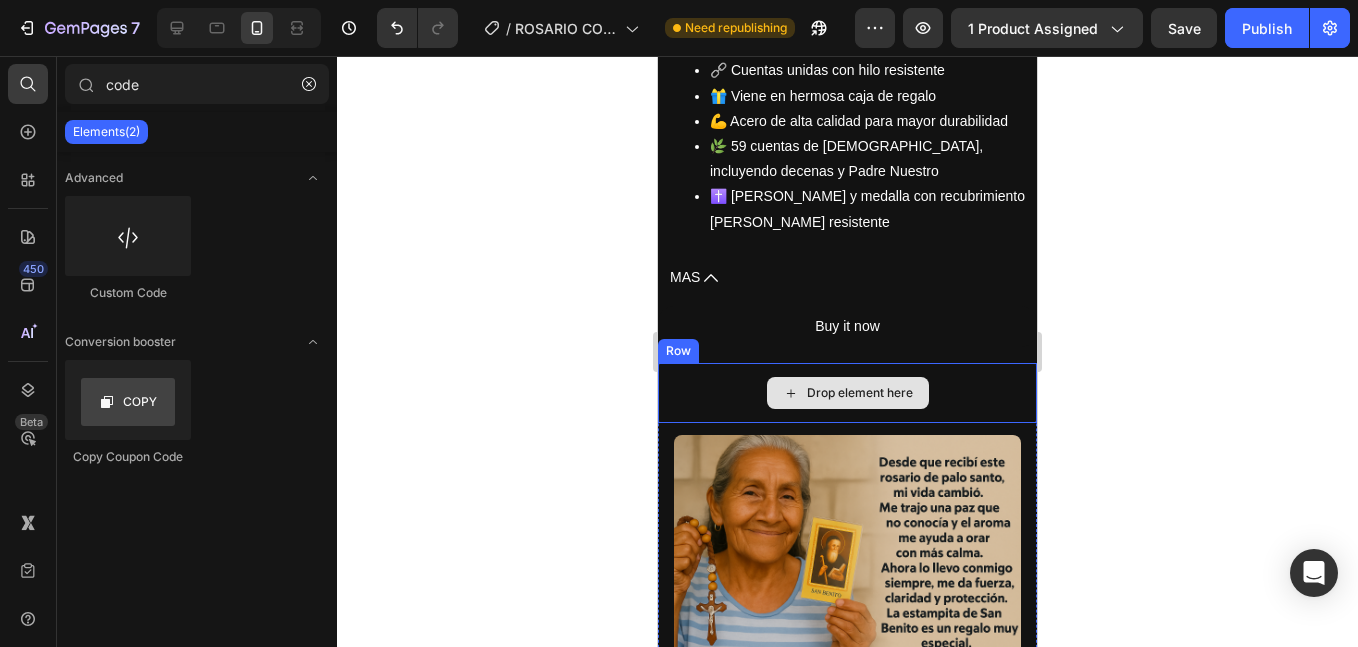click 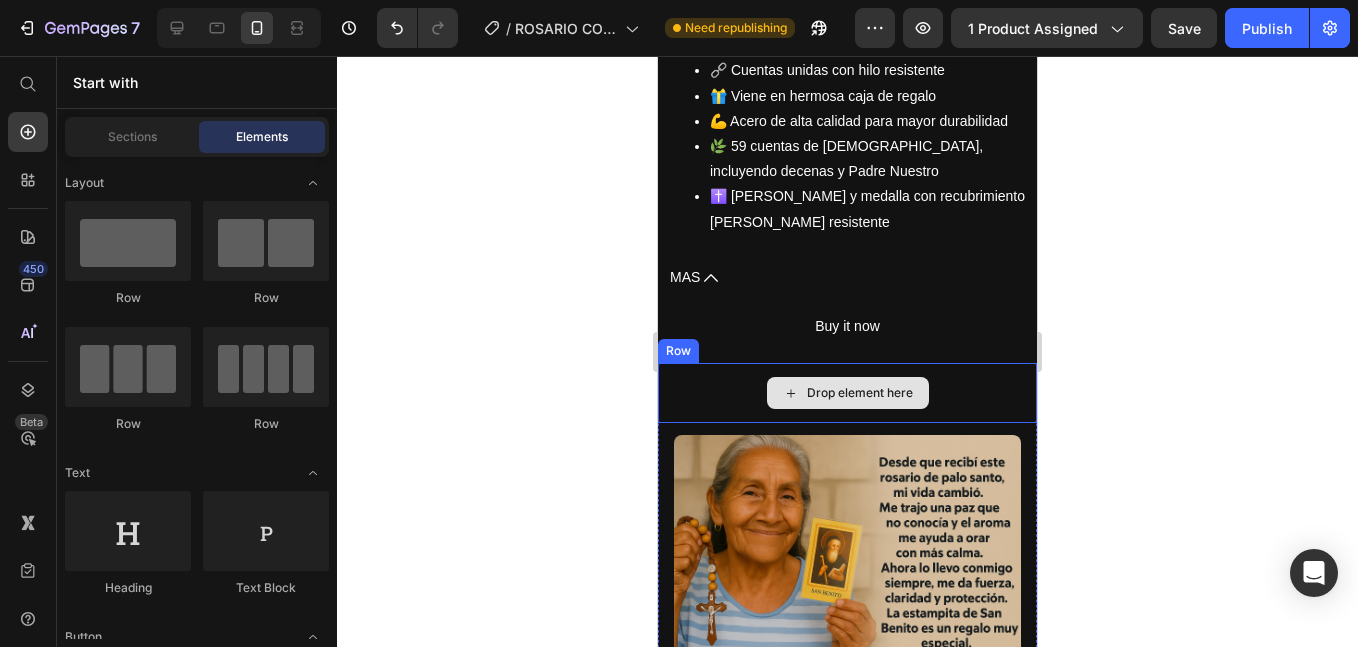 click on "Drop element here" at bounding box center (847, 393) 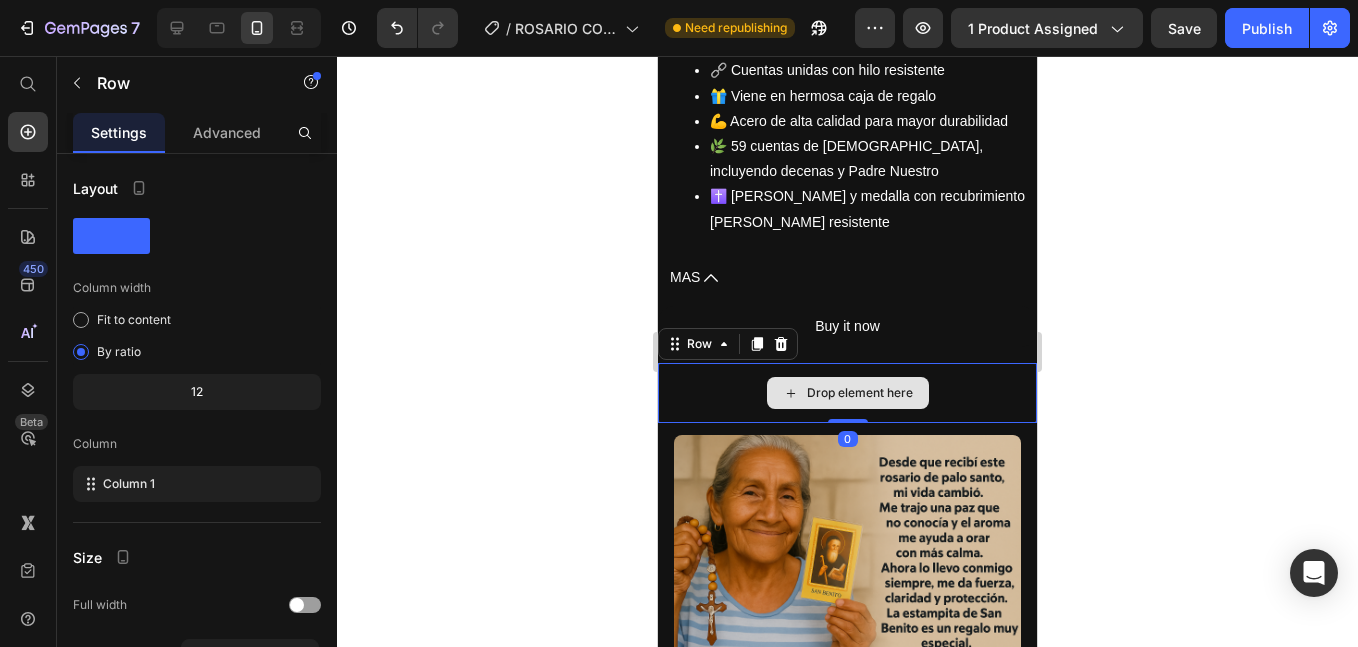 click on "Drop element here" at bounding box center (847, 393) 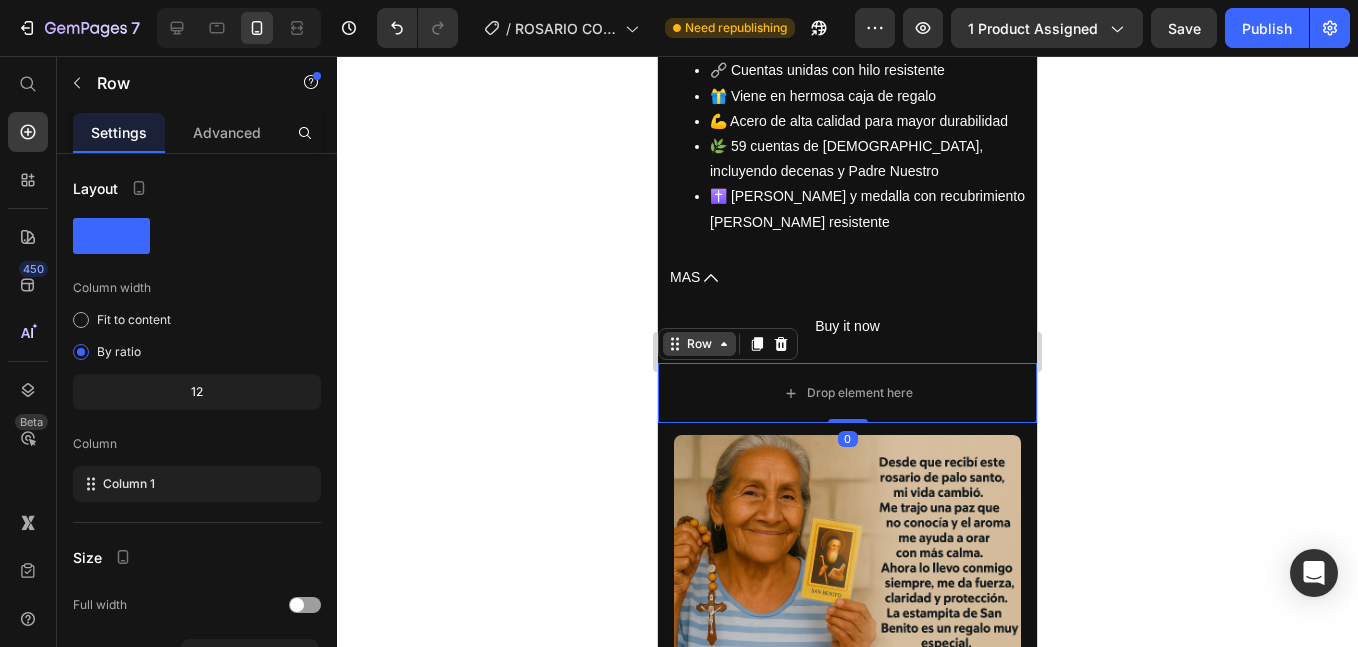 click 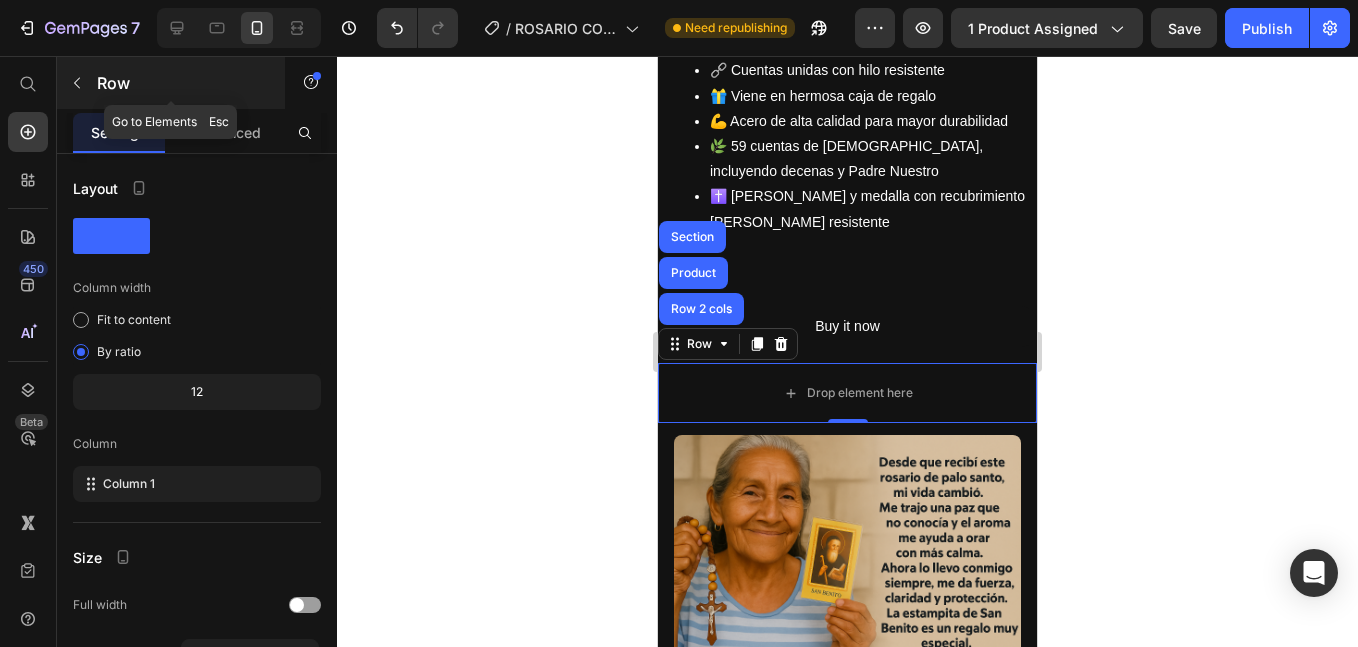 drag, startPoint x: 78, startPoint y: 76, endPoint x: 85, endPoint y: 281, distance: 205.11948 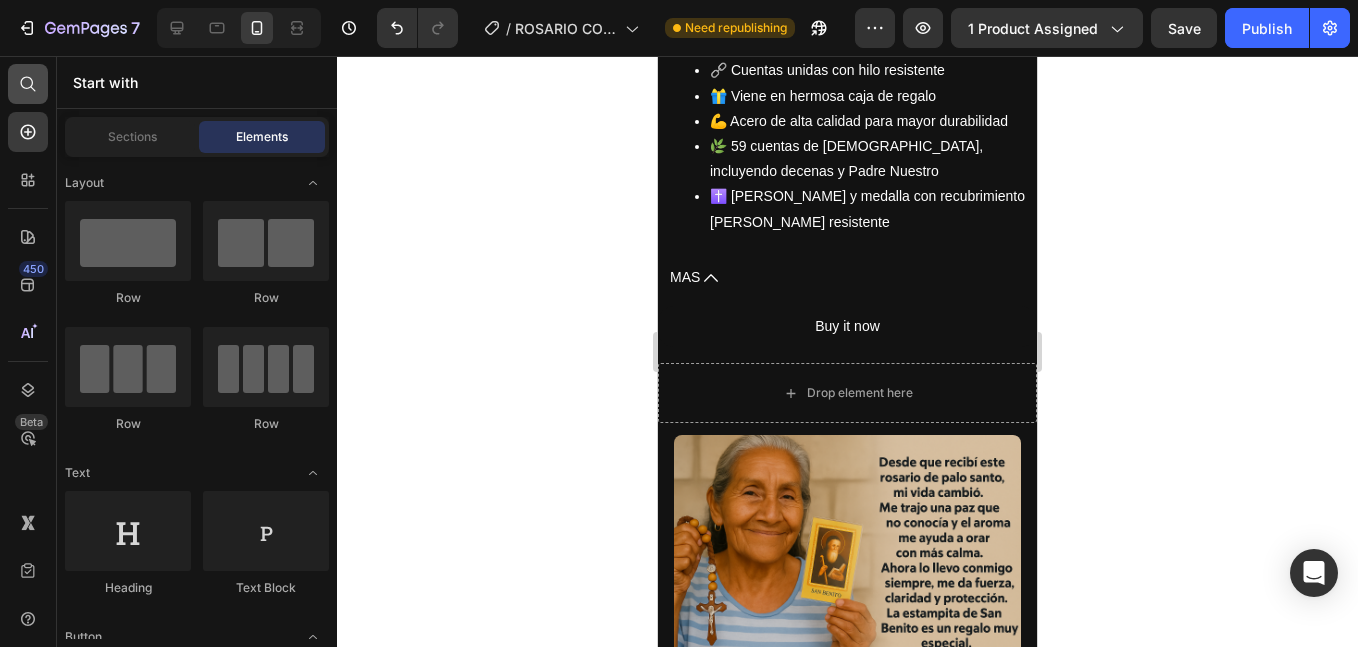 click 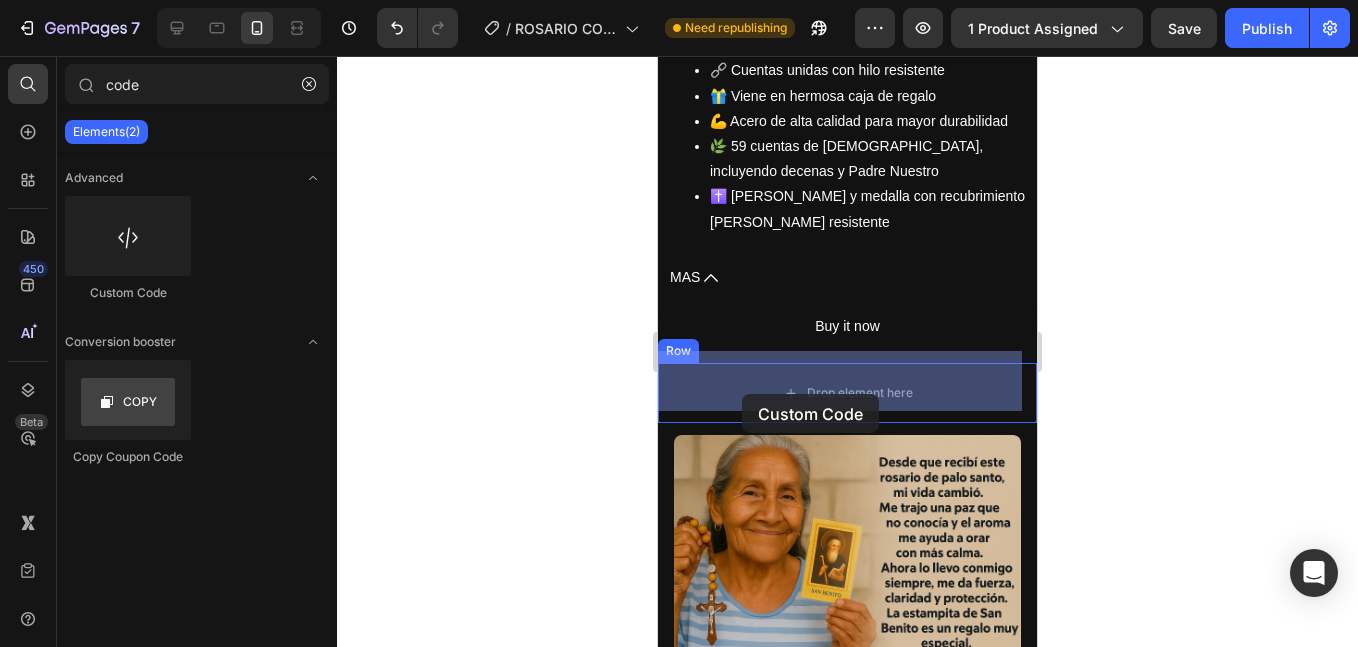 drag, startPoint x: 838, startPoint y: 305, endPoint x: 742, endPoint y: 394, distance: 130.90837 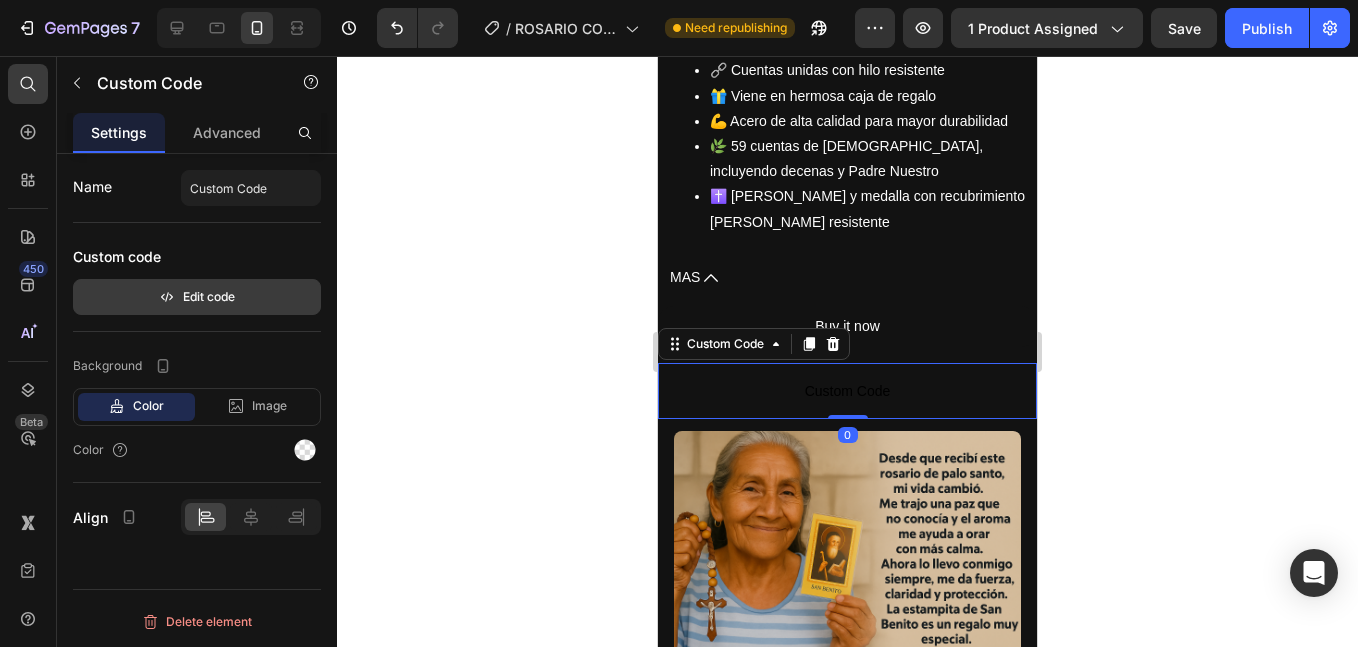click on "Edit code" at bounding box center (197, 297) 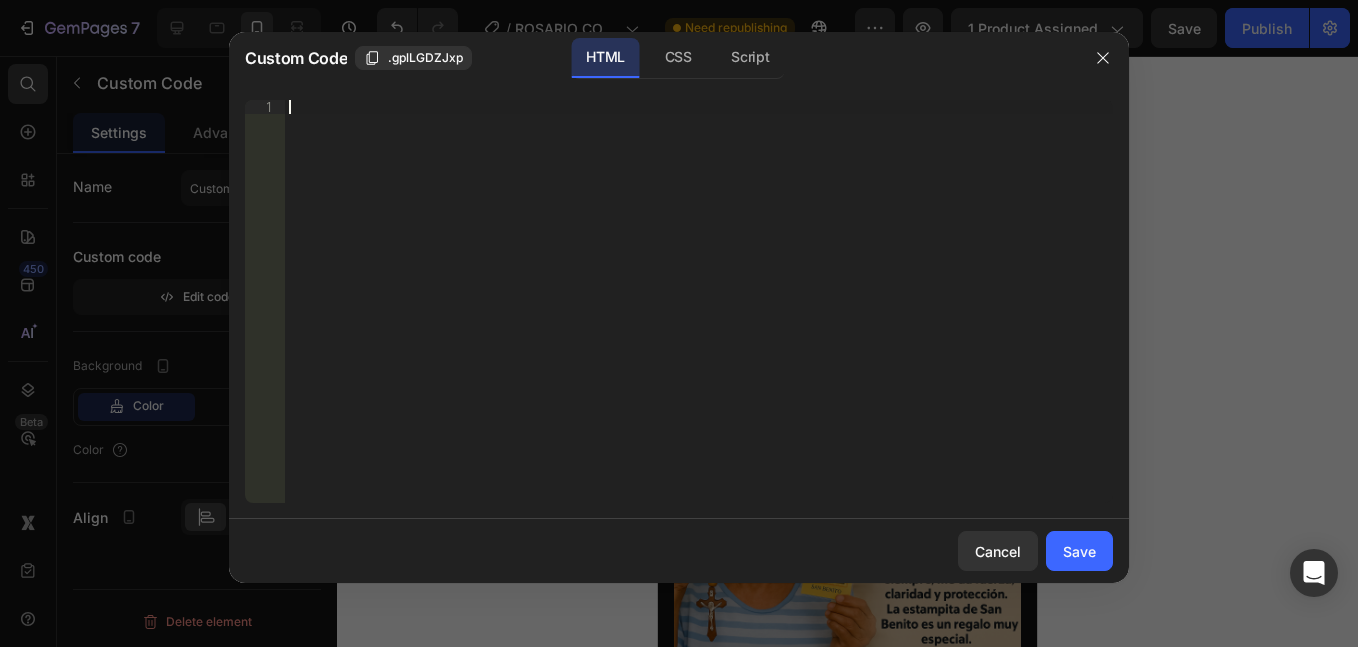 click on "Insert the 3rd-party installation code, HTML code, or Liquid code to display custom content." at bounding box center (699, 315) 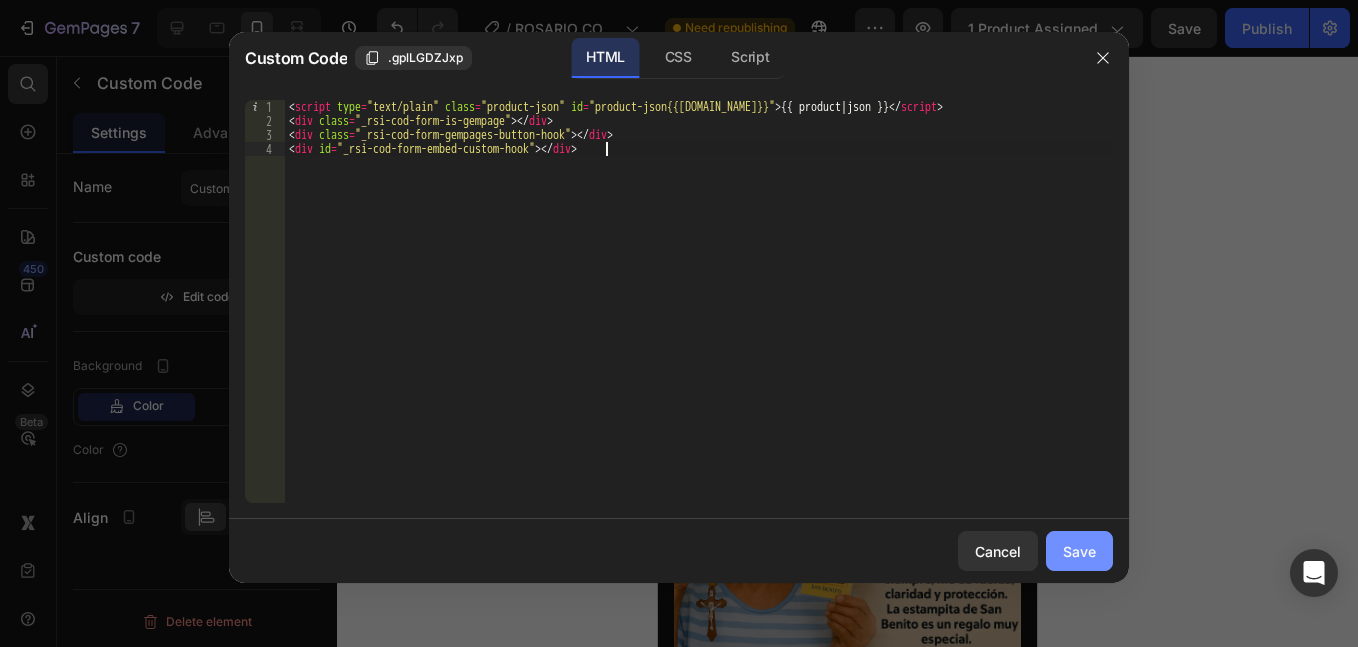 click on "Save" 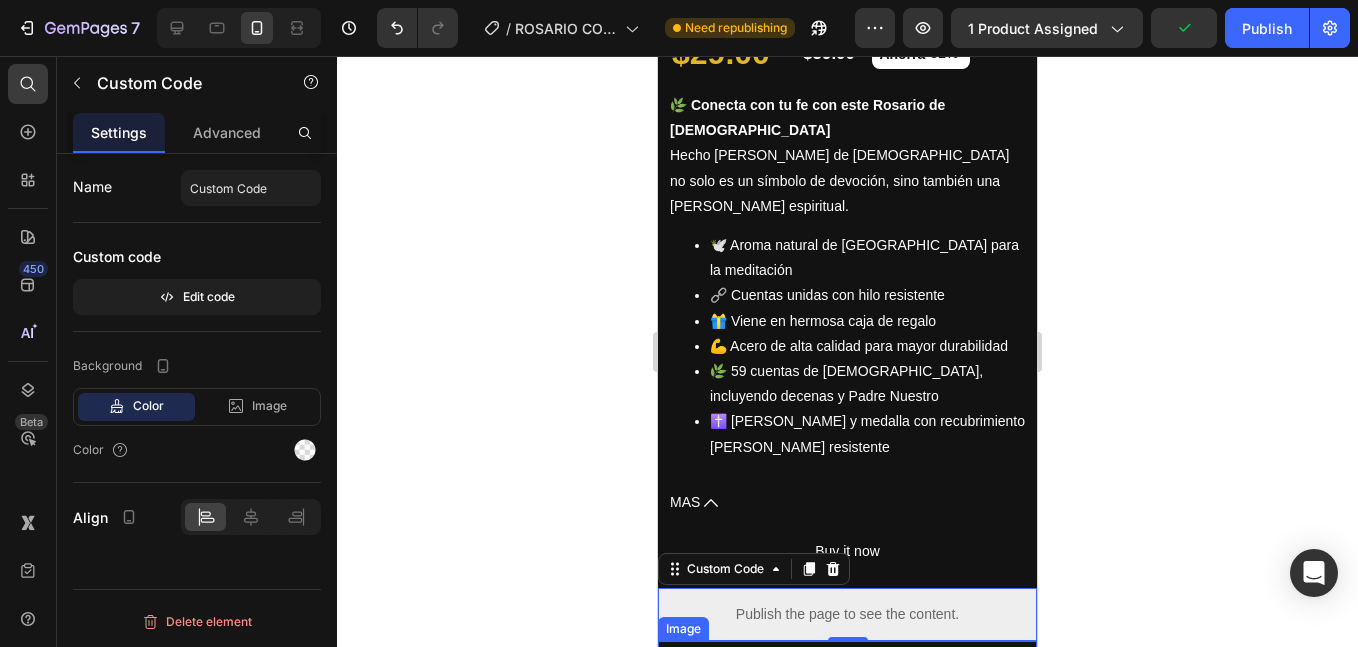 scroll, scrollTop: 667, scrollLeft: 0, axis: vertical 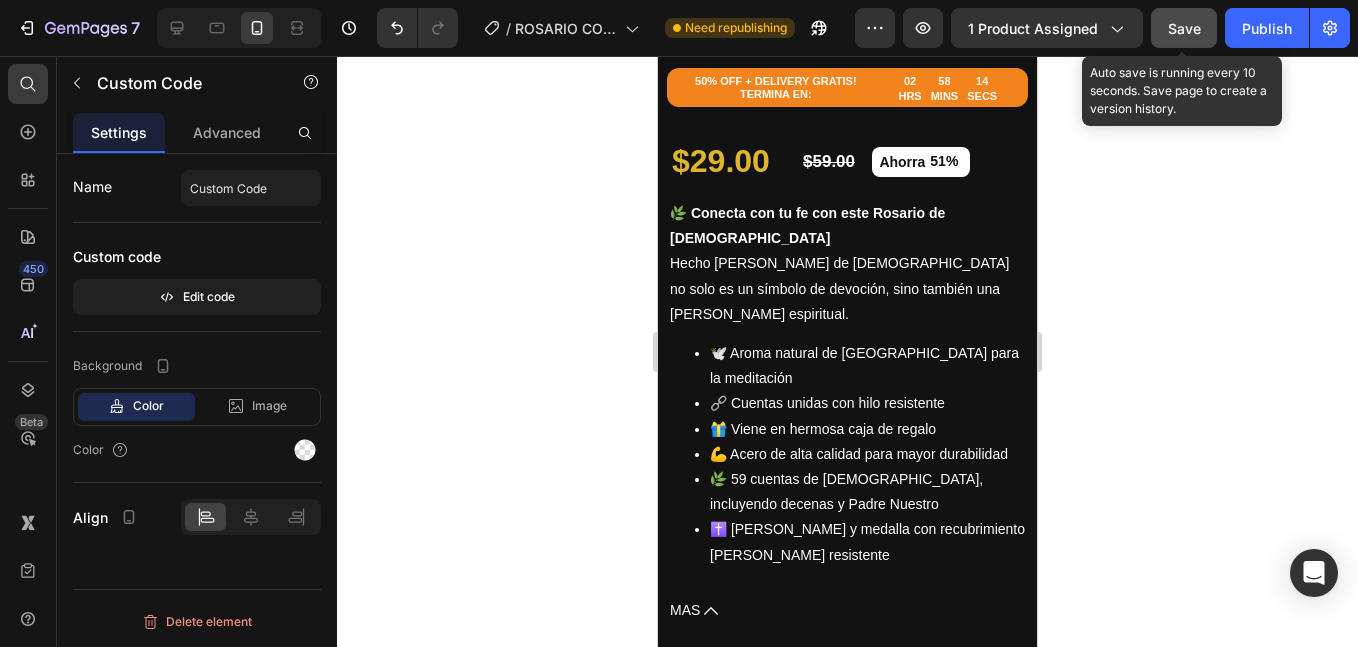click on "Save" 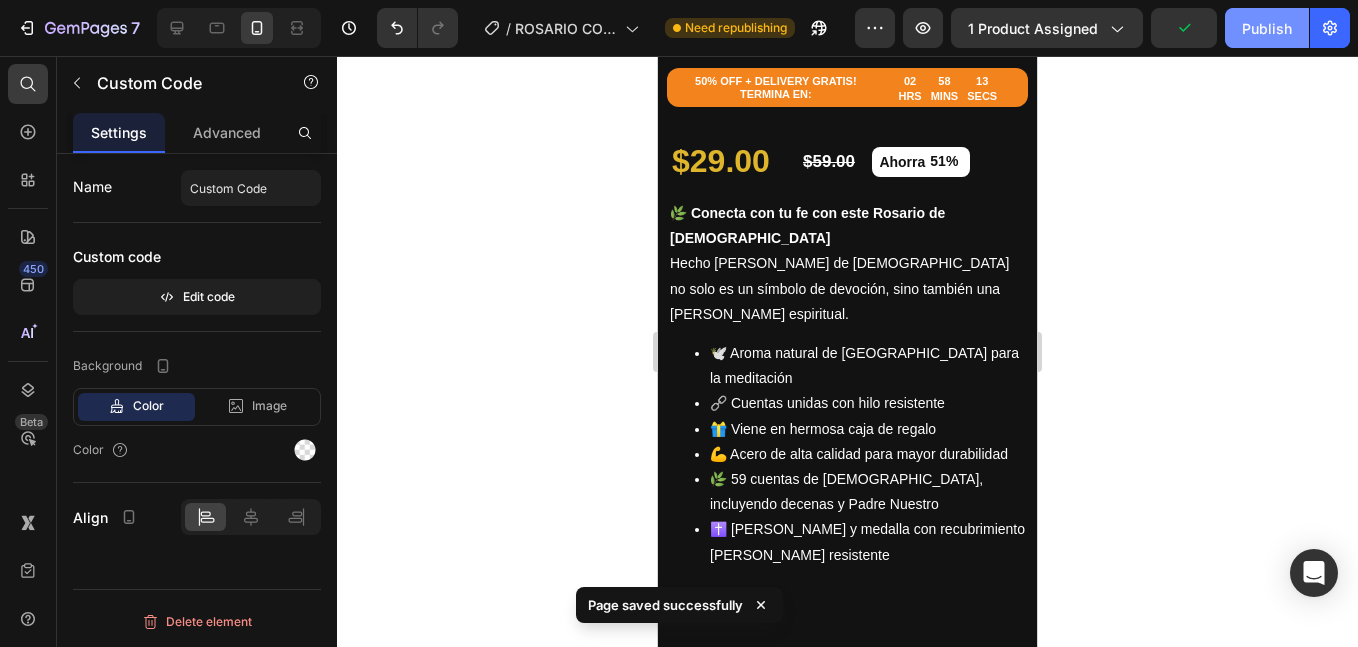 click on "Publish" 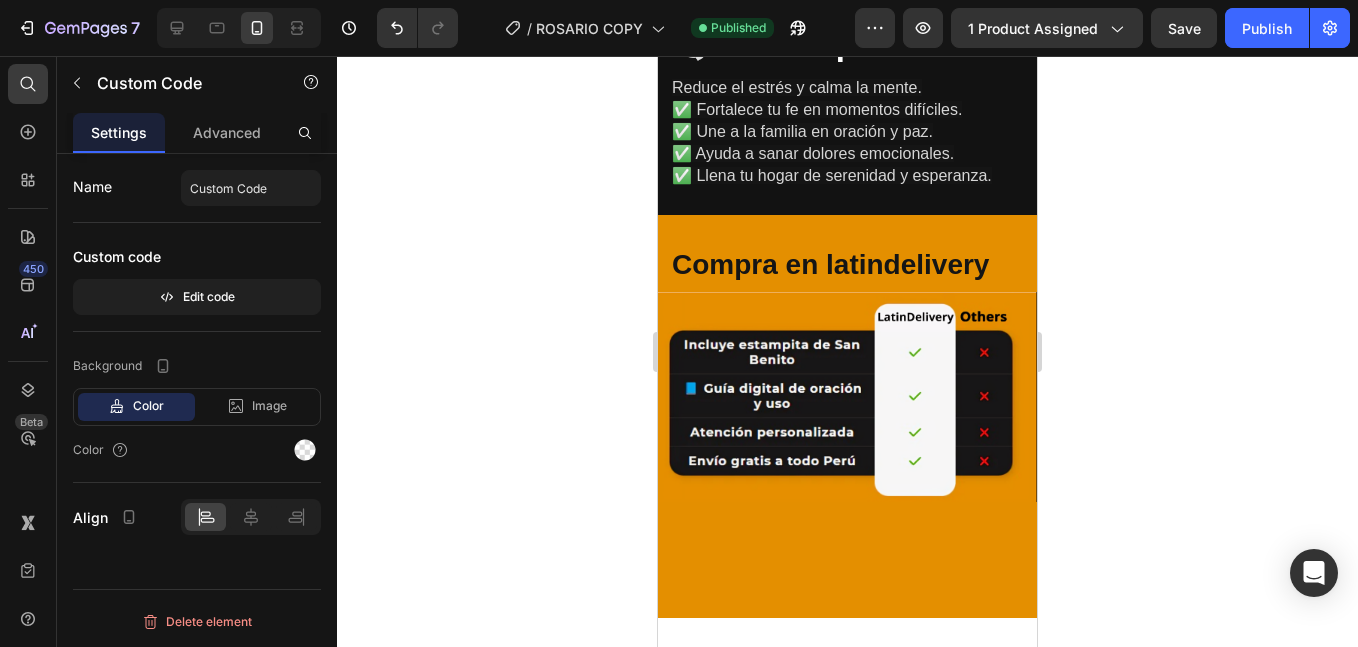 scroll, scrollTop: 5681, scrollLeft: 0, axis: vertical 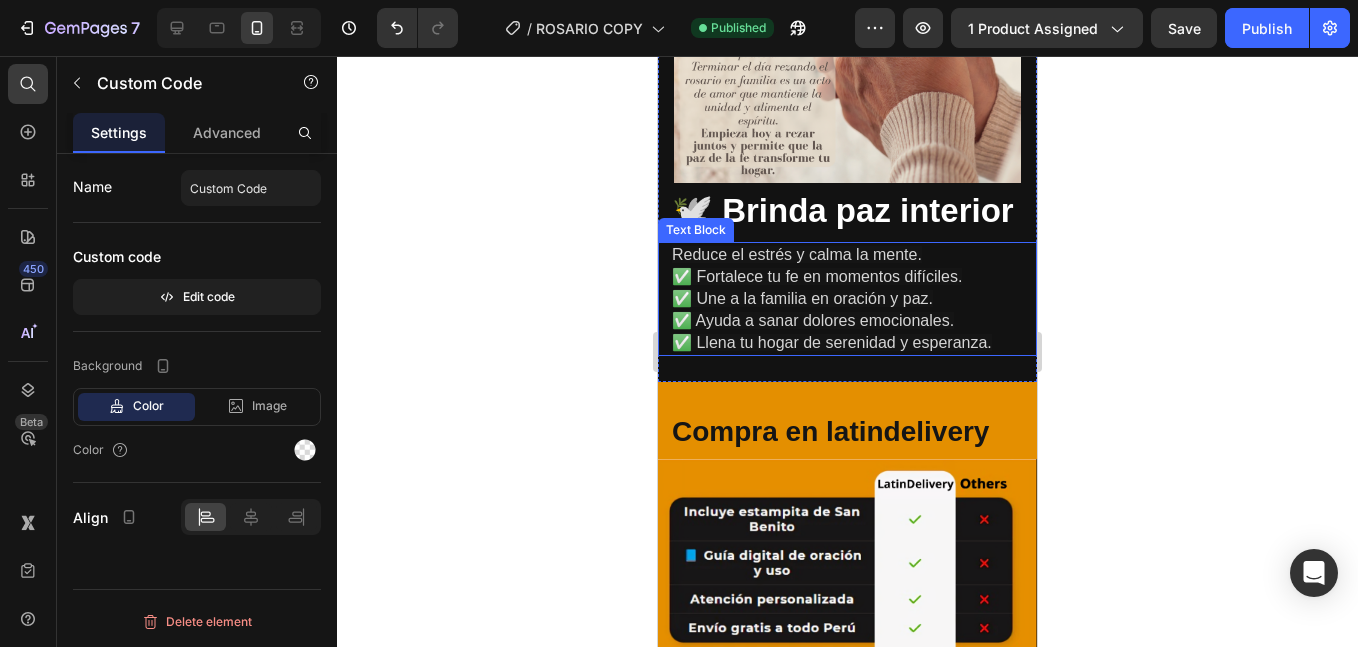 drag, startPoint x: 782, startPoint y: 319, endPoint x: 756, endPoint y: 313, distance: 26.683329 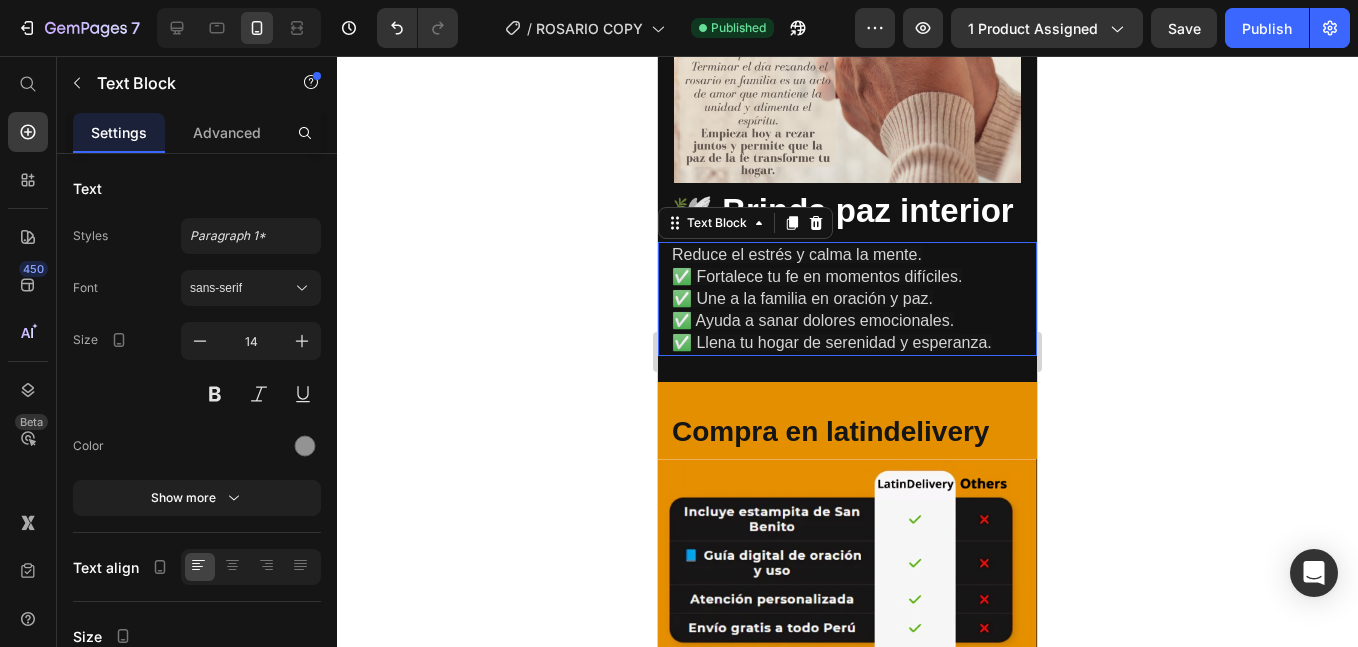 click on "✅ Une a la familia en oración y paz." at bounding box center (802, 298) 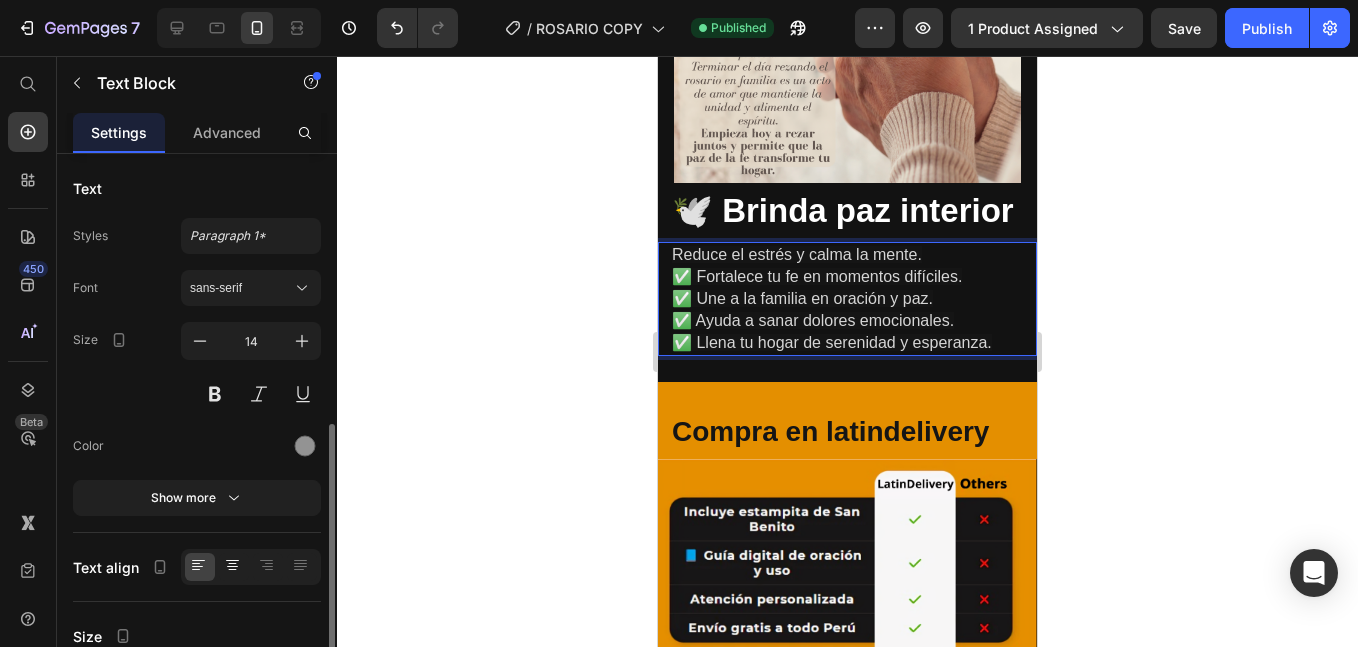 click 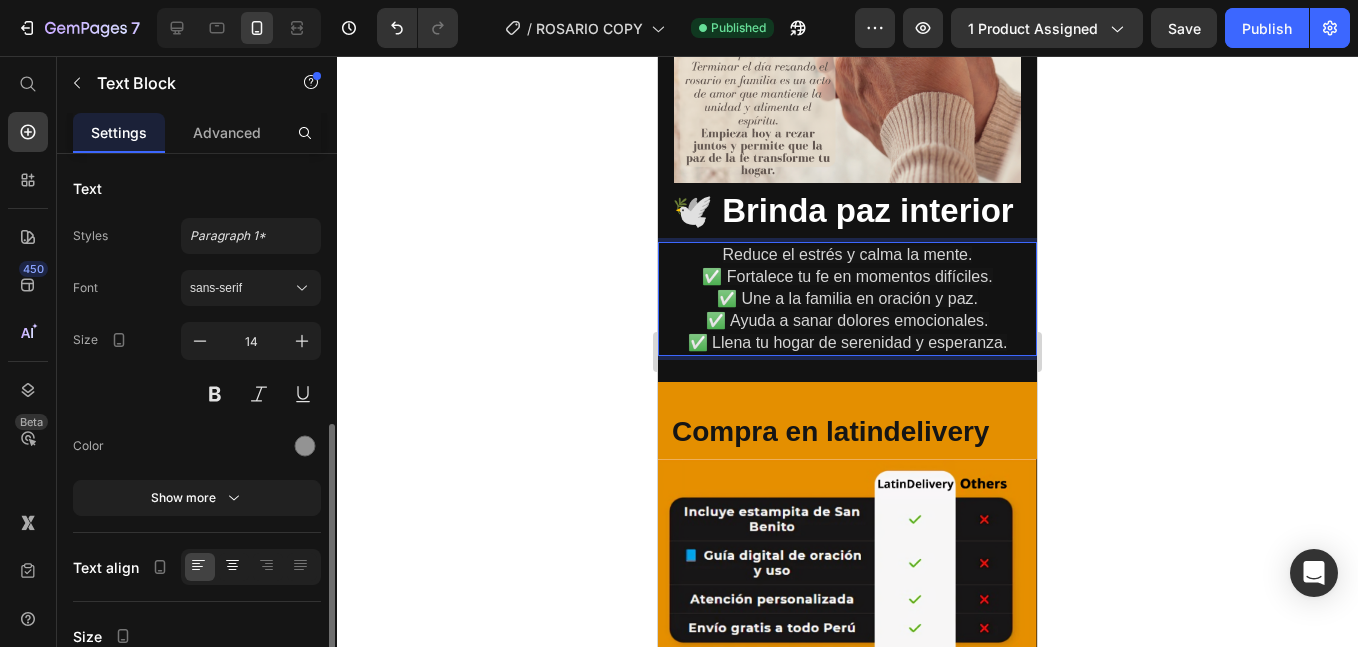 scroll, scrollTop: 167, scrollLeft: 0, axis: vertical 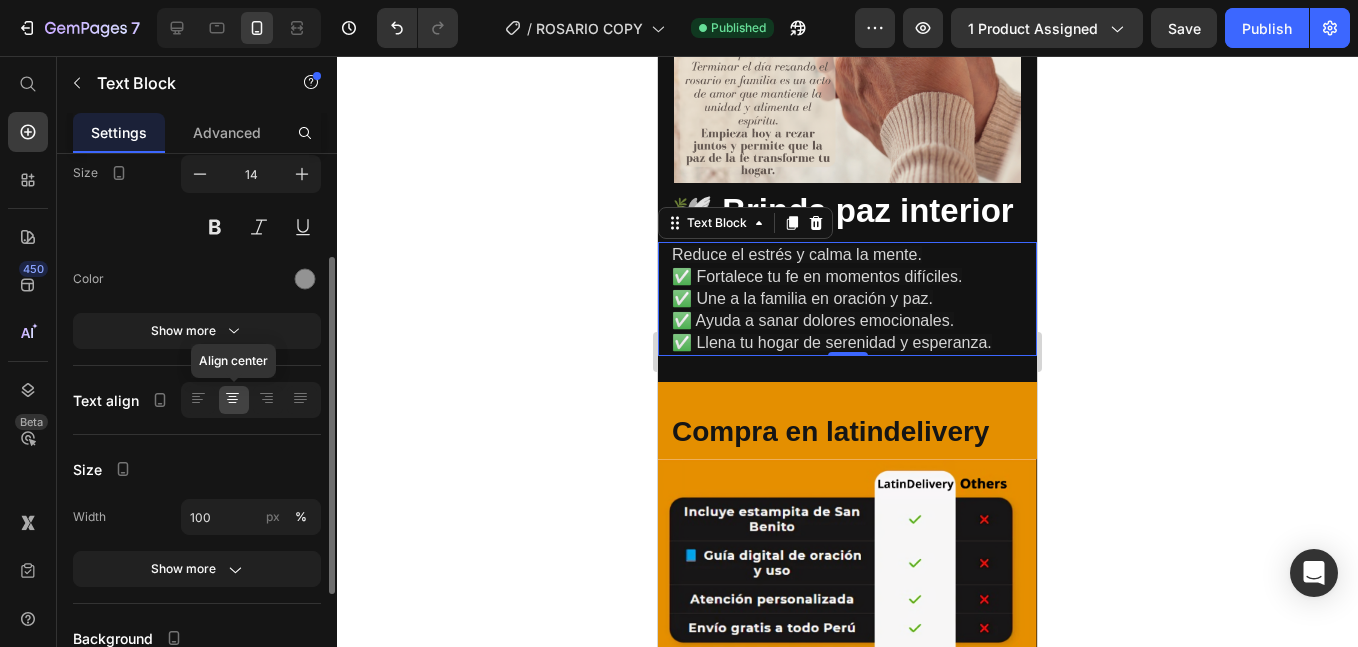 click 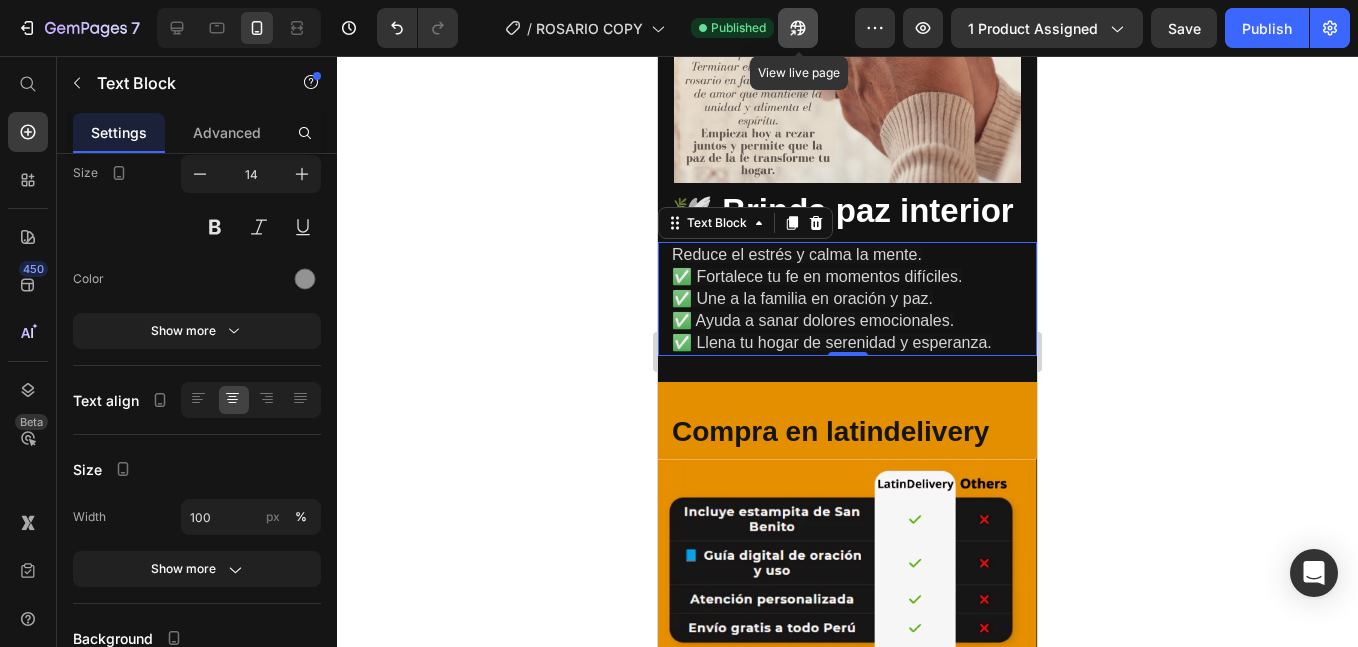 click 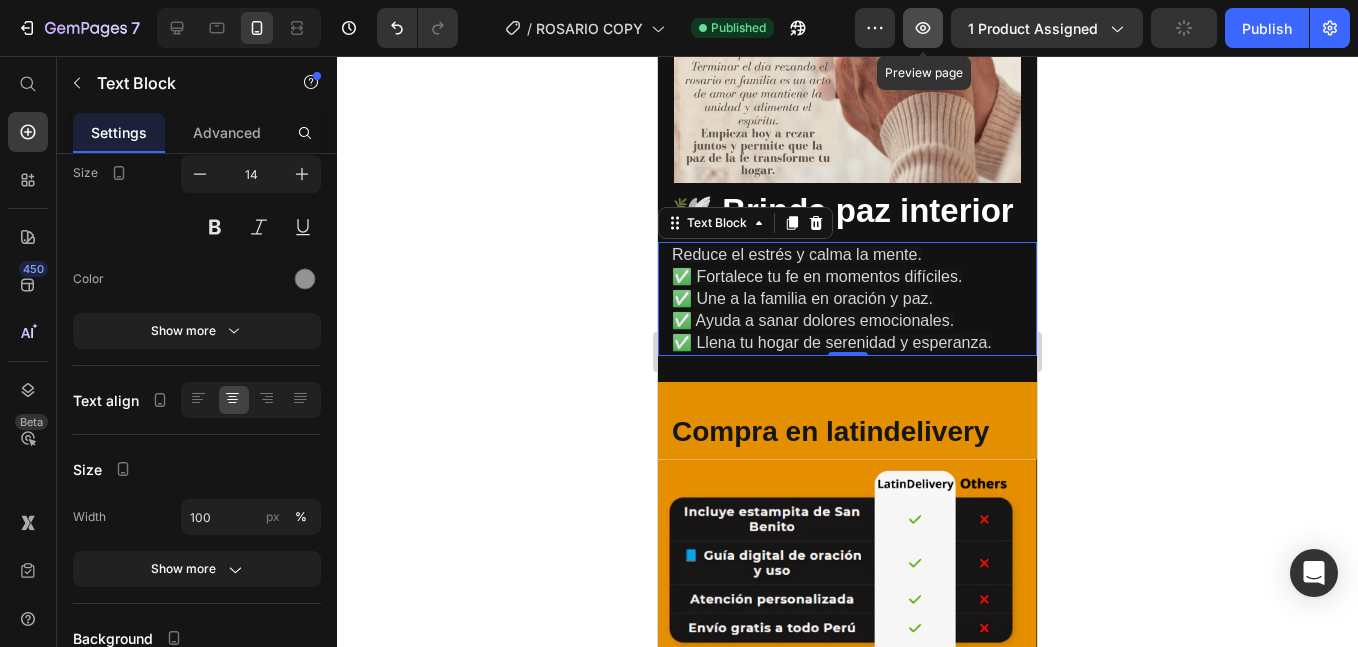 click 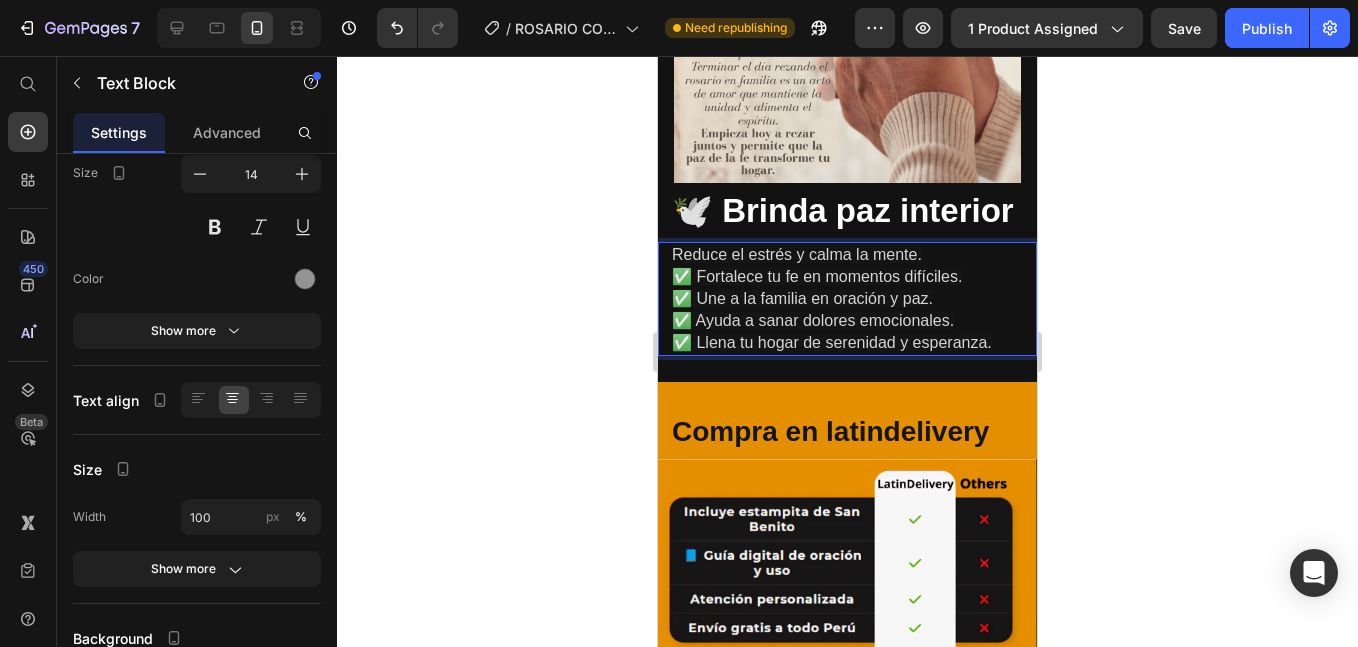 click on "Reduce el estrés y calma la mente. ✅ Fortalece tu fe en momentos difíciles. ✅ Une a la familia en oración y paz. ✅ Ayuda a sanar dolores emocionales. ✅ Llena tu hogar de serenidad y esperanza." at bounding box center [847, 299] 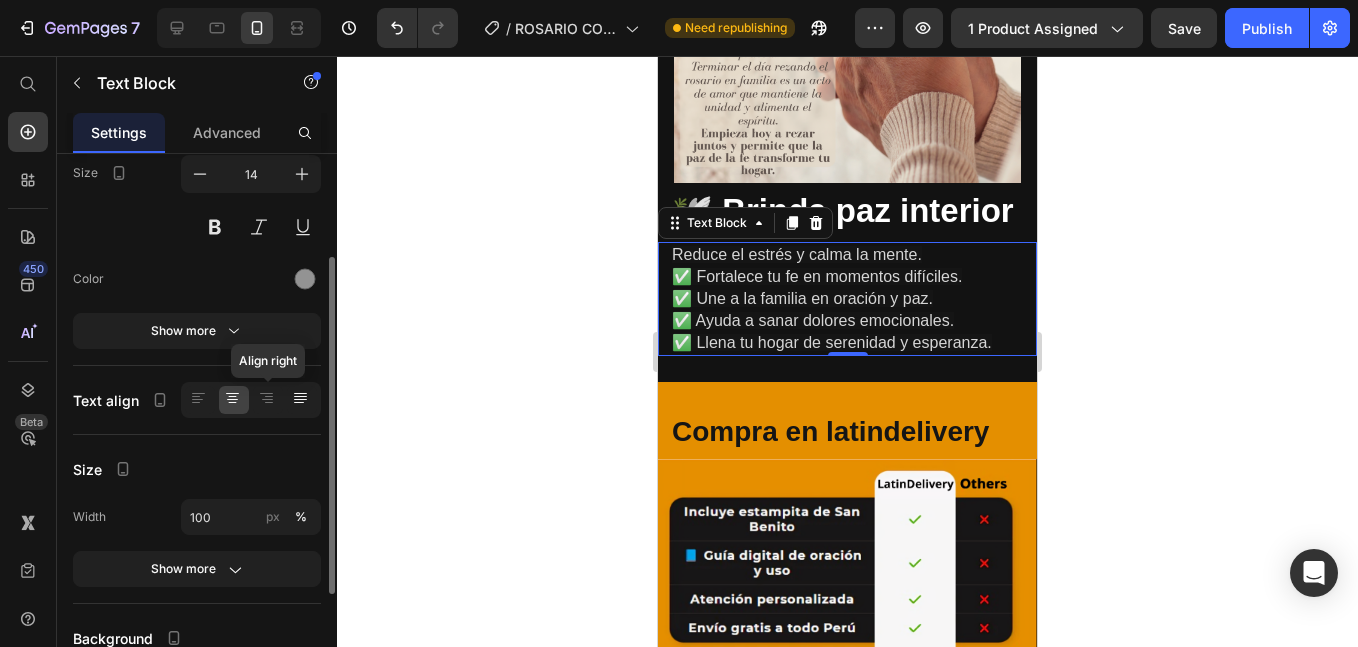 click 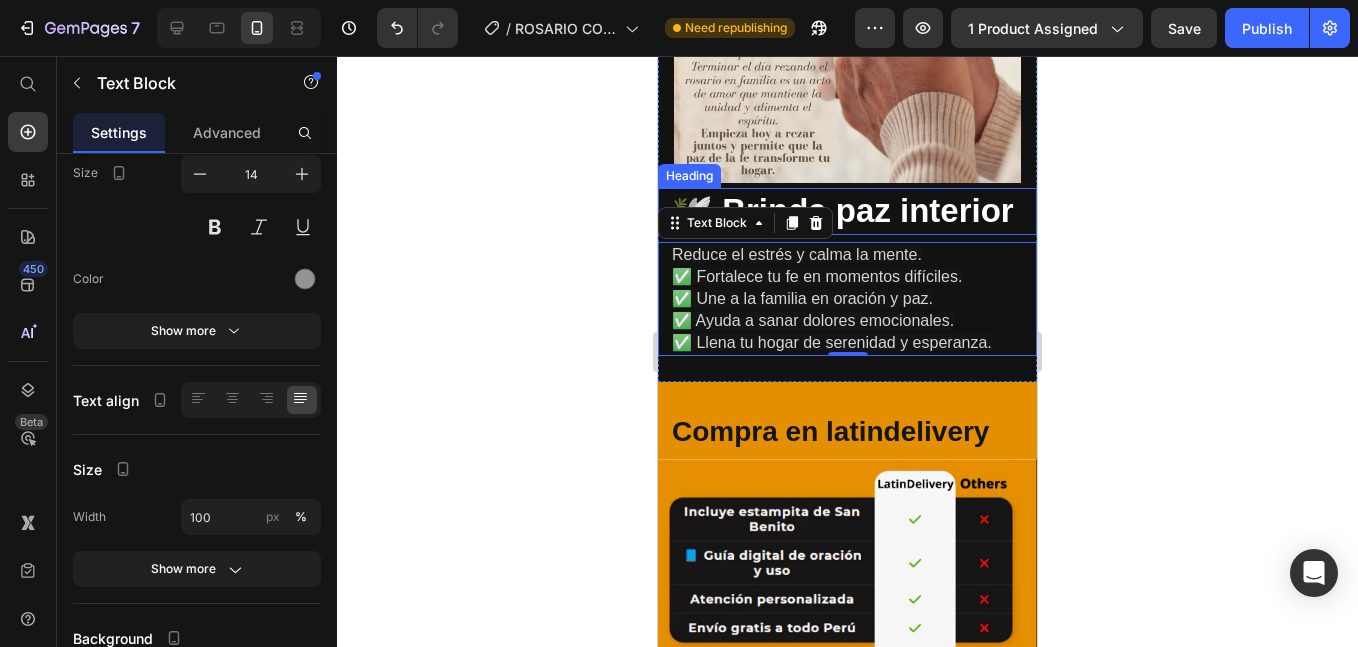 click on "🕊️ Brinda paz interior" at bounding box center [847, 211] 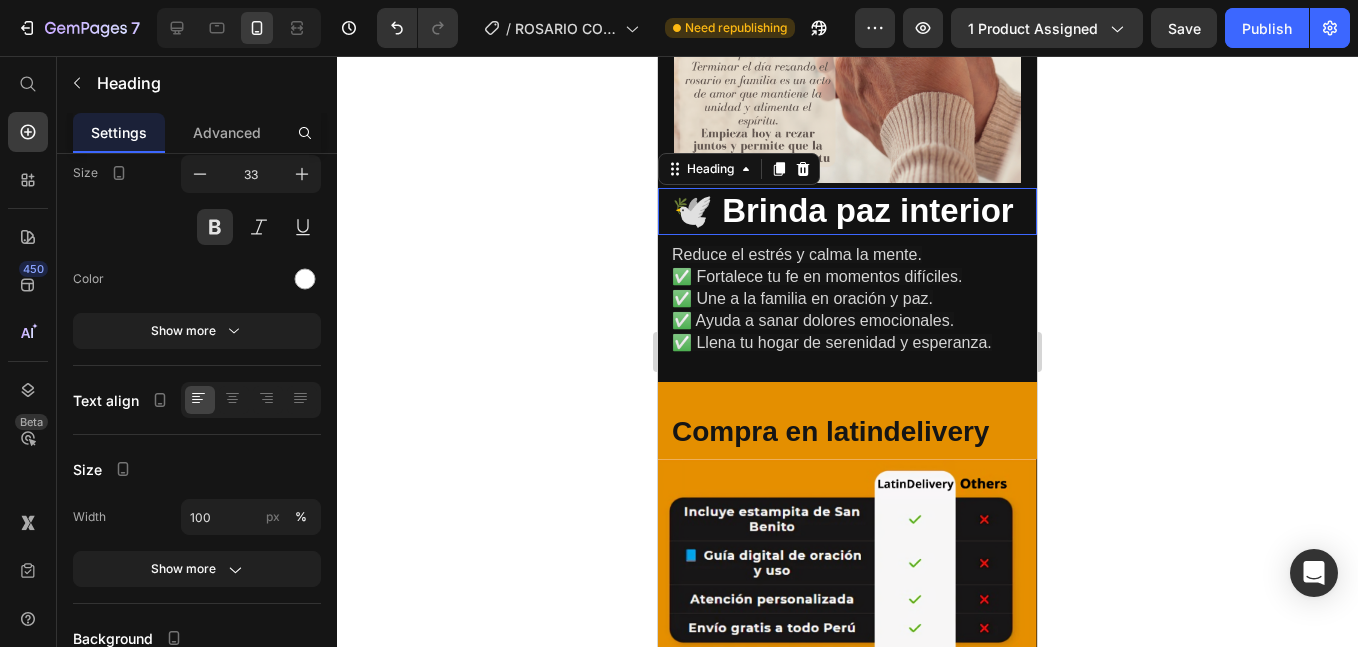 scroll, scrollTop: 0, scrollLeft: 0, axis: both 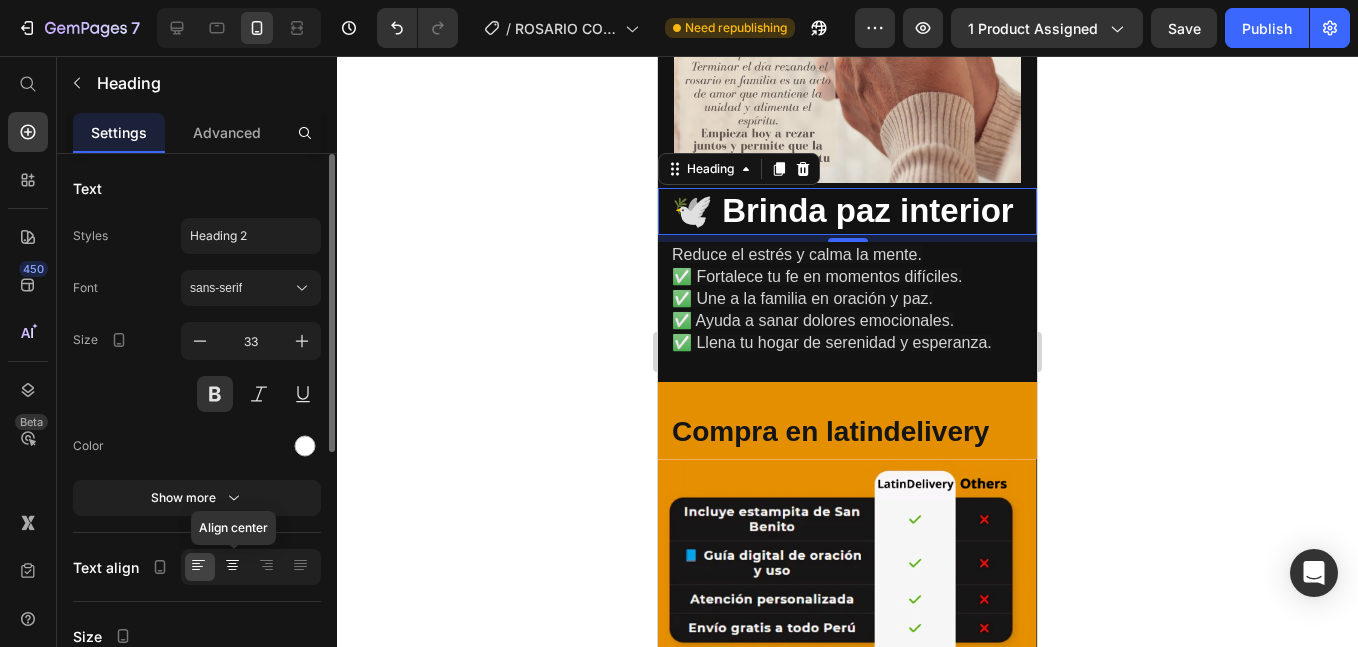 click 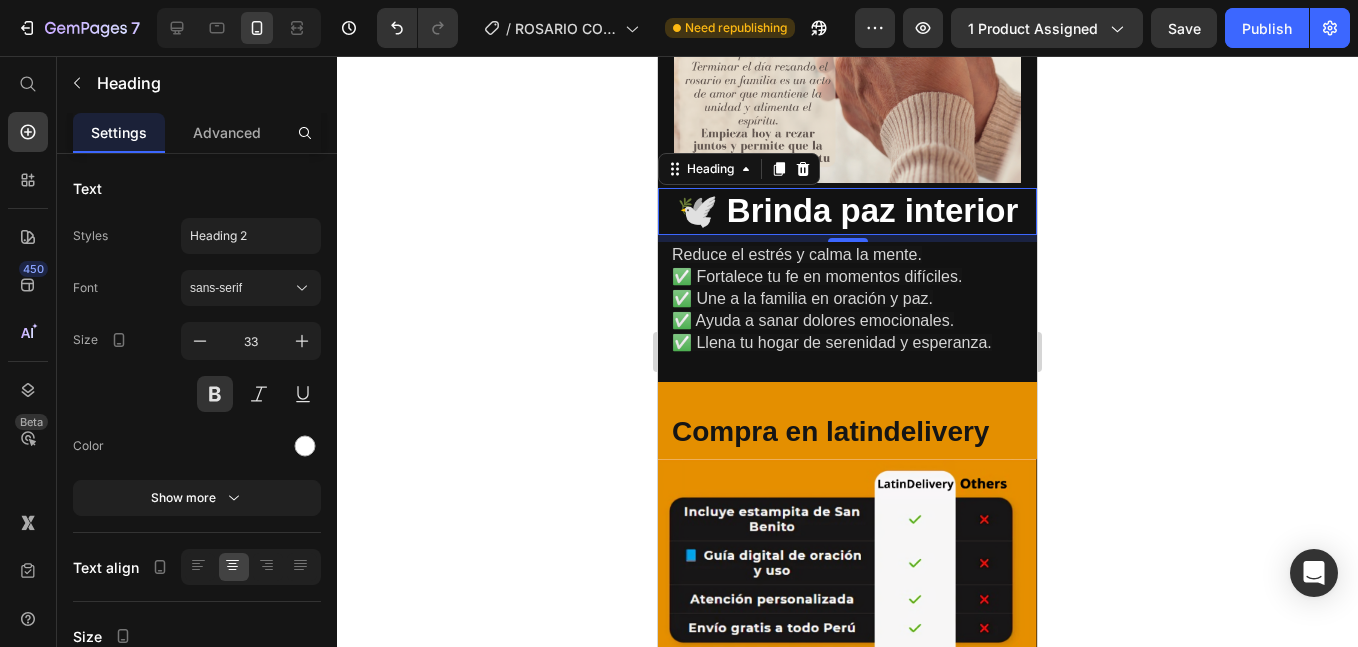 click on "7  Version history  /  ROSARIO COPY Need republishing Preview 1 product assigned  Save   Publish" 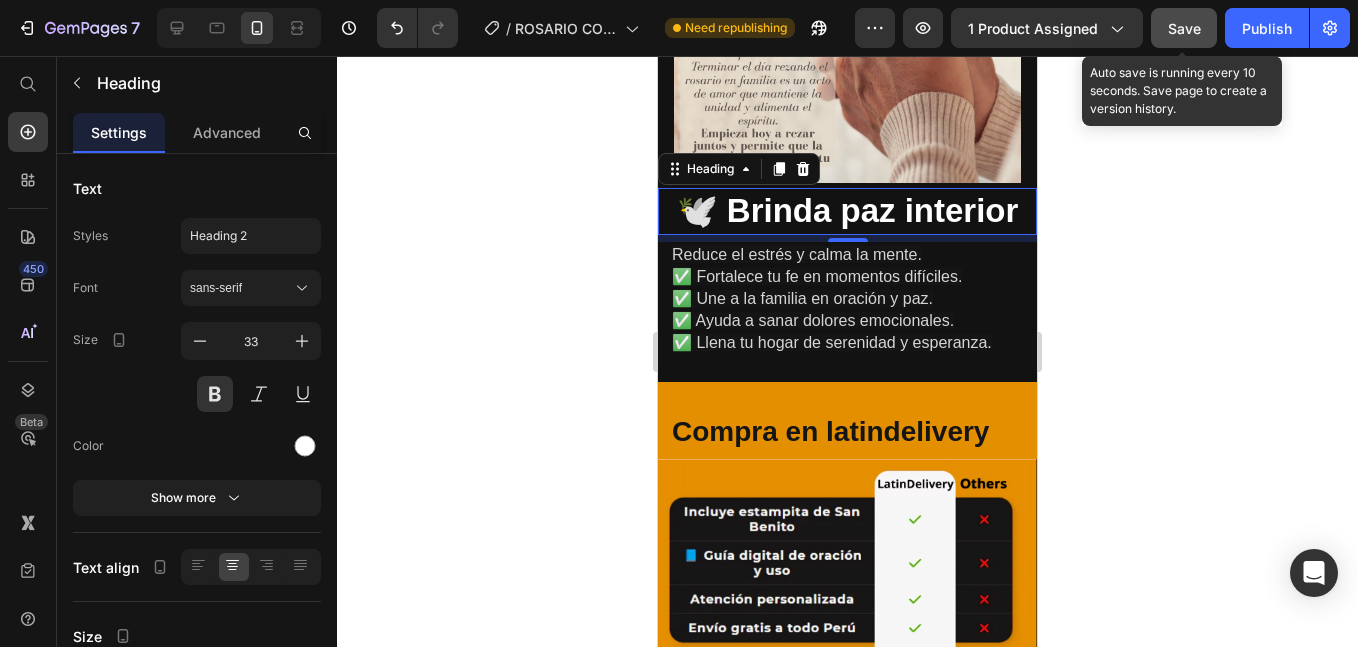 click on "Save" 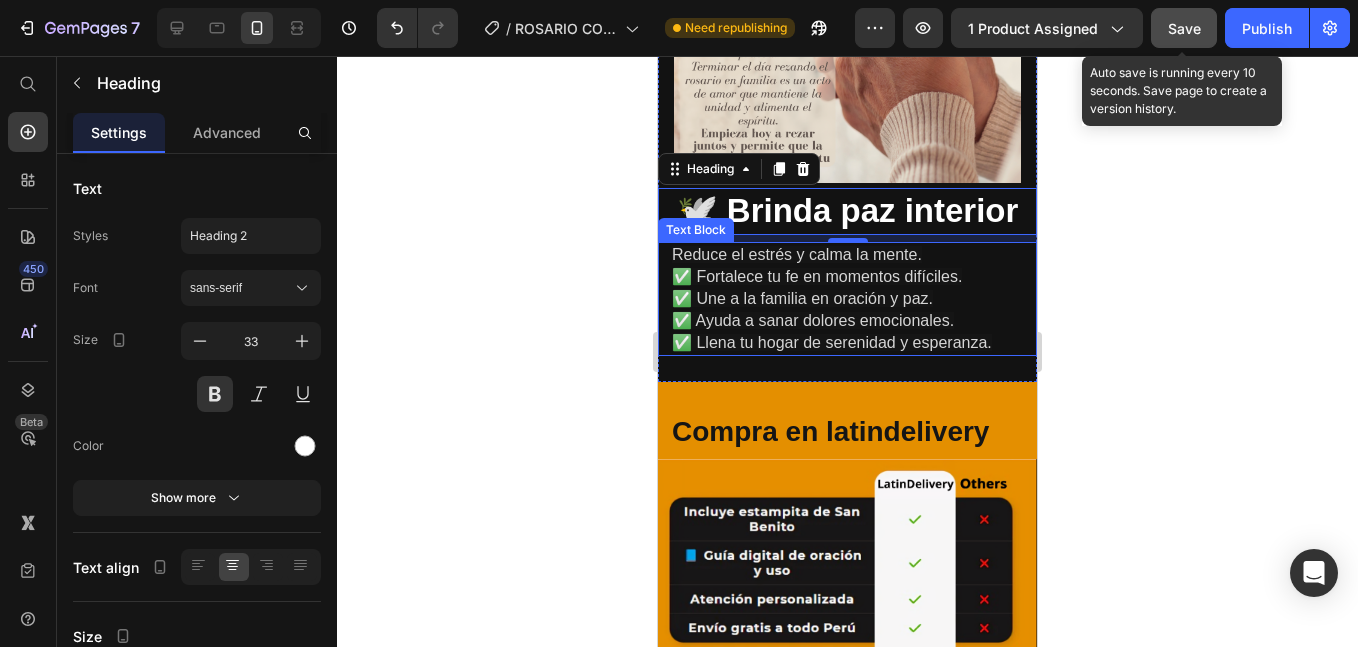 click on "✅ Fortalece tu fe en momentos difíciles." at bounding box center [817, 276] 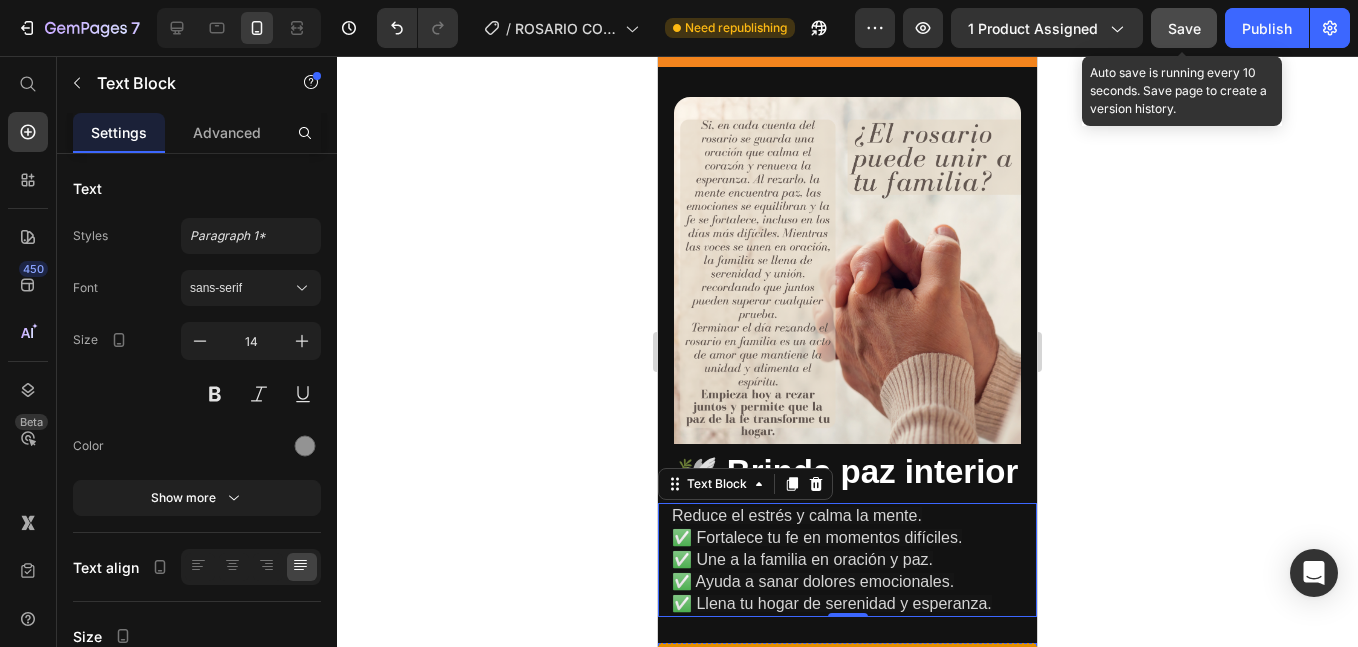 scroll, scrollTop: 5514, scrollLeft: 0, axis: vertical 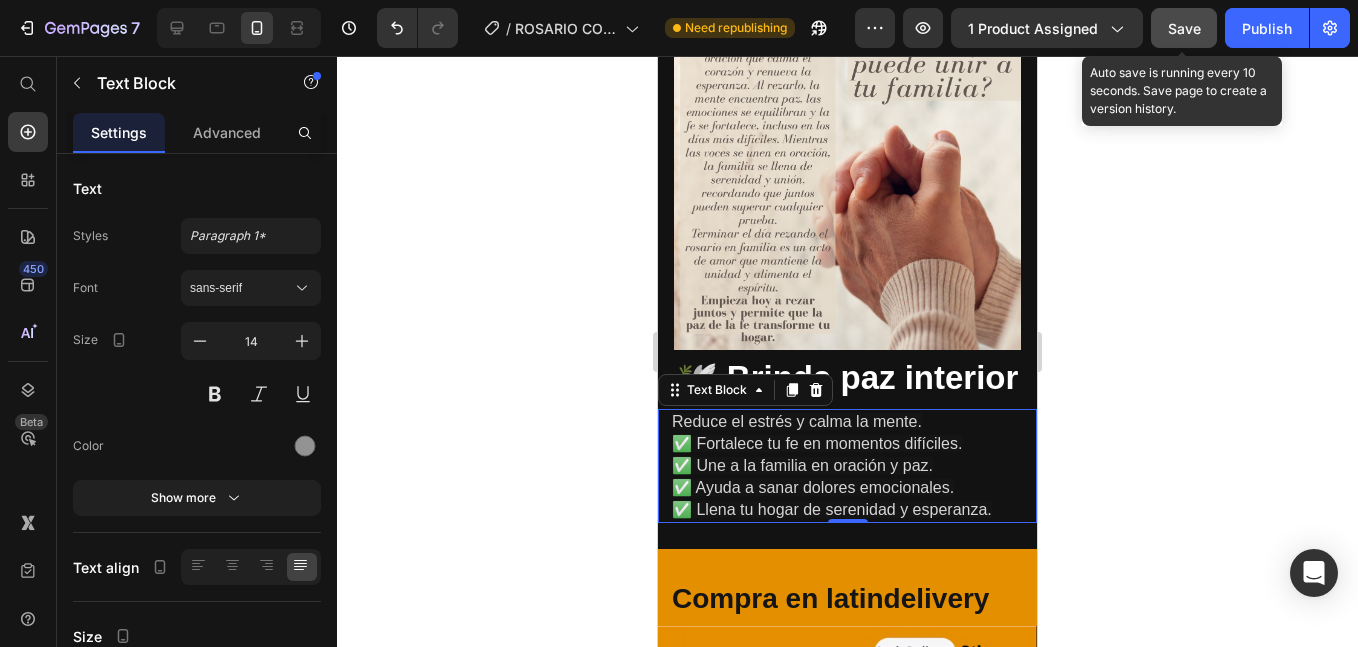 click on "Text Block" at bounding box center [745, 390] 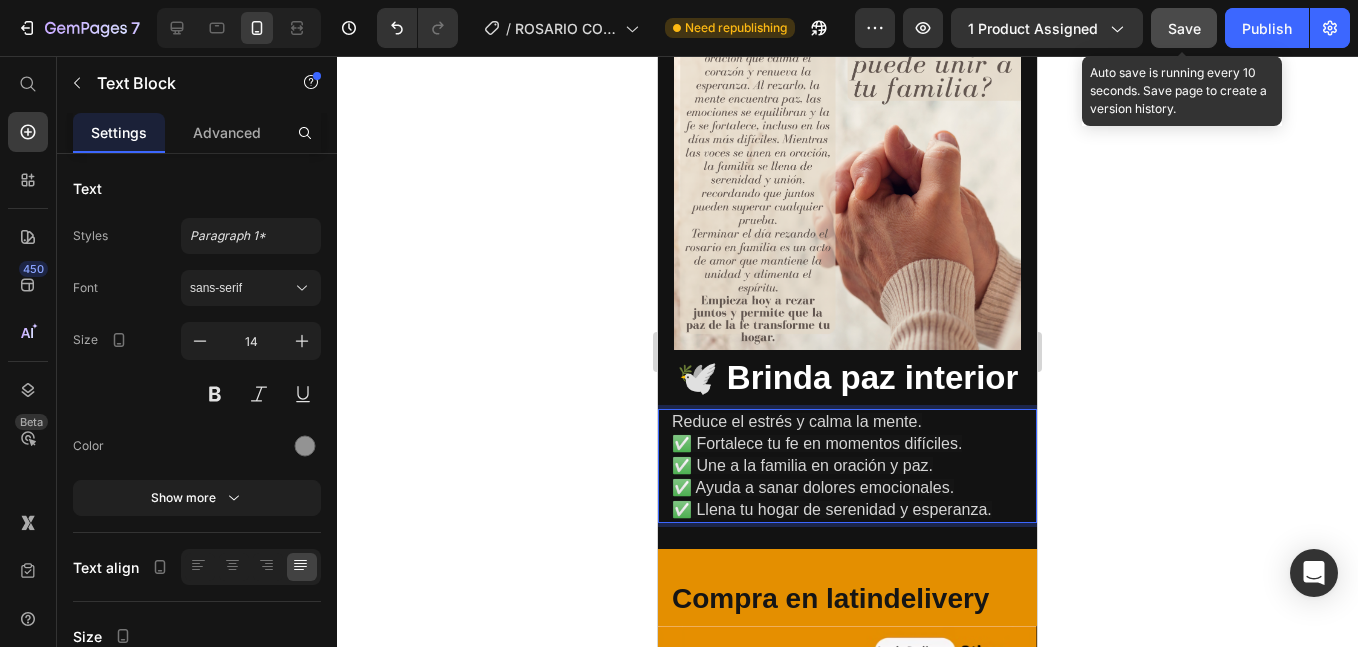 click on "✅ Ayuda a sanar dolores emocionales." at bounding box center (813, 487) 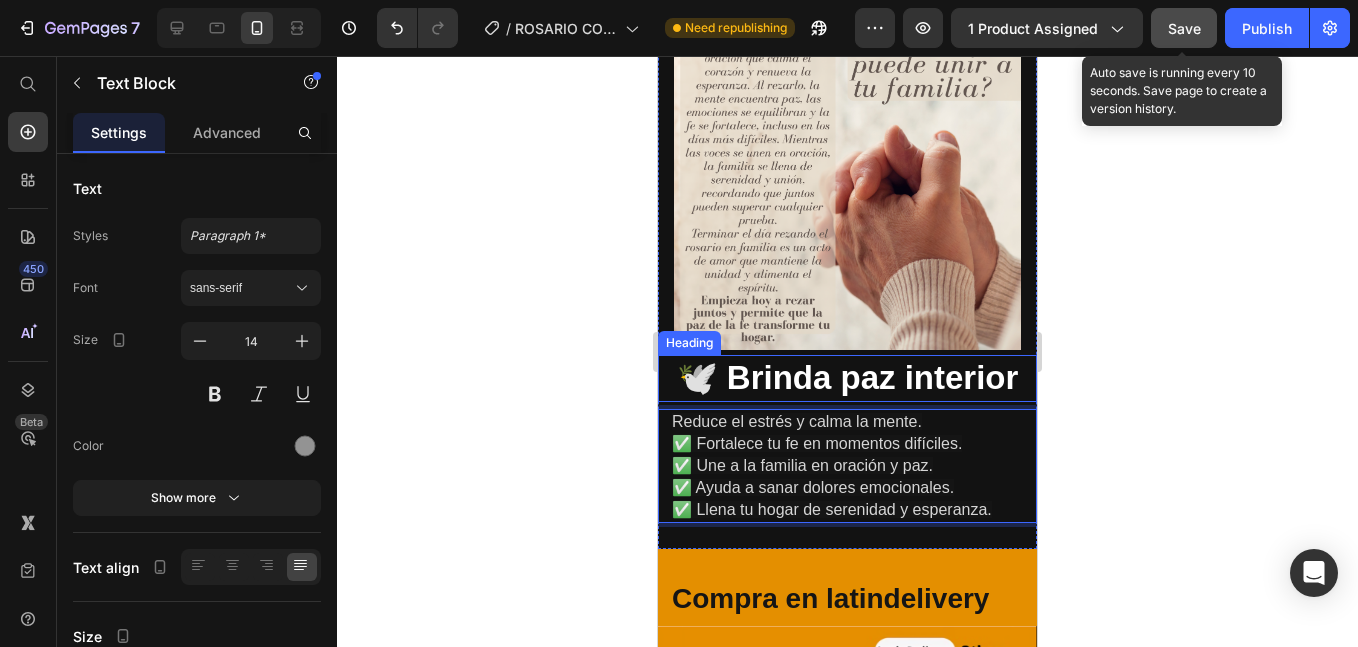 click on "🕊️ Brinda paz interior" at bounding box center (847, 378) 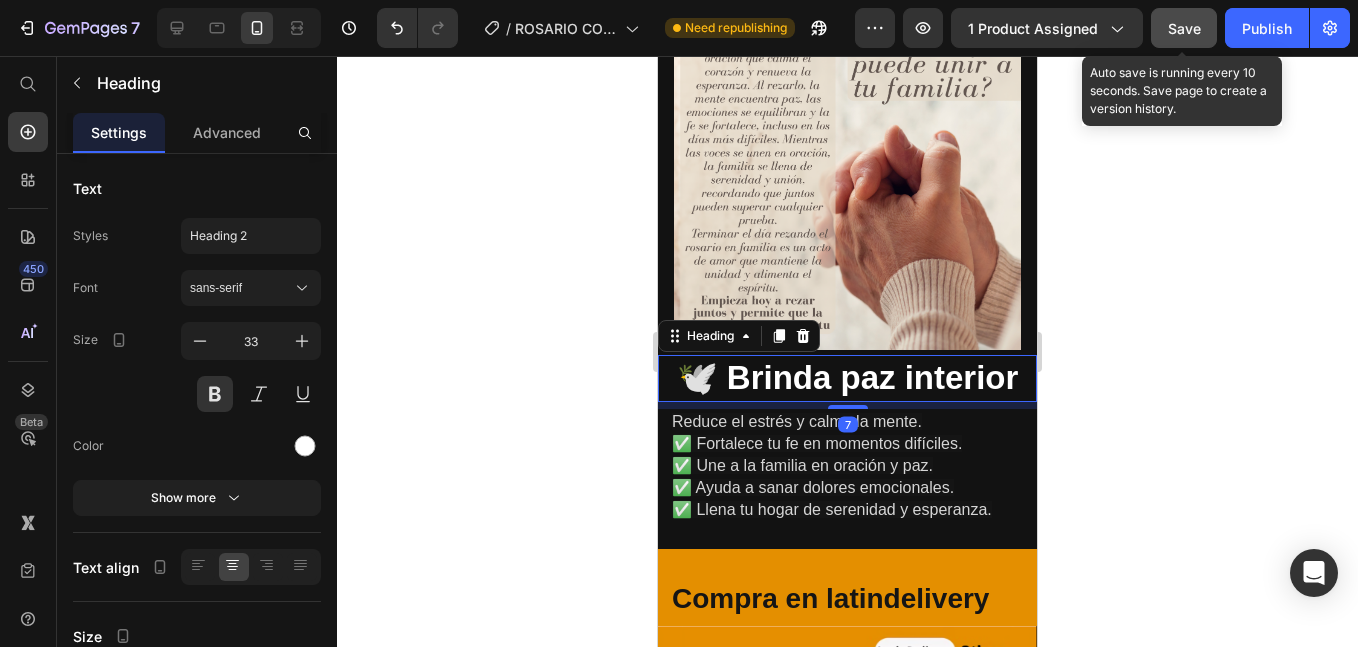 click on "🕊️ Brinda paz interior" at bounding box center (847, 378) 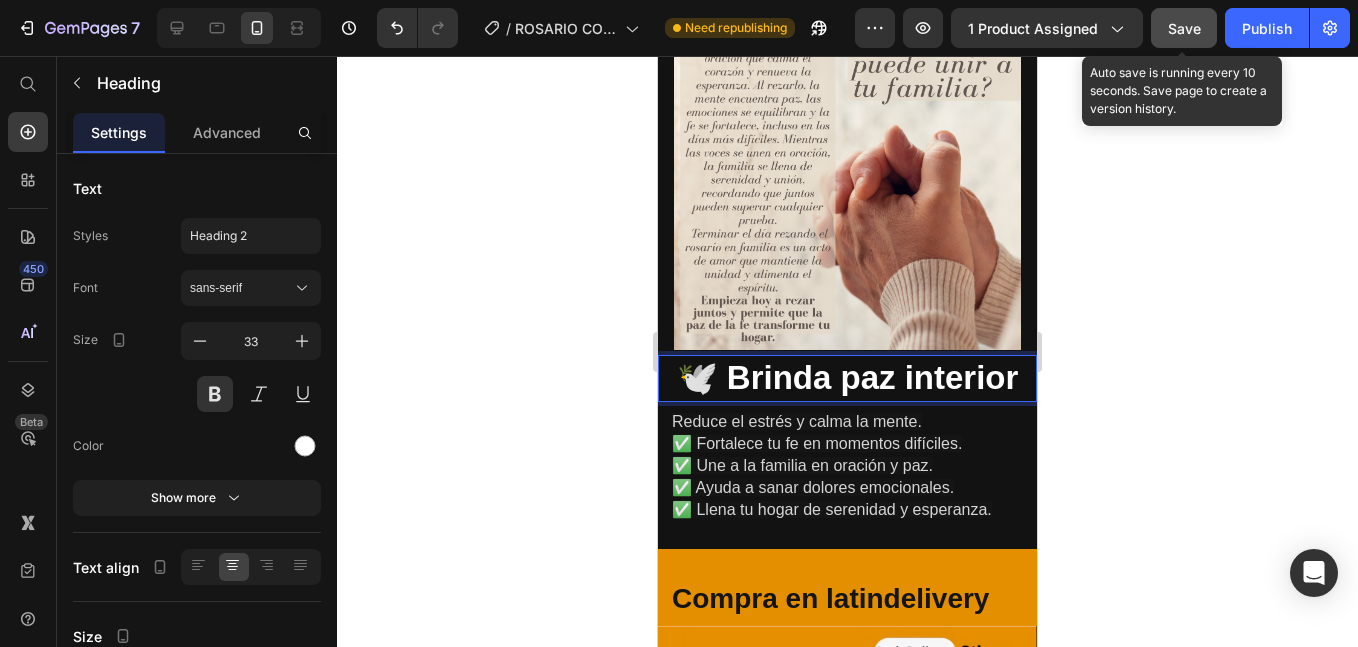 click on "🕊️ Brinda paz interior" at bounding box center [847, 378] 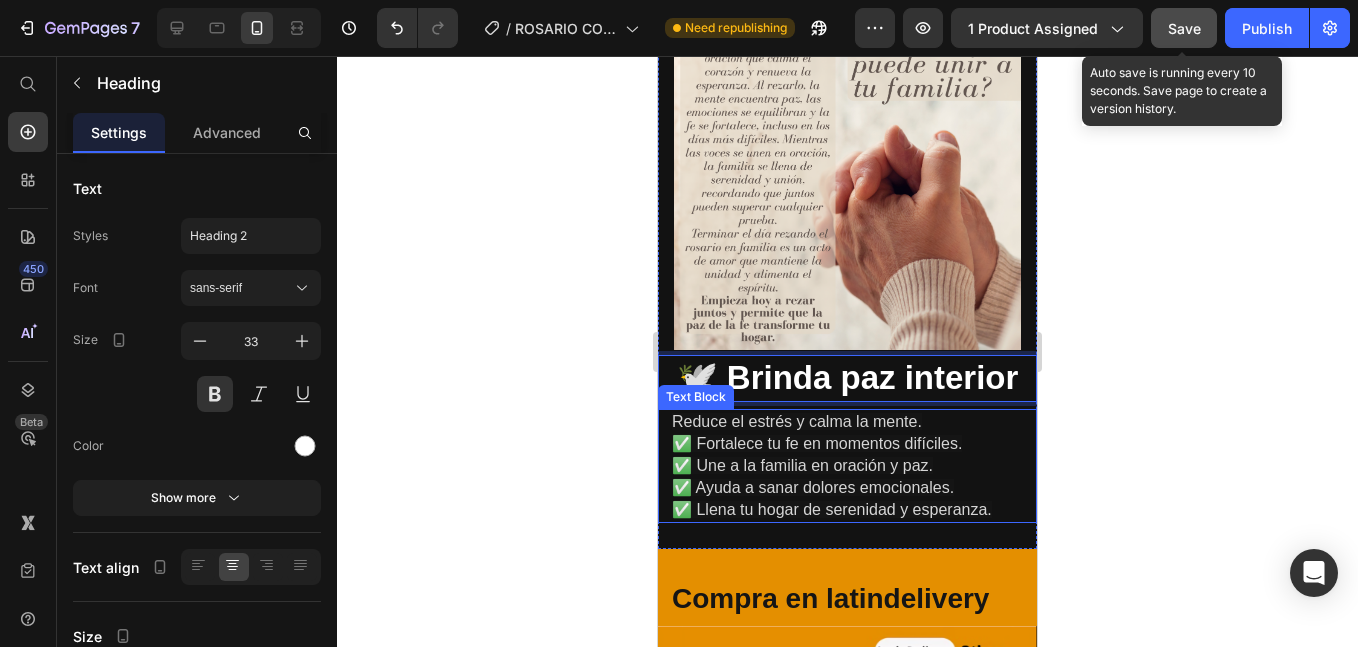 click on "✅ Ayuda a sanar dolores emocionales." at bounding box center [813, 487] 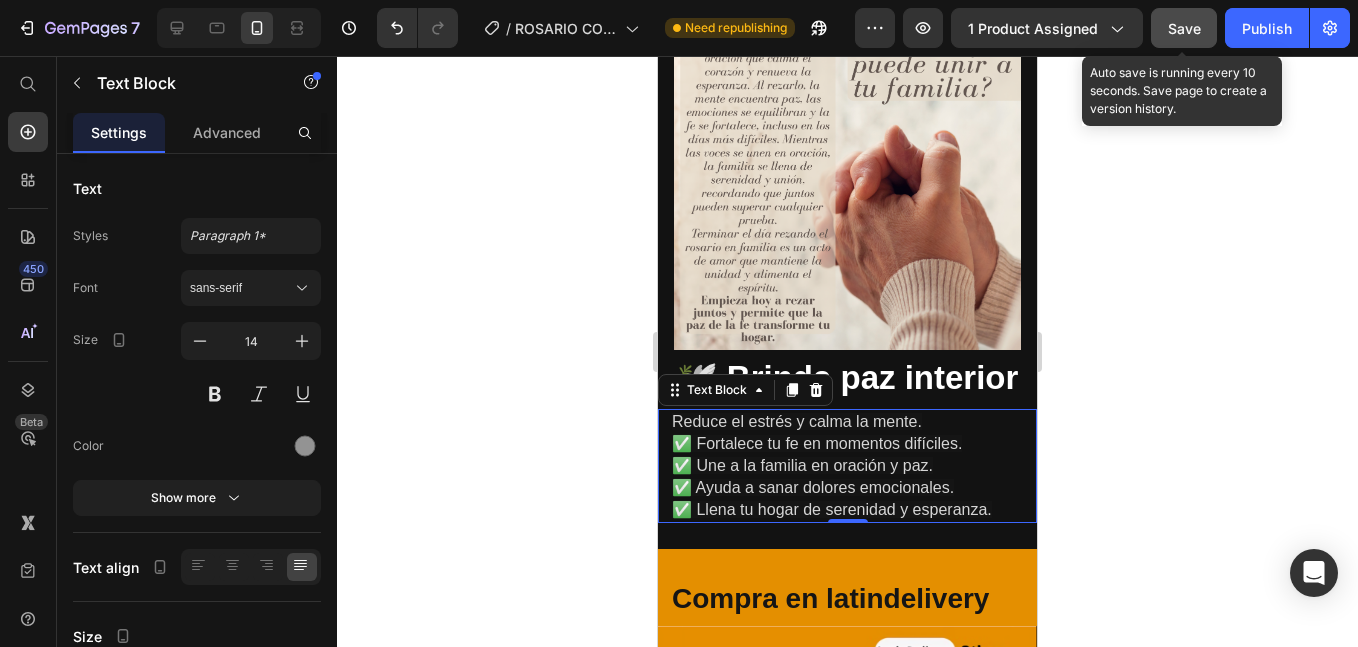 scroll, scrollTop: 5681, scrollLeft: 0, axis: vertical 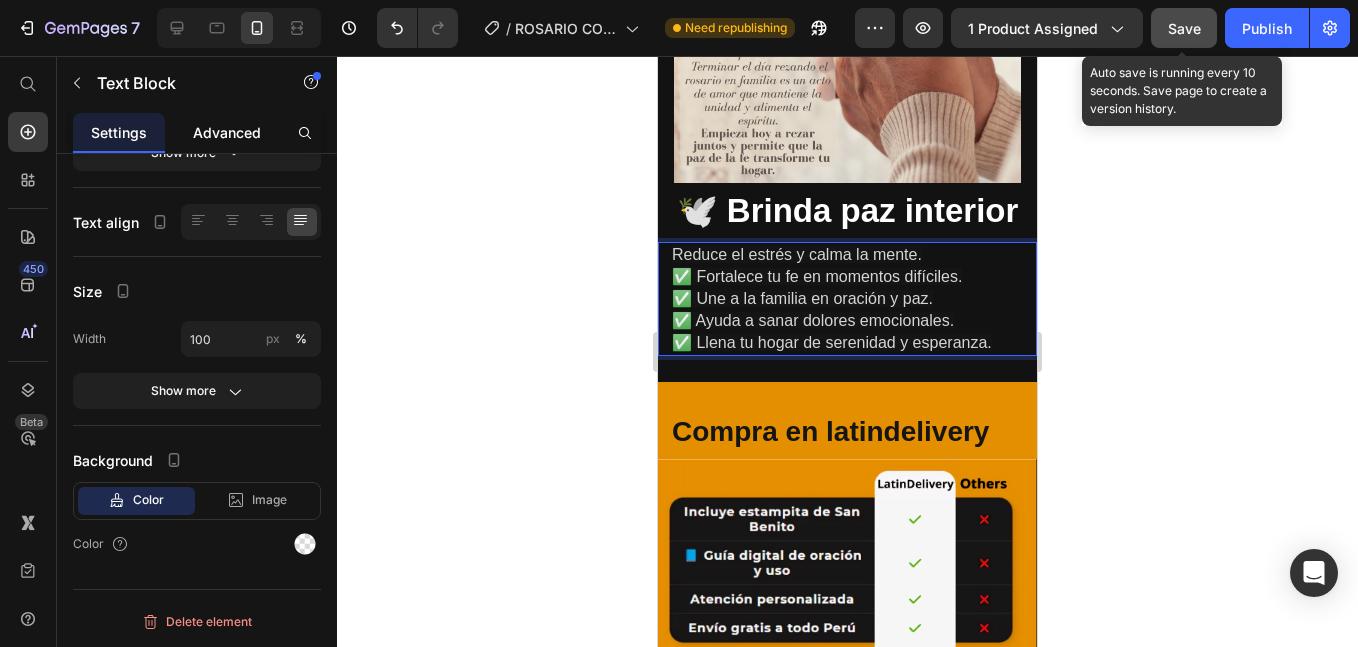 click on "Advanced" at bounding box center (227, 132) 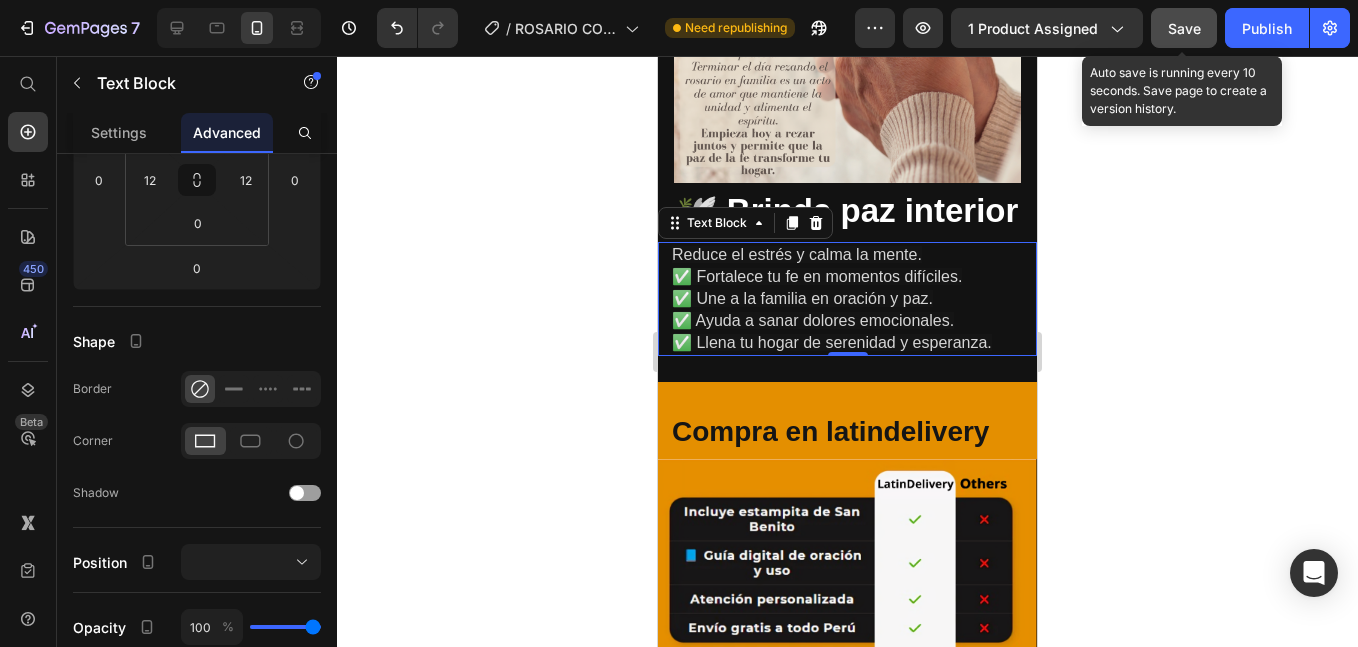 scroll, scrollTop: 0, scrollLeft: 0, axis: both 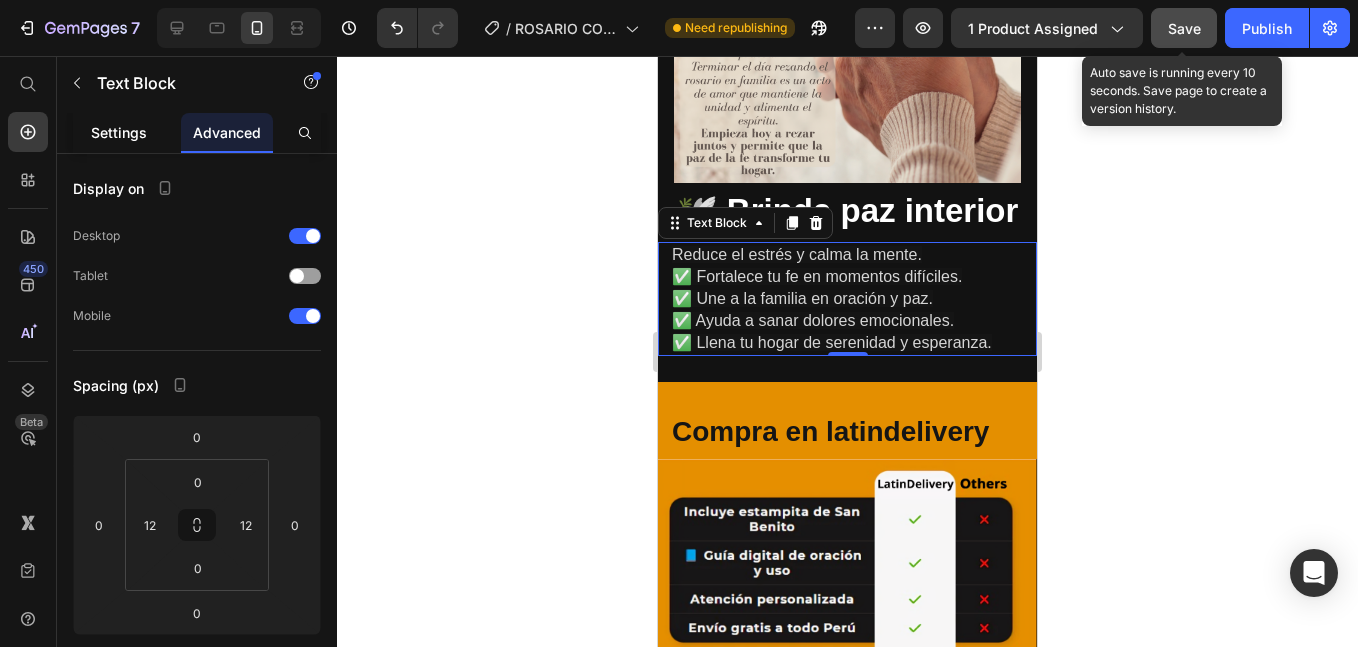 click on "Settings" at bounding box center [119, 132] 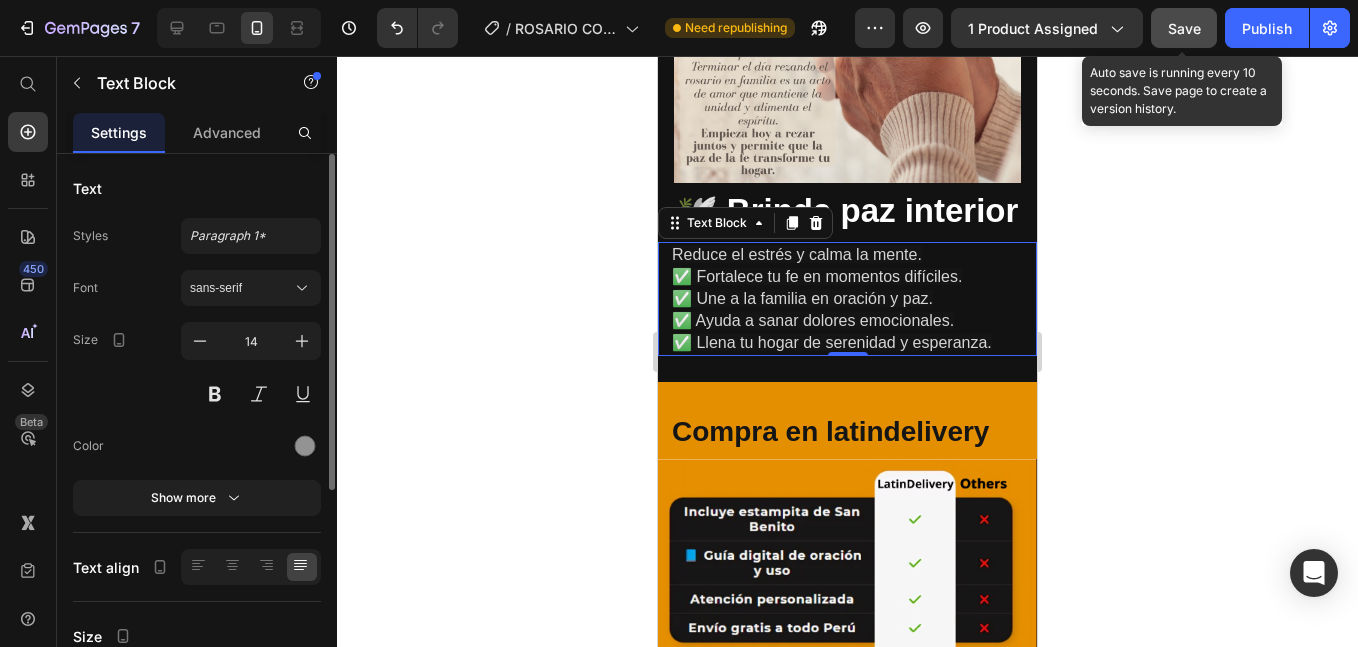 click on "Text Styles Paragraph 1* Font sans-serif Size 14 Color Show more Text align Size Width 100 px % Show more Background Color Image Video  Color" at bounding box center (197, 552) 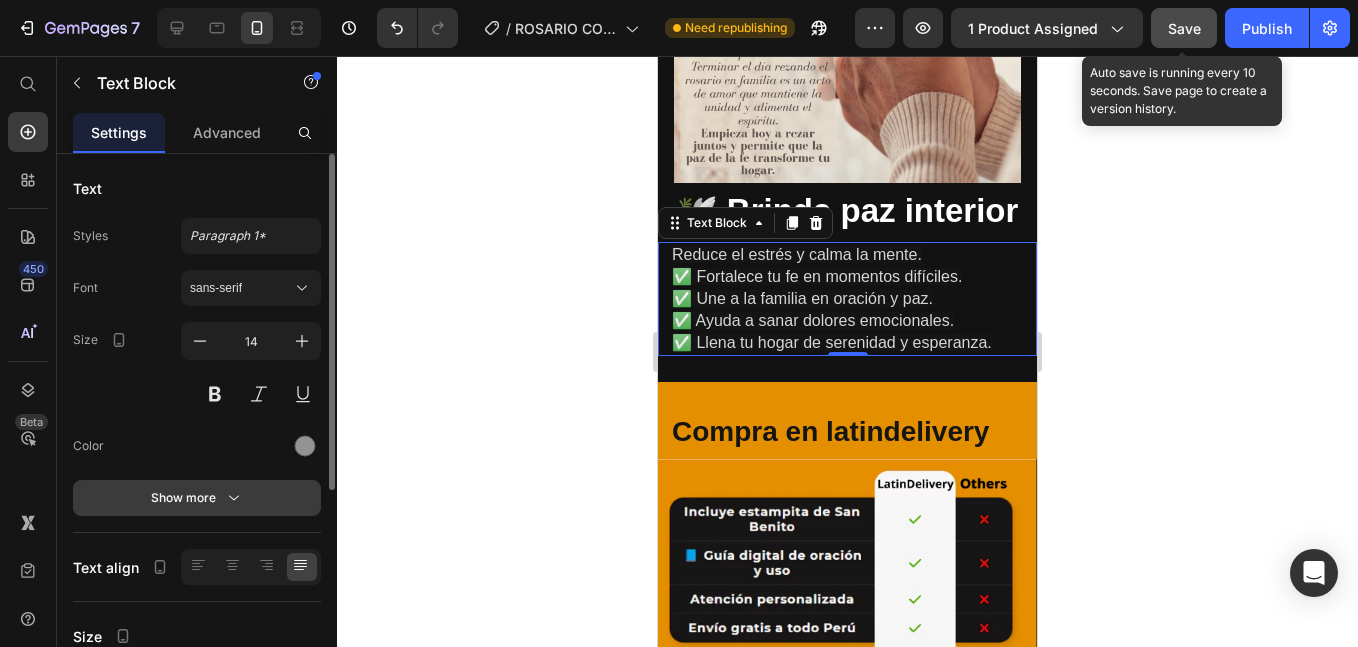 click on "Show more" at bounding box center (197, 498) 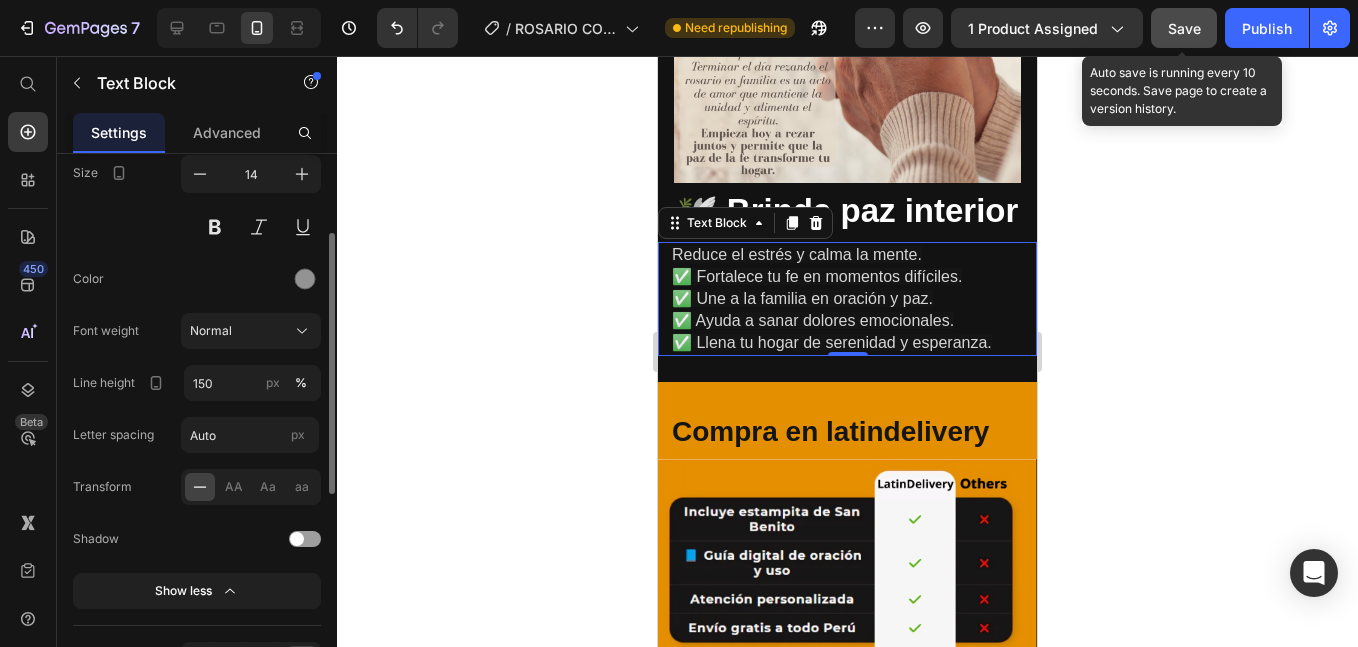 scroll, scrollTop: 501, scrollLeft: 0, axis: vertical 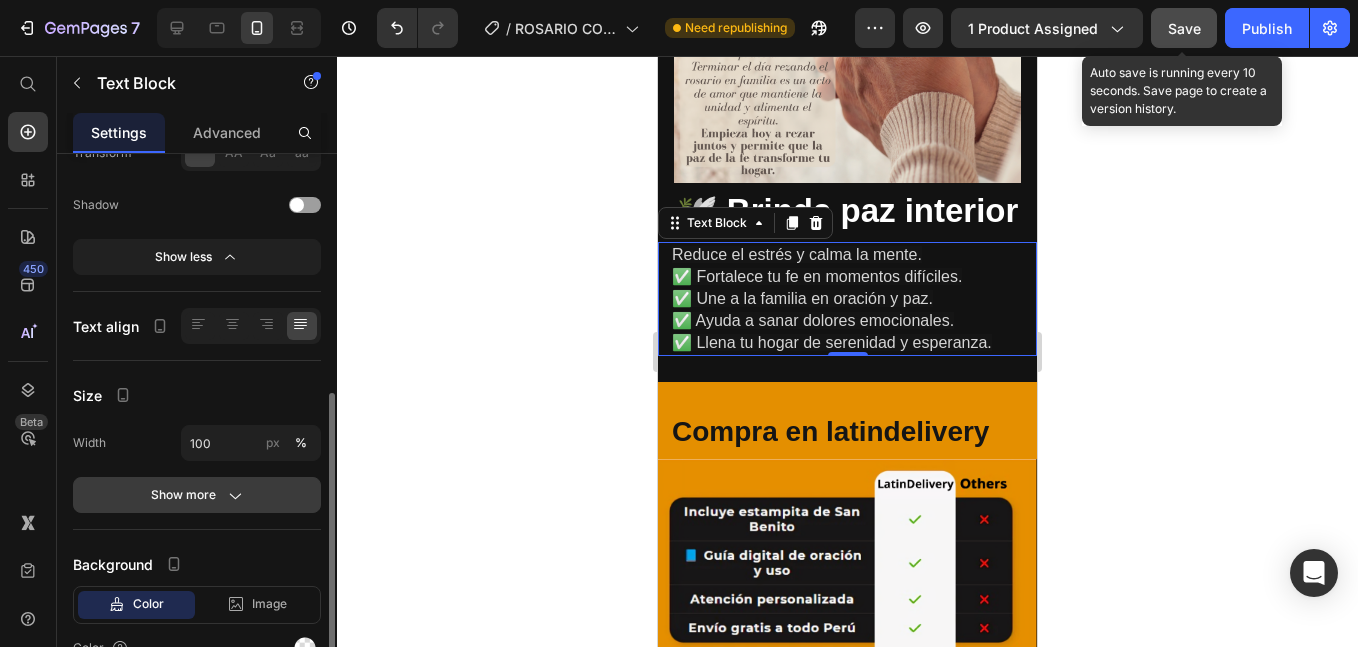 click on "Show more" 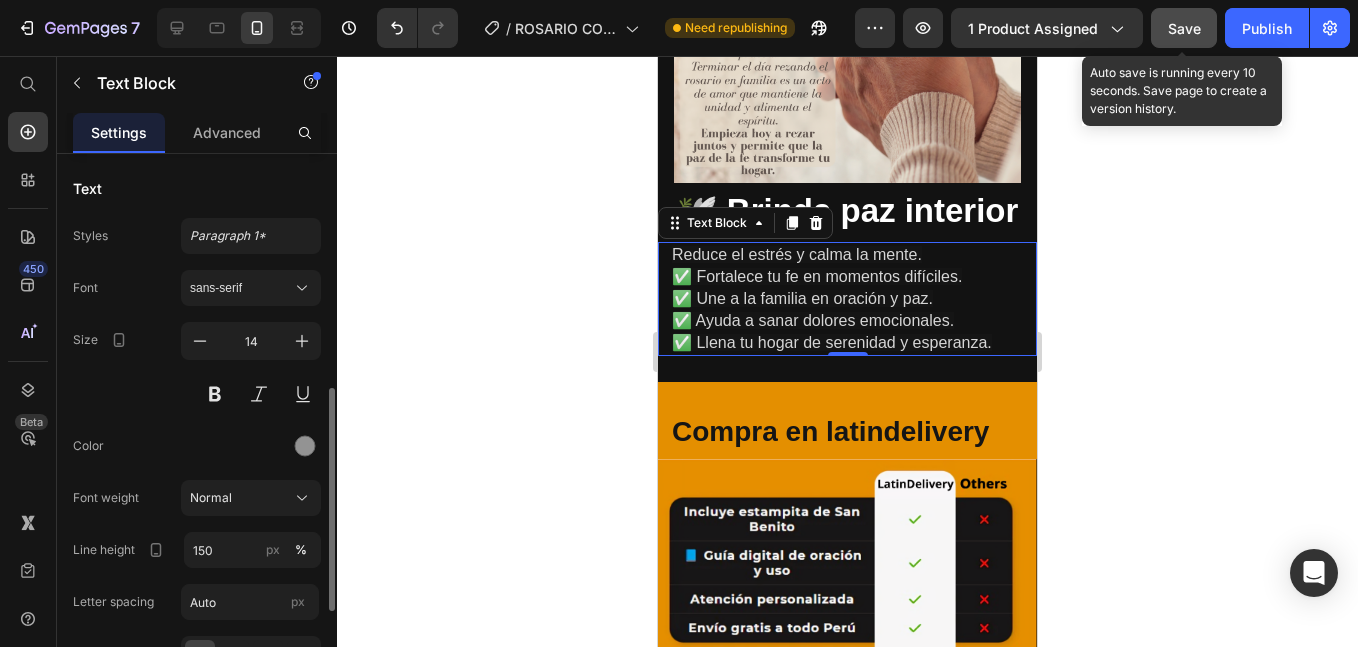 scroll, scrollTop: 167, scrollLeft: 0, axis: vertical 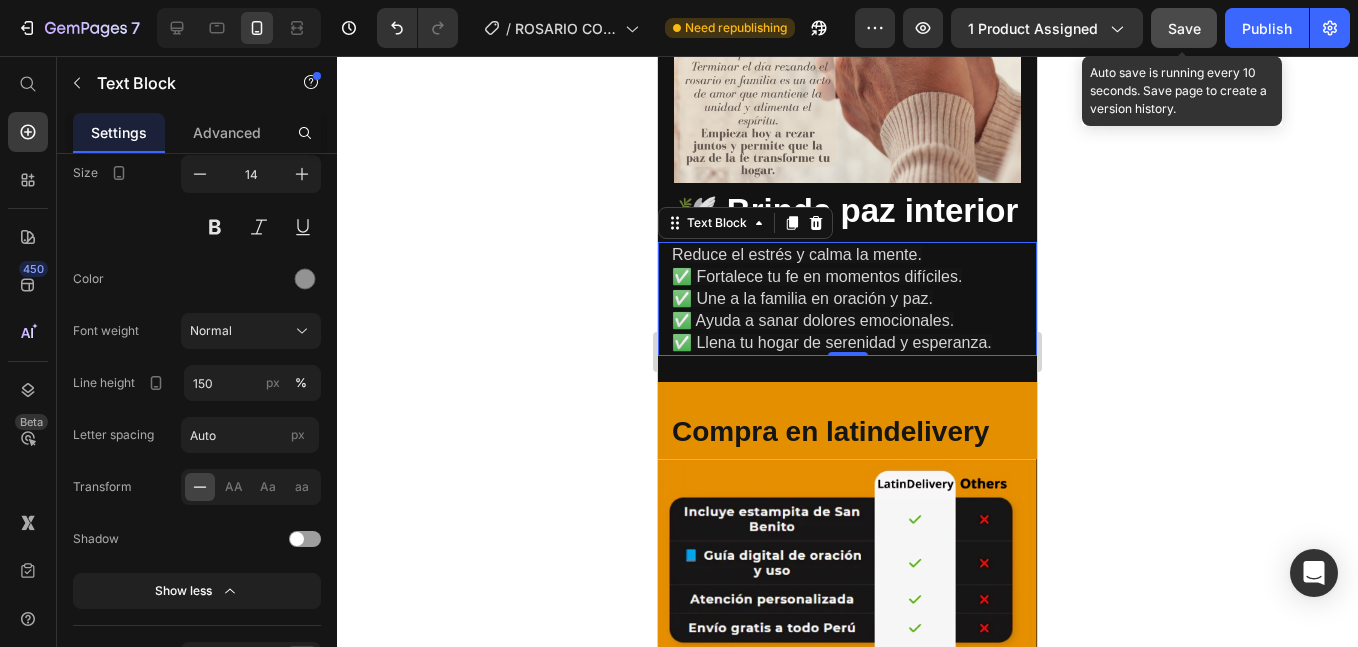click on "Save" 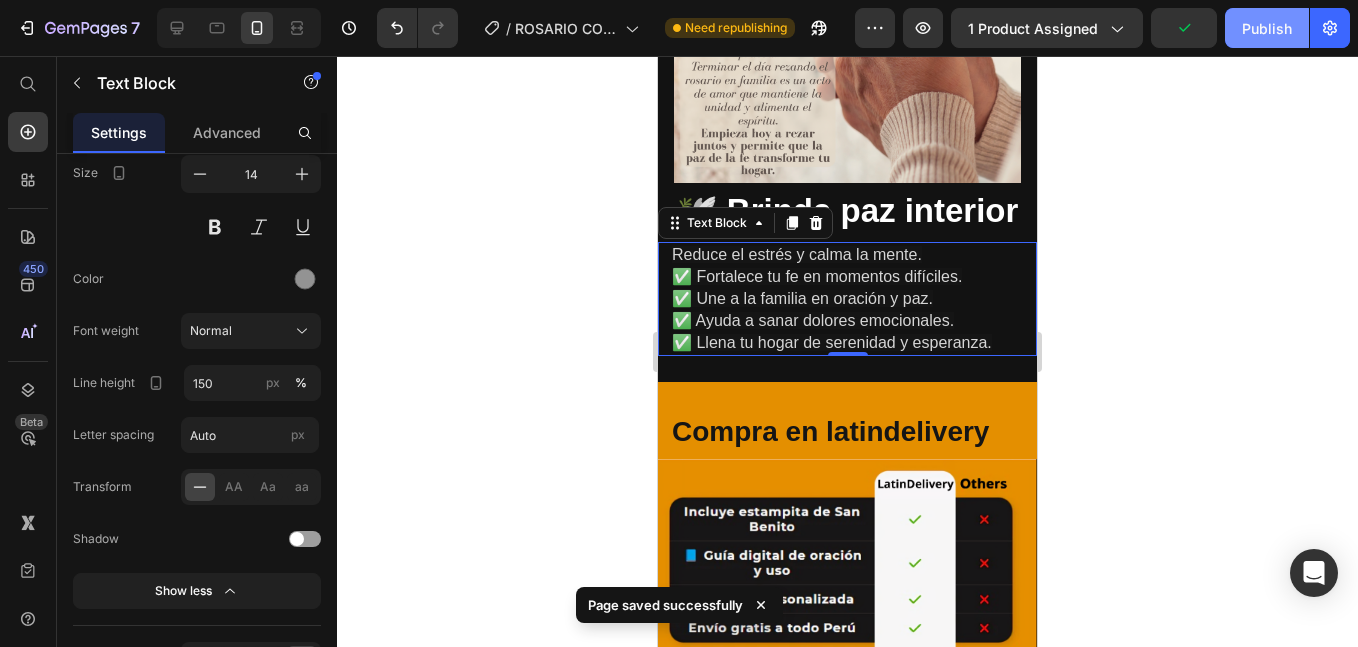 click on "Publish" 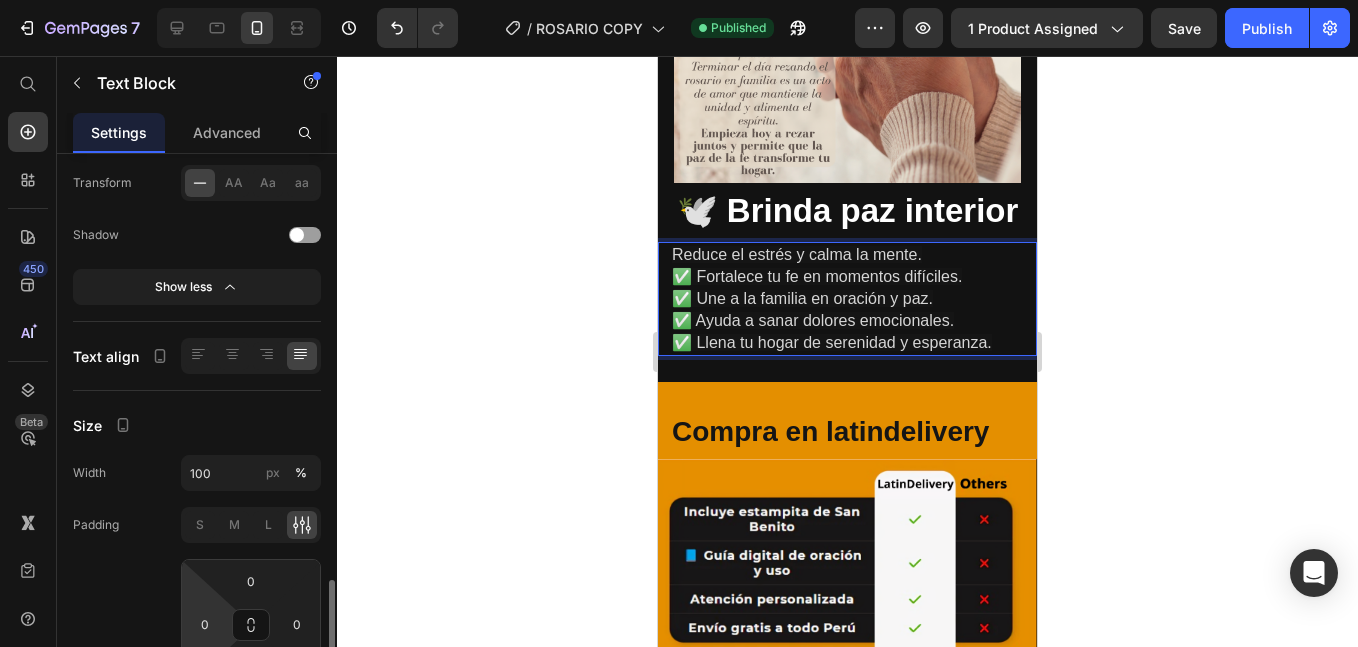 scroll, scrollTop: 638, scrollLeft: 0, axis: vertical 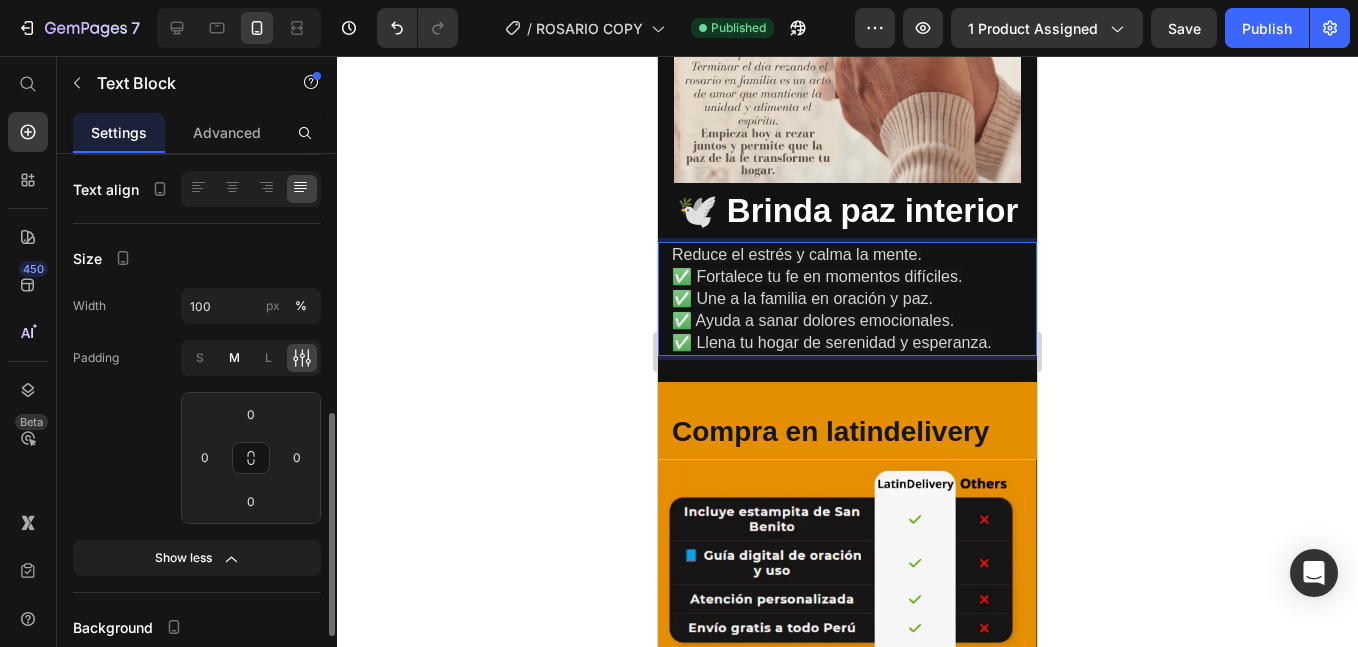 click on "M" 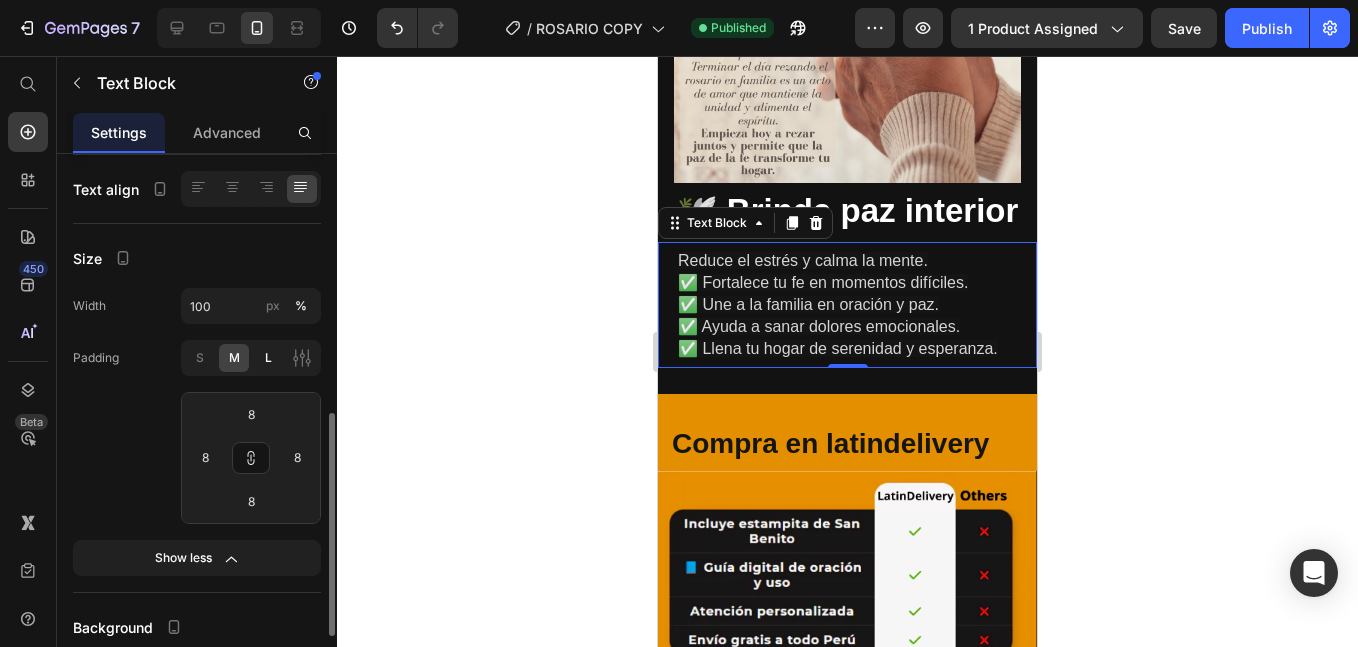 click on "L" 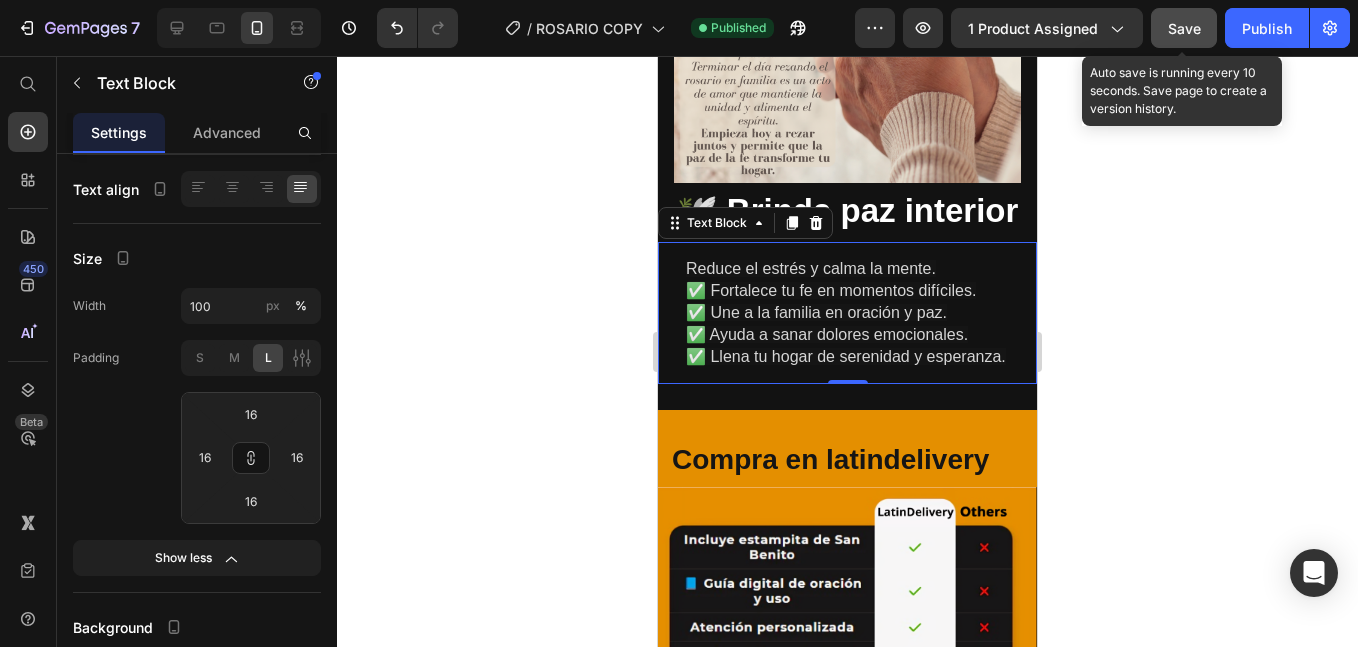 click on "Save" 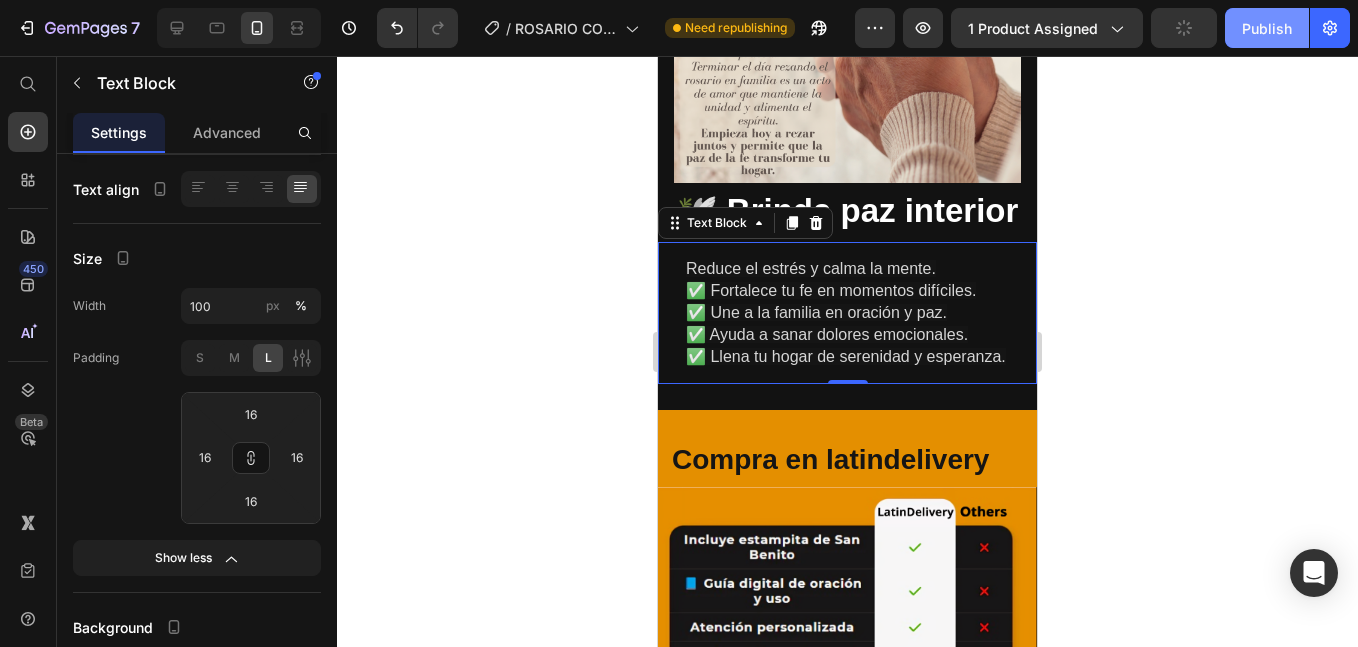 click on "Publish" 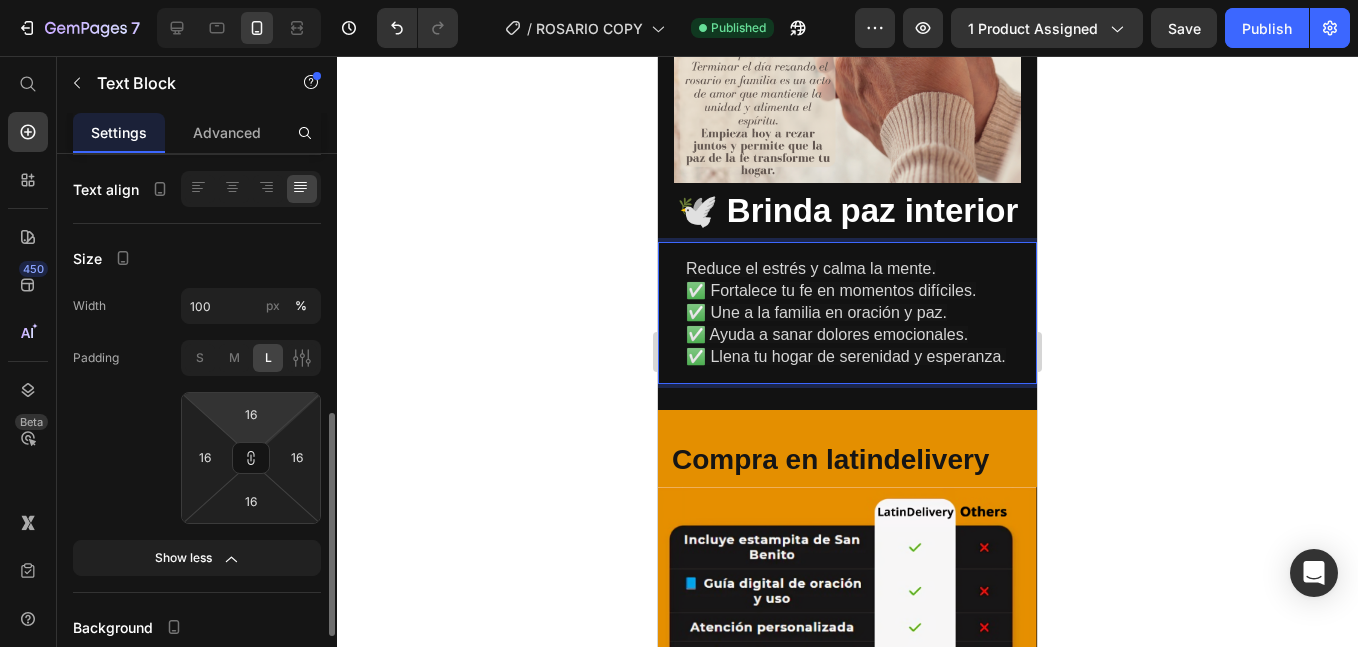 scroll, scrollTop: 805, scrollLeft: 0, axis: vertical 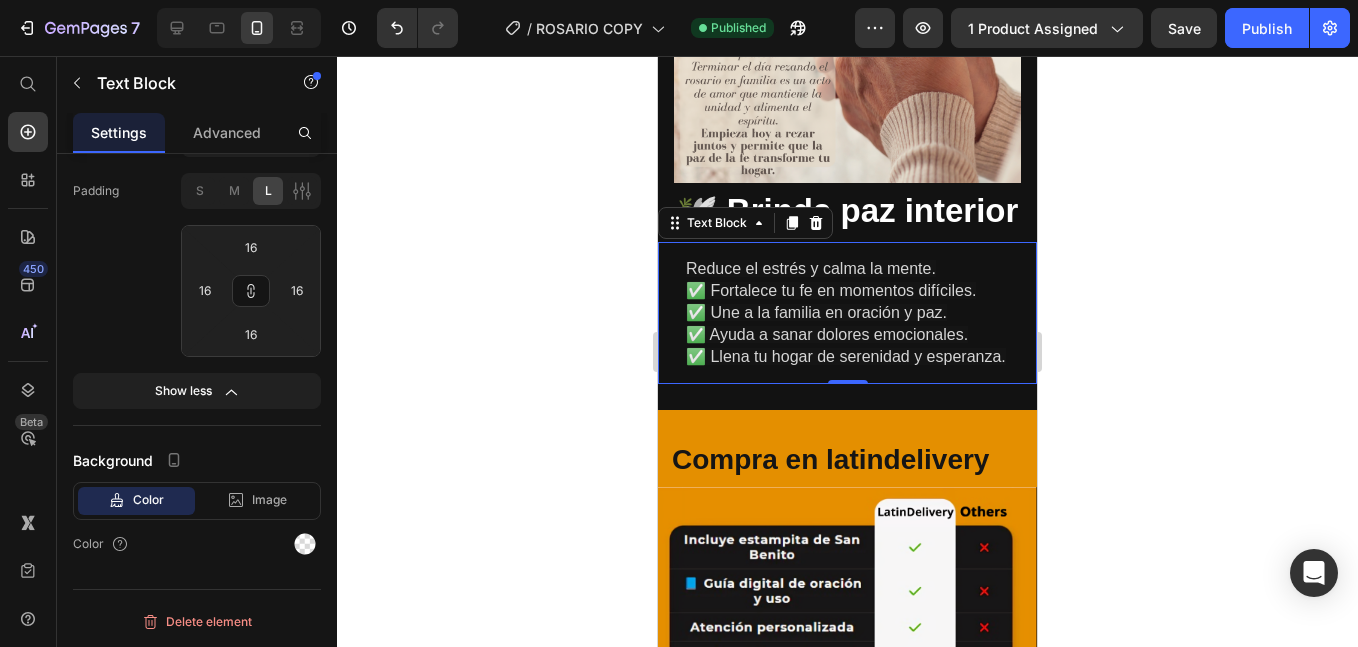 click on "Text Block" 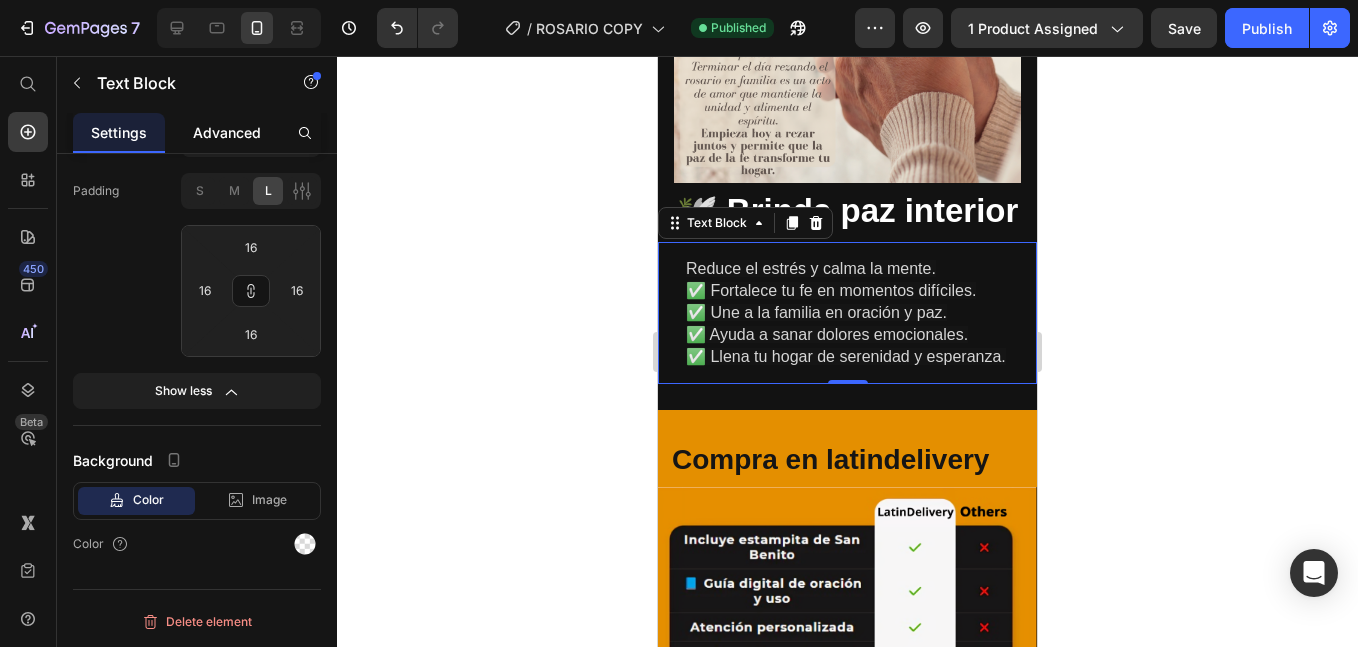 click on "Advanced" at bounding box center [227, 132] 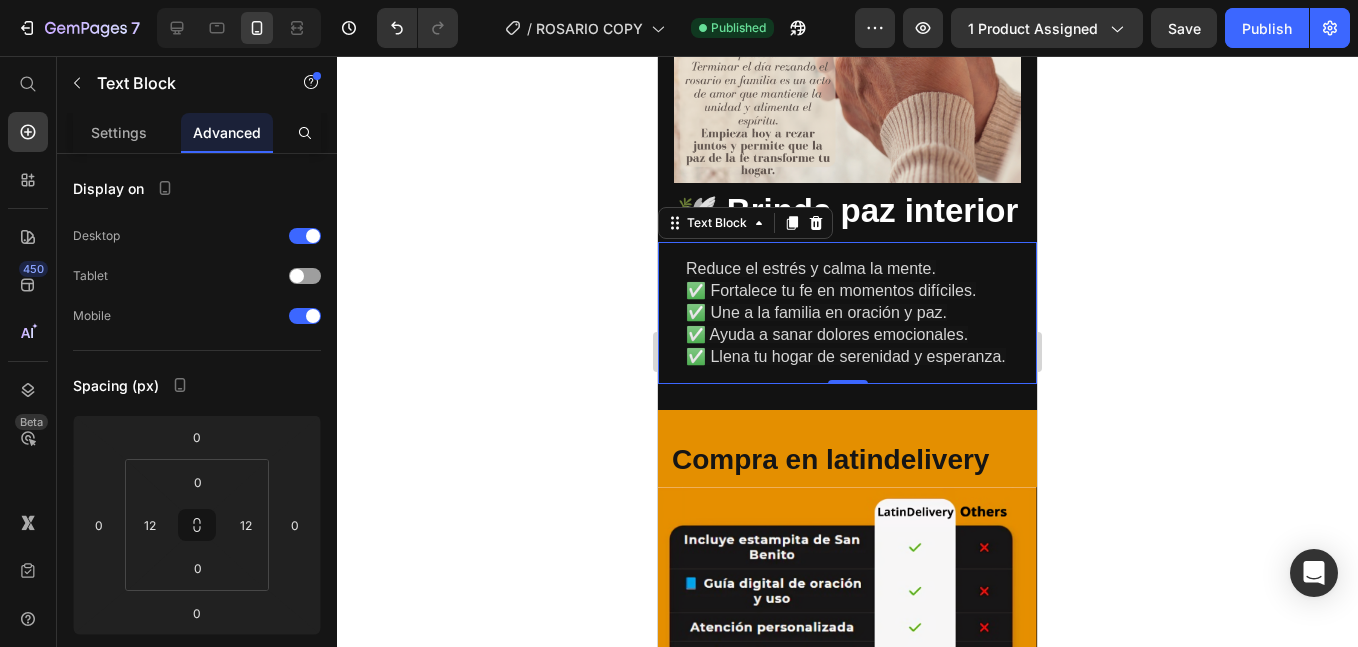 scroll, scrollTop: 0, scrollLeft: 0, axis: both 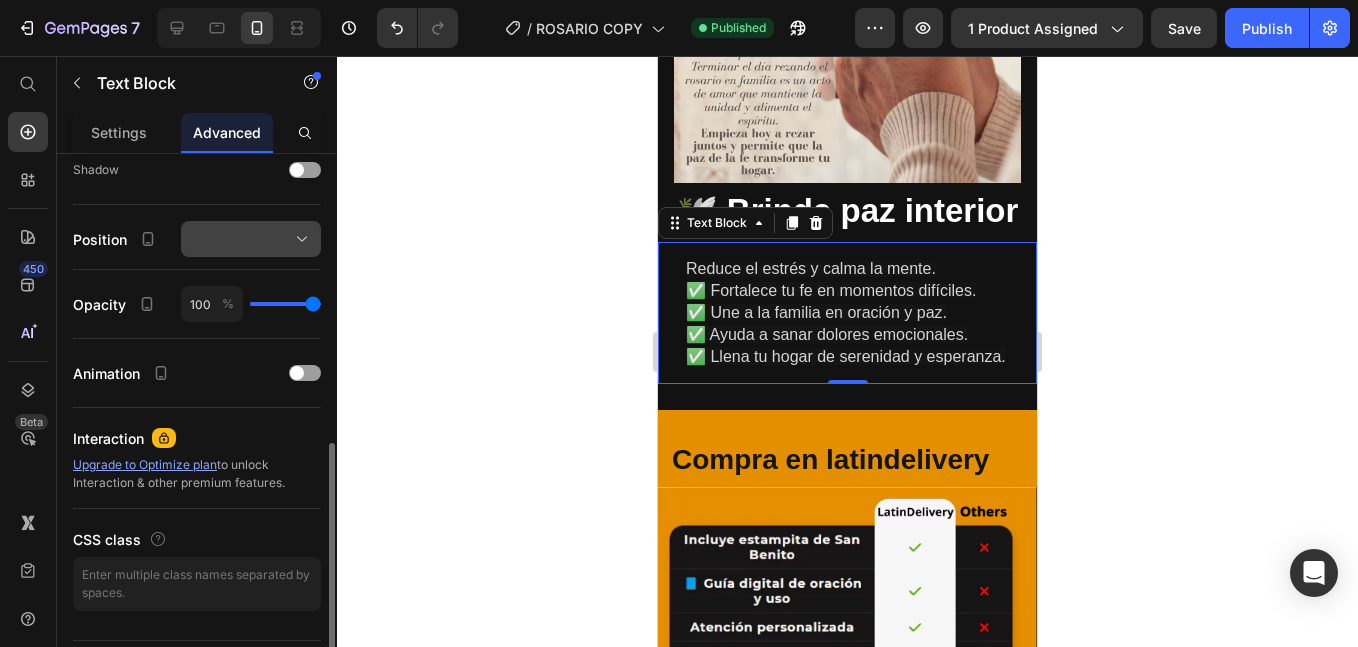 click at bounding box center (251, 239) 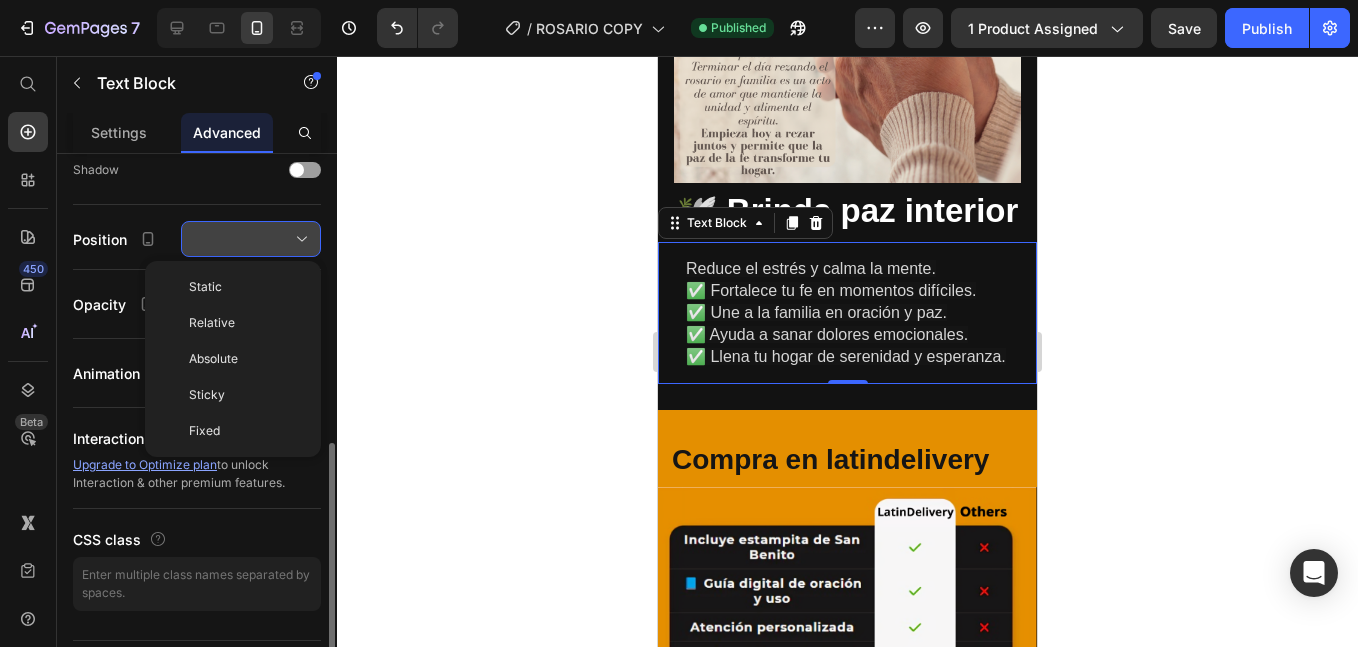 click at bounding box center [251, 239] 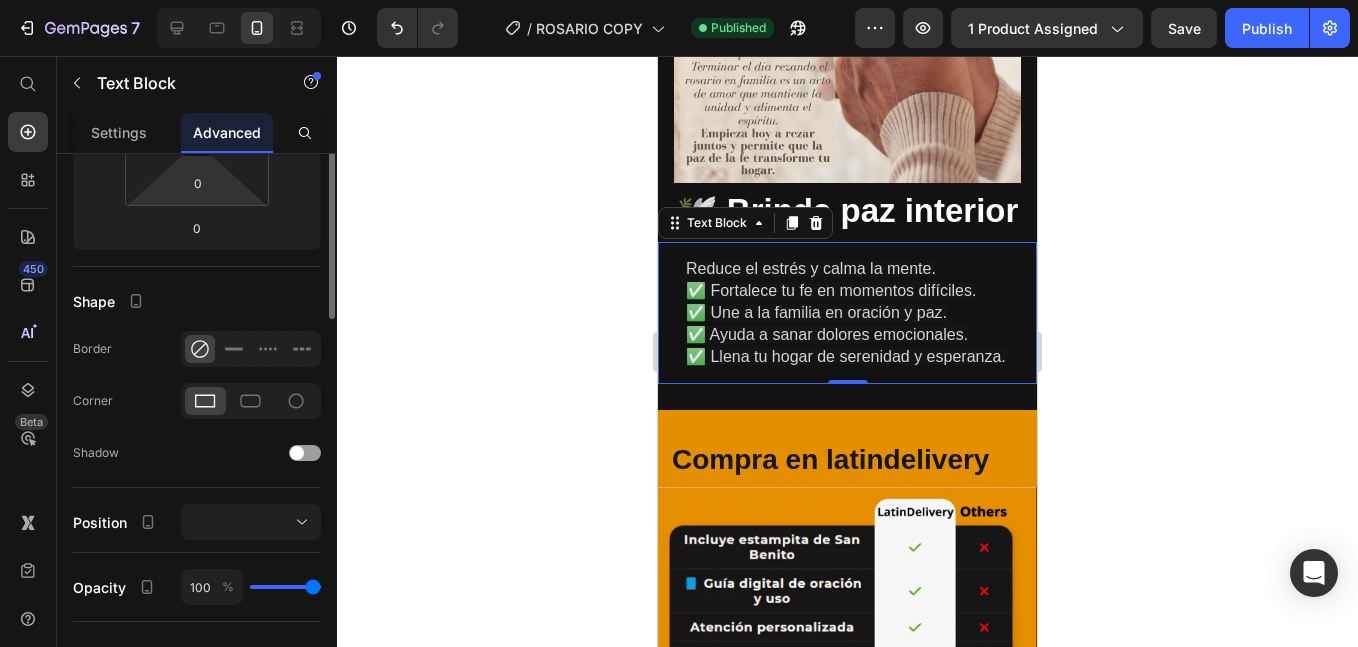 scroll, scrollTop: 218, scrollLeft: 0, axis: vertical 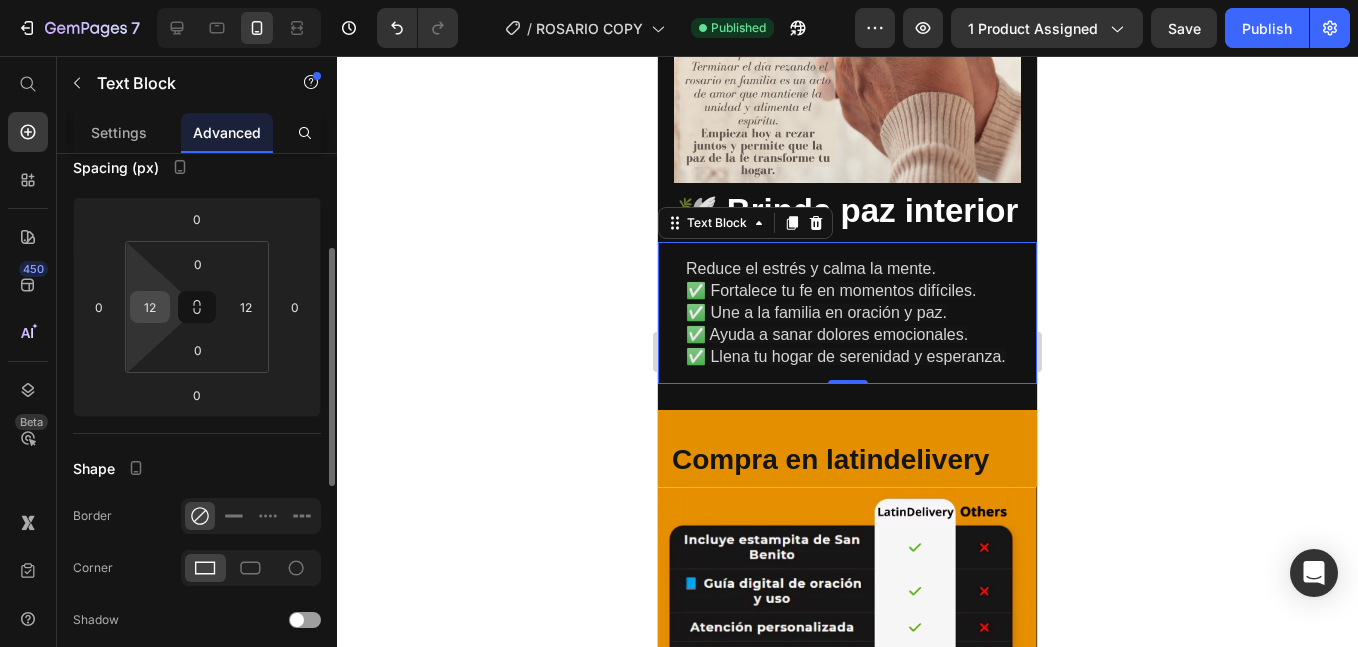 click on "12" at bounding box center (150, 307) 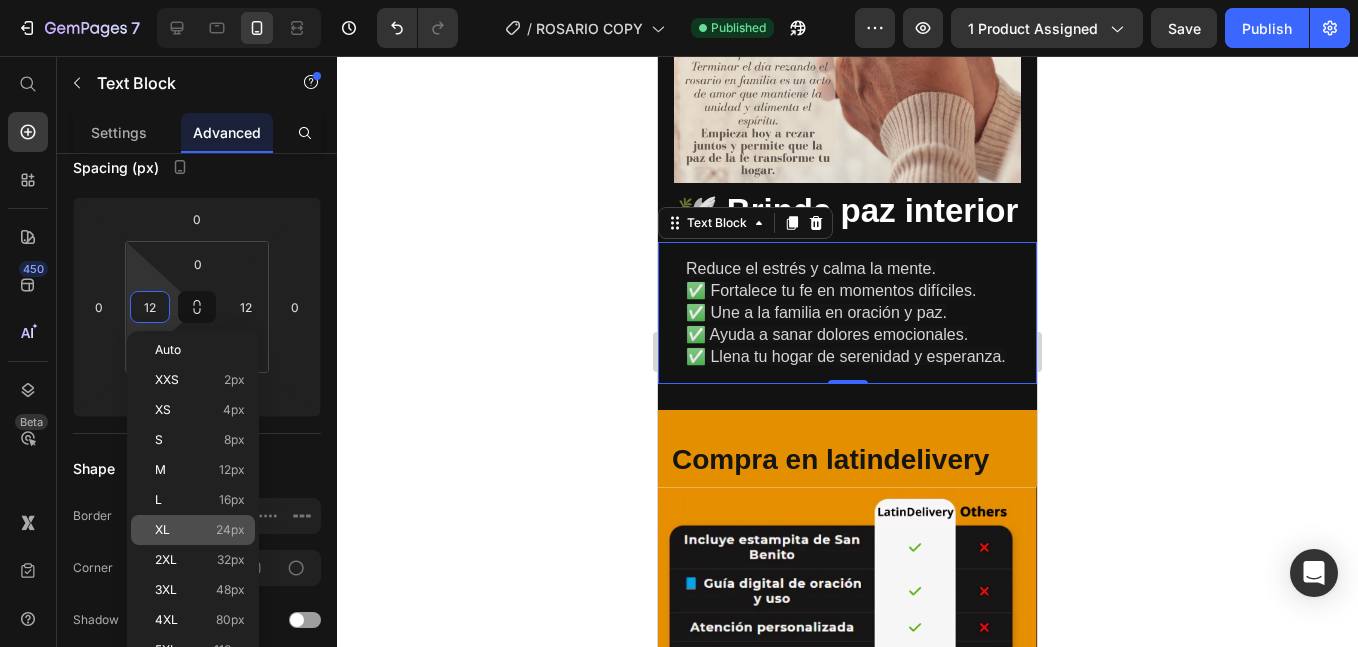 click on "XL" at bounding box center (162, 530) 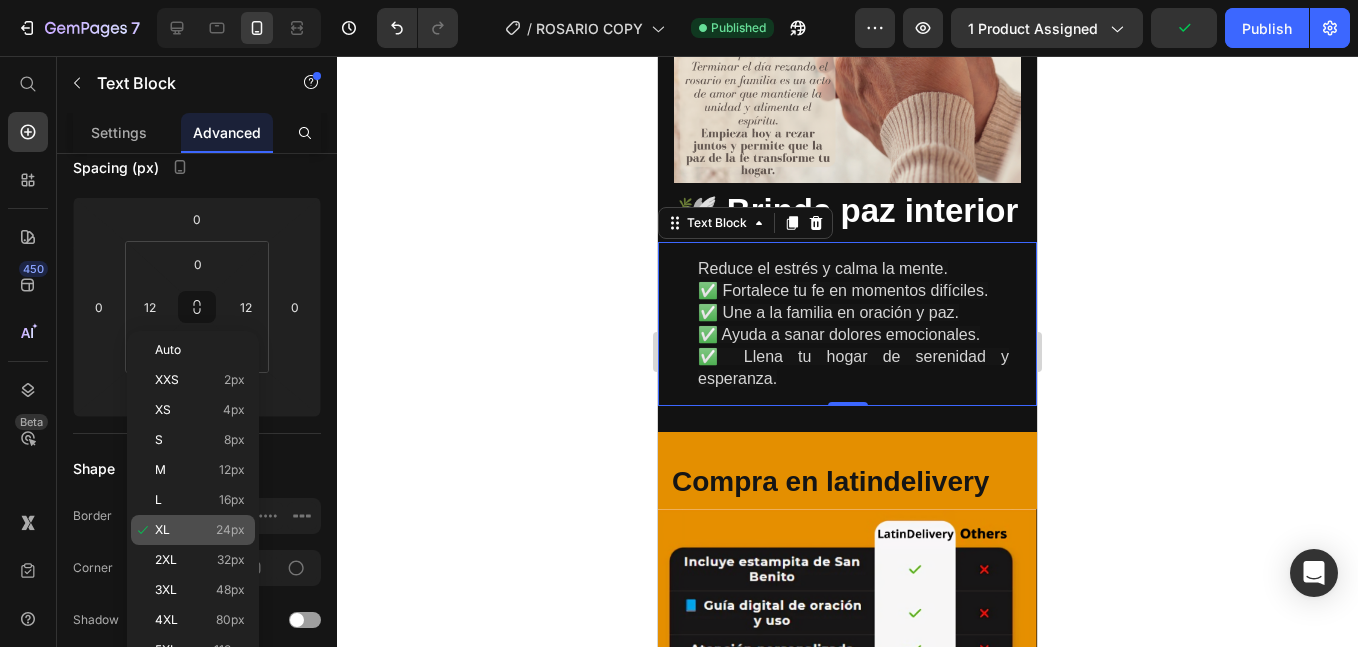 type on "24" 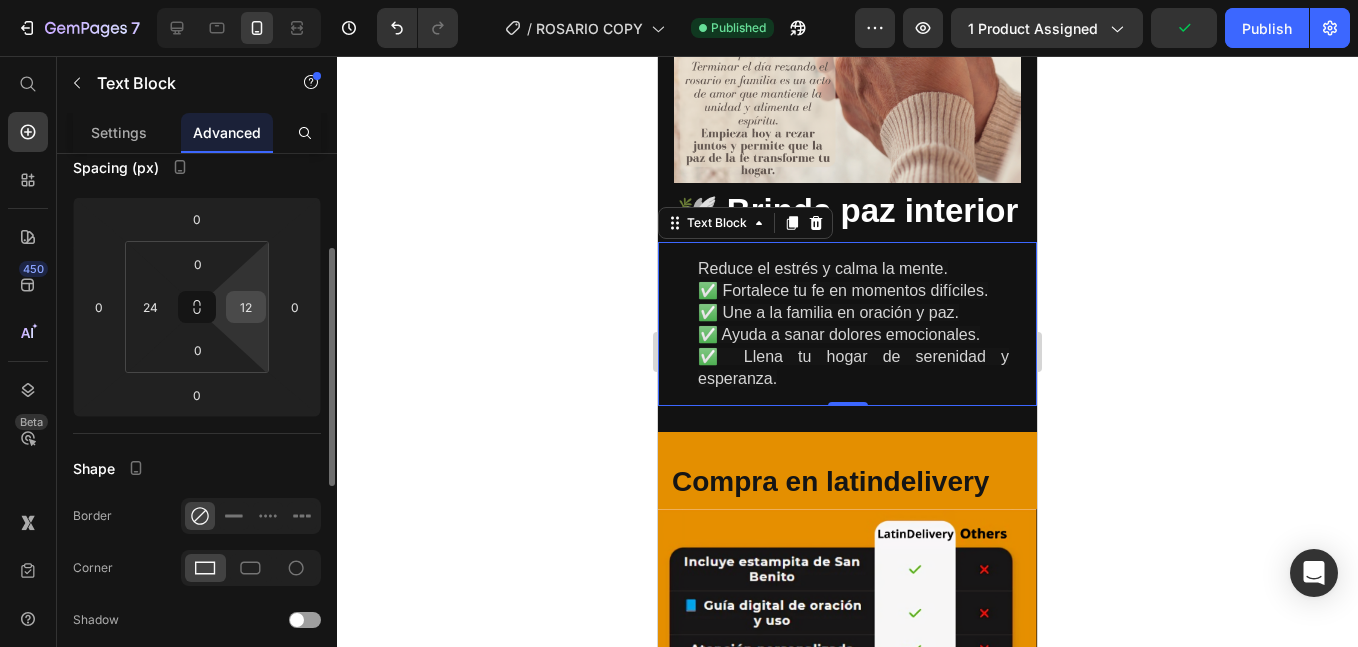 click on "12" at bounding box center (246, 307) 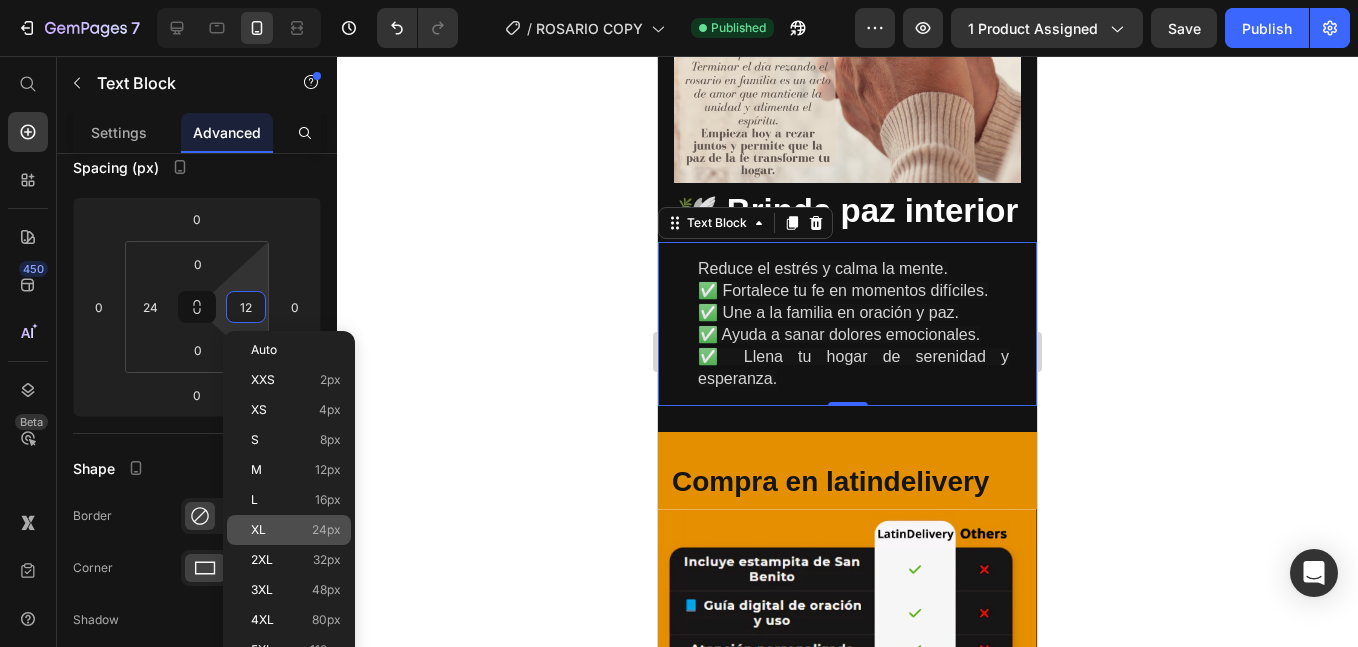 click on "XL" at bounding box center [258, 530] 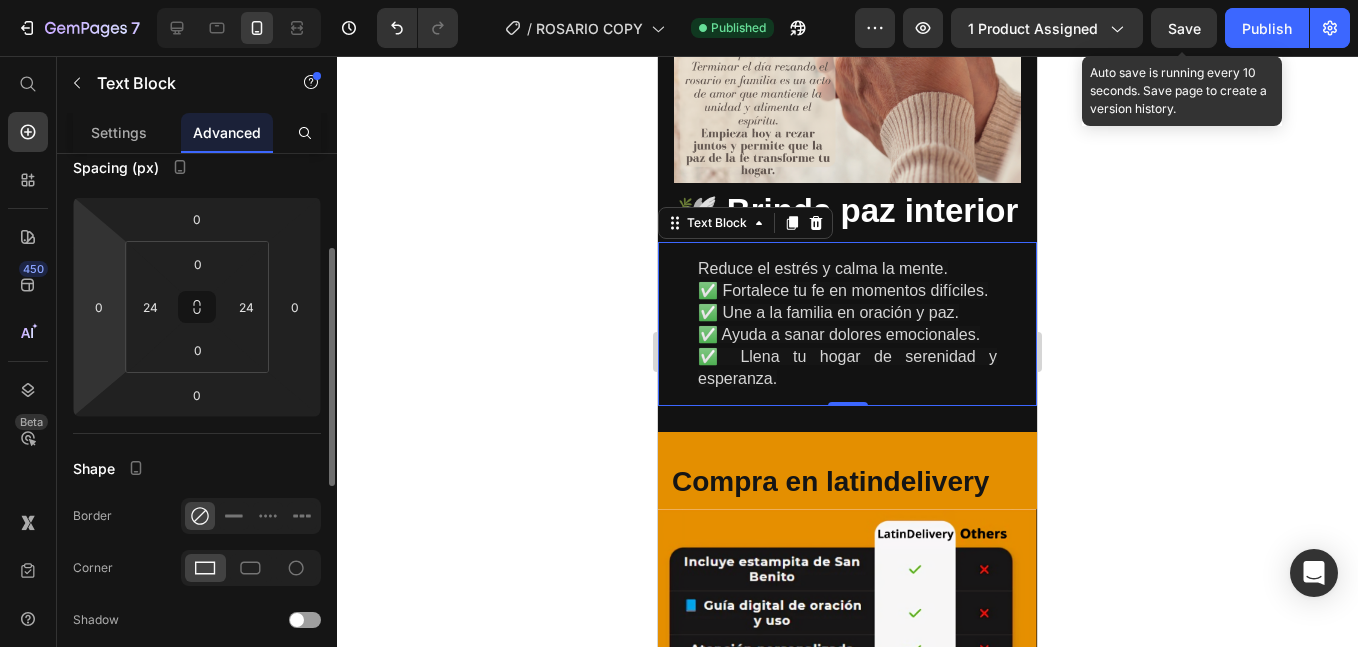 click on "Save" 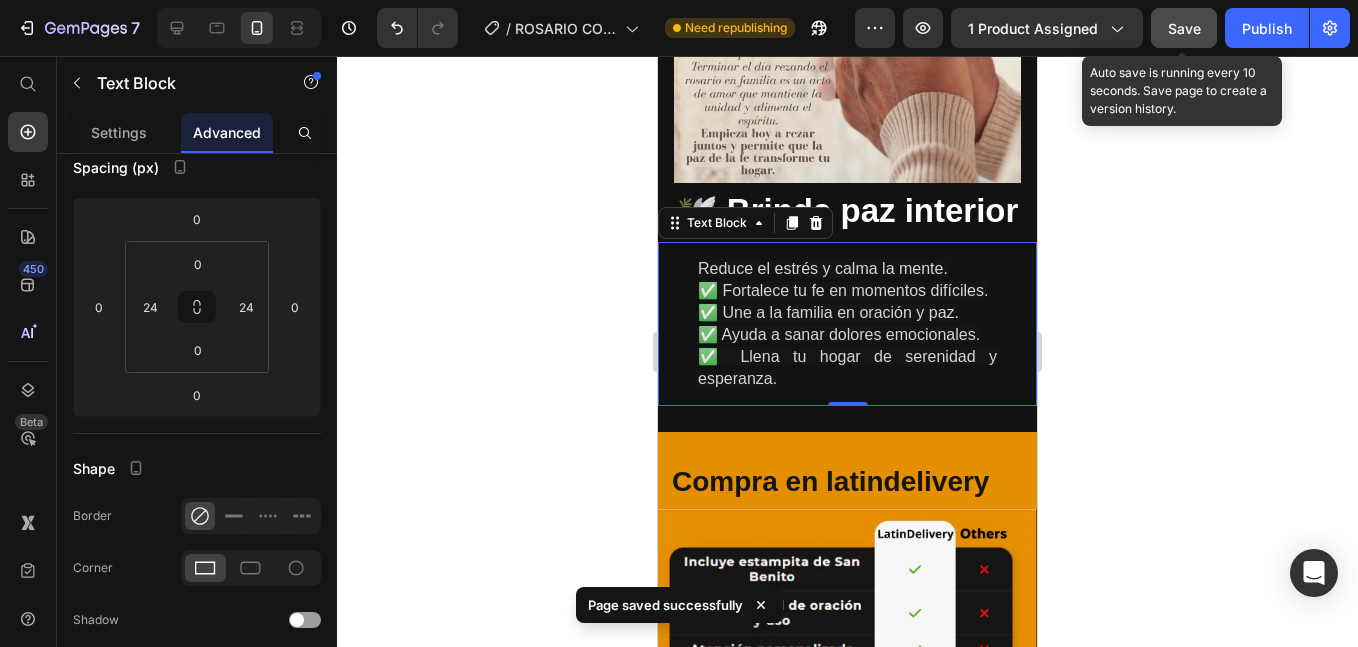 click on "Save" 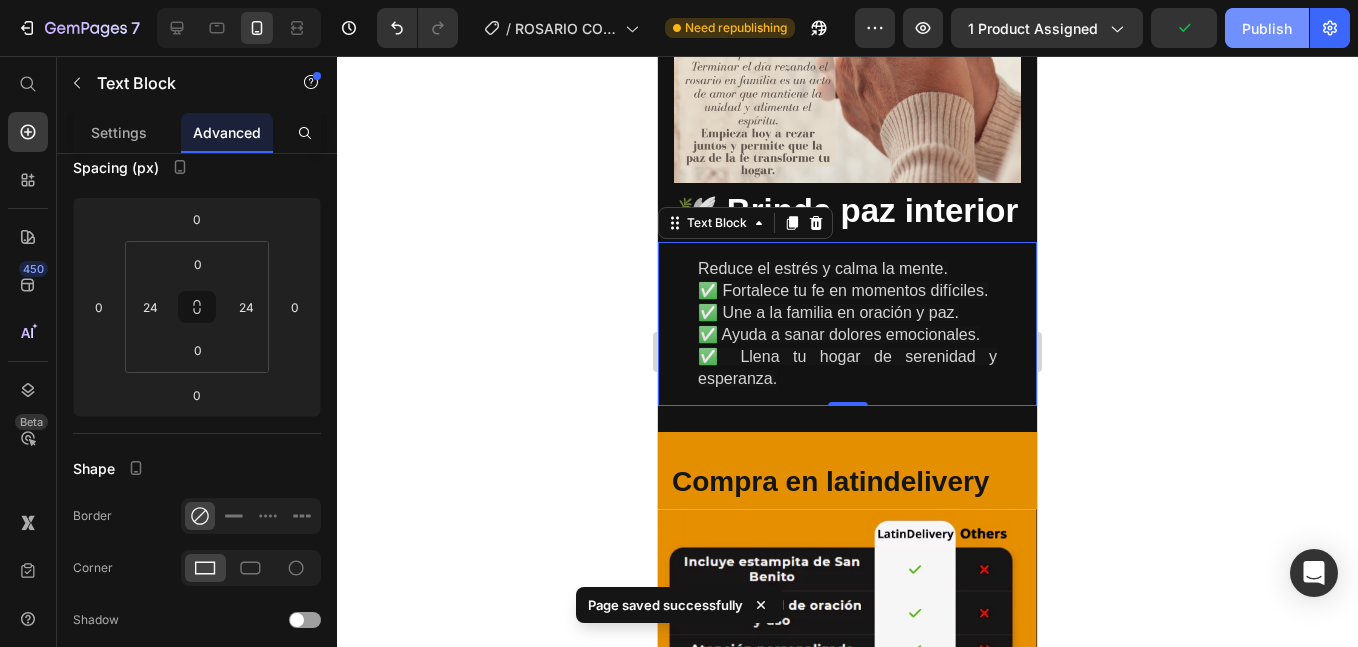 click on "Publish" 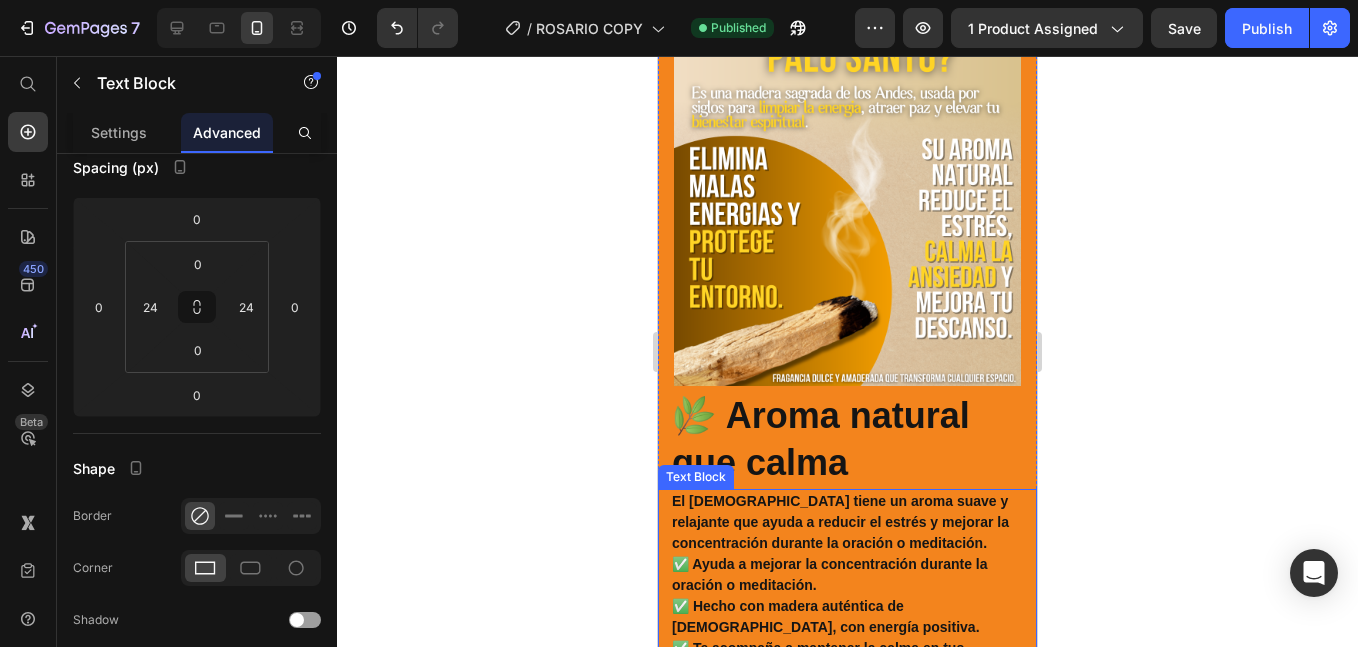 scroll, scrollTop: 4848, scrollLeft: 0, axis: vertical 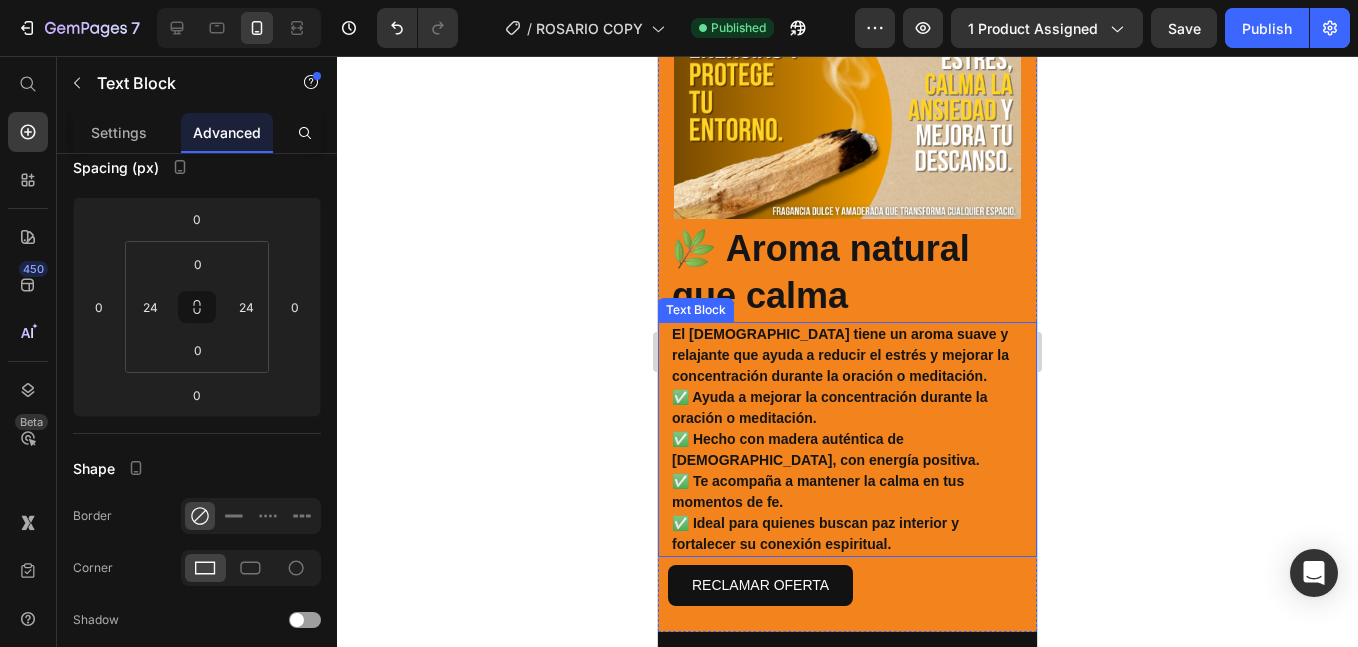 click on "🌿 Aroma natural que calma" at bounding box center [847, 273] 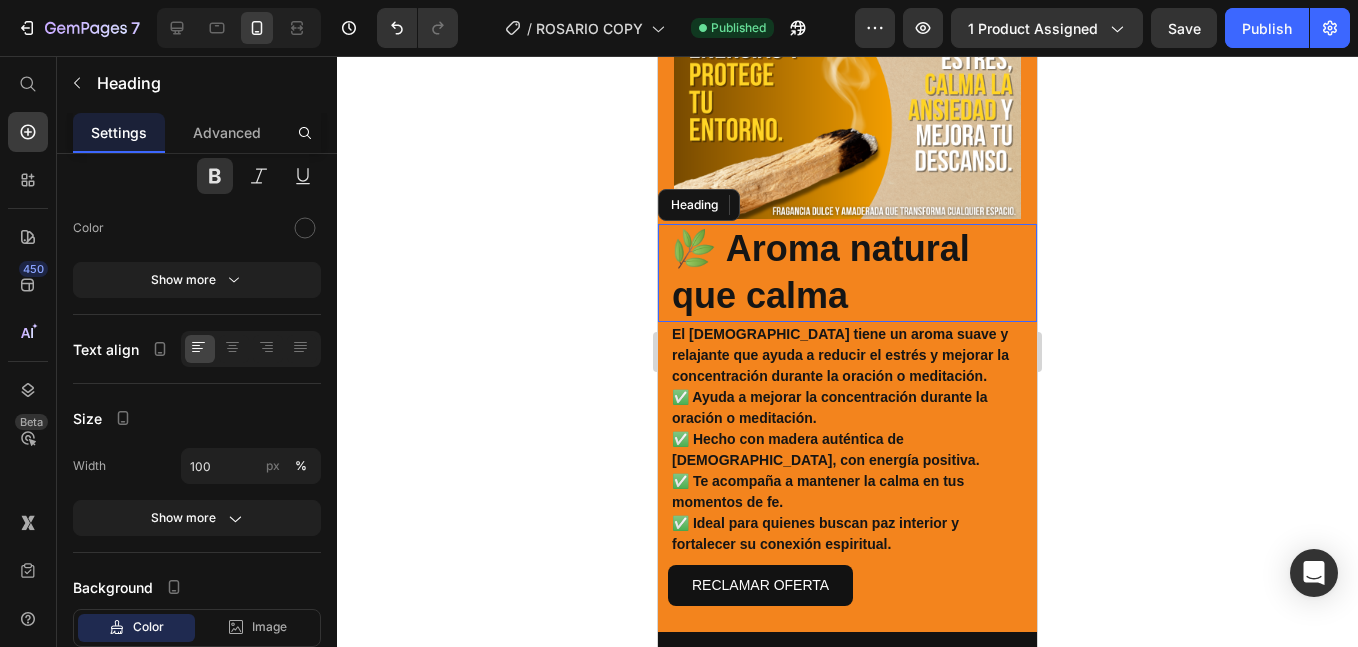 click on "🌿 Aroma natural que calma" at bounding box center [847, 273] 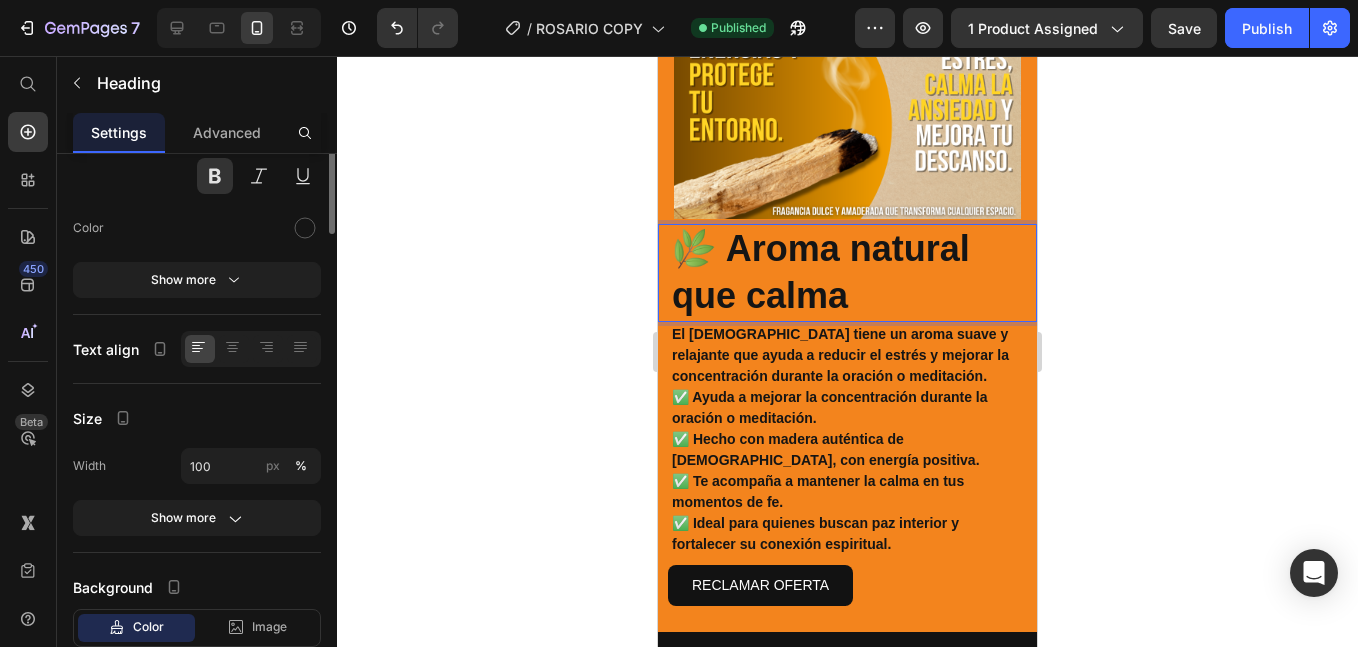 scroll, scrollTop: 0, scrollLeft: 0, axis: both 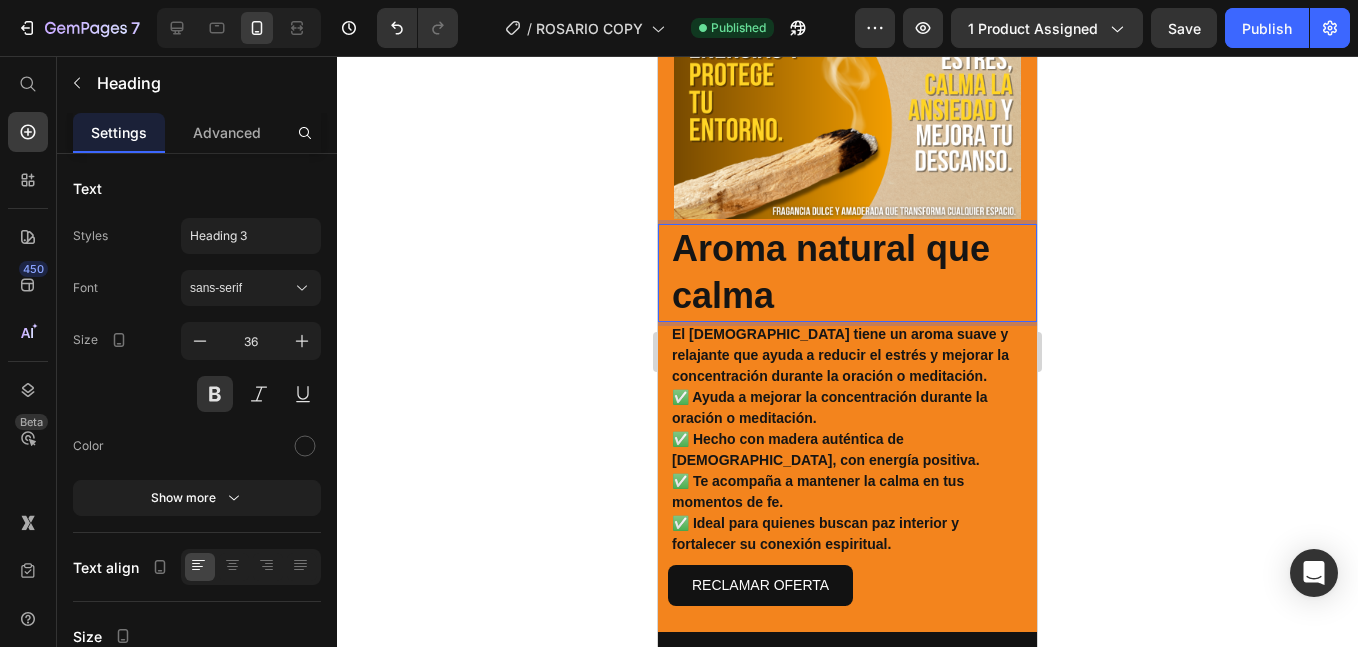 click on "Aroma natural que calma" at bounding box center [847, 273] 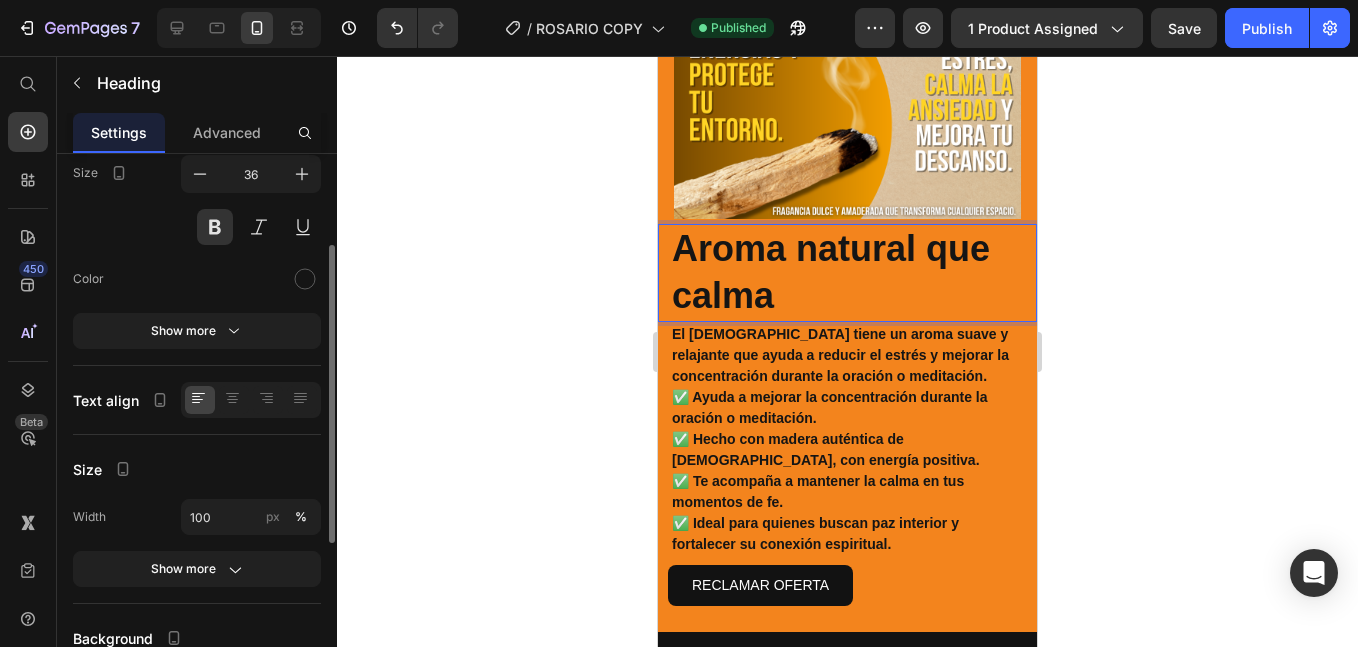 scroll, scrollTop: 334, scrollLeft: 0, axis: vertical 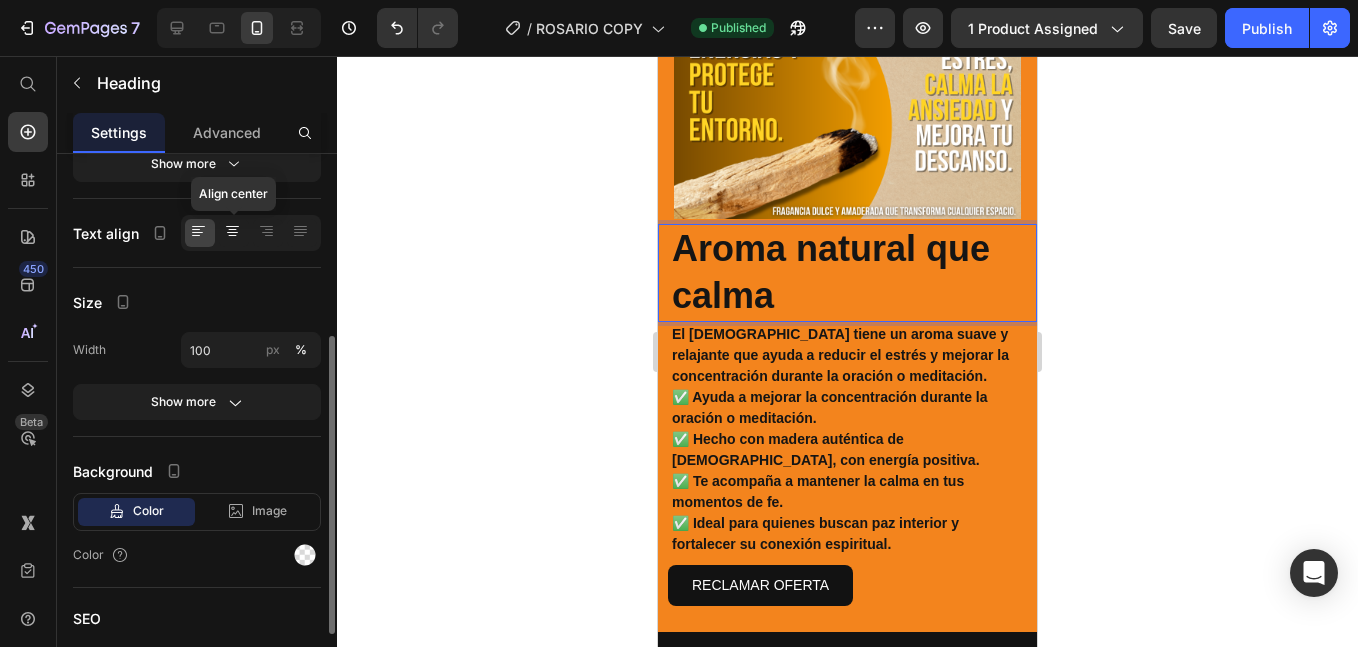 click 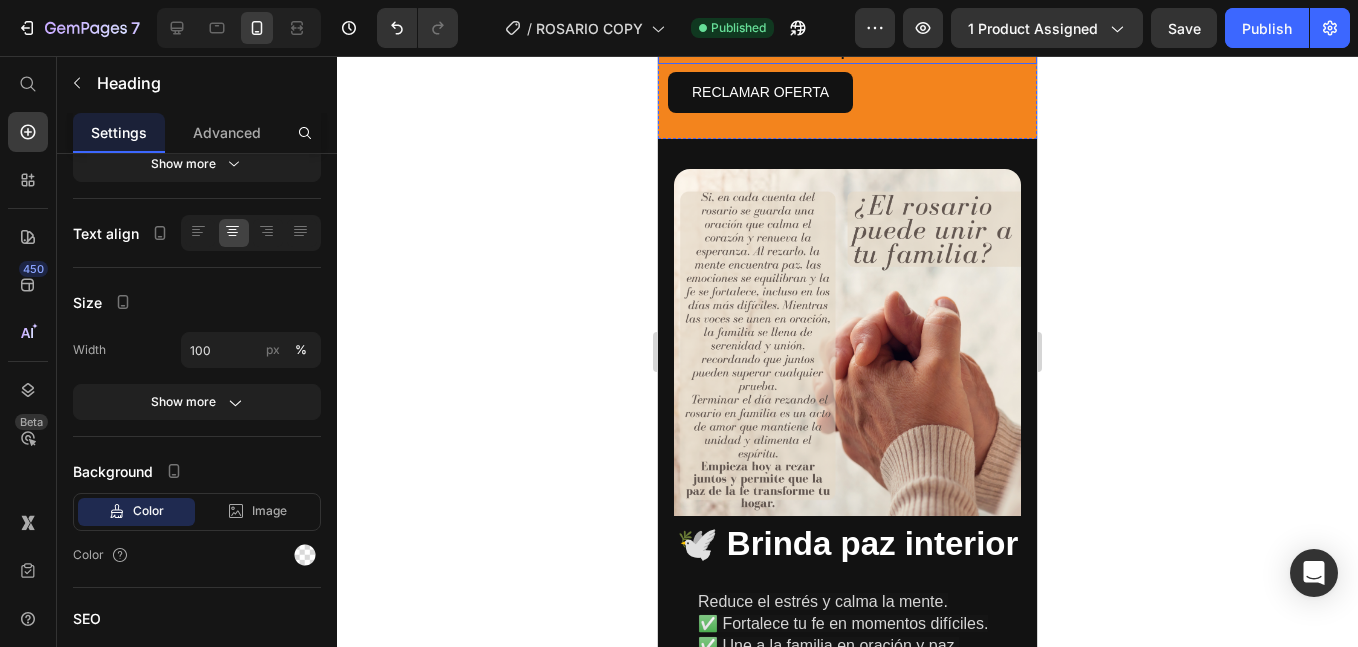 scroll, scrollTop: 5681, scrollLeft: 0, axis: vertical 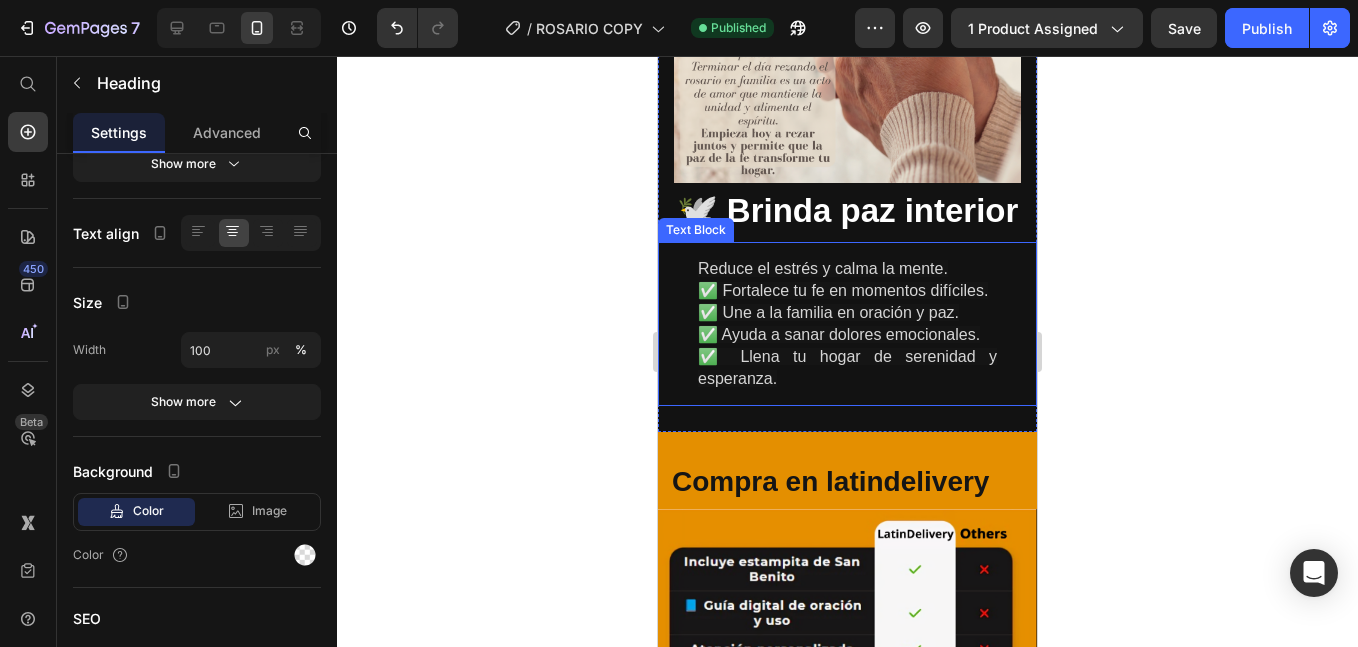 click on "🕊️ Brinda paz interior" at bounding box center [847, 211] 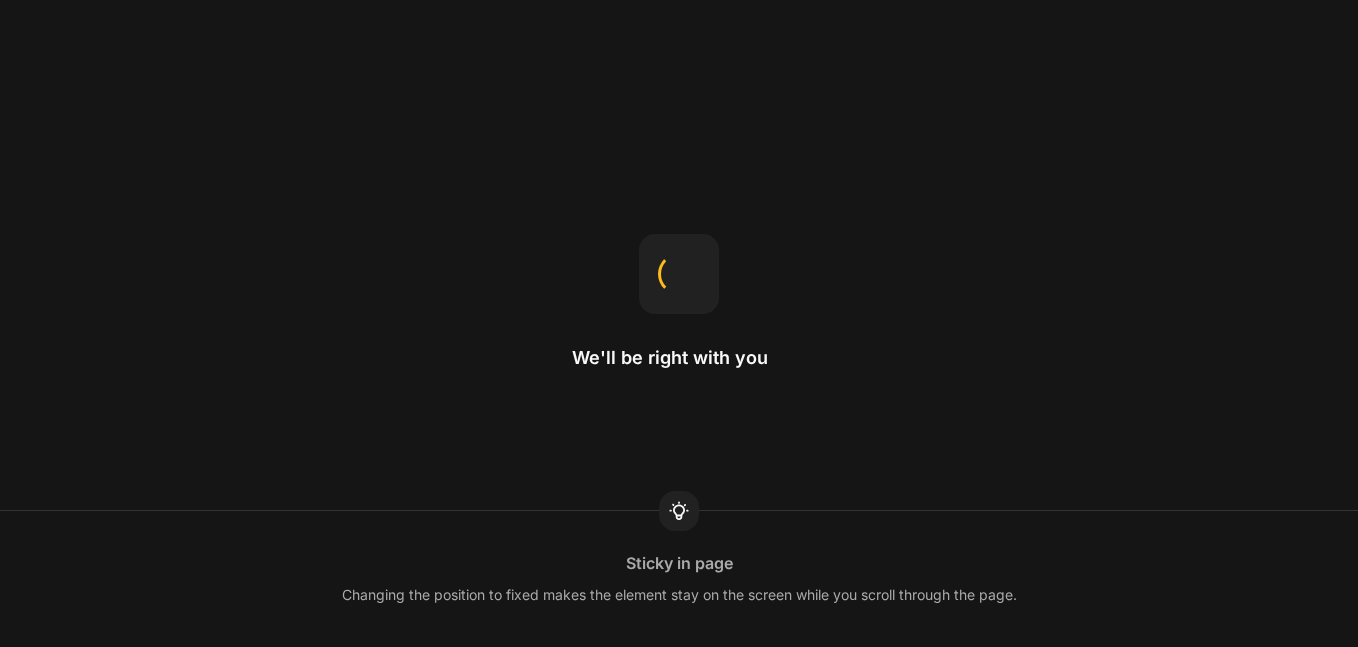 scroll, scrollTop: 0, scrollLeft: 0, axis: both 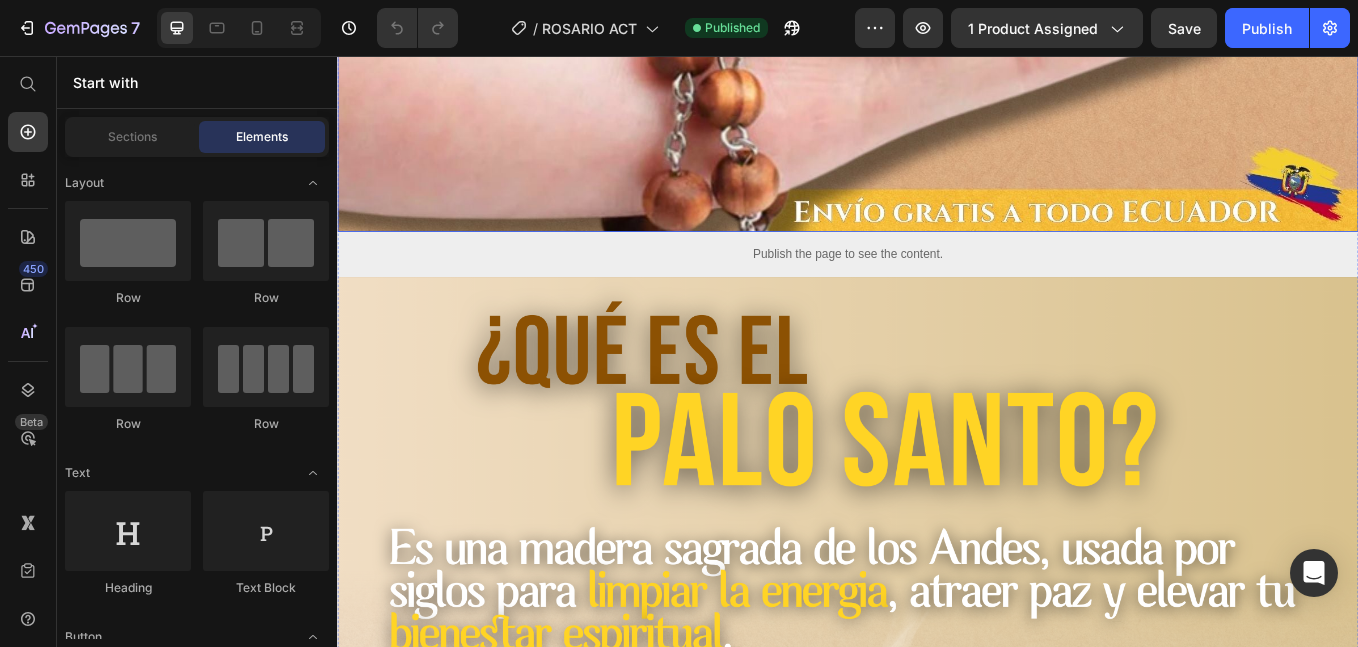 click on "Publish the page to see the content." at bounding box center (937, 289) 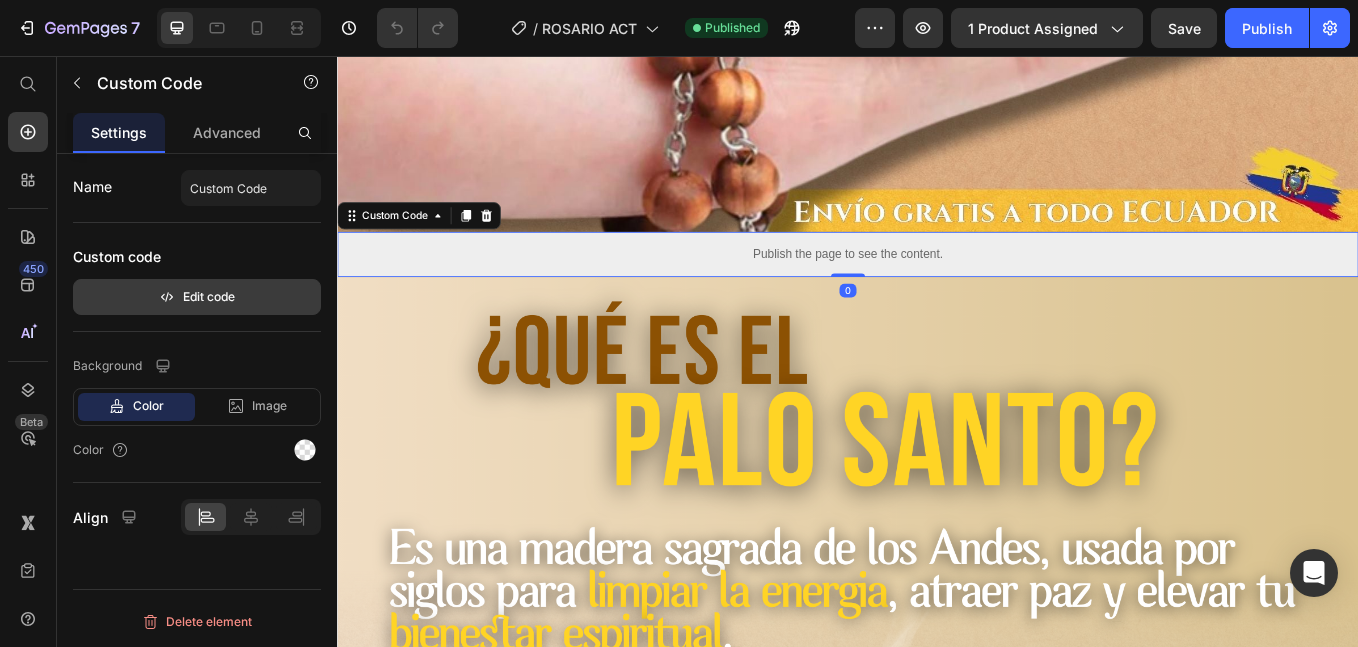 click on "Edit code" at bounding box center (197, 297) 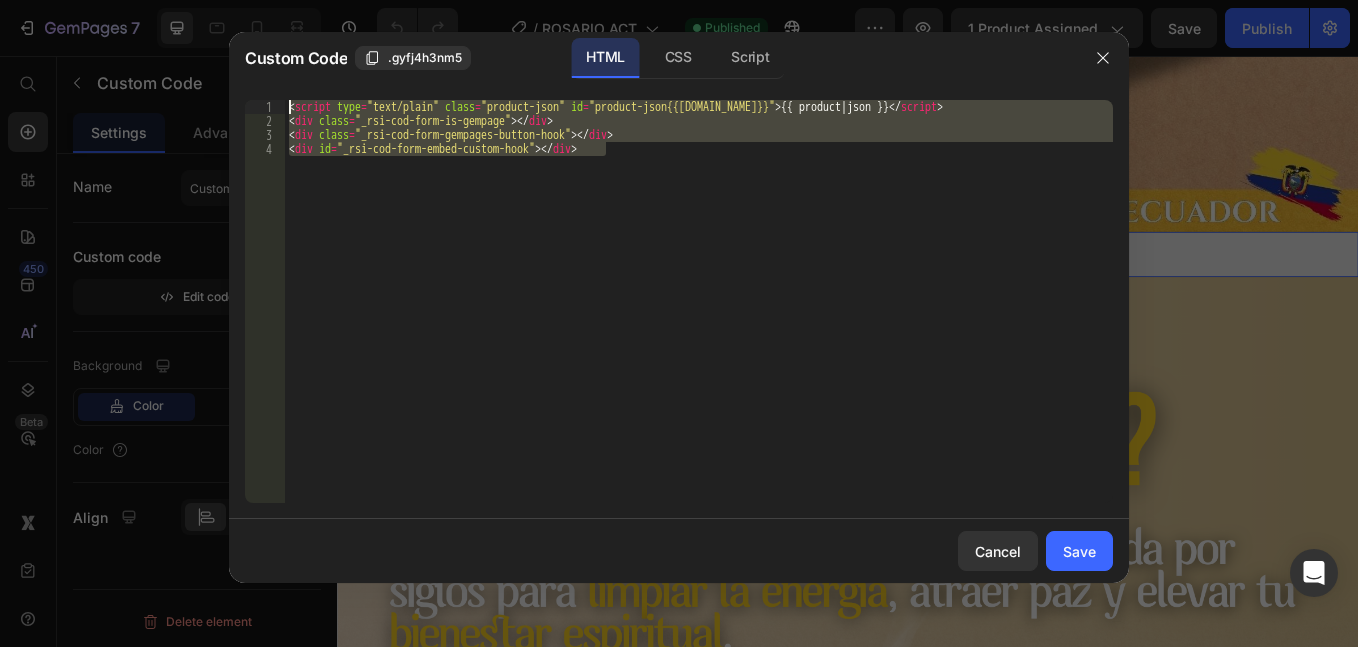 click on "<div id="_rsi-cod-form-embed-custom-hook"></div> 1 2 3 4 < script   type = "text/plain"   class = "product-json"   id = "product-json{{[DOMAIN_NAME]}}" > {{   product  |  json   }} </ script > < div   class = "_rsi-cod-form-is-gempage" > </ div > < div   class = "_rsi-cod-form-gempages-button-hook" > </ div > < div   id = "_rsi-cod-form-embed-custom-hook" > </ div >     הההההההההההההההההההההההההההההההההההההההההההההההההההההההההההההההההההההההההההההההההההההההההההההההההההההההההההההההההההההההההההההההההההההההההההההההההההההההההההההההההההההההההההההההההההההההההההההההההההההההההההההההההההההההההההההההההההההההההההההההההההההההההההההההה" 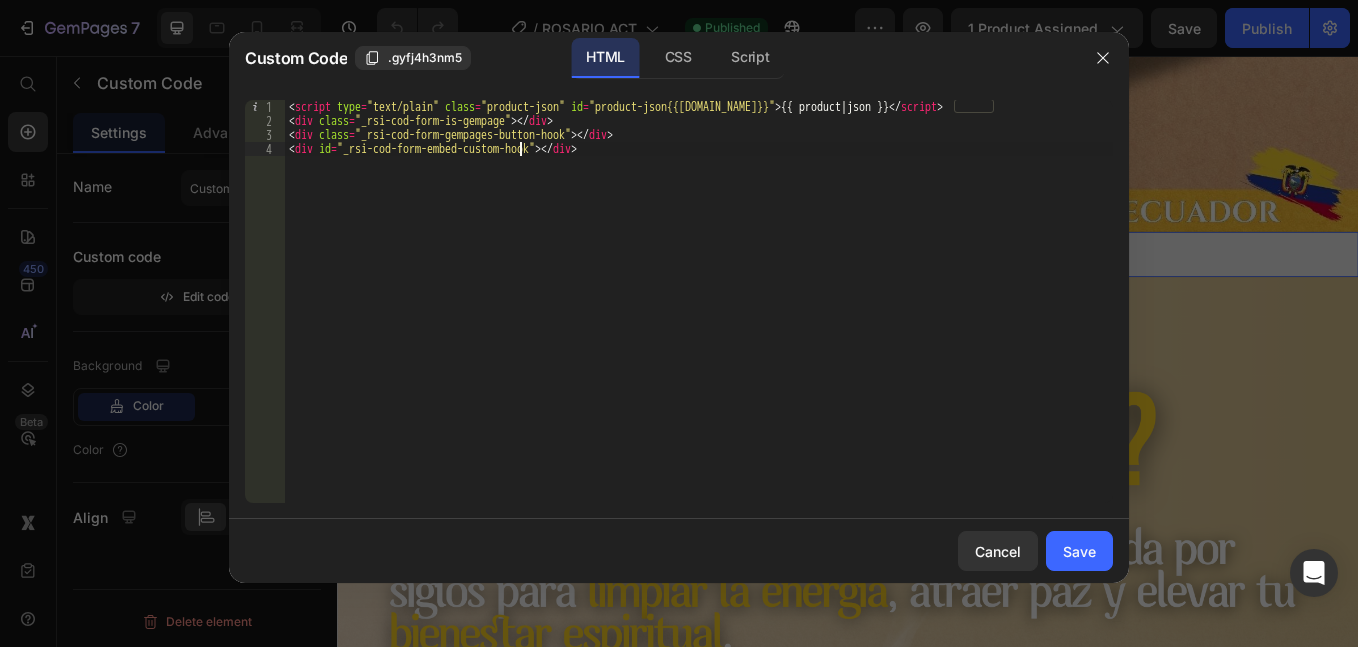 click on "< script   type = "text/plain"   class = "product-json"   id = "product-json{{product.id}}" > {{   product  |  json   }} </ script > < div   class = "_rsi-cod-form-is-gempage" > </ div > < div   class = "_rsi-cod-form-gempages-button-hook" > </ div > < div   id = "_rsi-cod-form-embed-custom-hook" > </ div >" at bounding box center [699, 315] 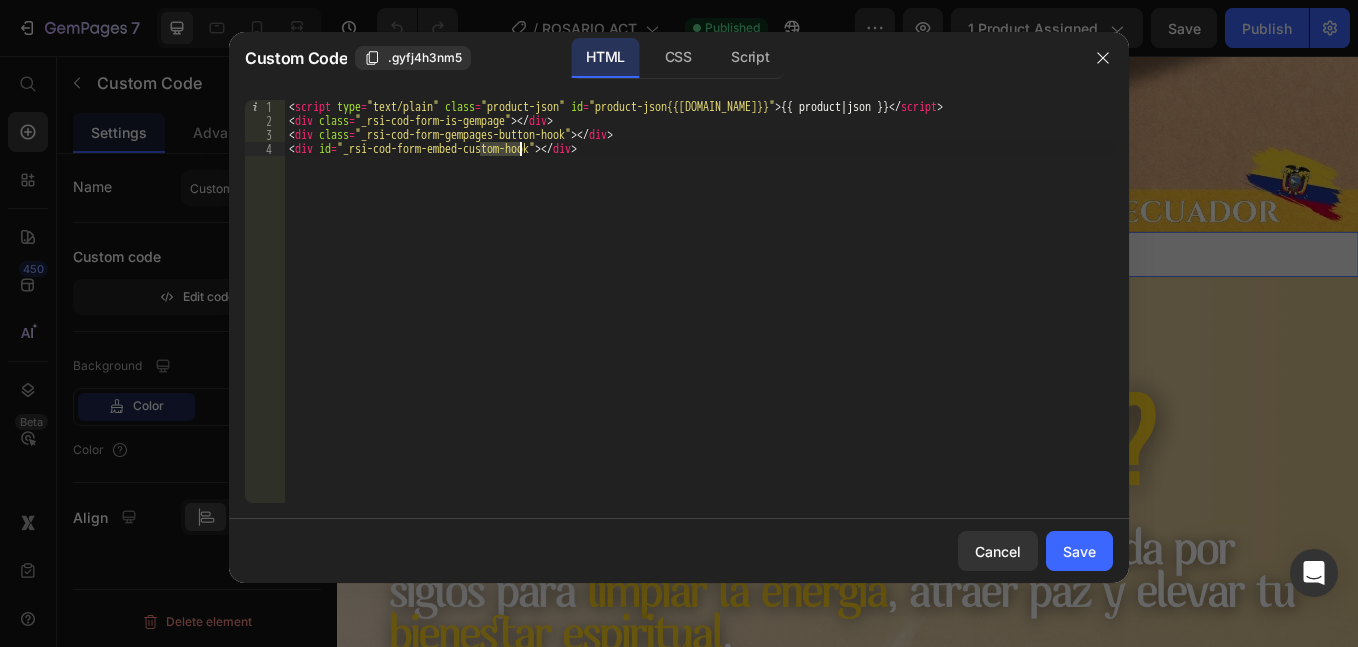 click on "< script   type = "text/plain"   class = "product-json"   id = "product-json{{product.id}}" > {{   product  |  json   }} </ script > < div   class = "_rsi-cod-form-is-gempage" > </ div > < div   class = "_rsi-cod-form-gempages-button-hook" > </ div > < div   id = "_rsi-cod-form-embed-custom-hook" > </ div >" at bounding box center (699, 315) 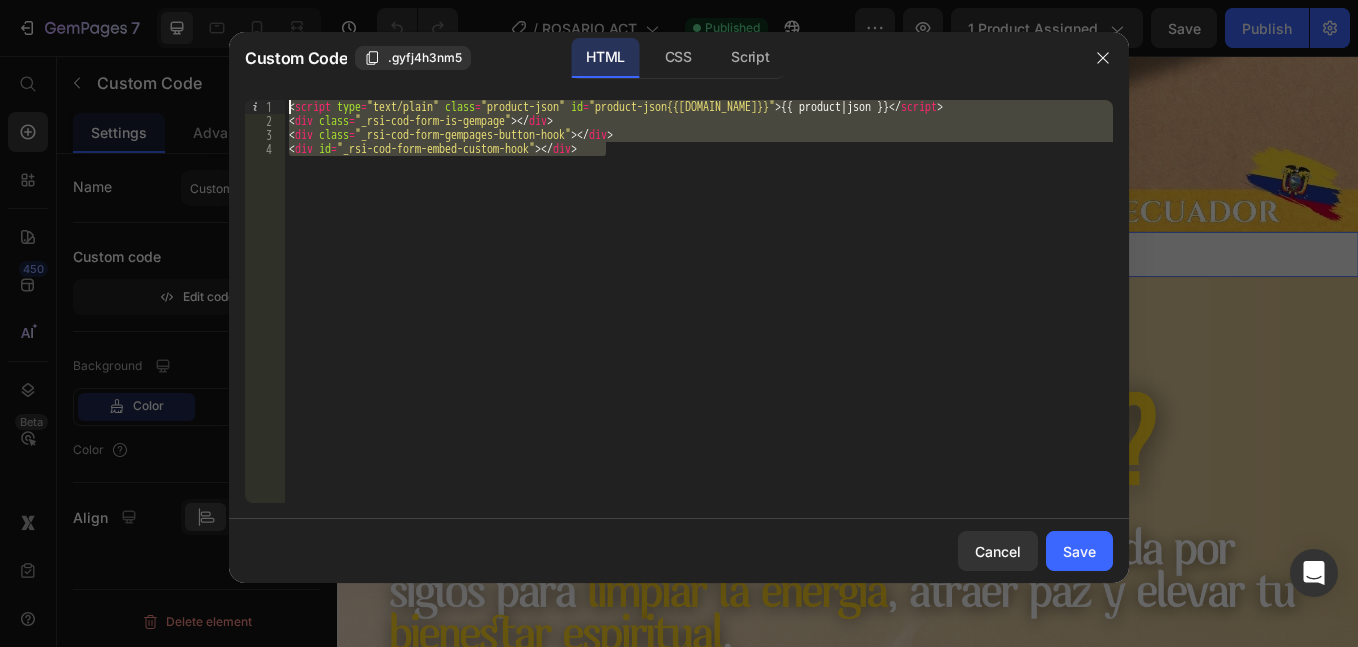drag, startPoint x: 504, startPoint y: 143, endPoint x: 272, endPoint y: 104, distance: 235.25519 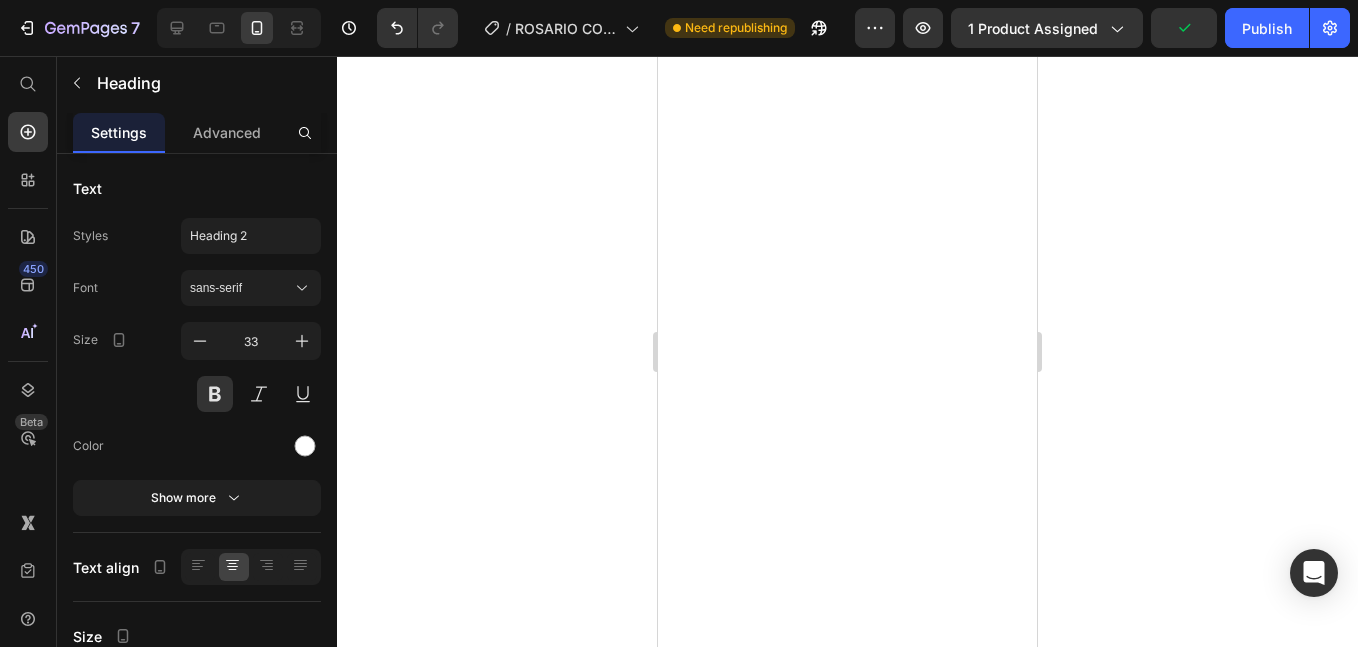 scroll, scrollTop: 0, scrollLeft: 0, axis: both 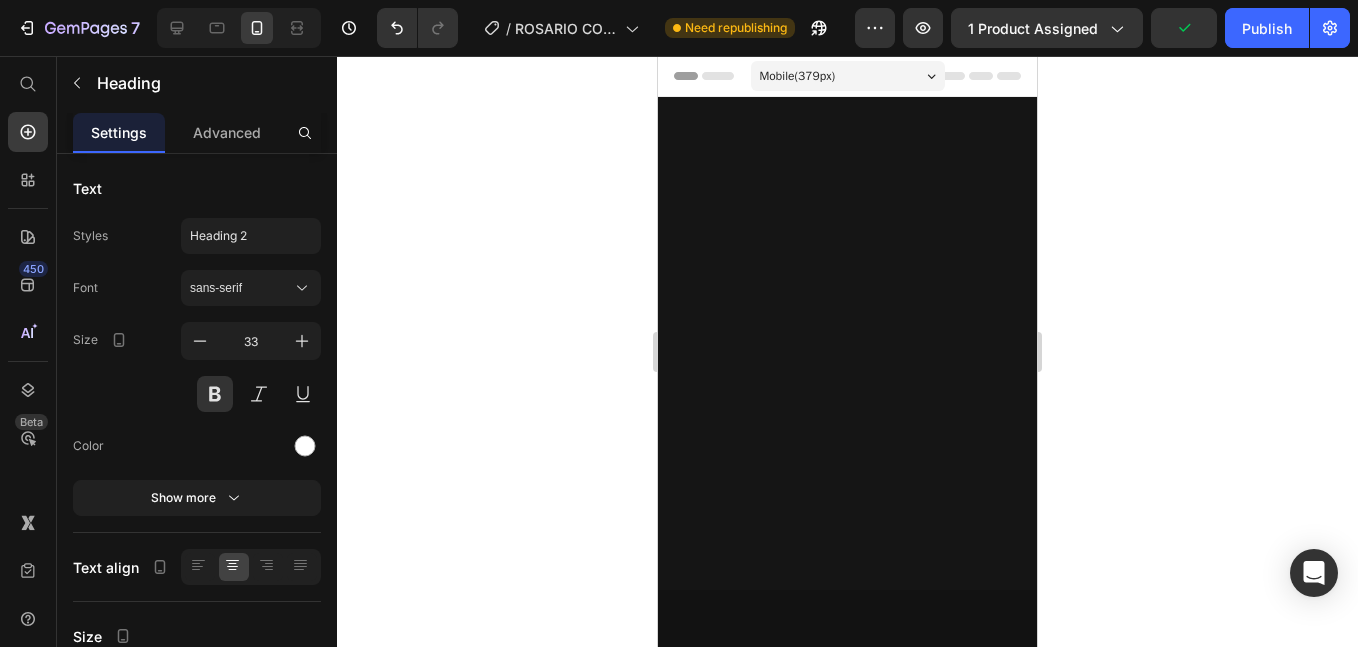 click on "✅ Ayuda a mejorar la concentración durante la oración o meditación. ✅ Hecho con madera auténtica de [DEMOGRAPHIC_DATA], con energía positiva. ✅ Te acompaña a mantener la calma en tus momentos de fe. ✅ Ideal para quienes buscan paz interior y fortalecer su conexión espiritual." at bounding box center [847, 4586] 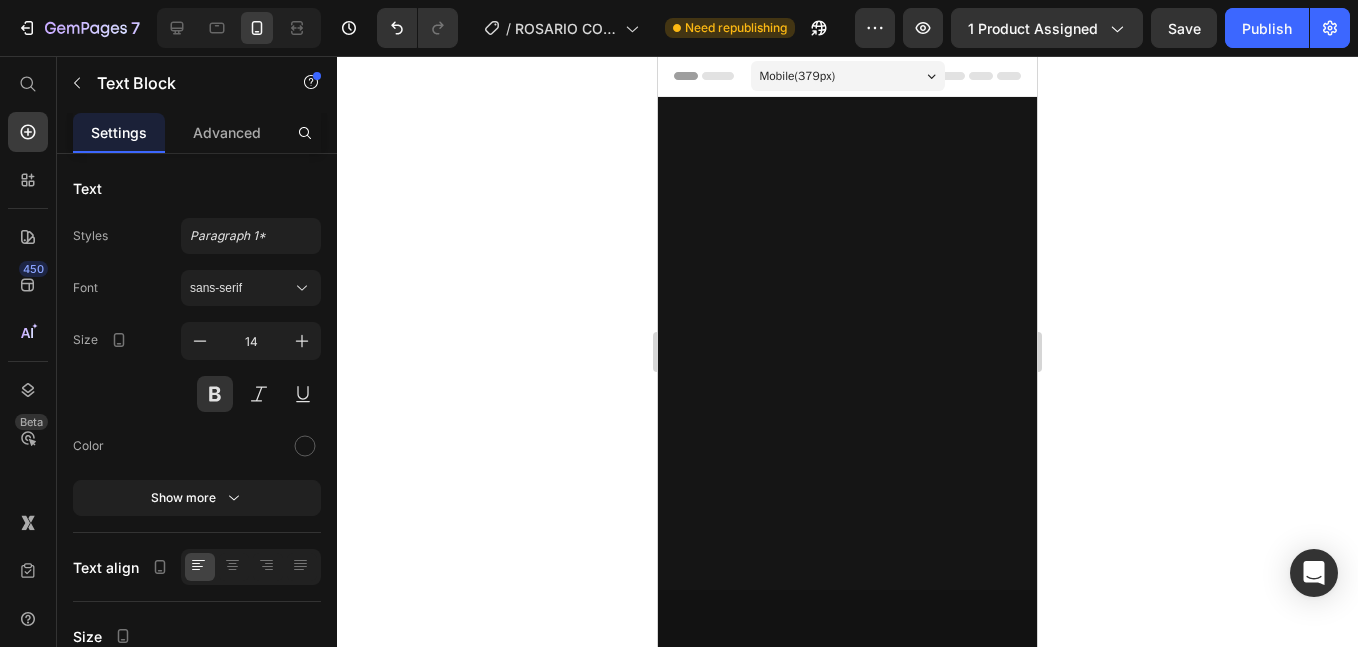scroll, scrollTop: 5014, scrollLeft: 0, axis: vertical 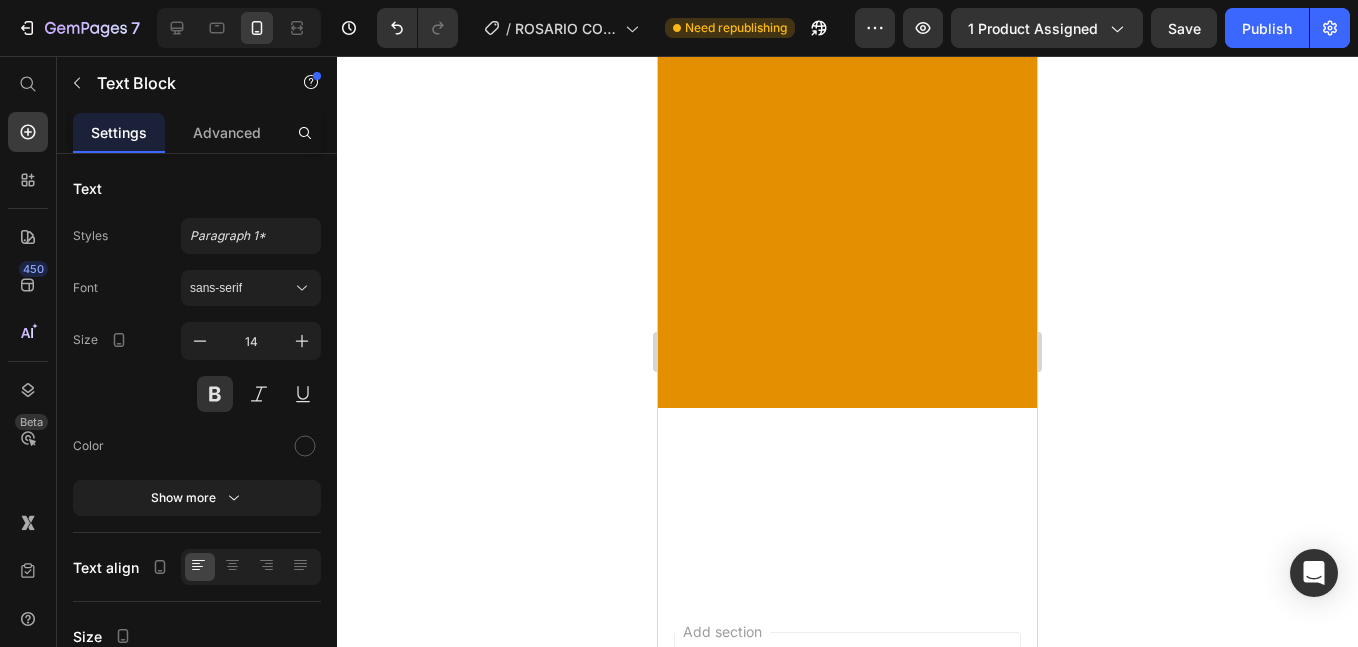 click on "✅ Ayuda a mejorar la concentración durante la oración o meditación. ✅ Hecho con madera auténtica de [DEMOGRAPHIC_DATA], con energía positiva. ✅ Te acompaña a mantener la calma en tus momentos de fe. ✅ Ideal para quienes buscan paz interior y fortalecer su conexión espiritual." at bounding box center (847, -428) 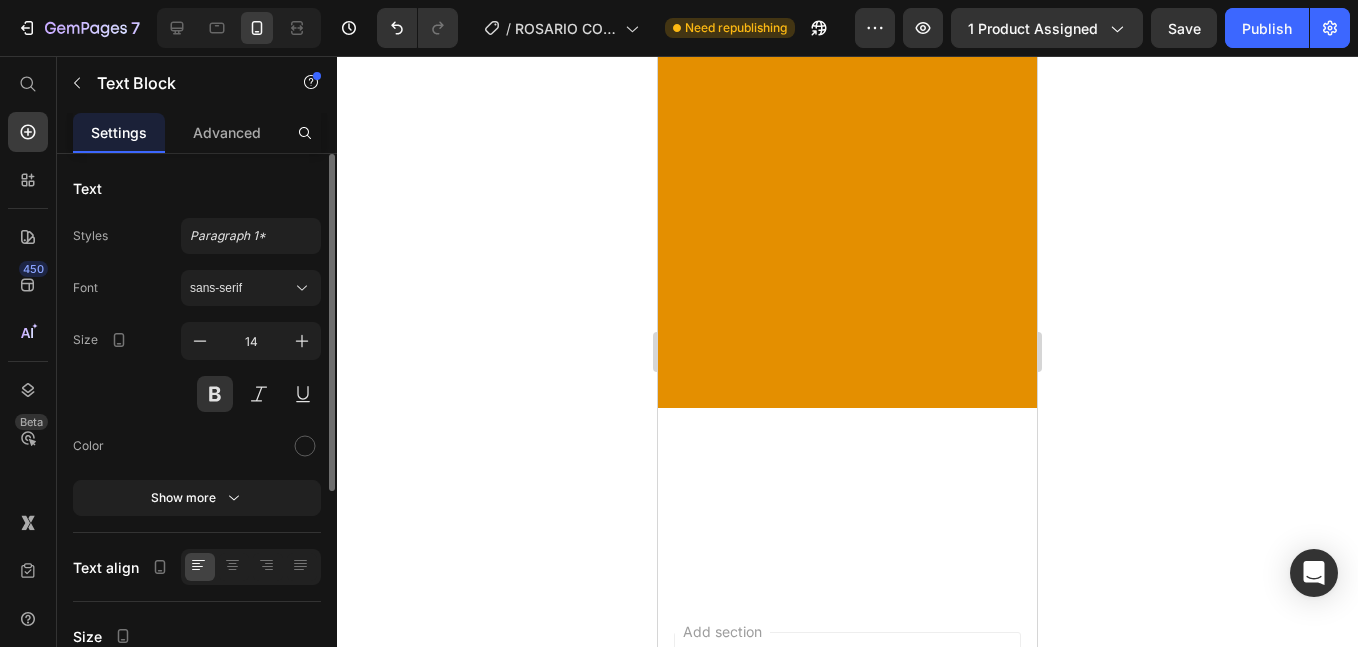 scroll, scrollTop: 0, scrollLeft: 0, axis: both 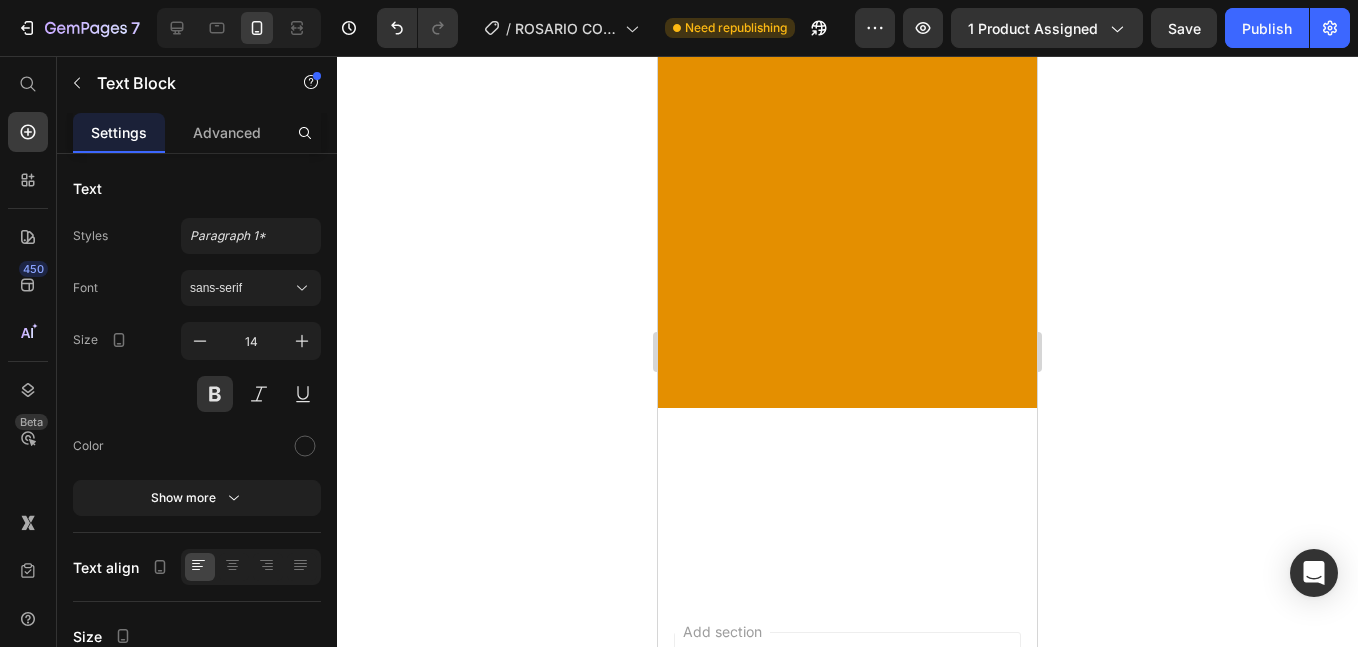 click on "✅ Ayuda a mejorar la concentración durante la oración o meditación. ✅ Hecho con madera auténtica de [DEMOGRAPHIC_DATA], con energía positiva. ✅ Te acompaña a mantener la calma en tus momentos de fe. ✅ Ideal para quienes buscan paz interior y fortalecer su conexión espiritual." at bounding box center (847, -428) 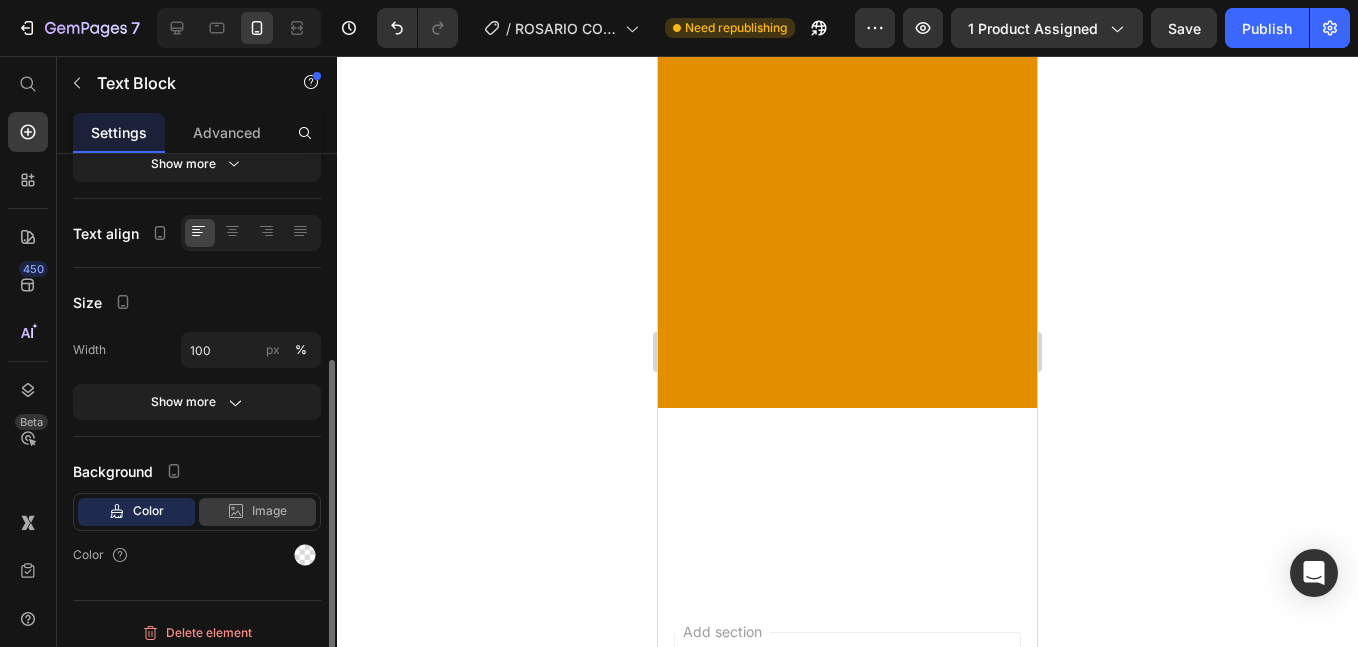 scroll, scrollTop: 345, scrollLeft: 0, axis: vertical 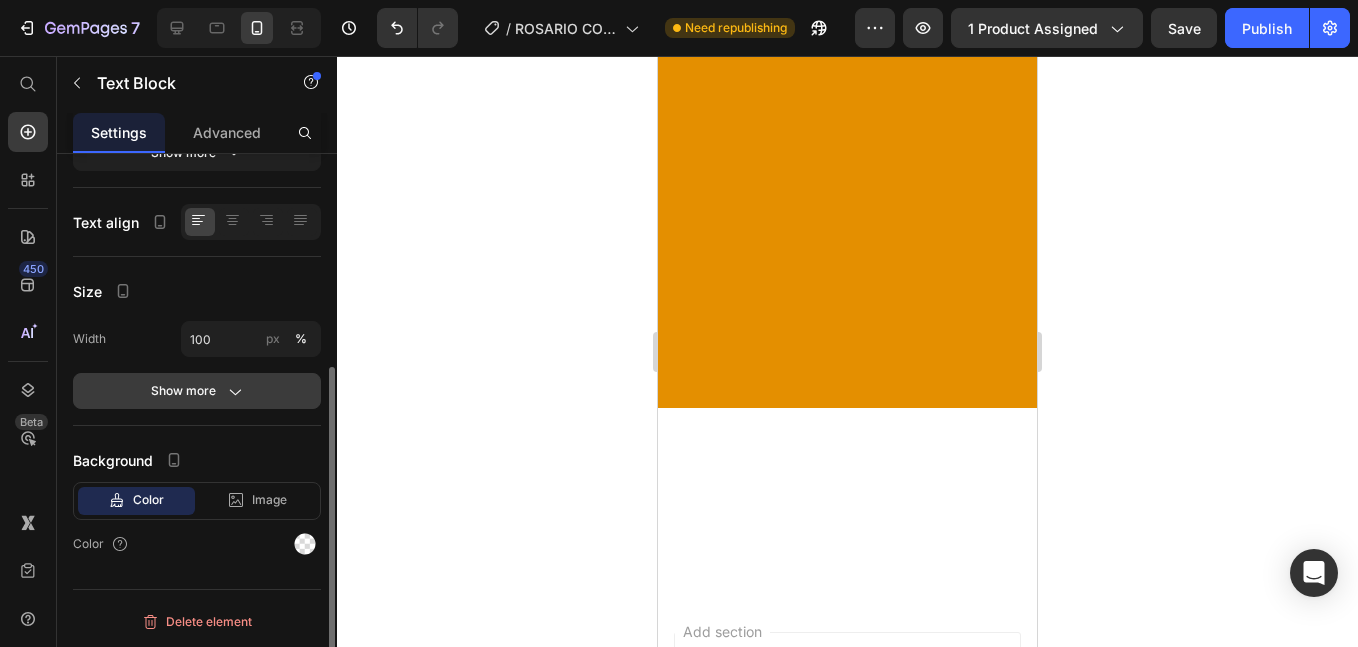 click 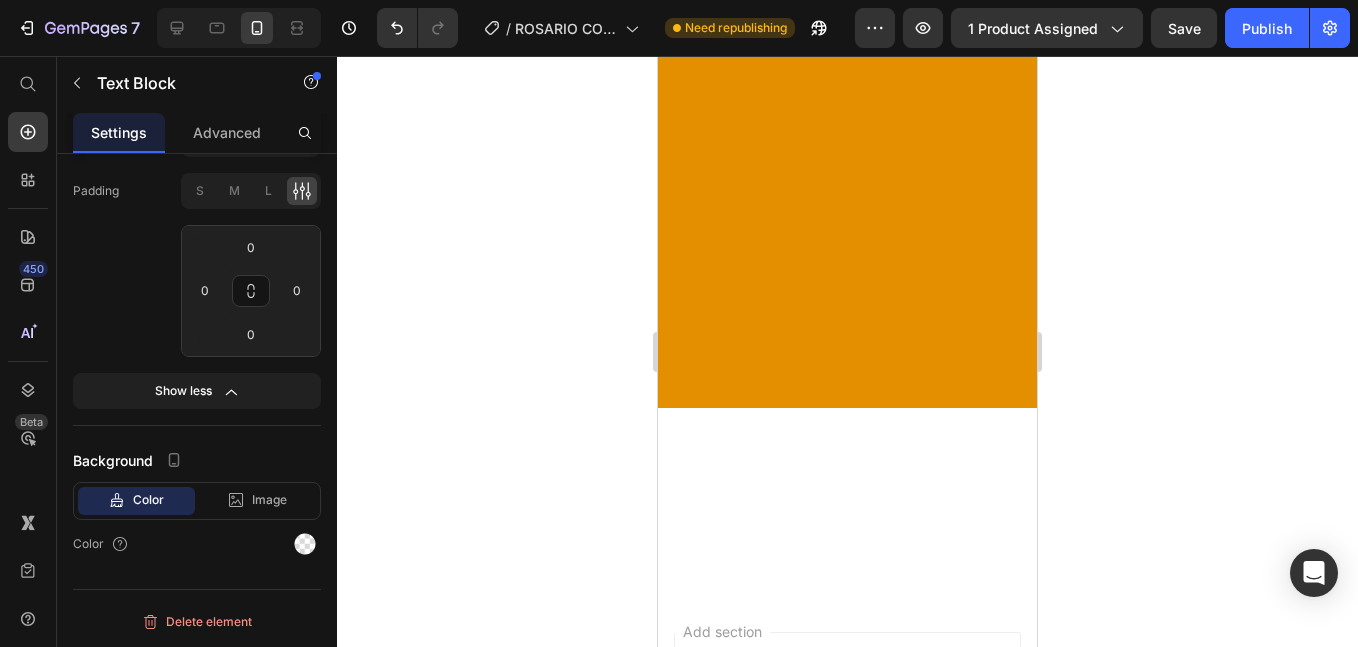 scroll, scrollTop: 0, scrollLeft: 0, axis: both 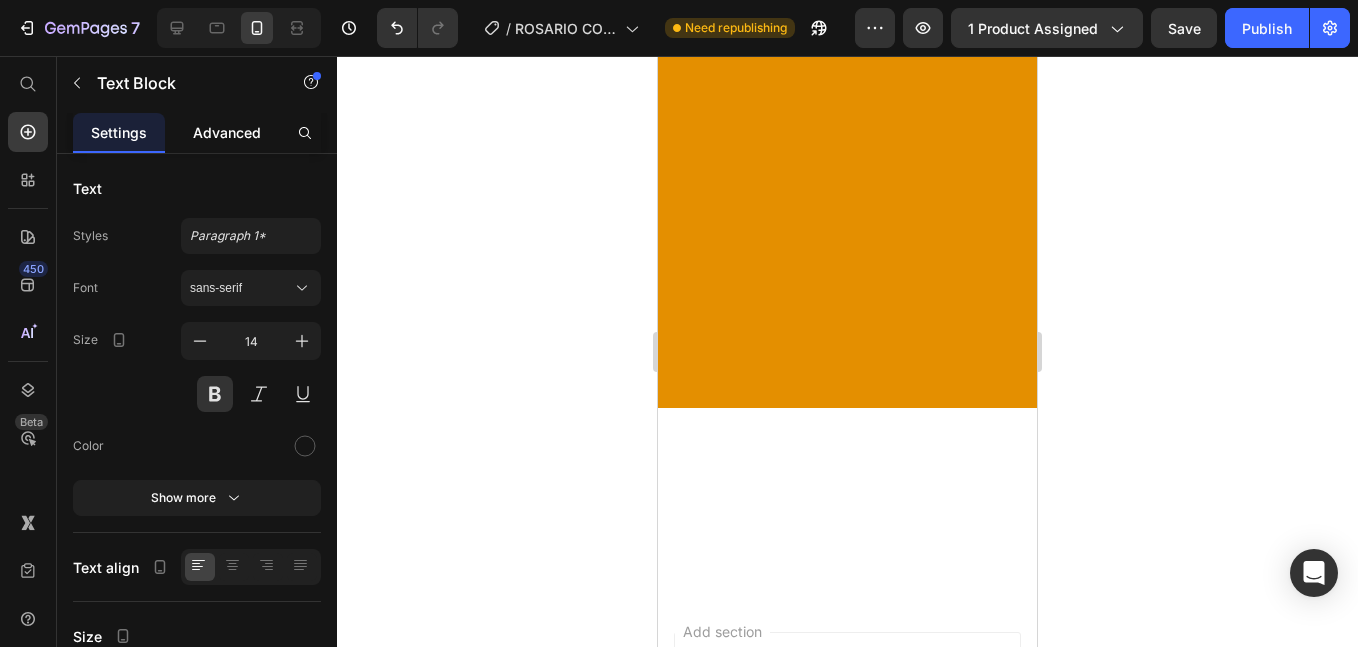 click on "Advanced" 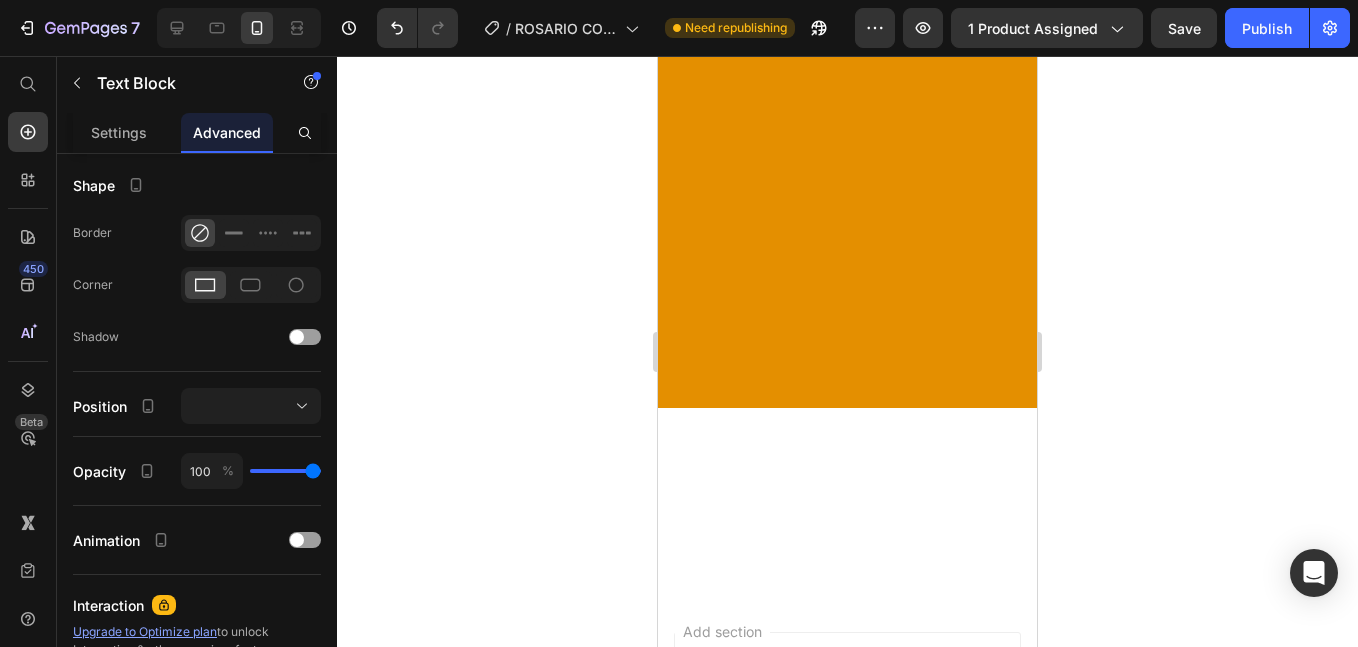 scroll, scrollTop: 719, scrollLeft: 0, axis: vertical 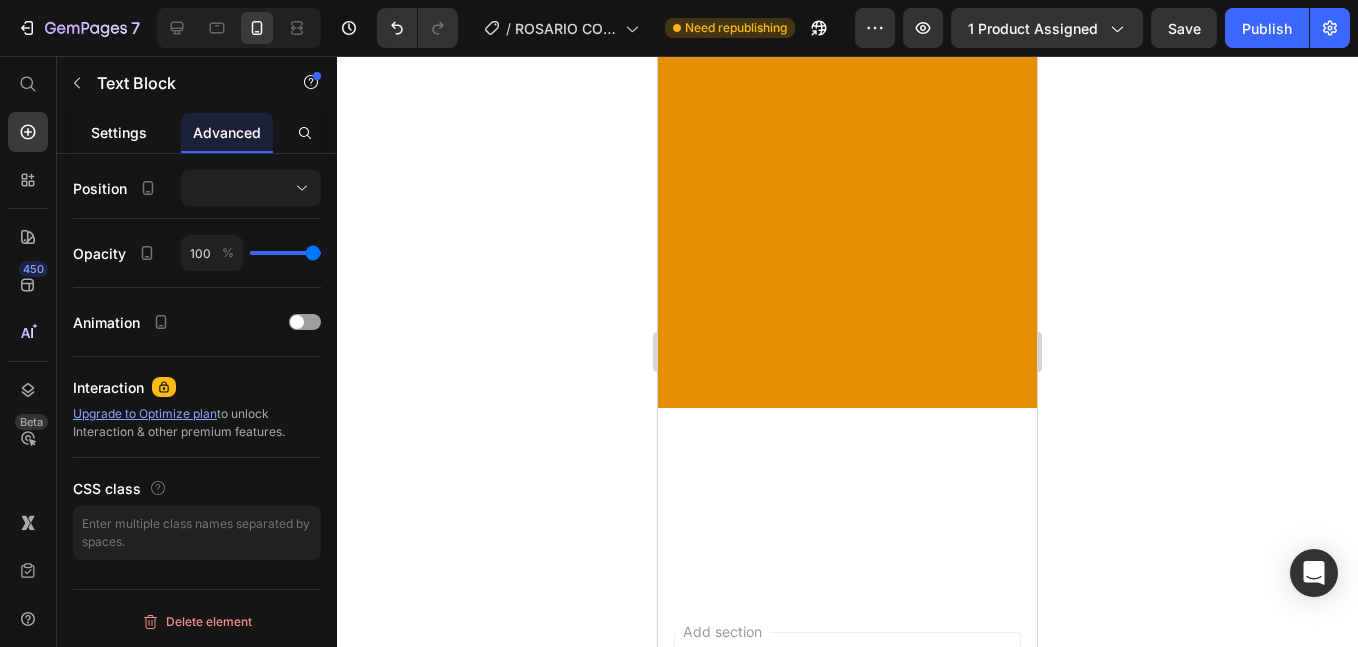 click on "Settings" at bounding box center (119, 132) 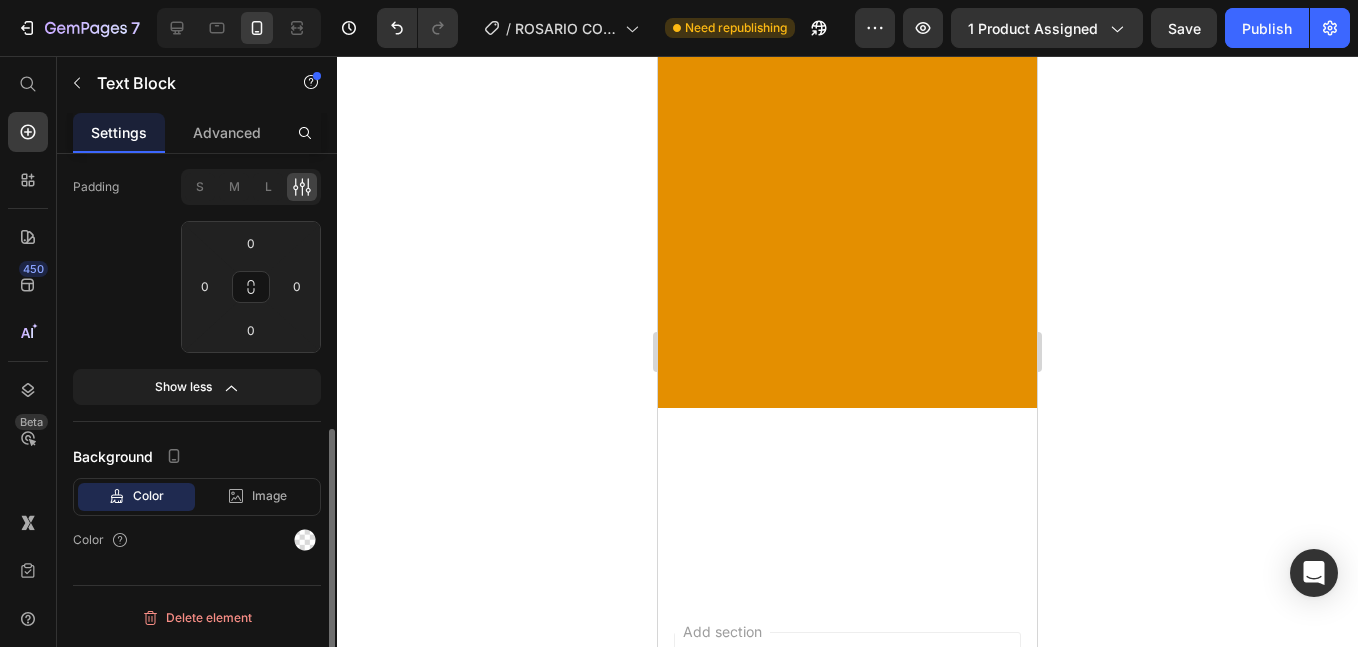 scroll, scrollTop: 0, scrollLeft: 0, axis: both 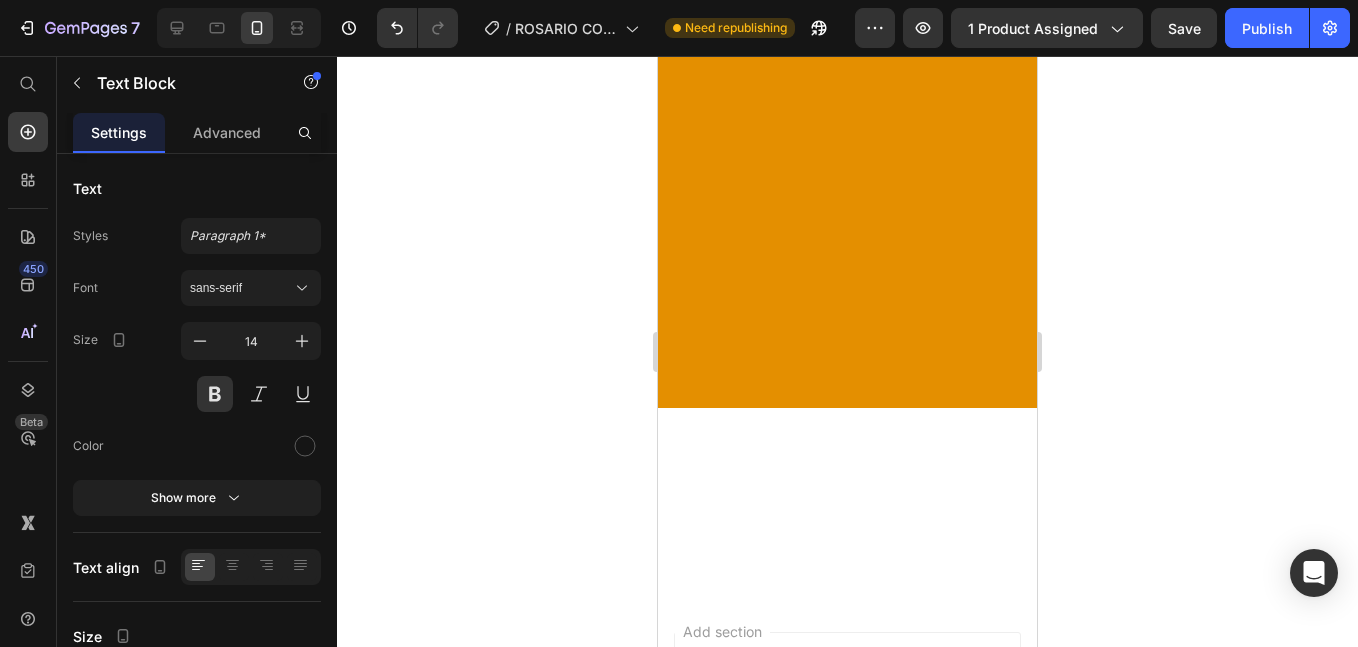 click on "El [DEMOGRAPHIC_DATA] tiene un aroma suave y relajante que ayuda a reducir el estrés y mejorar la concentración durante la oración o meditación." at bounding box center (847, -544) 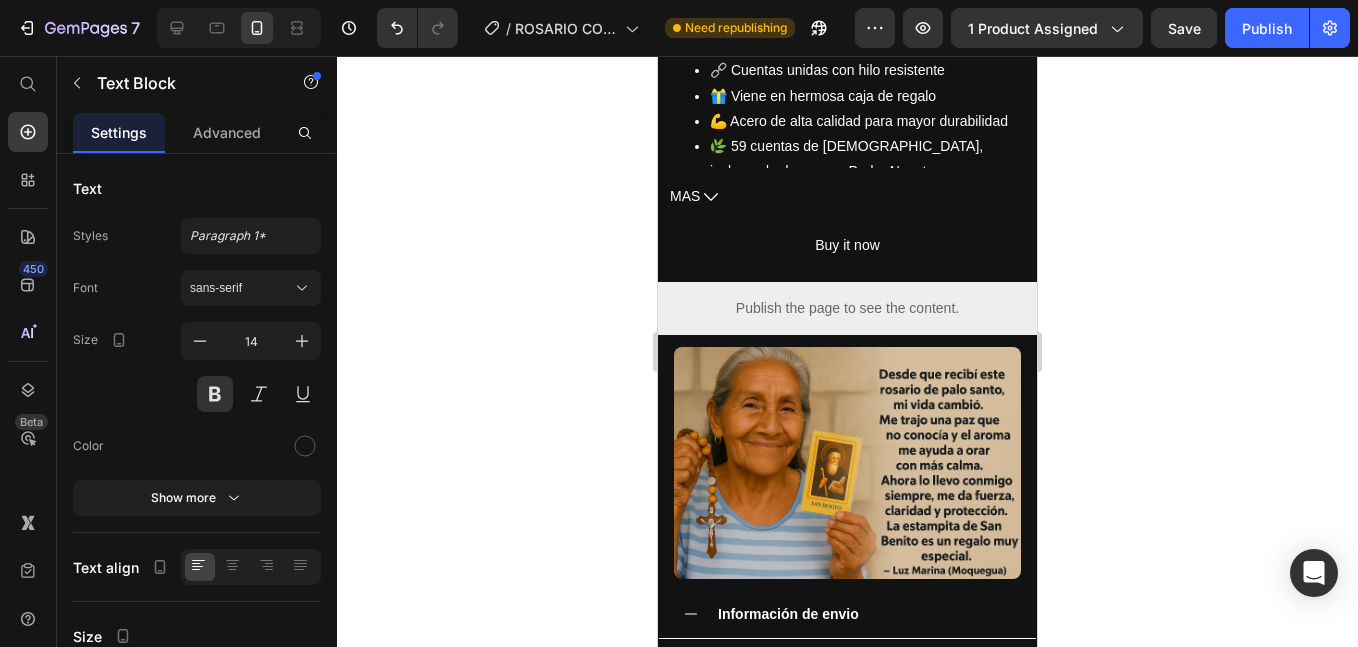 scroll, scrollTop: 1500, scrollLeft: 0, axis: vertical 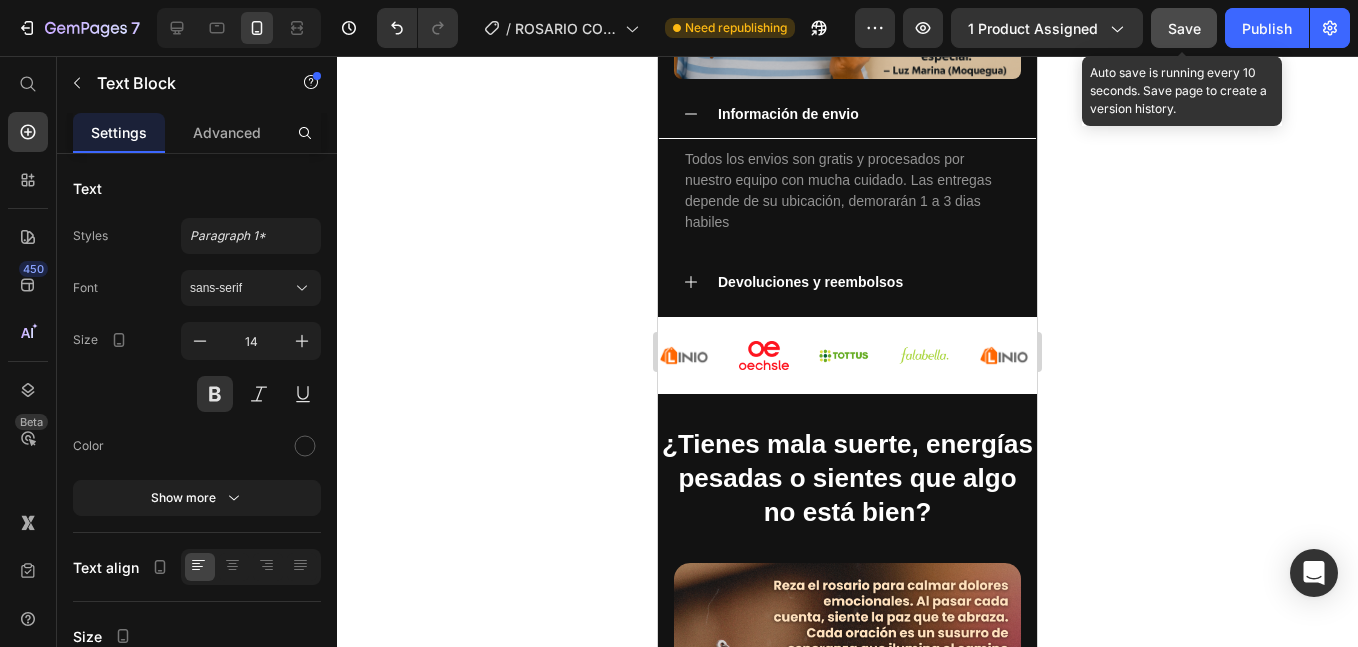 click on "Save" at bounding box center (1184, 28) 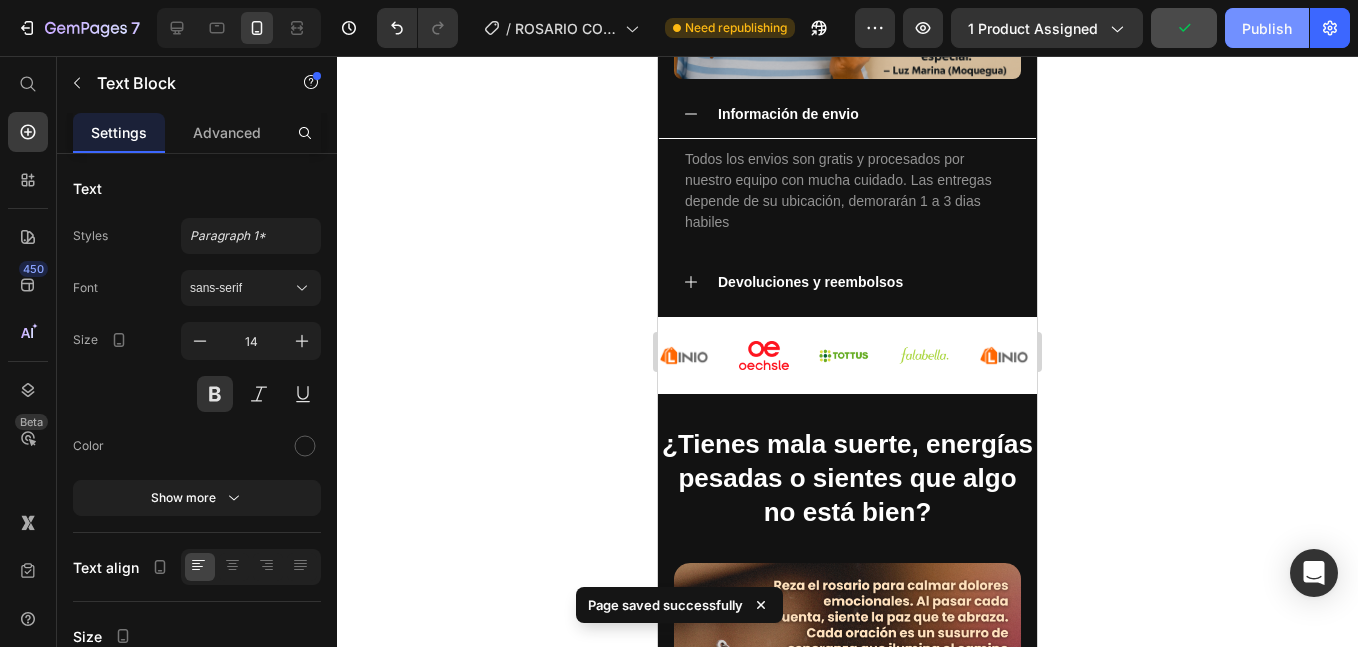 click on "Publish" at bounding box center (1267, 28) 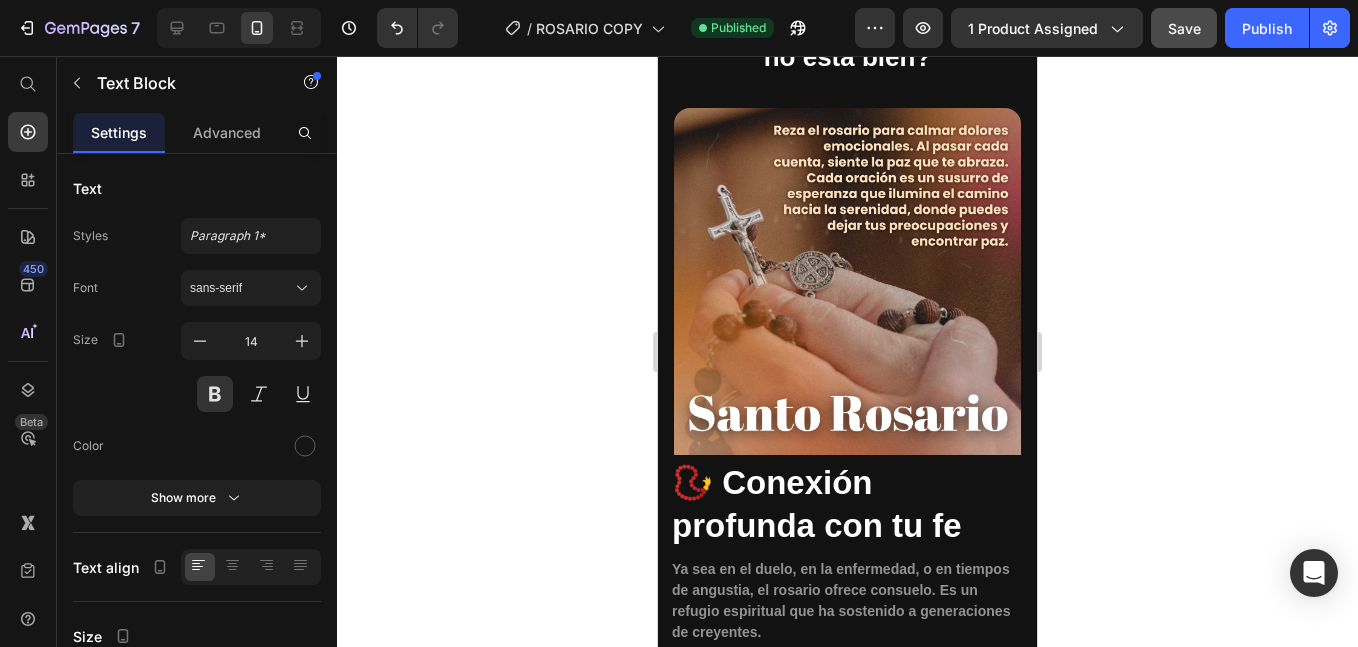 scroll, scrollTop: 0, scrollLeft: 0, axis: both 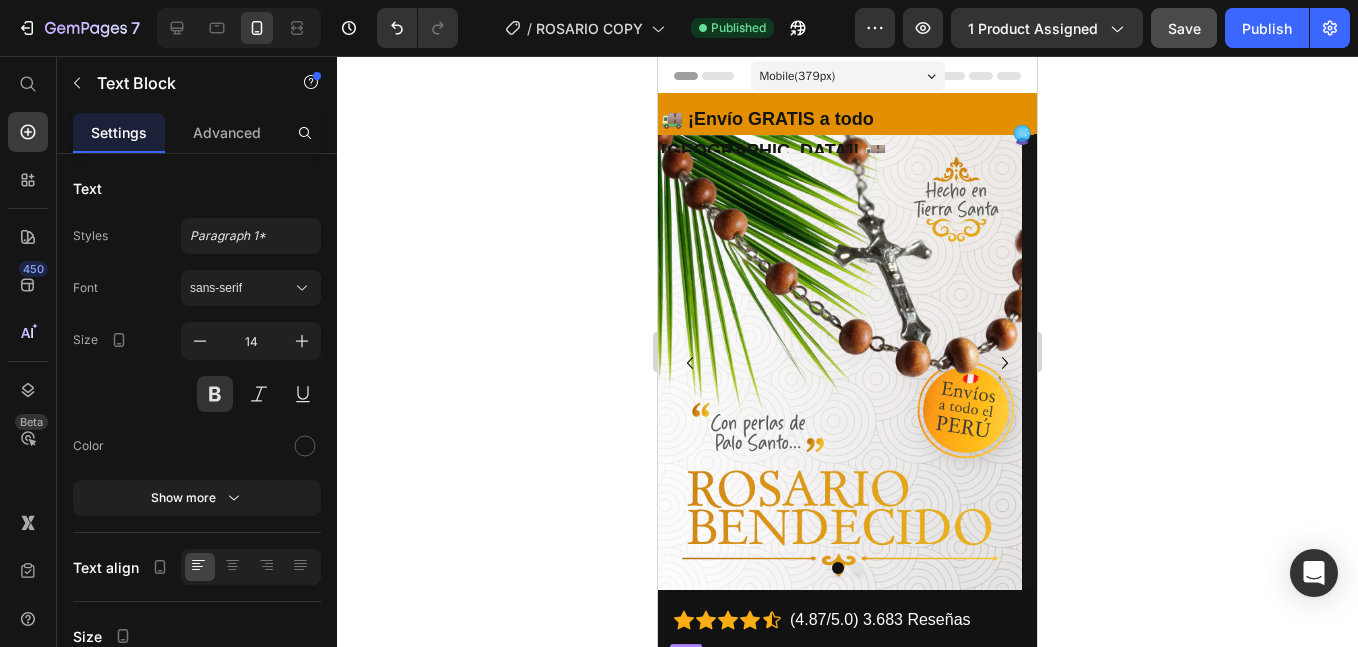 click at bounding box center (840, 362) 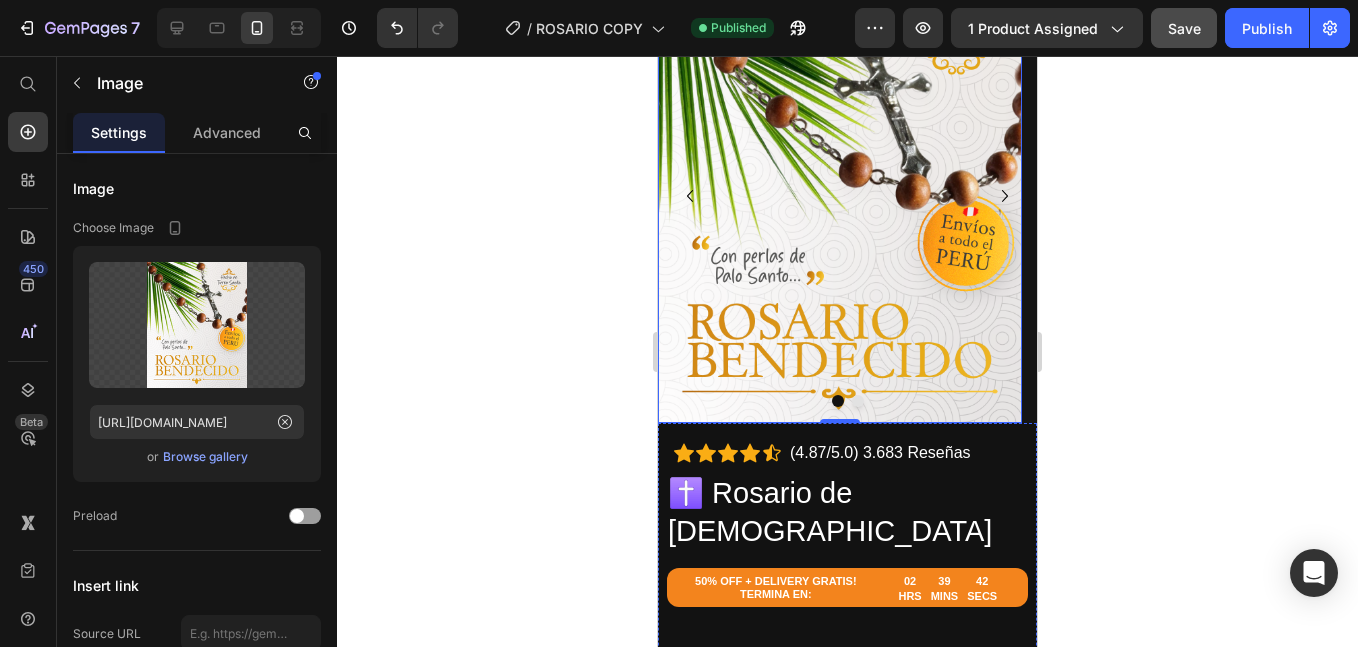 scroll, scrollTop: 833, scrollLeft: 0, axis: vertical 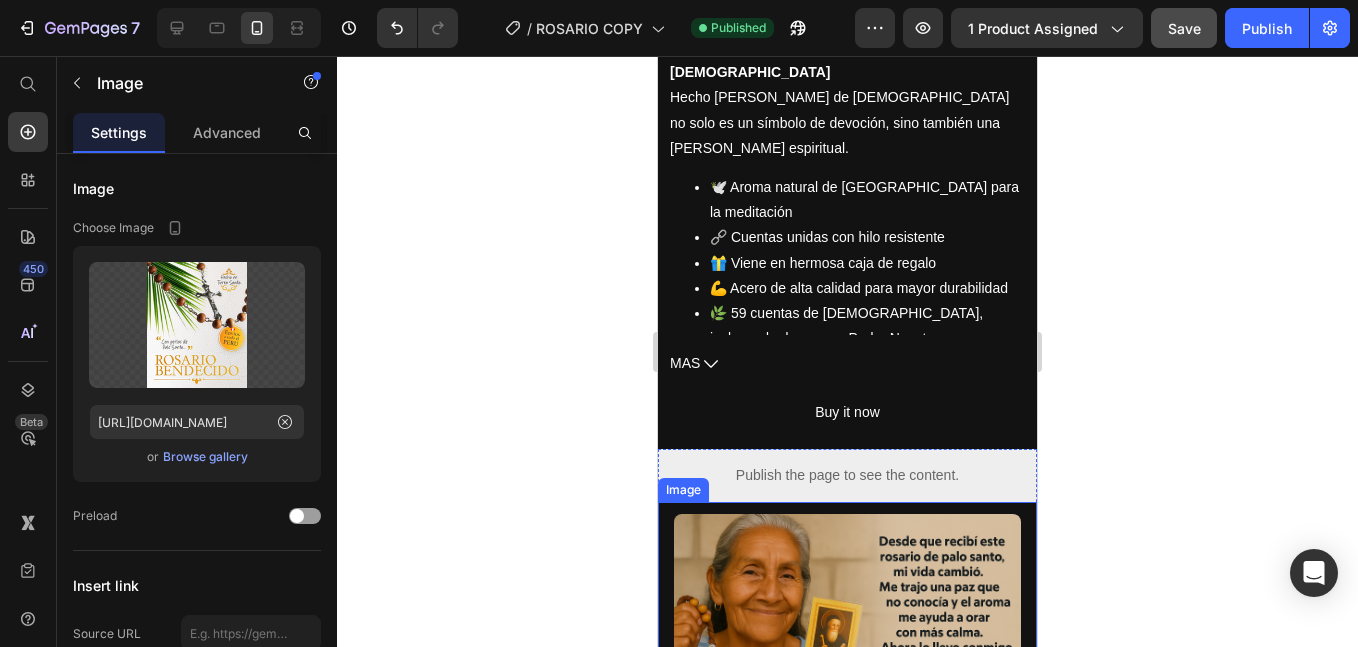 click at bounding box center [847, 629] 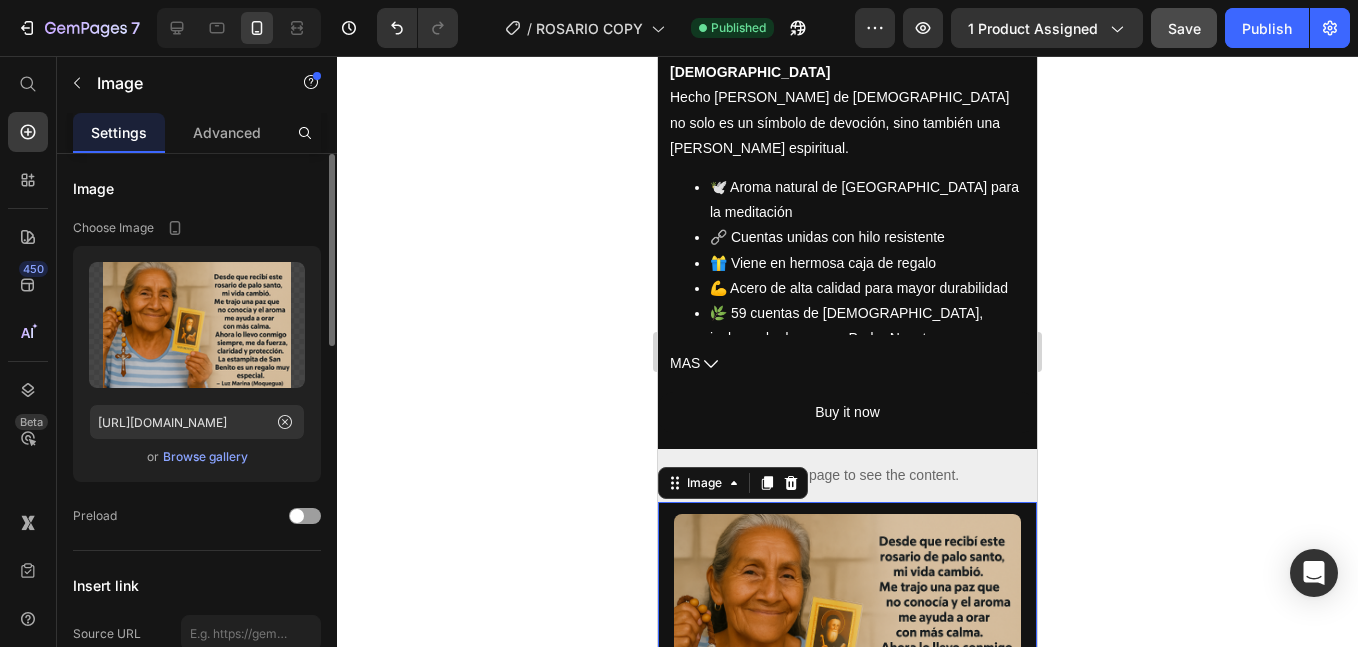 click on "Browse gallery" at bounding box center [205, 457] 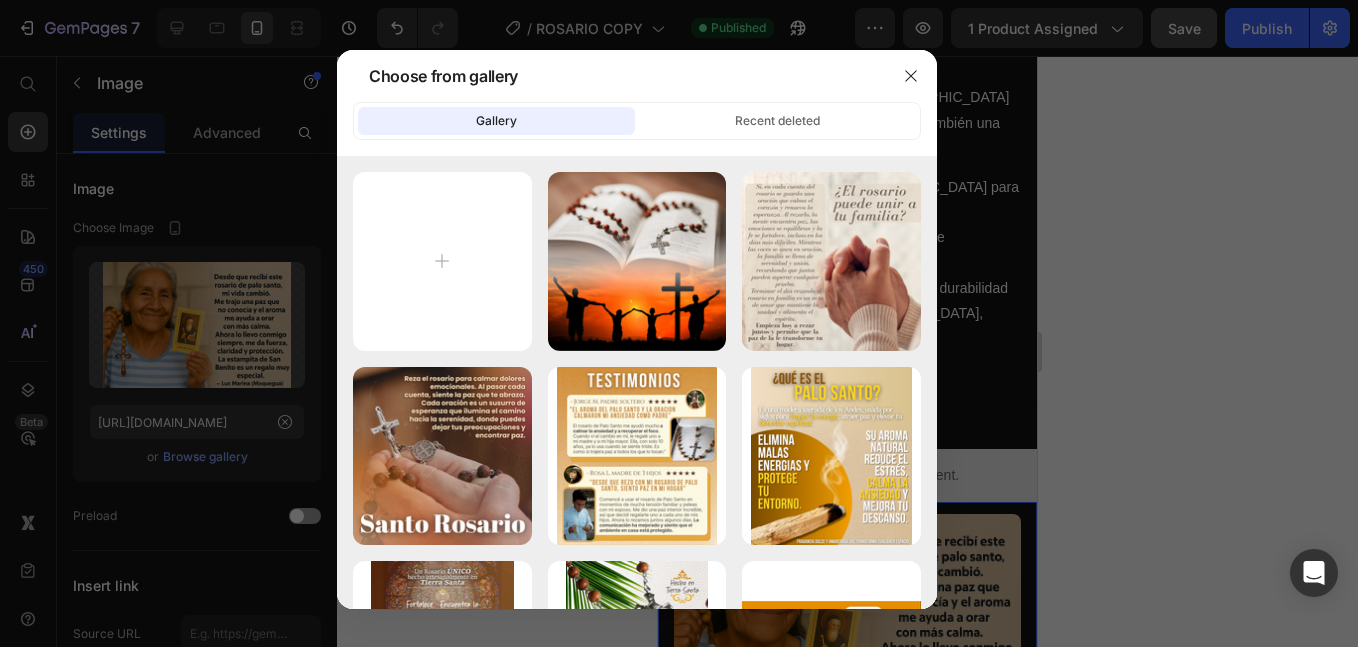 click at bounding box center [679, 323] 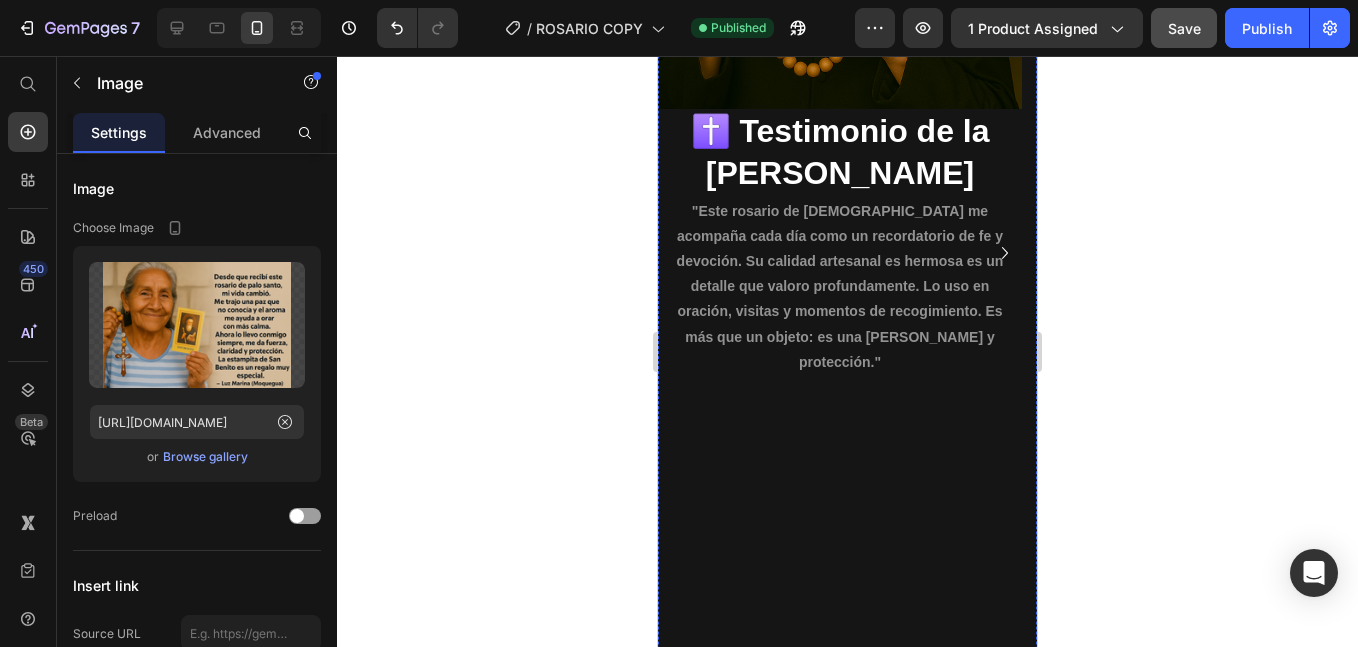 scroll, scrollTop: 3000, scrollLeft: 0, axis: vertical 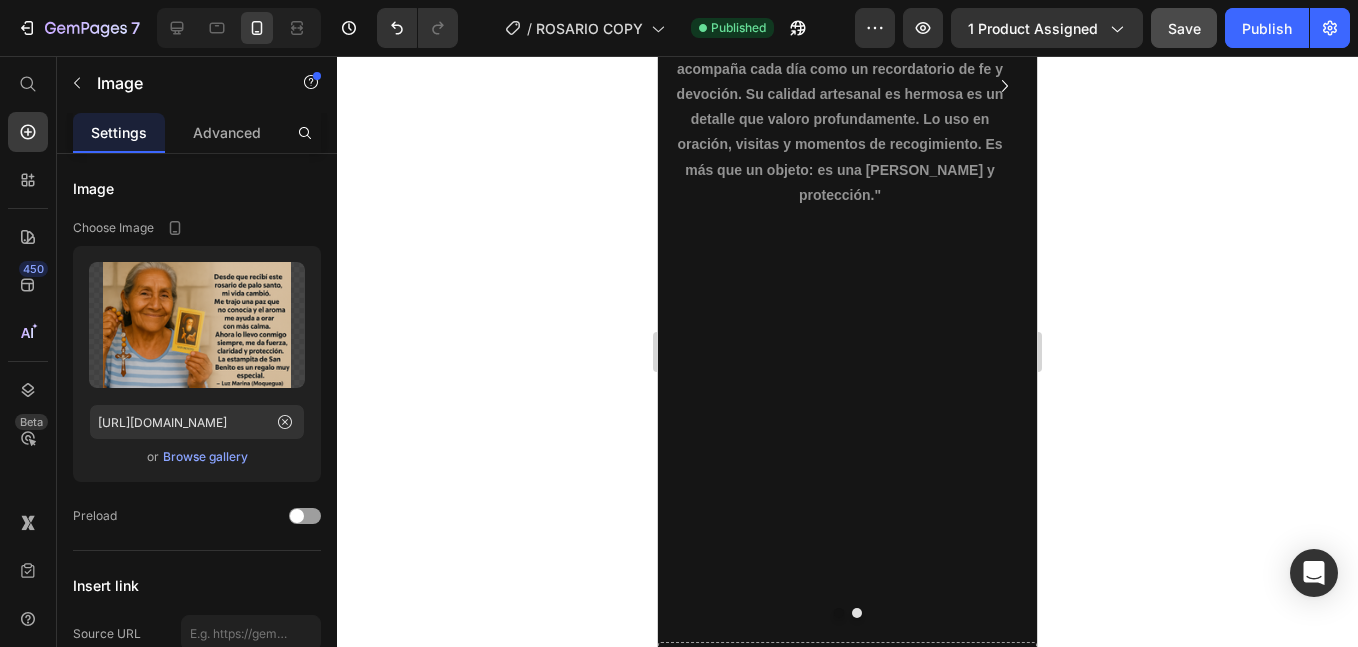 click on "OBTENER OFERTA" at bounding box center (847, 873) 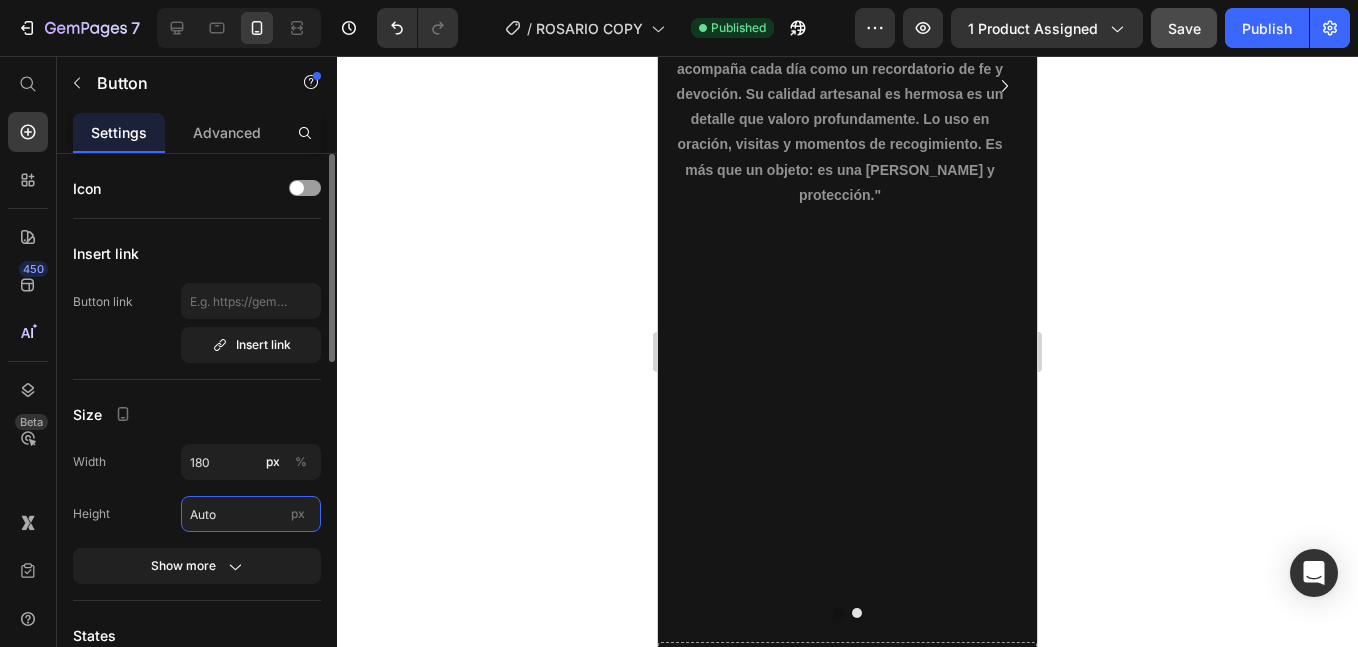 click on "Auto" at bounding box center [251, 514] 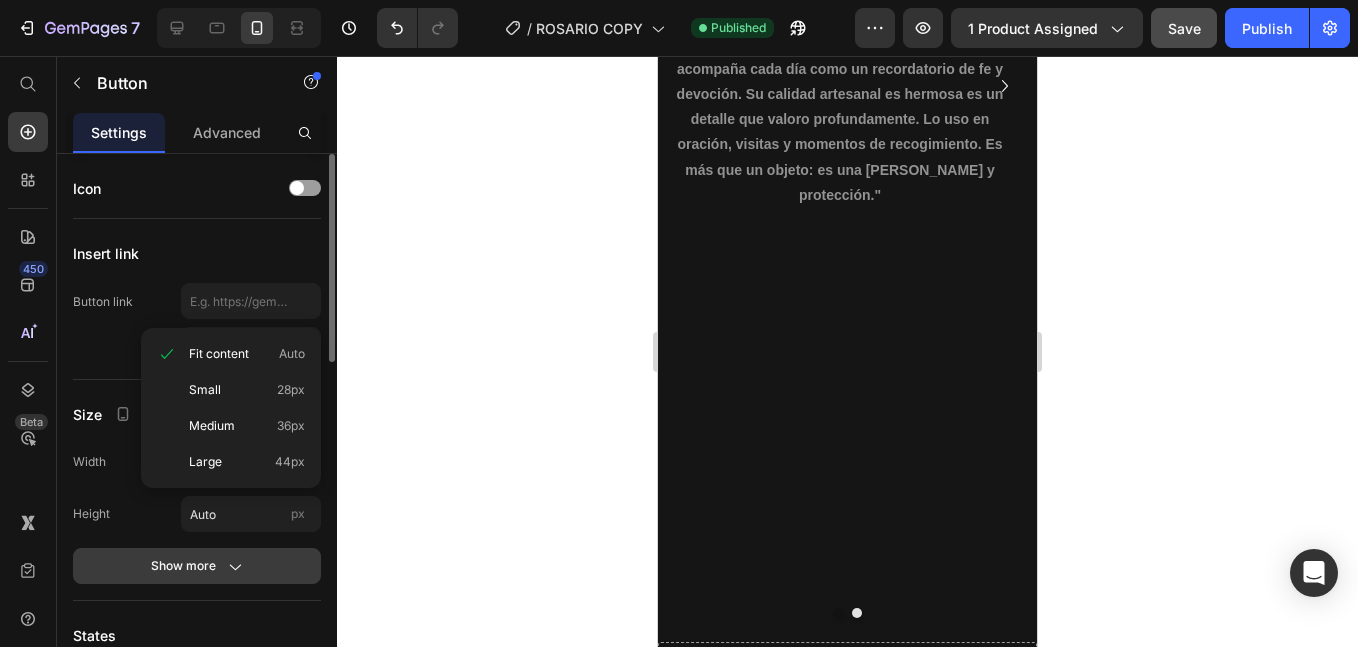 click on "Show more" at bounding box center [197, 566] 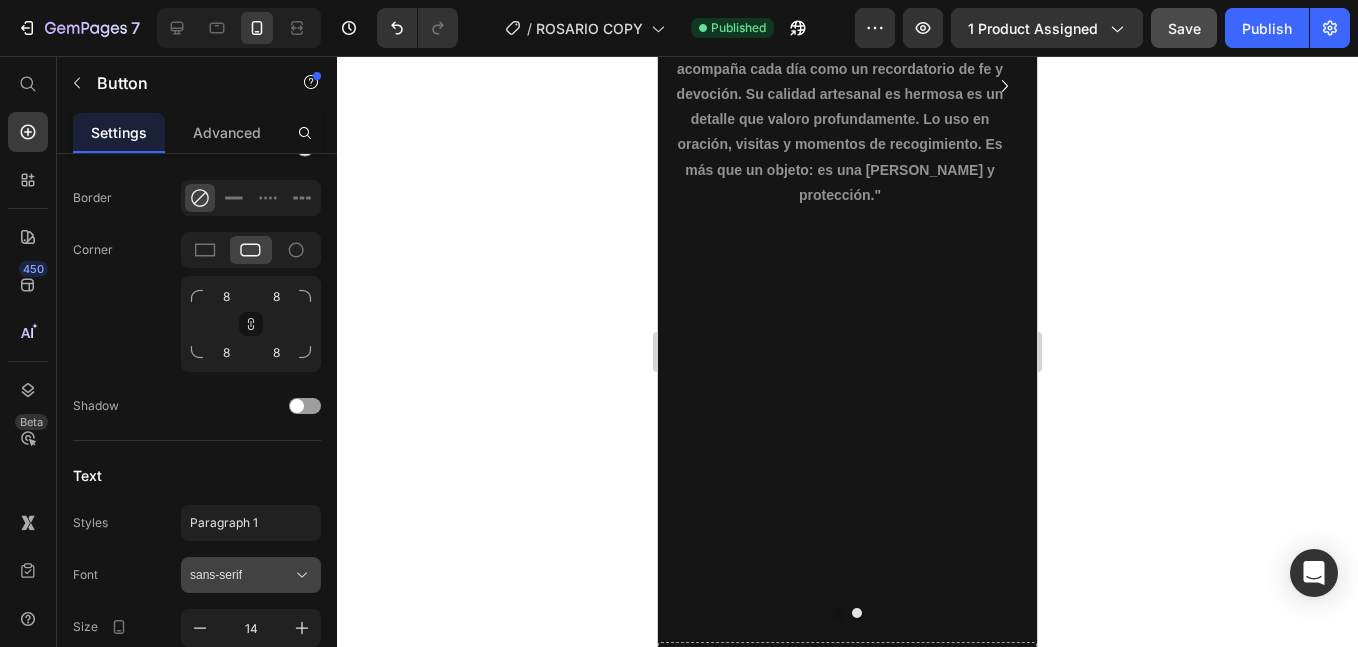 scroll, scrollTop: 1002, scrollLeft: 0, axis: vertical 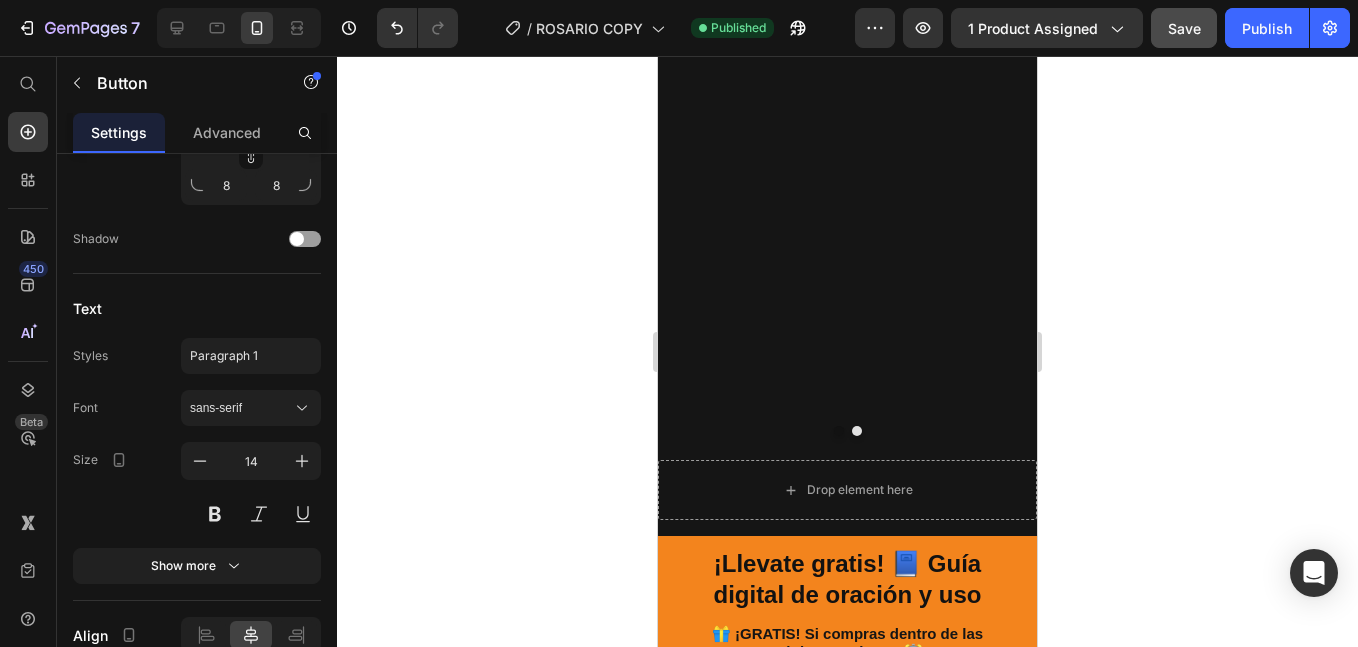 click on "OBTENER OFERTA" at bounding box center (848, 691) 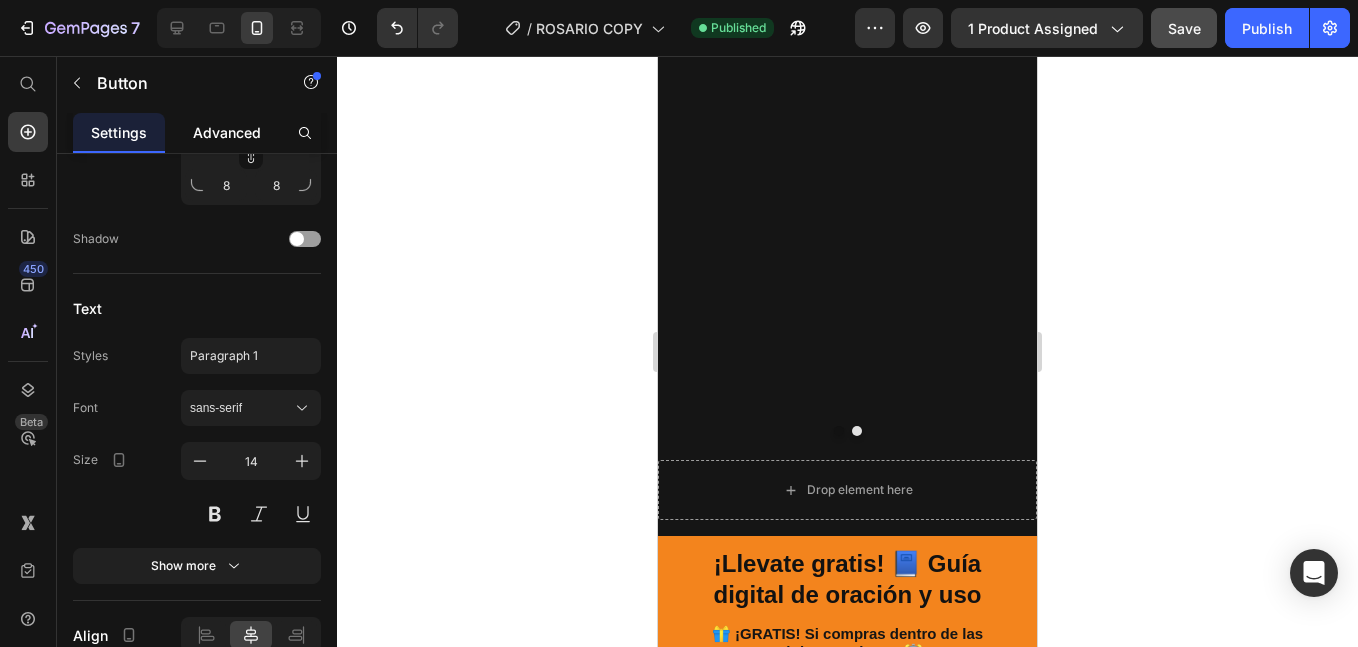 click on "Advanced" at bounding box center (227, 132) 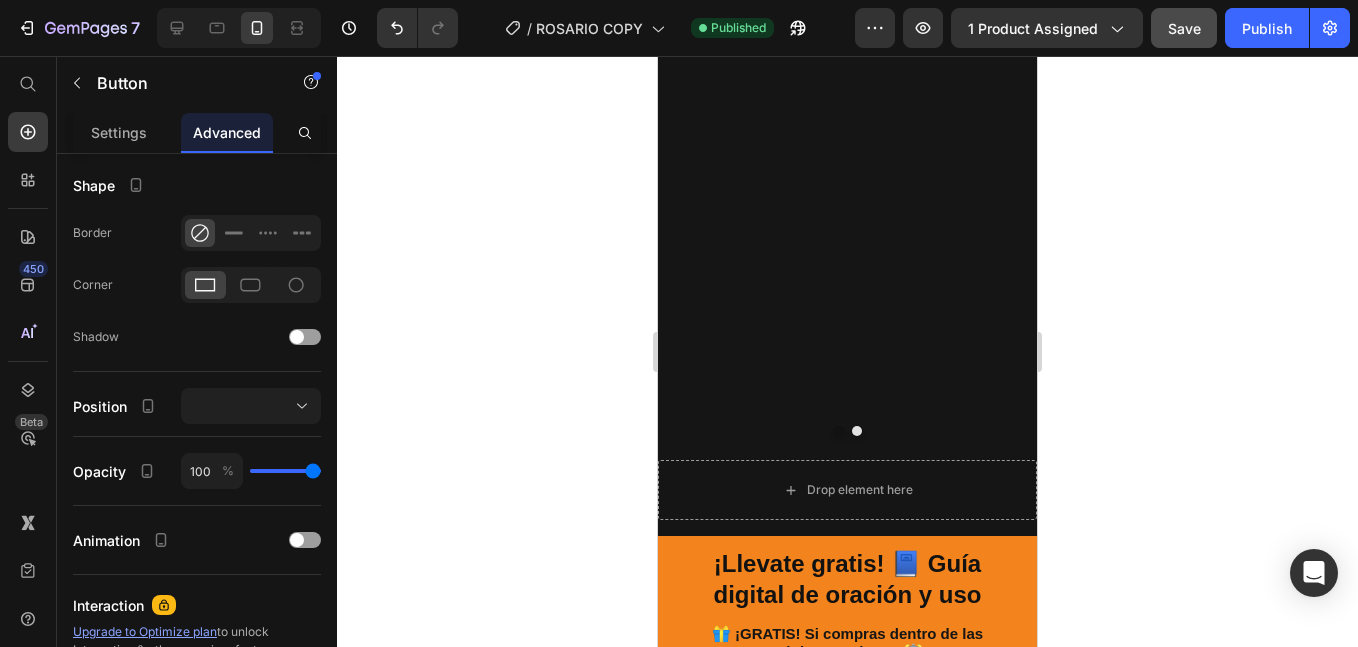 scroll, scrollTop: 719, scrollLeft: 0, axis: vertical 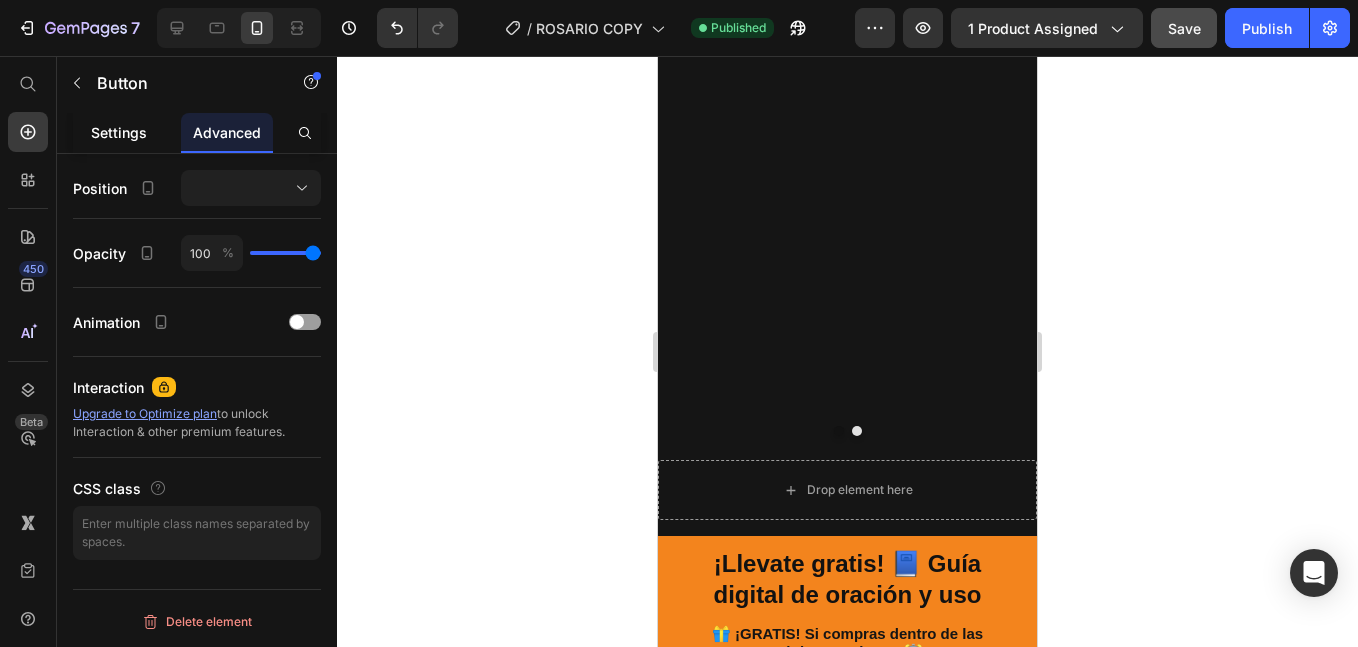 click on "Settings" at bounding box center (119, 132) 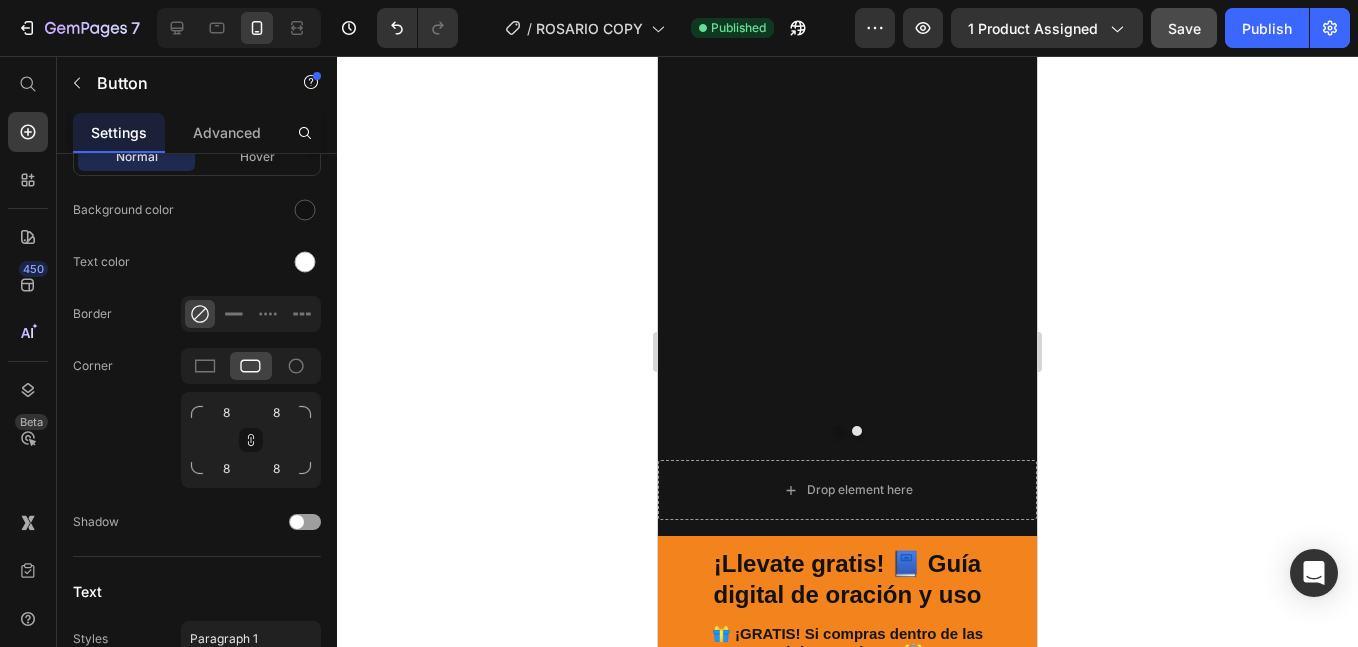scroll, scrollTop: 0, scrollLeft: 0, axis: both 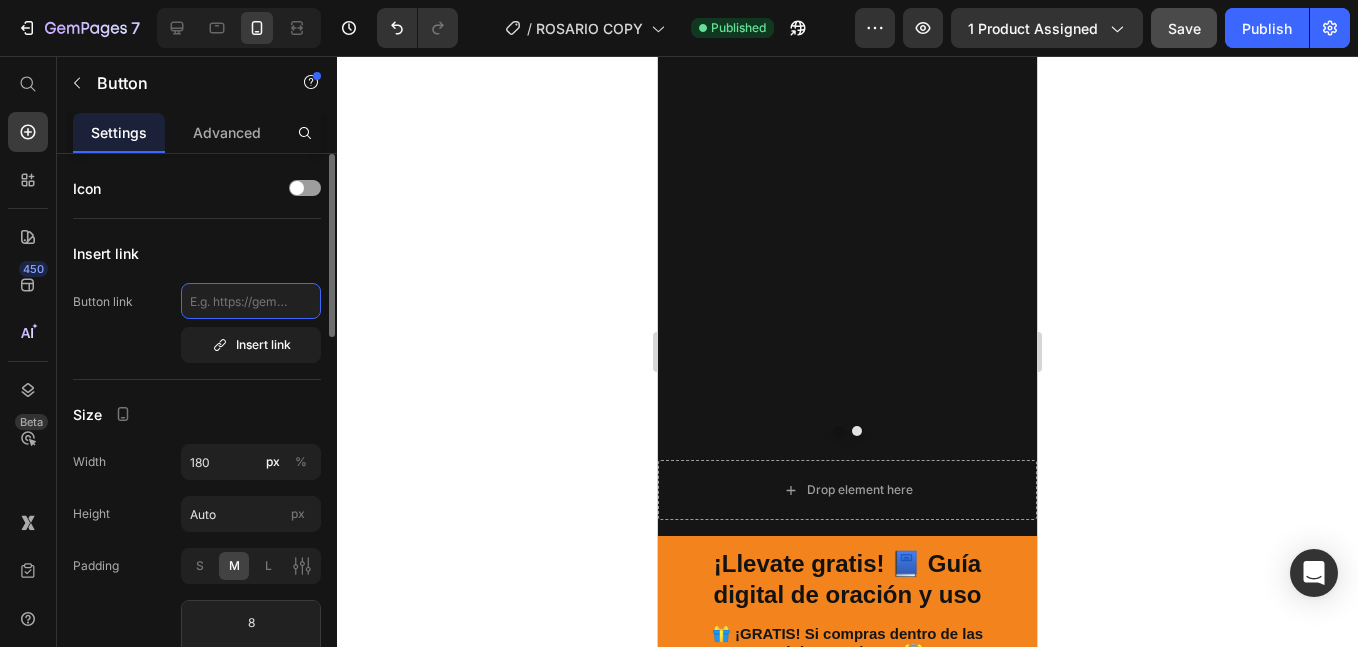 click 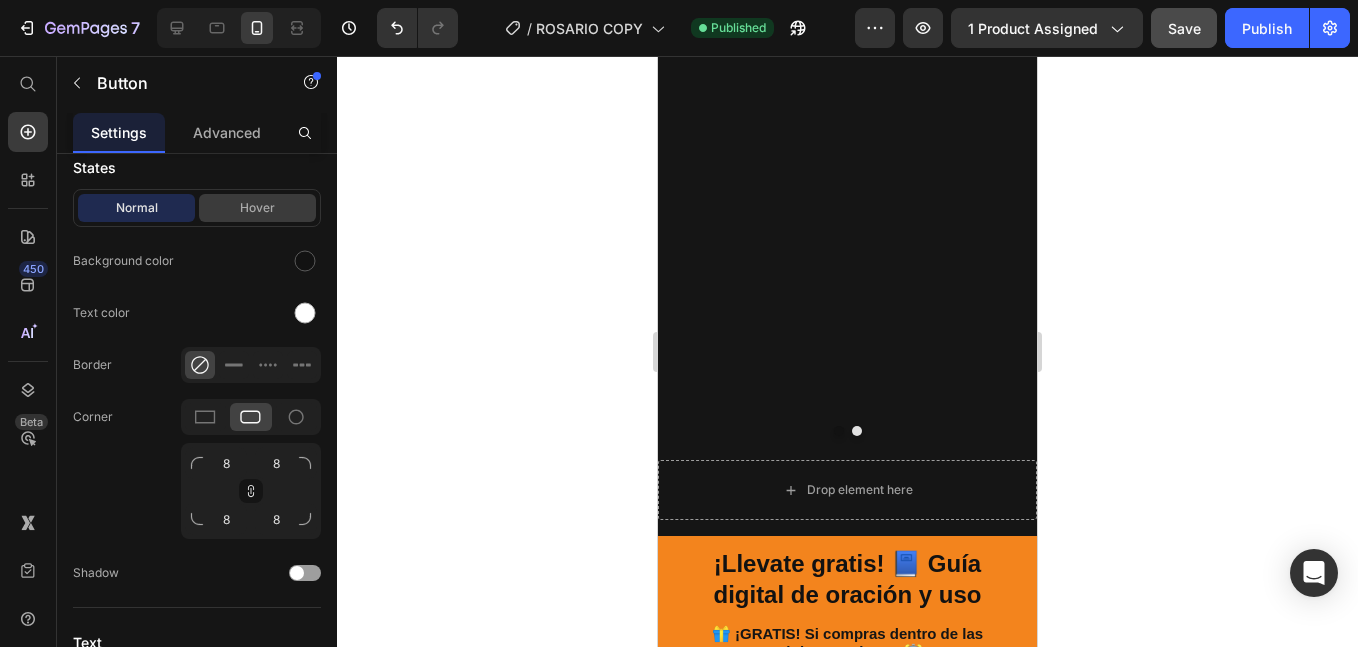 scroll, scrollTop: 1095, scrollLeft: 0, axis: vertical 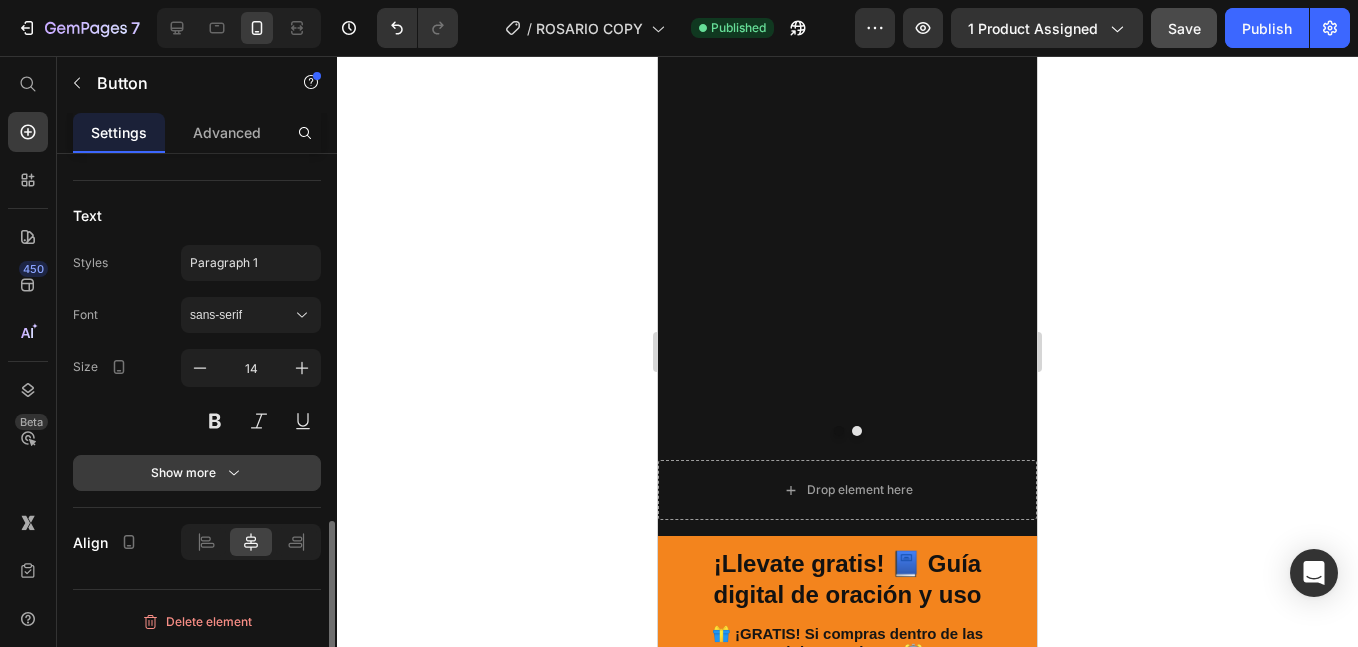 click on "Show more" at bounding box center (197, 473) 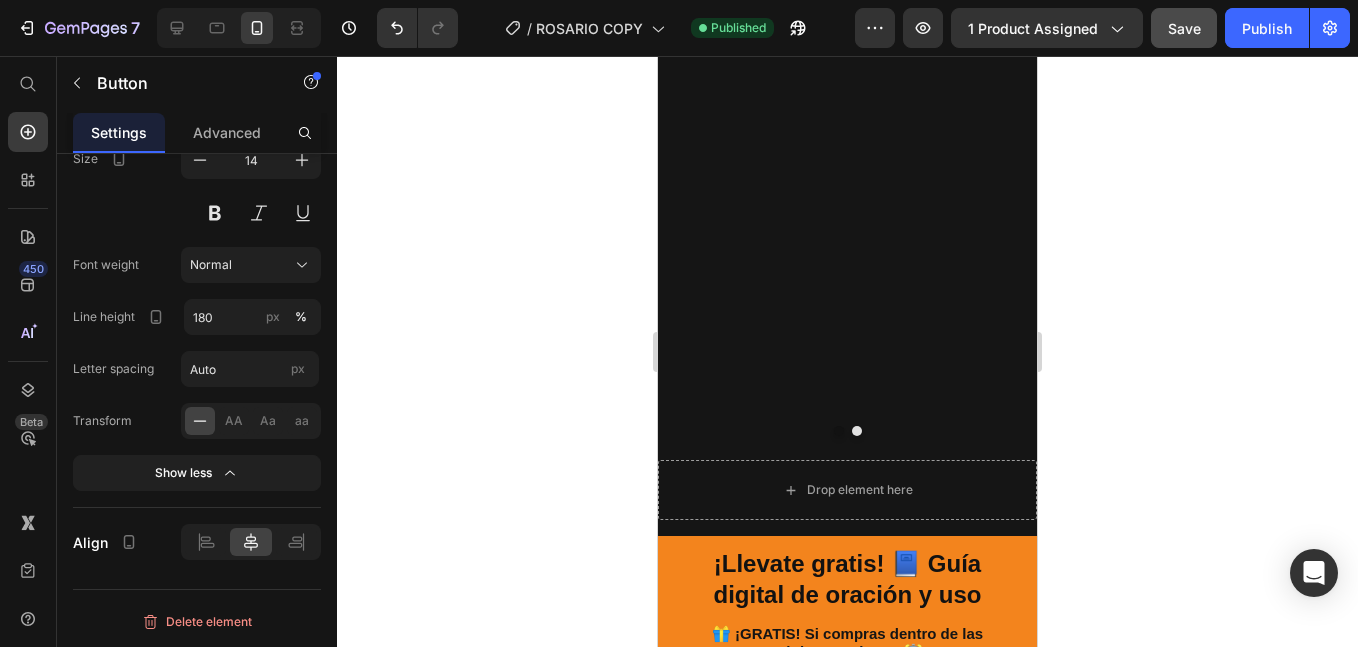 scroll, scrollTop: 0, scrollLeft: 0, axis: both 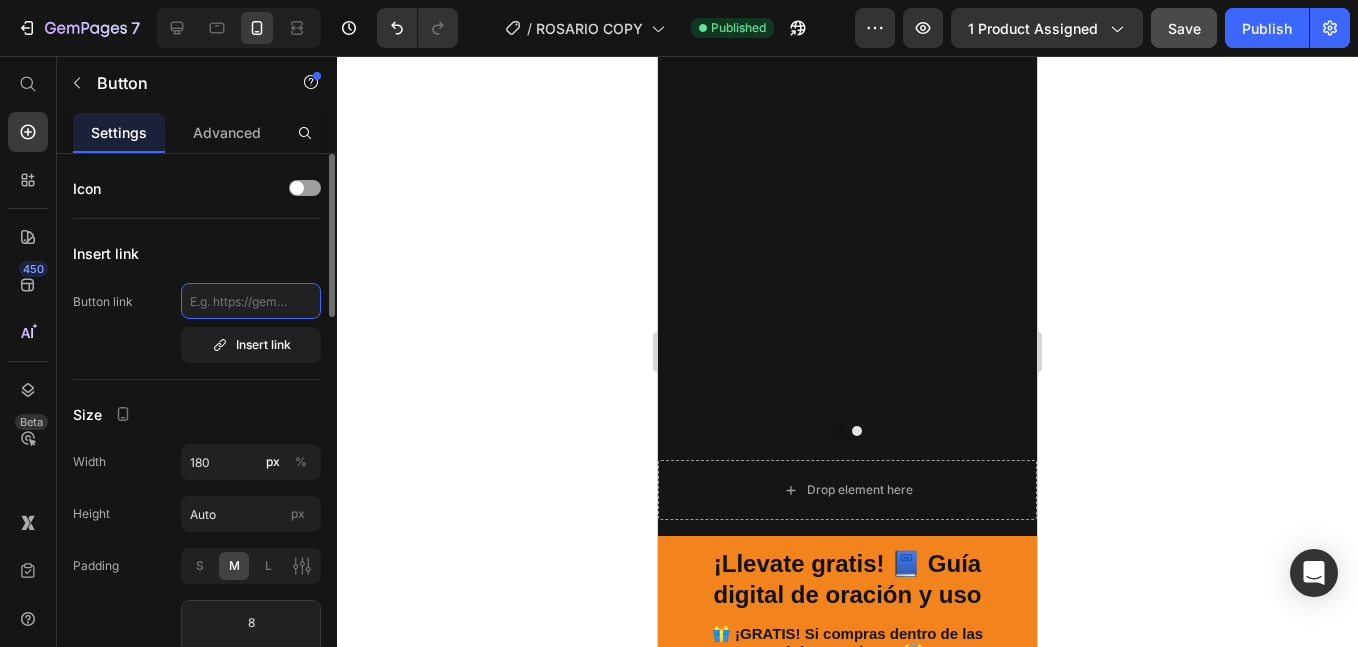 click 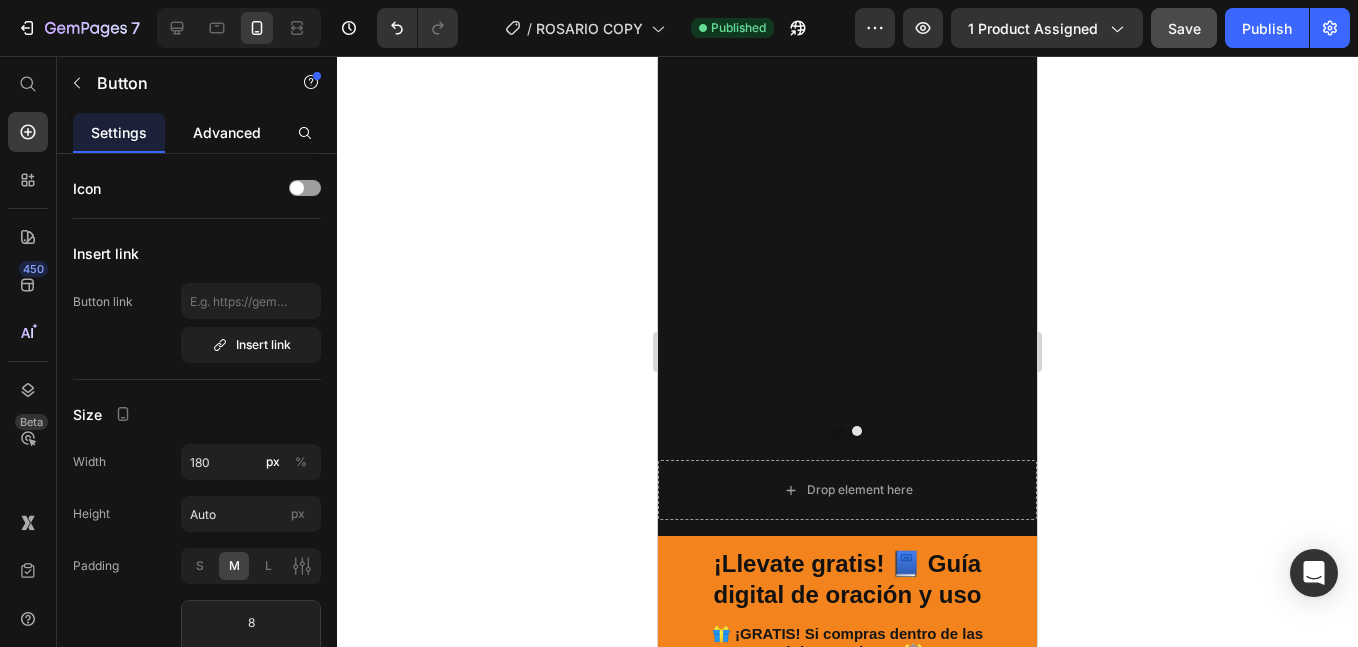 click on "Advanced" 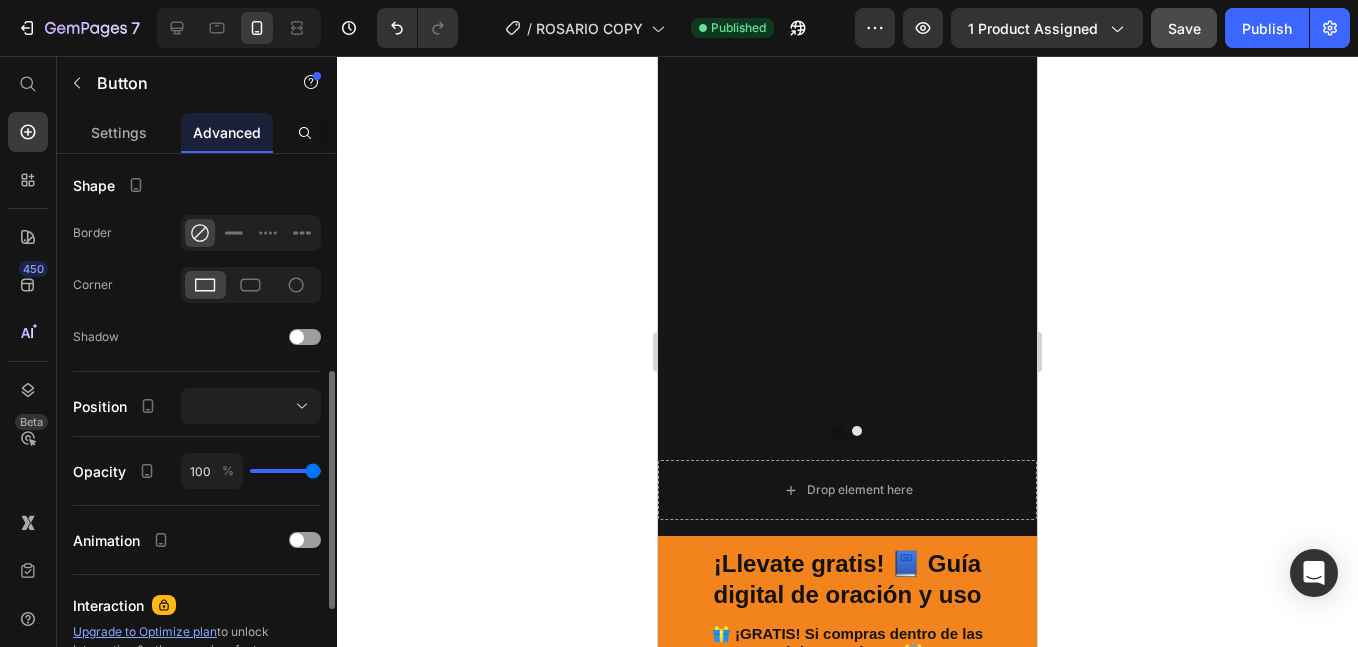scroll, scrollTop: 719, scrollLeft: 0, axis: vertical 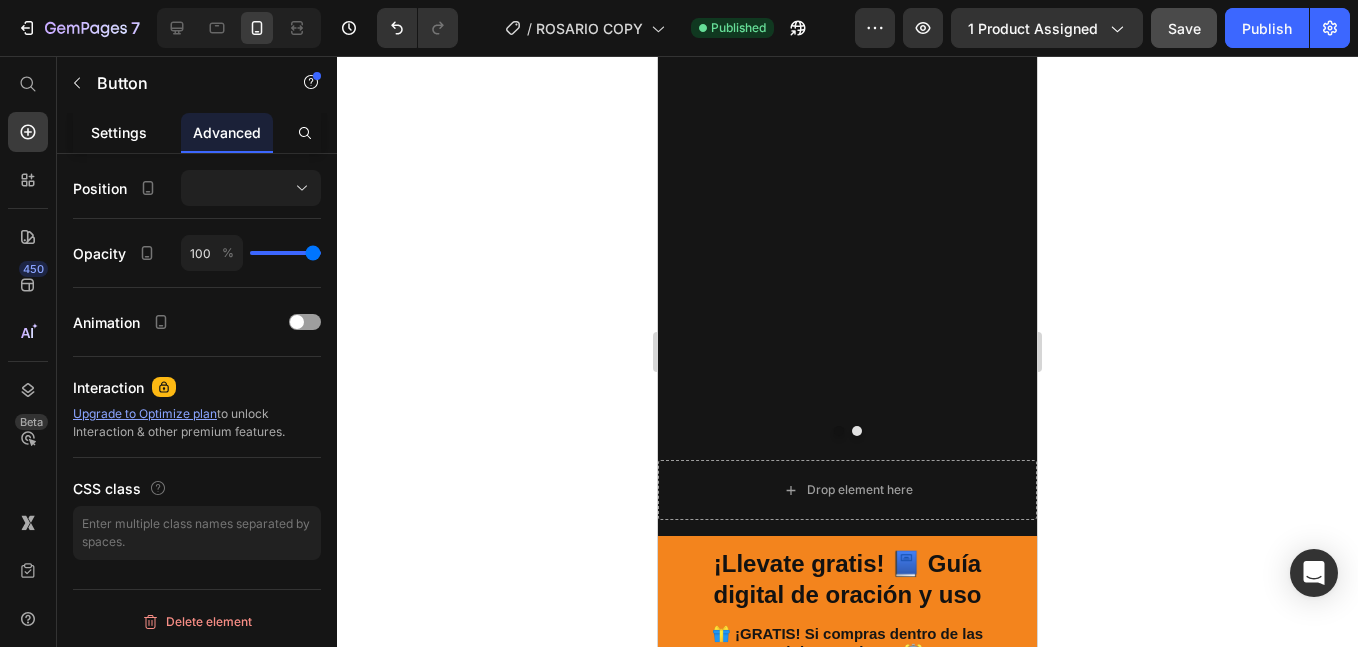 click on "Settings" 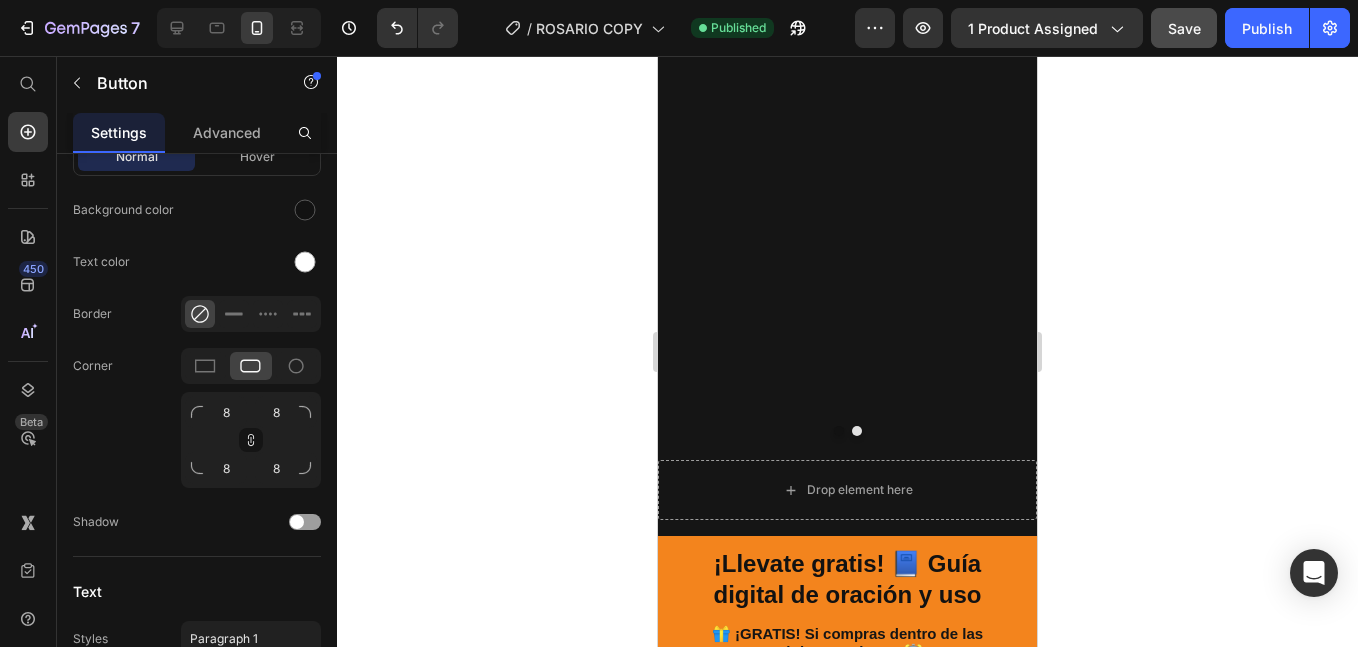 scroll, scrollTop: 0, scrollLeft: 0, axis: both 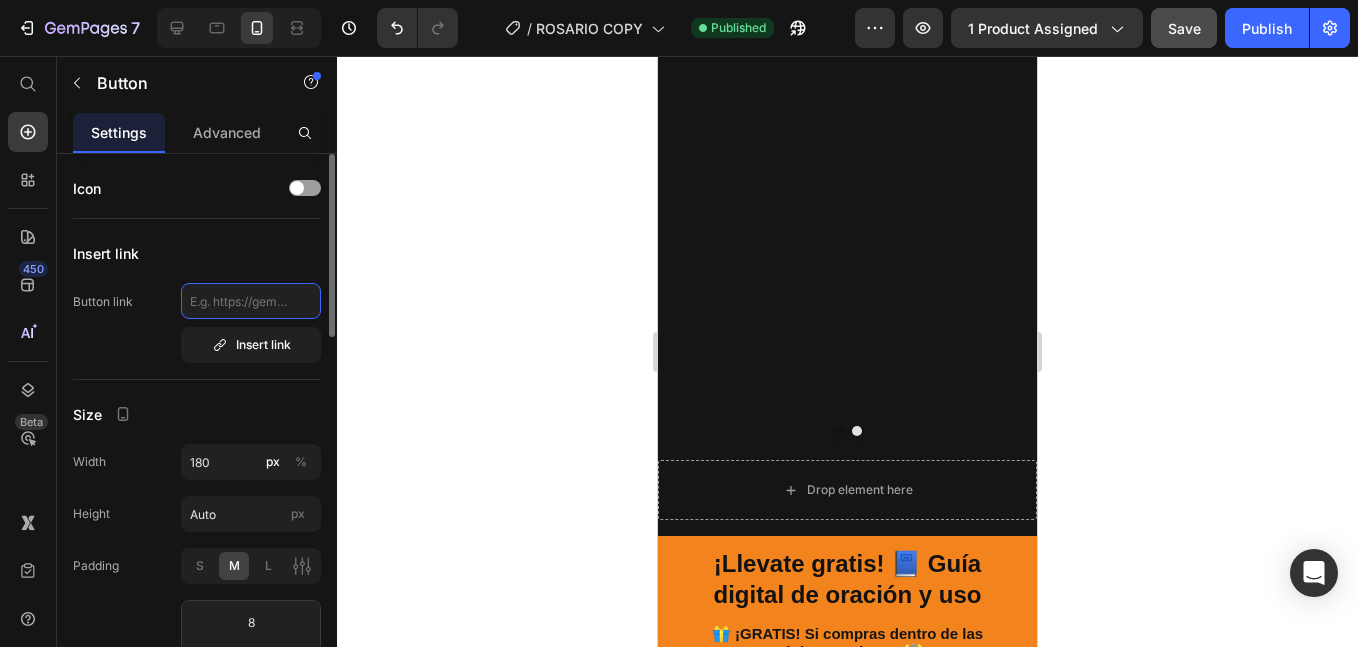 click 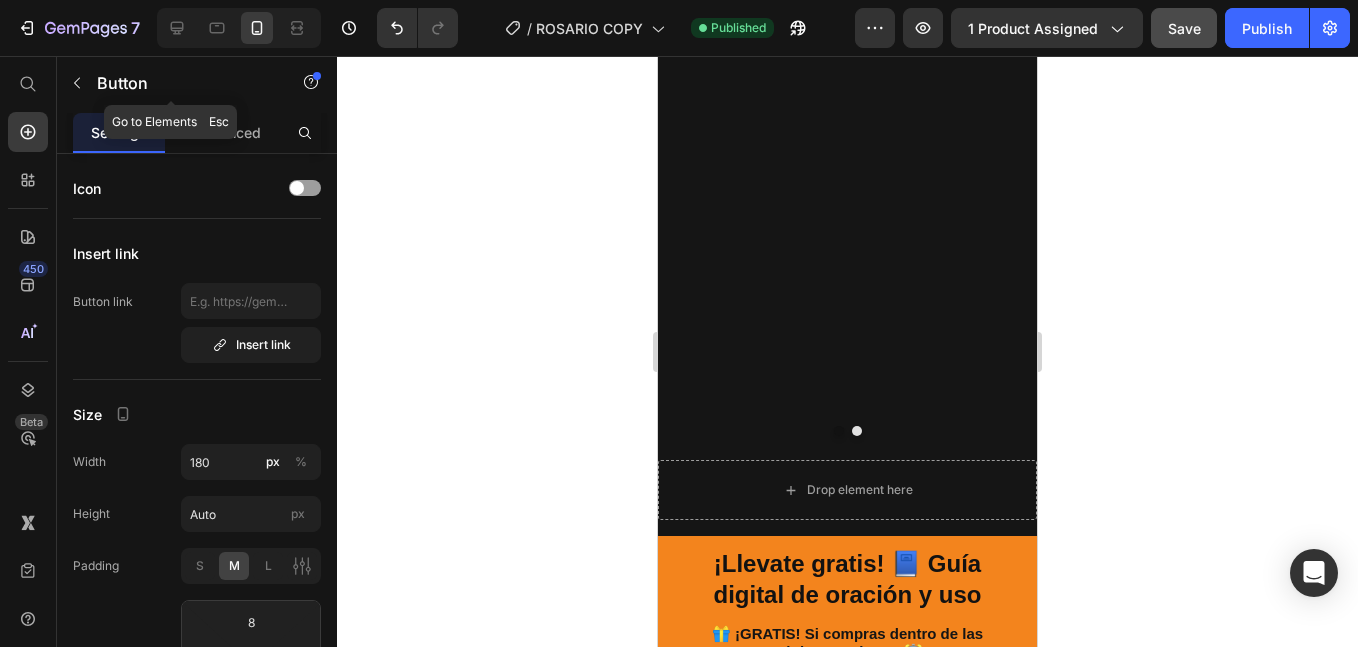drag, startPoint x: 65, startPoint y: 77, endPoint x: 109, endPoint y: 277, distance: 204.7828 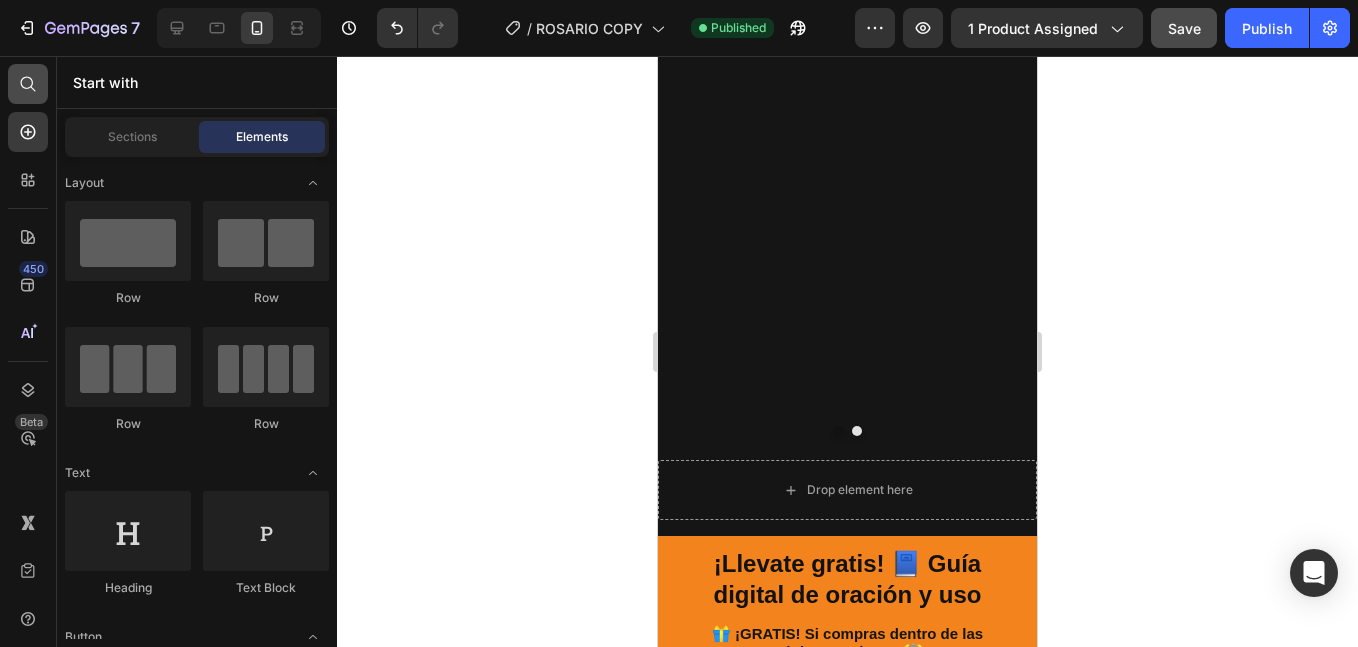 click 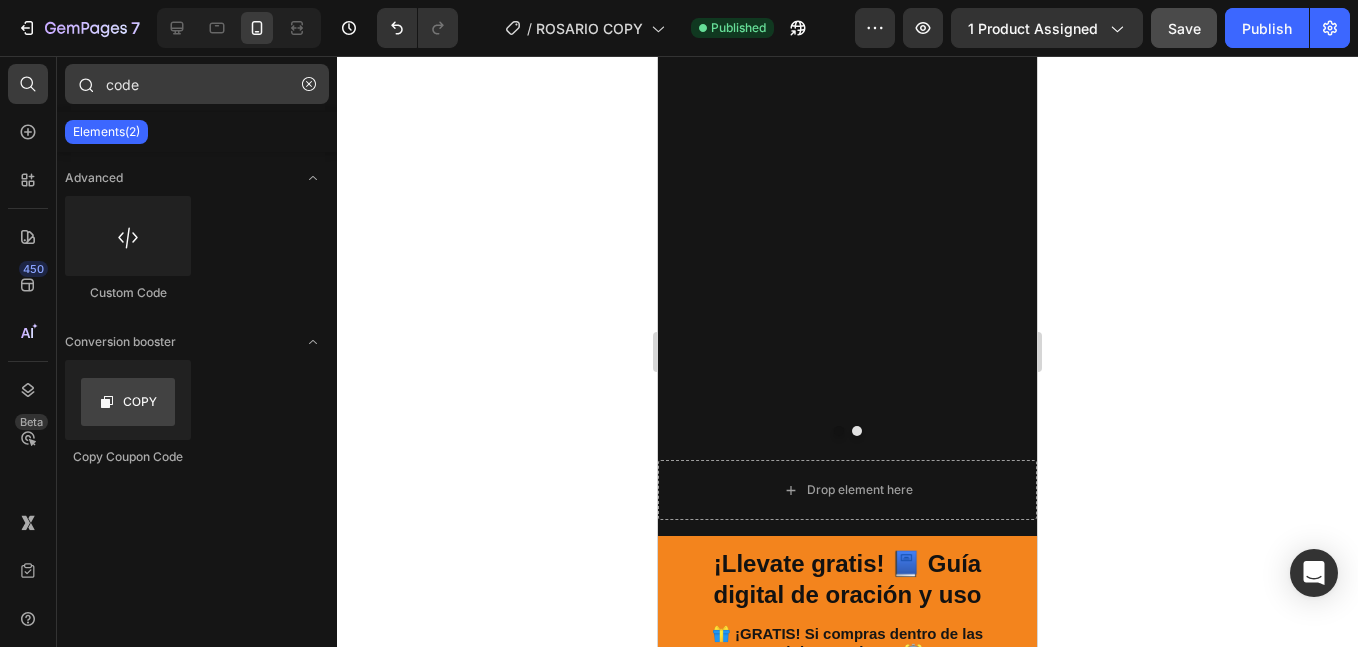 click on "code" at bounding box center (197, 84) 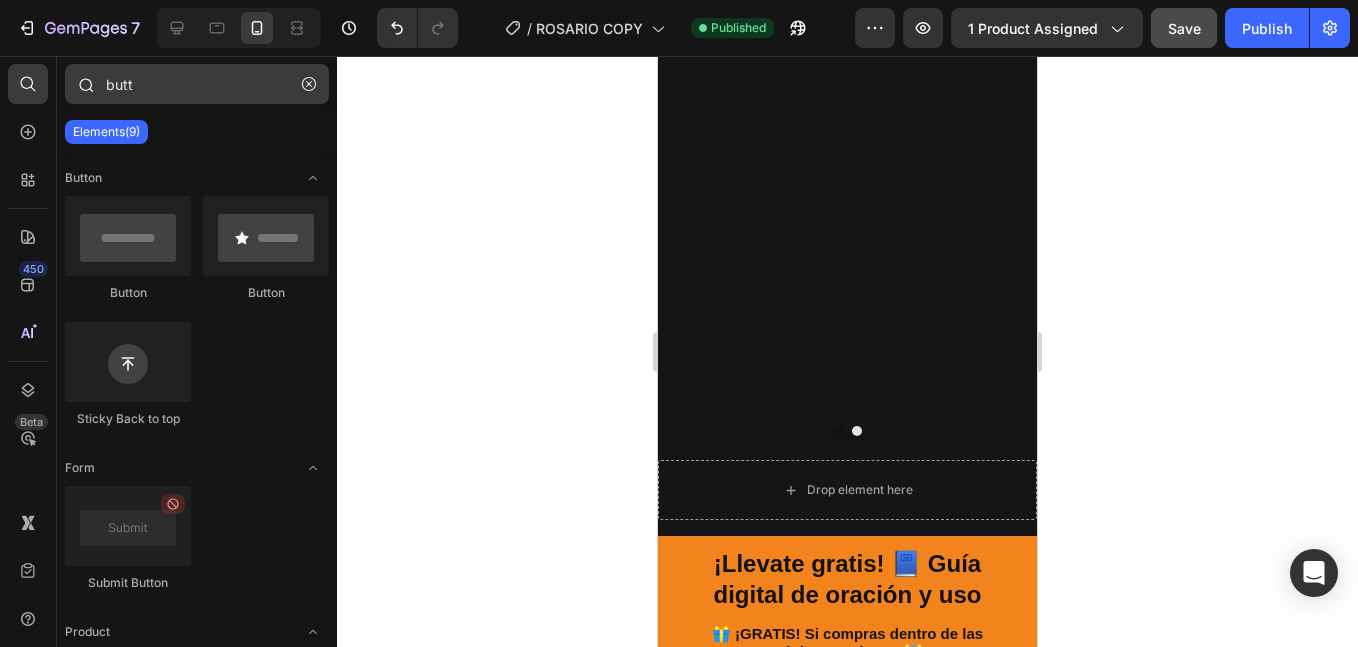 type on "butto" 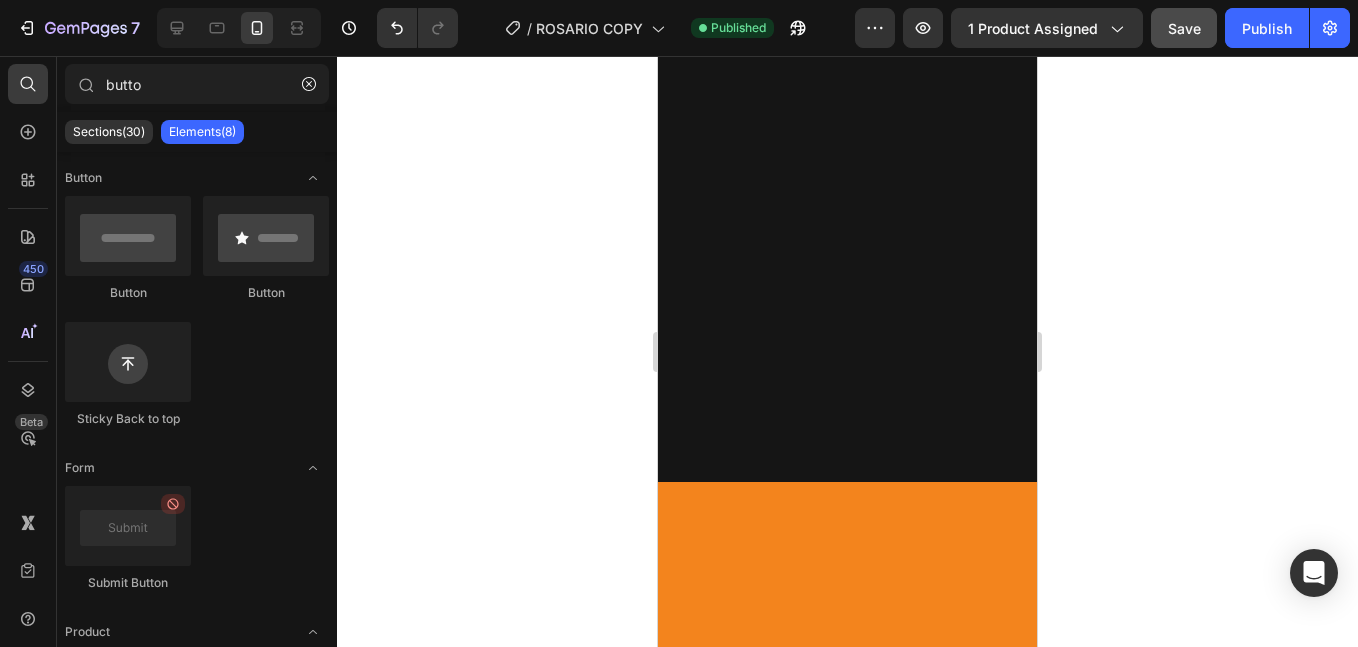 scroll, scrollTop: 0, scrollLeft: 0, axis: both 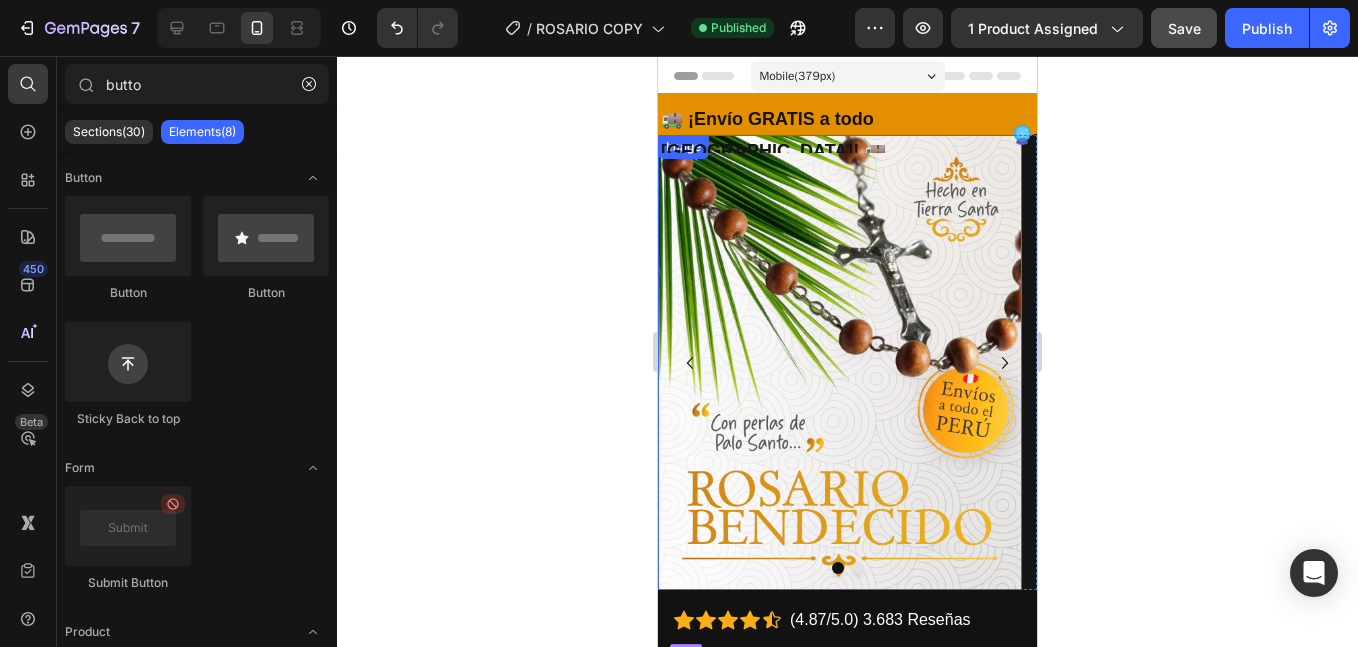 click at bounding box center (840, 362) 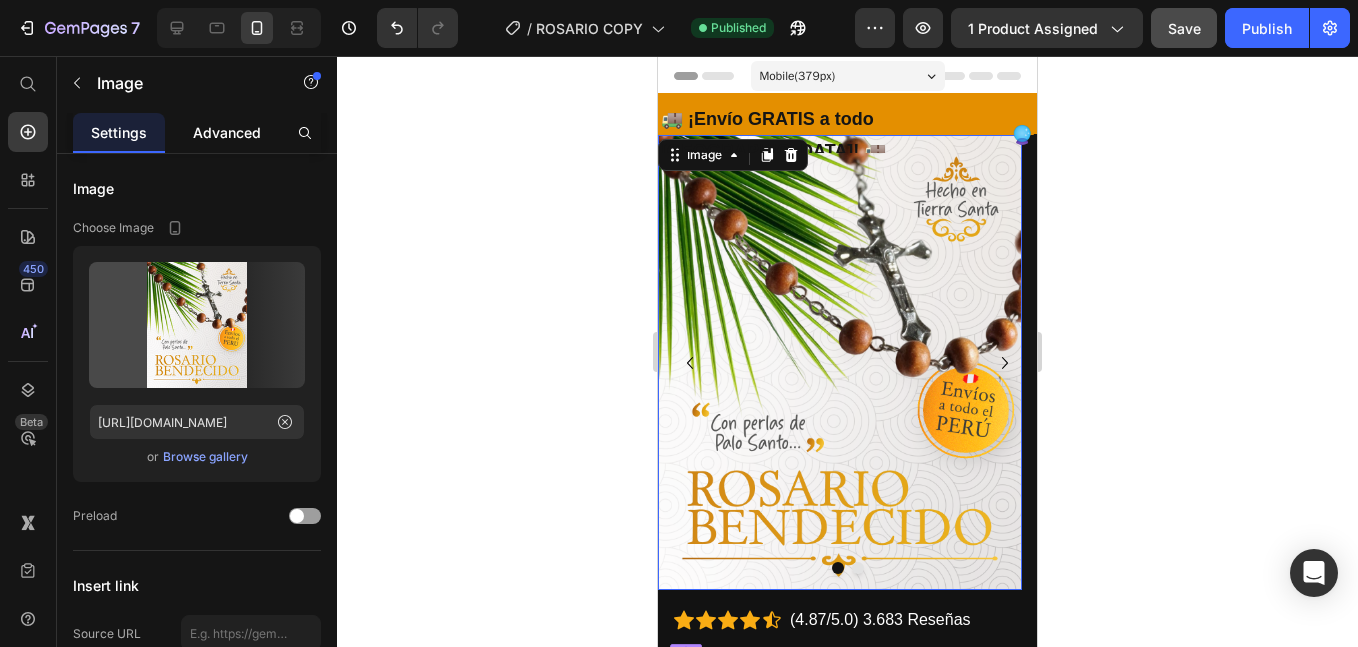 click on "Advanced" 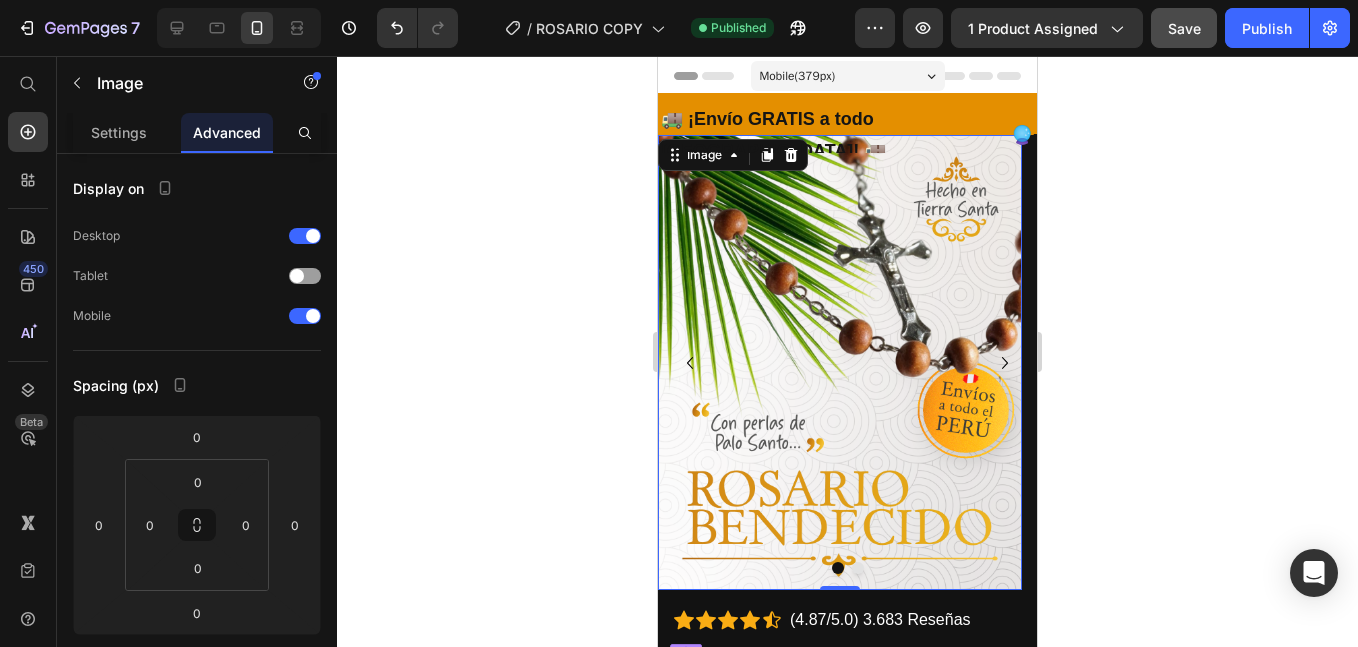scroll, scrollTop: 333, scrollLeft: 0, axis: vertical 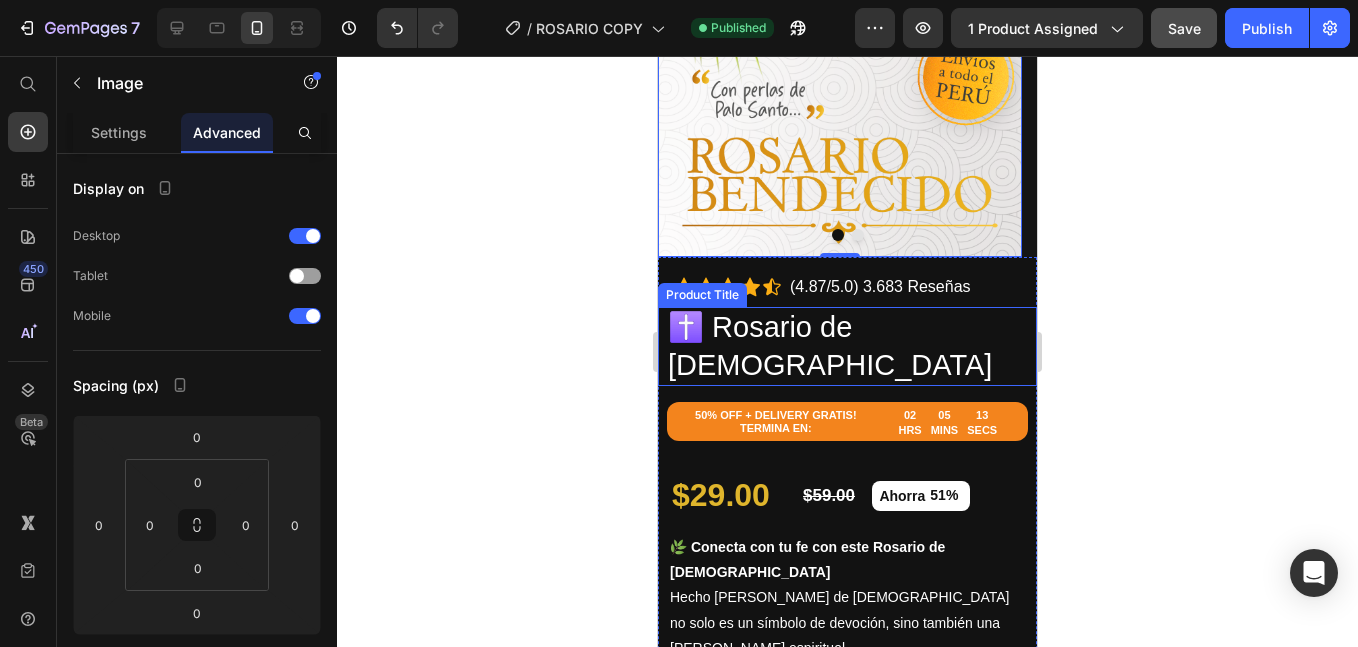 click on "✝️ Rosario de [DEMOGRAPHIC_DATA]" at bounding box center (847, 346) 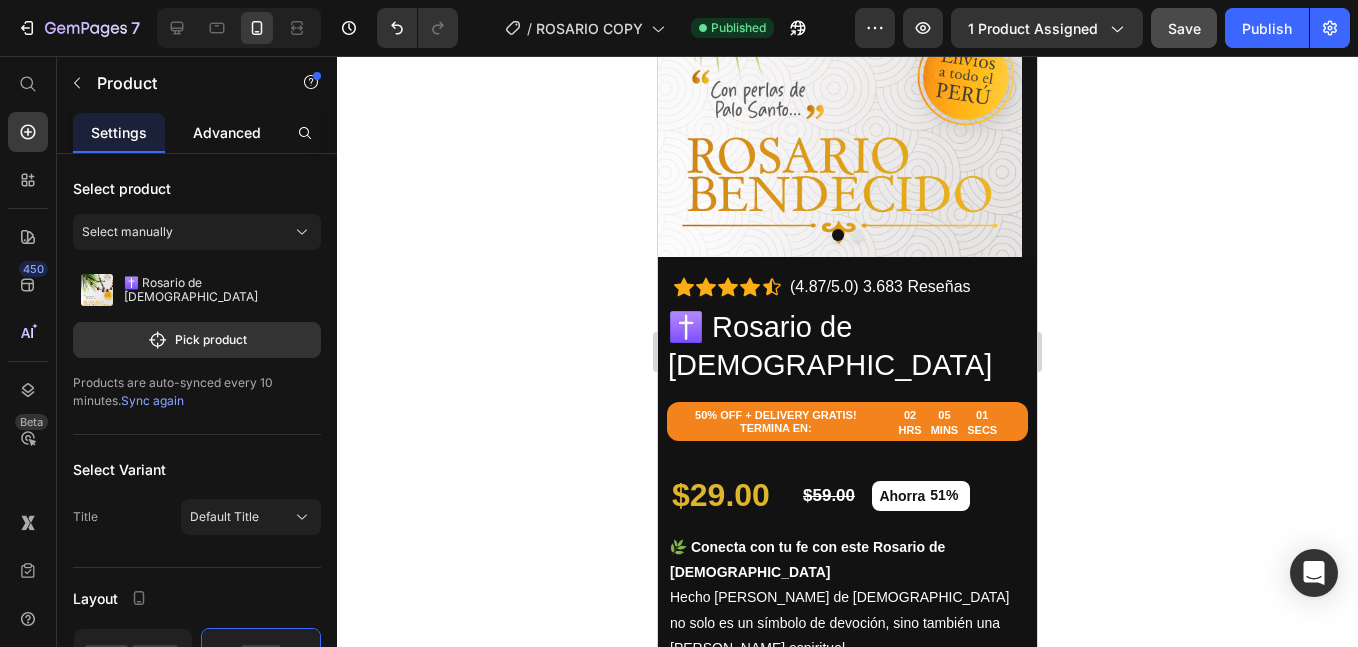 click on "Advanced" at bounding box center [227, 132] 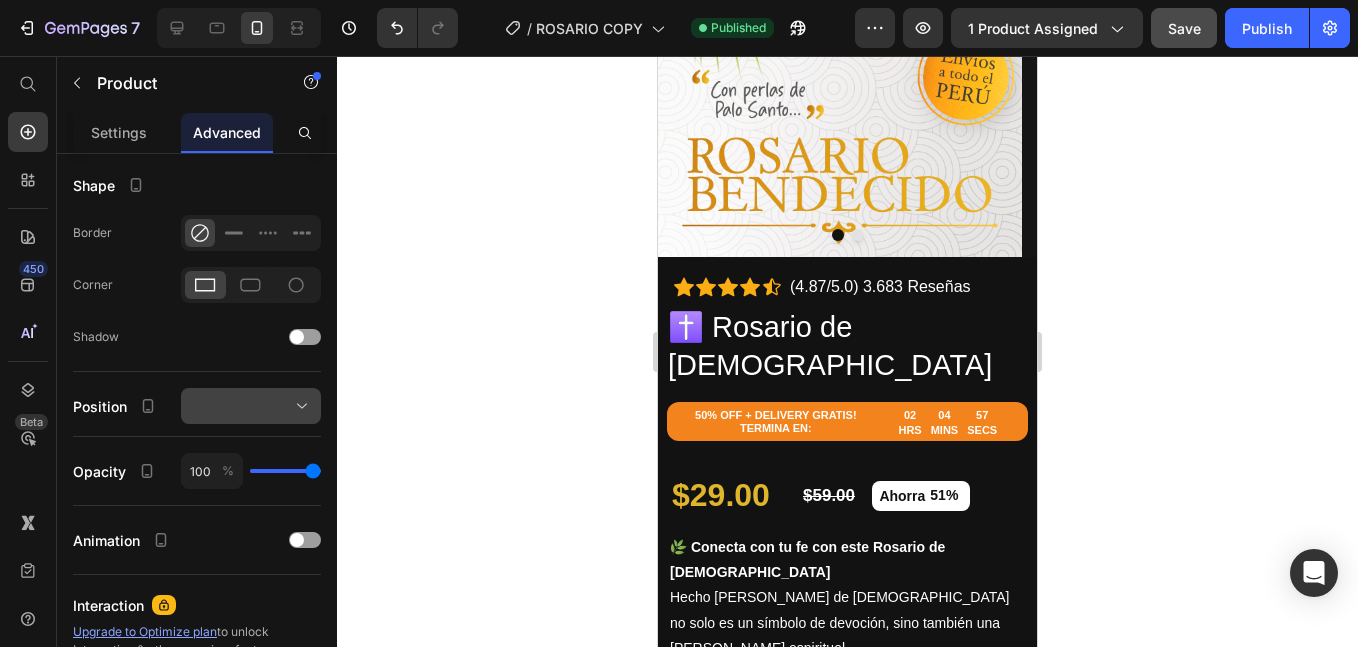 scroll, scrollTop: 719, scrollLeft: 0, axis: vertical 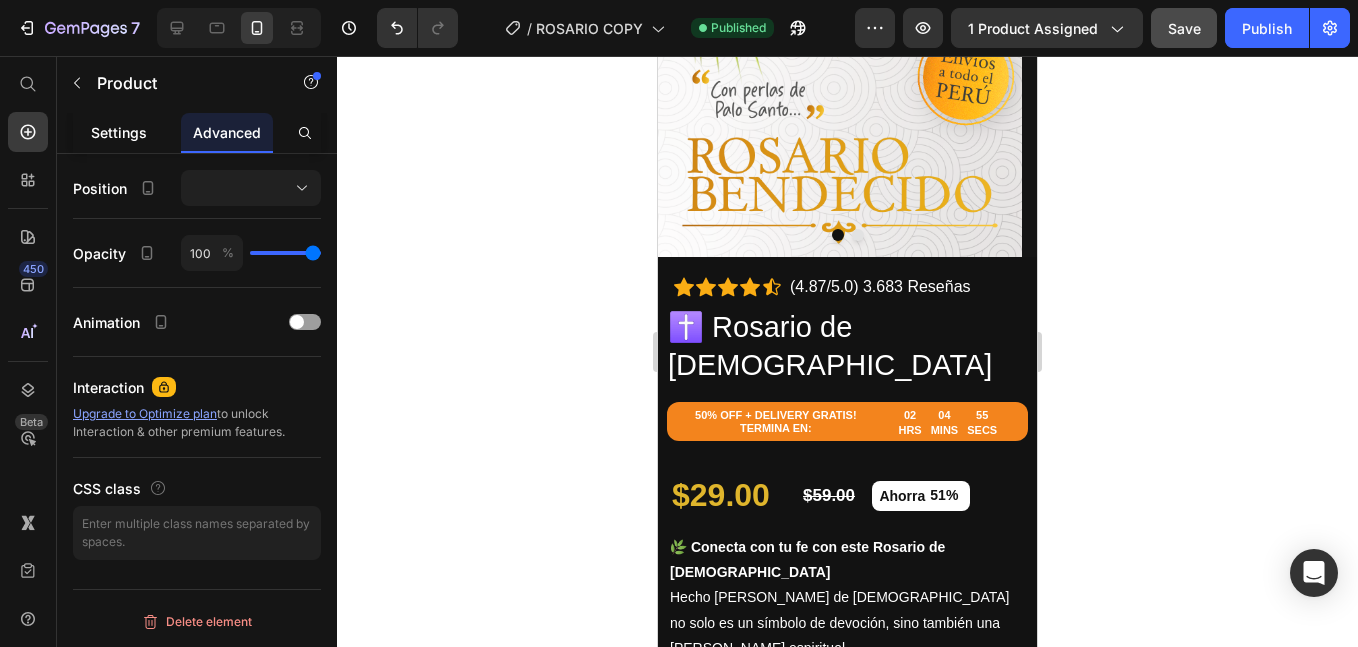 click on "Settings" at bounding box center (119, 132) 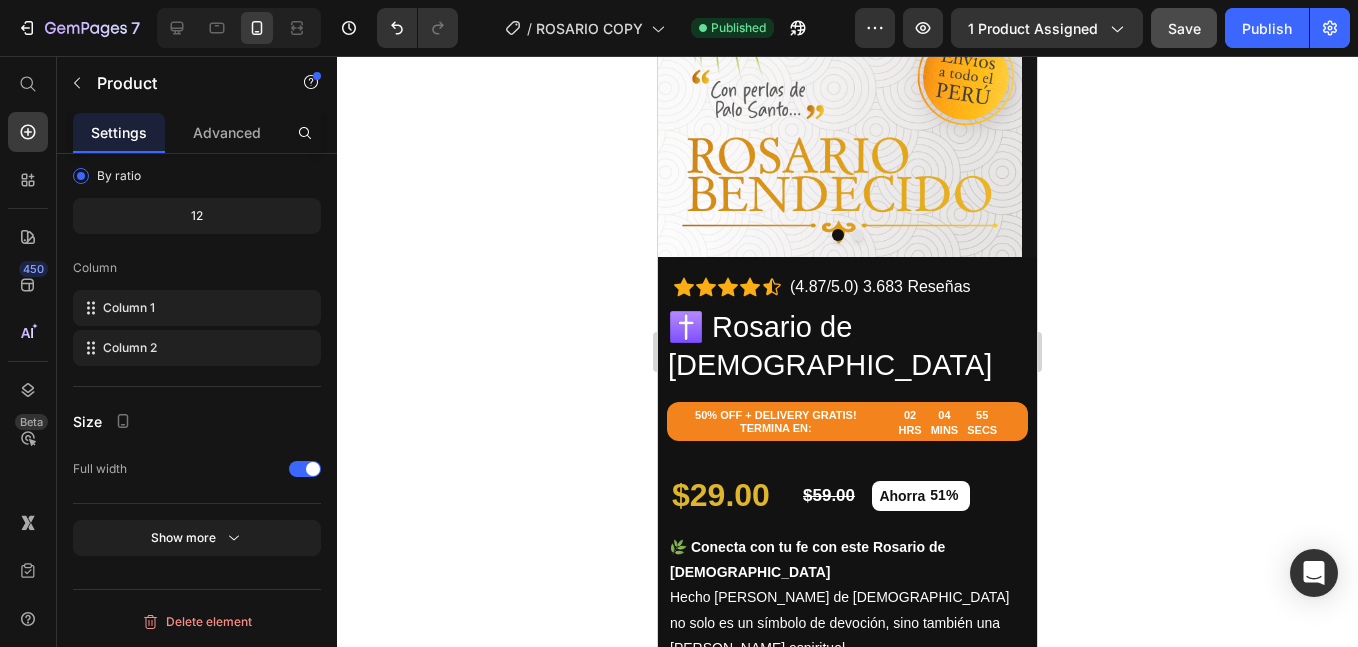 scroll, scrollTop: 0, scrollLeft: 0, axis: both 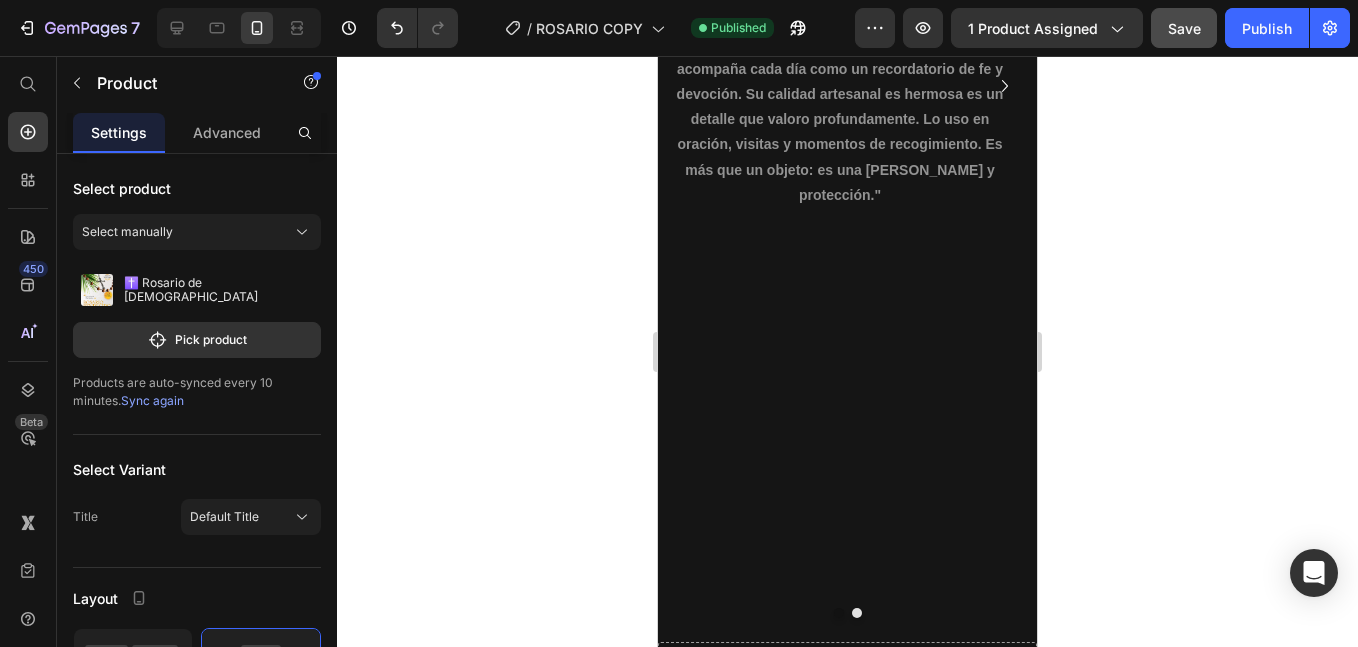 drag, startPoint x: 855, startPoint y: 433, endPoint x: 851, endPoint y: 411, distance: 22.36068 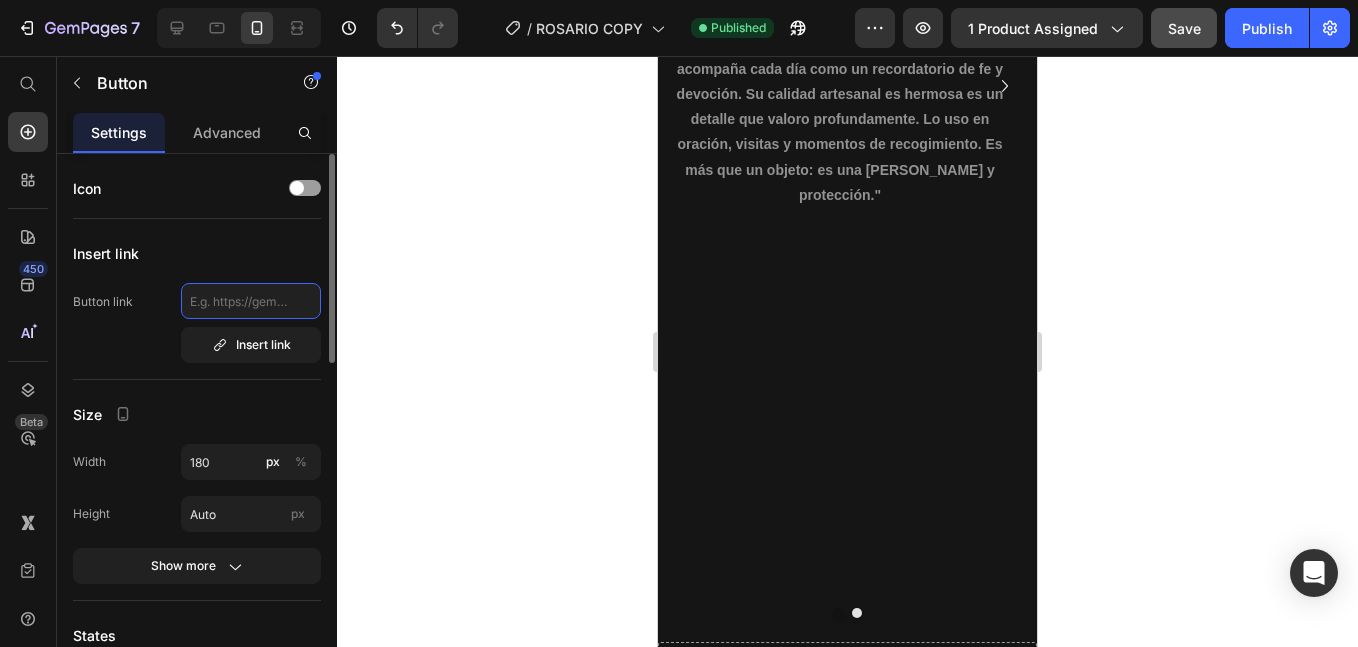 click 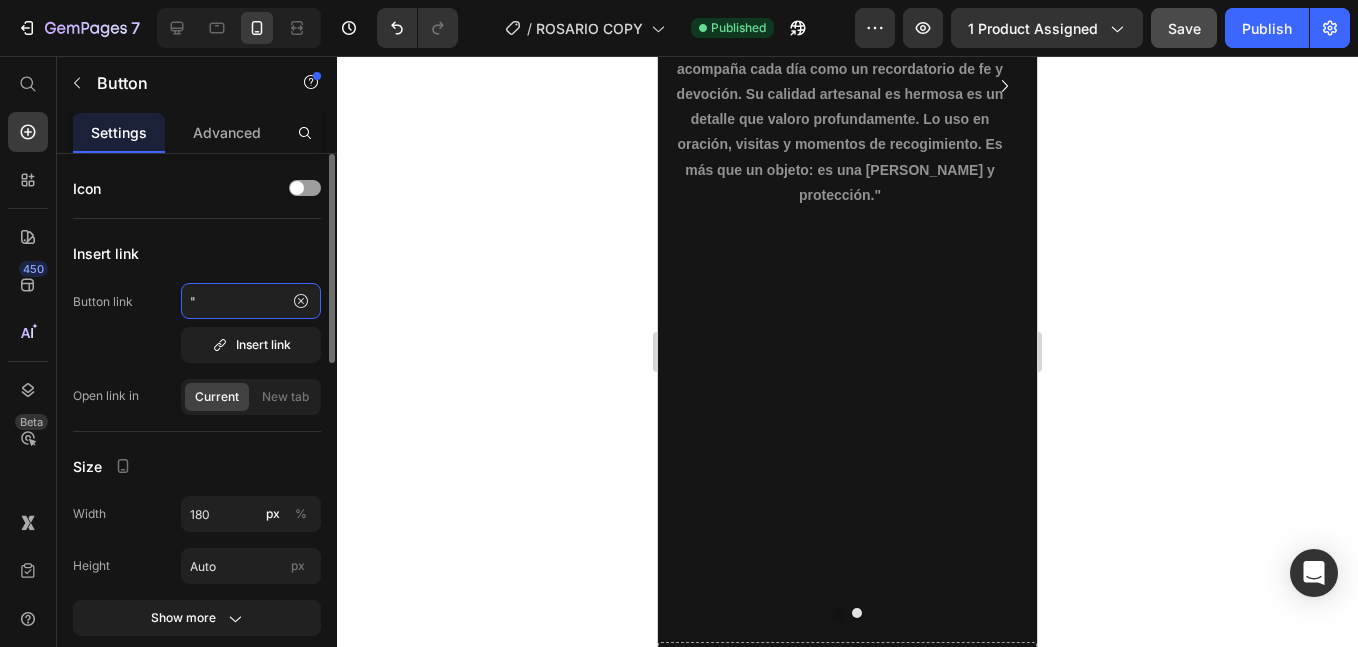 type on """ 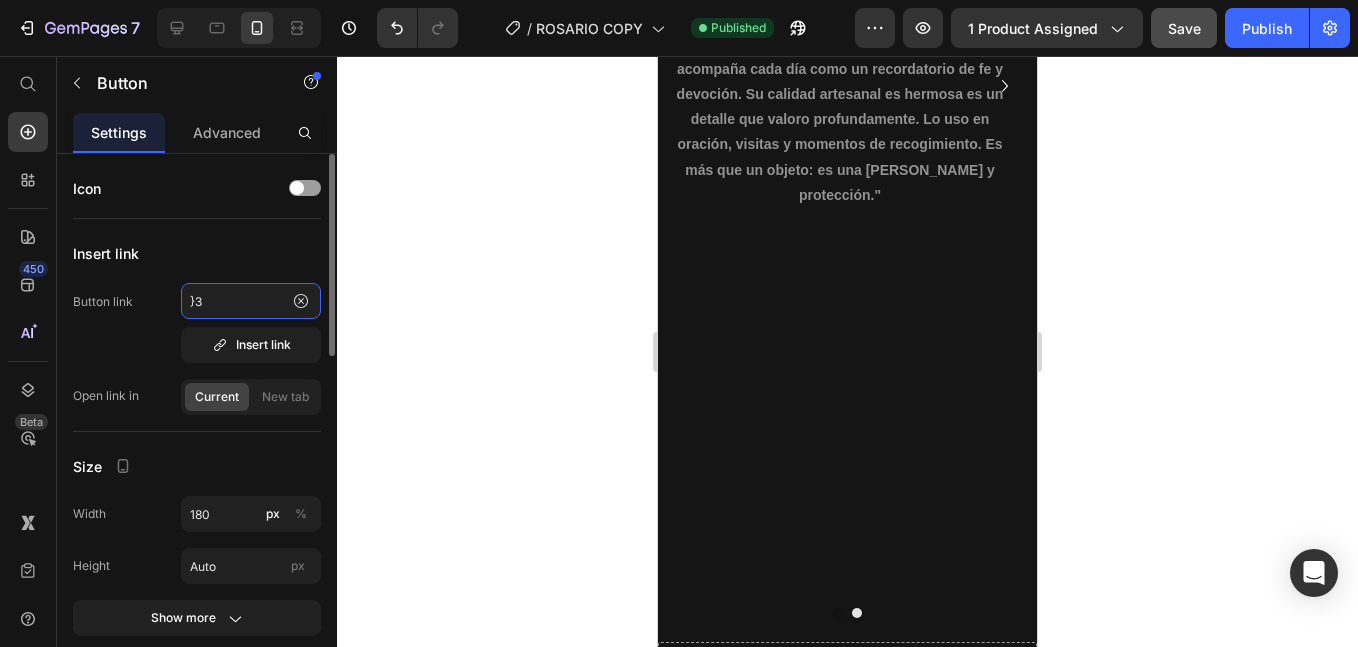 type on "}" 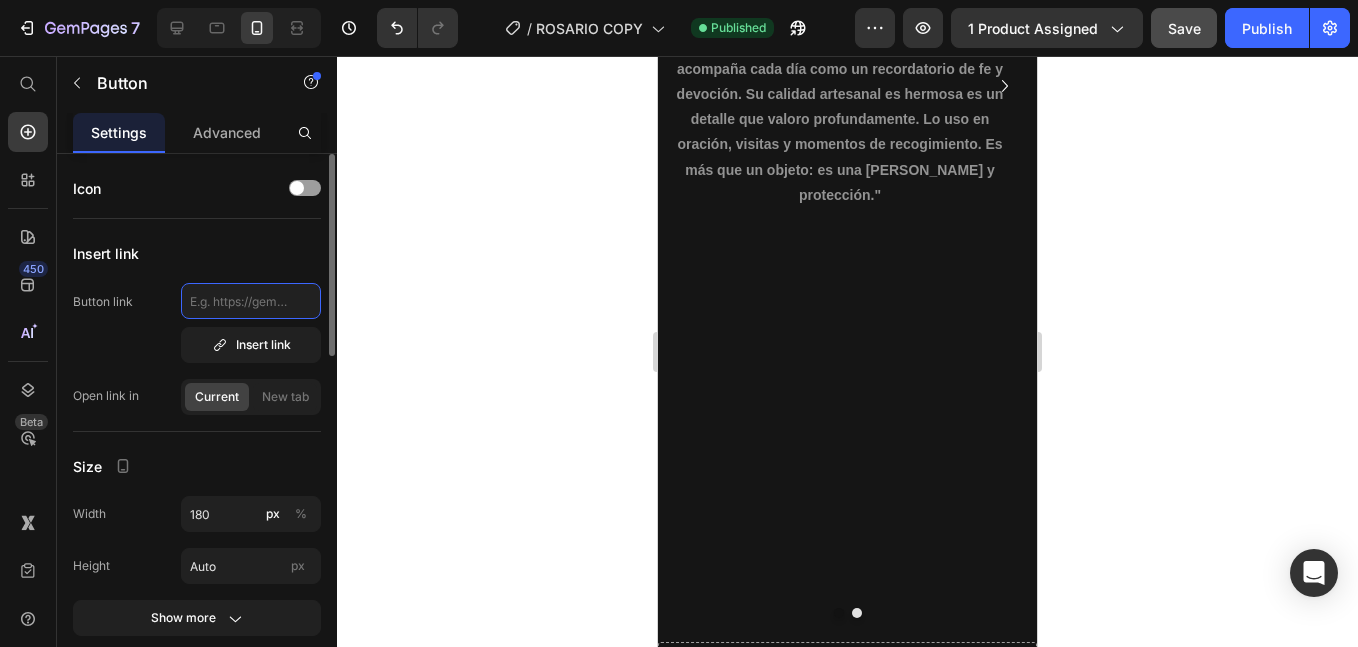 type on "#" 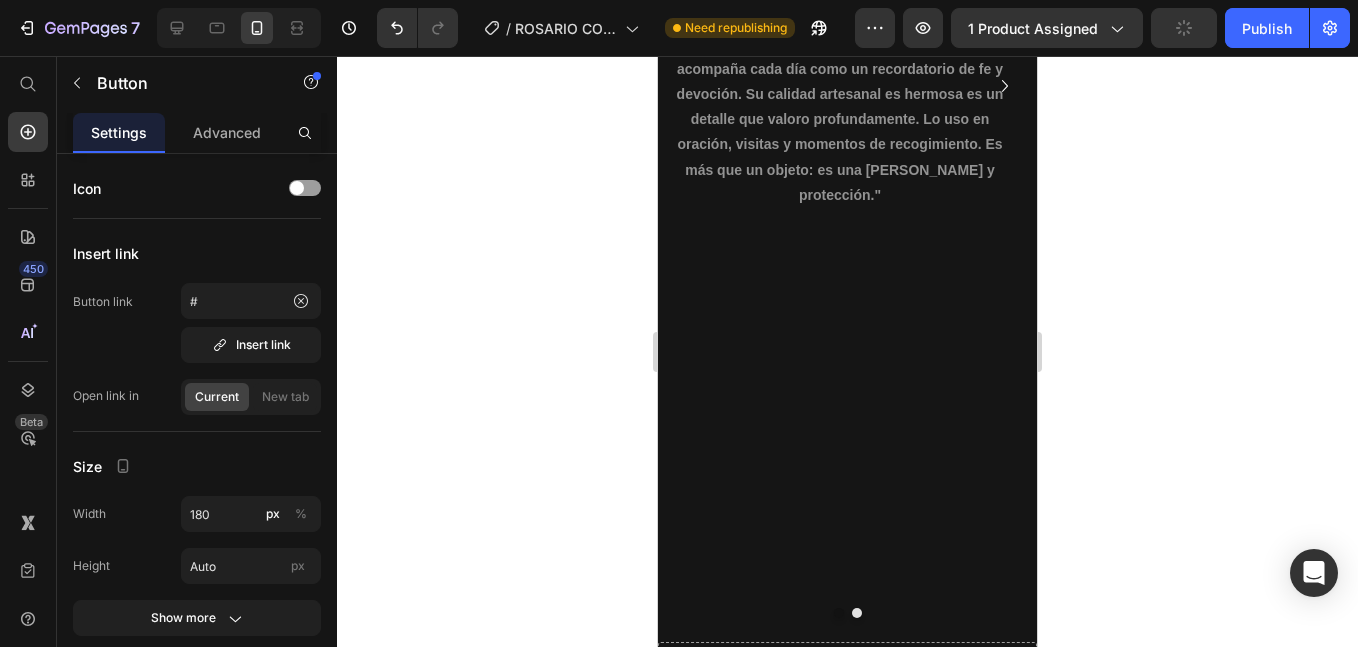 click 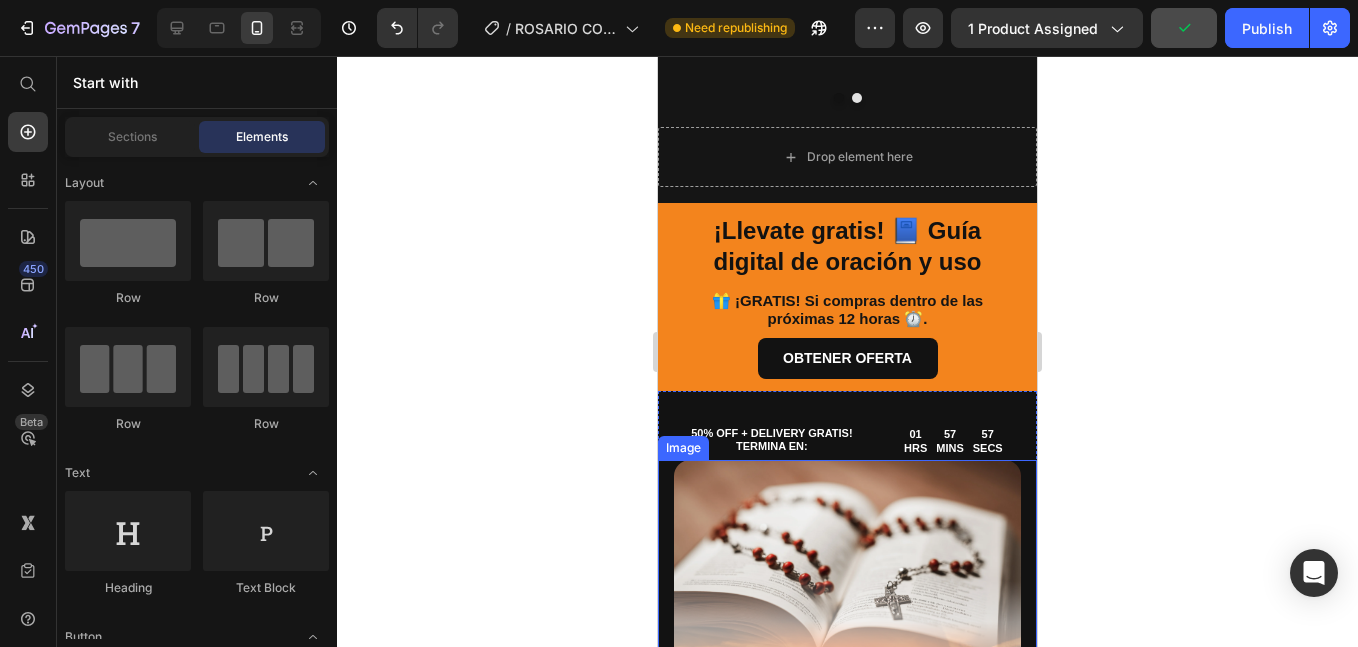 scroll, scrollTop: 3167, scrollLeft: 0, axis: vertical 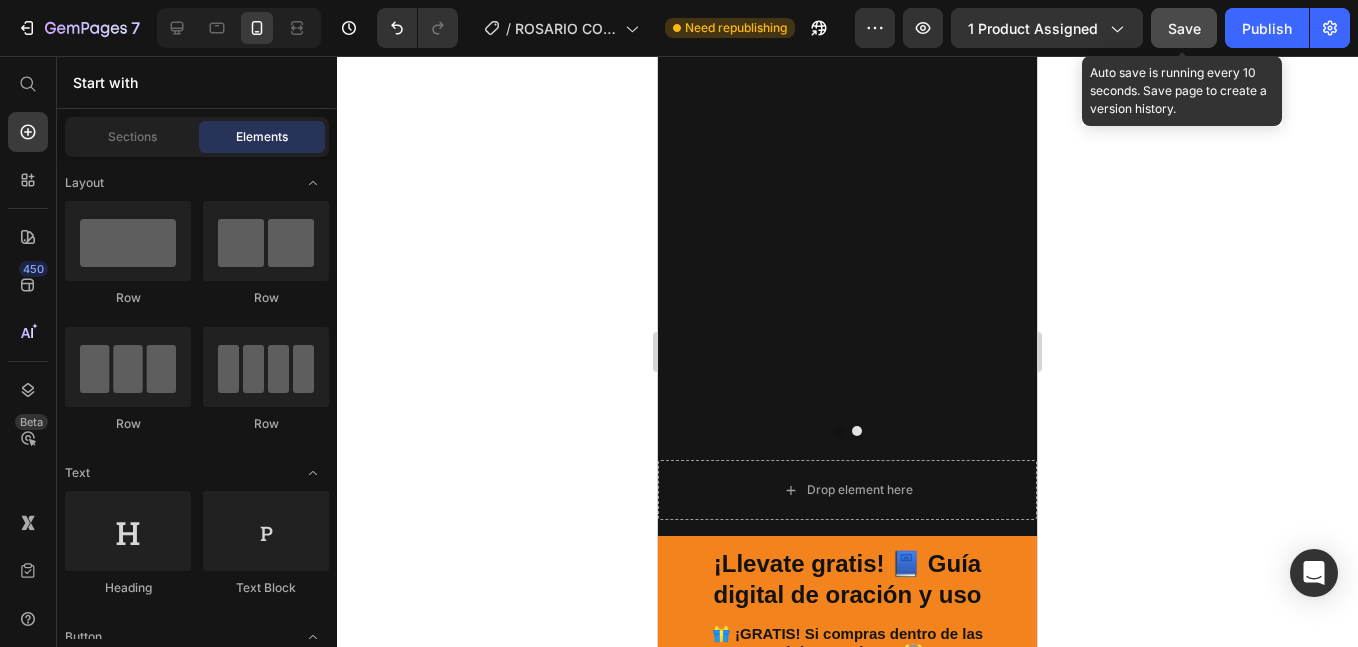 click on "Save" at bounding box center (1184, 28) 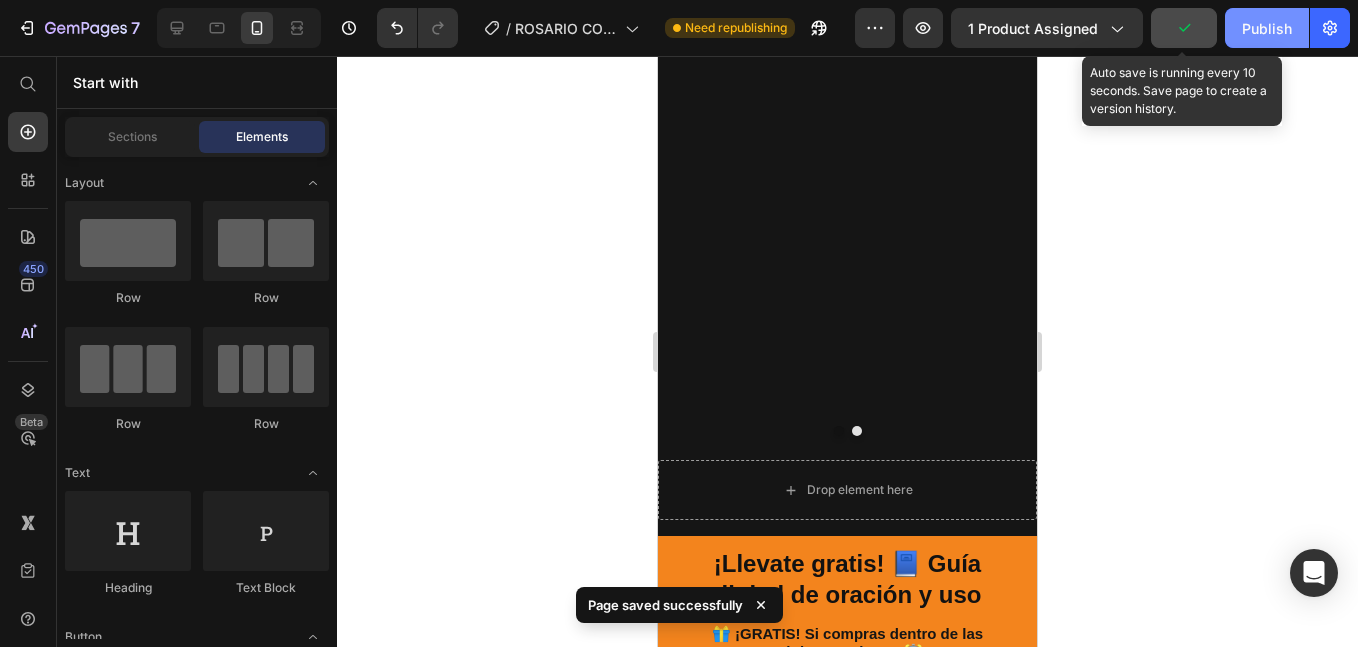 click on "Publish" 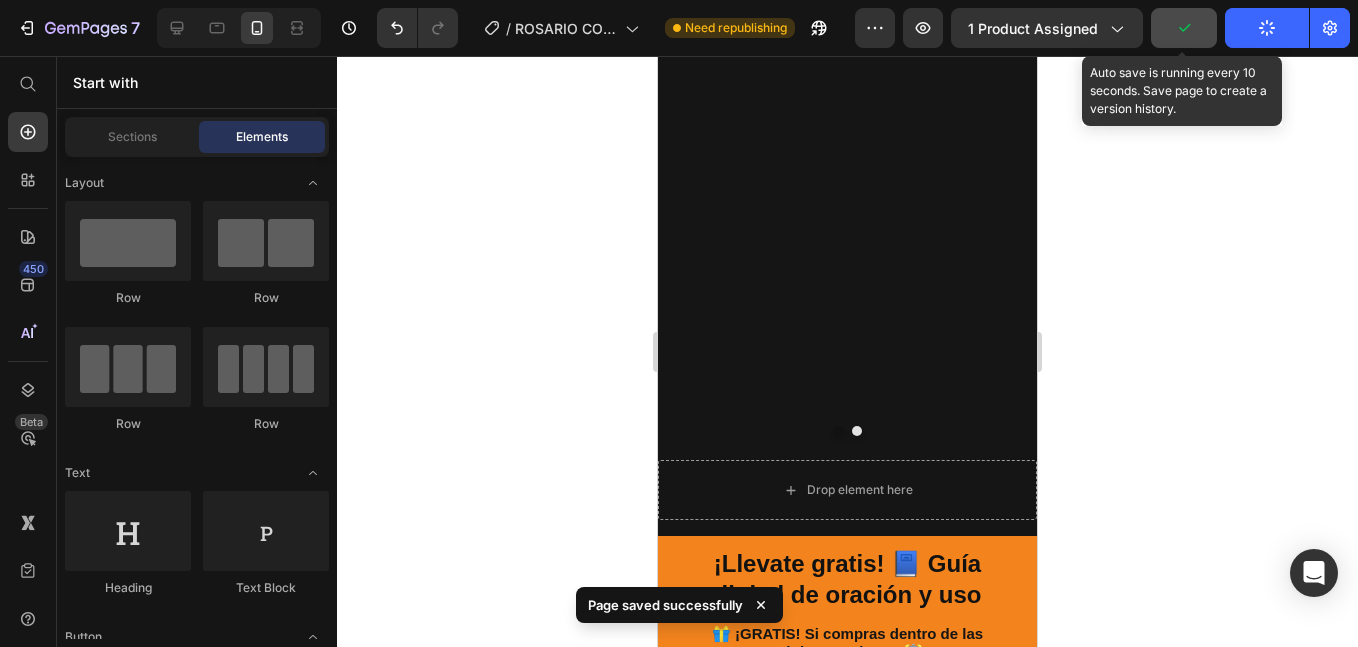 type 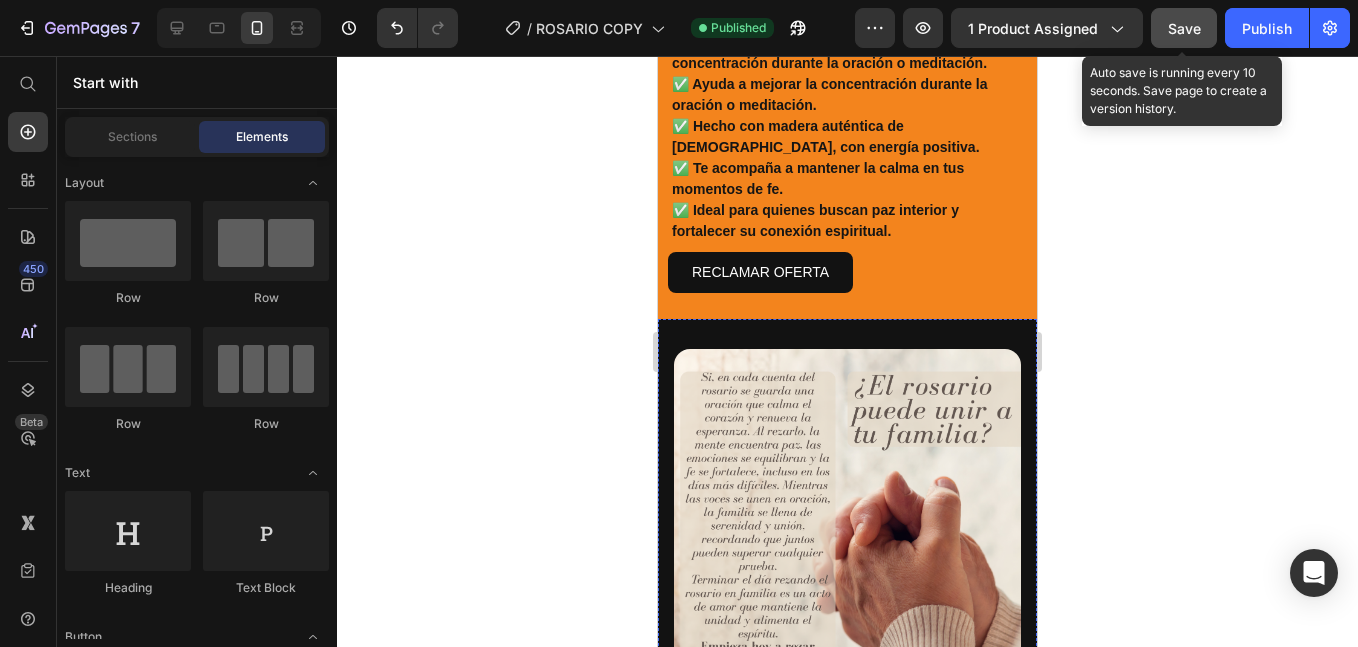scroll, scrollTop: 4832, scrollLeft: 0, axis: vertical 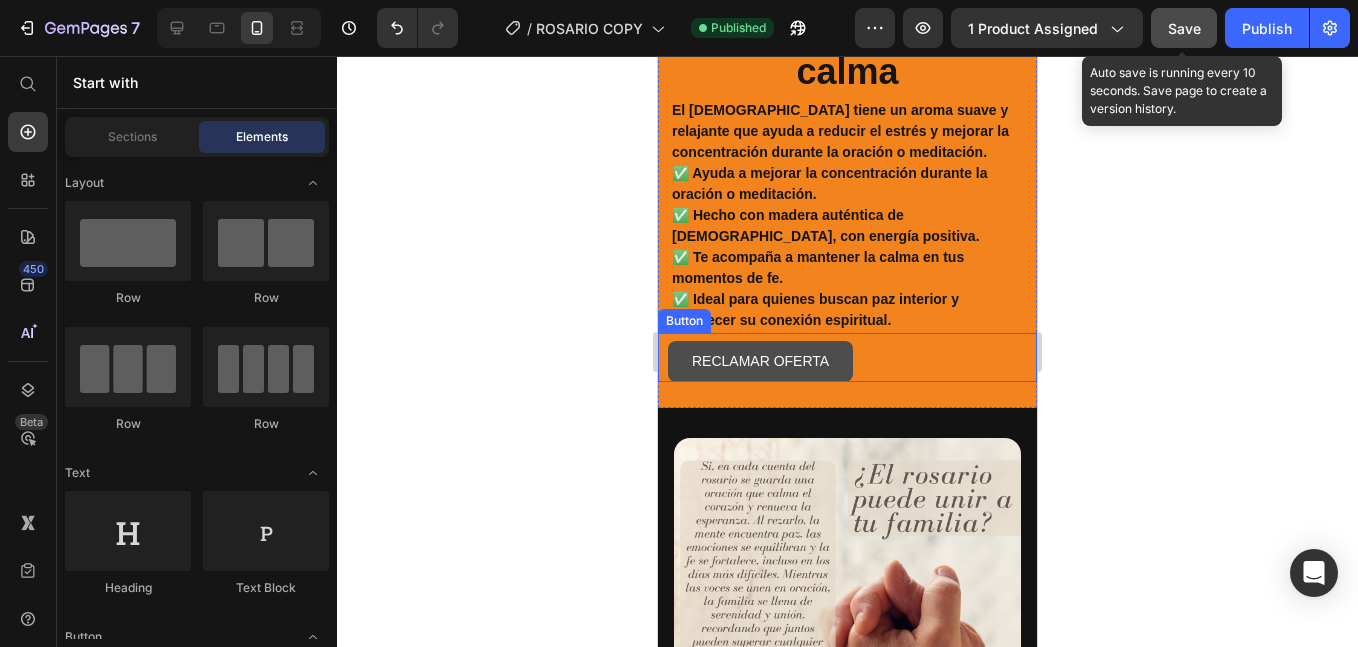 drag, startPoint x: 724, startPoint y: 351, endPoint x: 747, endPoint y: 333, distance: 29.206163 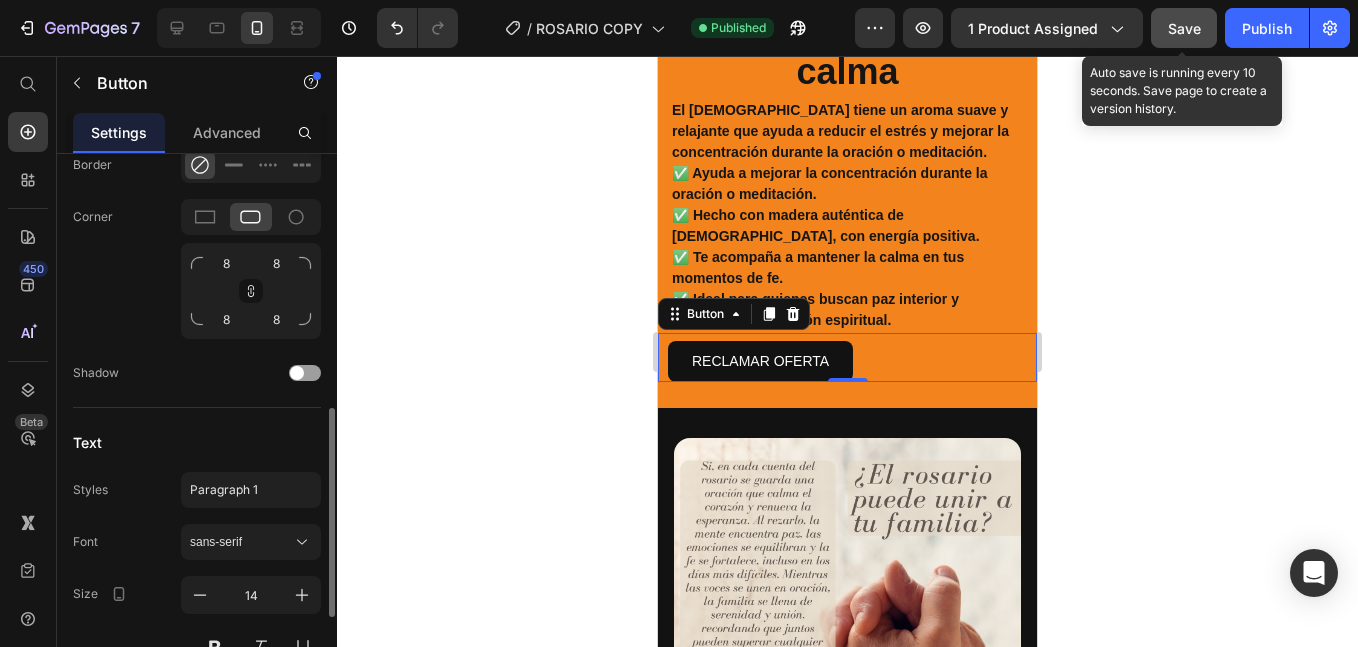 scroll, scrollTop: 835, scrollLeft: 0, axis: vertical 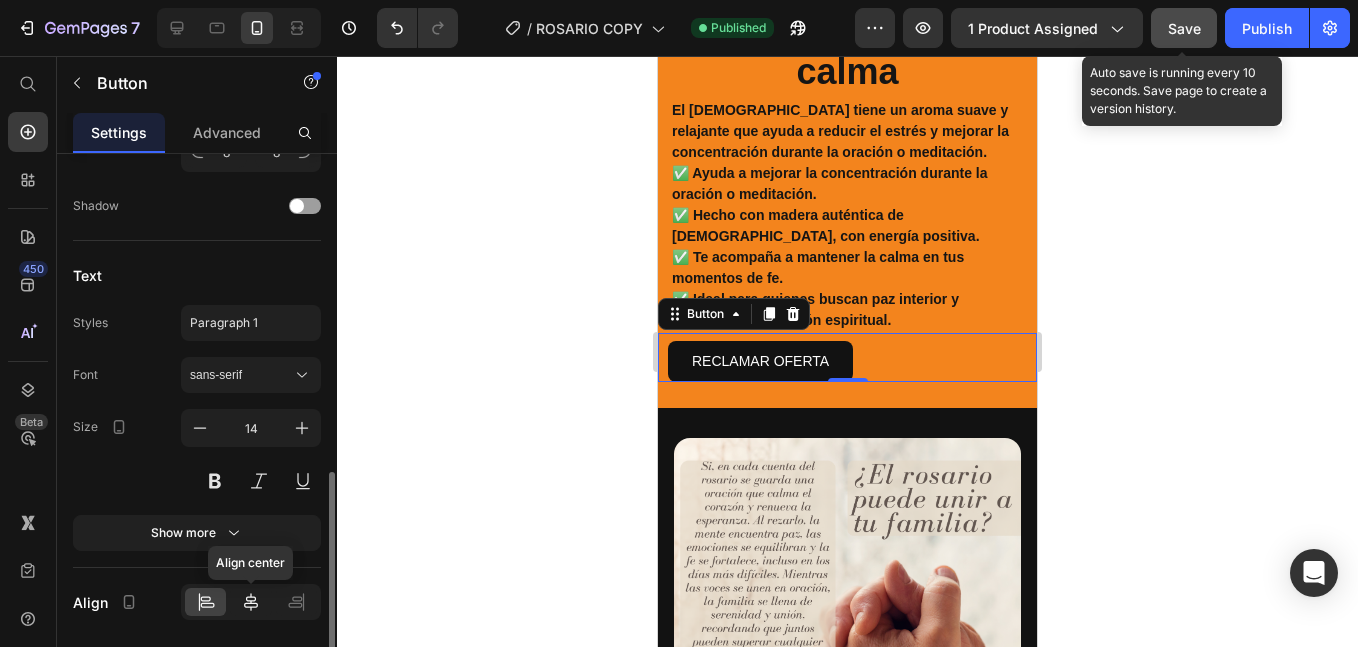 click 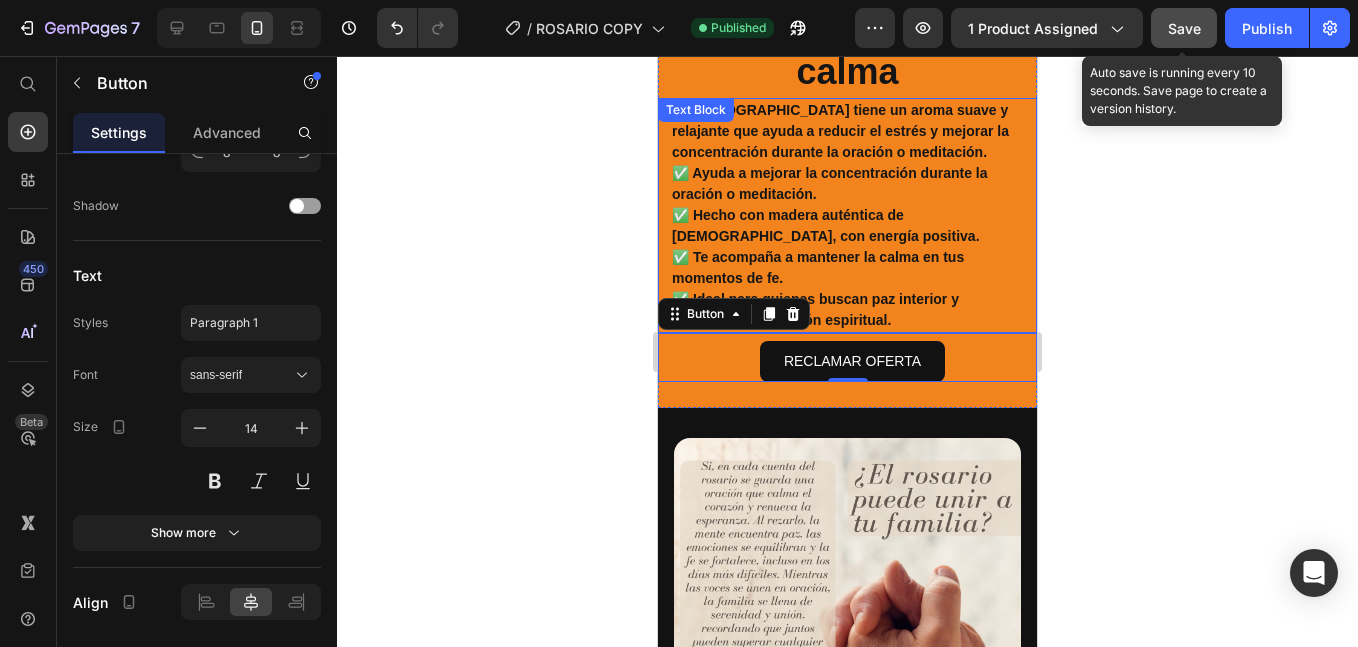 click on "✅ Ayuda a mejorar la concentración durante la oración o meditación. ✅ Hecho con madera auténtica de [DEMOGRAPHIC_DATA], con energía positiva. ✅ Te acompaña a mantener la calma en tus momentos de fe. ✅ Ideal para quienes buscan paz interior y fortalecer su conexión espiritual." at bounding box center (847, 247) 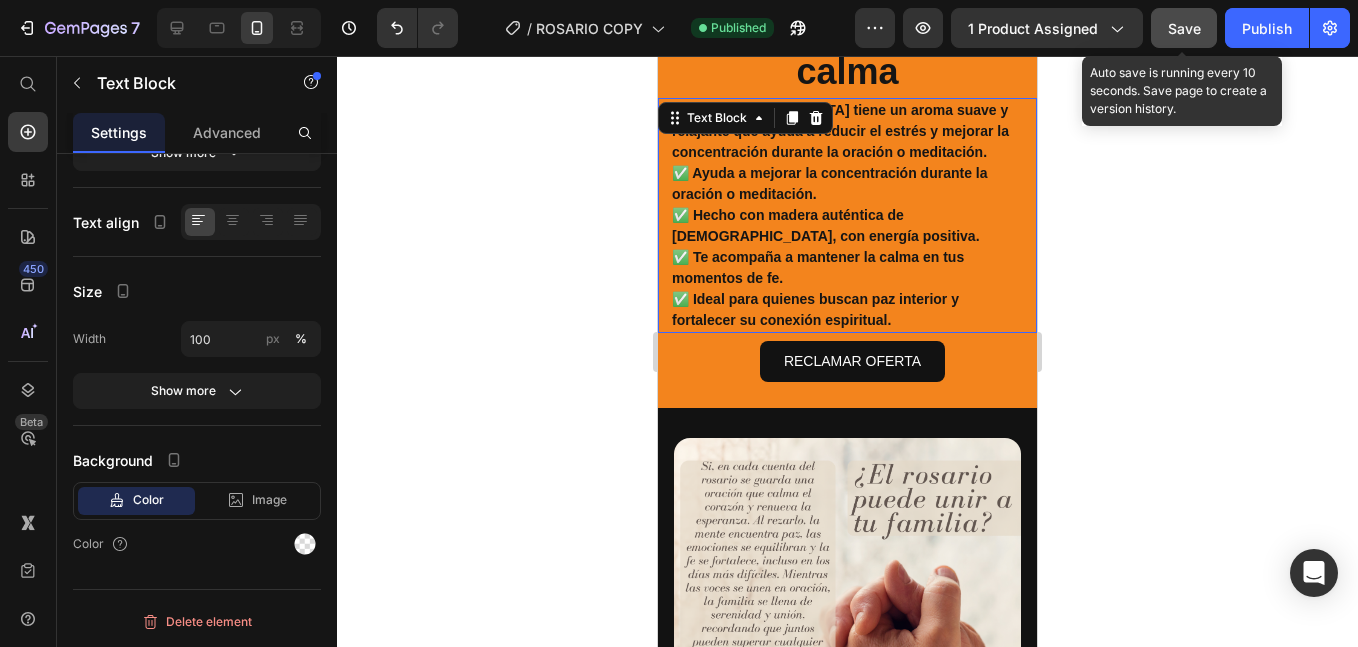 scroll, scrollTop: 0, scrollLeft: 0, axis: both 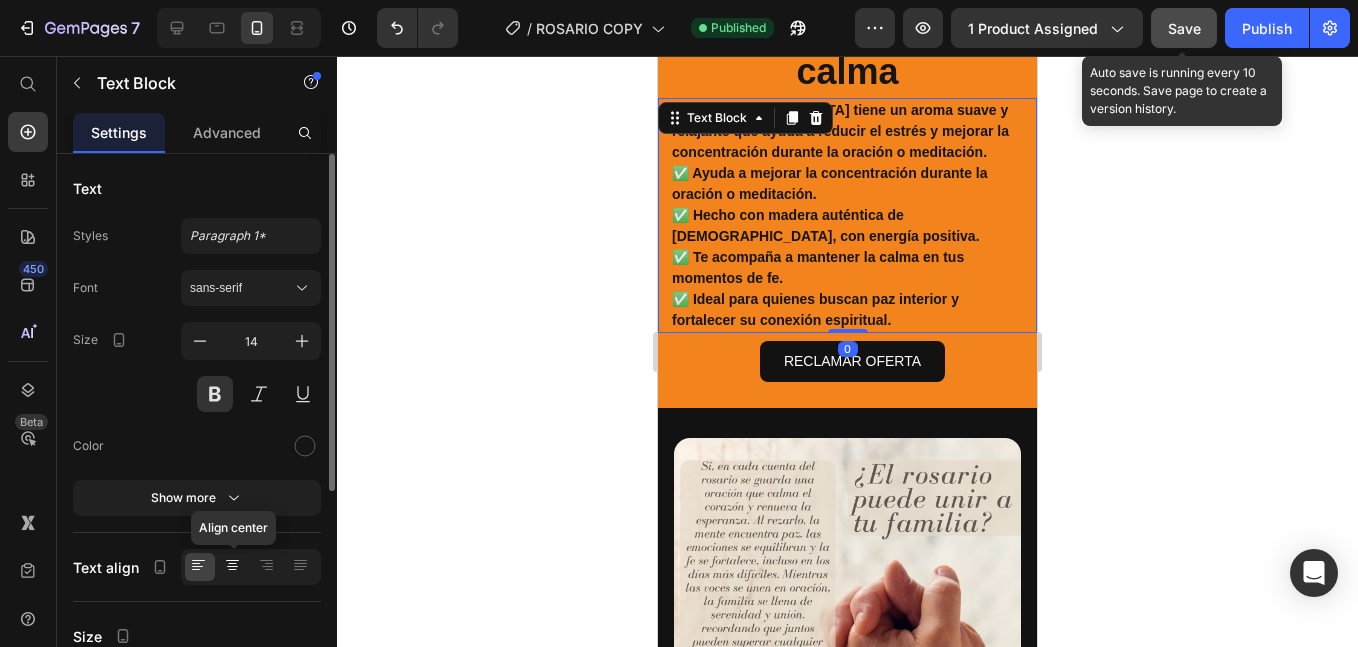 click 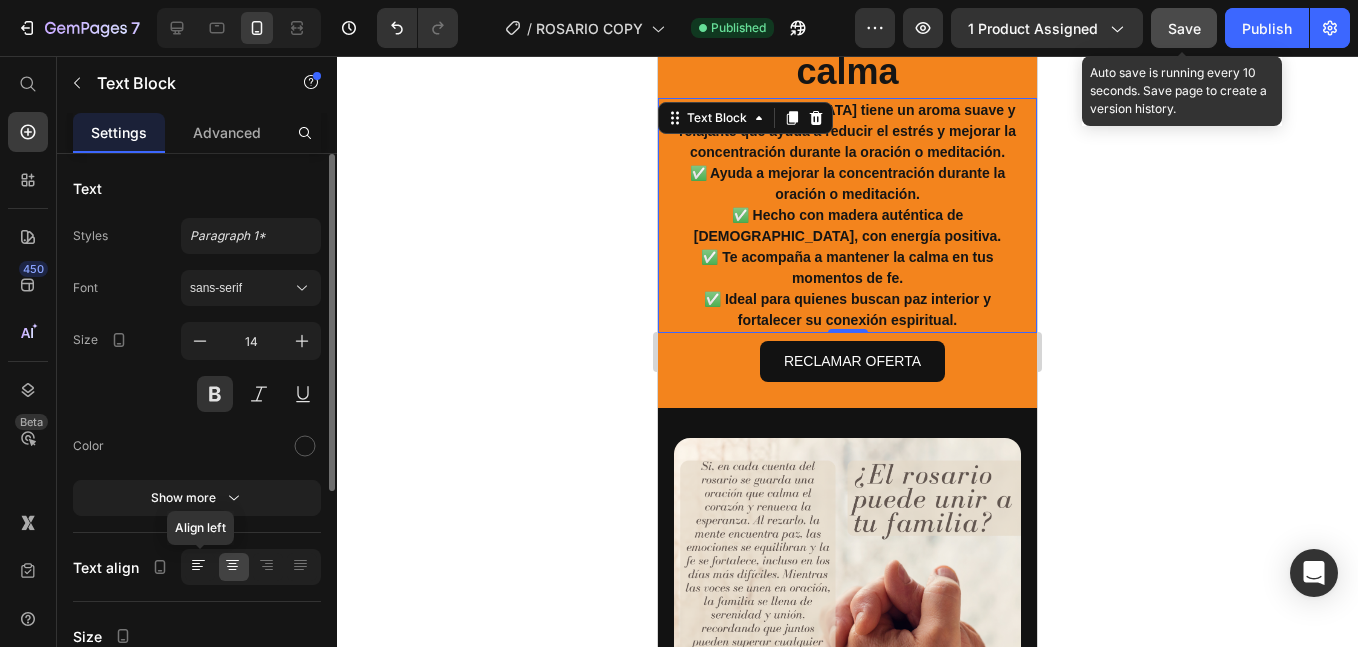 click 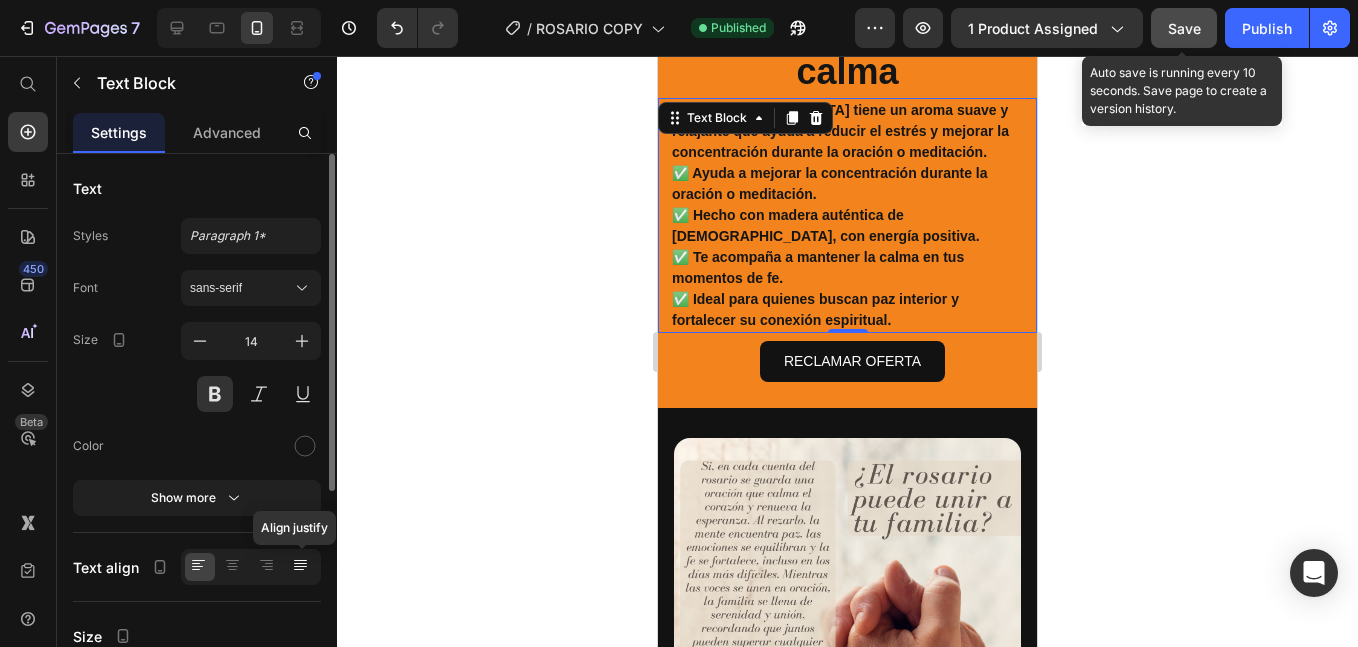 click 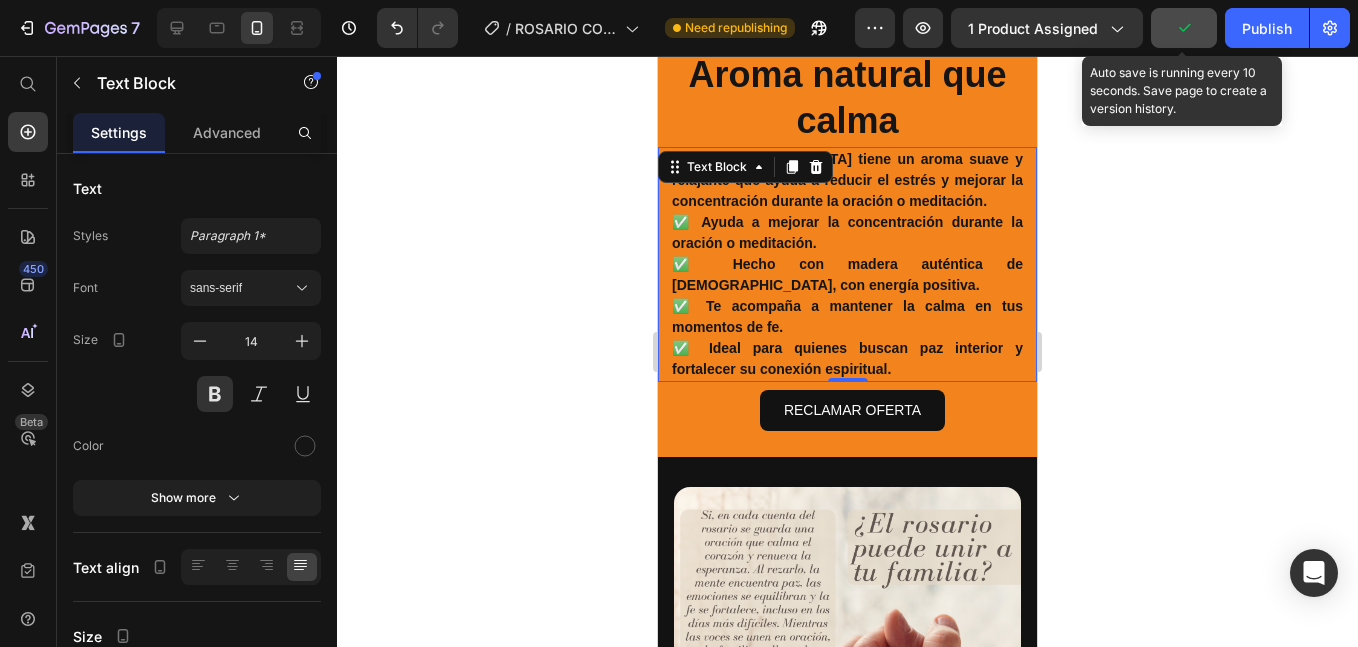 scroll, scrollTop: 4832, scrollLeft: 0, axis: vertical 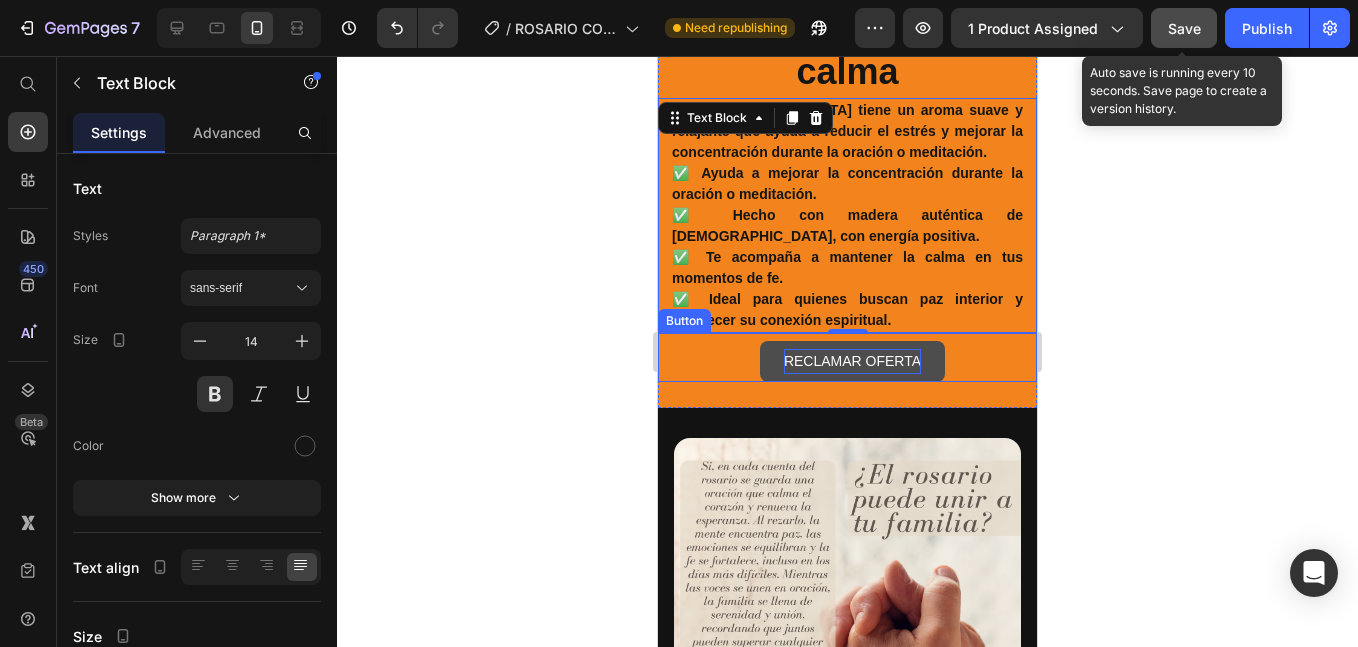 click on "RECLAMAR OFERTA" at bounding box center [852, 361] 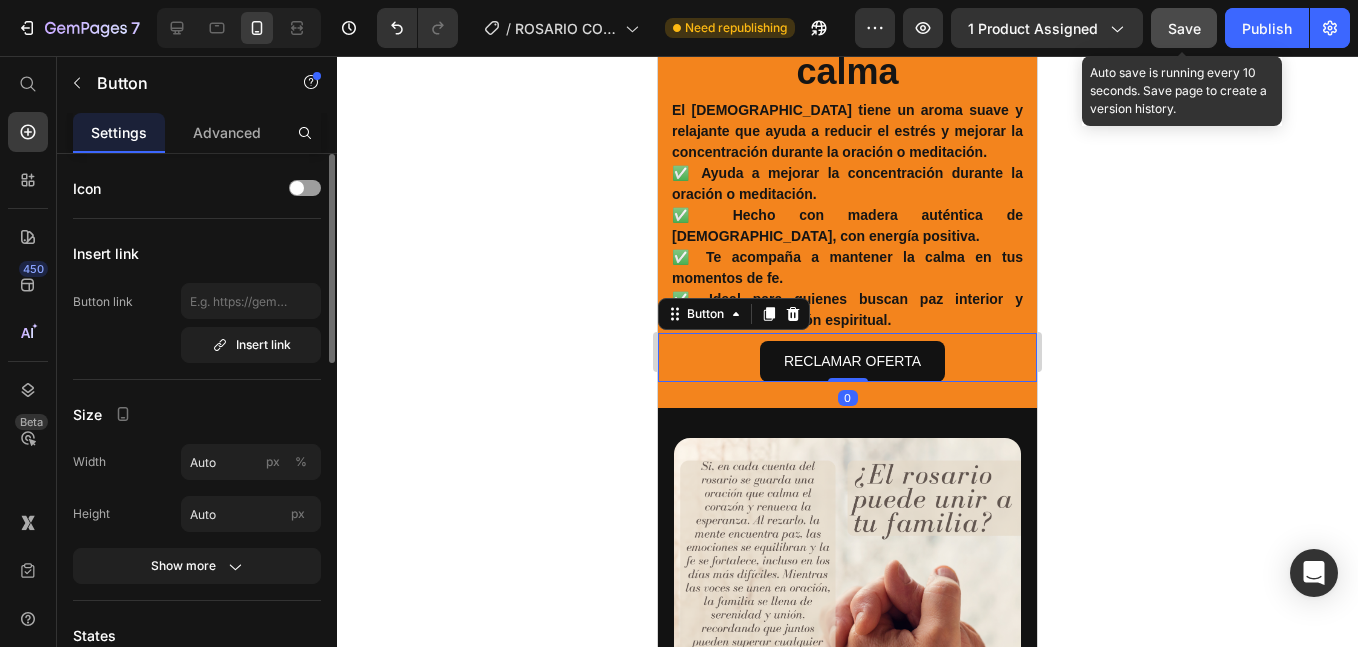 click on "Insert link Button link  Insert link" 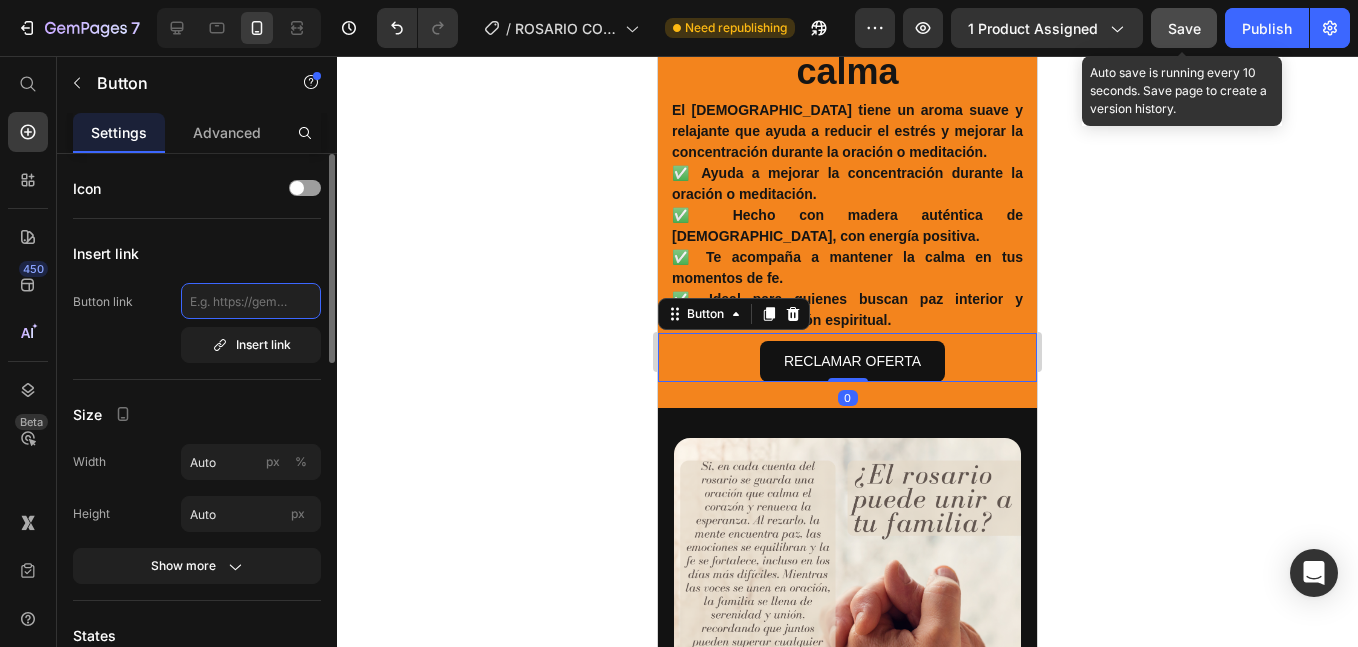 click 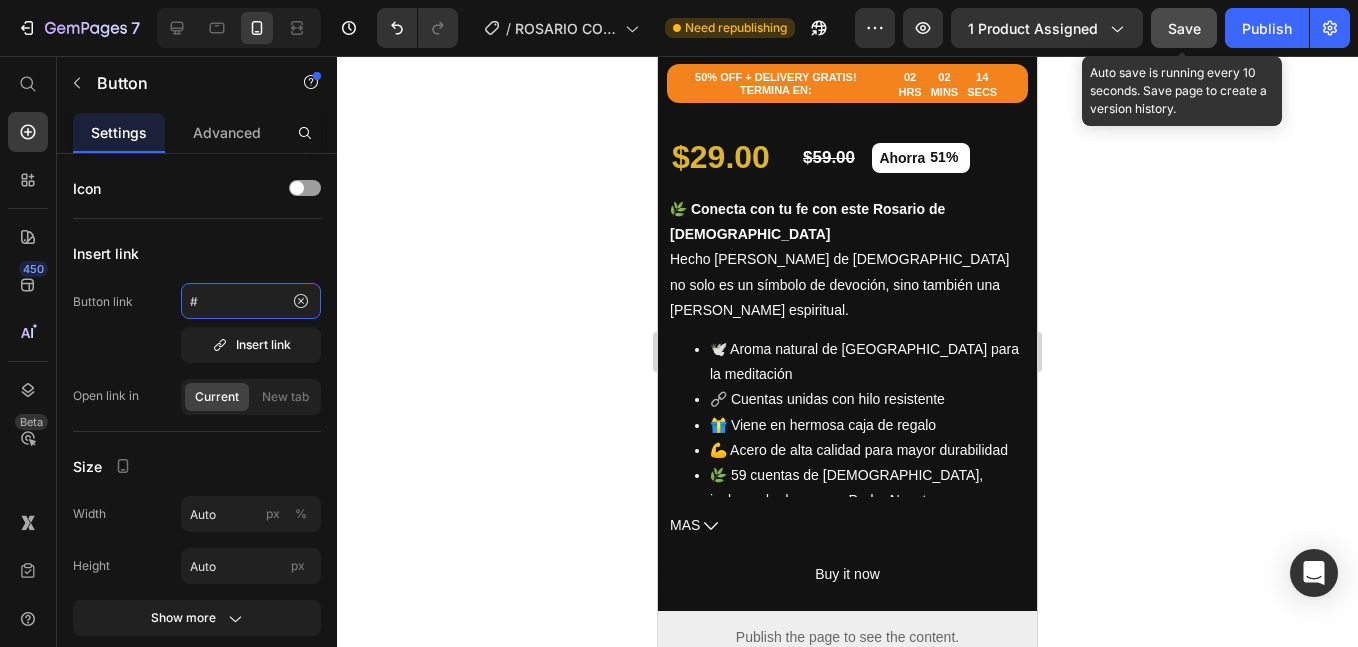scroll, scrollTop: 0, scrollLeft: 0, axis: both 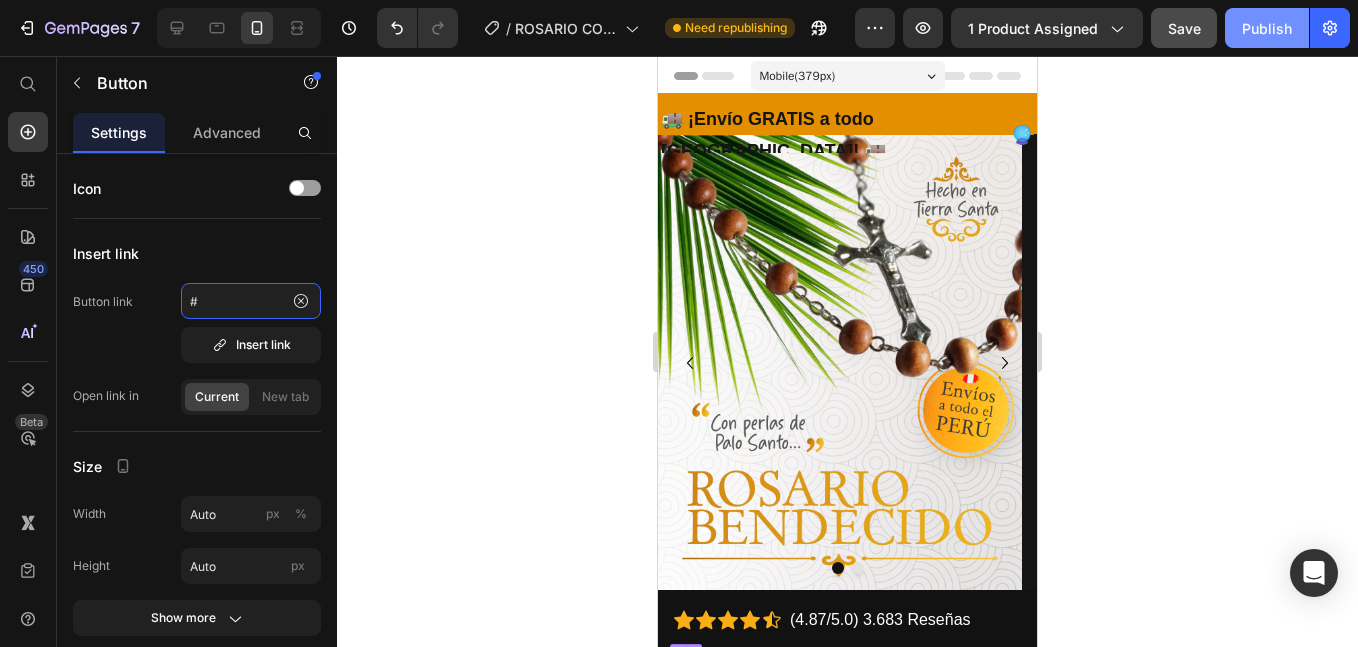 type on "#" 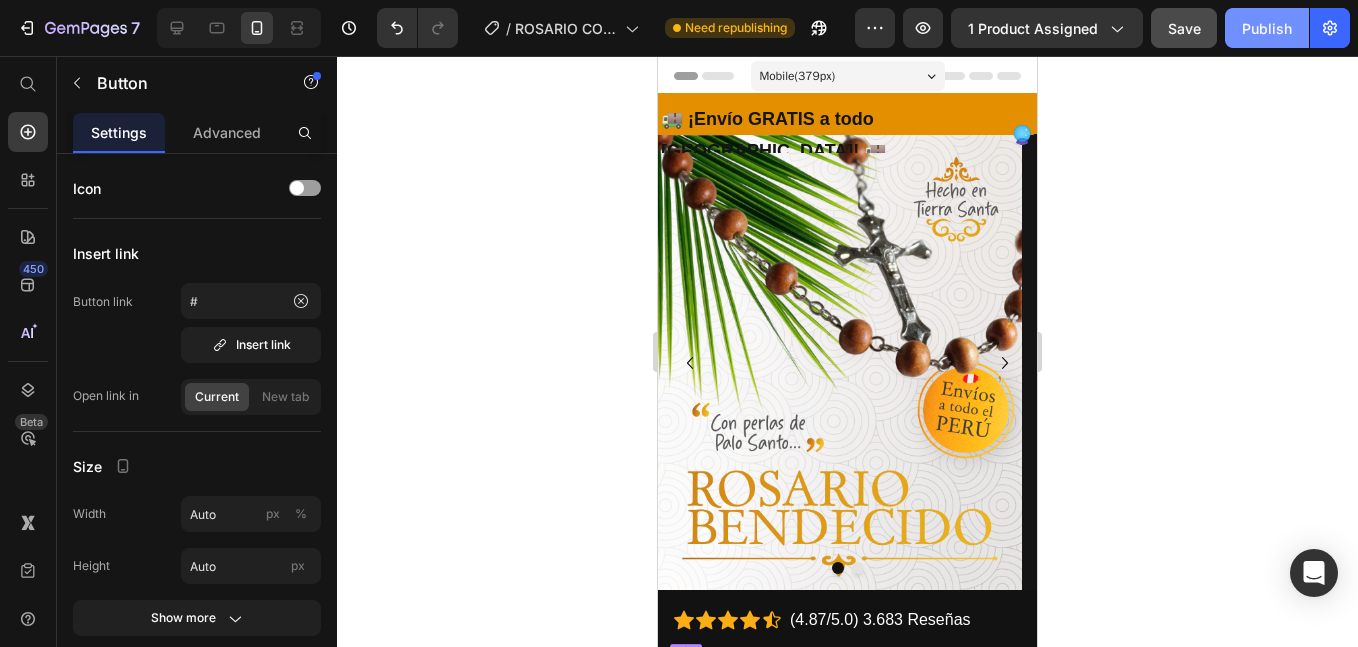 click on "Publish" at bounding box center (1267, 28) 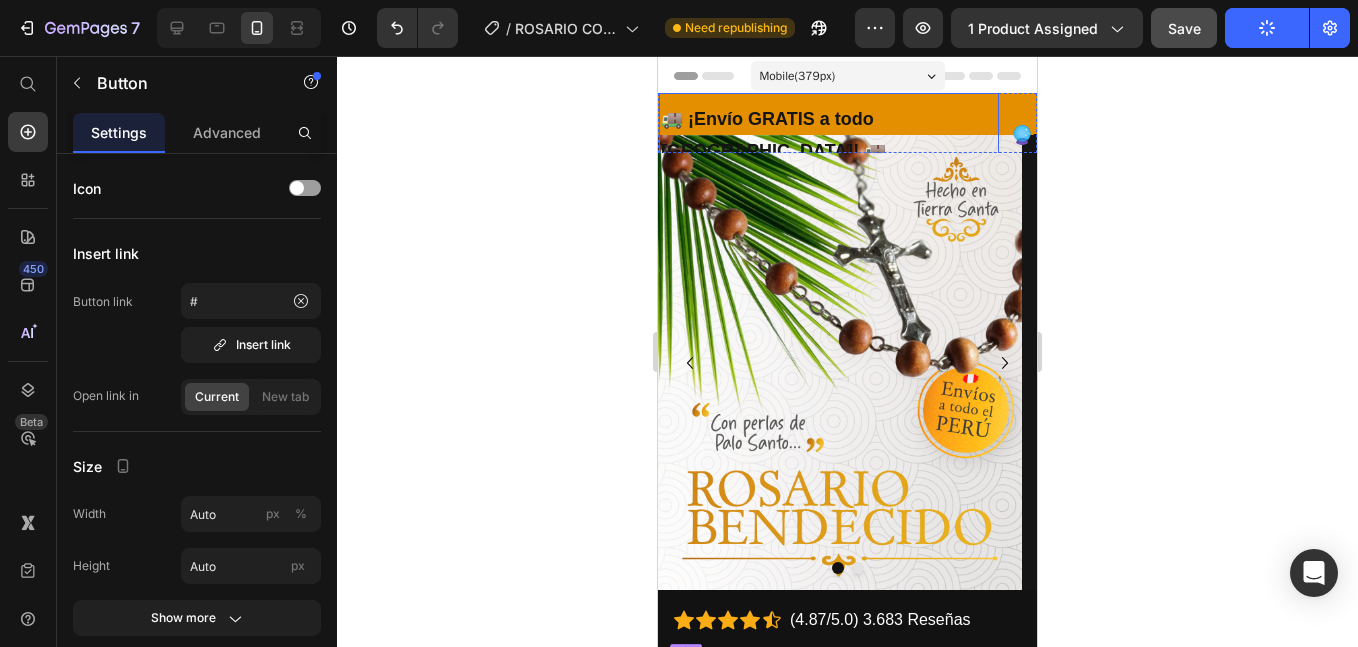 click on "🚚 ¡Envío GRATIS a todo [GEOGRAPHIC_DATA]! 🚚" at bounding box center [829, 135] 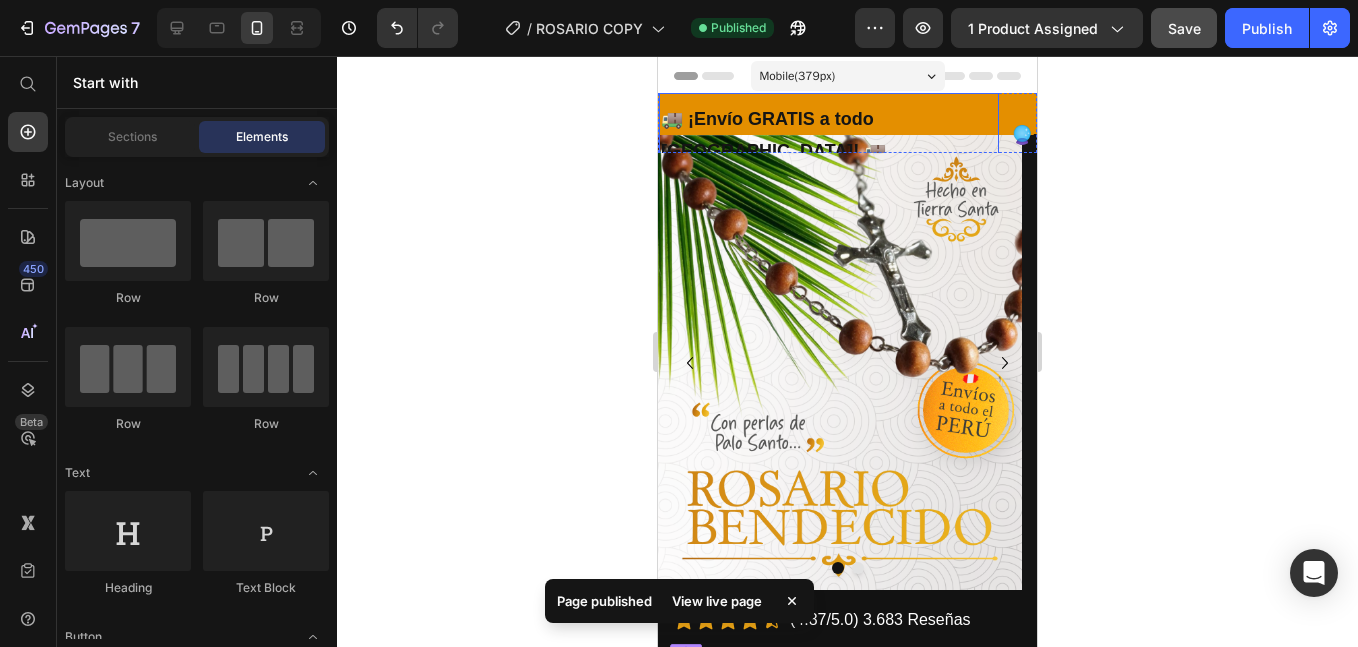 click on "🚚 ¡Envío GRATIS a todo [GEOGRAPHIC_DATA]! 🚚" at bounding box center [829, 135] 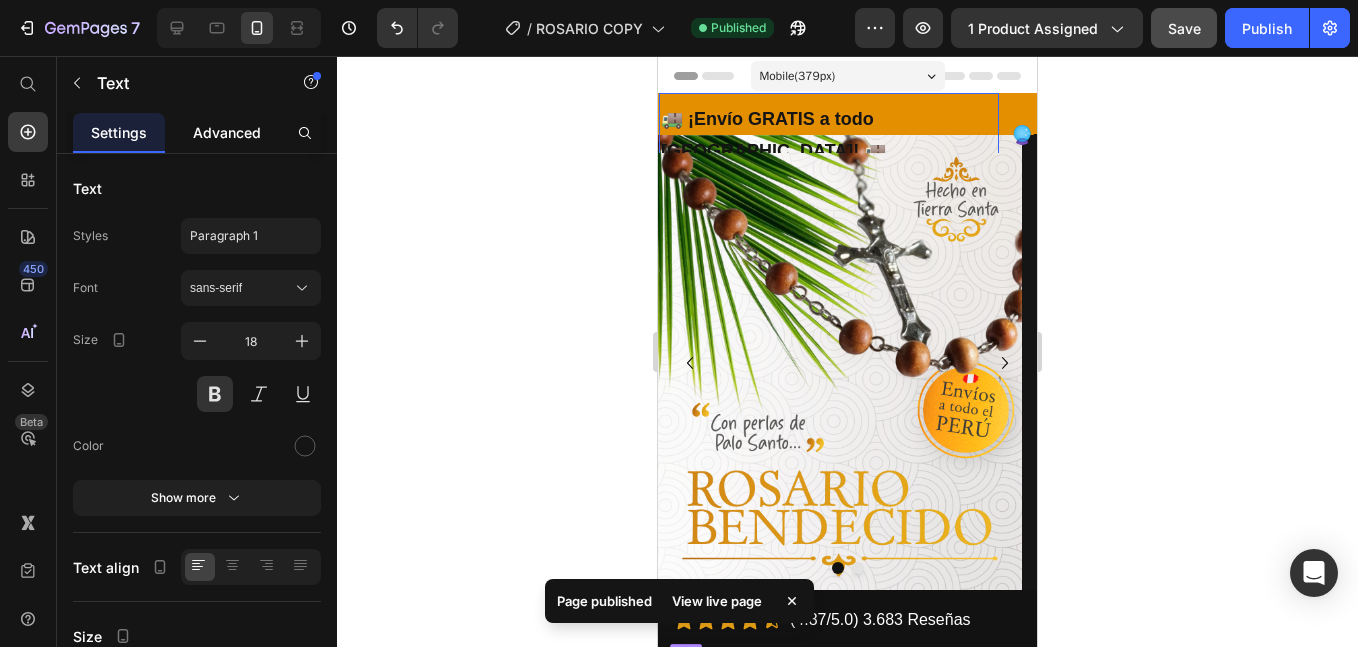 click on "Advanced" at bounding box center (227, 132) 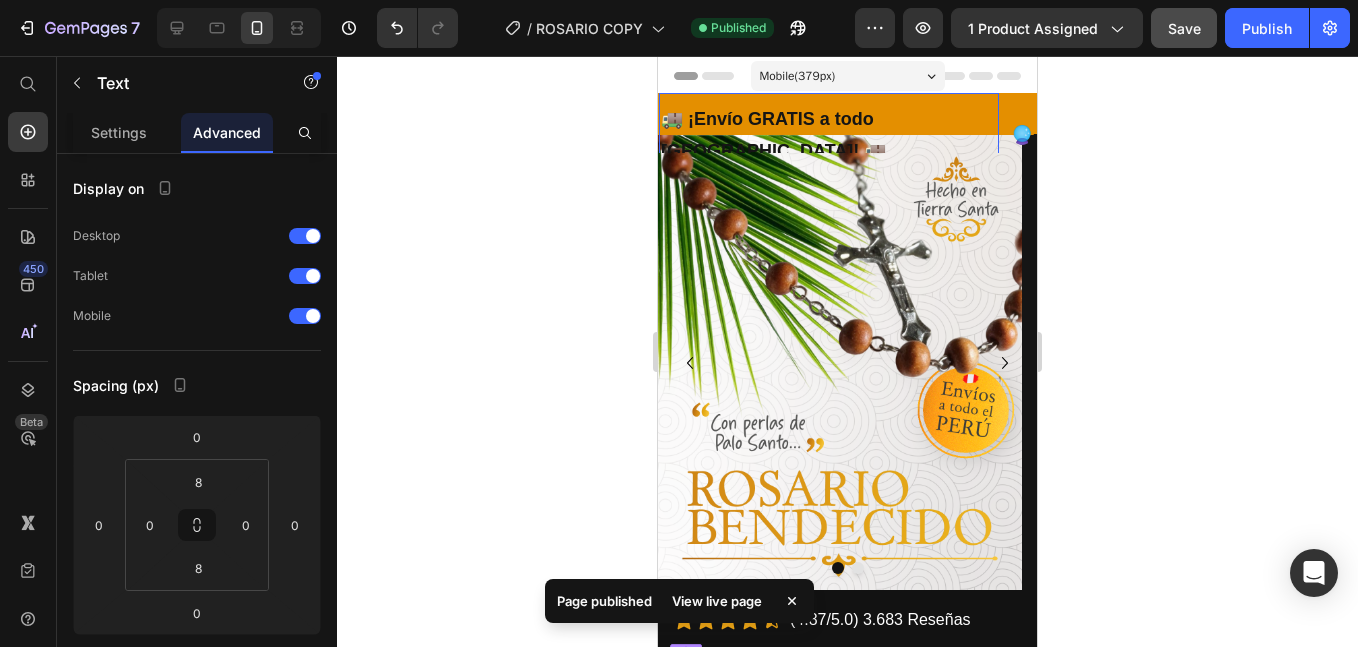 click on "🚚 ¡Envío GRATIS a todo [GEOGRAPHIC_DATA]! 🚚" at bounding box center (829, 135) 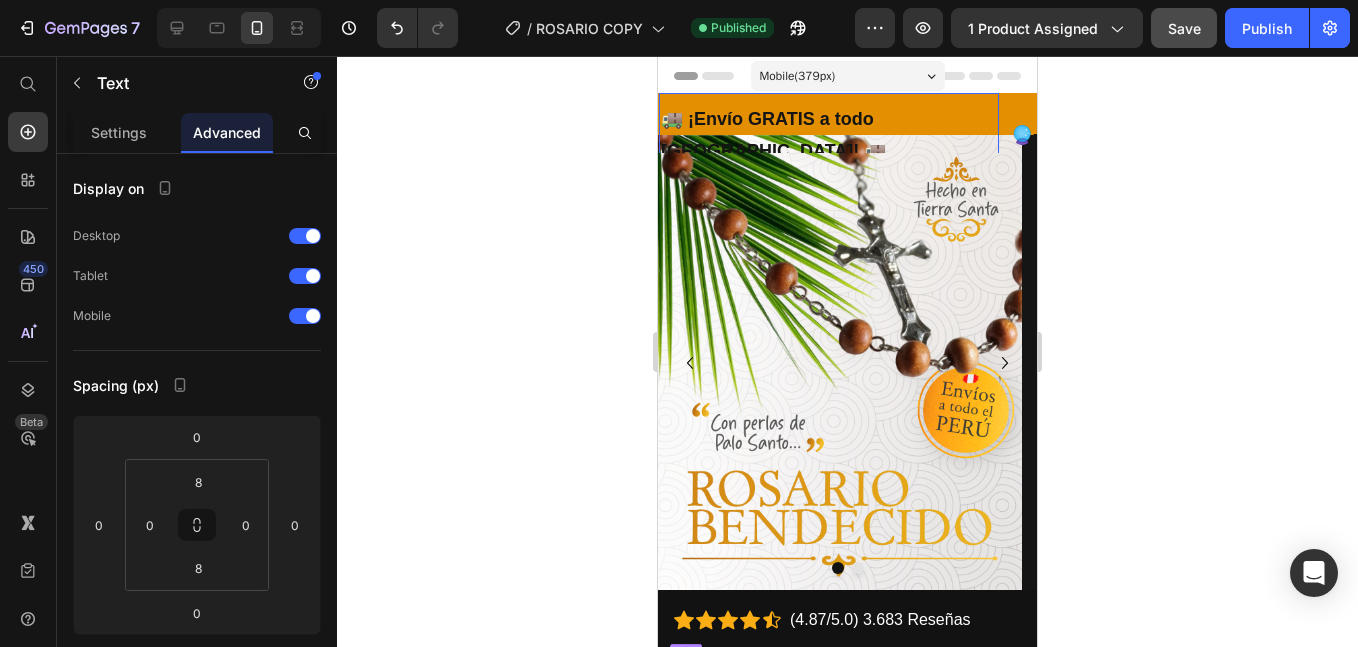 drag, startPoint x: 711, startPoint y: 123, endPoint x: 690, endPoint y: 122, distance: 21.023796 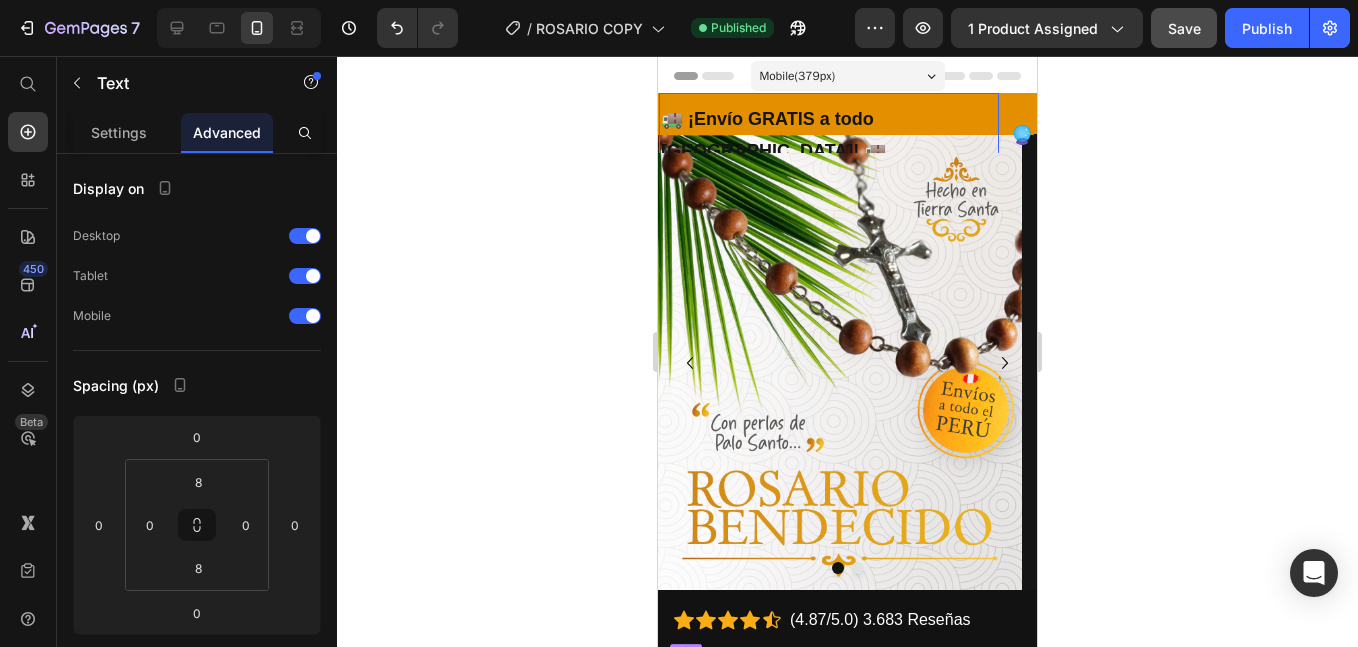 click on "🚚 ¡Envío GRATIS a todo [GEOGRAPHIC_DATA]! 🚚" at bounding box center [829, 135] 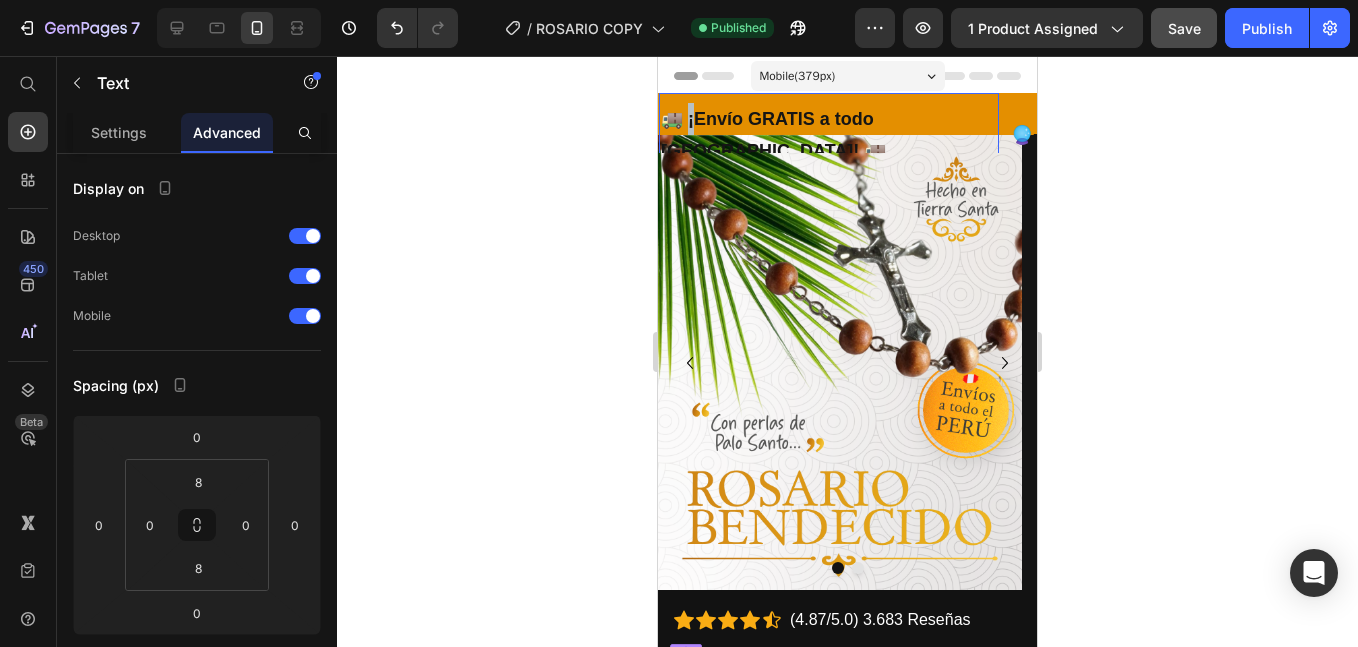 click on "🚚 ¡Envío GRATIS a todo [GEOGRAPHIC_DATA]! 🚚" at bounding box center [829, 135] 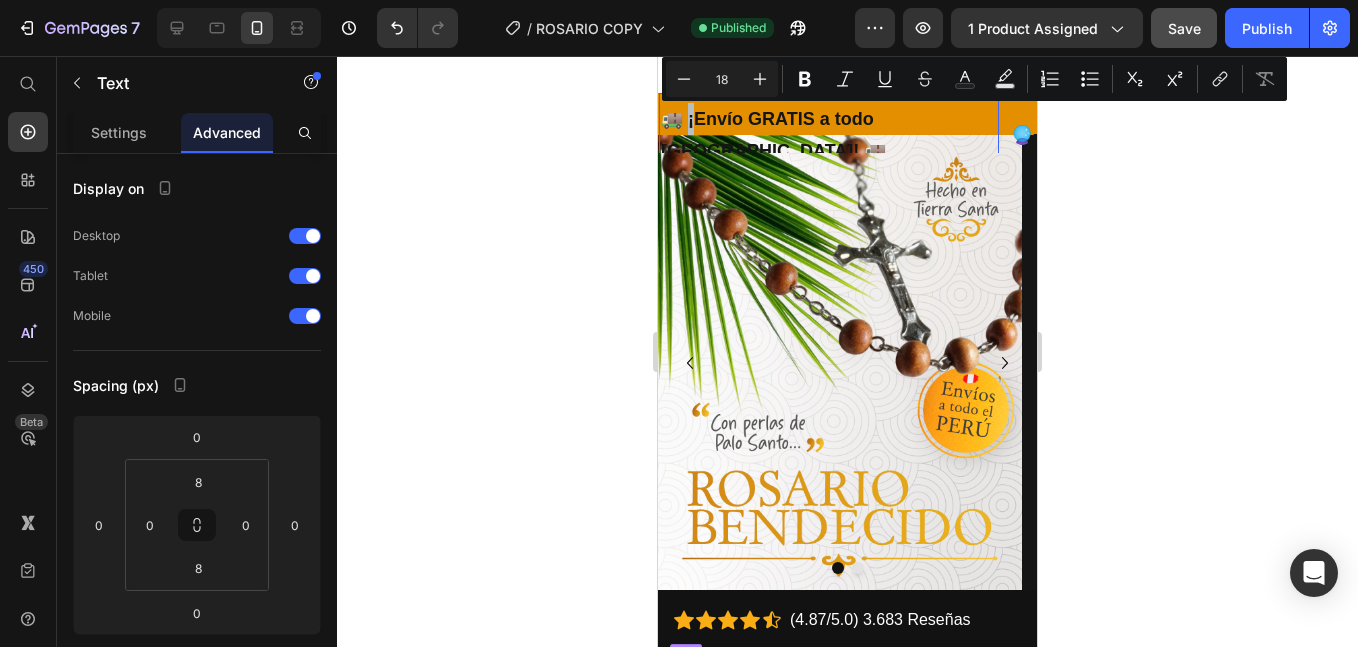 click on "🚚 ¡Envío GRATIS a todo [GEOGRAPHIC_DATA]! 🚚 Text   0" at bounding box center [829, 135] 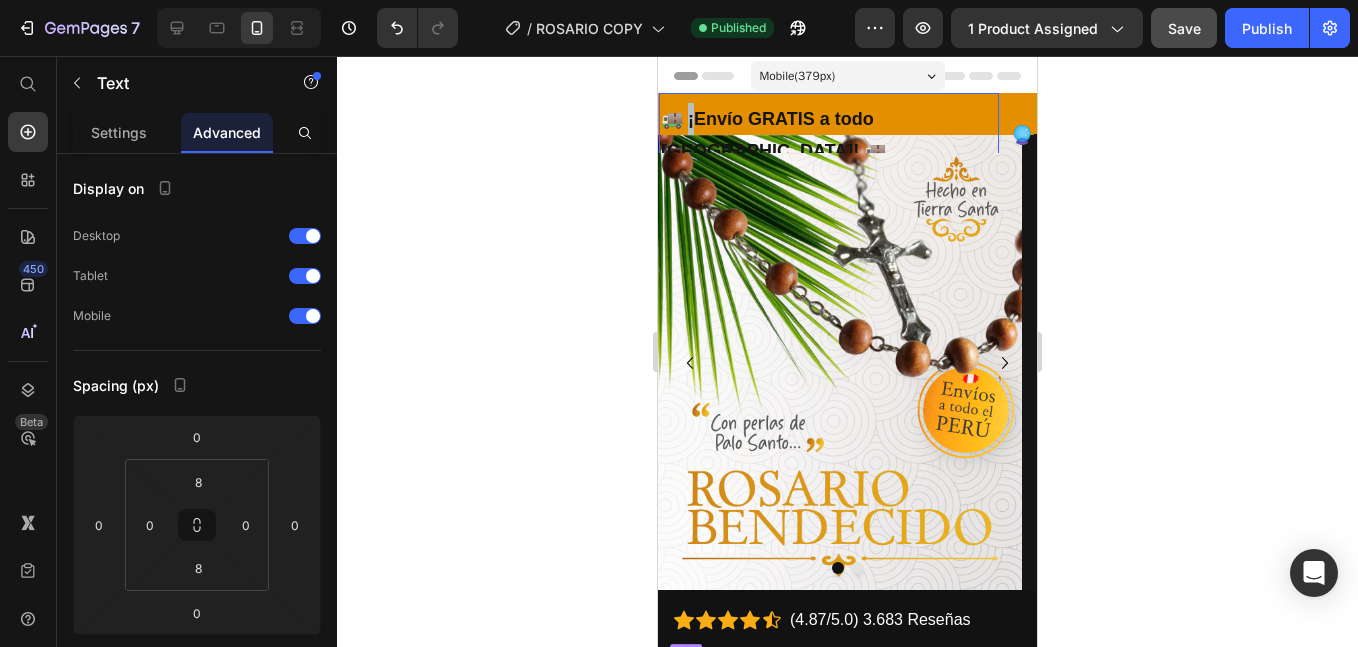 click on "Image" at bounding box center (684, 123) 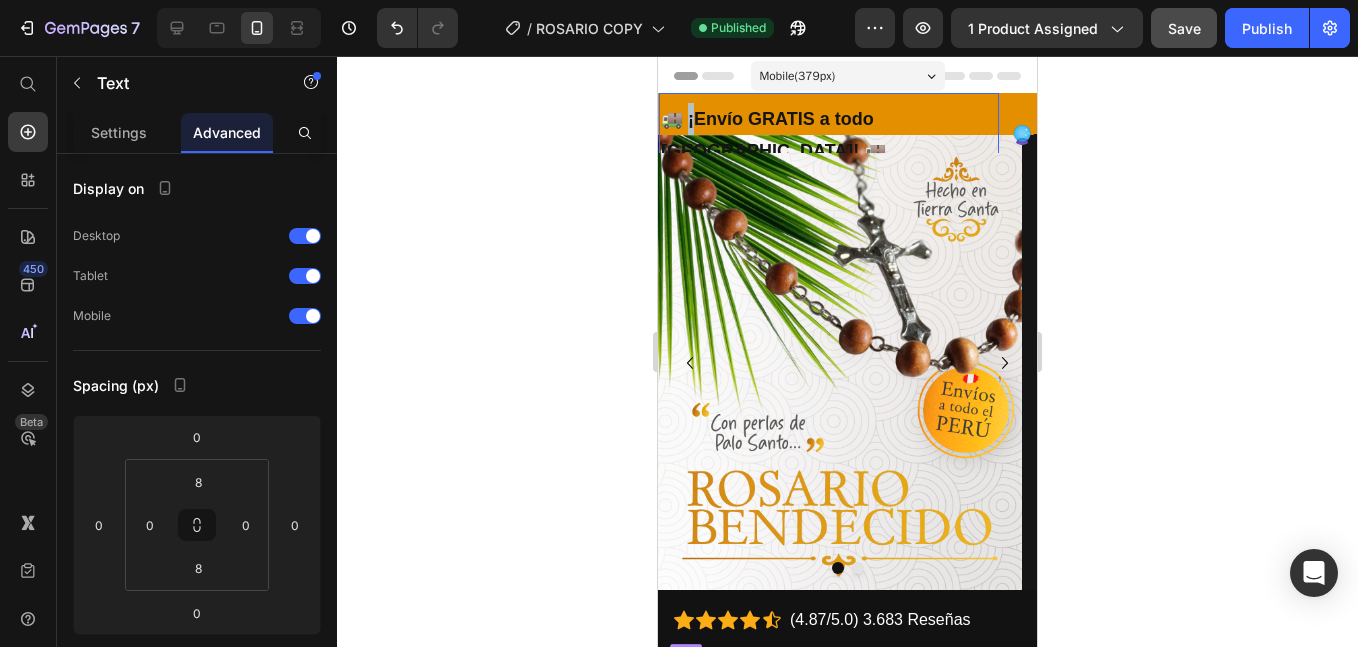 click on "🚚 ¡Envío GRATIS a todo [GEOGRAPHIC_DATA]! 🚚" at bounding box center (829, 135) 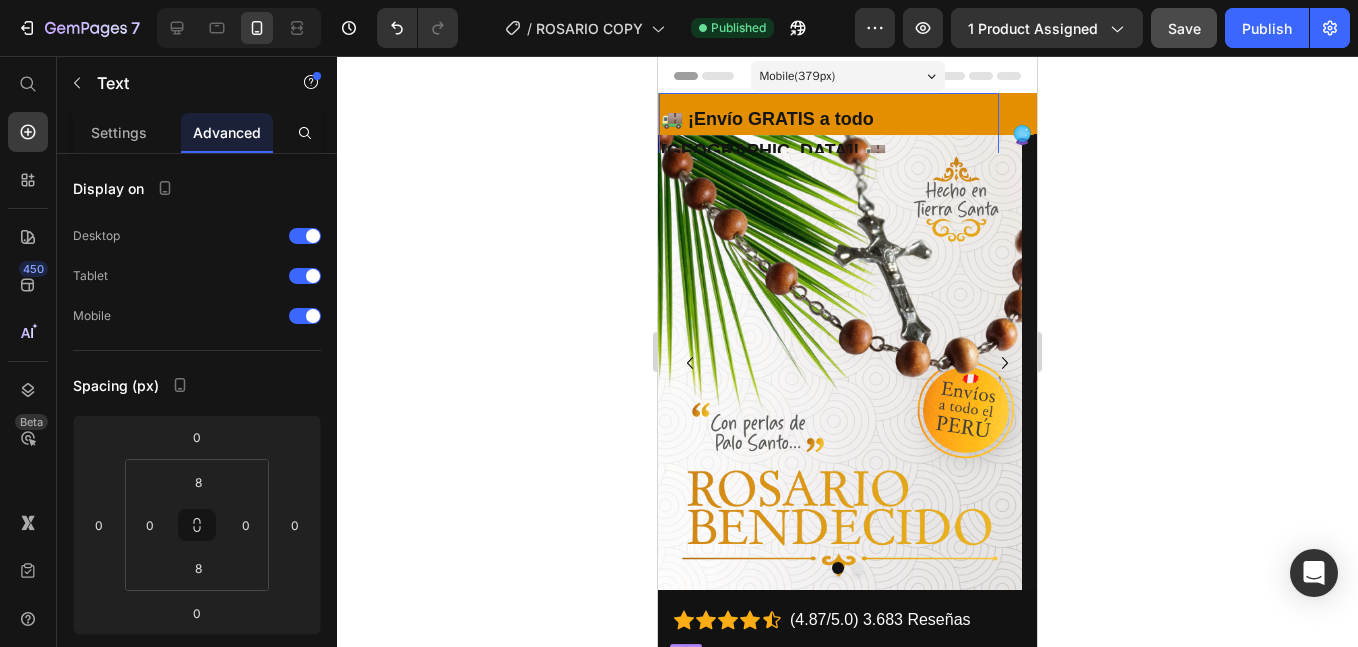 click on "🚚 ¡Envío GRATIS a todo [GEOGRAPHIC_DATA]! 🚚 Text   0" at bounding box center (834, 135) 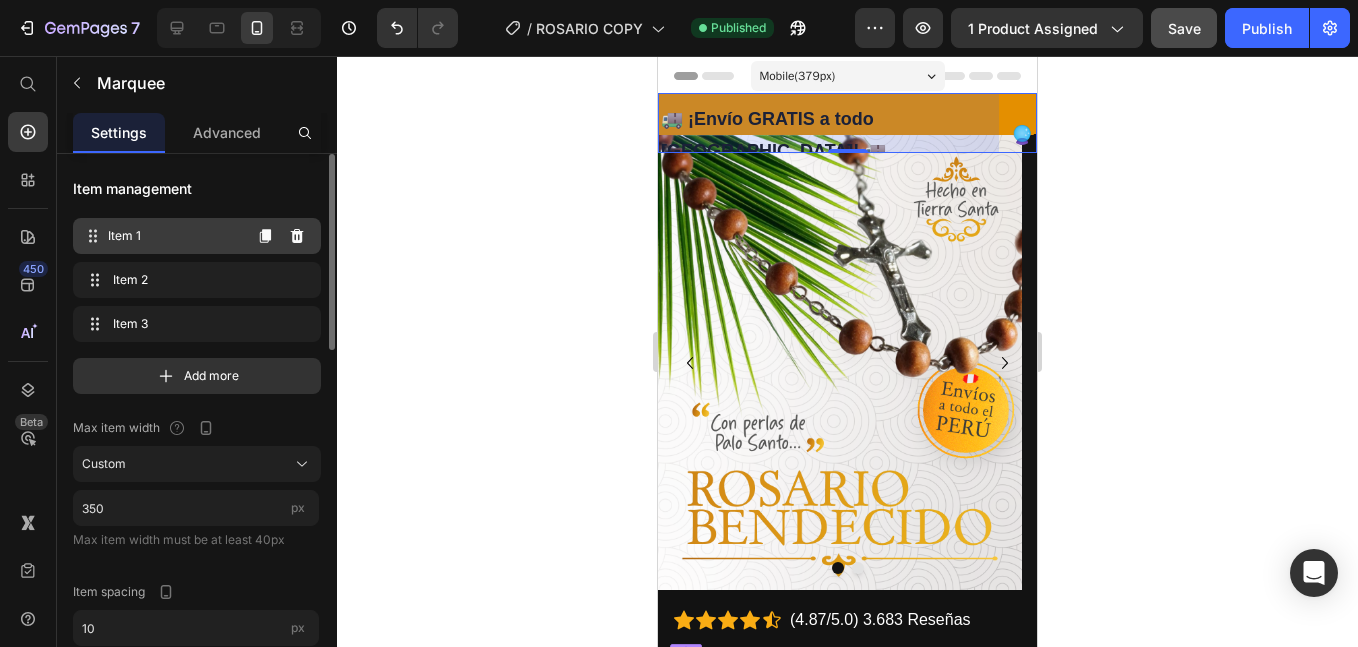 click on "Item 1" at bounding box center [174, 236] 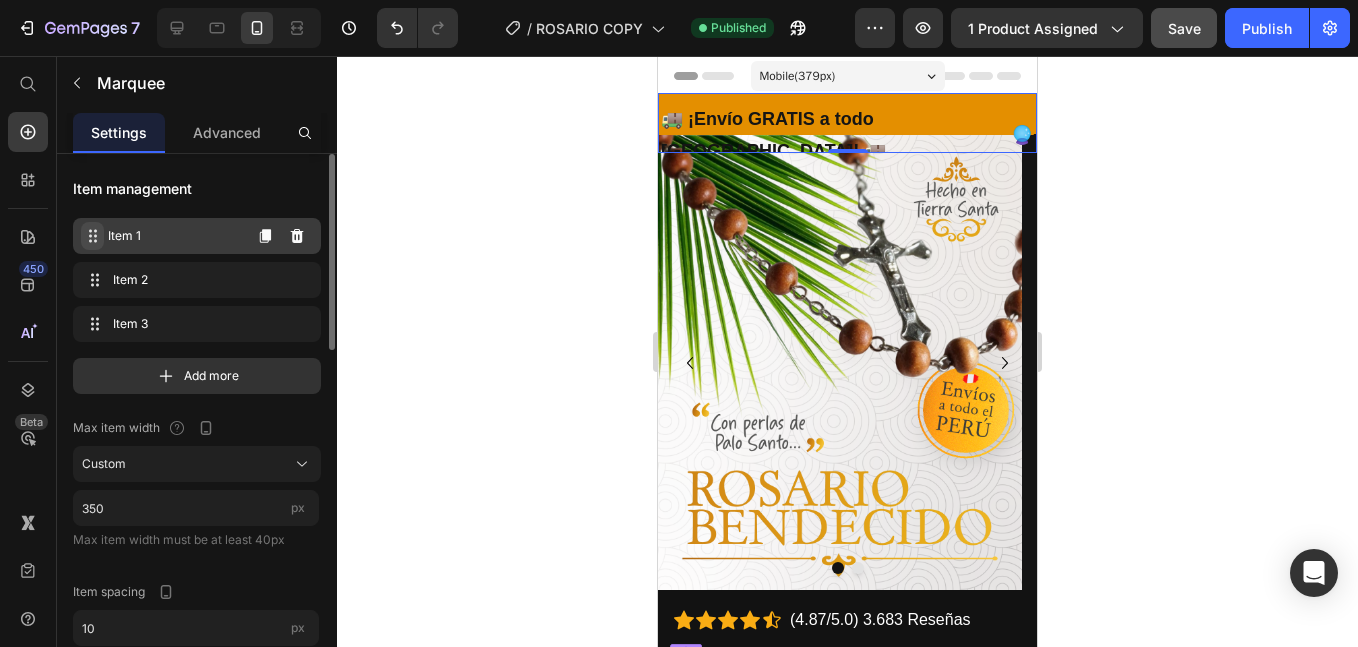 click 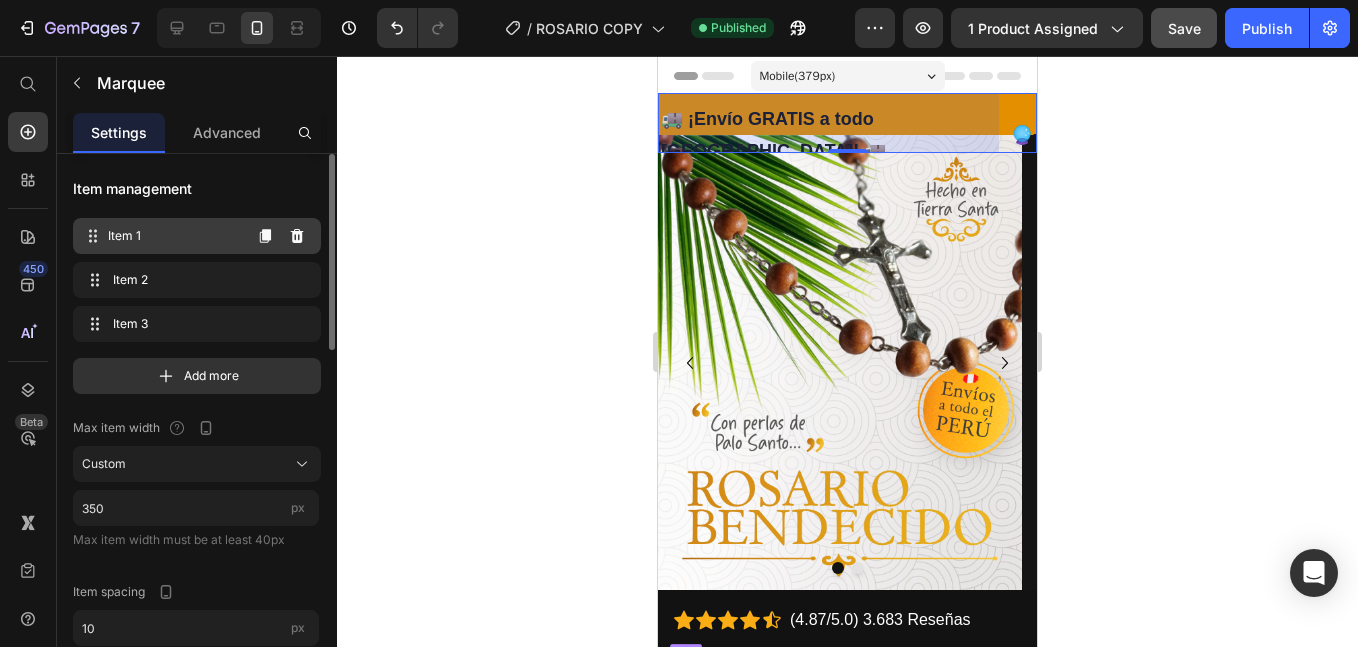 click on "Item 1" at bounding box center [174, 236] 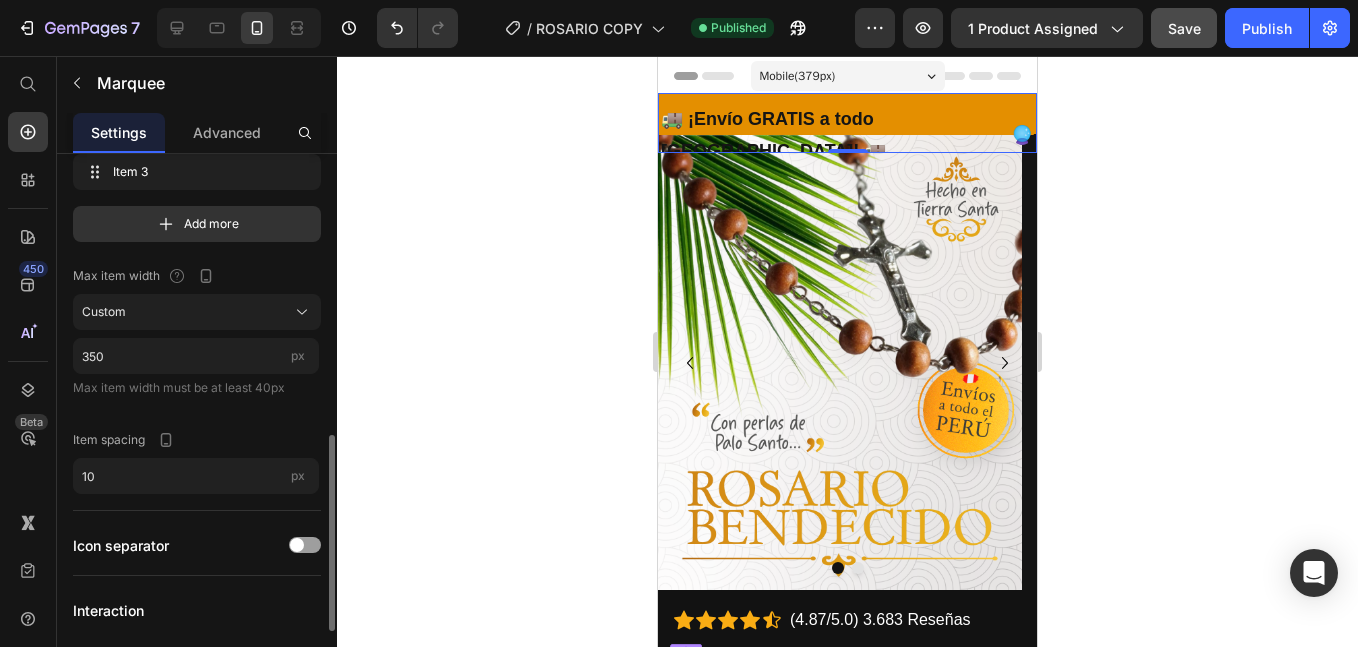 scroll, scrollTop: 319, scrollLeft: 0, axis: vertical 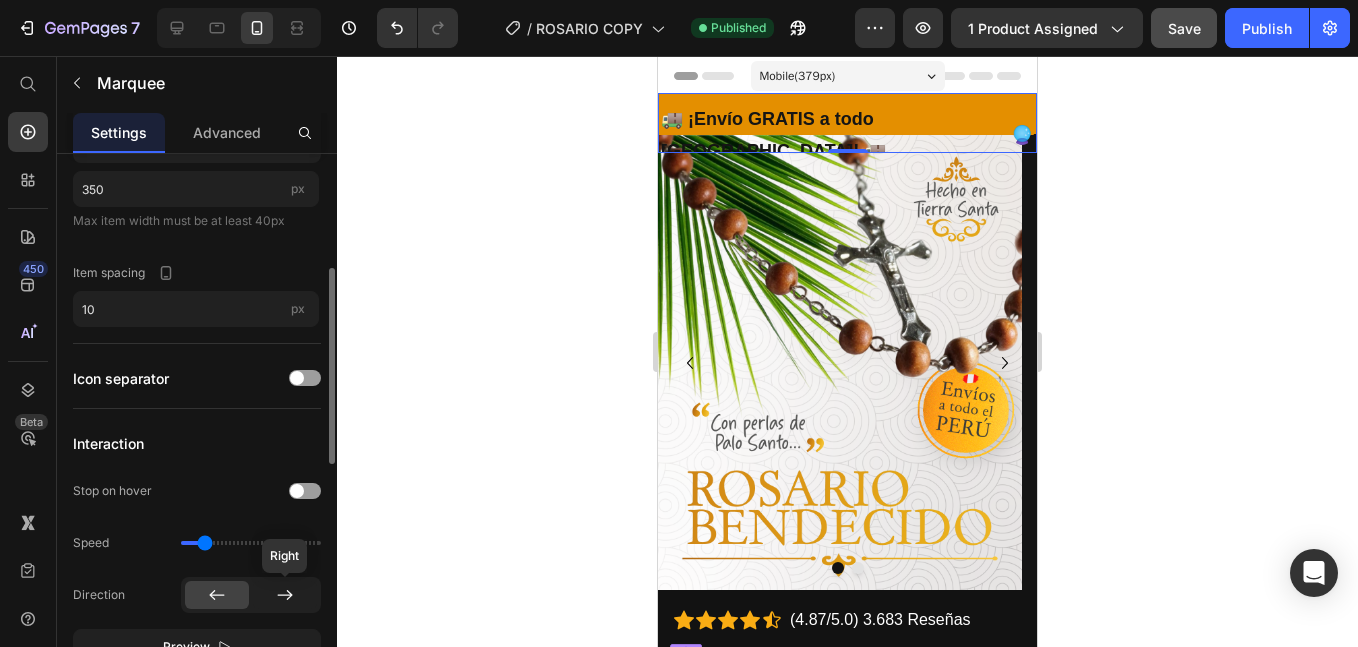 click 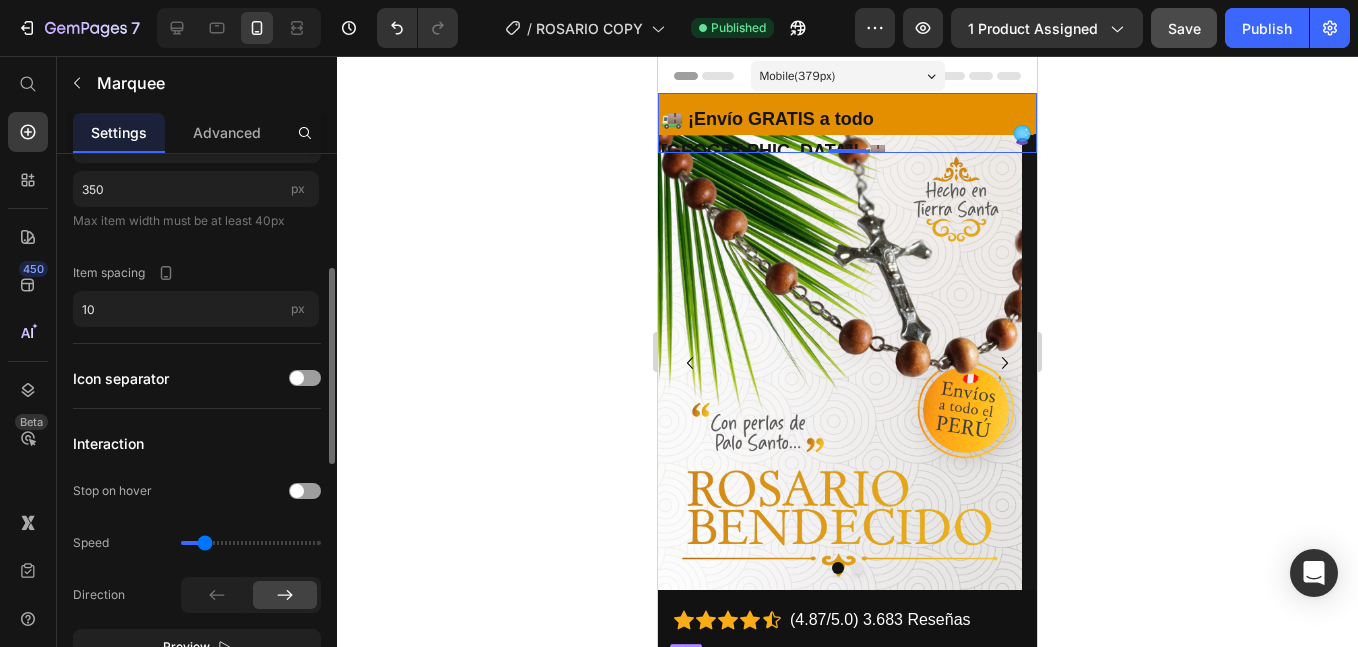 scroll, scrollTop: 152, scrollLeft: 0, axis: vertical 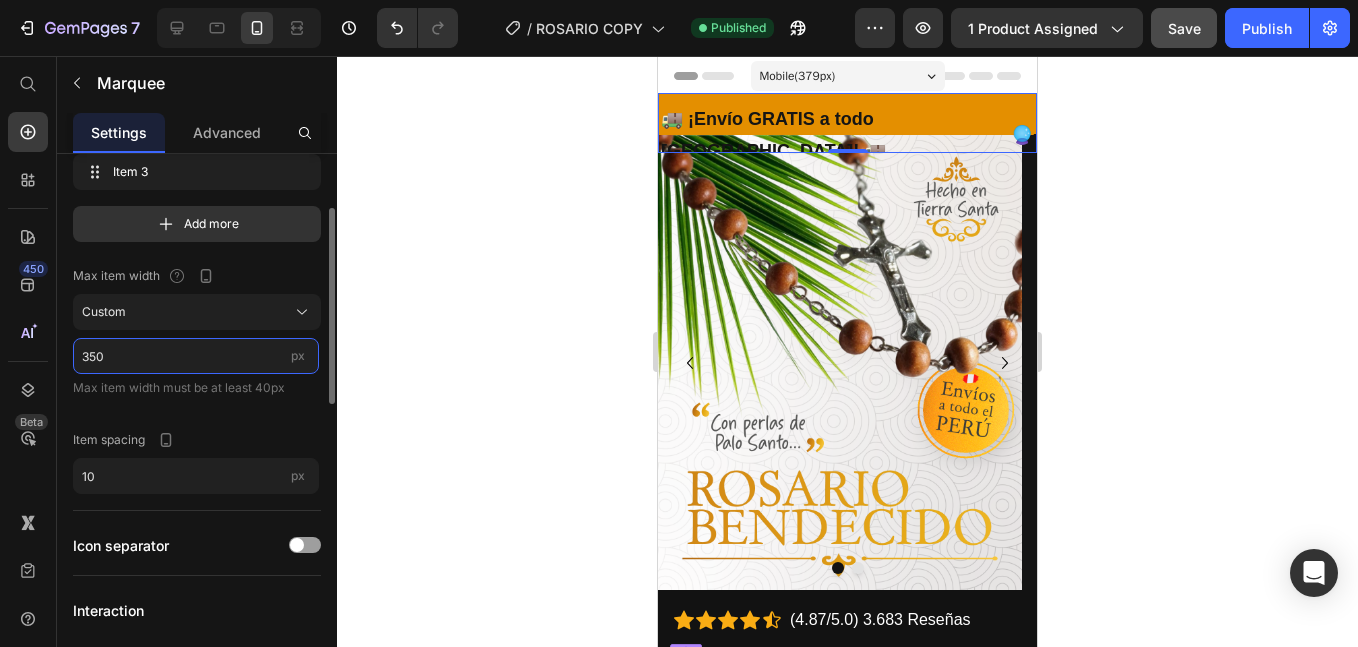 click on "350" at bounding box center [196, 356] 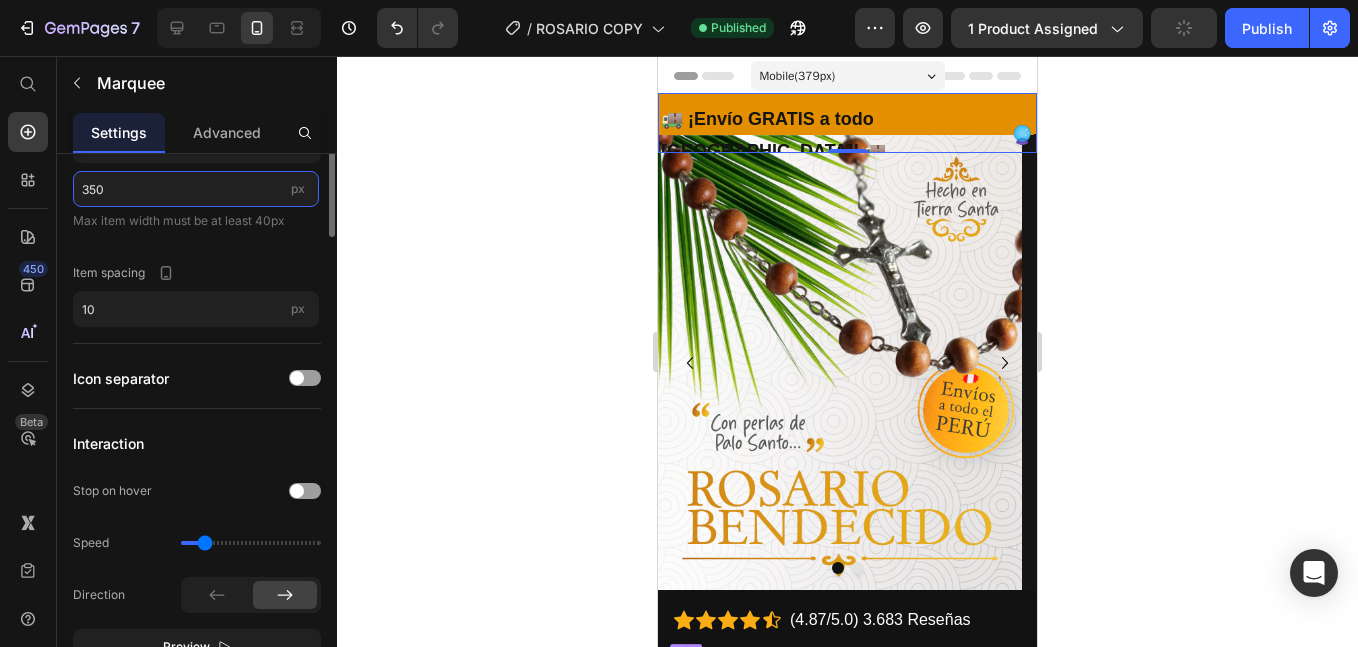 scroll, scrollTop: 152, scrollLeft: 0, axis: vertical 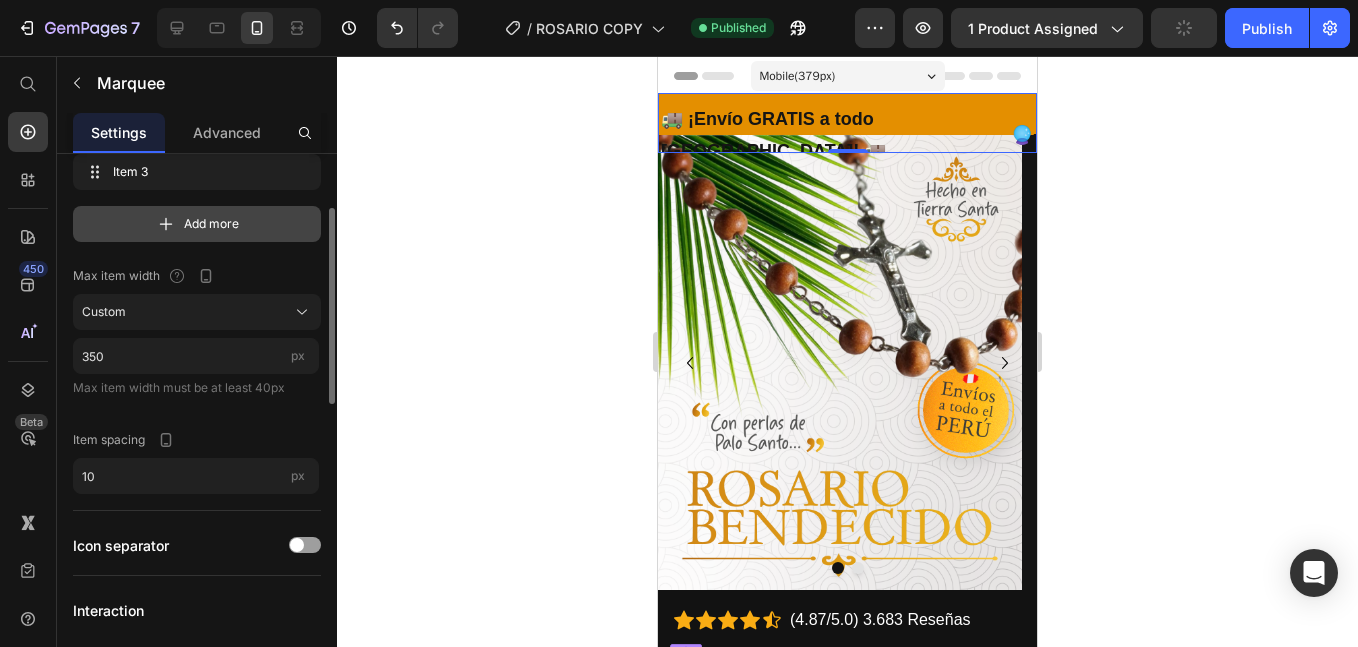 click on "Item 1 Item 1 Item 2 Item 2 Item 3 Item 3 Add more" 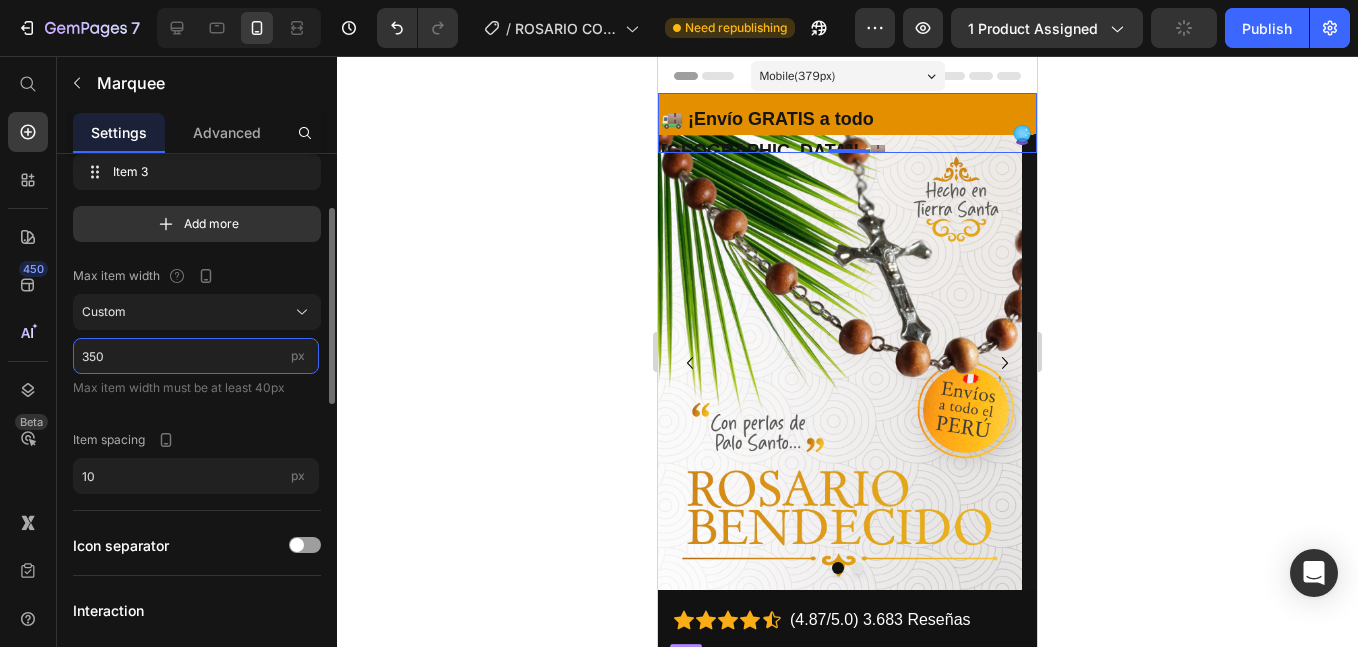 click on "350" at bounding box center [196, 356] 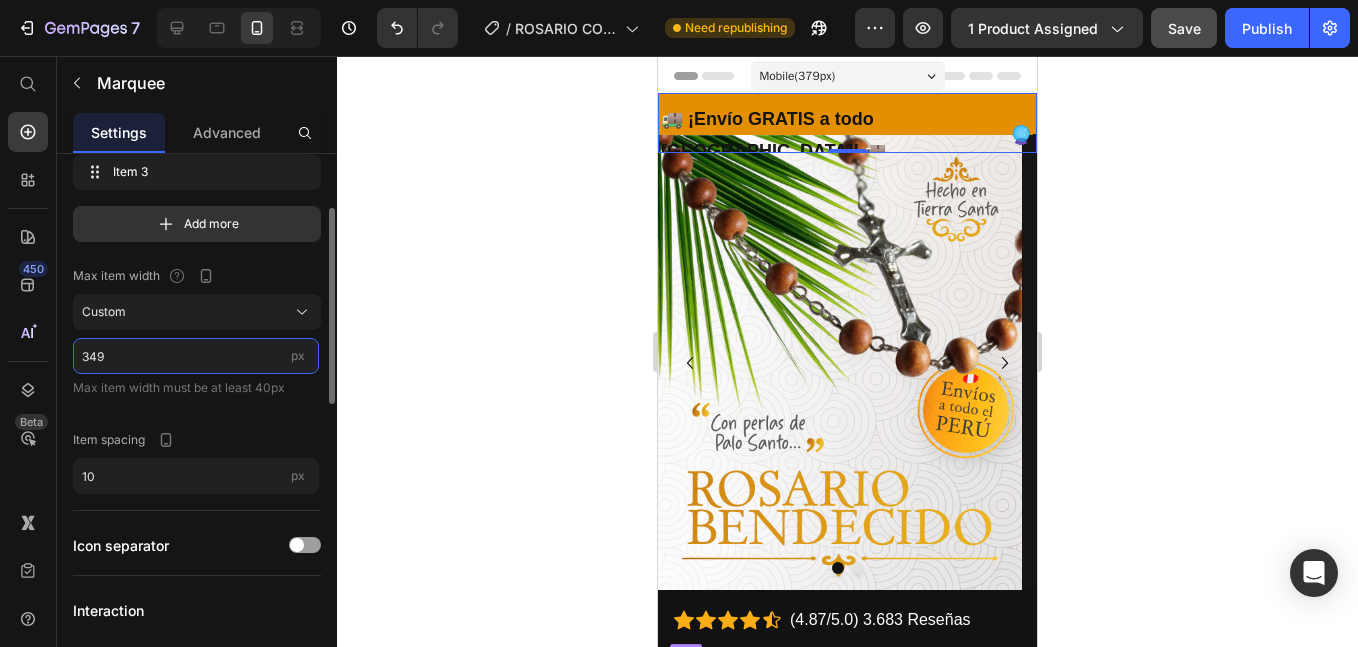 click on "349" at bounding box center [196, 356] 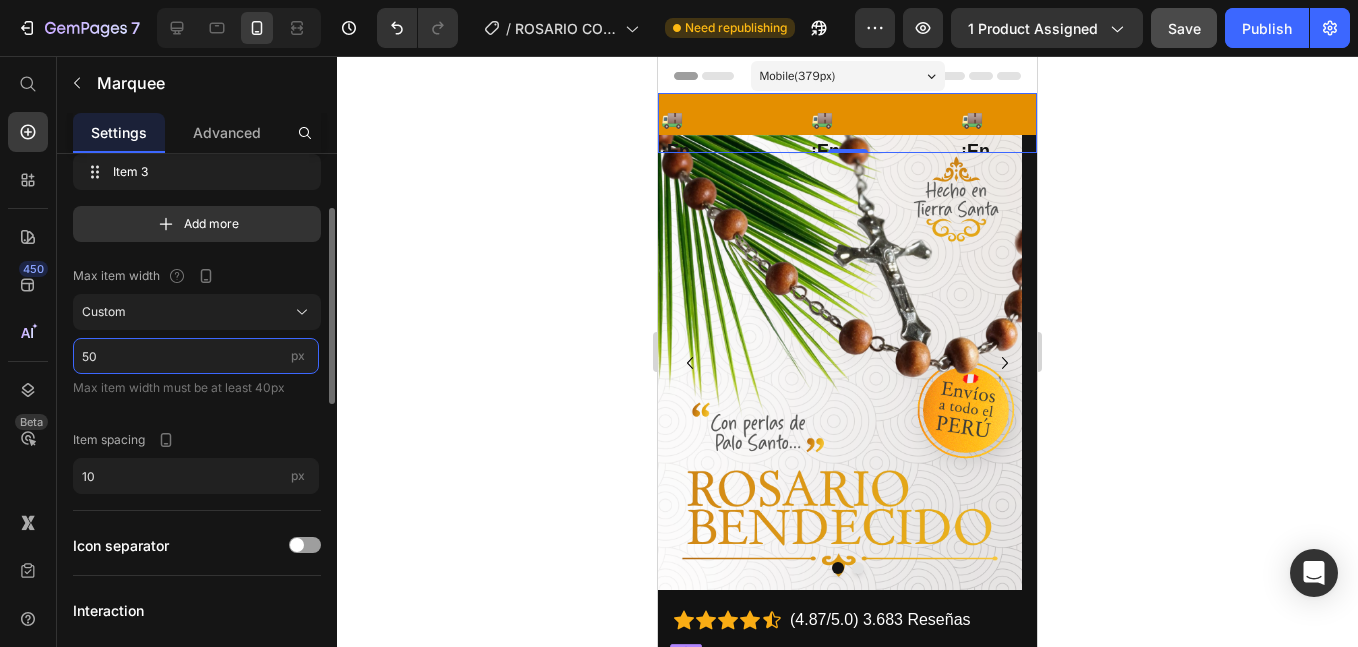 click on "50" at bounding box center (196, 356) 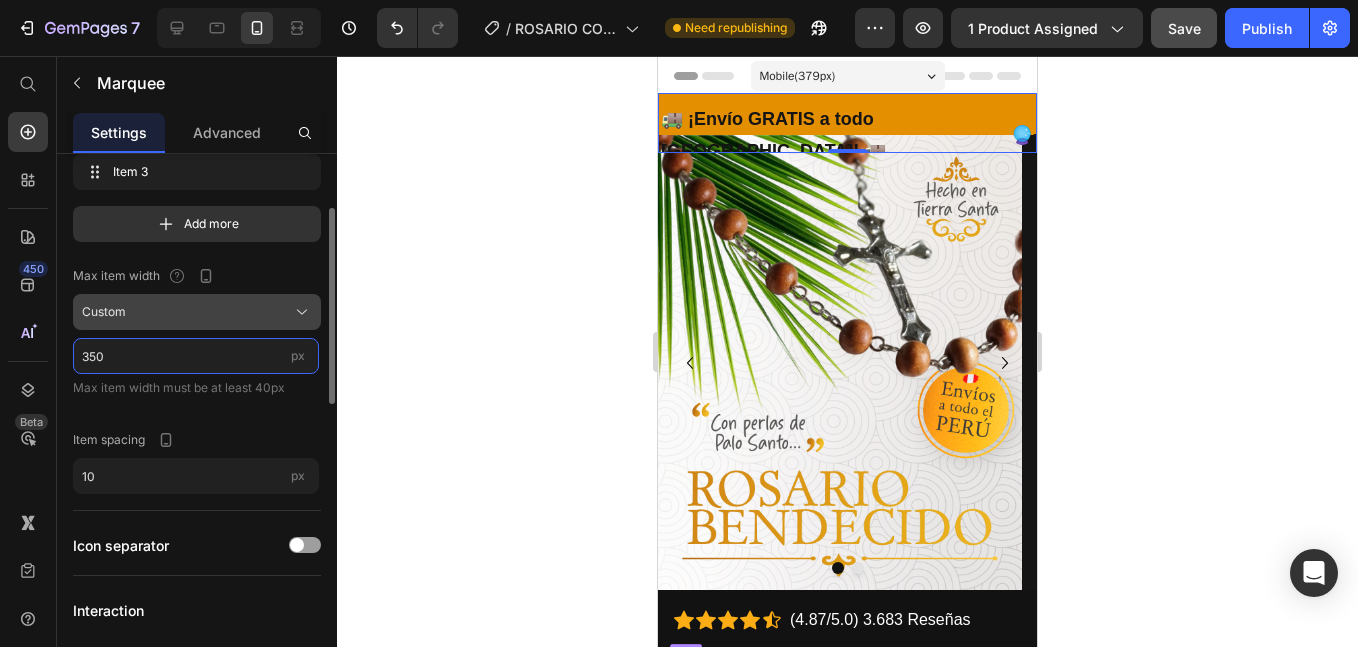 type on "350" 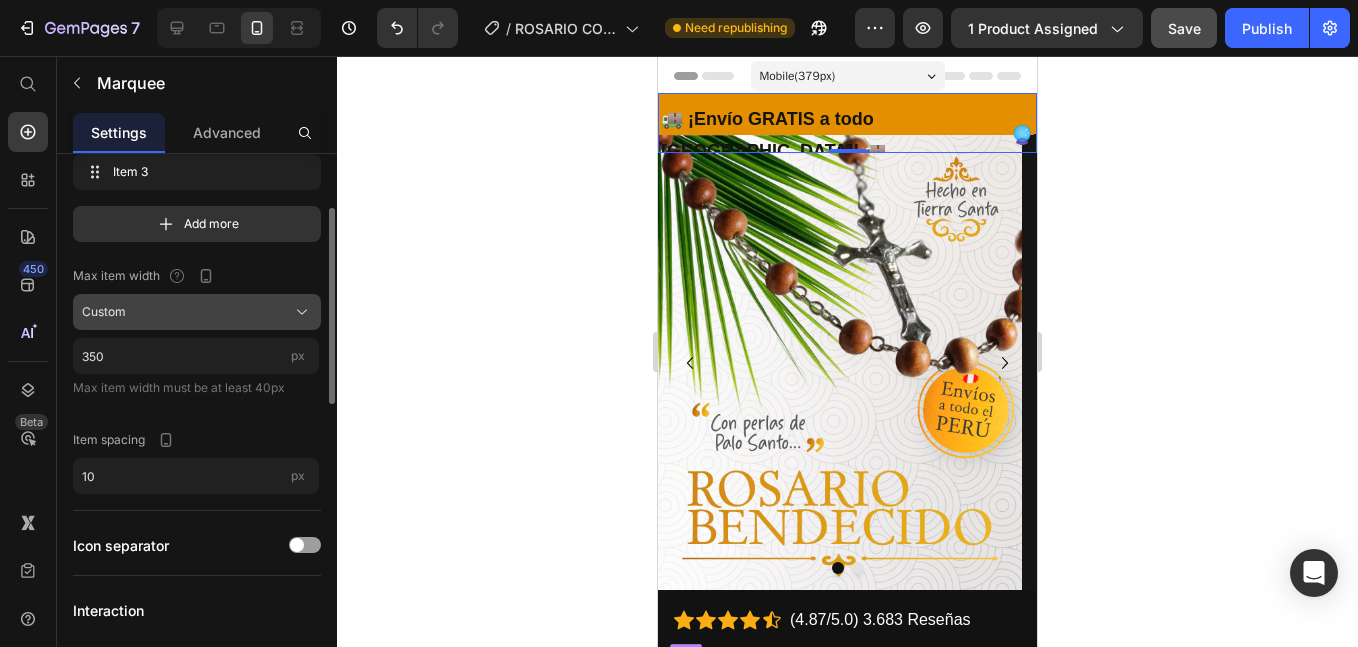 click on "Custom" 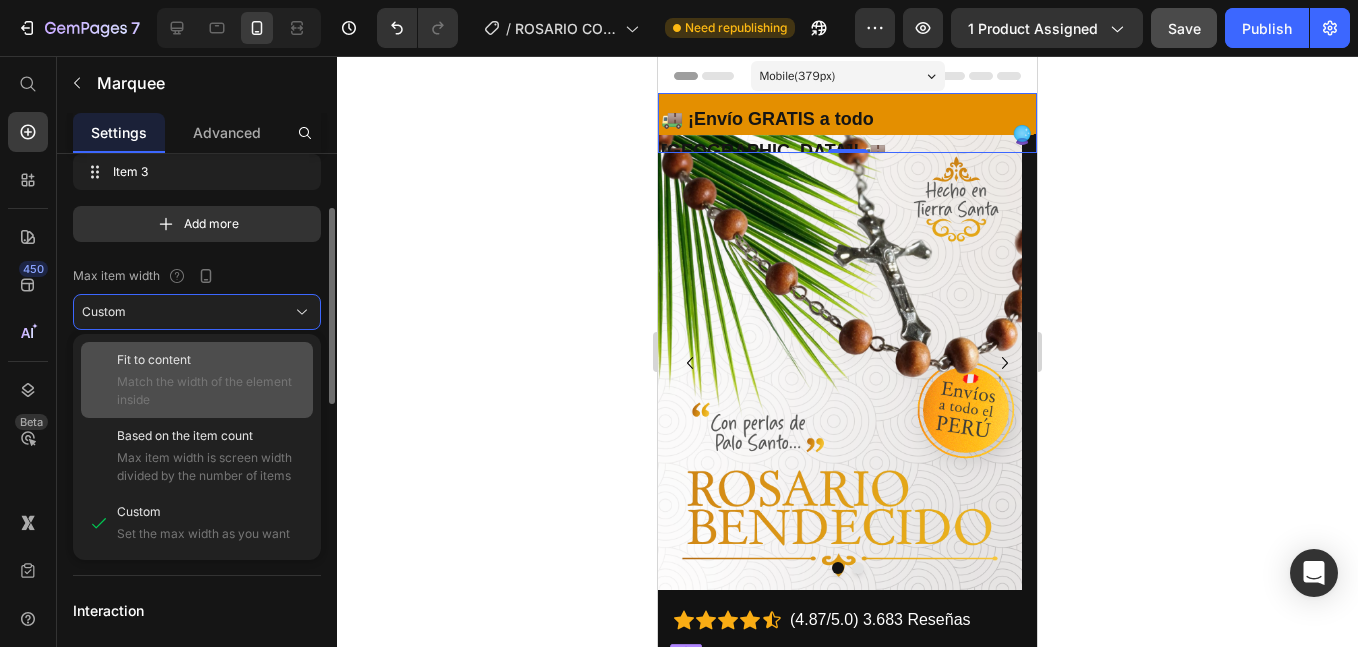 click on "Fit to content Match the width of the element inside" 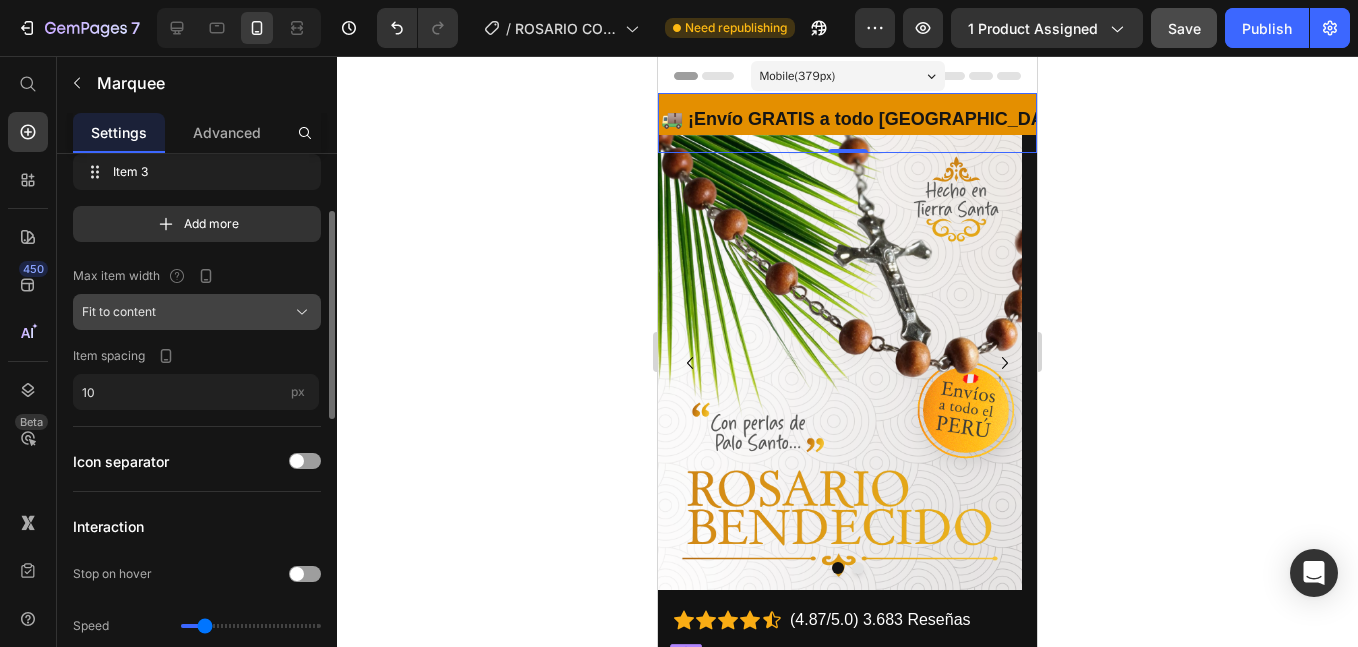 click on "Fit to content" 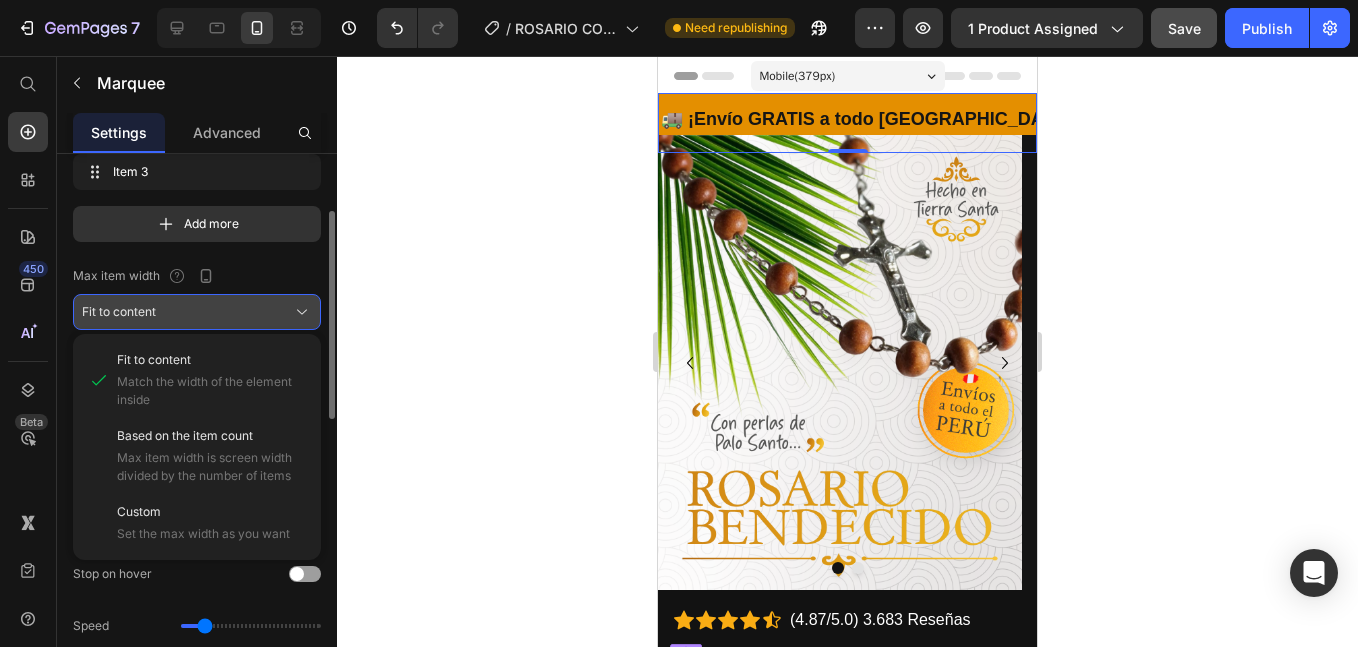click on "Fit to content" 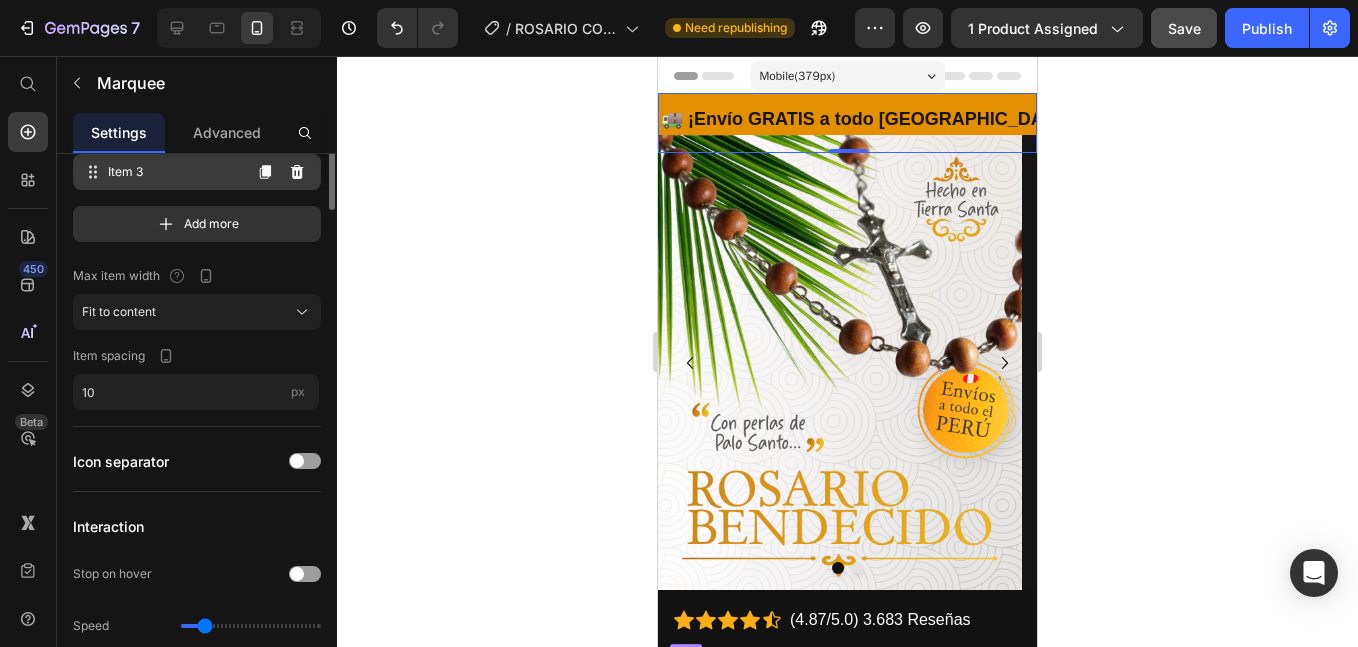 scroll, scrollTop: 0, scrollLeft: 0, axis: both 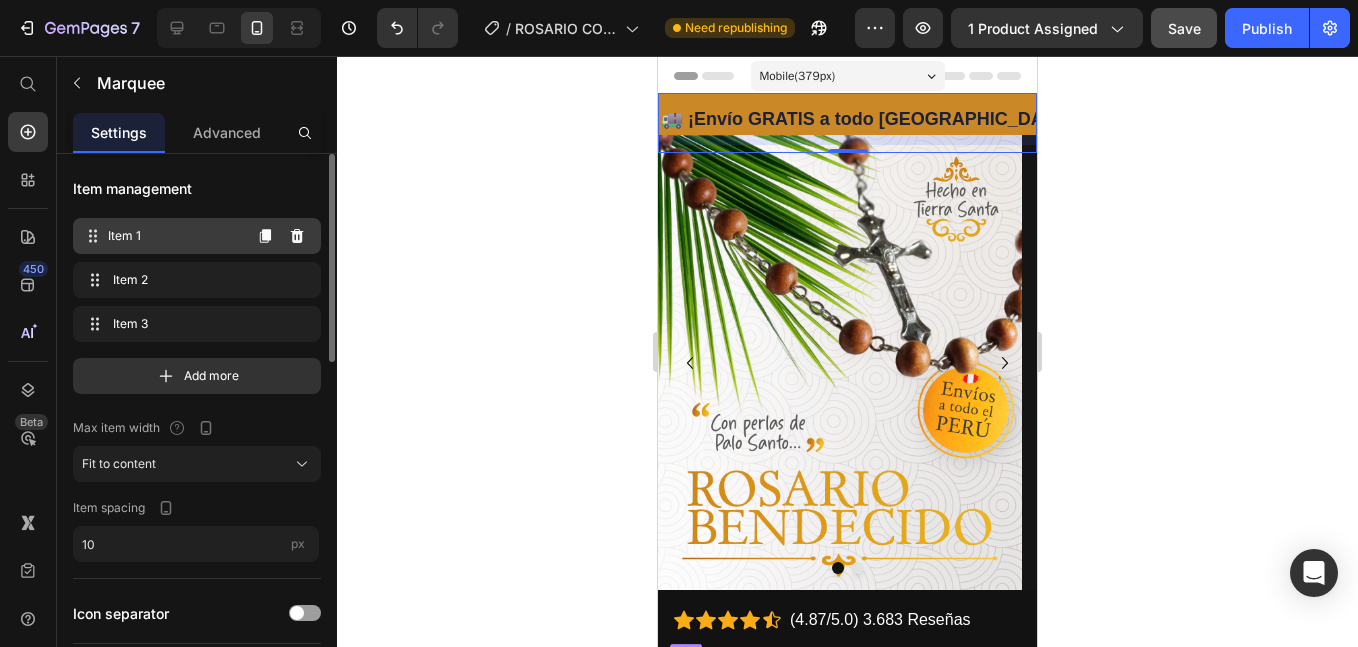 click on "Item 1" at bounding box center [174, 236] 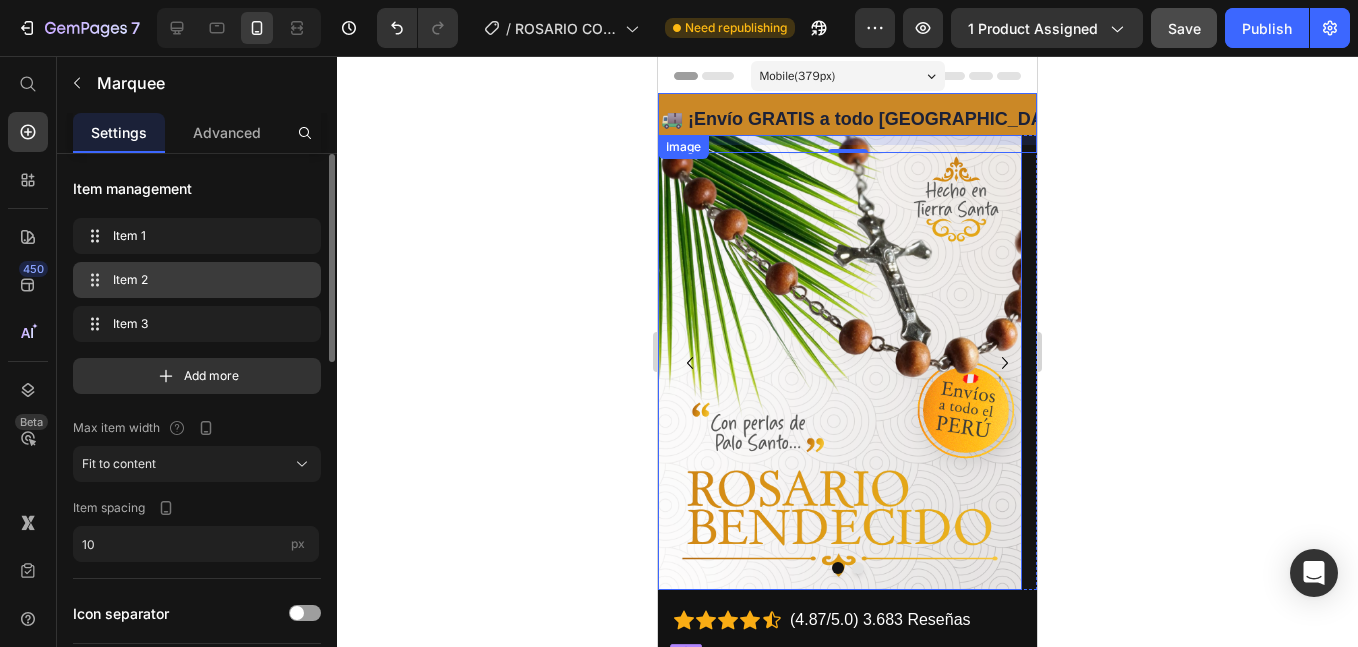 click on "Item 2" at bounding box center (193, 280) 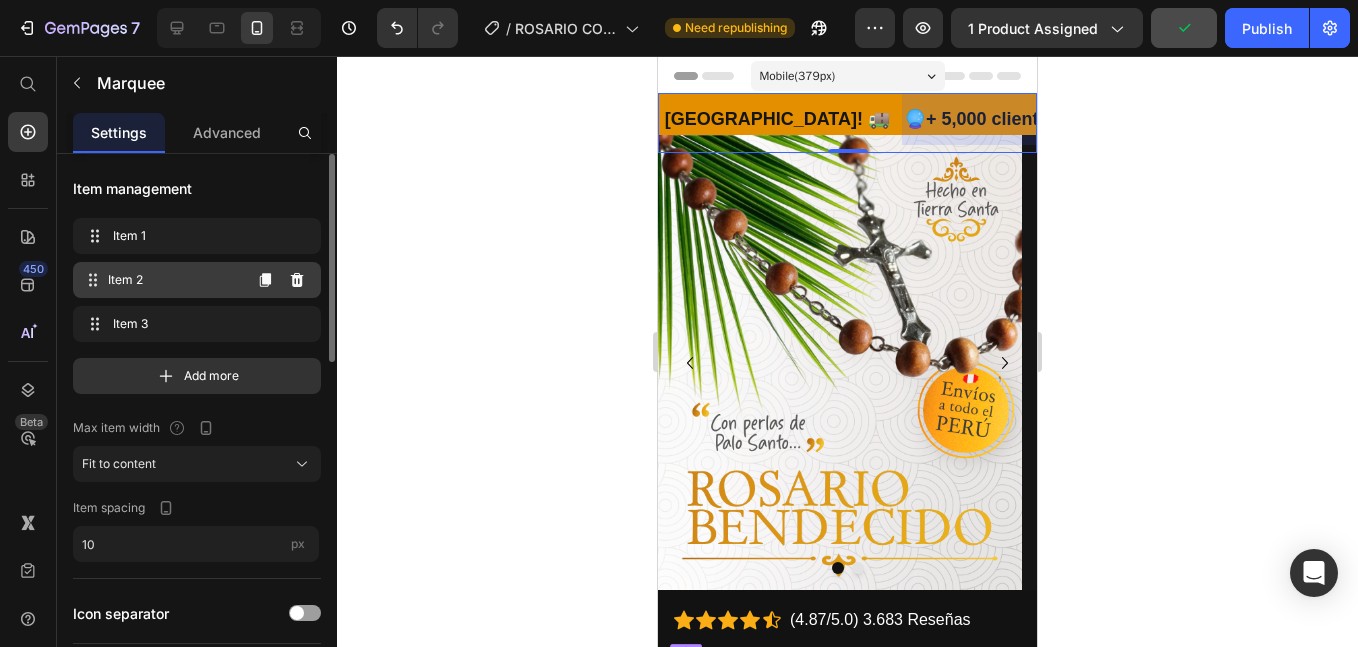 scroll, scrollTop: 0, scrollLeft: 286, axis: horizontal 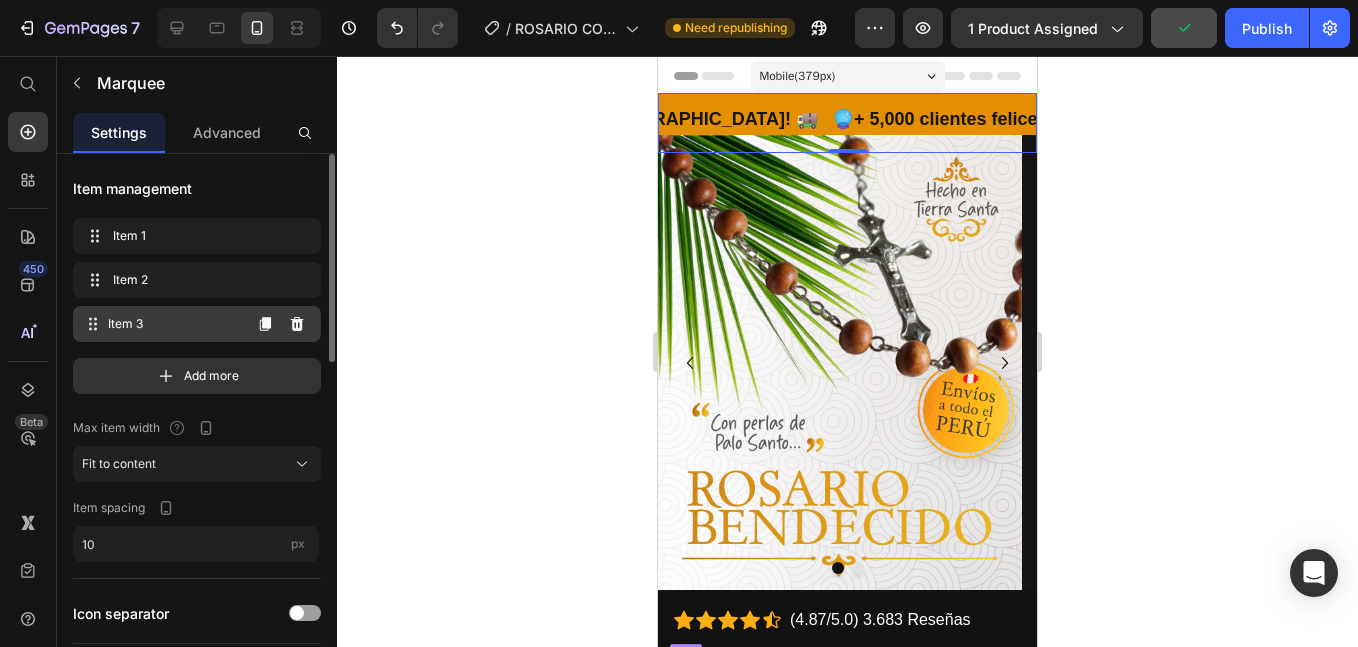 click on "Item 3" at bounding box center [174, 324] 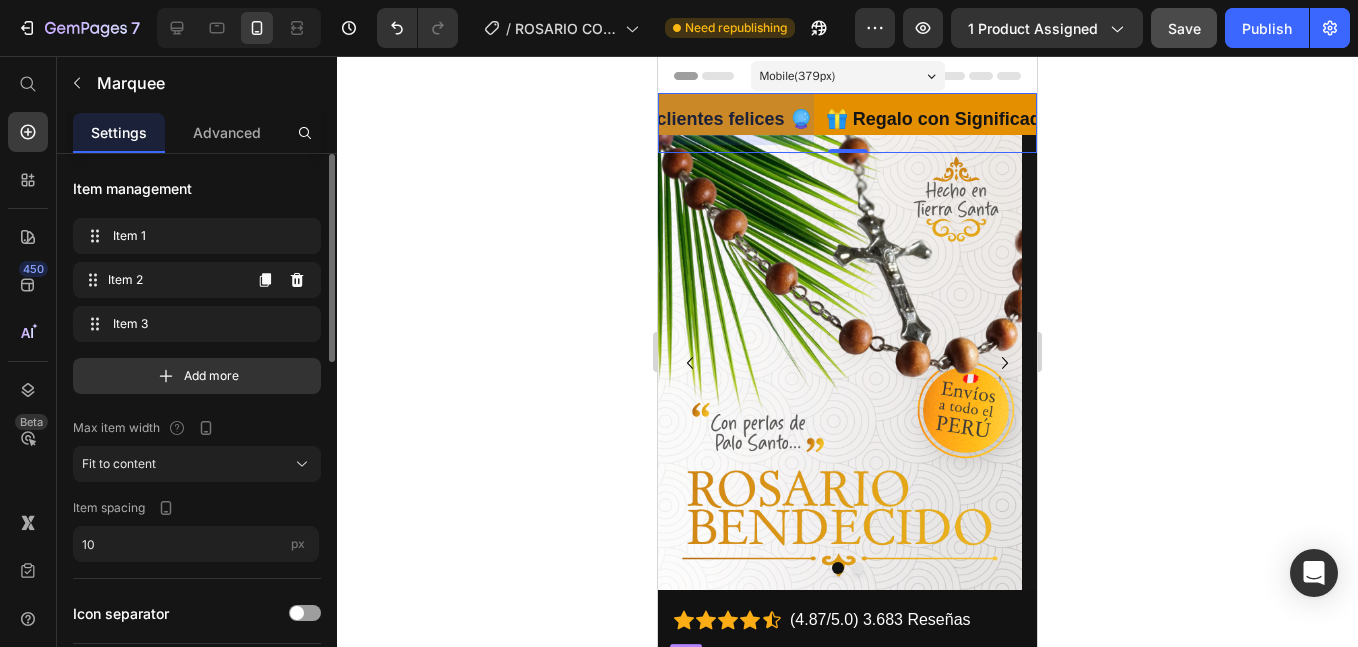 click on "Item management Item 1 Item 1 Item 2 Item 2 Item 3 Item 3 Add more Max item width Fit to content Item spacing 10 px" 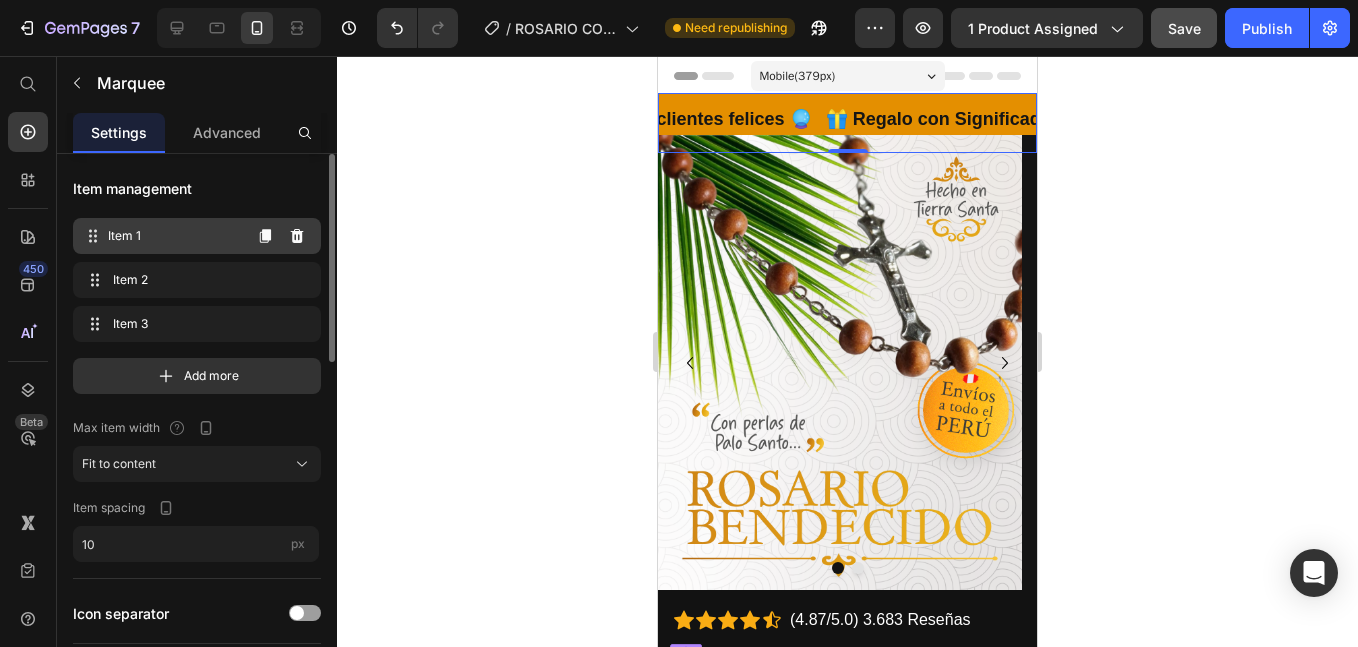 click on "Item 1 Item 1" at bounding box center [161, 236] 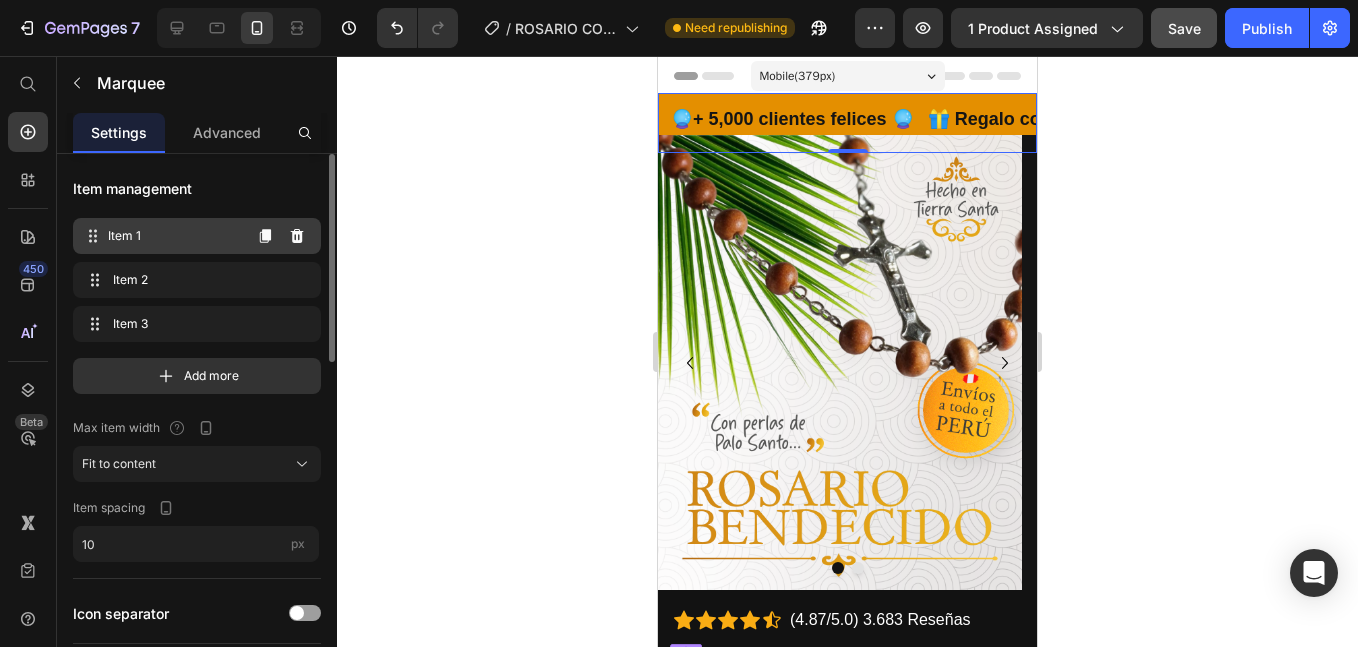 scroll, scrollTop: 0, scrollLeft: 0, axis: both 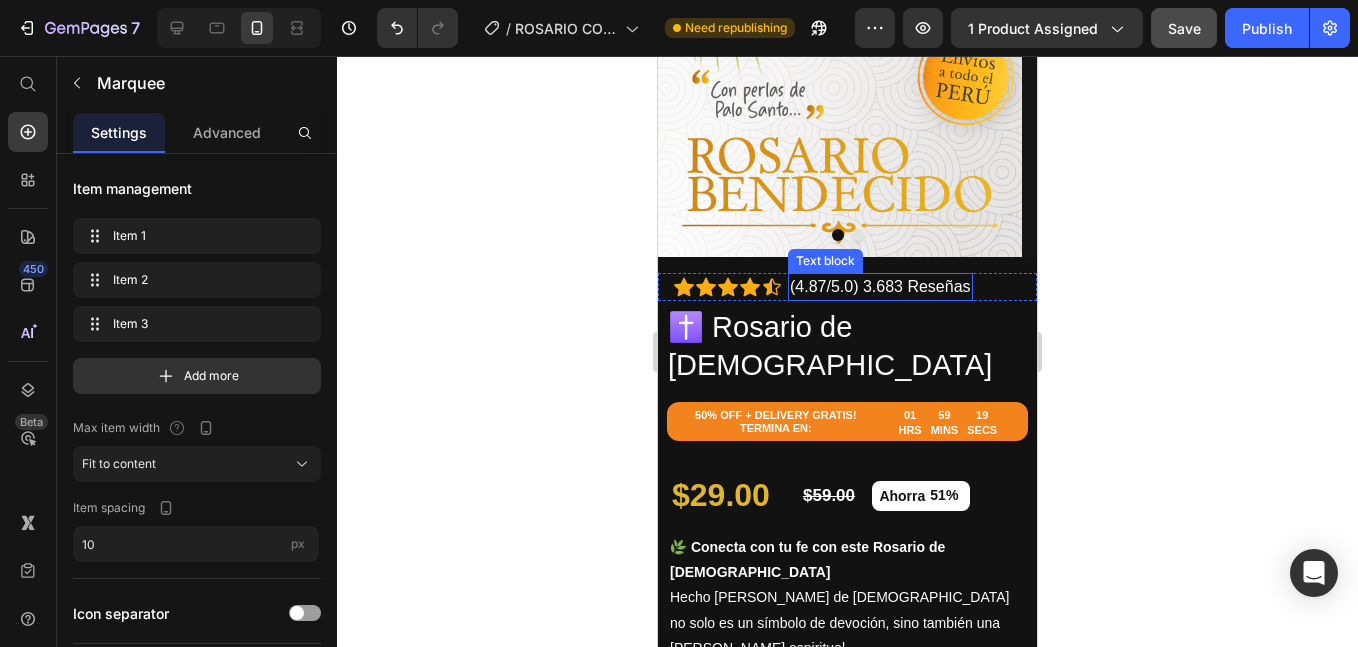 click on "(4.87/5.0) 3.683 Reseñas" at bounding box center (880, 287) 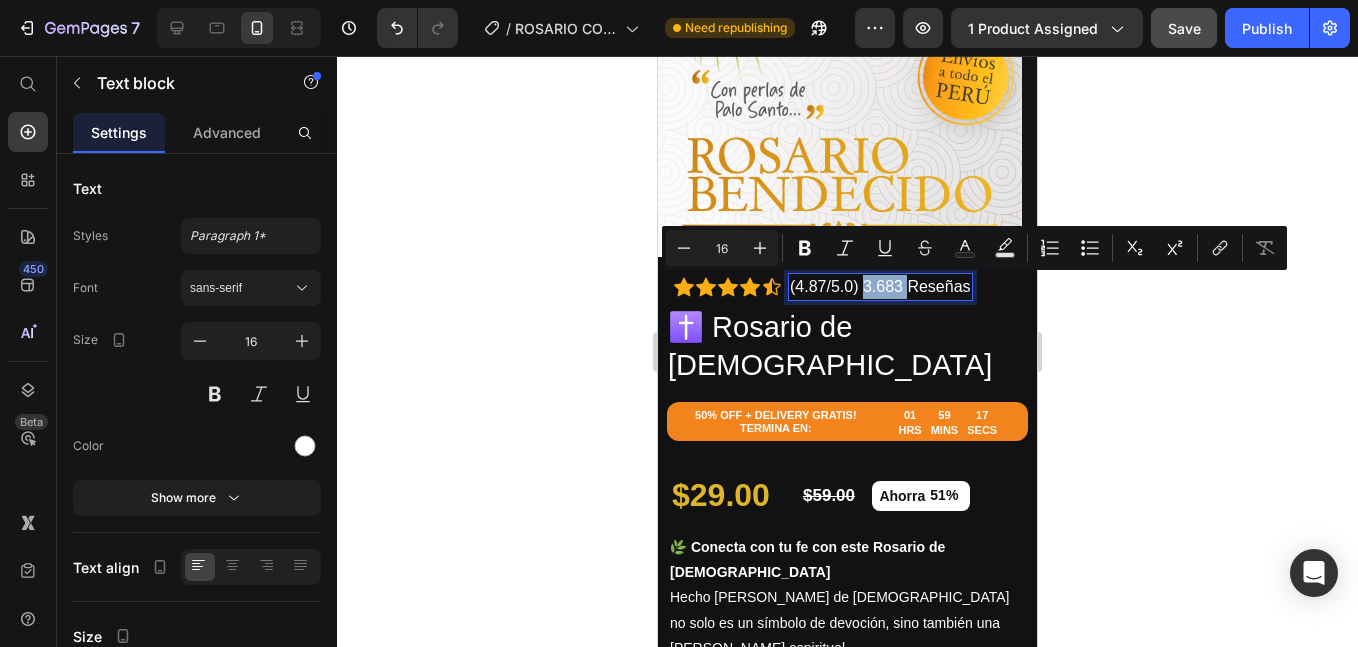 click on "(4.87/5.0) 3.683 Reseñas" at bounding box center [880, 287] 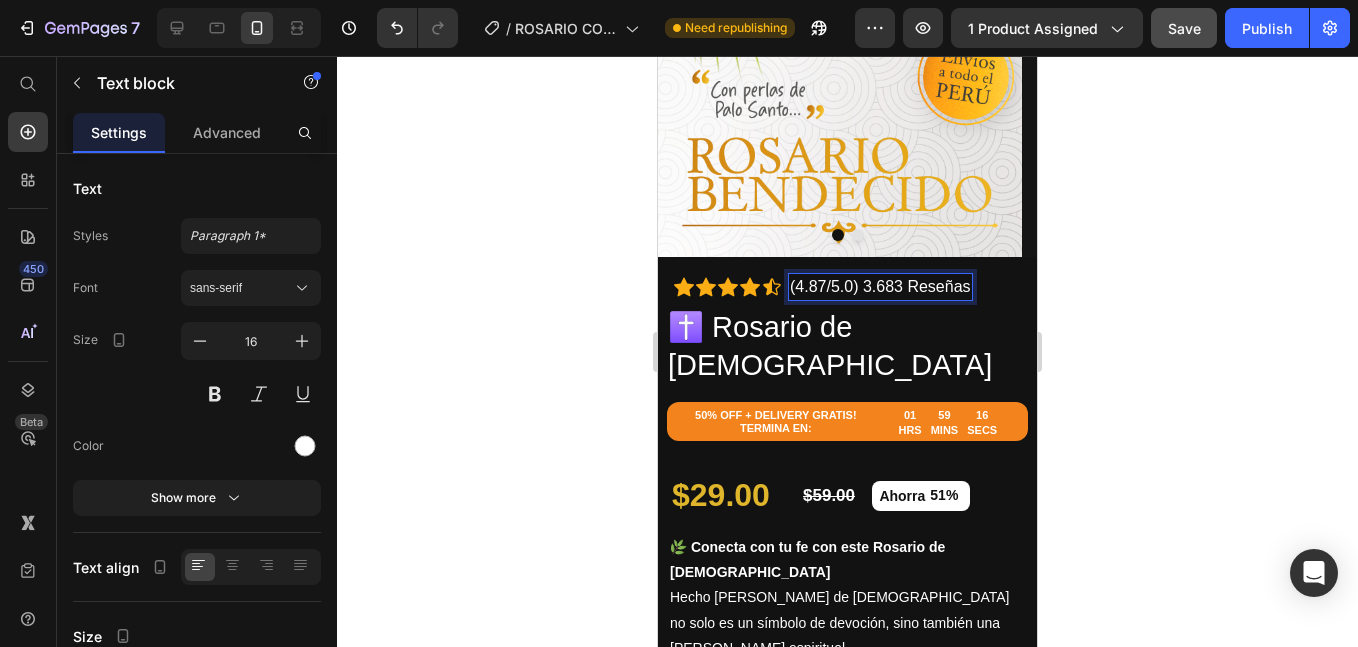 click on "(4.87/5.0) 3.683 Reseñas" at bounding box center [880, 287] 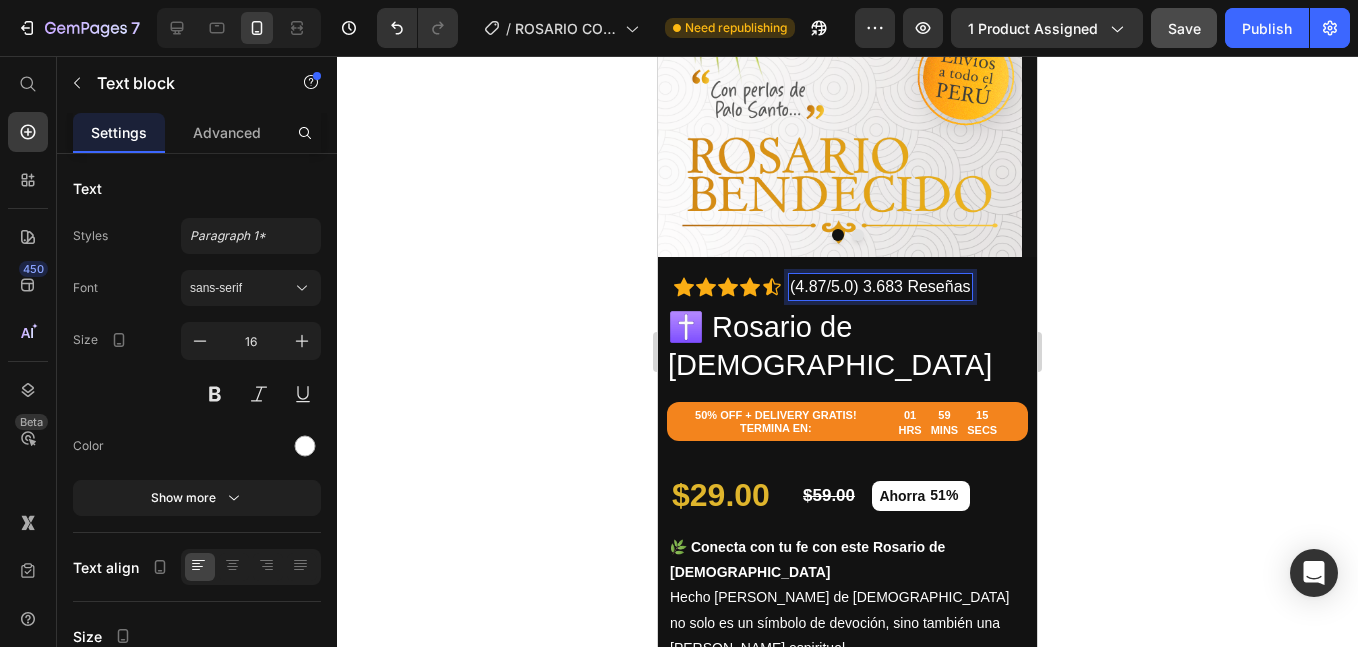 click on "(4.87/5.0) 3.683 Reseñas" at bounding box center [880, 287] 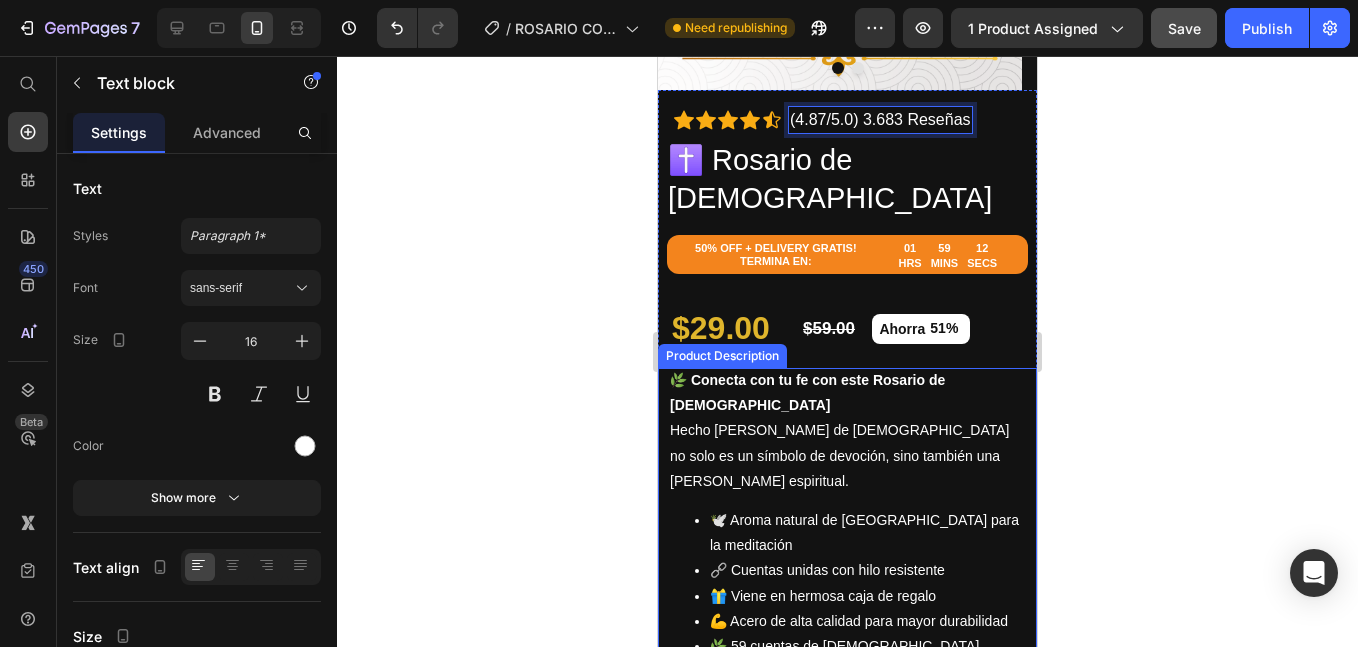scroll, scrollTop: 667, scrollLeft: 0, axis: vertical 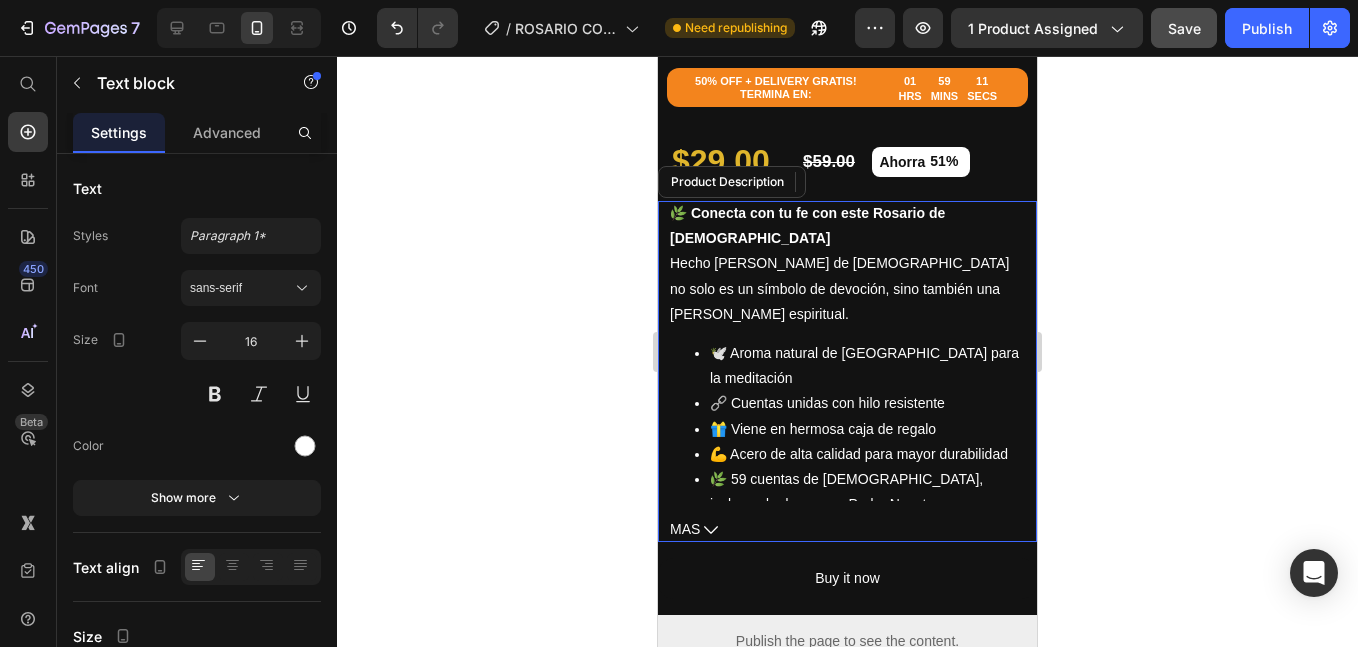 click on "🌿 Conecta con tu fe con este Rosario de [DEMOGRAPHIC_DATA] [PERSON_NAME] de [DEMOGRAPHIC_DATA] no solo es un símbolo de devoción, sino también una [PERSON_NAME] espiritual.
🕊️ Aroma natural de [GEOGRAPHIC_DATA] para la meditación
🔗 Cuentas unidas con hilo resistente
🎁 Viene en hermosa caja de regalo
💪 Acero de alta calidad para mayor durabilidad
🌿 59 cuentas de palo santo, incluyendo decenas y Padre Nuestro
✝️ [PERSON_NAME] y medalla con recubrimiento [PERSON_NAME] resistente" at bounding box center (847, 351) 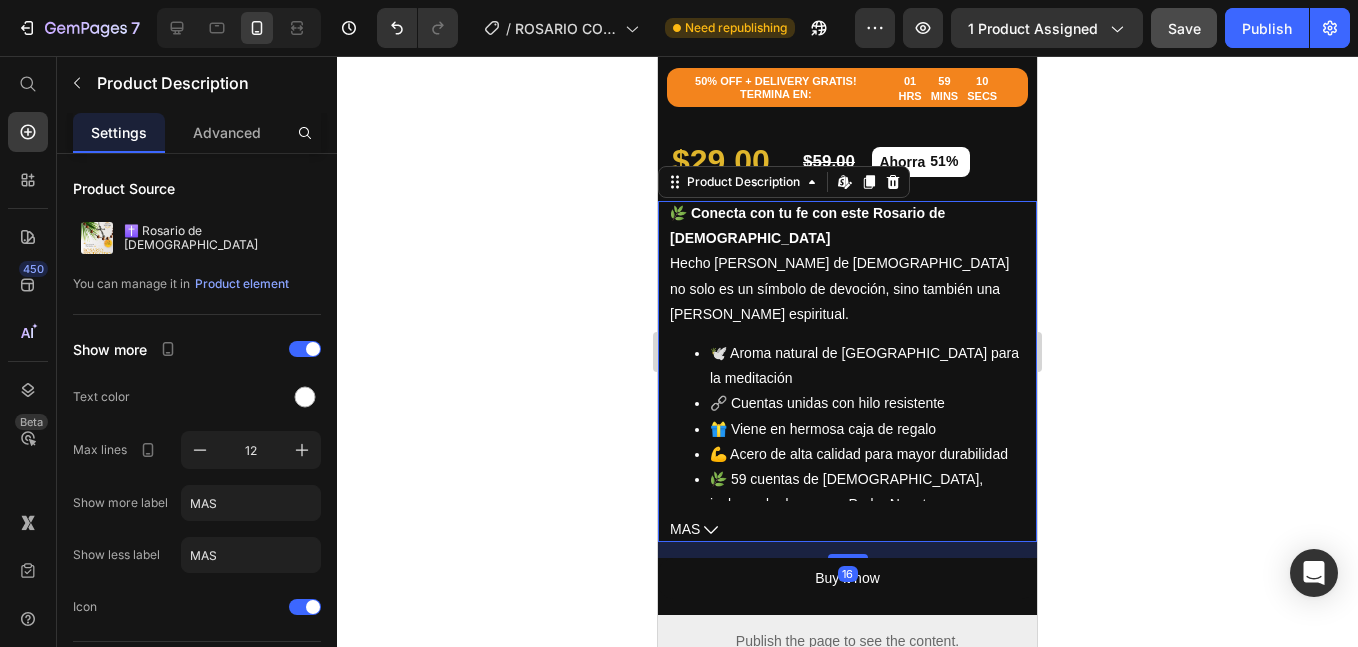 click on "🌿 Conecta con tu fe con este Rosario de [DEMOGRAPHIC_DATA] [PERSON_NAME] de [DEMOGRAPHIC_DATA] no solo es un símbolo de devoción, sino también una [PERSON_NAME] espiritual.
🕊️ Aroma natural de [GEOGRAPHIC_DATA] para la meditación
🔗 Cuentas unidas con hilo resistente
🎁 Viene en hermosa caja de regalo
💪 Acero de alta calidad para mayor durabilidad
🌿 59 cuentas de palo santo, incluyendo decenas y Padre Nuestro
✝️ [PERSON_NAME] y medalla con recubrimiento [PERSON_NAME] resistente" at bounding box center [847, 351] 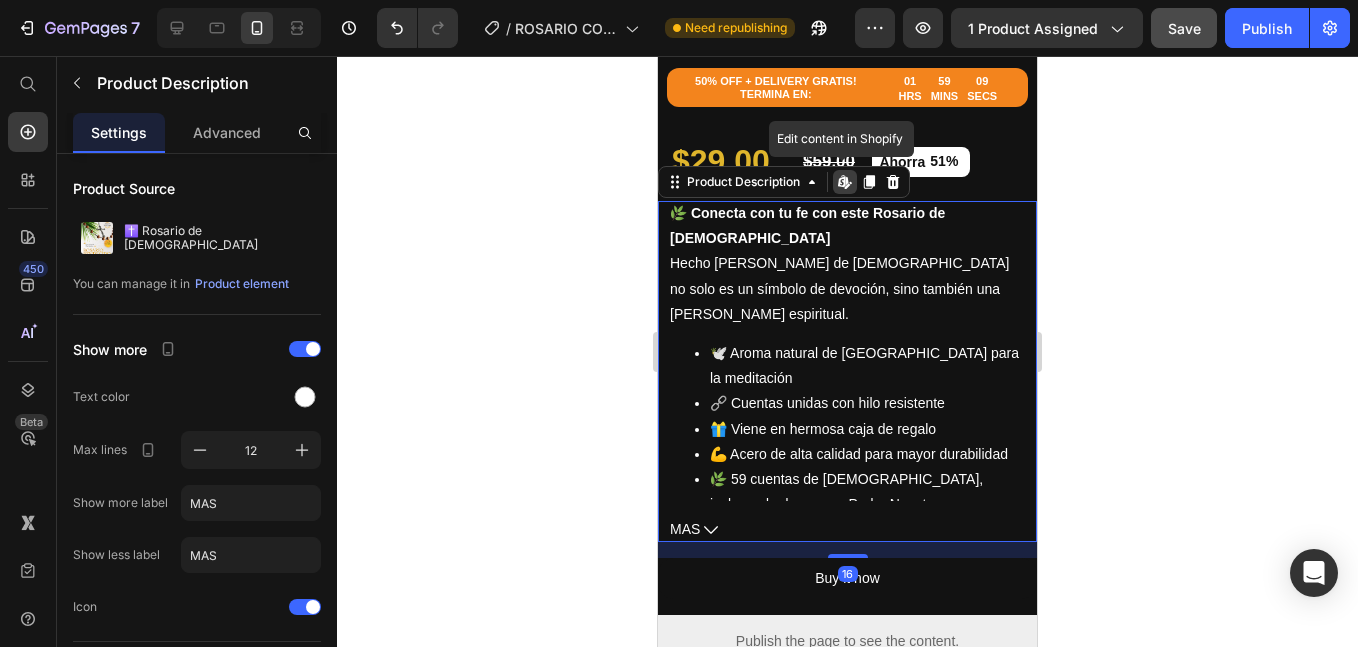 click on "🌿 Conecta con tu fe con este Rosario de [DEMOGRAPHIC_DATA] [PERSON_NAME] de [DEMOGRAPHIC_DATA] no solo es un símbolo de devoción, sino también una [PERSON_NAME] espiritual.
🕊️ Aroma natural de [GEOGRAPHIC_DATA] para la meditación
🔗 Cuentas unidas con hilo resistente
🎁 Viene en hermosa caja de regalo
💪 Acero de alta calidad para mayor durabilidad
🌿 59 cuentas de palo santo, incluyendo decenas y Padre Nuestro
✝️ [PERSON_NAME] y medalla con recubrimiento [PERSON_NAME] resistente" at bounding box center [847, 351] 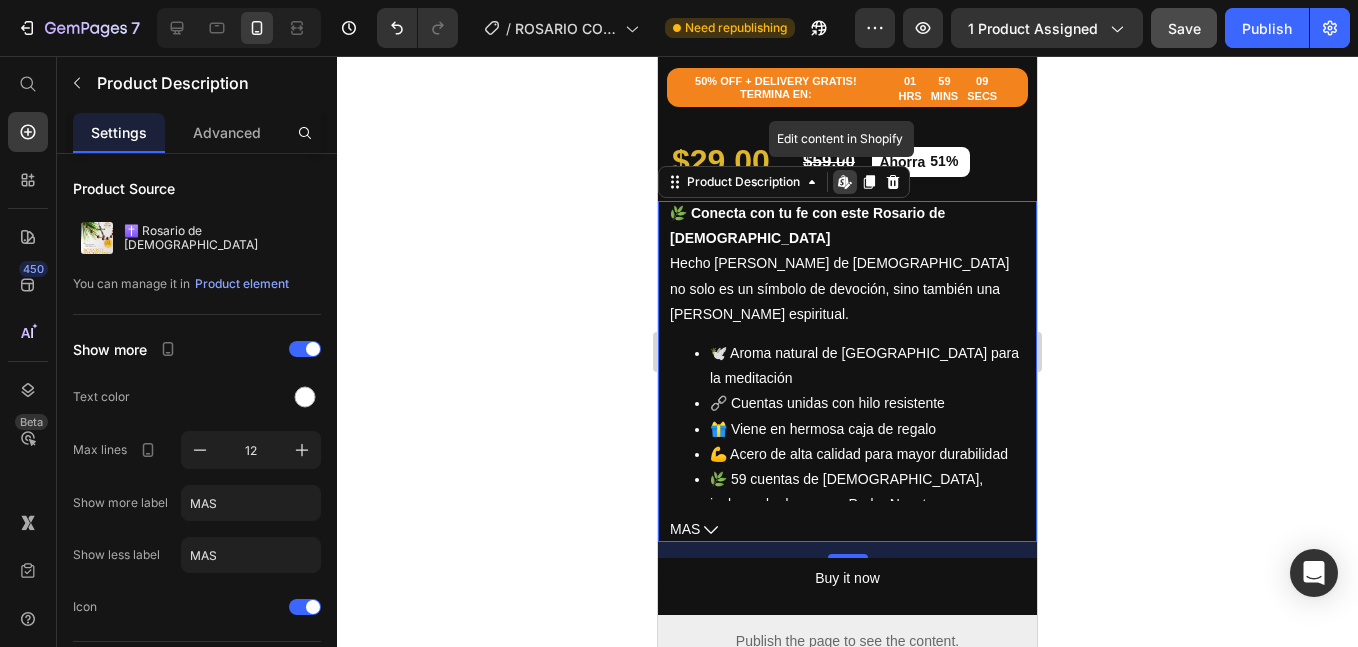 click on "🌿 Conecta con tu fe con este Rosario de [DEMOGRAPHIC_DATA]" at bounding box center (807, 225) 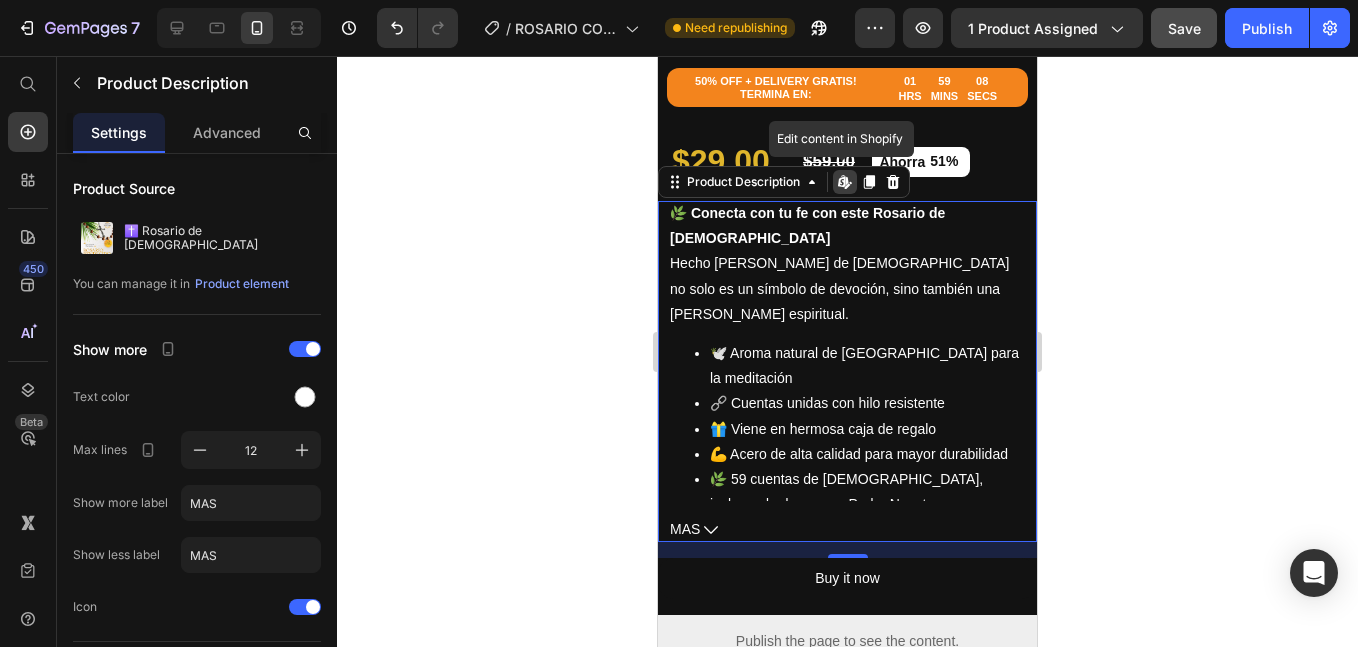click on "🌿 Conecta con tu fe con este Rosario de [DEMOGRAPHIC_DATA]" at bounding box center [807, 225] 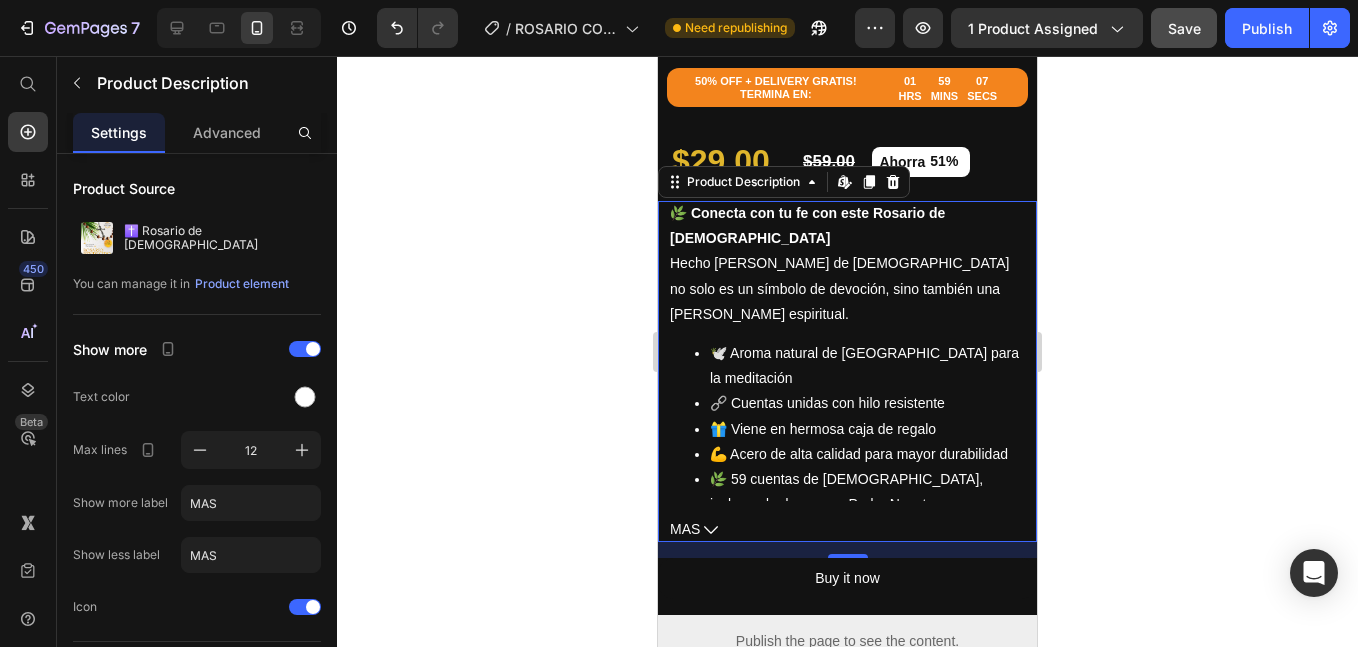 click on "🌿 Conecta con tu fe con este Rosario de [DEMOGRAPHIC_DATA]" at bounding box center [807, 225] 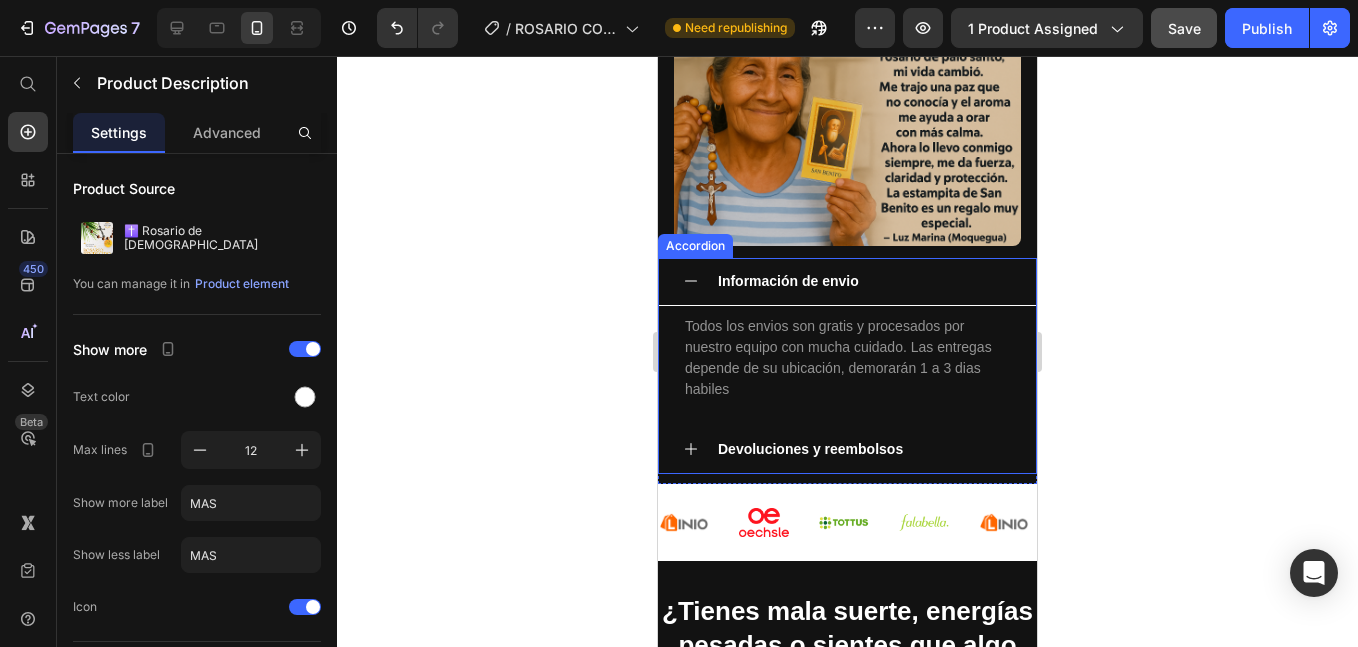 scroll, scrollTop: 1667, scrollLeft: 0, axis: vertical 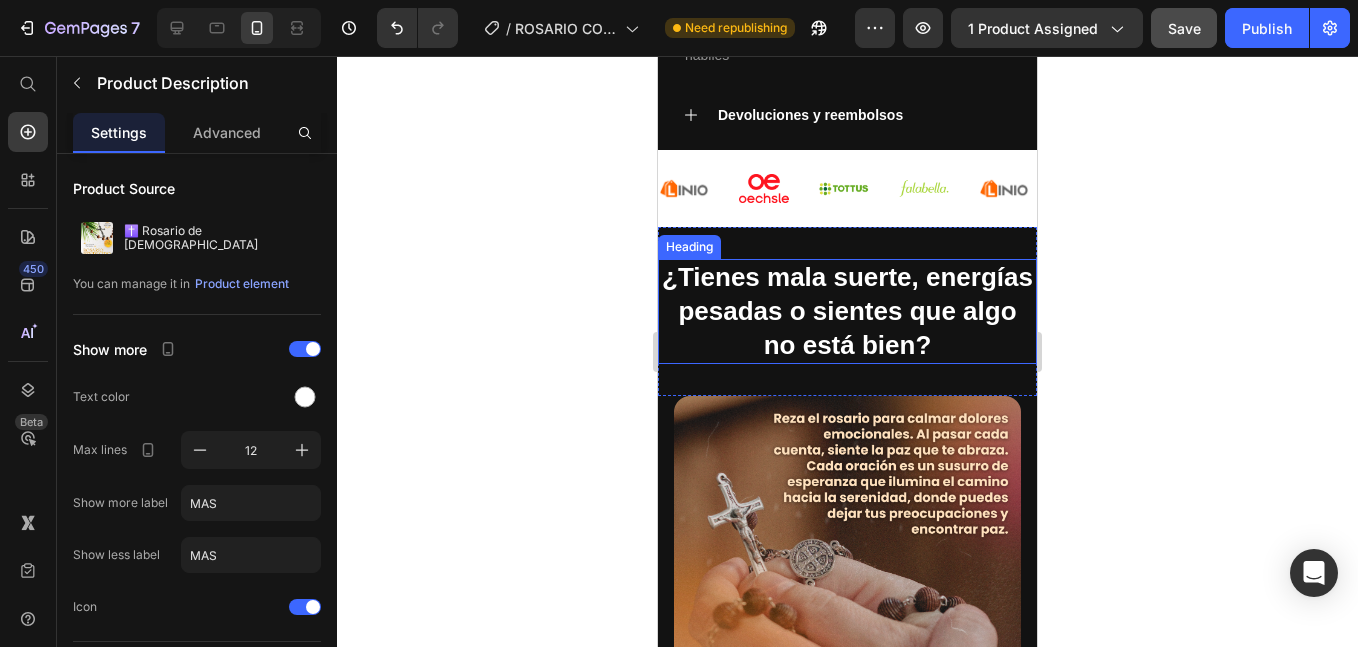 click on "¿Tienes mala suerte, energías pesadas o sientes que algo no está bien?" at bounding box center [847, 311] 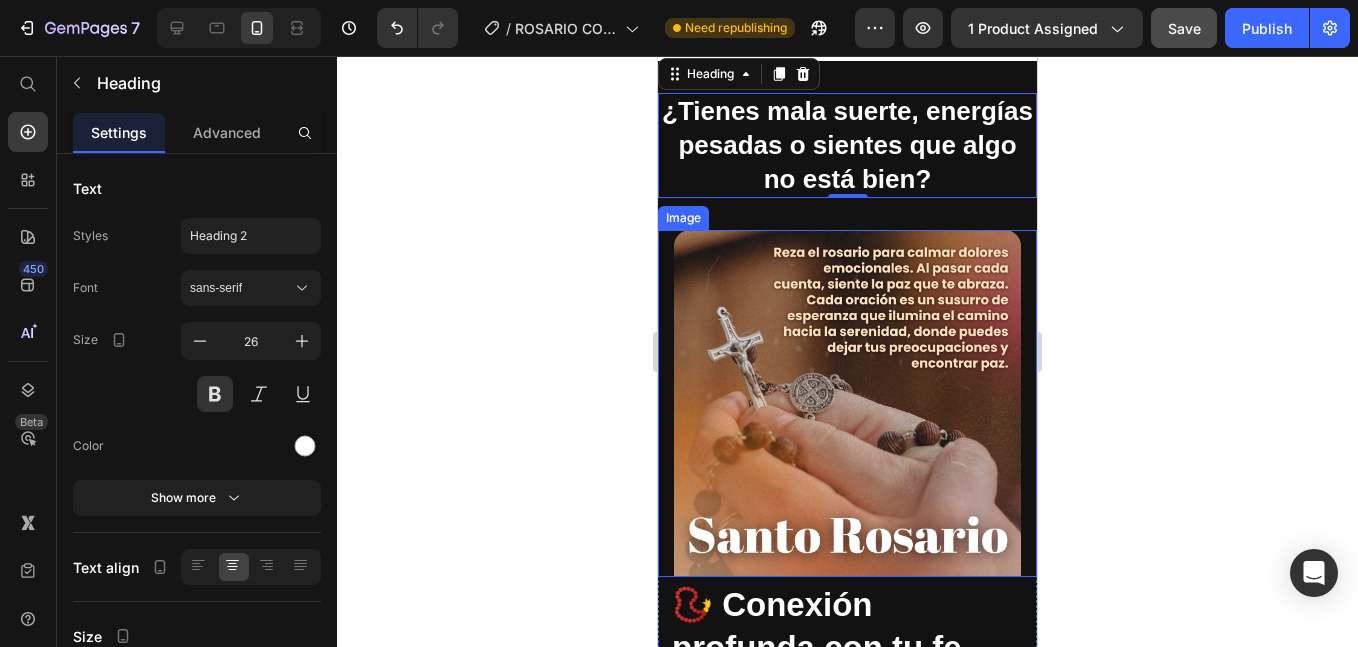 scroll, scrollTop: 2000, scrollLeft: 0, axis: vertical 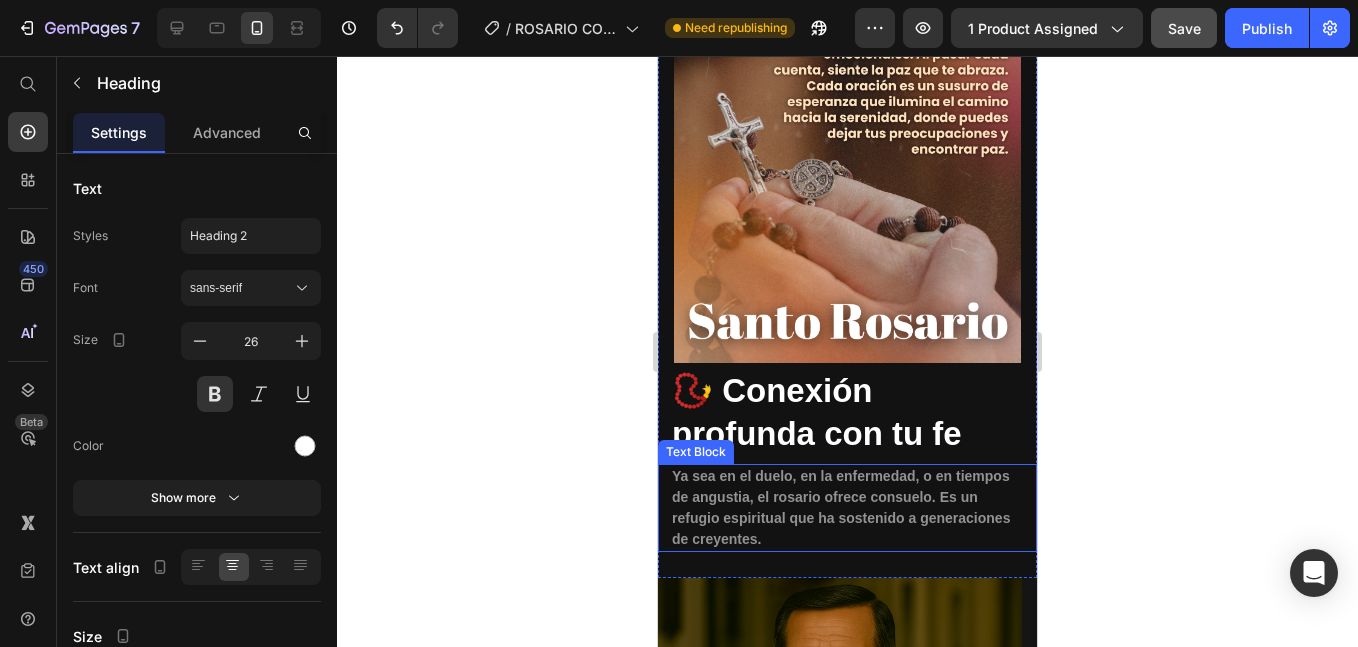 click on "📿 Conexión profunda con tu fe" at bounding box center (847, 413) 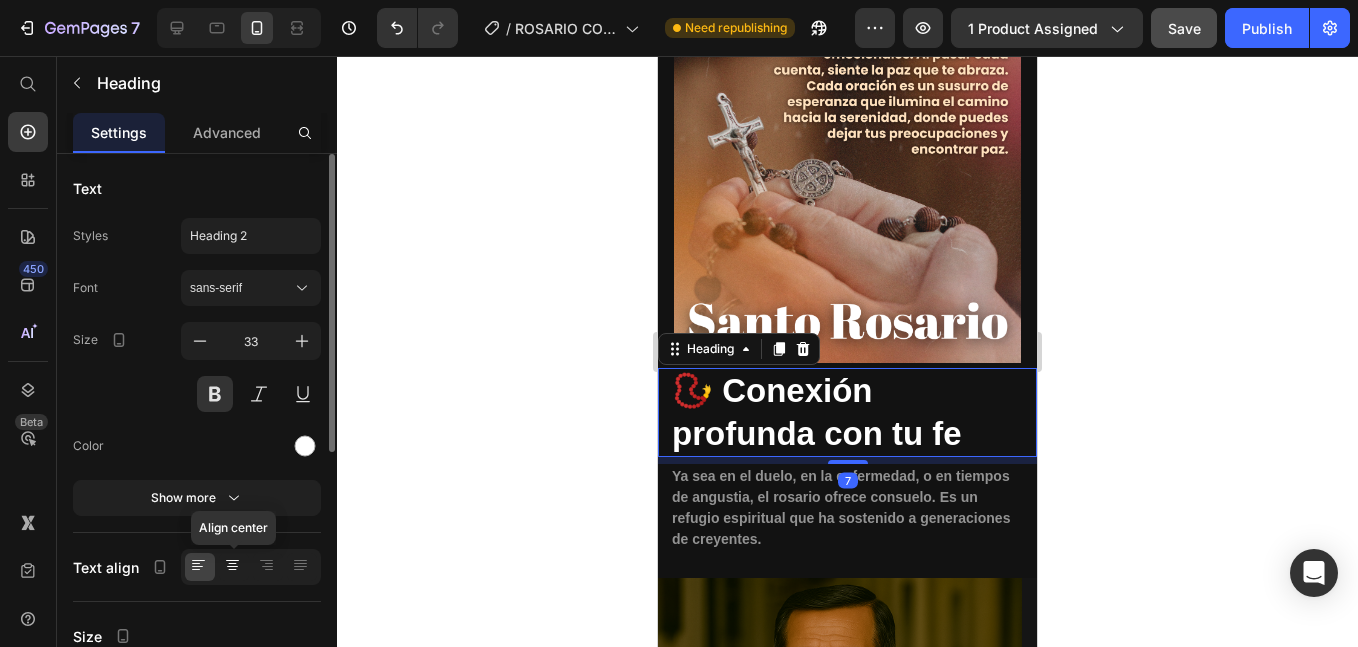 click 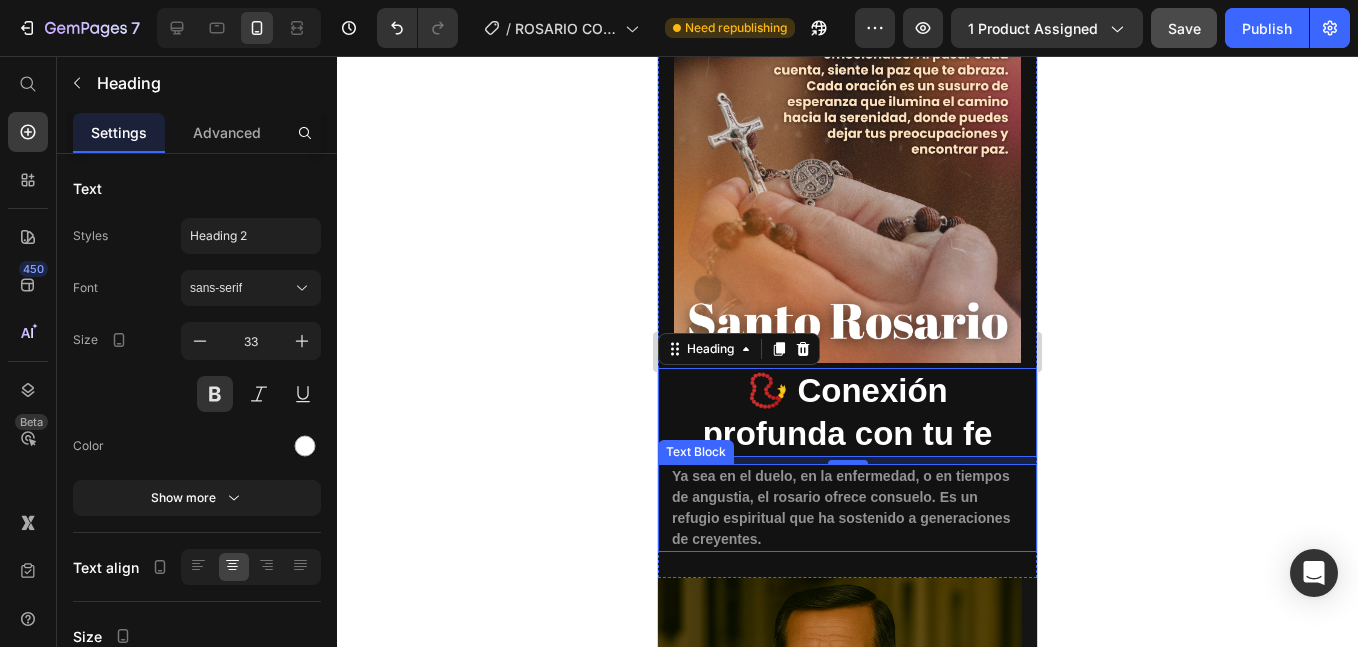 click on "Ya sea en el duelo, en la enfermedad, o en tiempos de angustia, el rosario ofrece consuelo. Es un refugio espiritual que ha sostenido a generaciones de creyentes." at bounding box center [841, 507] 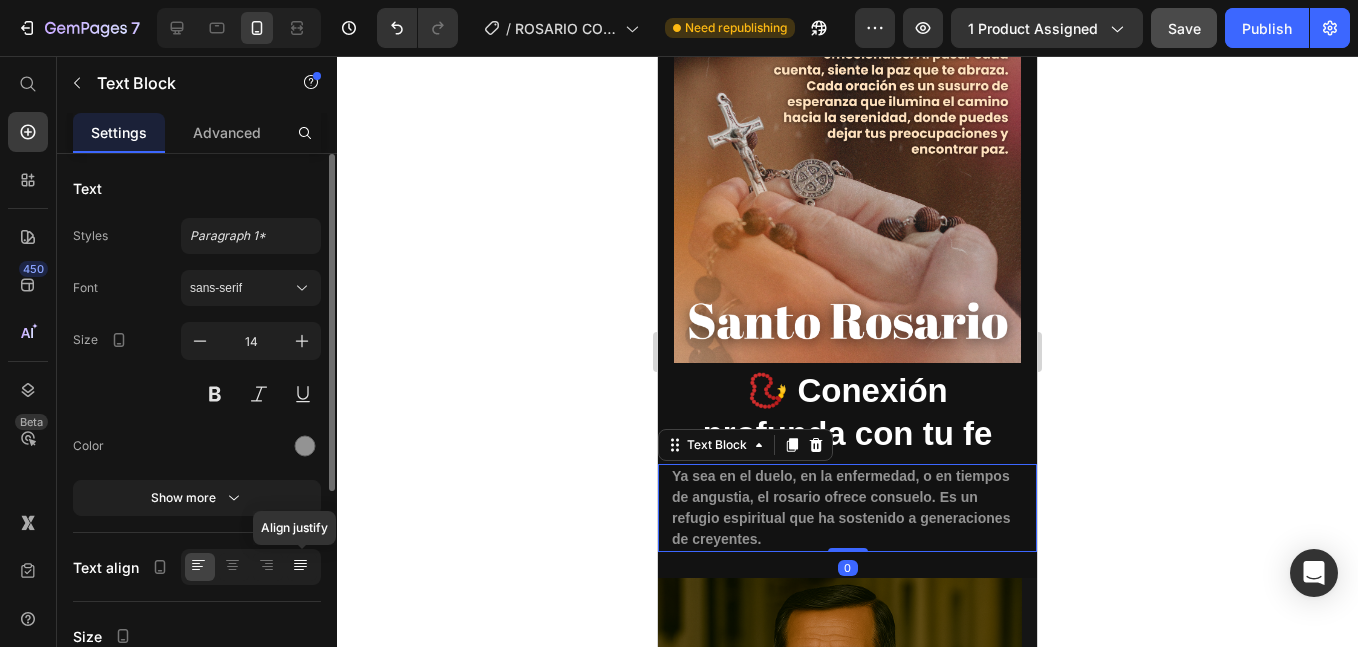 click 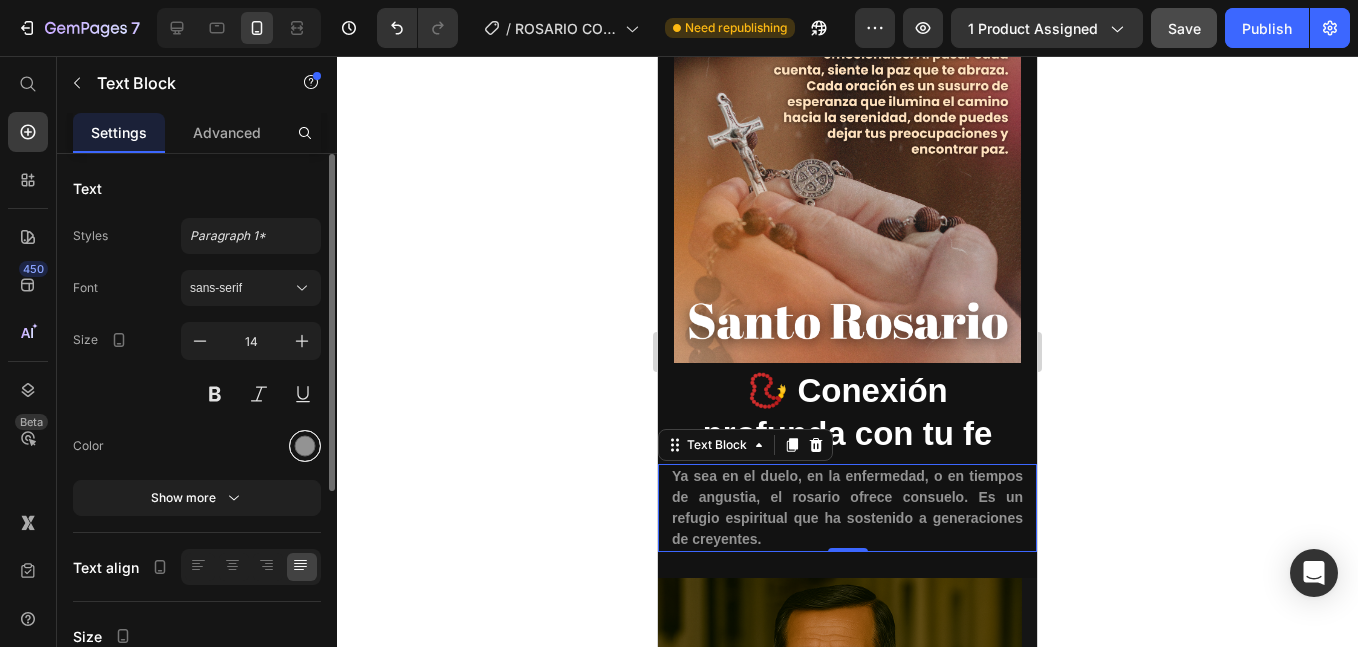 click at bounding box center [305, 446] 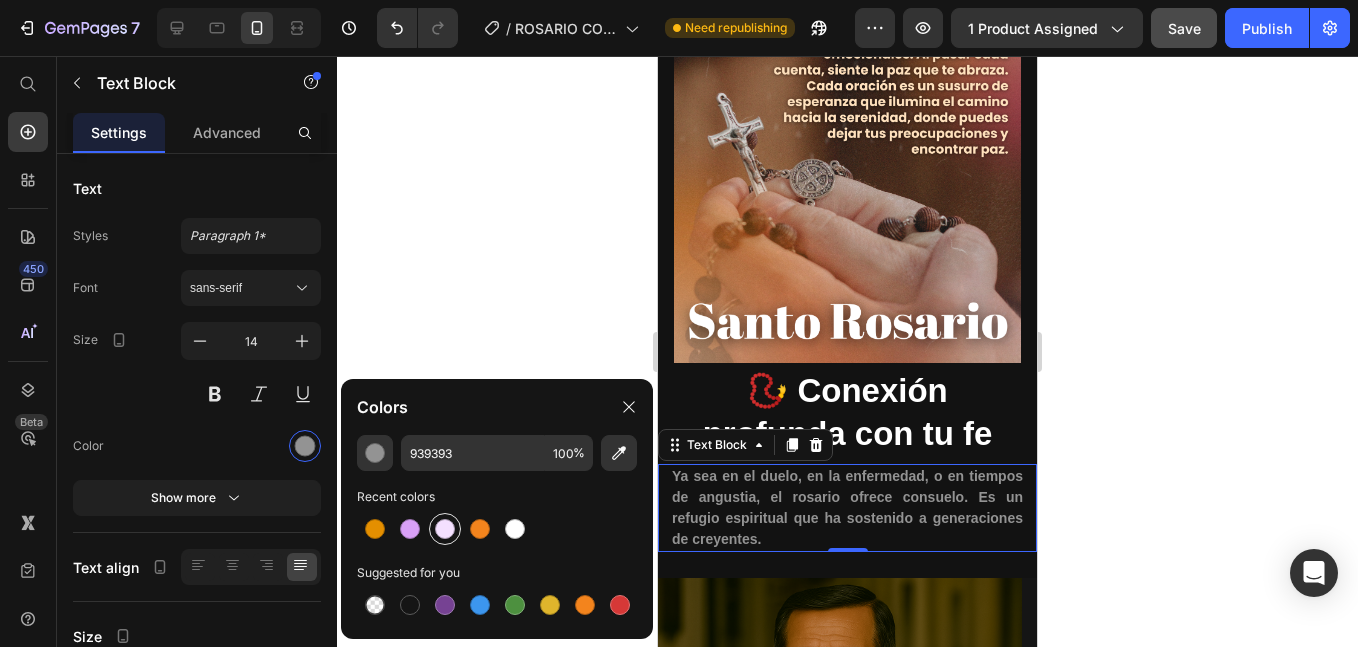 click at bounding box center (445, 529) 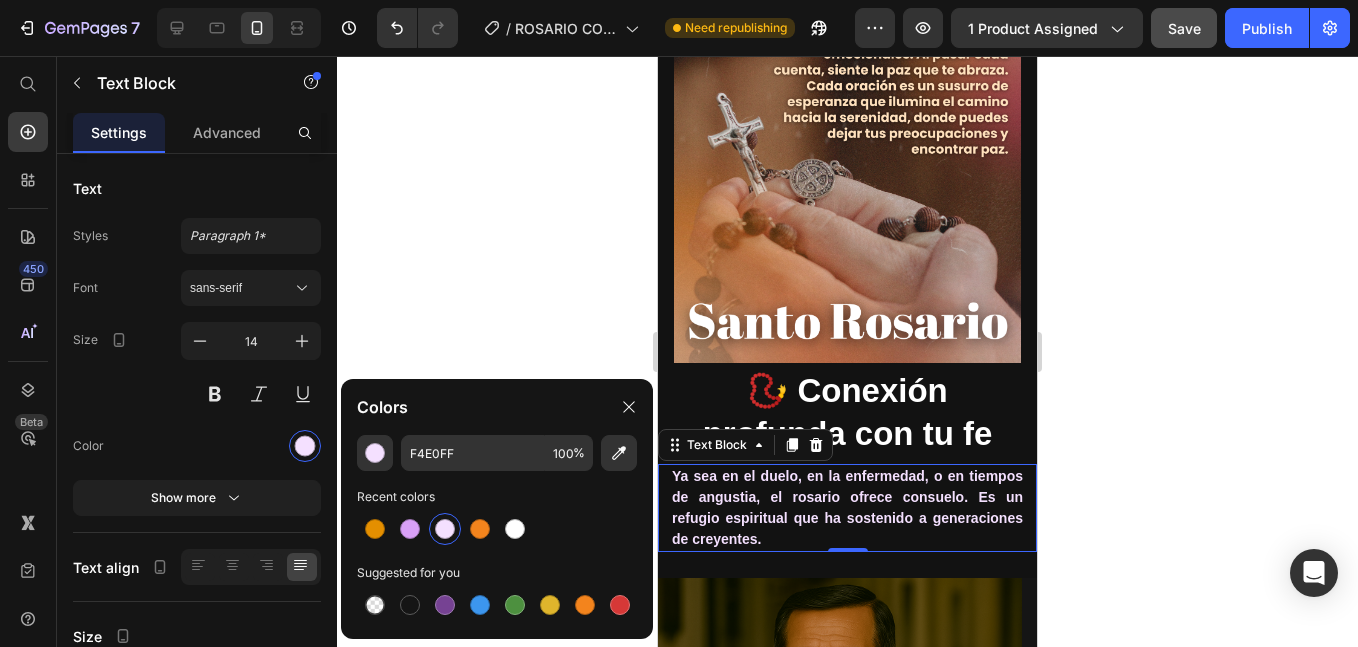 click at bounding box center [497, 529] 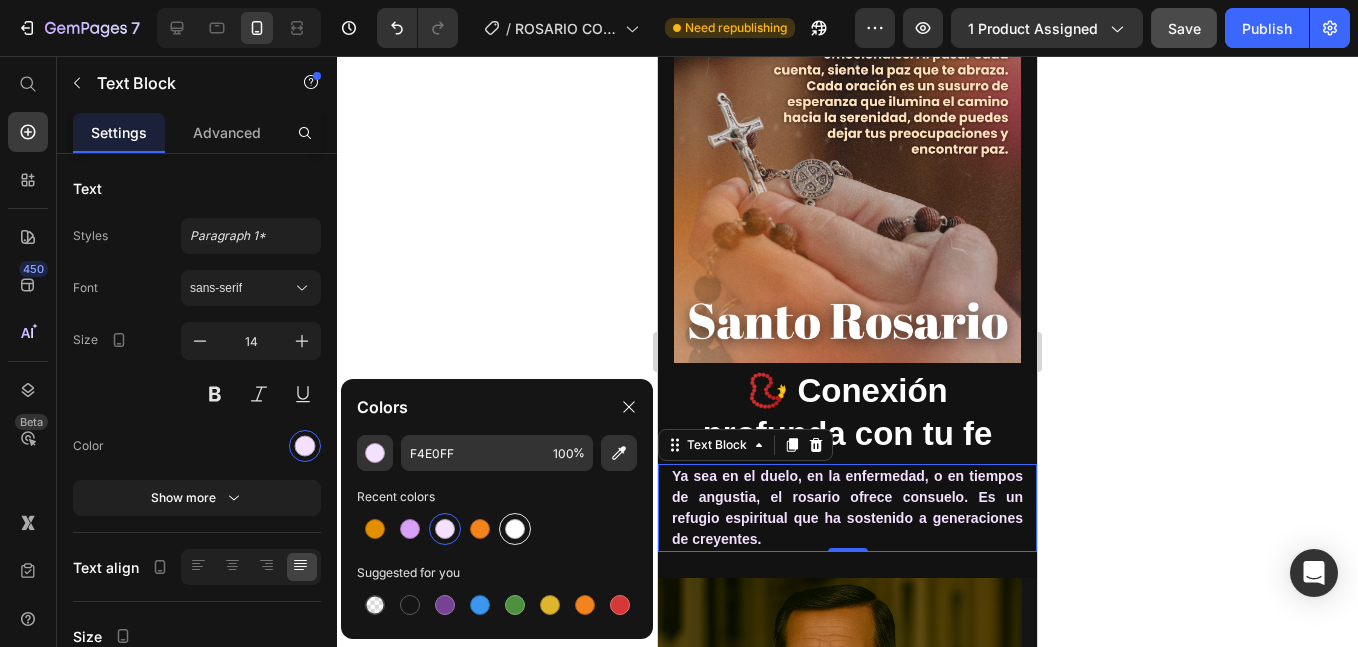 click at bounding box center (515, 529) 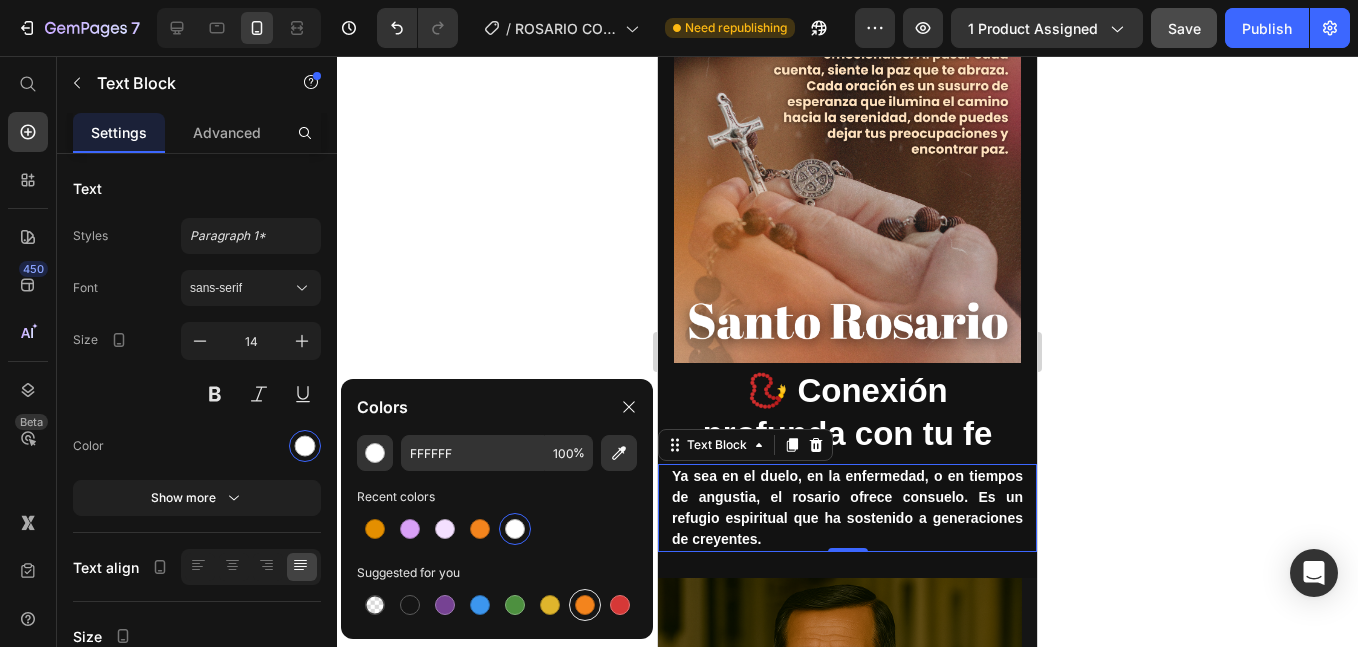 click at bounding box center [585, 605] 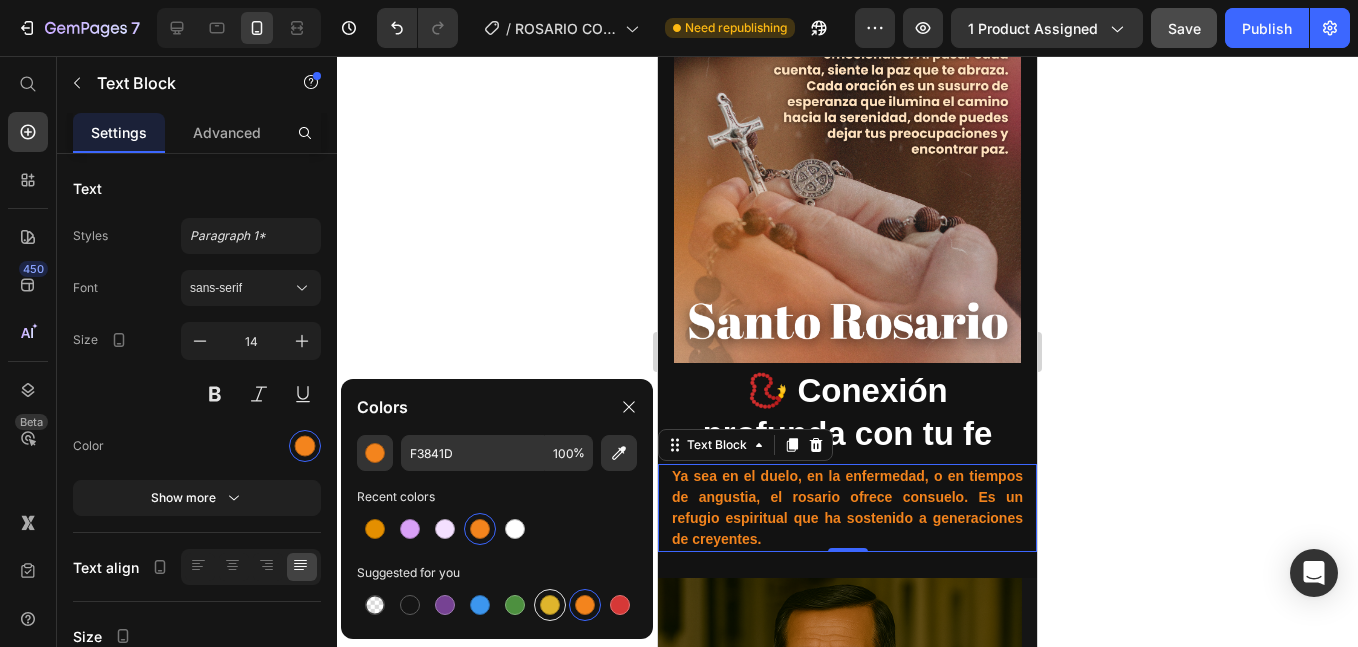 click at bounding box center [550, 605] 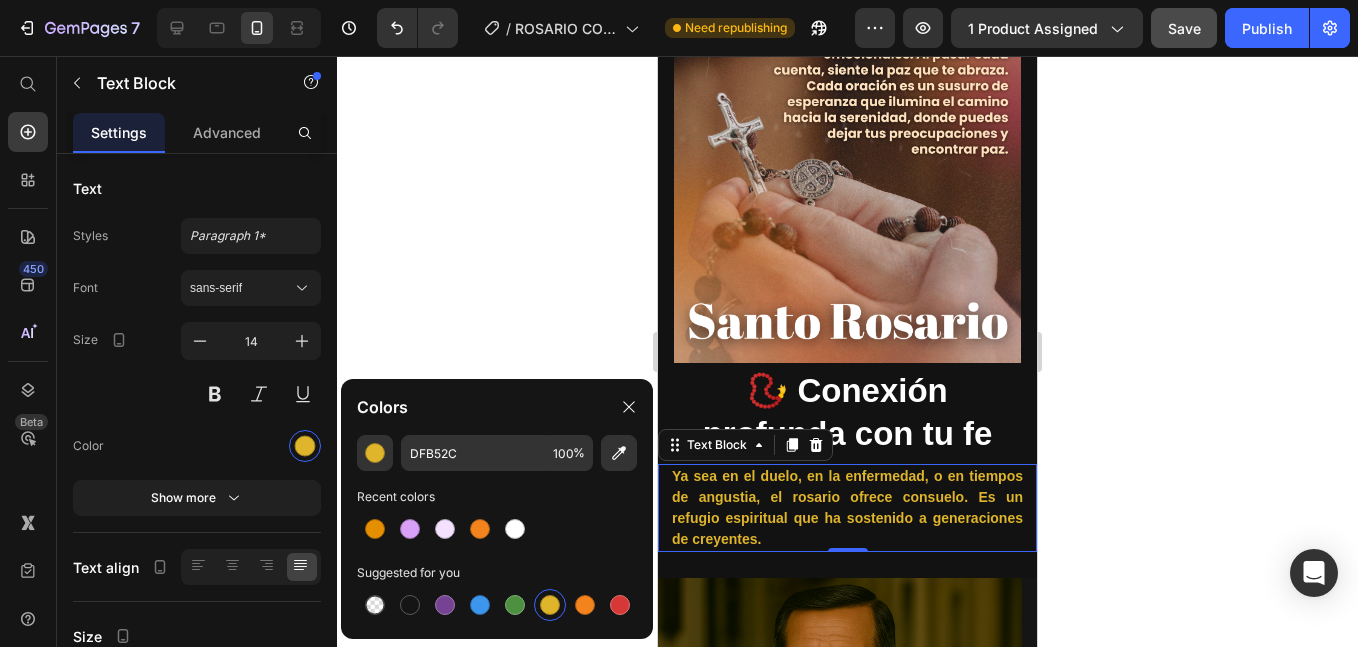 click at bounding box center [550, 605] 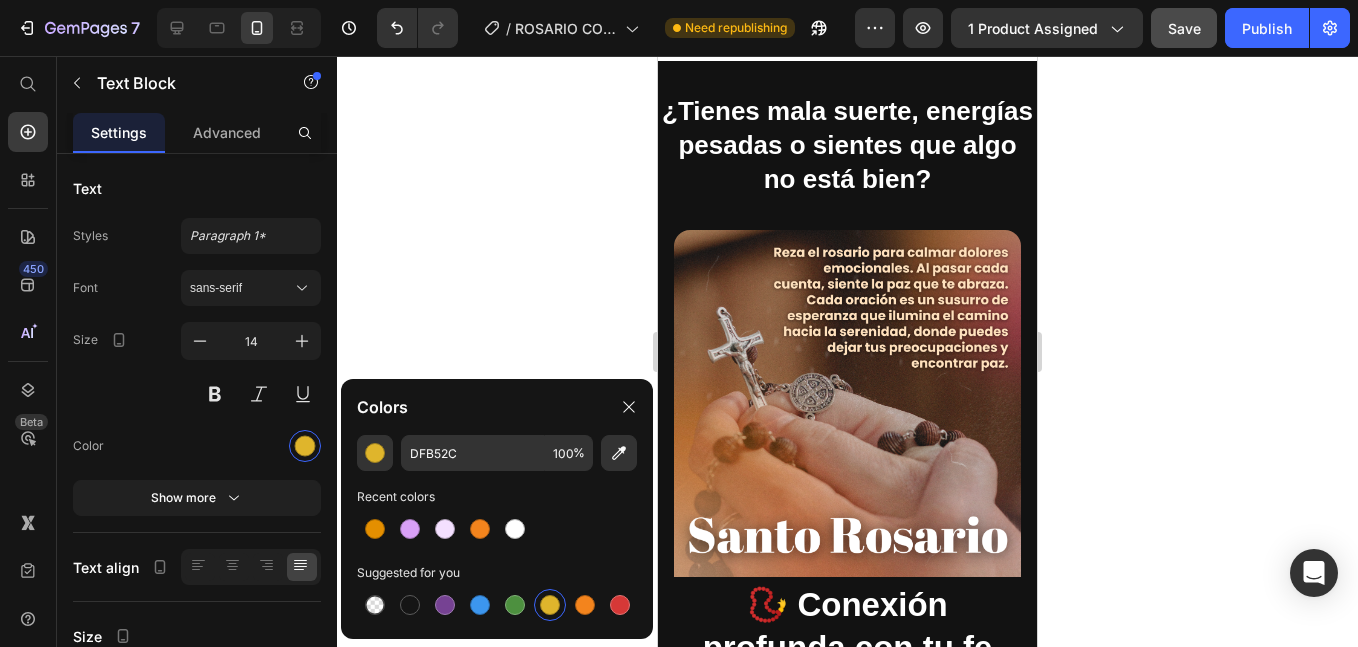 scroll, scrollTop: 2167, scrollLeft: 0, axis: vertical 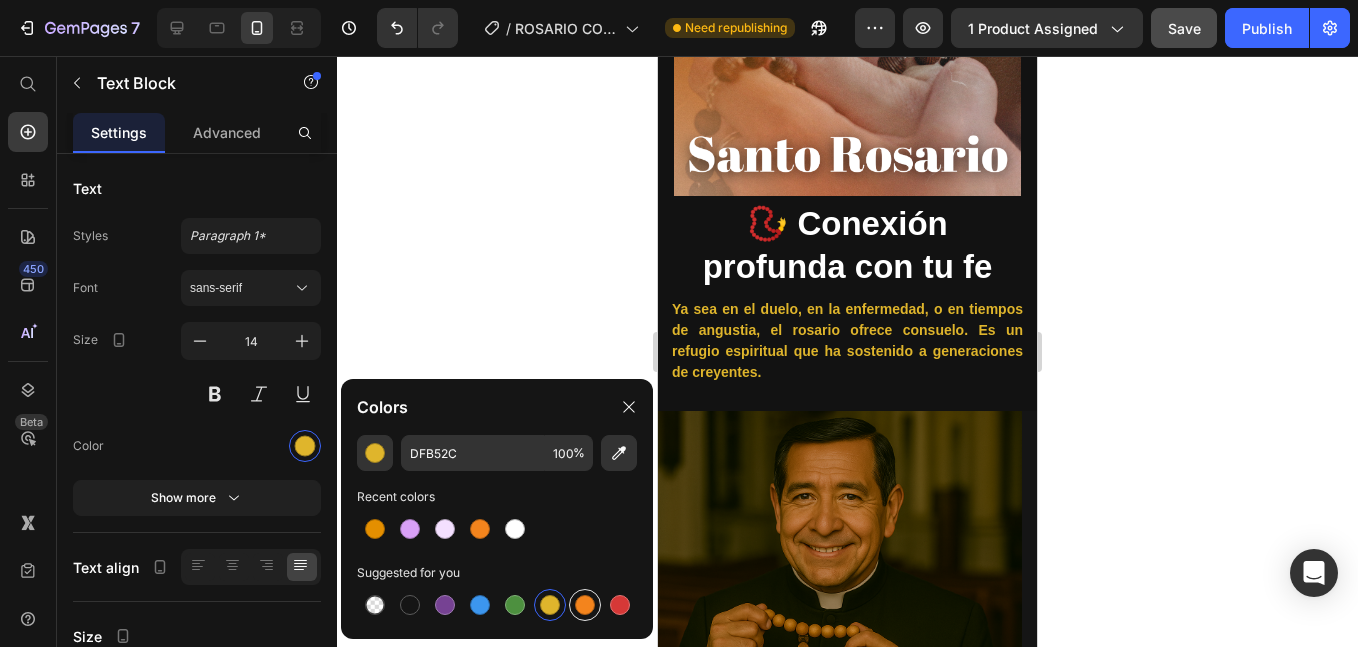 click at bounding box center (585, 605) 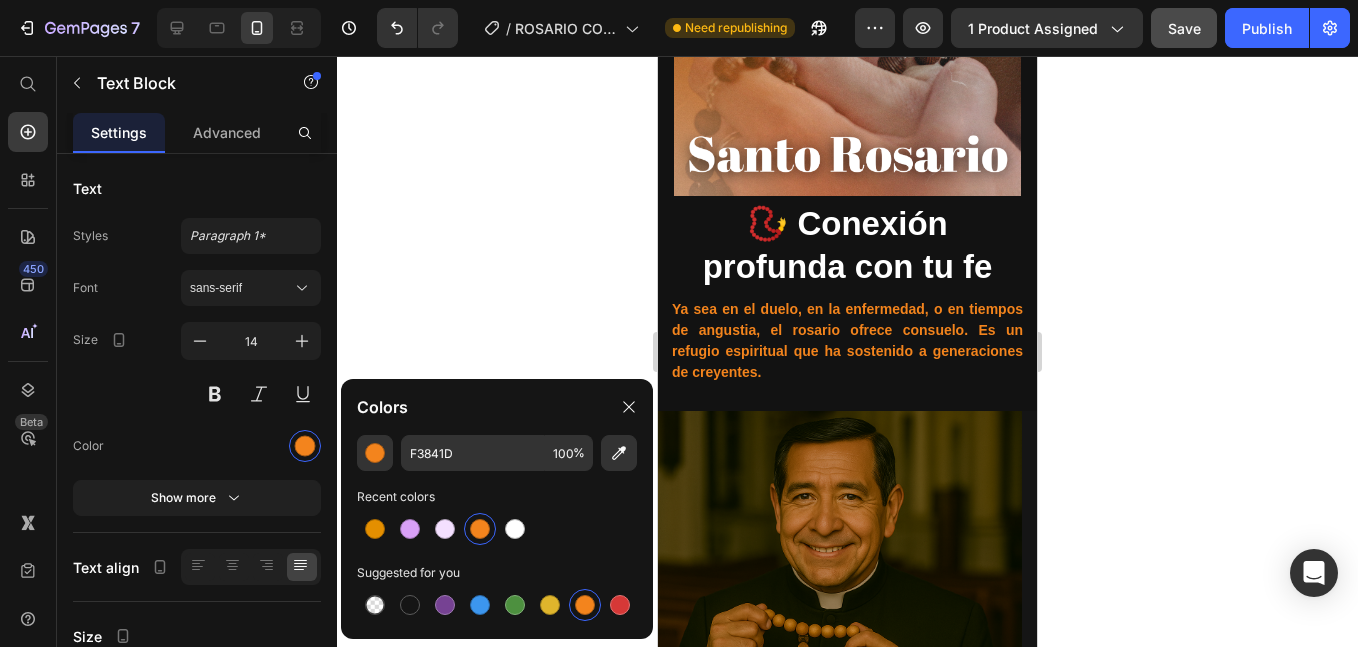click on "Ya sea en el duelo, en la enfermedad, o en tiempos de angustia, el rosario ofrece consuelo. Es un refugio espiritual que ha sostenido a generaciones de creyentes." at bounding box center (847, 341) 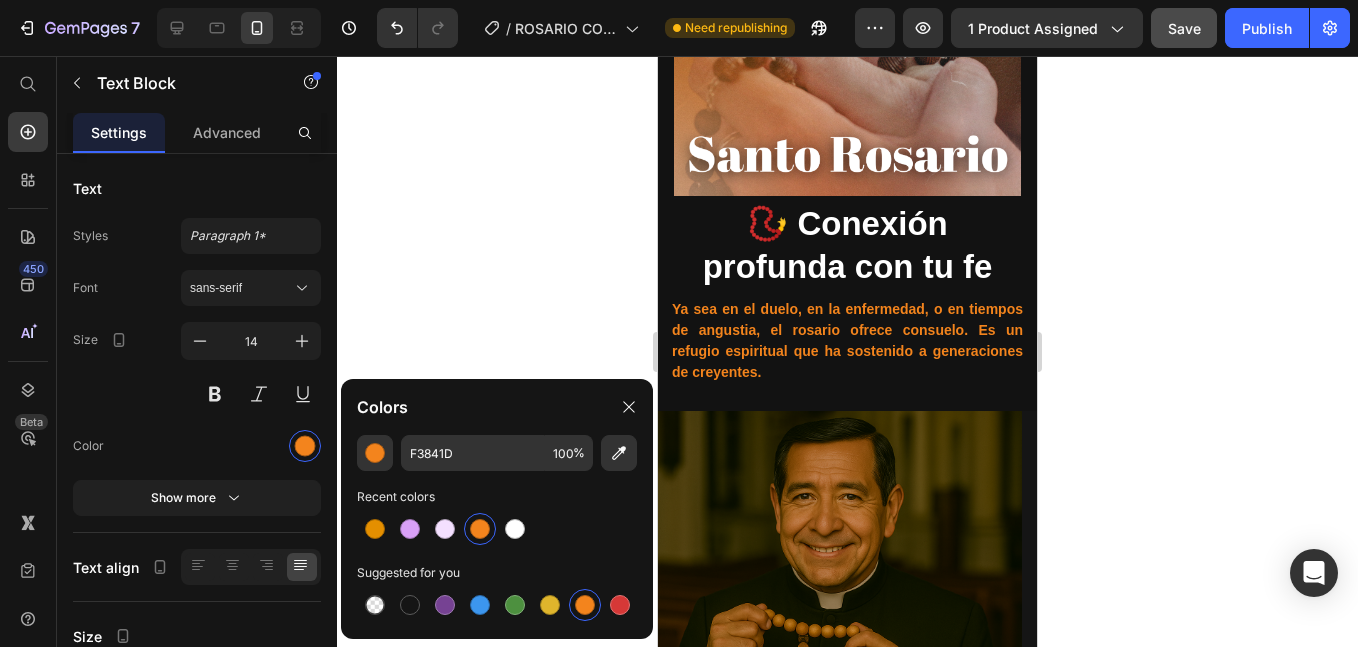 click on "Ya sea en el duelo, en la enfermedad, o en tiempos de angustia, el rosario ofrece consuelo. Es un refugio espiritual que ha sostenido a generaciones de creyentes." at bounding box center (847, 341) 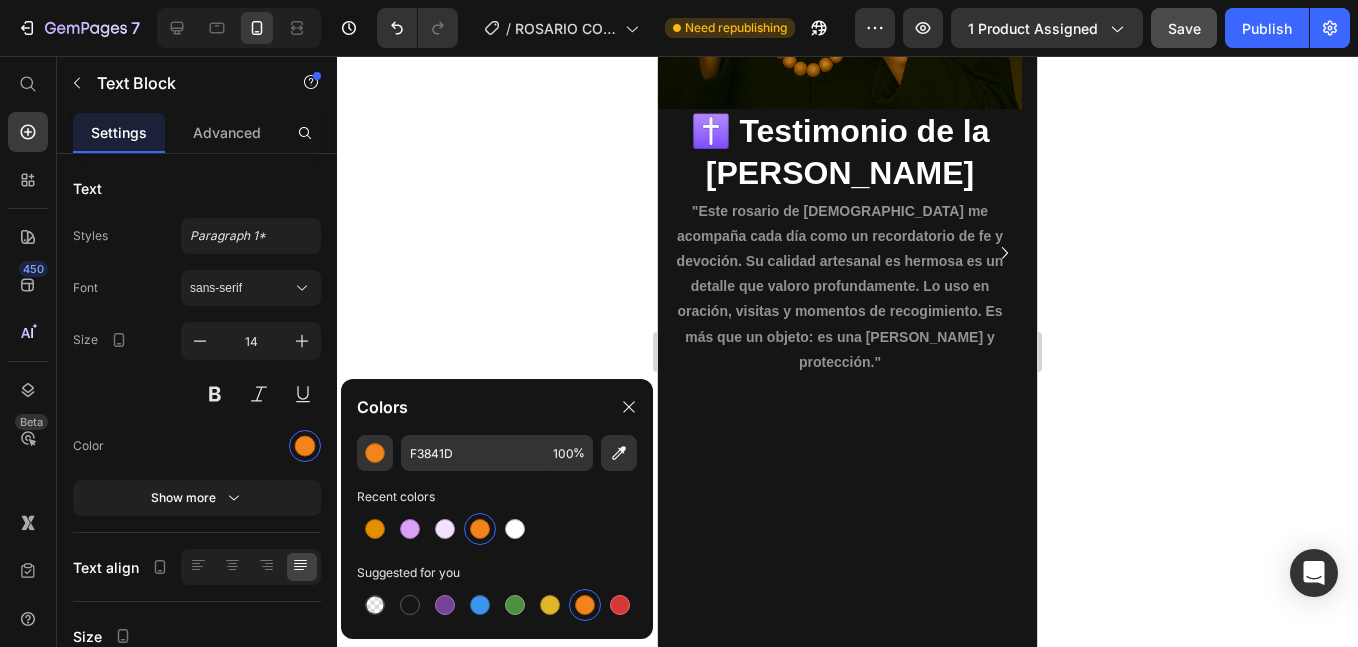 scroll, scrollTop: 3000, scrollLeft: 0, axis: vertical 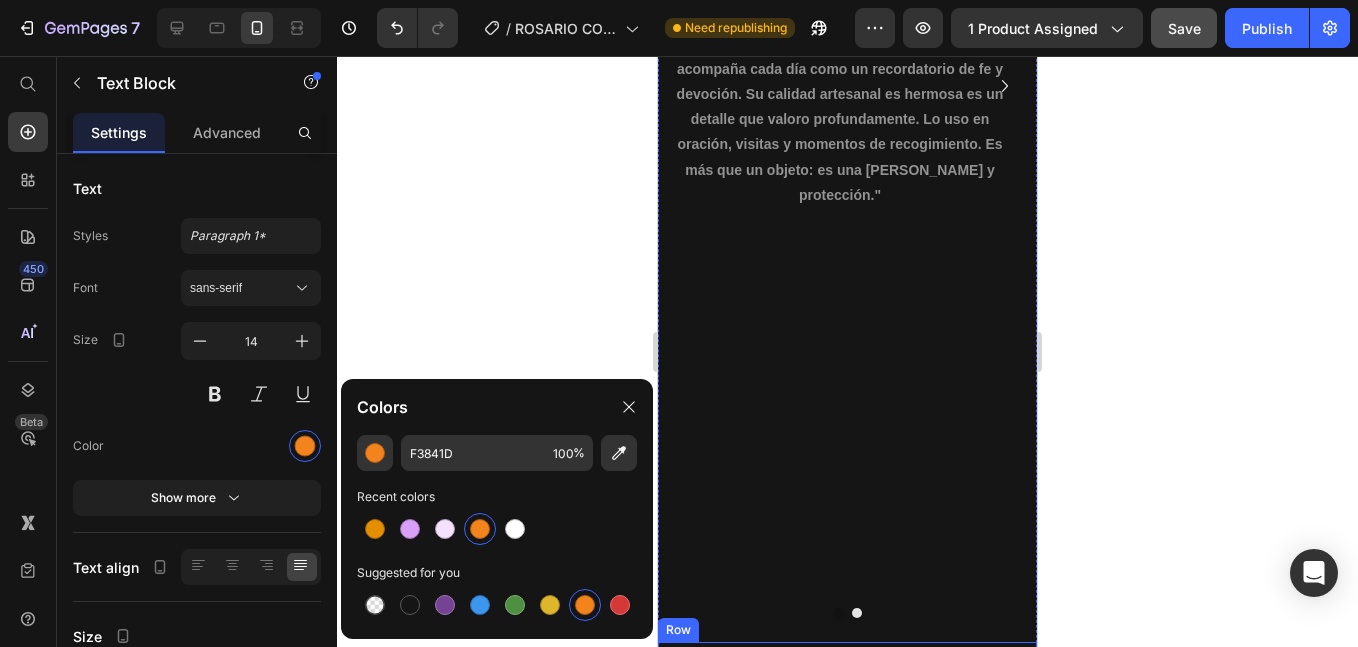 click on "Drop element here" at bounding box center [848, 672] 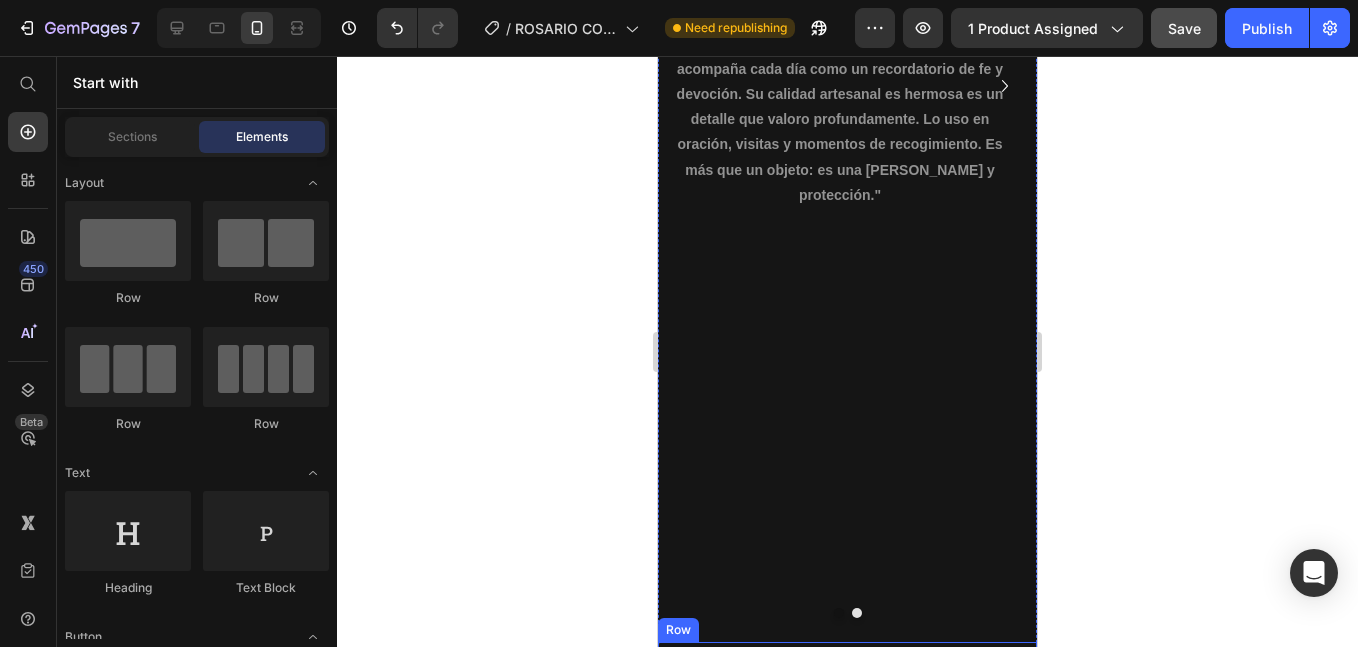 click on "Drop element here" at bounding box center [847, 672] 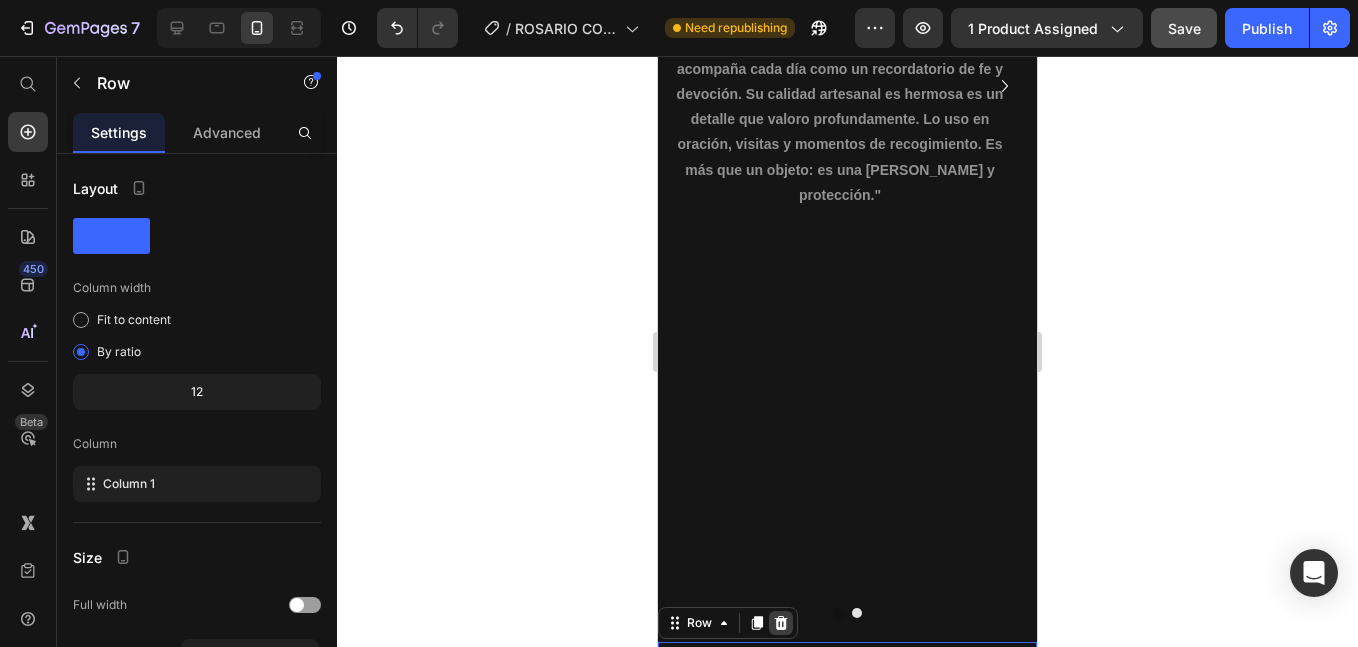 click 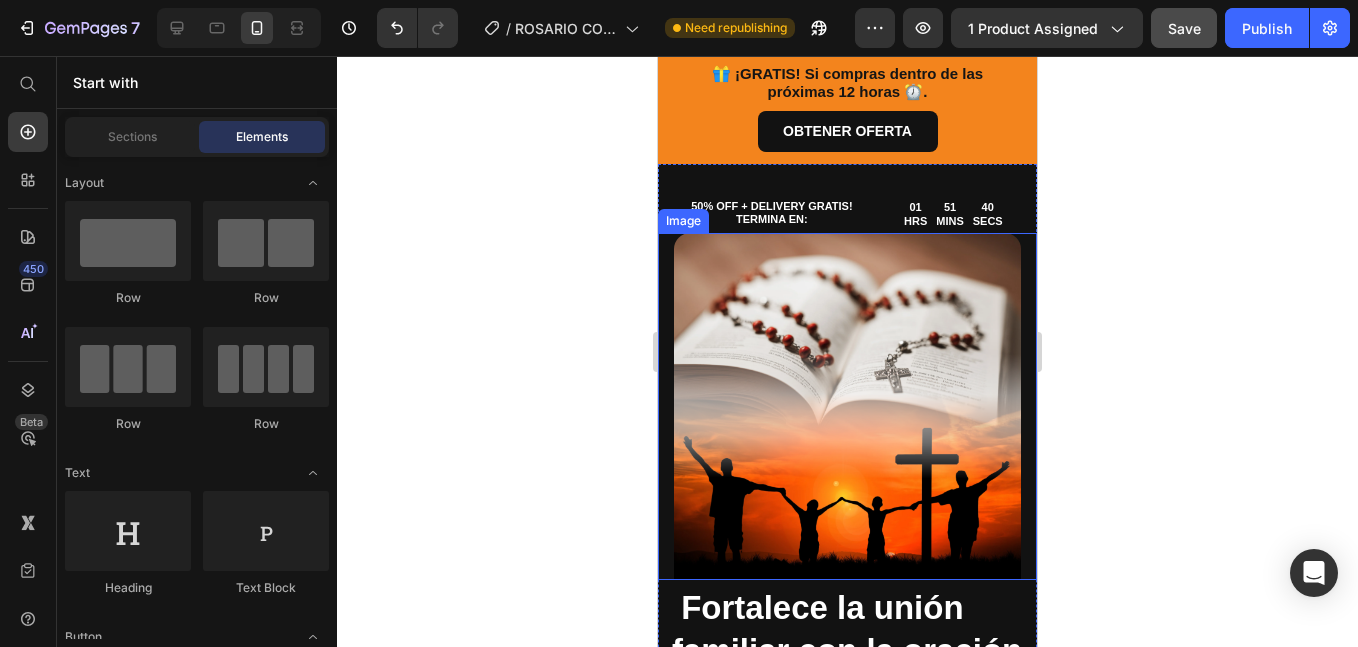 scroll, scrollTop: 3167, scrollLeft: 0, axis: vertical 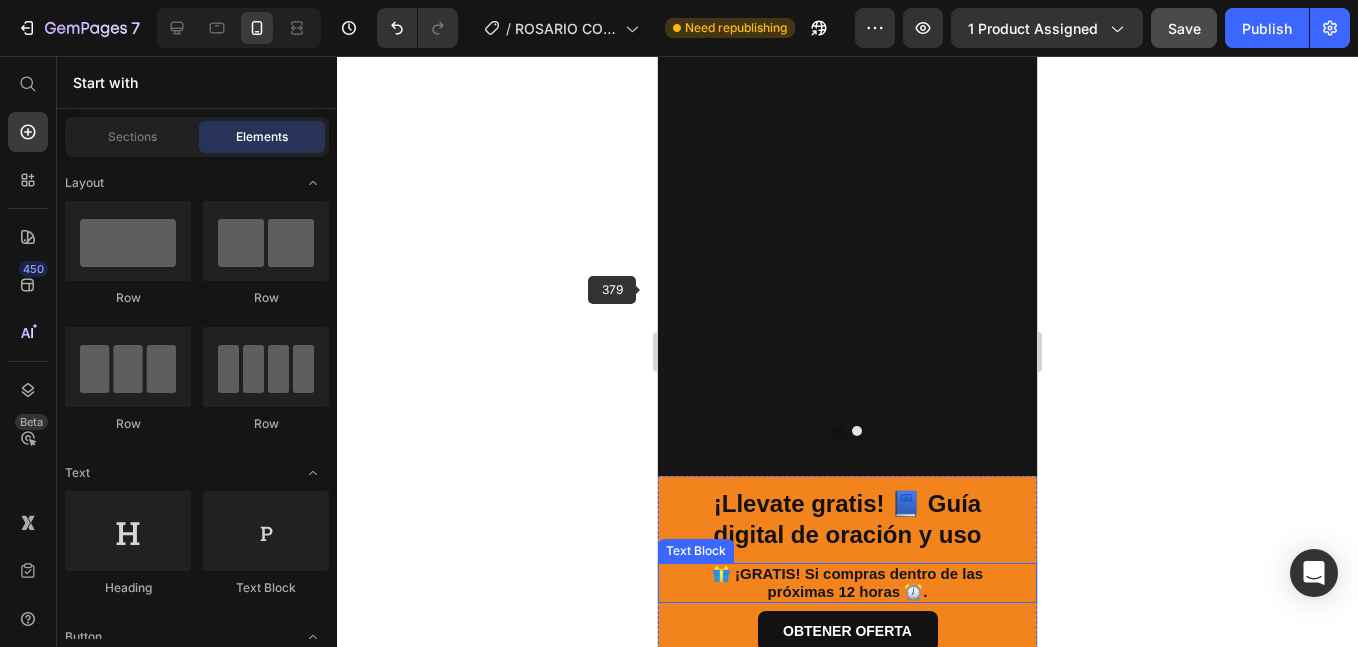 drag, startPoint x: 842, startPoint y: 178, endPoint x: 830, endPoint y: 173, distance: 13 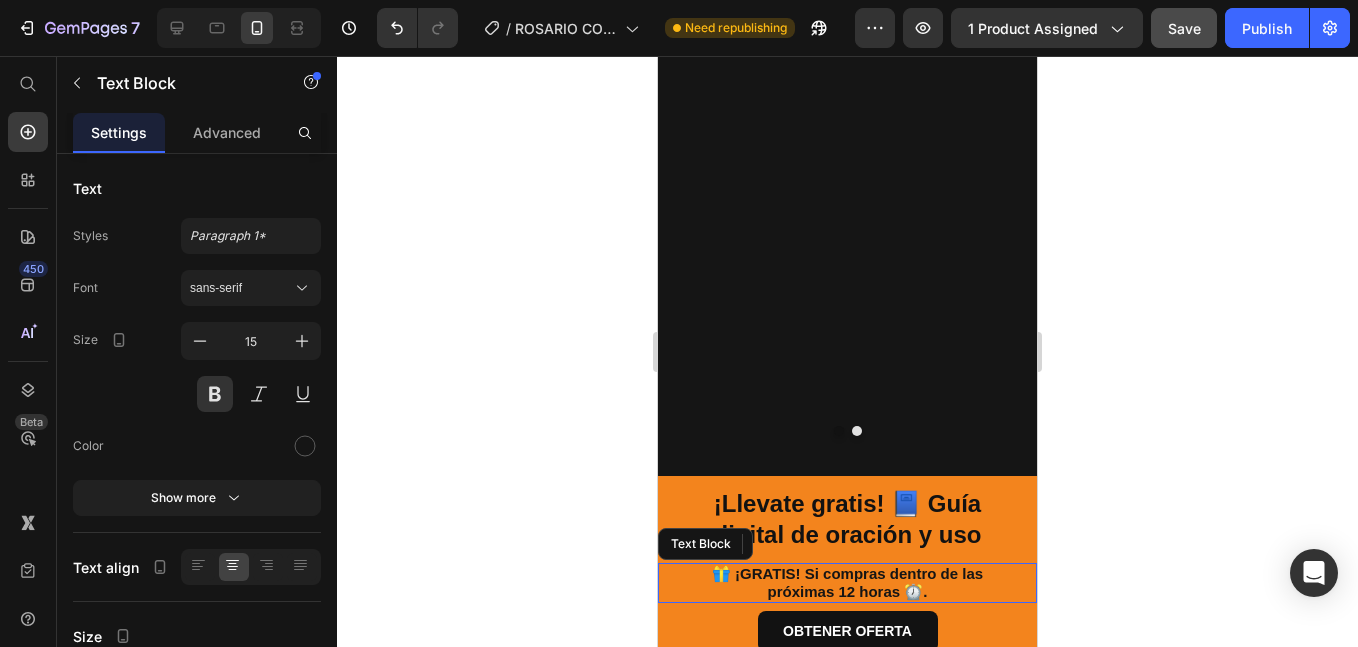 click on "🎁 ¡GRATIS! Si compras dentro de las próximas 12 horas ⏰." at bounding box center [847, 583] 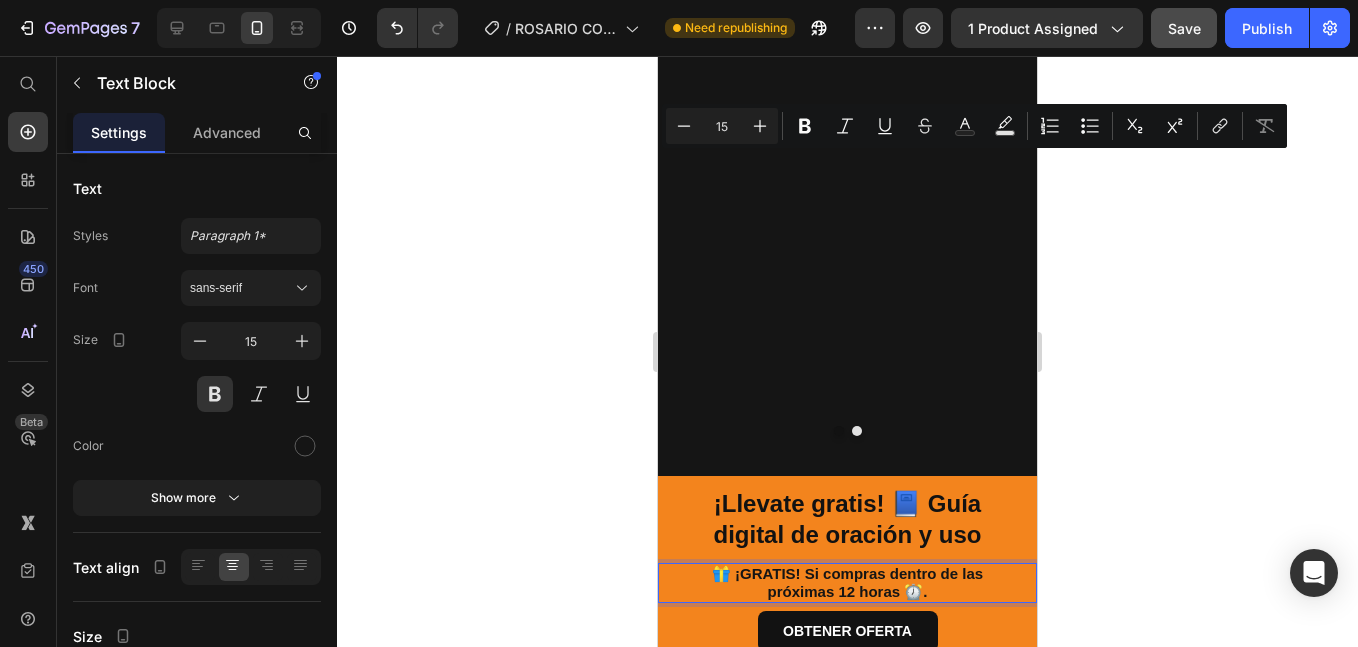 click on "🎁 ¡GRATIS! Si compras dentro de las próximas 12 horas ⏰." at bounding box center (847, 583) 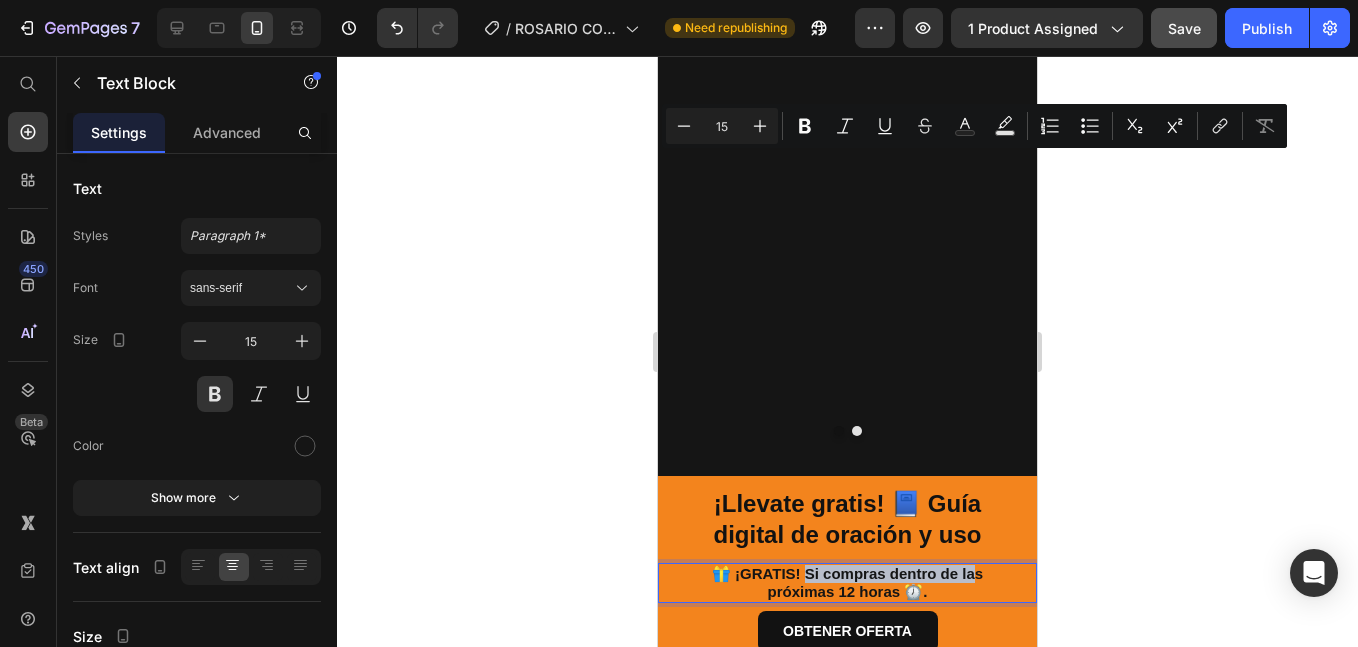 drag, startPoint x: 967, startPoint y: 161, endPoint x: 799, endPoint y: 169, distance: 168.19037 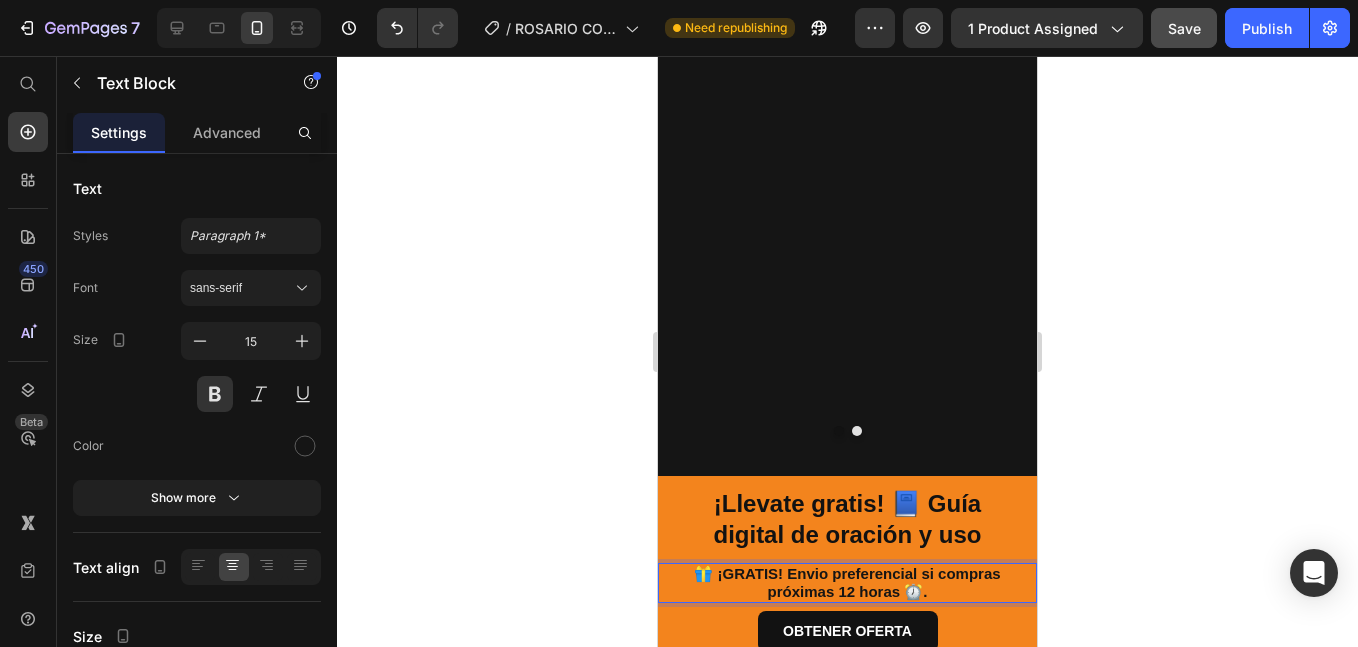drag, startPoint x: 786, startPoint y: 181, endPoint x: 803, endPoint y: 198, distance: 24.04163 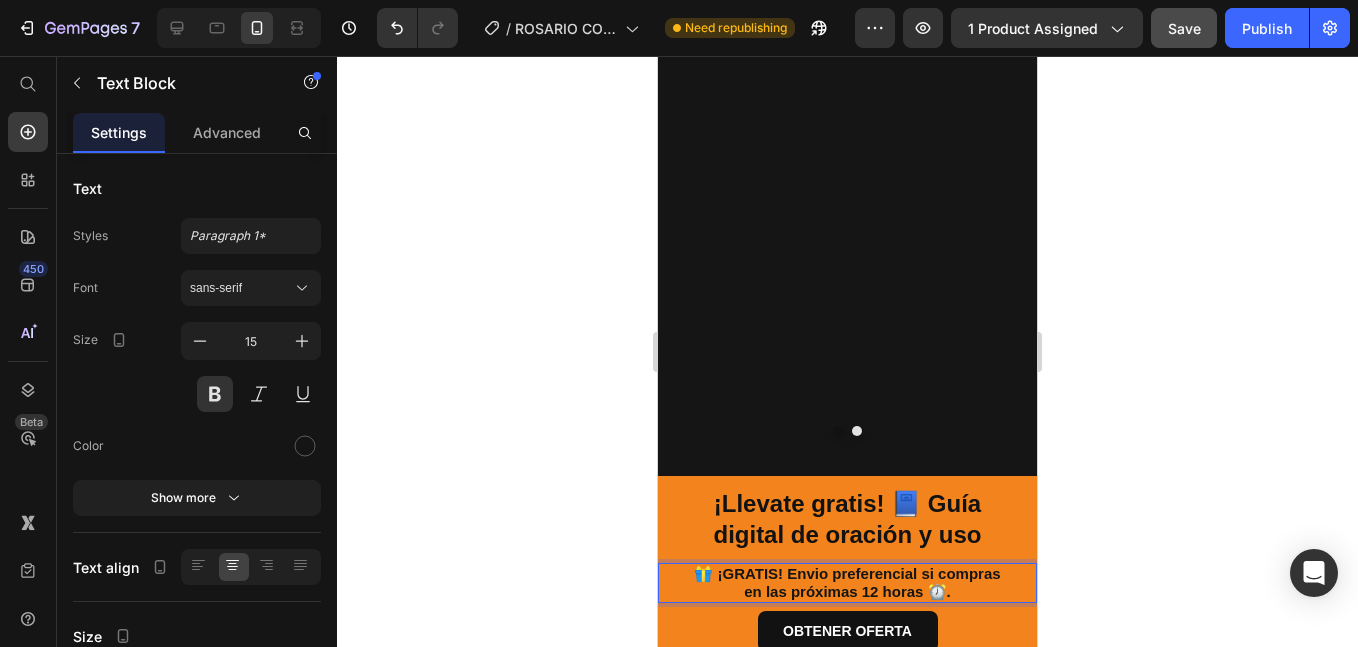 click on "🎁 ¡GRATIS! Envio preferencial si compras en las próximas 12 horas ⏰." at bounding box center [847, 583] 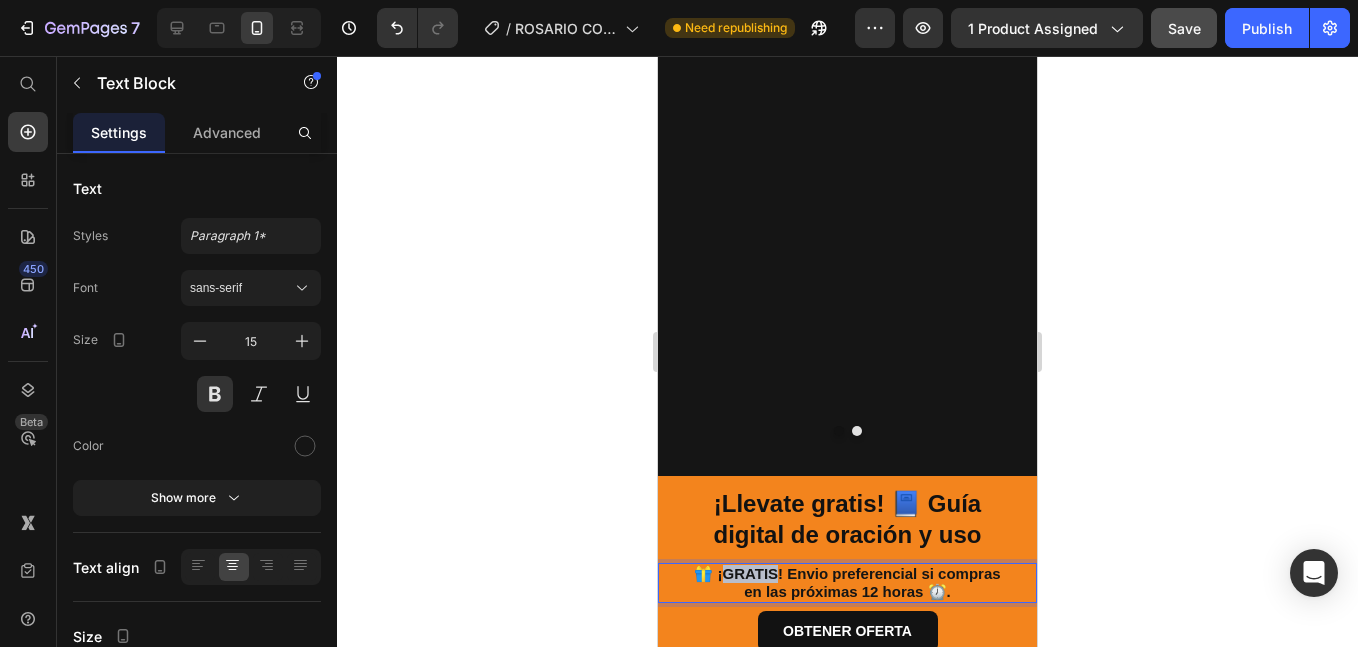 click on "🎁 ¡GRATIS! Envio preferencial si compras en las próximas 12 horas ⏰." at bounding box center [847, 583] 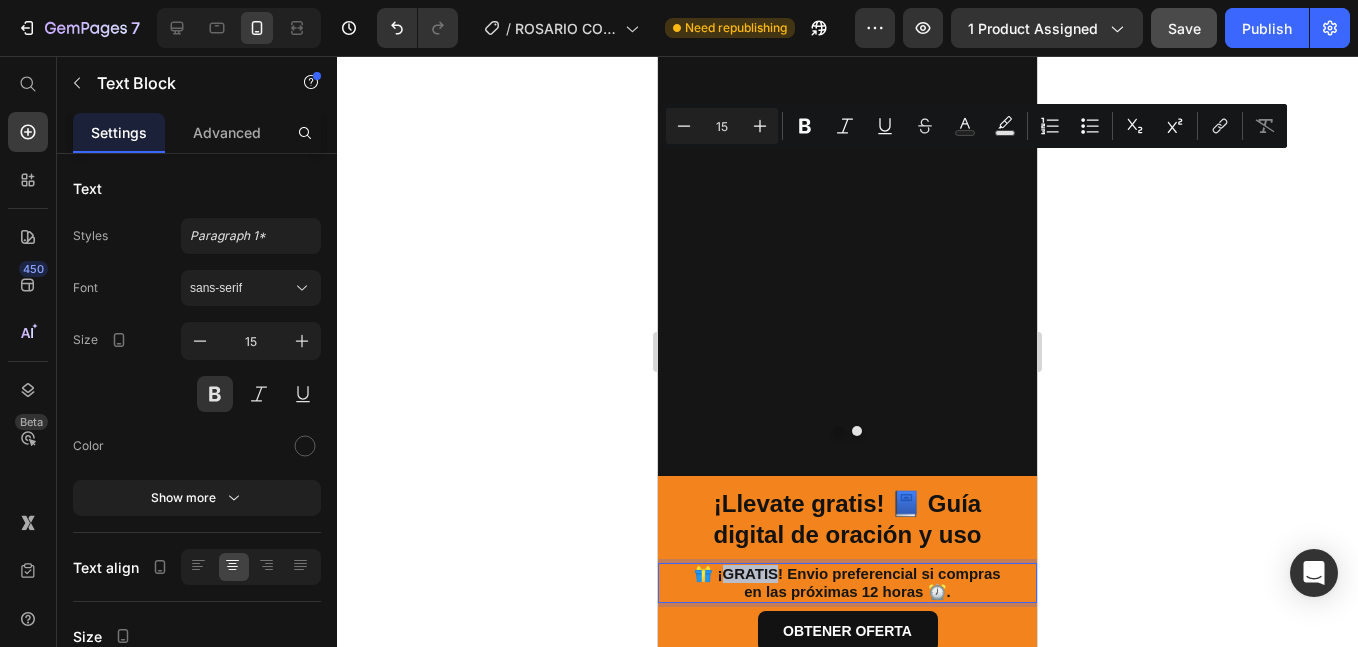 click on "🎁 ¡GRATIS! Envio preferencial si compras en las próximas 12 horas ⏰." at bounding box center [847, 583] 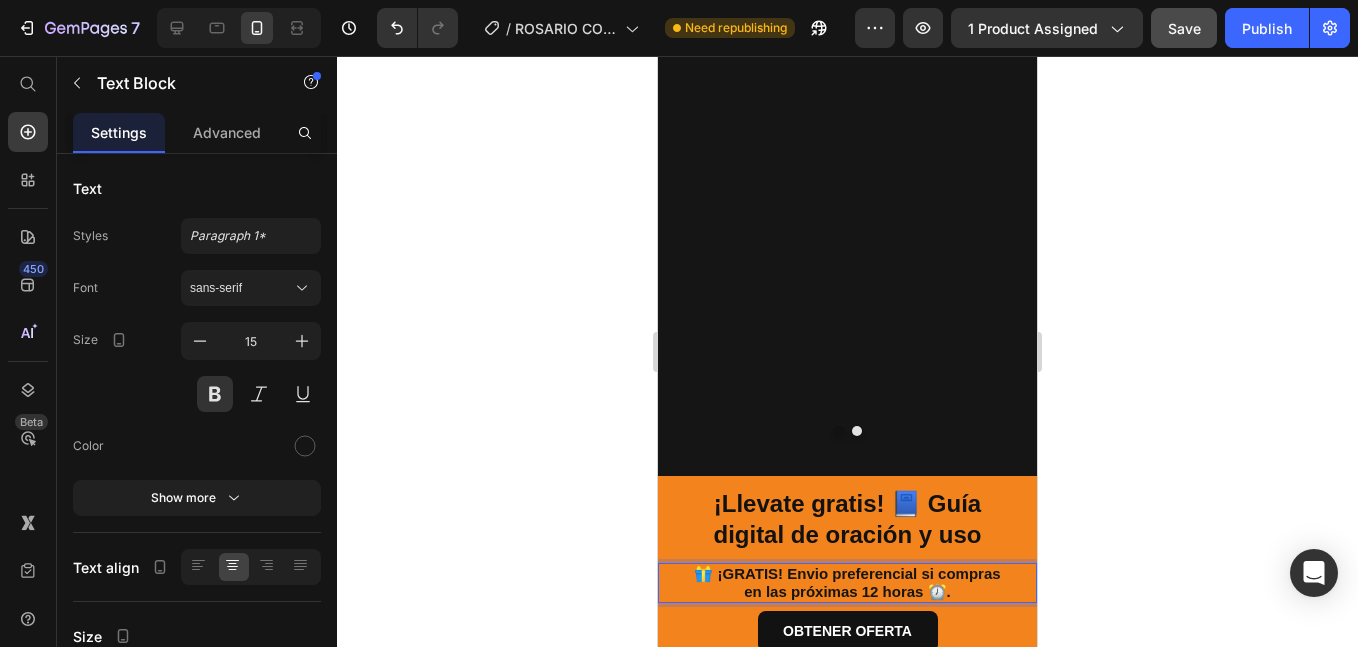 click on "🎁 ¡GRATIS! Envio preferencial si compras en las próximas 12 horas ⏰." at bounding box center [847, 583] 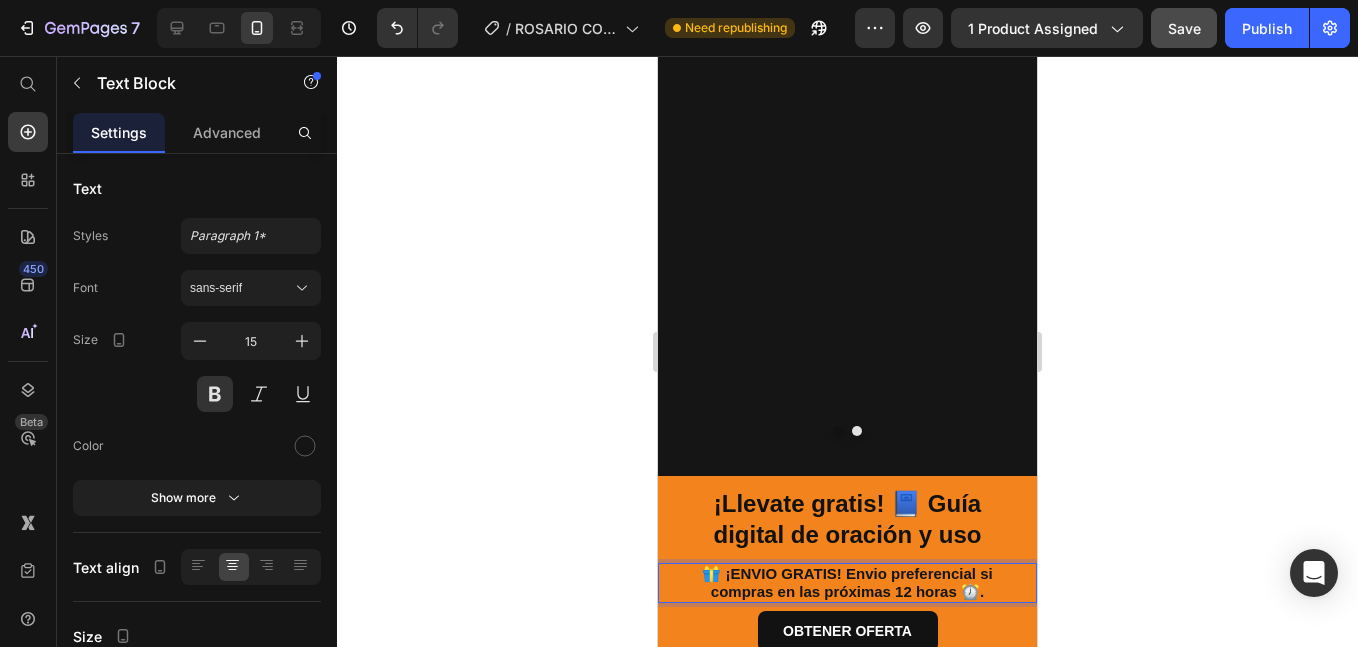 click on "🎁 ¡ENVIO GRATIS! Envio preferencial si compras en las próximas 12 horas ⏰." at bounding box center [847, 583] 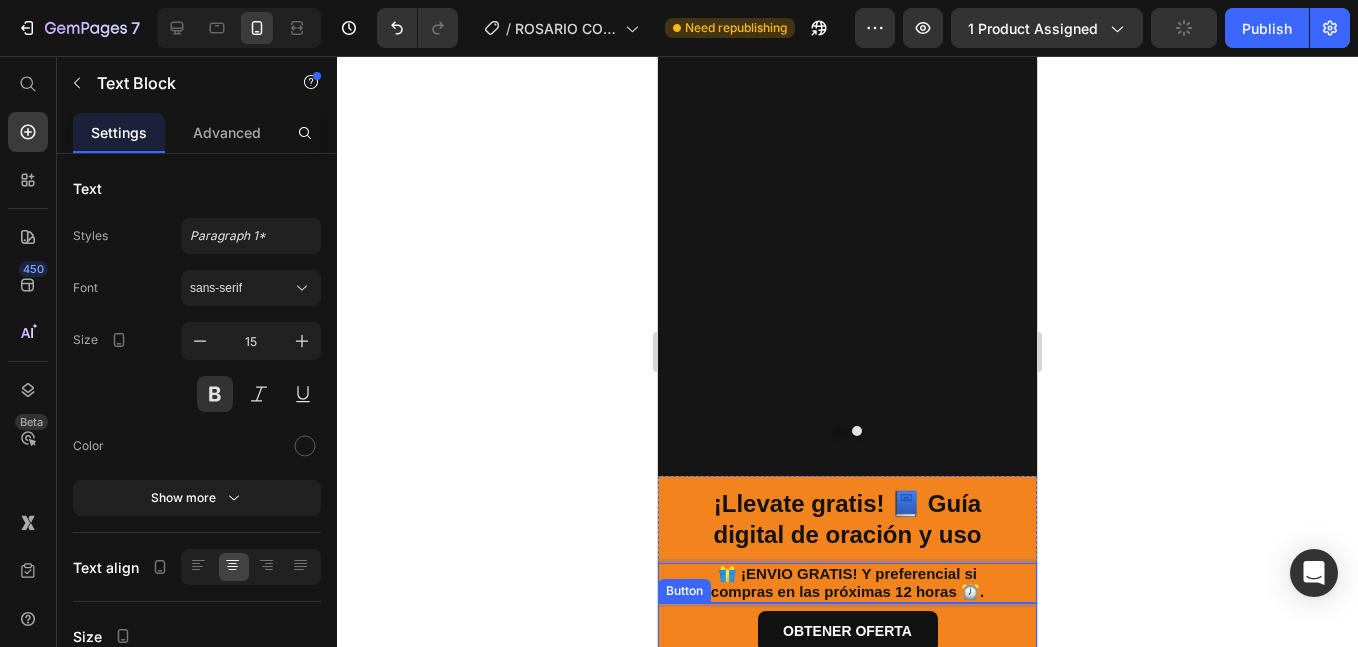click 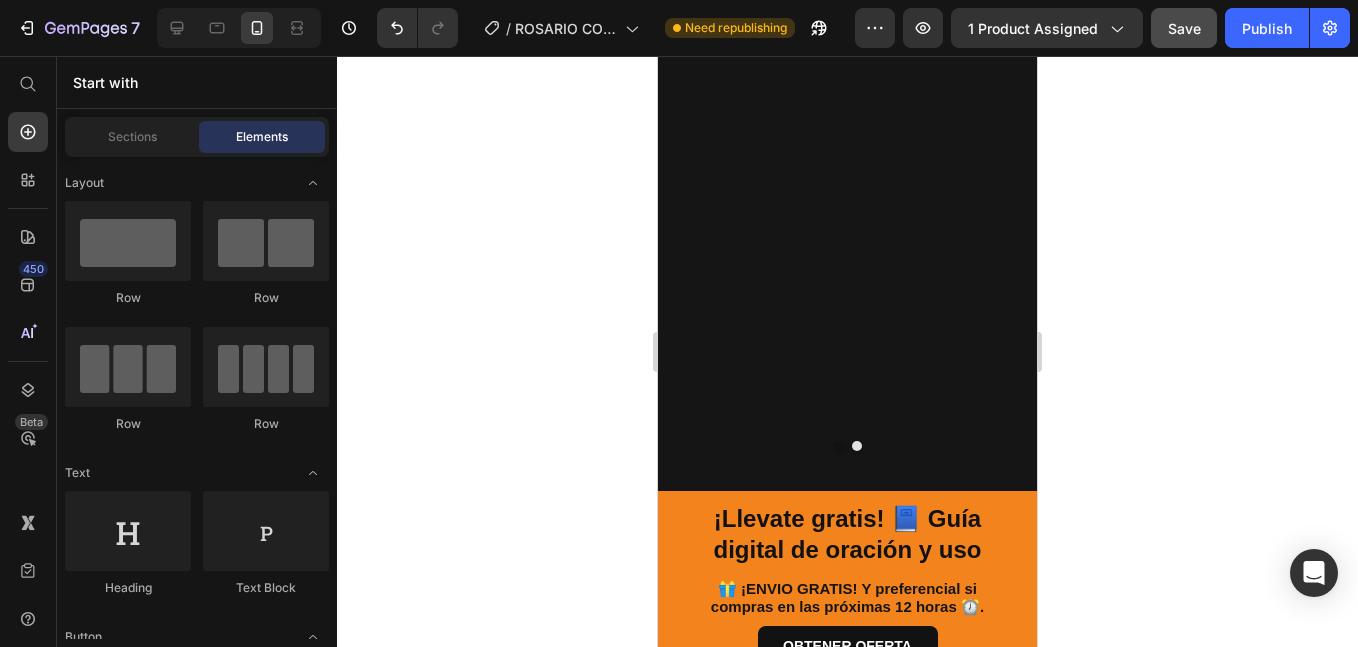 scroll, scrollTop: 3000, scrollLeft: 0, axis: vertical 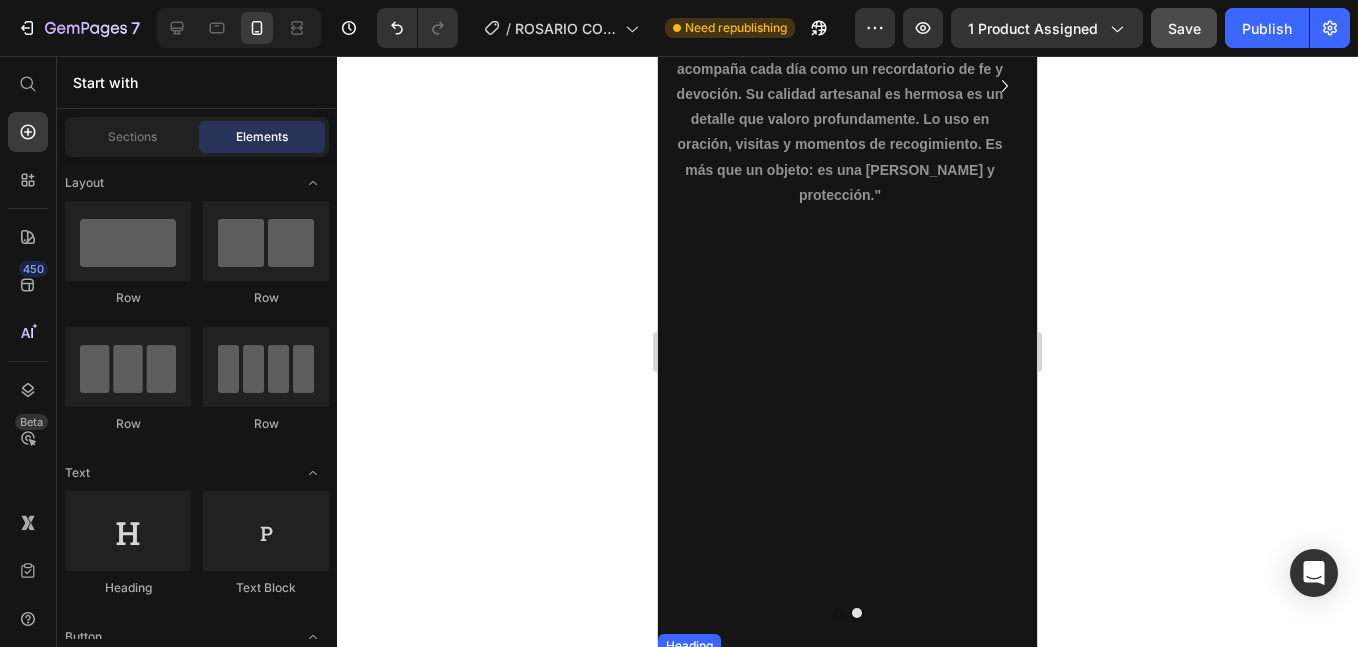 click on "¡Llevate gratis! 📘 Guía digital de oración y uso" at bounding box center (847, 701) 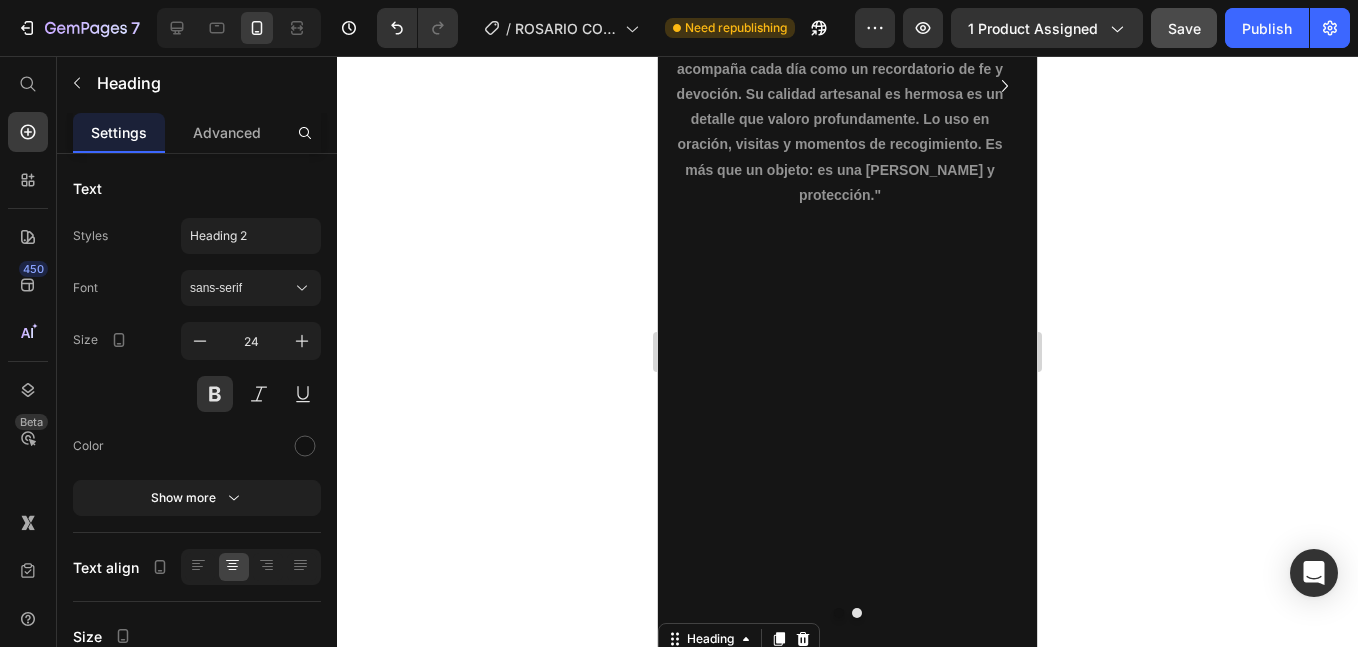 click on "¡Llevate gratis! 📘 Guía digital de oración y uso" at bounding box center [847, 701] 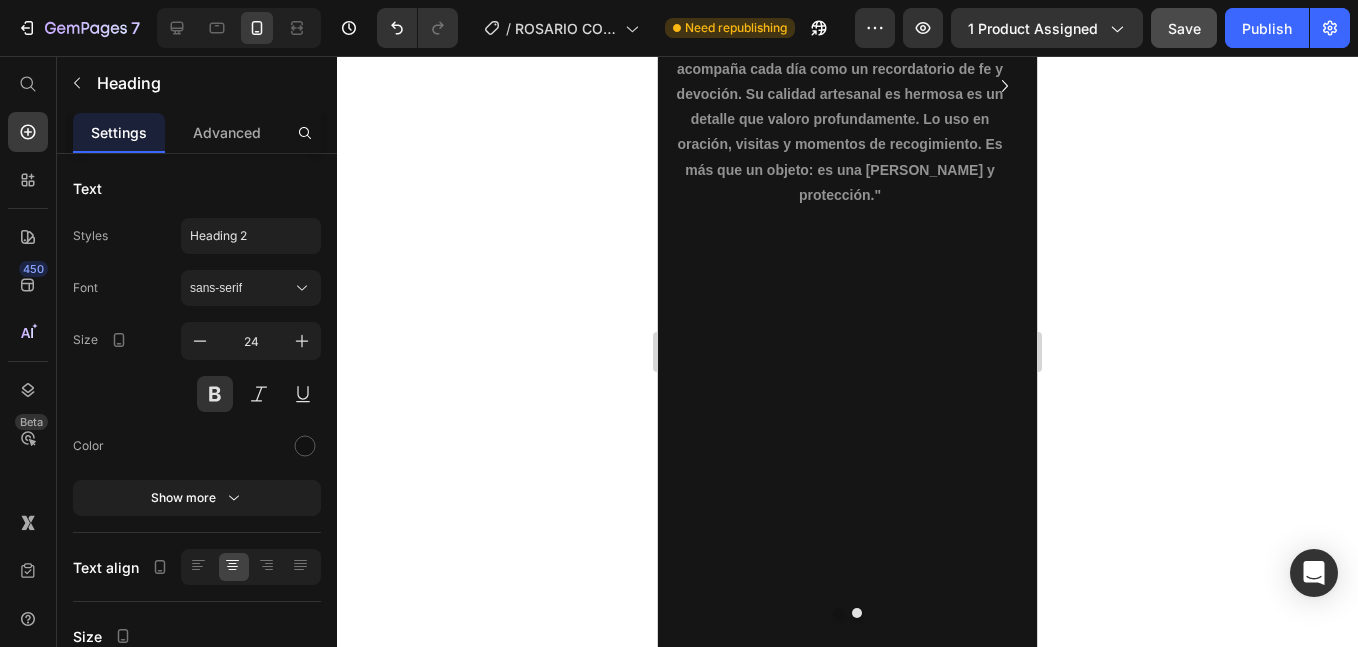 drag, startPoint x: 1120, startPoint y: 372, endPoint x: 356, endPoint y: 299, distance: 767.4796 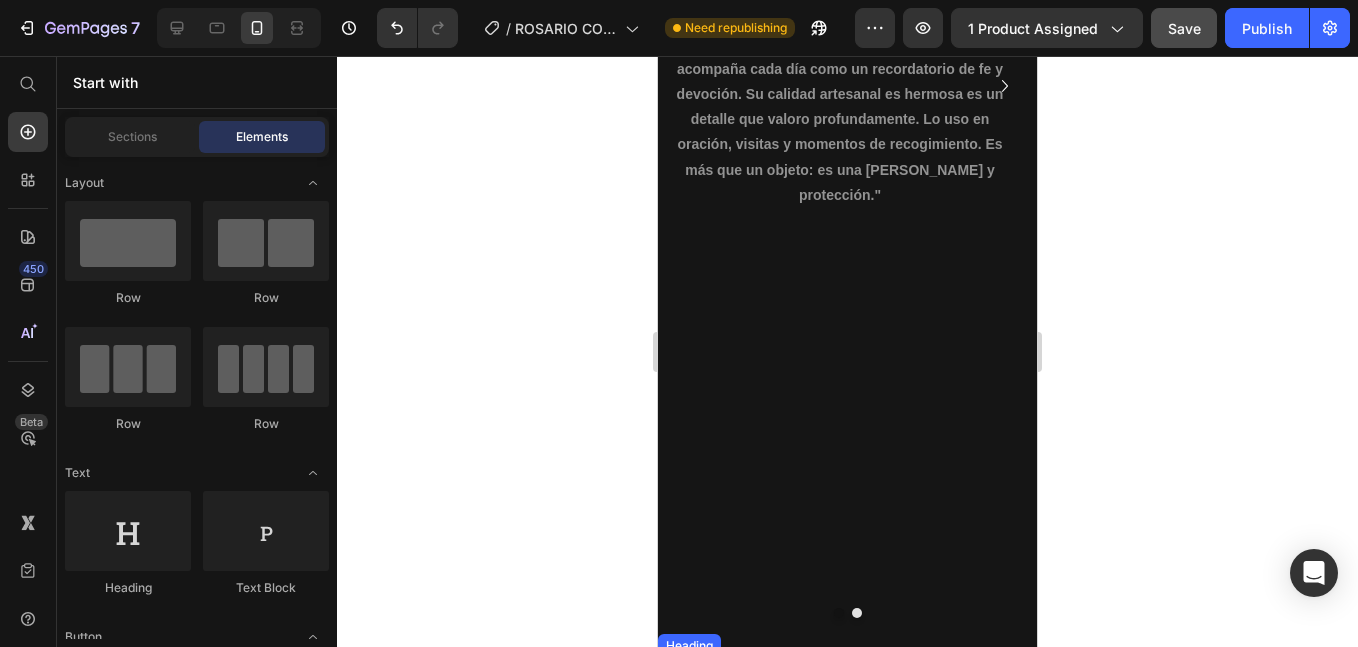 click on "⁠⁠⁠⁠⁠⁠⁠ “Si el Señor no edifica la casa, en [PERSON_NAME] trabajan los que la edifican.” (Salmos 127:1)" at bounding box center (847, 763) 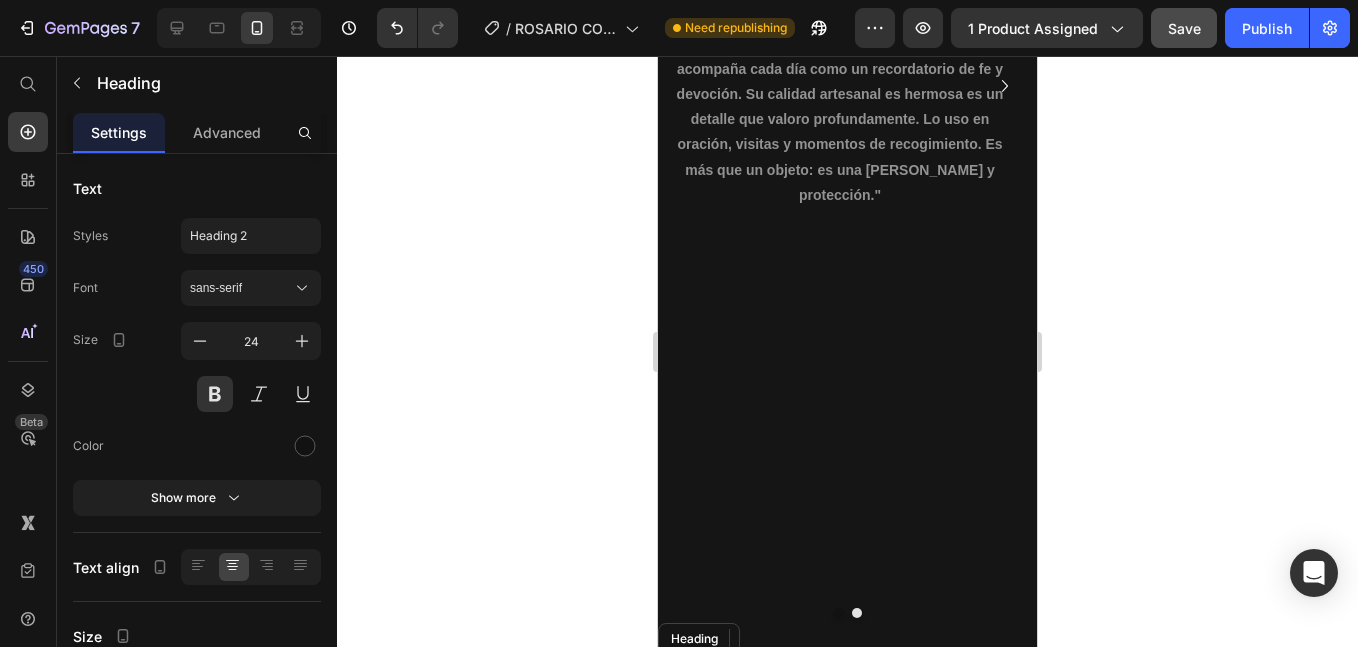 click on "“Si el Señor no edifica la casa, en [PERSON_NAME] trabajan los que la edifican.” (Salmos 127:1)" at bounding box center (847, 763) 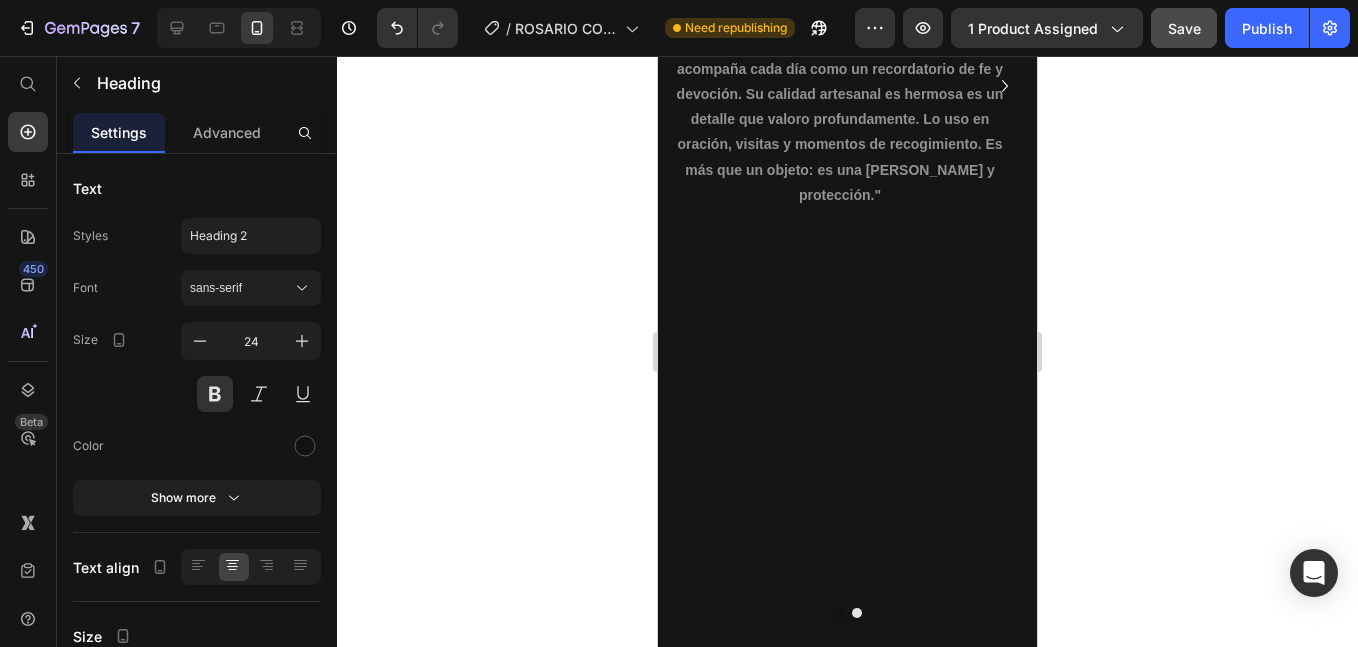 drag, startPoint x: 893, startPoint y: 350, endPoint x: 729, endPoint y: 251, distance: 191.5646 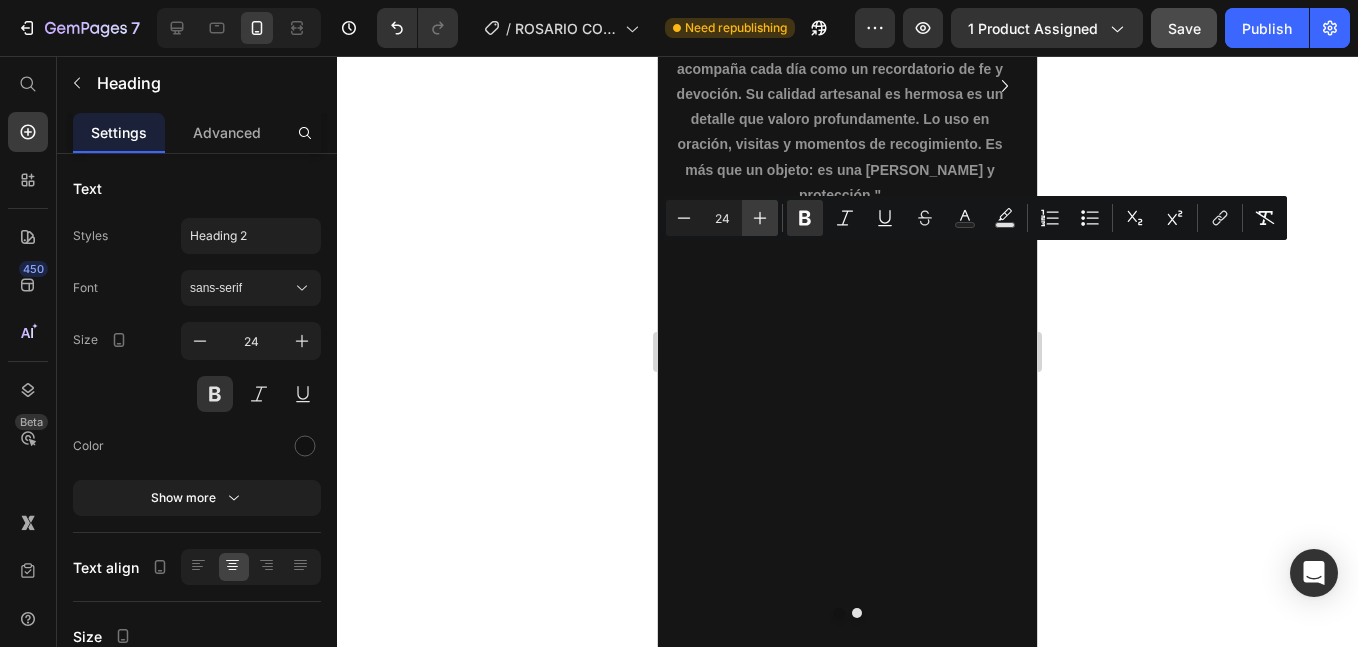 click 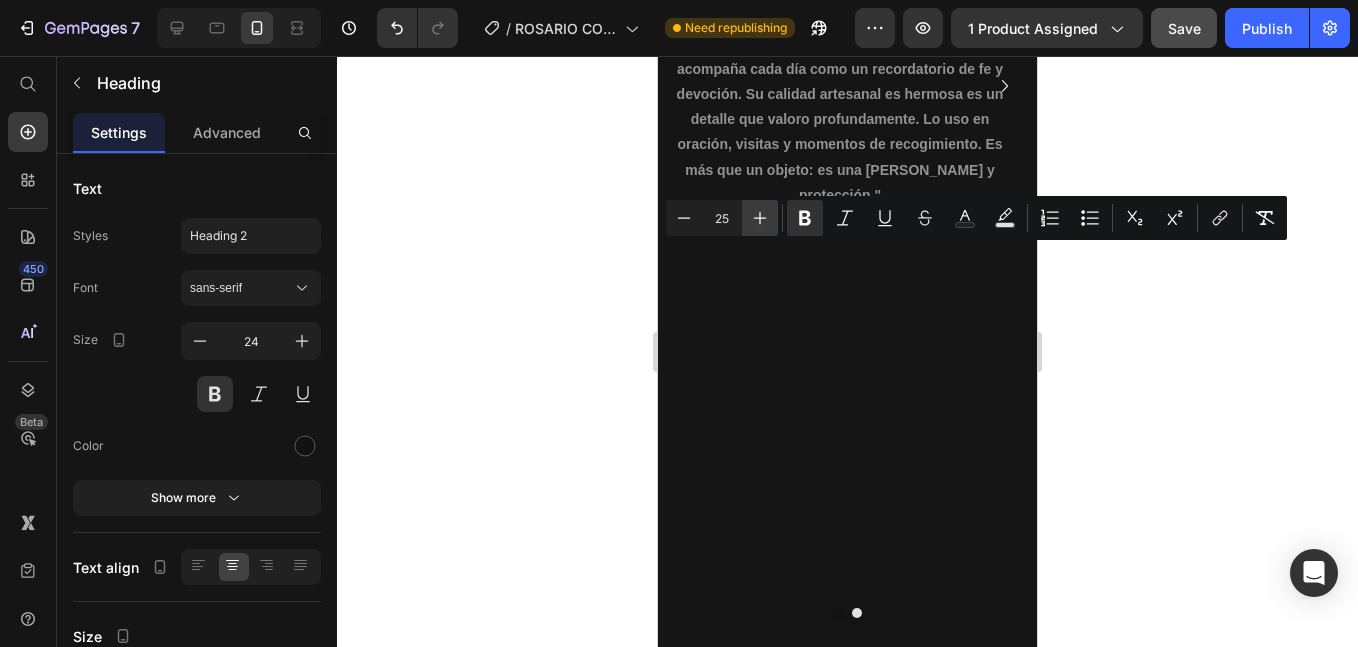 click 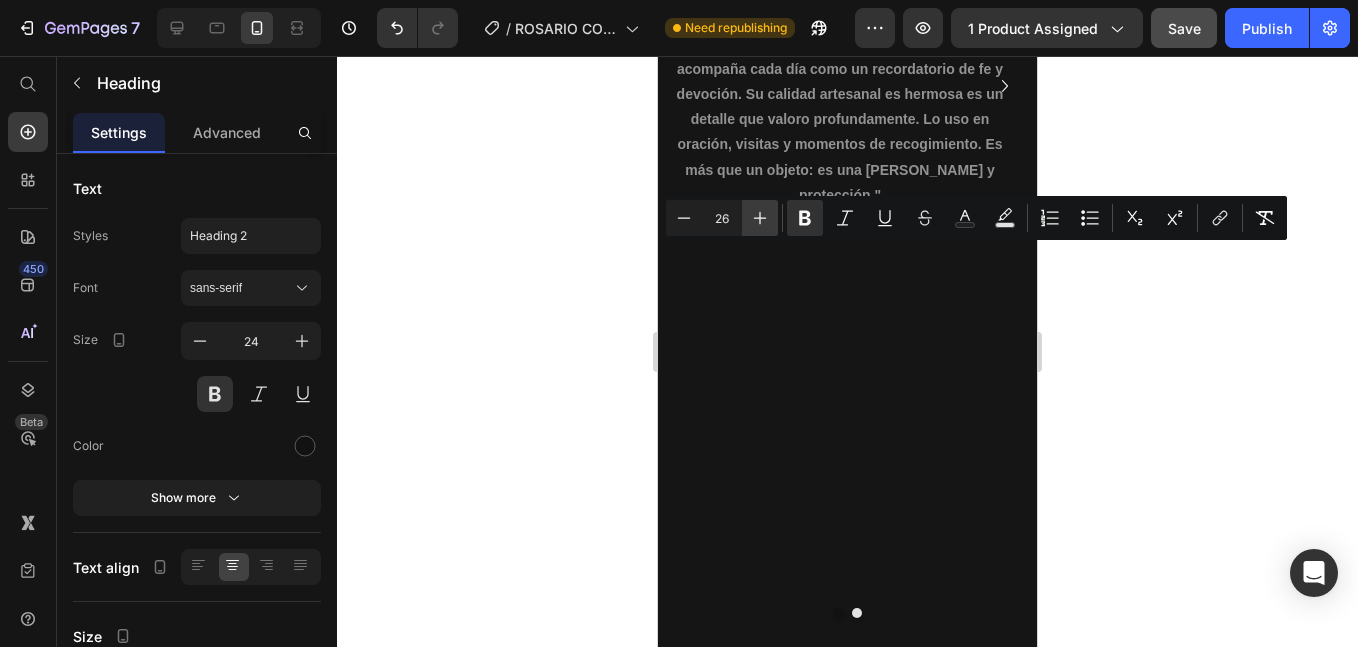 click 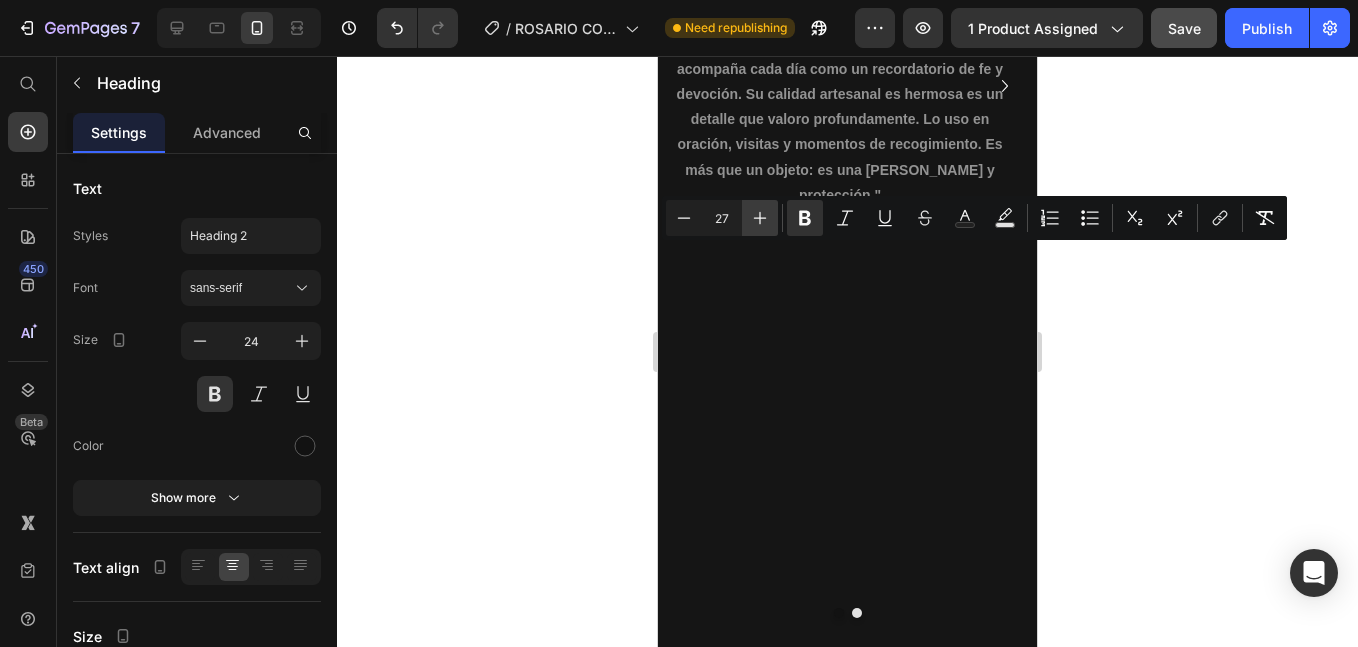 click 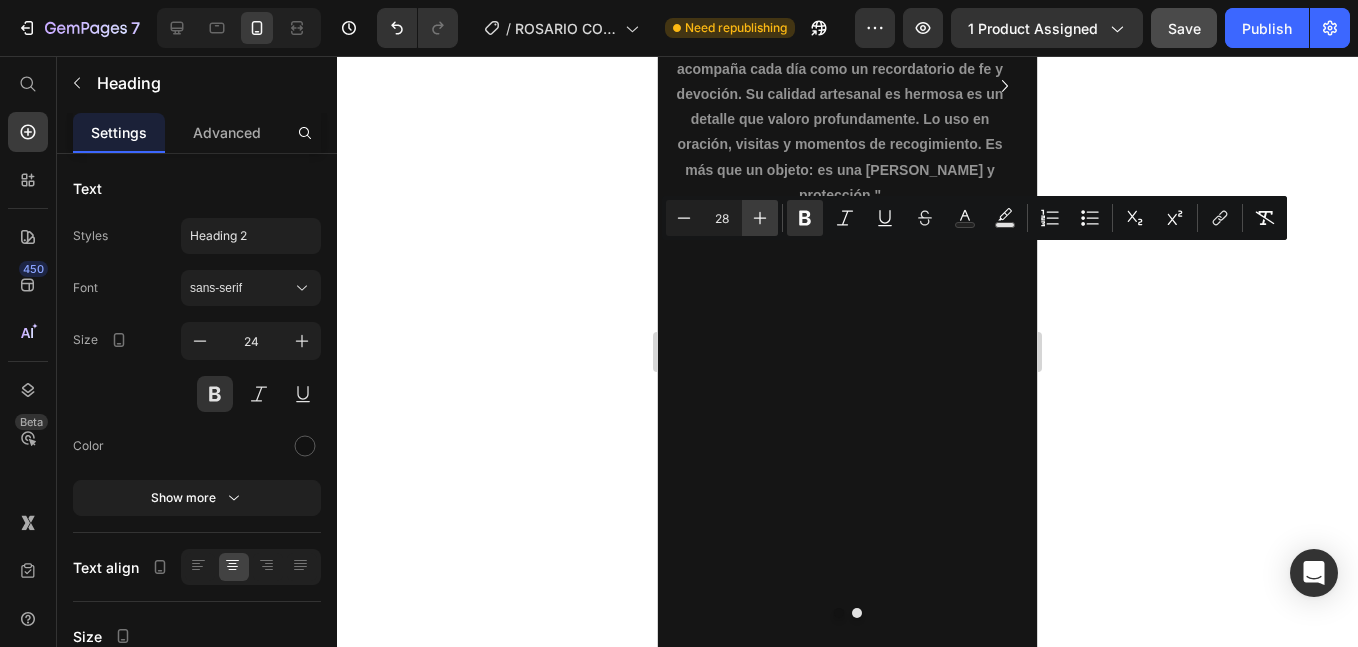click 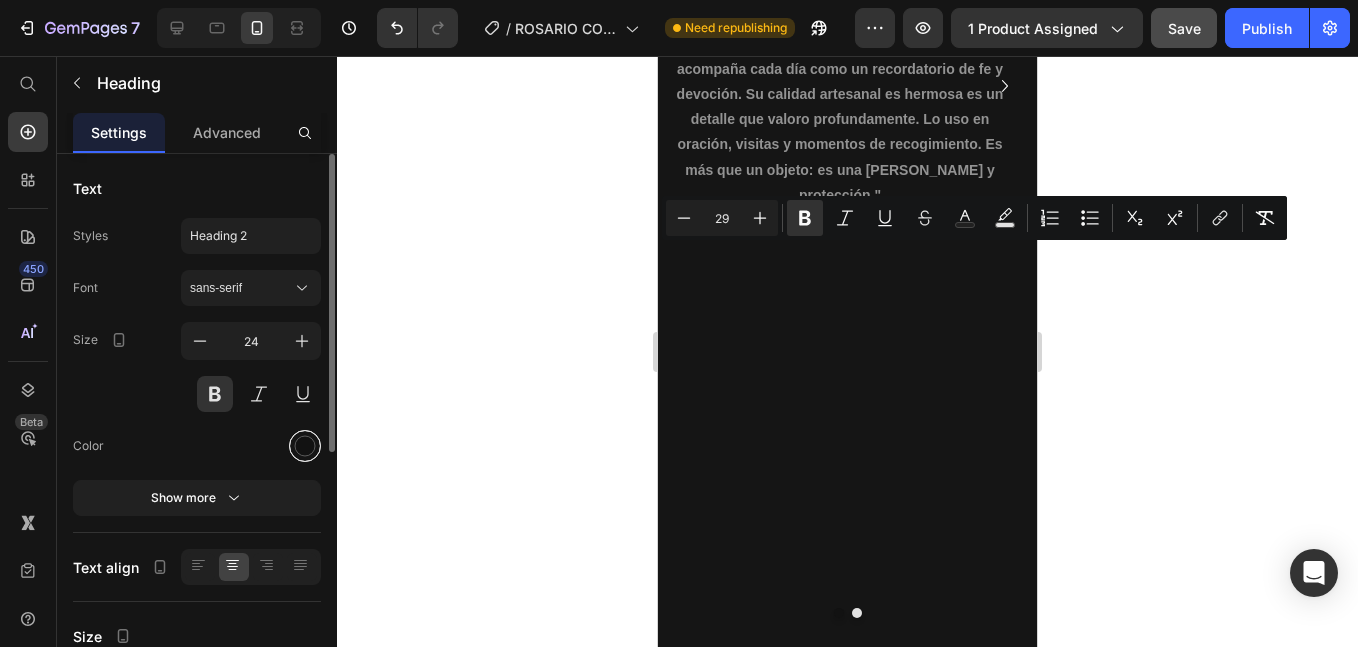click at bounding box center [305, 446] 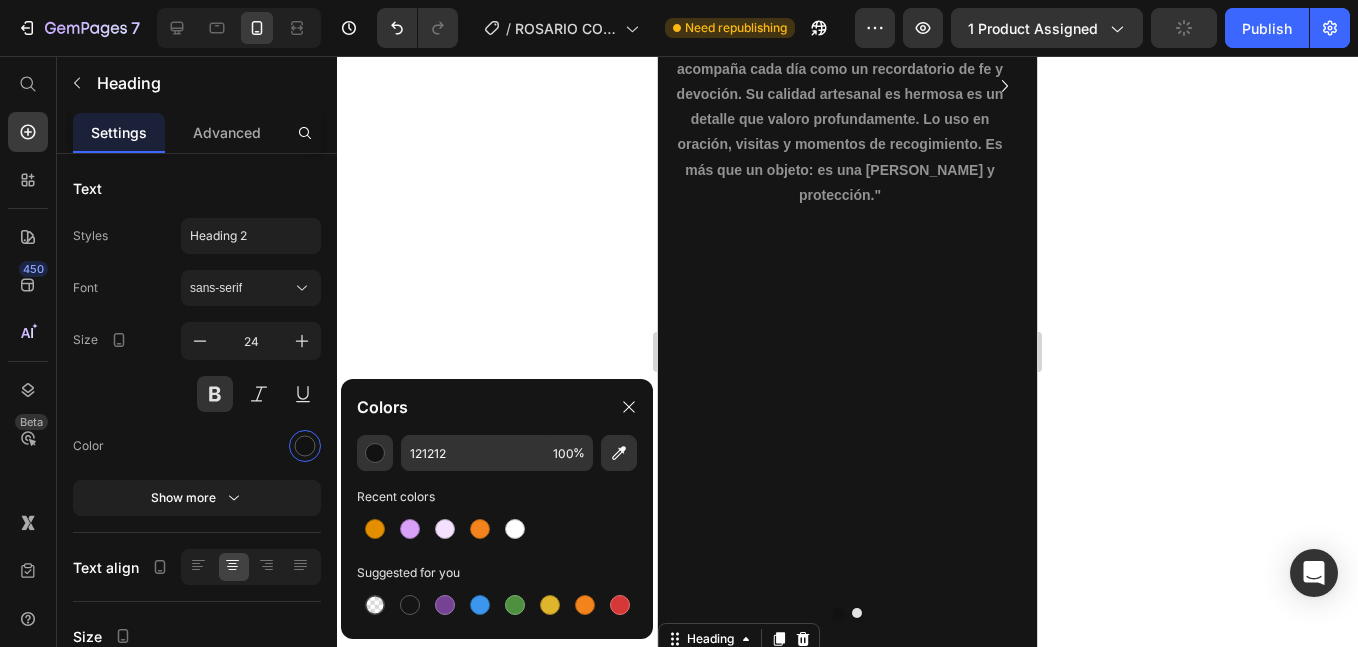 click at bounding box center (305, 446) 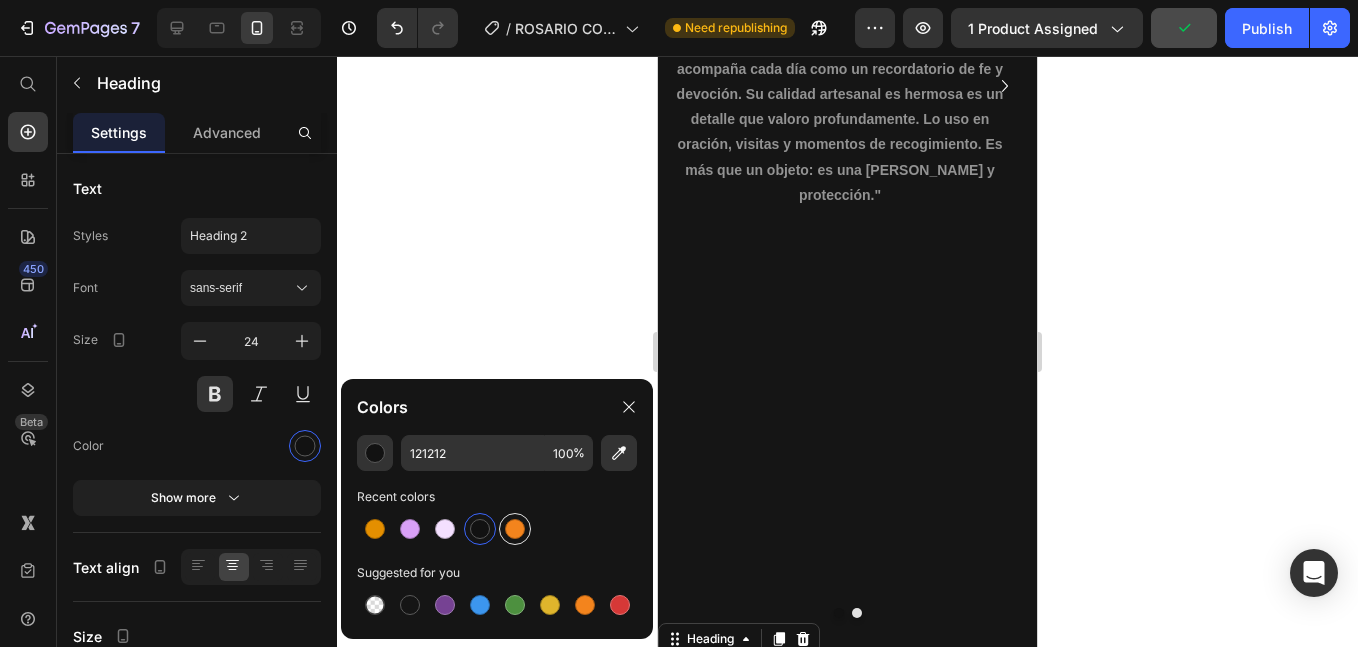 click at bounding box center (515, 529) 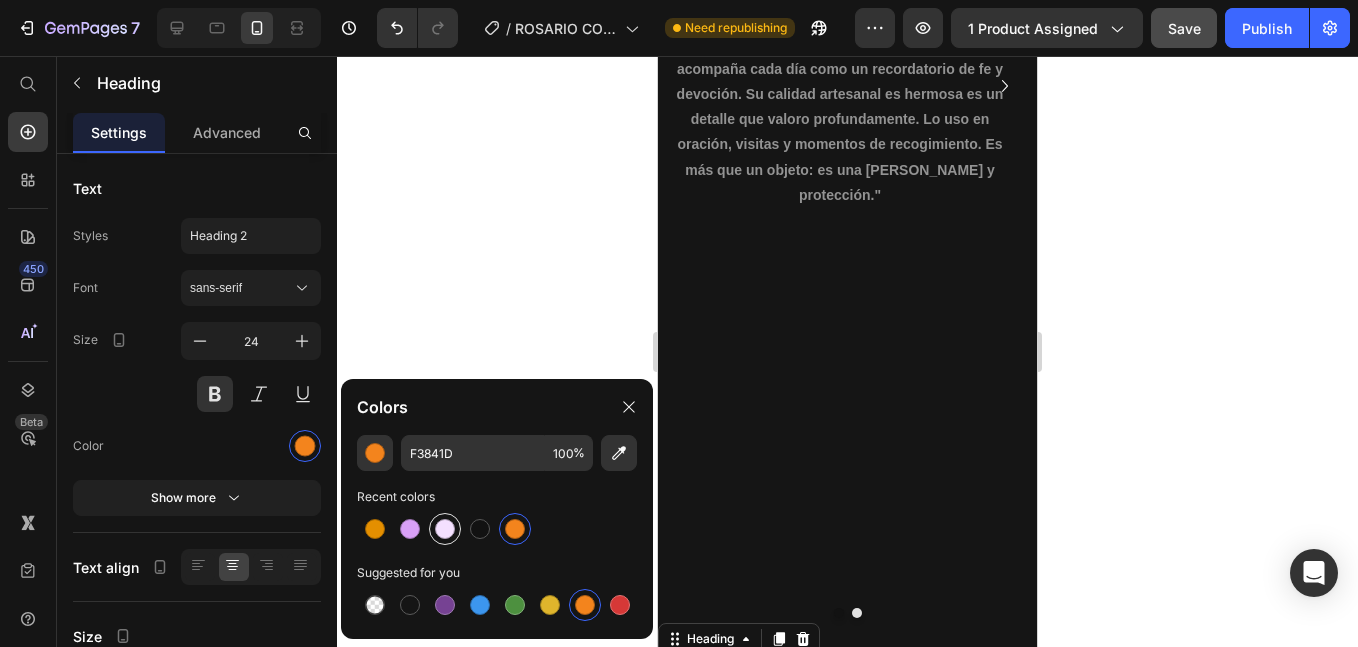 click at bounding box center (445, 529) 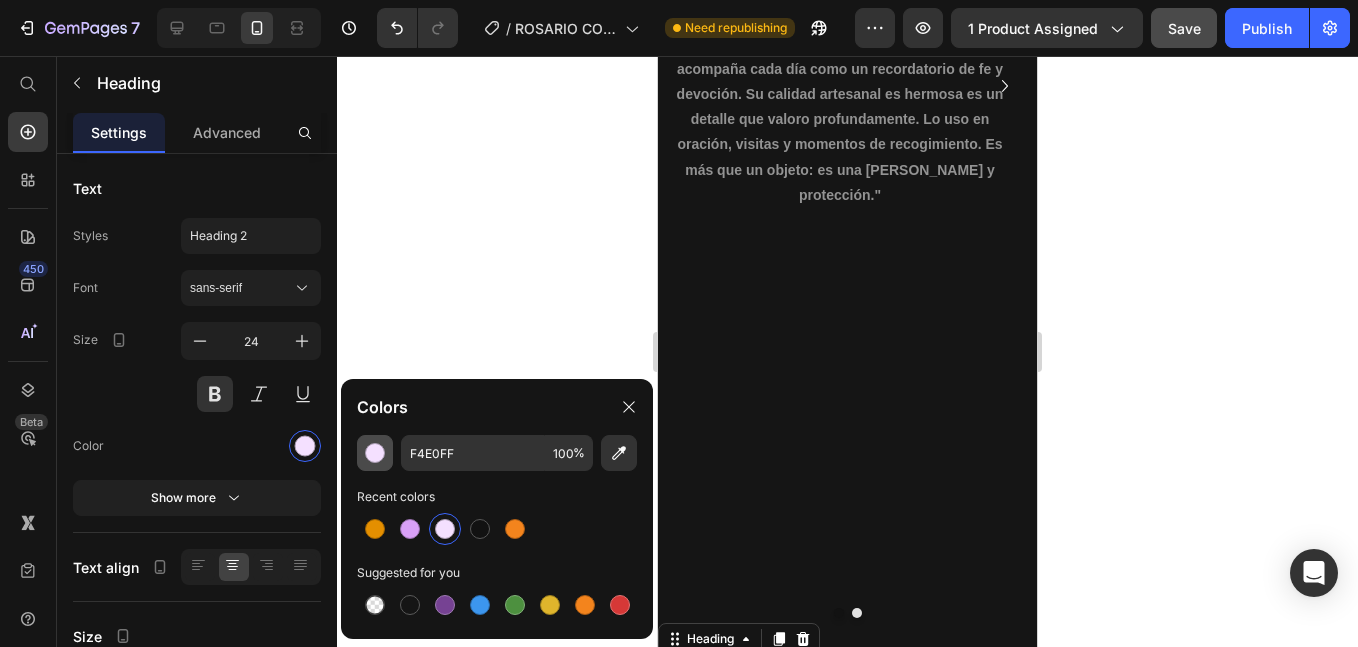 click at bounding box center [375, 453] 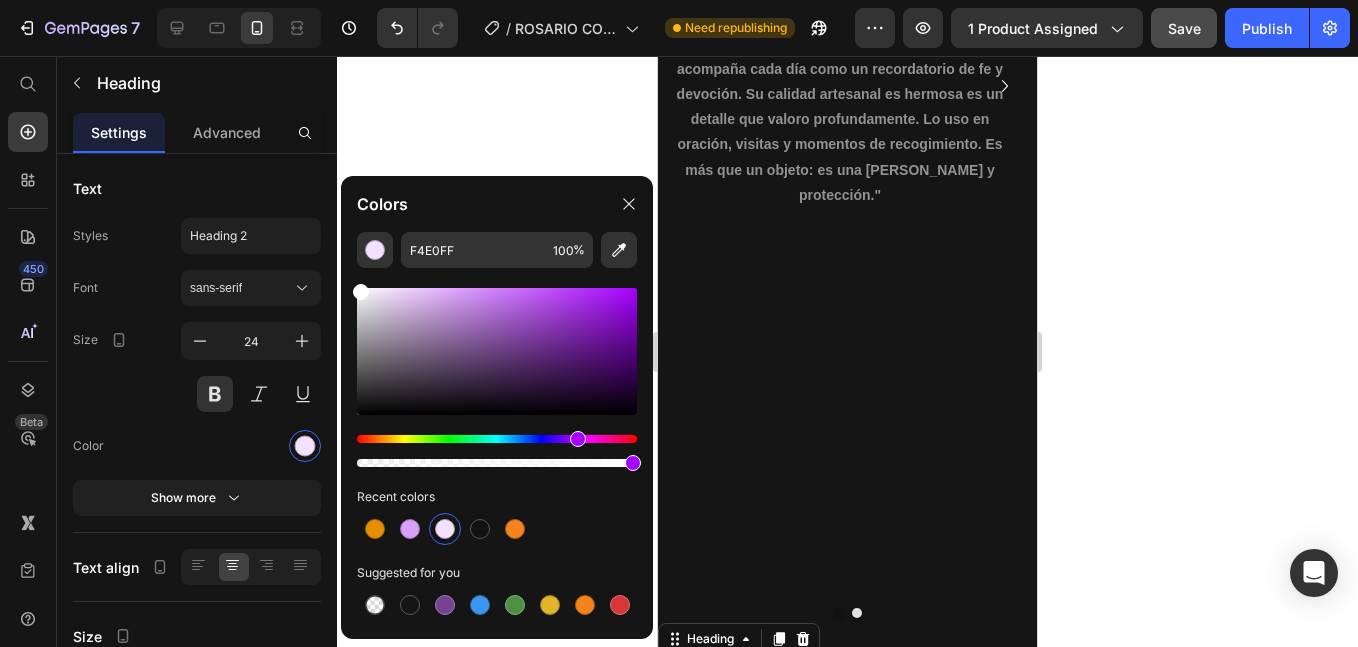 type on "FFFFFF" 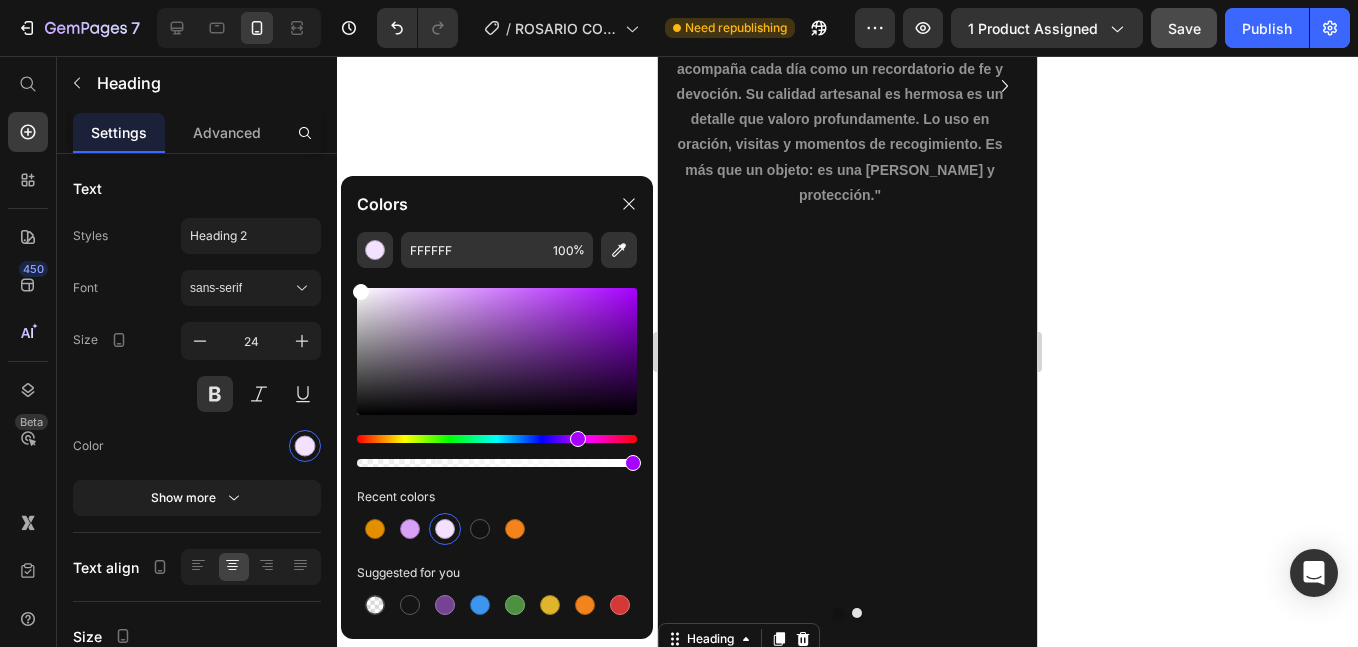 drag, startPoint x: 375, startPoint y: 311, endPoint x: 358, endPoint y: 285, distance: 31.06445 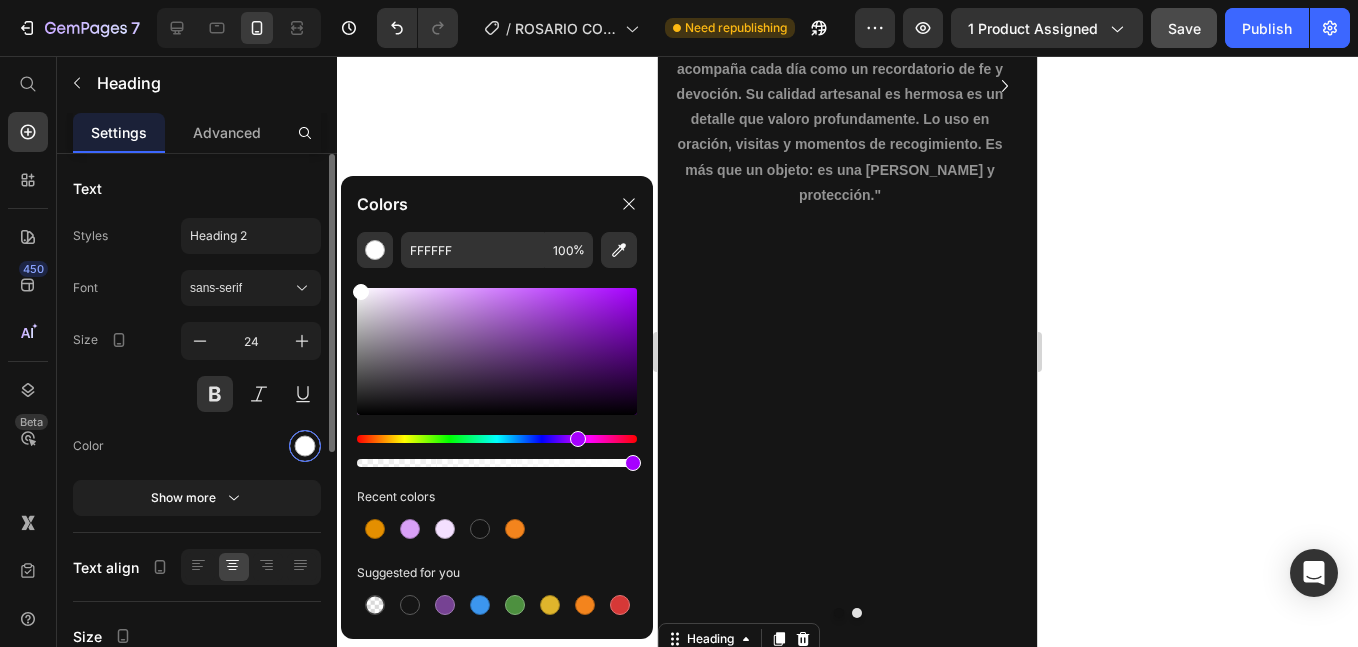 click at bounding box center (251, 446) 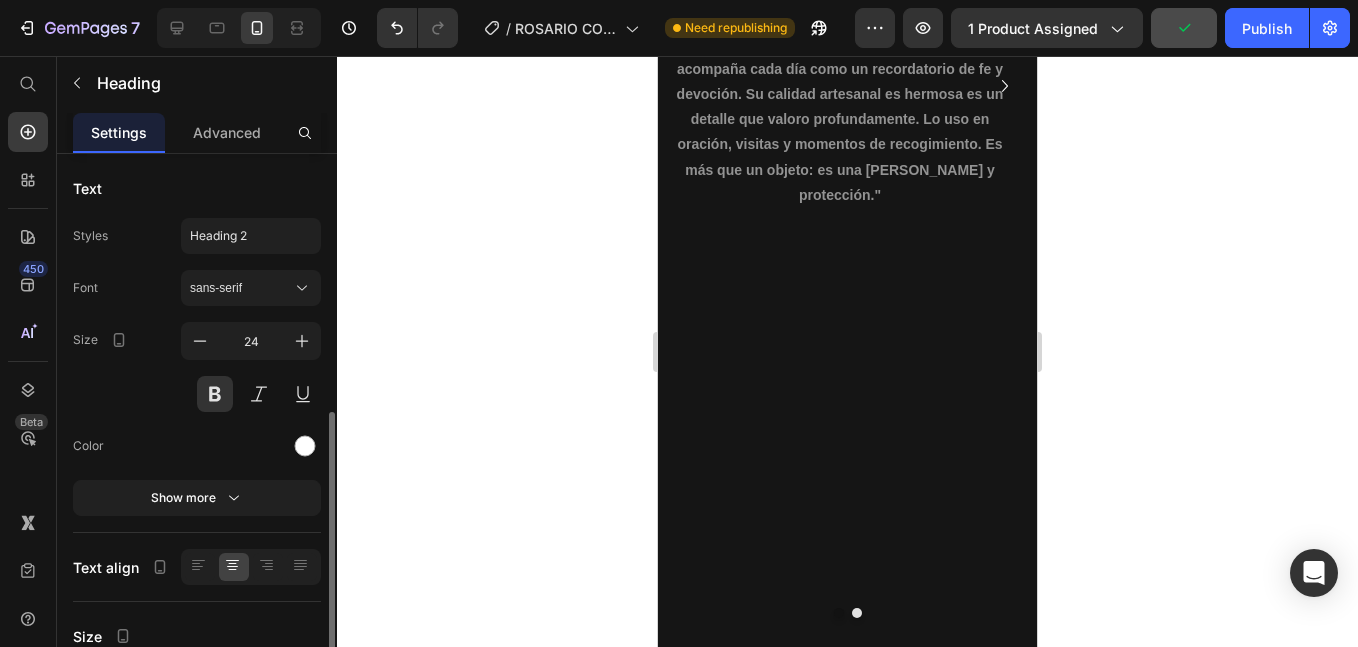 scroll, scrollTop: 167, scrollLeft: 0, axis: vertical 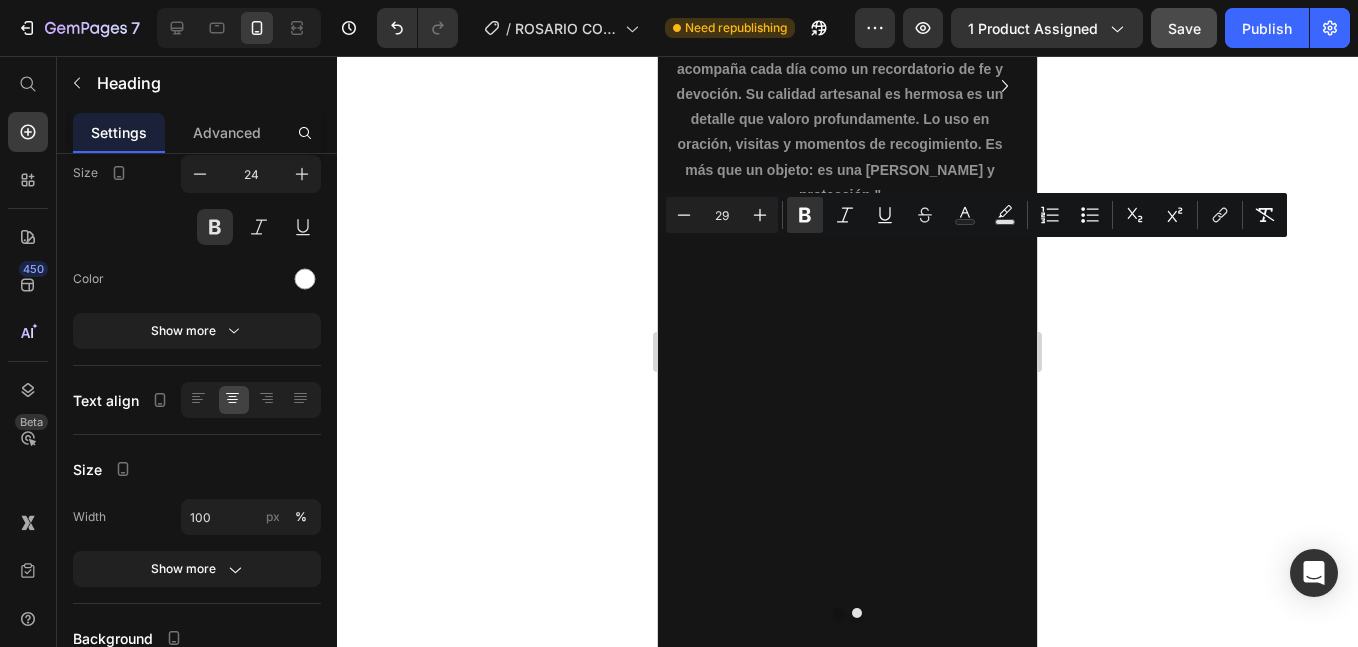 drag, startPoint x: 754, startPoint y: 256, endPoint x: 952, endPoint y: 354, distance: 220.92532 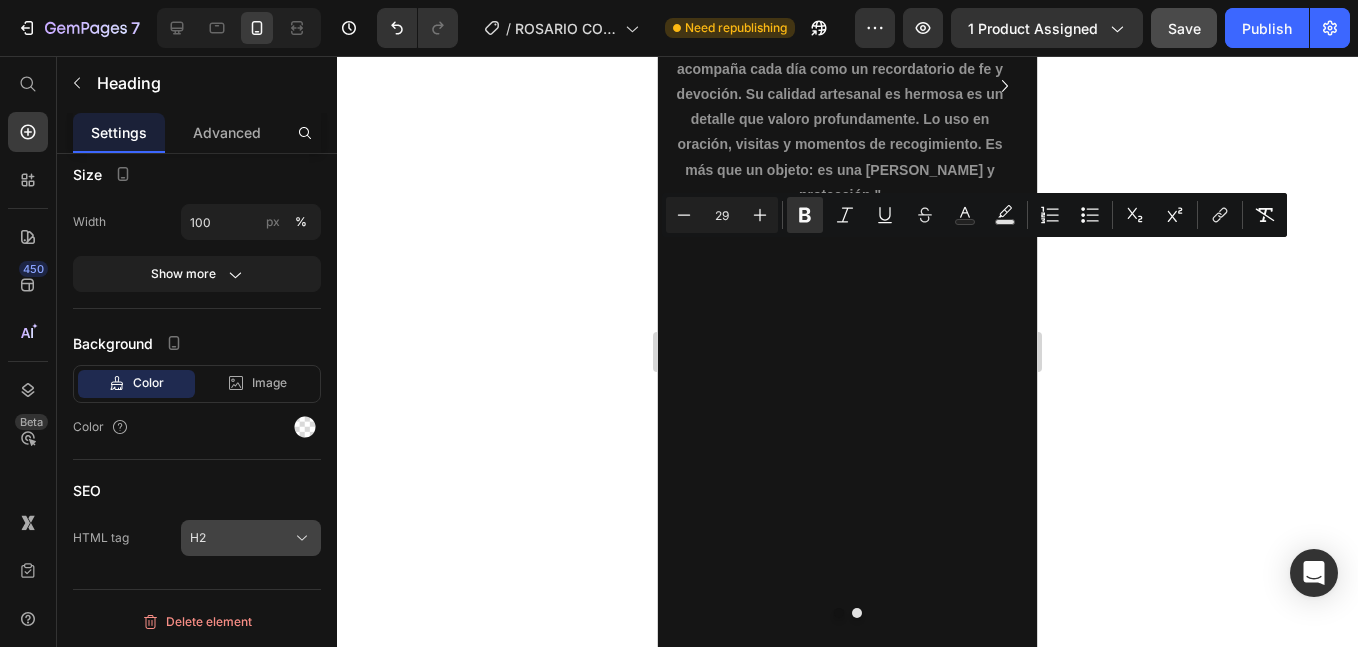 scroll, scrollTop: 0, scrollLeft: 0, axis: both 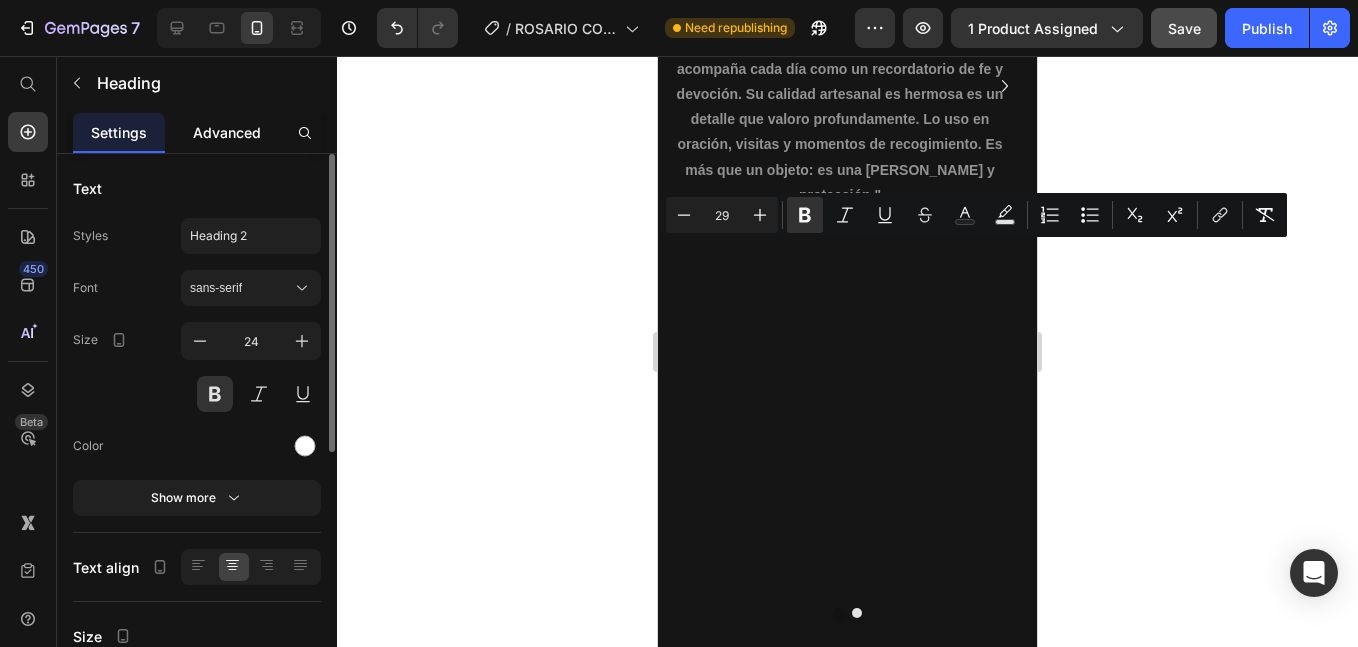 click on "Advanced" at bounding box center (227, 132) 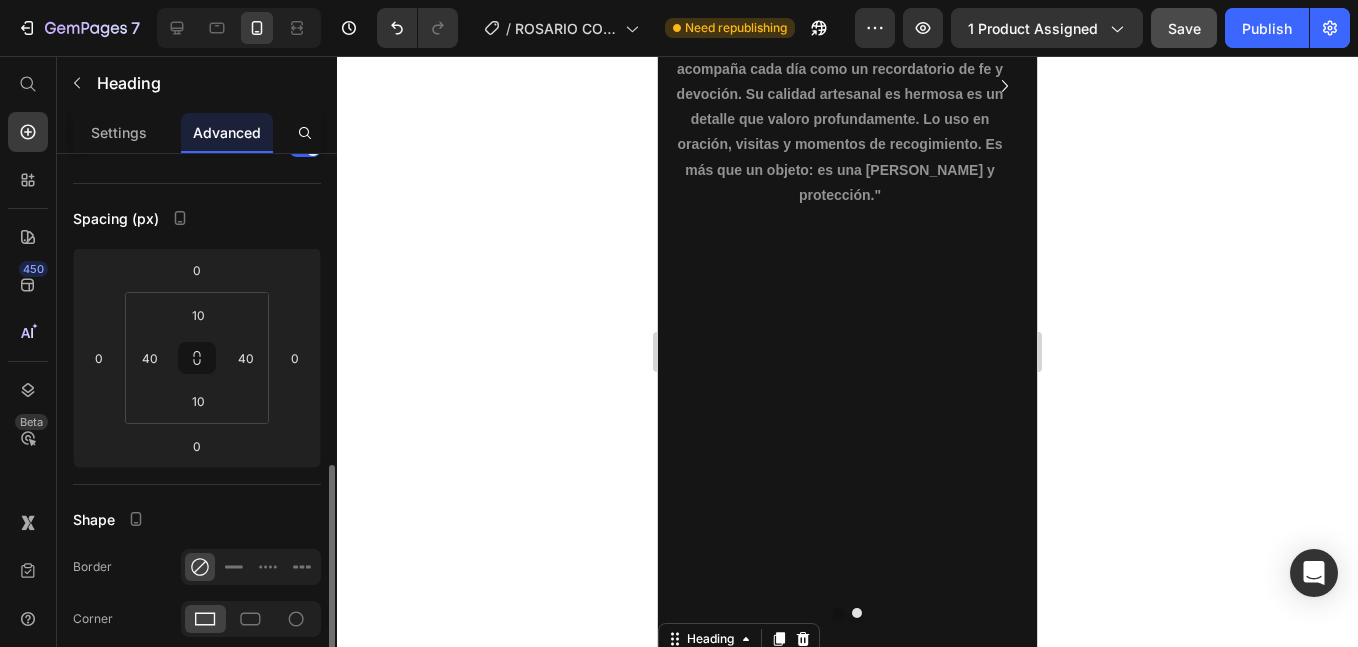 scroll, scrollTop: 501, scrollLeft: 0, axis: vertical 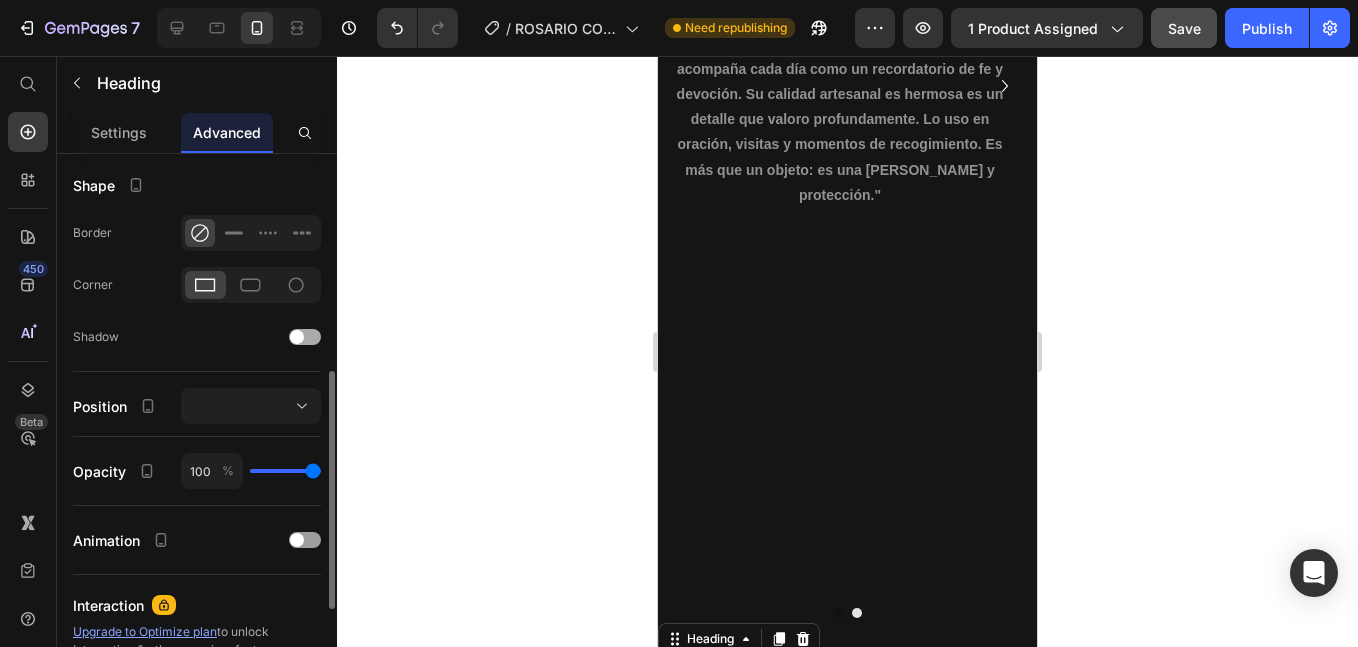 click at bounding box center [305, 337] 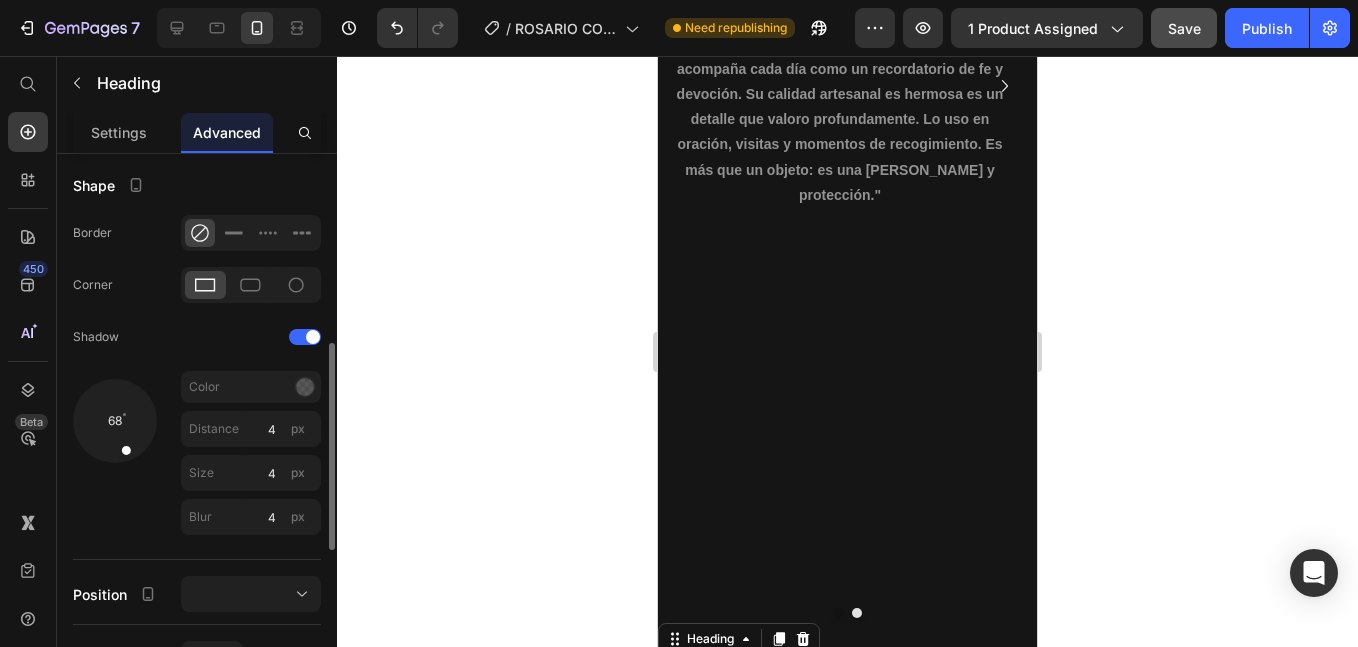 drag, startPoint x: 135, startPoint y: 441, endPoint x: 127, endPoint y: 430, distance: 13.601471 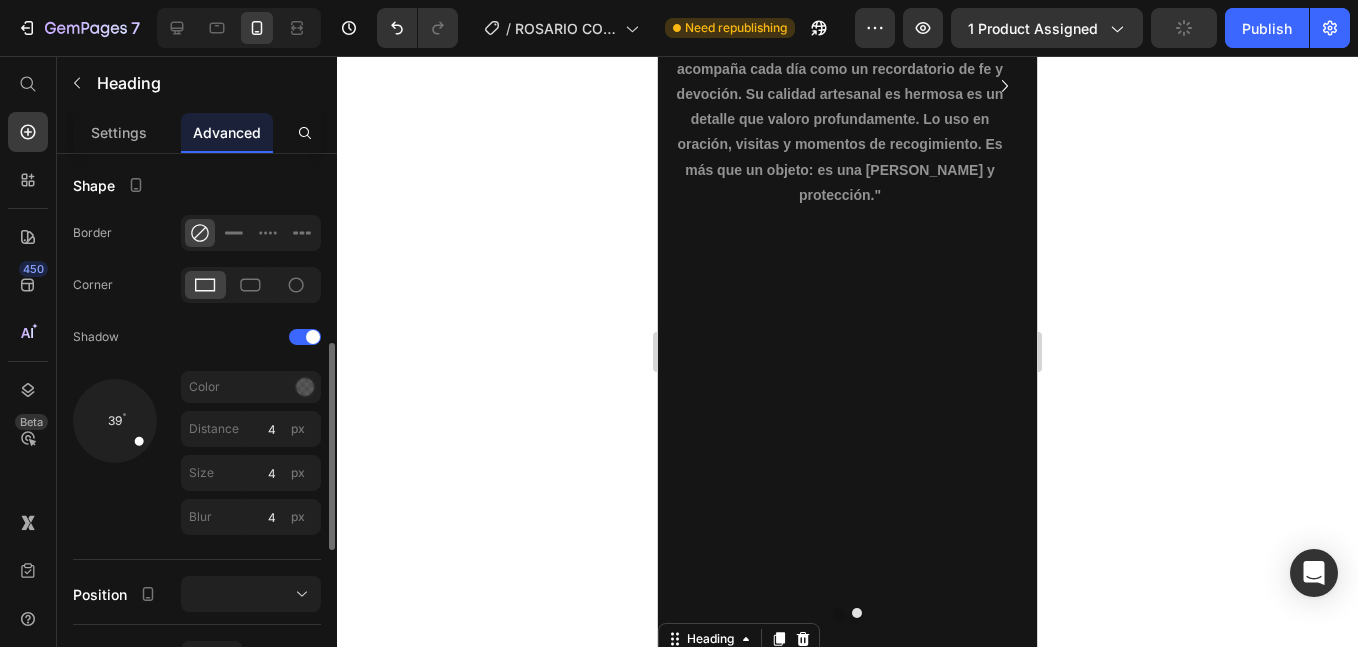 click at bounding box center (131, 433) 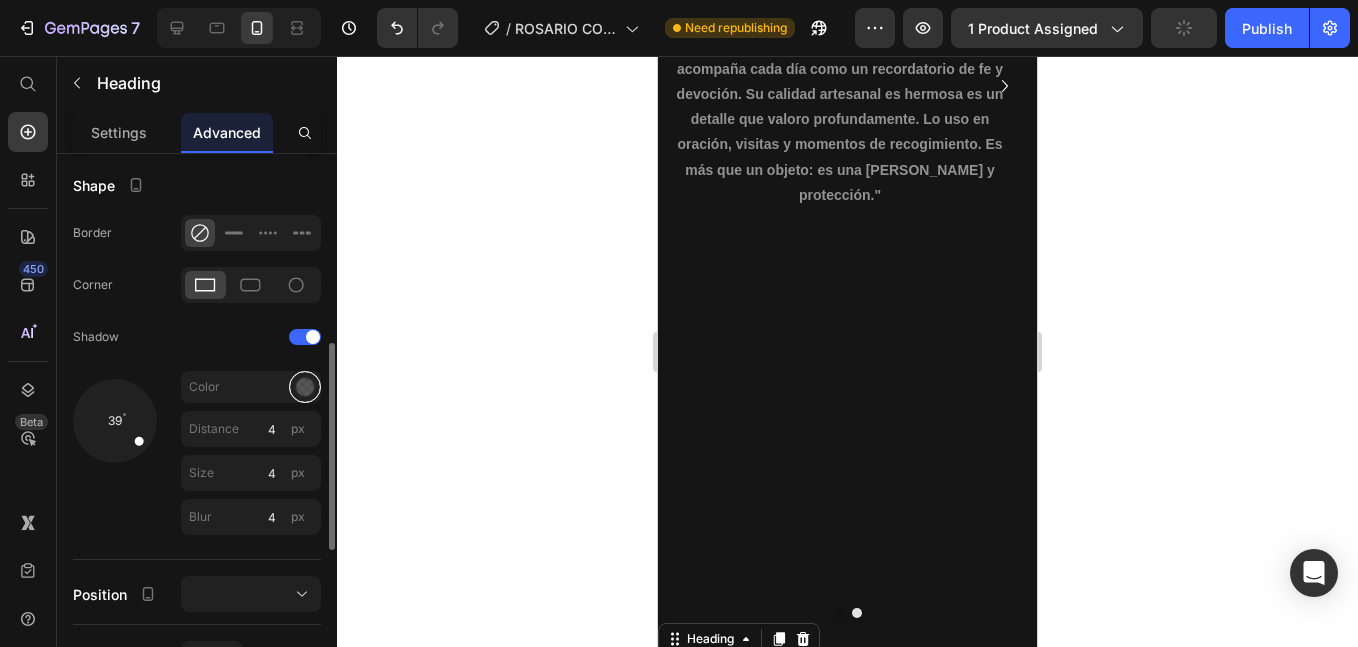 click at bounding box center [305, 387] 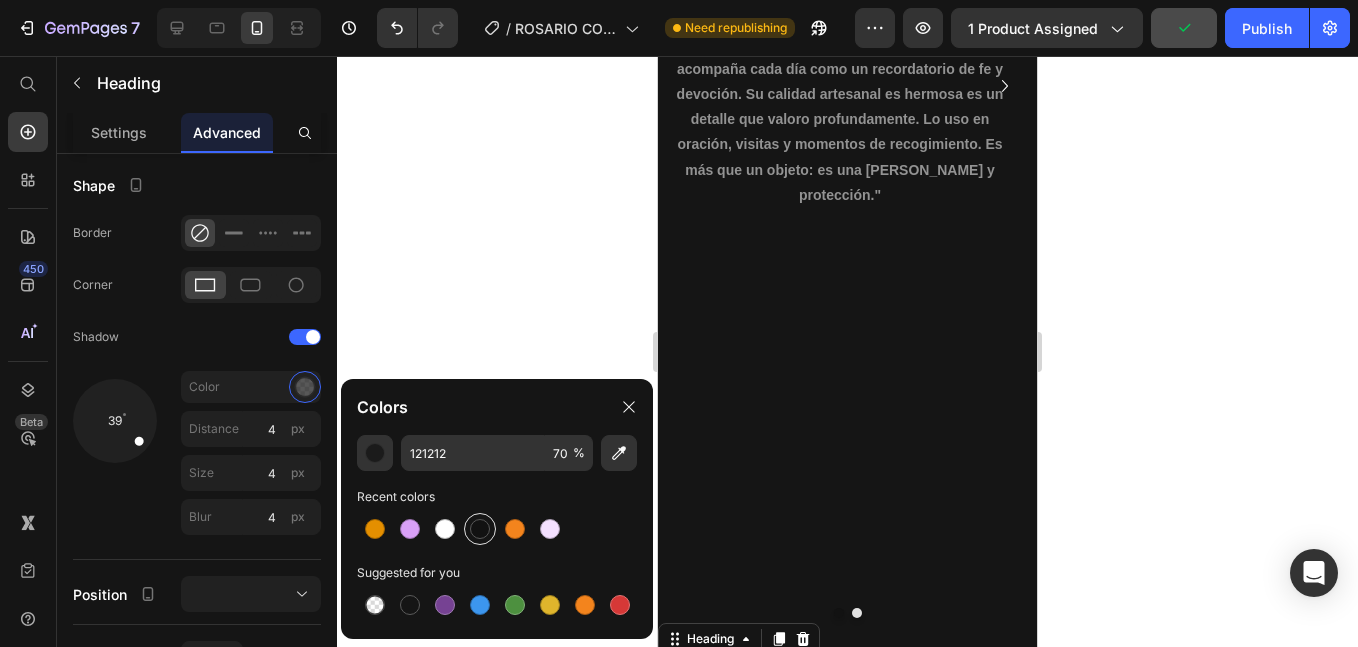 click at bounding box center (480, 529) 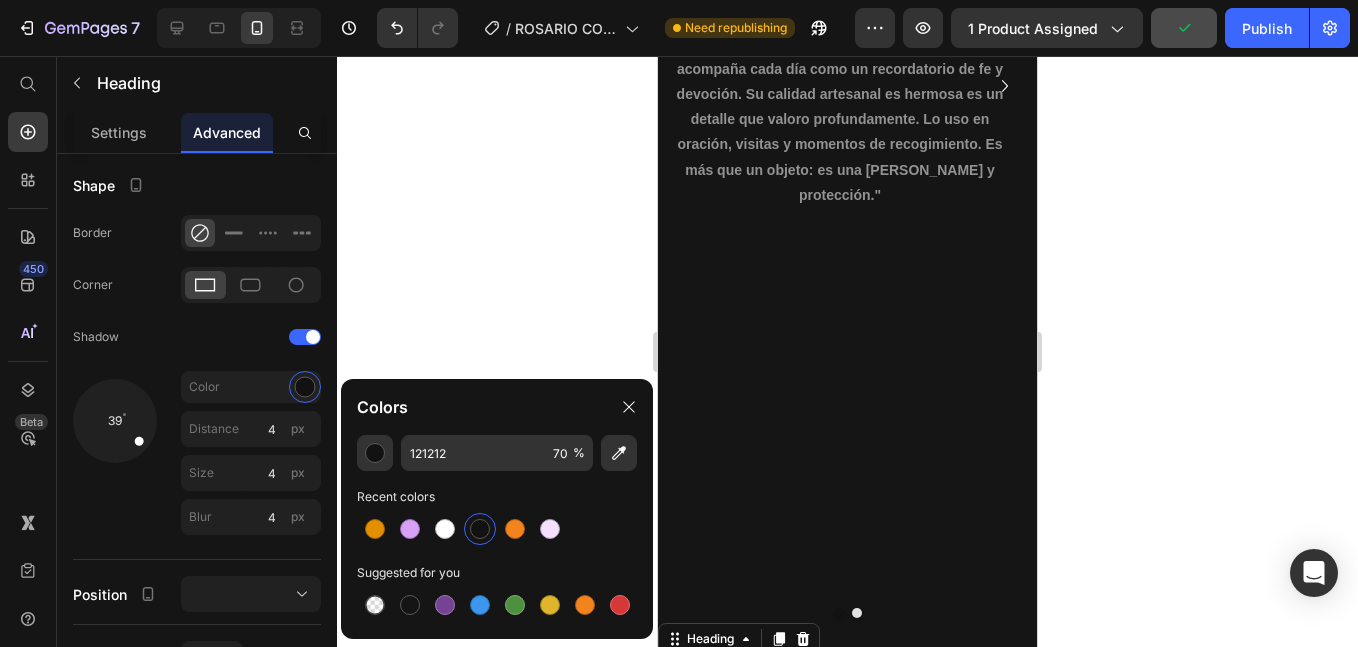 type on "100" 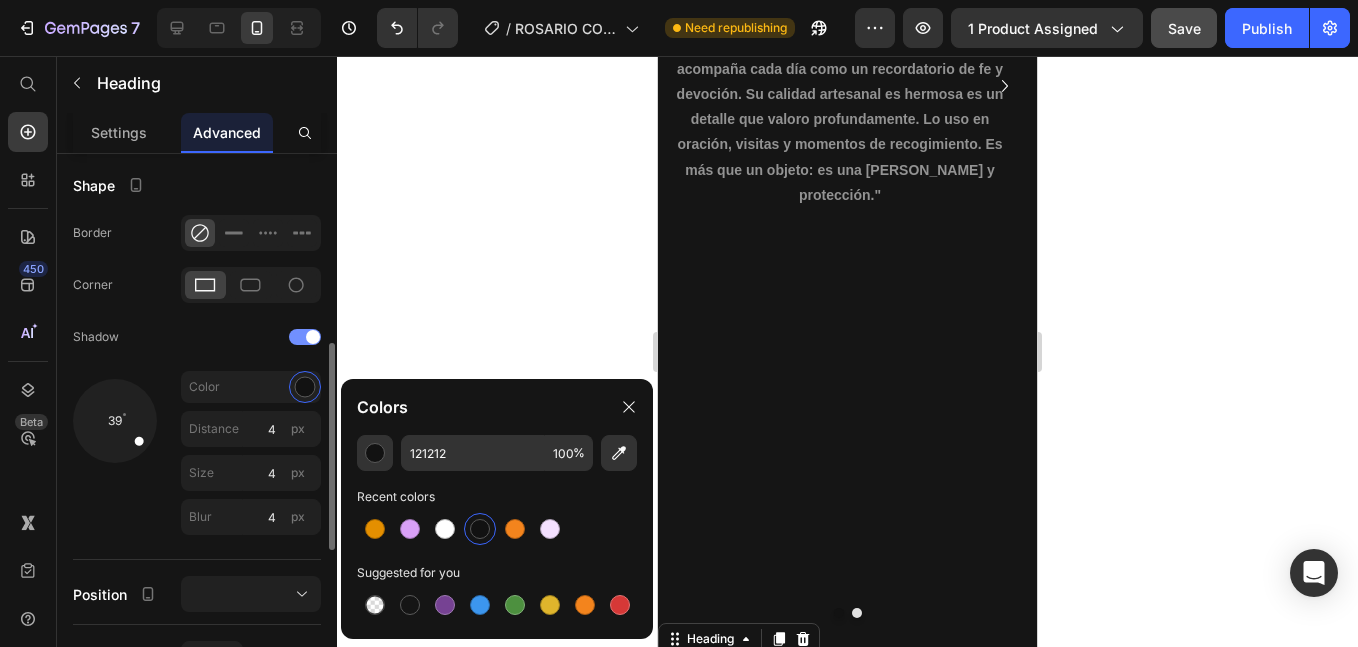 click on "Shadow" 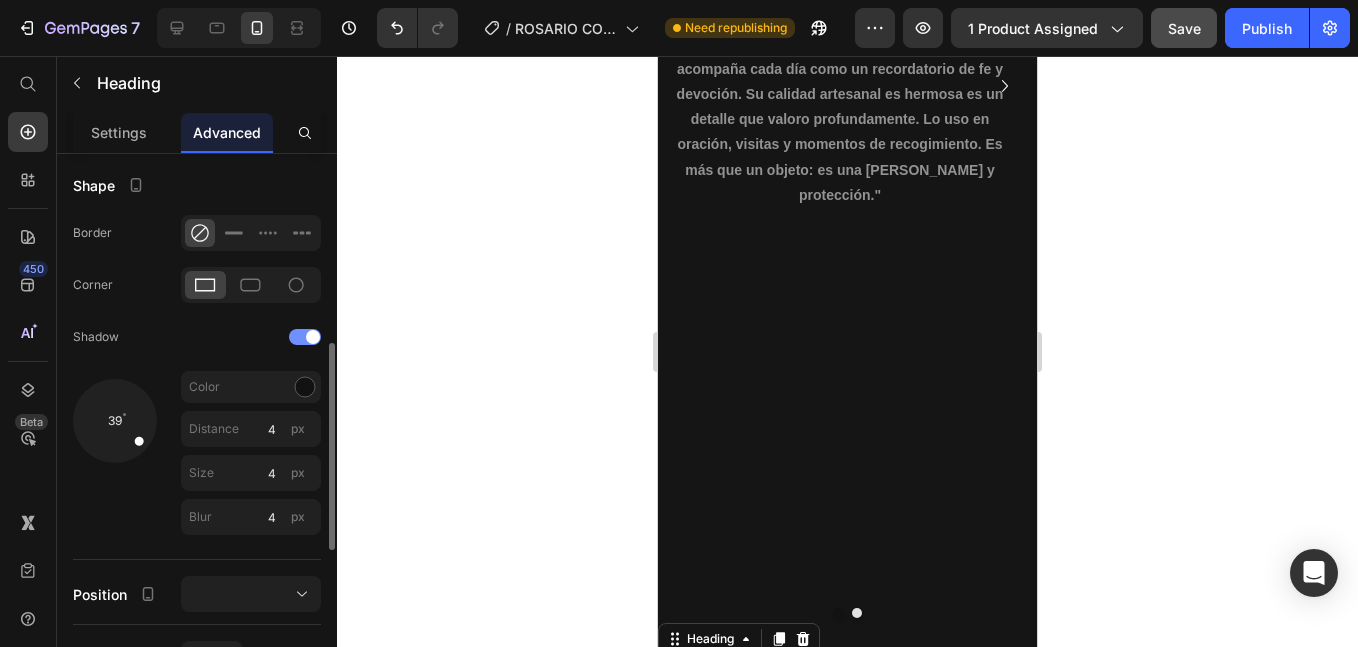 click at bounding box center [305, 337] 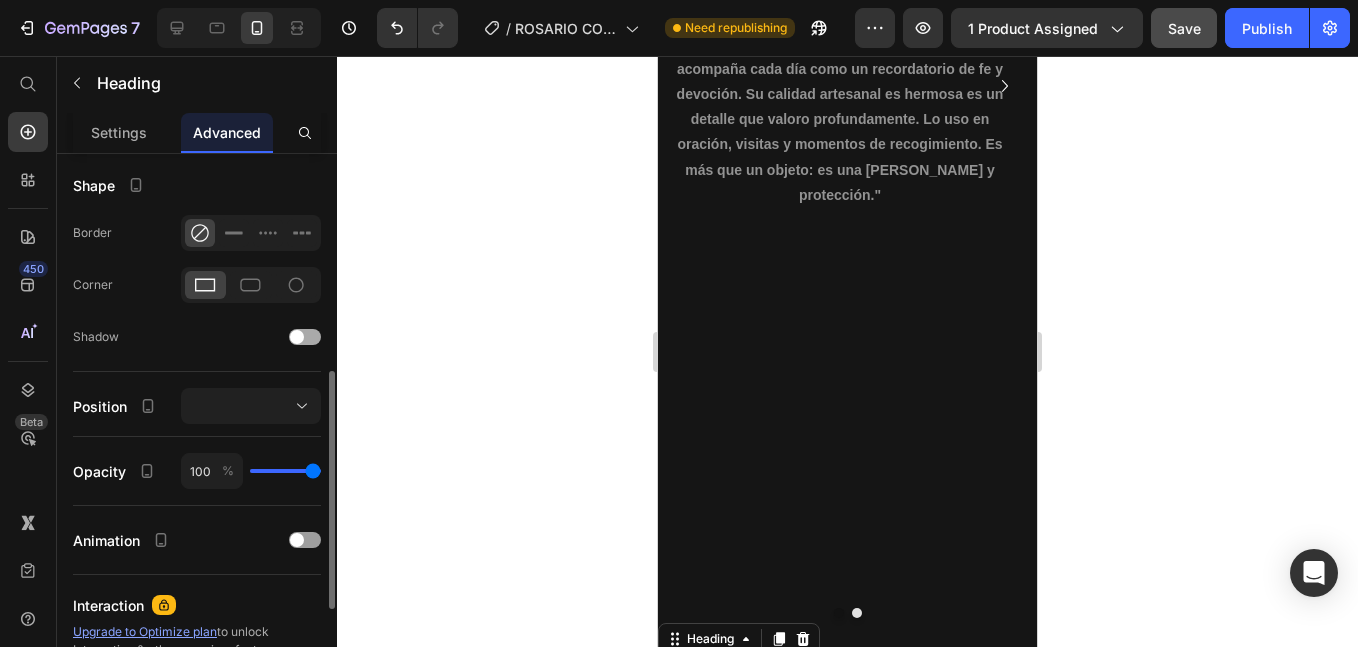 click on "Shadow" 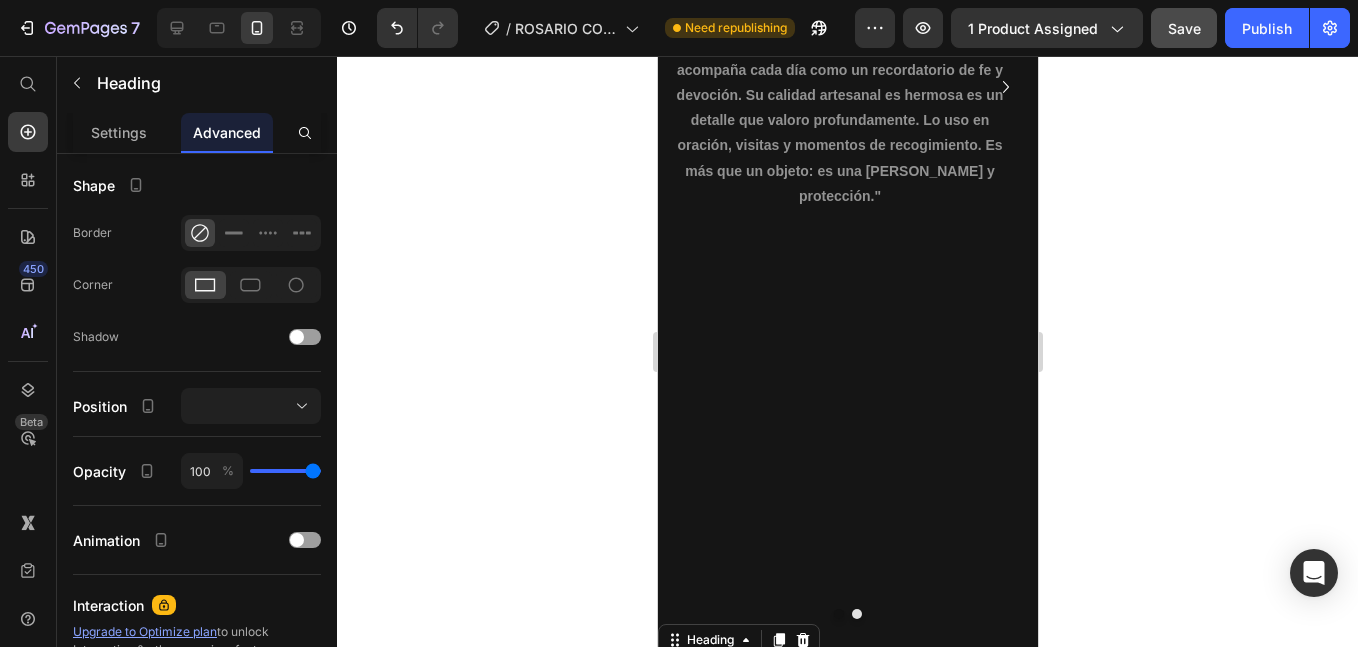 scroll, scrollTop: 3001, scrollLeft: 0, axis: vertical 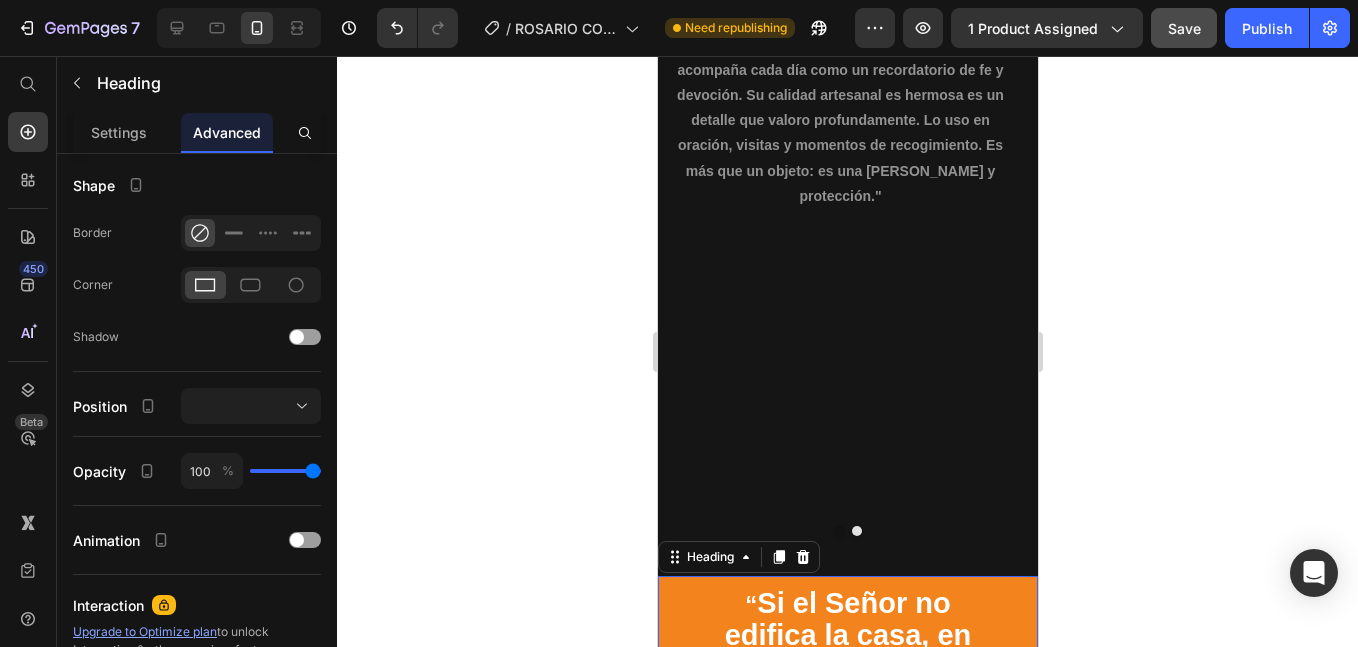 click on "🎁 ¡ENVIO GRATIS! Y preferencial si compras en las próximas 12 horas ⏰." at bounding box center [847, 812] 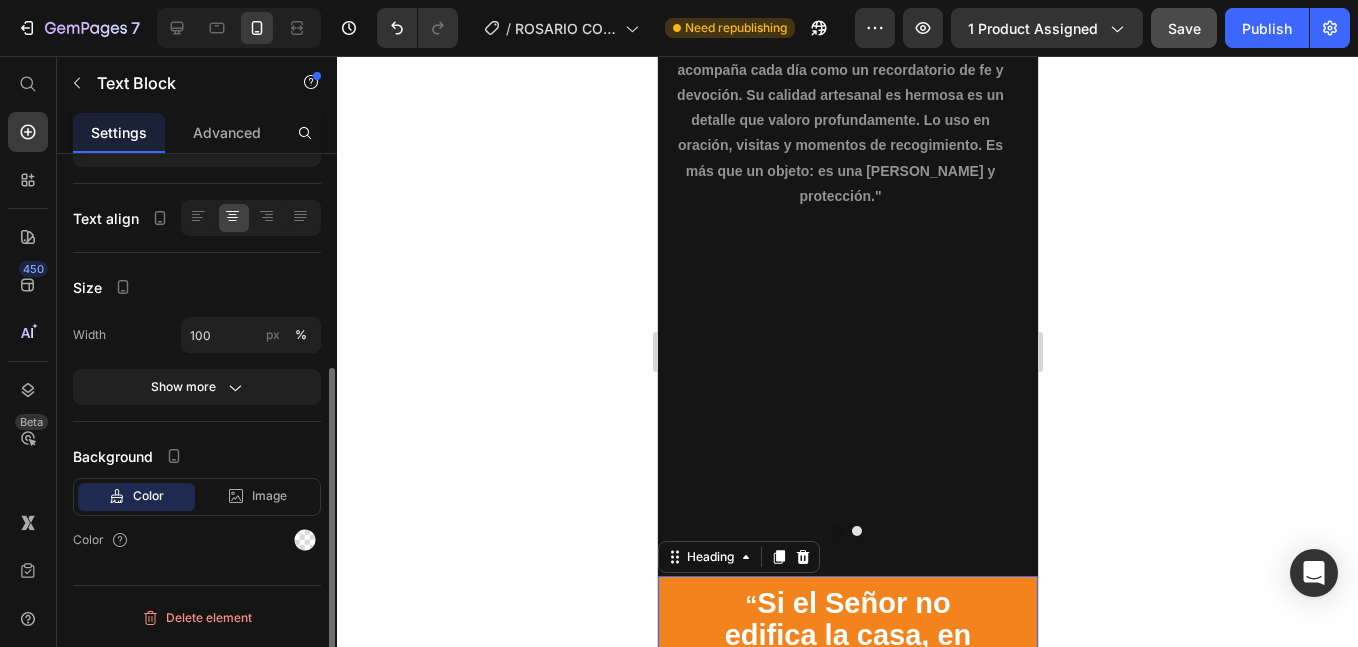 click on "OBTENER OFERTA" at bounding box center (847, 860) 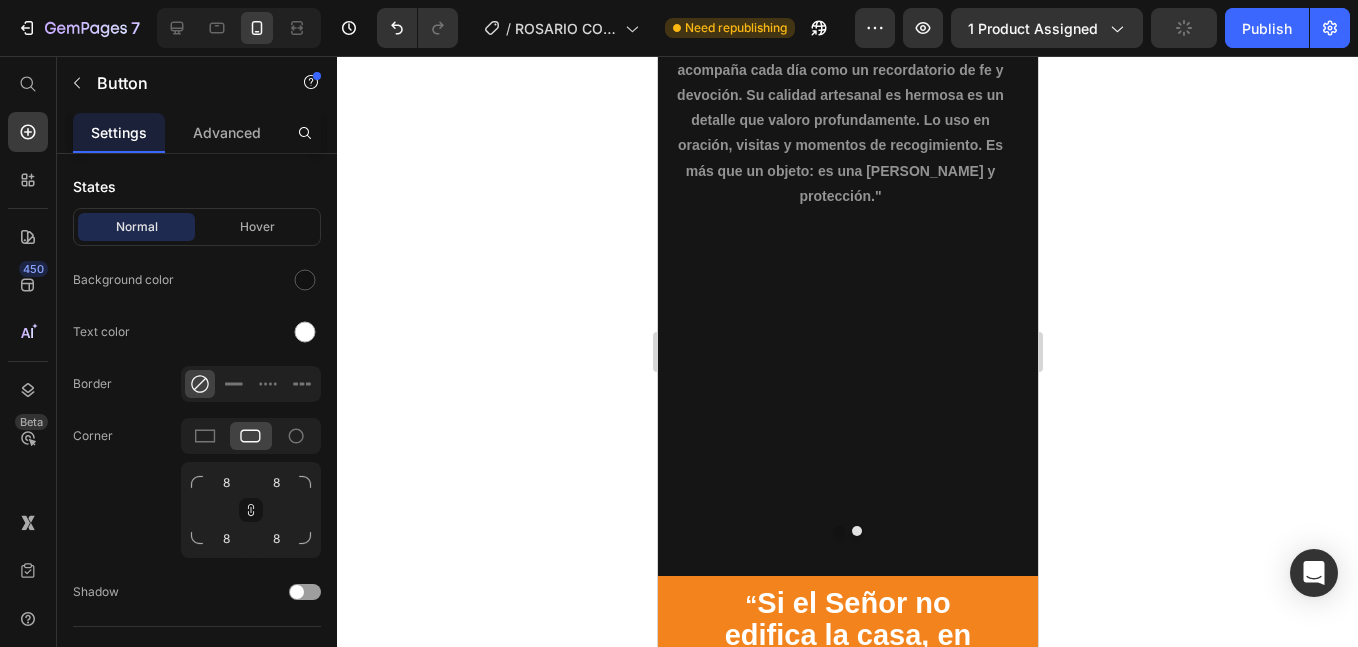 scroll, scrollTop: 0, scrollLeft: 0, axis: both 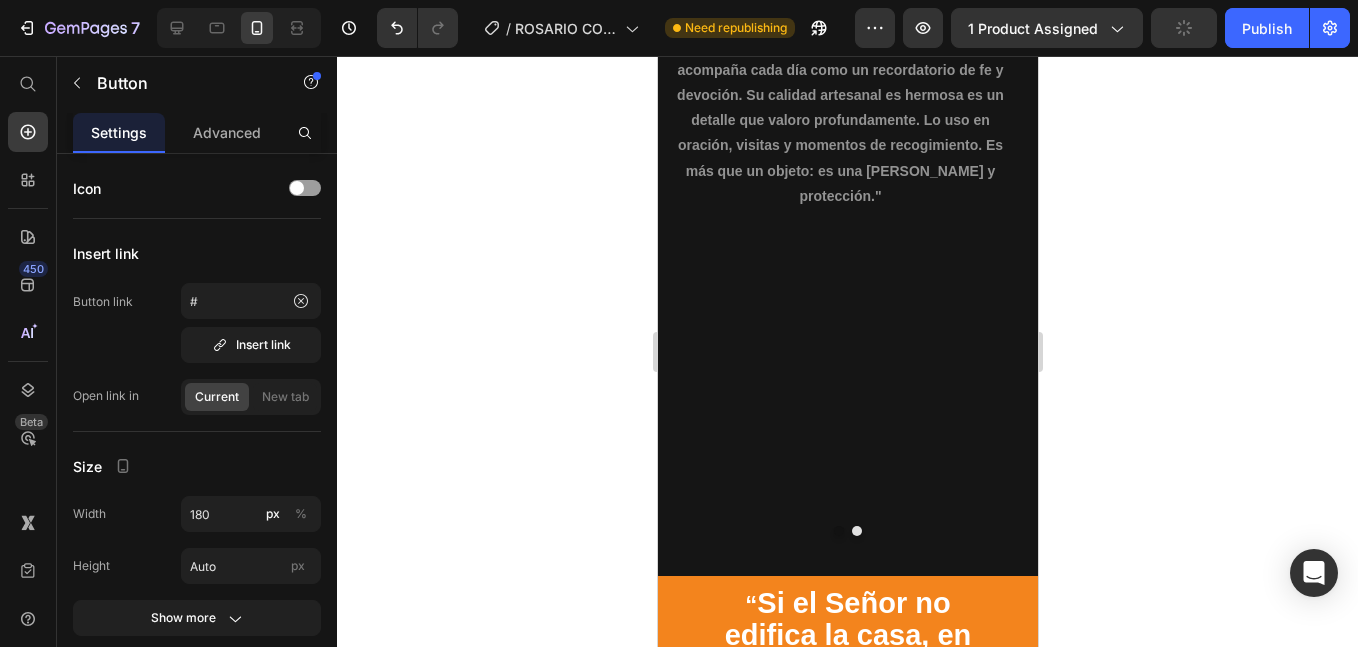 click on "OBTENER OFERTA" at bounding box center (847, 860) 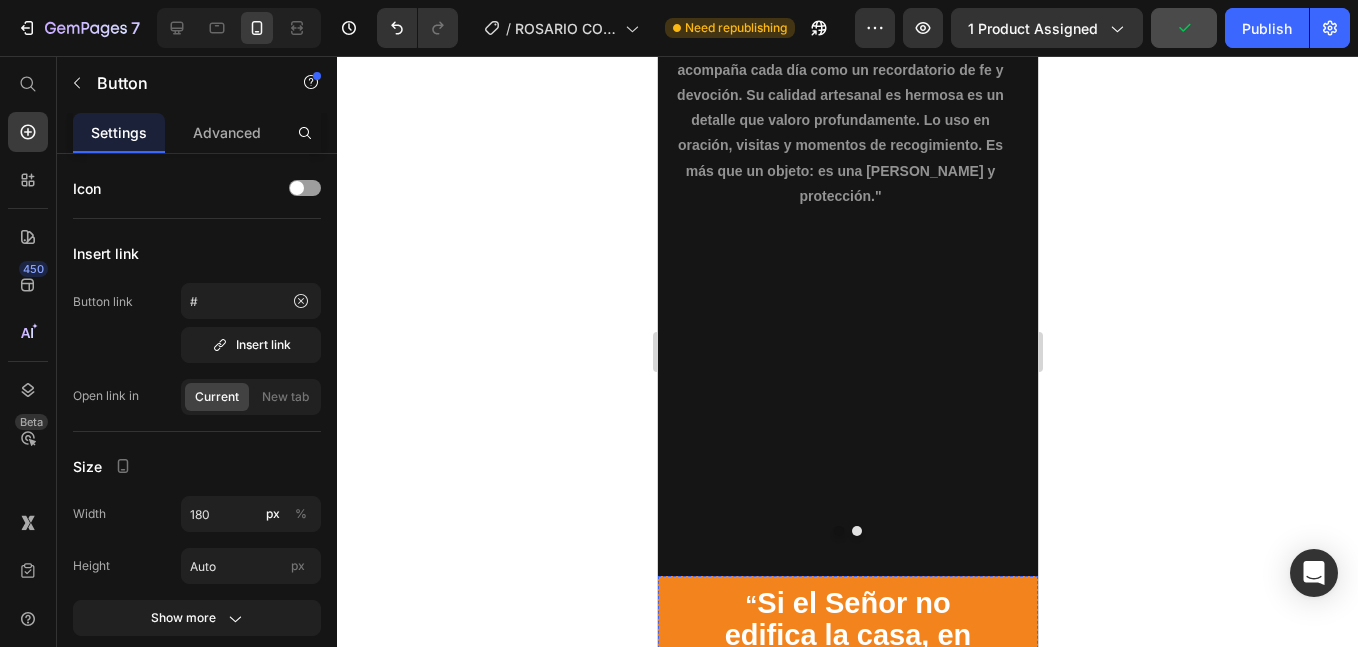 click 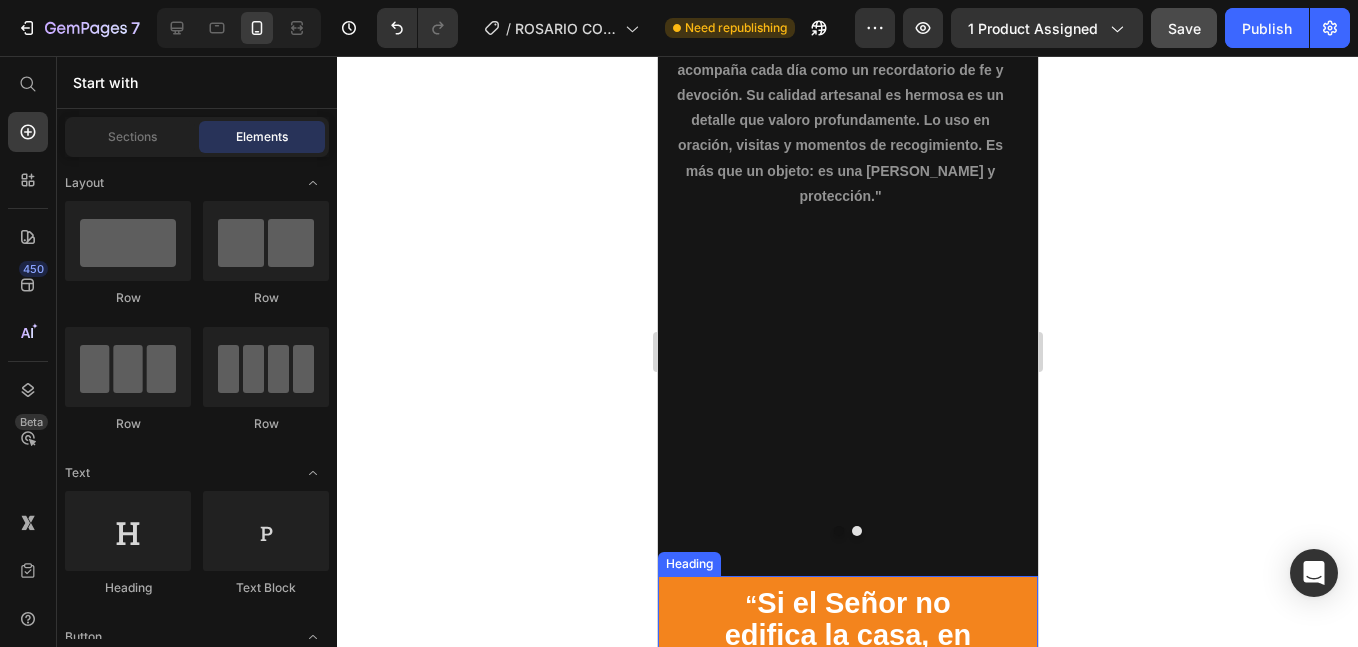 click on "⁠⁠⁠⁠⁠⁠⁠ “ Si el Señor no edifica la casa, en [PERSON_NAME] trabajan los que la edifican.” (Salmos 127:1)" at bounding box center [847, 684] 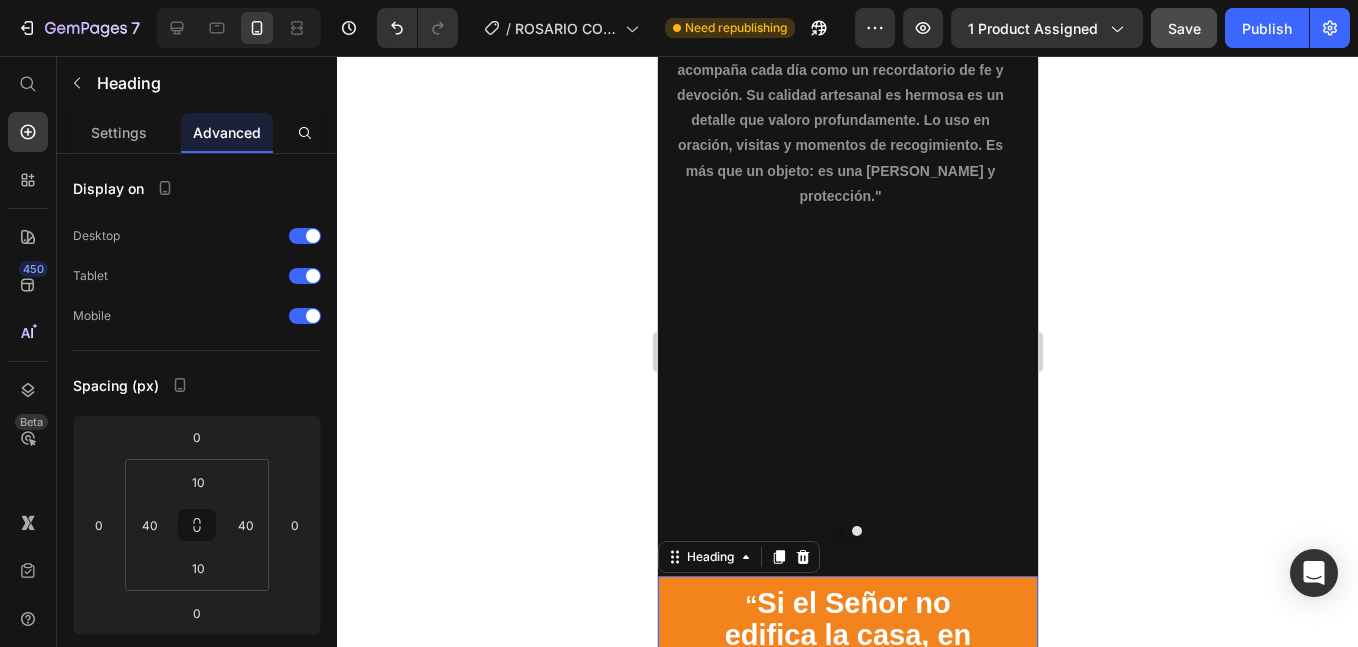 click on "OBTENER OFERTA" at bounding box center [847, 860] 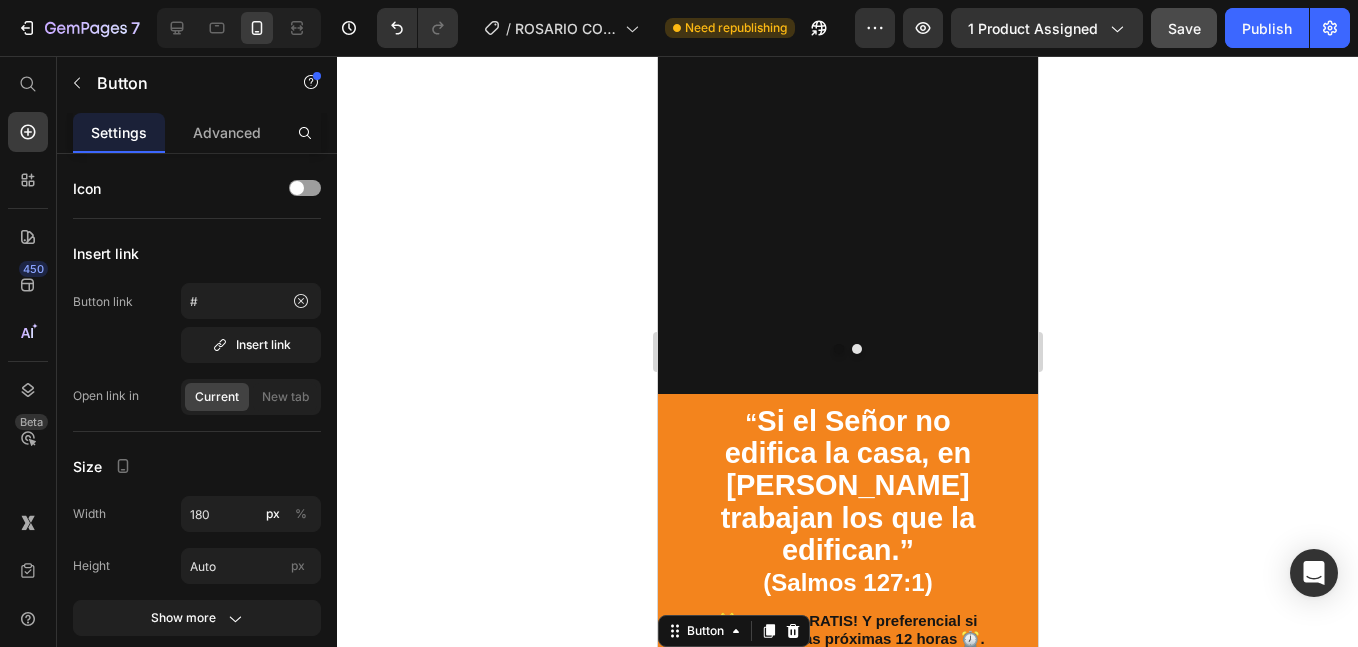 scroll, scrollTop: 3334, scrollLeft: 0, axis: vertical 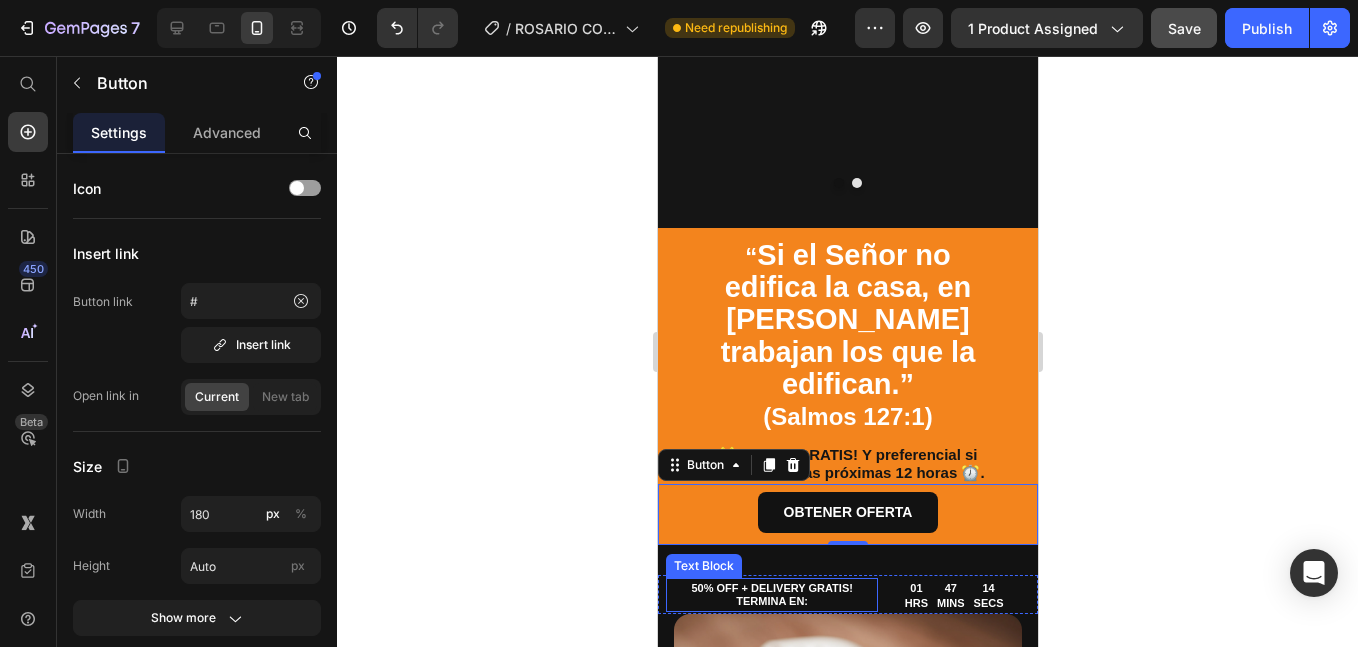 click on "50% OFF + DELIVERY GRATIS!" at bounding box center [771, 588] 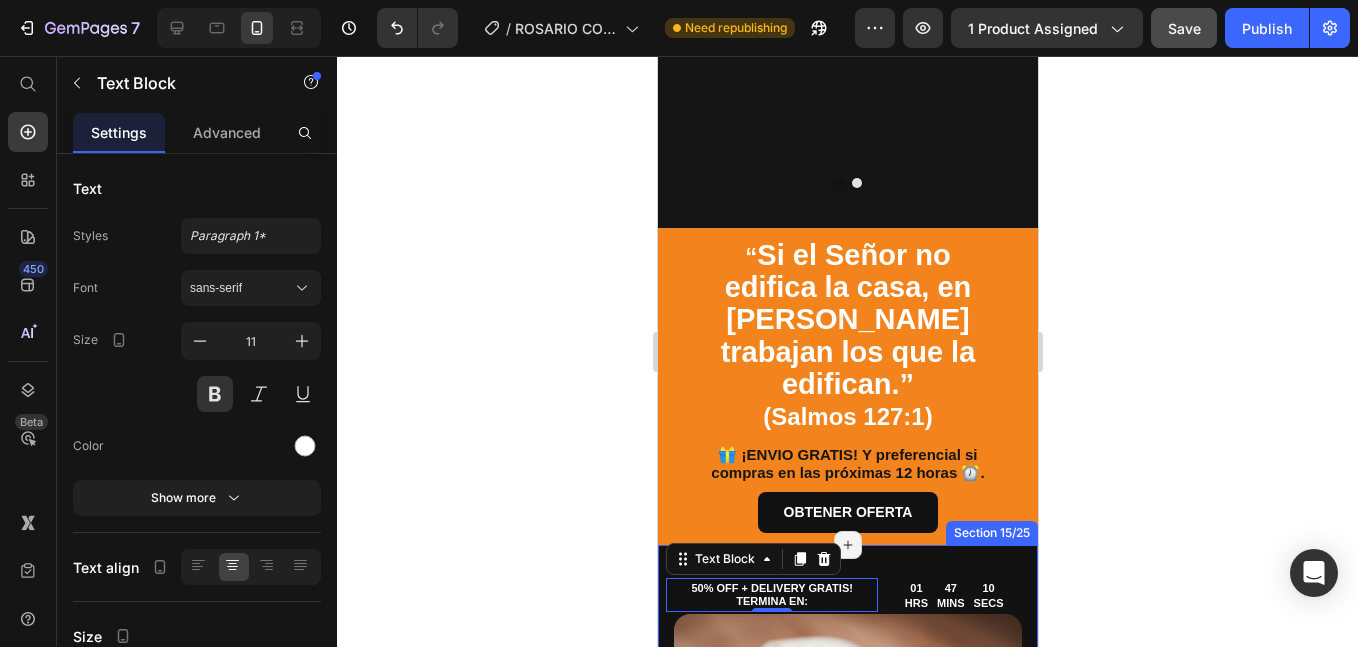 click on "50% OFF + DELIVERY GRATIS! TERMINA EN: Text Block   0 01 HRS 47 MINS 10 SECS Countdown Timer Row Image   Fortalece la unión familiar con la oración Heading El palo santo tiene un aroma suave y relajante que ayuda a reducir el estrés y mejorar la concentración durante la oración o meditación. Text Block En un mundo lleno de distracciones y preocupaciones,  rezar el rosario en familia crea un espacio [PERSON_NAME] y conexión verdadera . 🕯️  Momentos de unión:  Reunirse en oración fortalece el amor y la comunicación en el hogar. 🌟  [PERSON_NAME] y esperanza:  Las oraciones compartidas ayudan a superar momentos de ansiedad o tristeza. 🙏  Fe que se vive juntos:  Enseña a tus hijos a confiar en [DEMOGRAPHIC_DATA] y mantener viva la esperanza. 🏡  Rutina que une:  Hacer [PERSON_NAME] un momento familiar transforma el ambiente en tu hogar. 🌿  Permite que el rosario de [GEOGRAPHIC_DATA] el puente que une a tu familia mientras fortalecen su fe día a día. Text Block Section 15/25" at bounding box center [847, 1010] 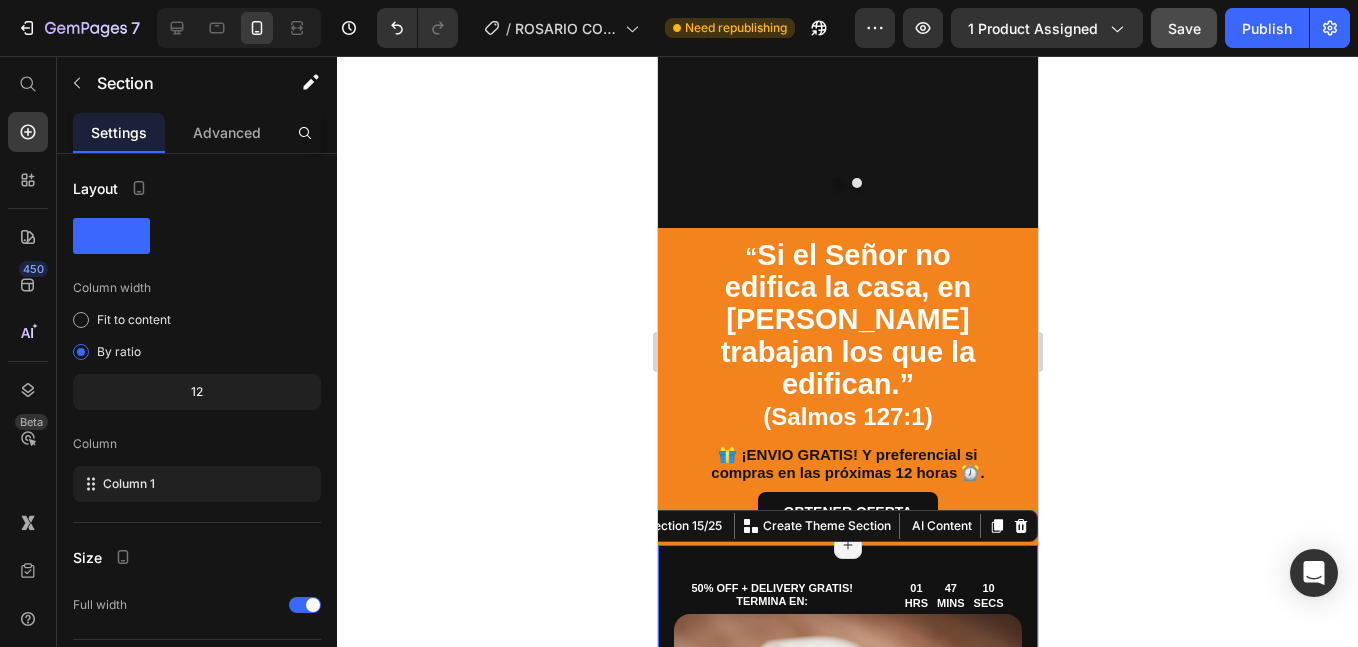 click on "50% OFF + DELIVERY GRATIS! TERMINA EN: Text Block 01 HRS 47 MINS 10 SECS Countdown Timer Row Image   Fortalece la unión familiar con la oración Heading El palo santo tiene un aroma suave y relajante que ayuda a reducir el estrés y mejorar la concentración durante la oración o meditación. Text Block En un mundo lleno de distracciones y preocupaciones,  rezar el rosario en familia crea un espacio [PERSON_NAME] y conexión verdadera . 🕯️  Momentos de unión:  Reunirse en oración fortalece el amor y la comunicación en el hogar. 🌟  [PERSON_NAME] y esperanza:  Las oraciones compartidas ayudan a superar momentos de ansiedad o tristeza. 🙏  Fe que se vive juntos:  Enseña a tus hijos a confiar en [DEMOGRAPHIC_DATA] y mantener viva la esperanza. 🏡  Rutina que une:  Hacer [PERSON_NAME] un momento familiar transforma el ambiente en tu hogar. 🌿  Permite que el rosario de [GEOGRAPHIC_DATA] el puente que une a tu familia mientras fortalecen su fe día a día. Text Block Section 15/25   You can create reusable sections AI Content" at bounding box center (847, 1010) 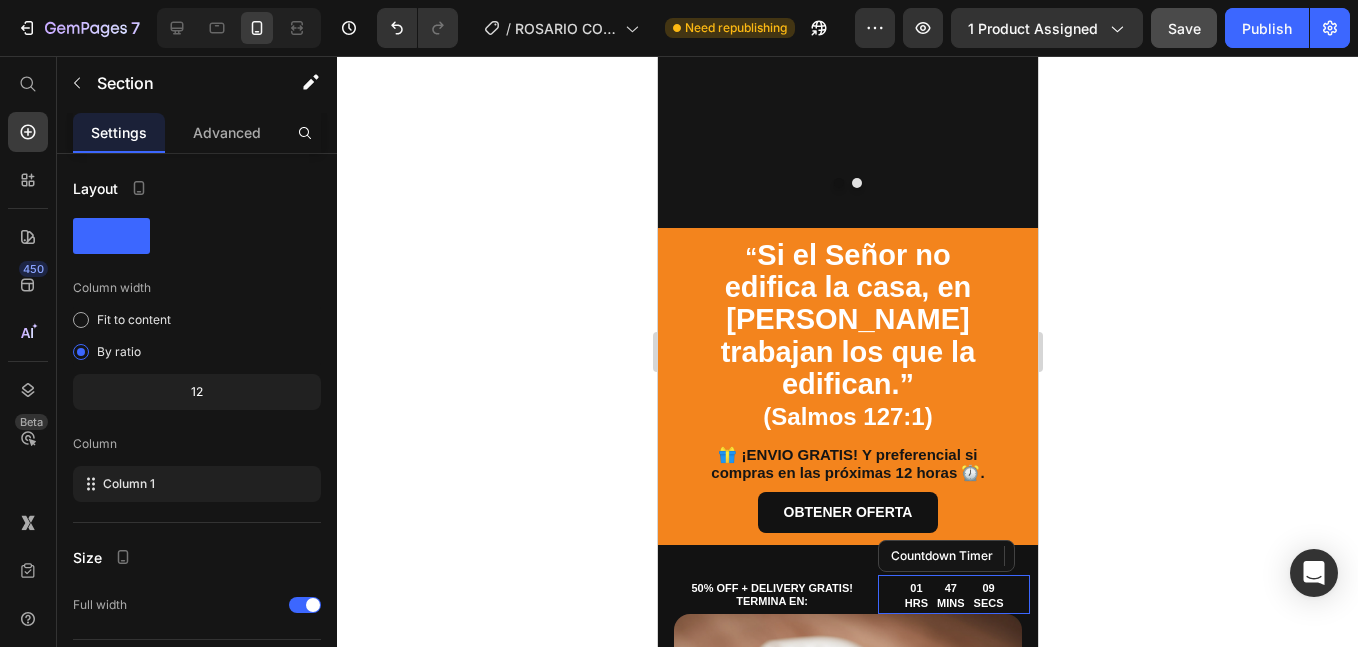 click on "01 HRS 47 MINS 09 SECS Countdown Timer" at bounding box center [953, 594] 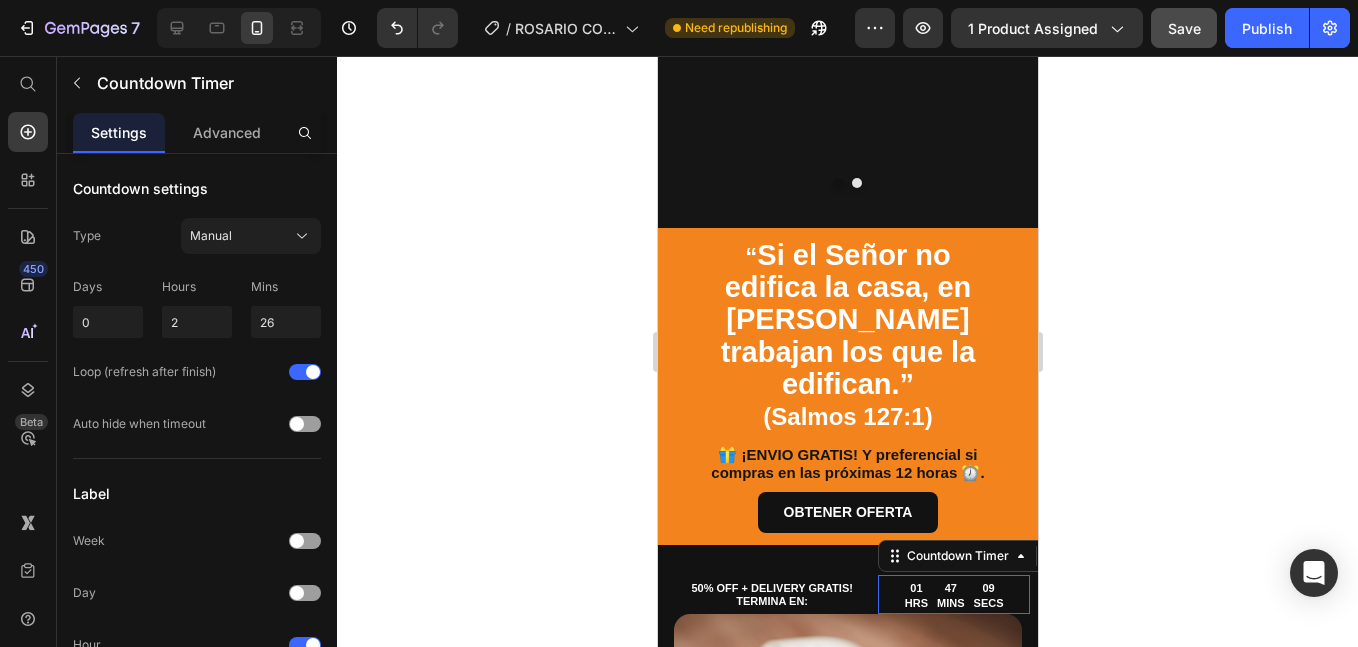 click on "01 HRS 47 MINS 09 SECS" at bounding box center [953, 593] 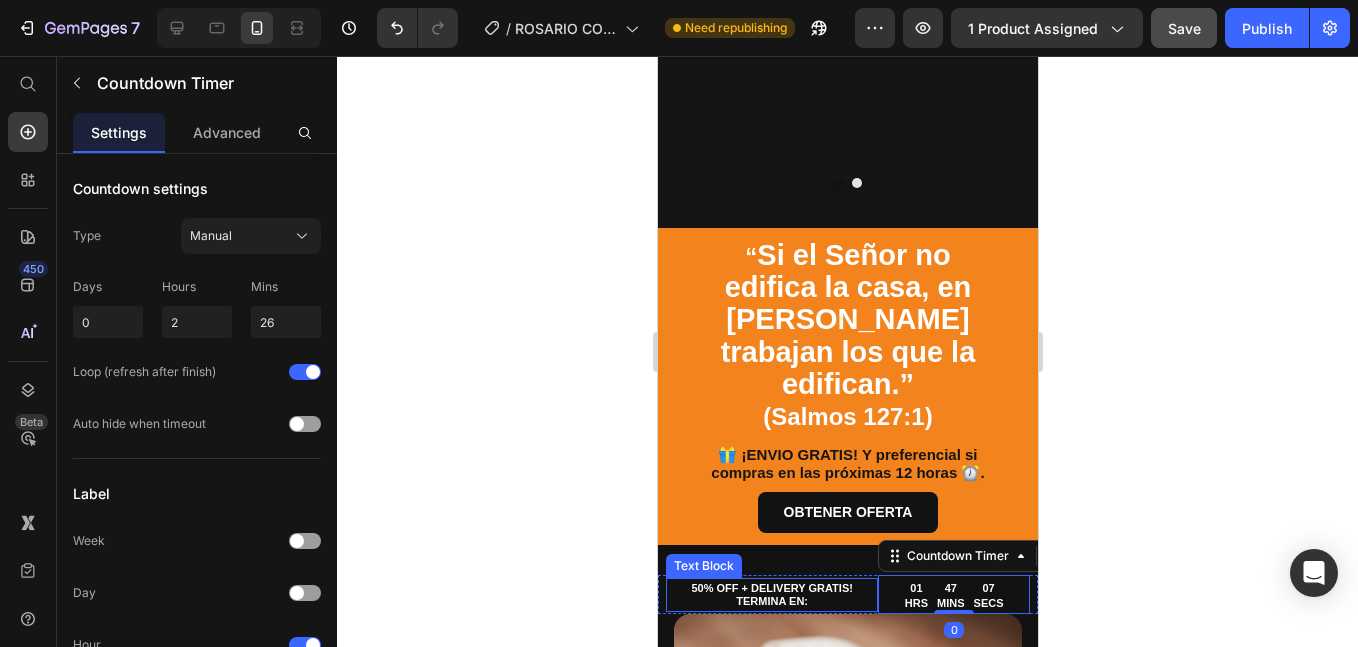 click on "50% OFF + DELIVERY GRATIS! TERMINA EN:" at bounding box center [771, 595] 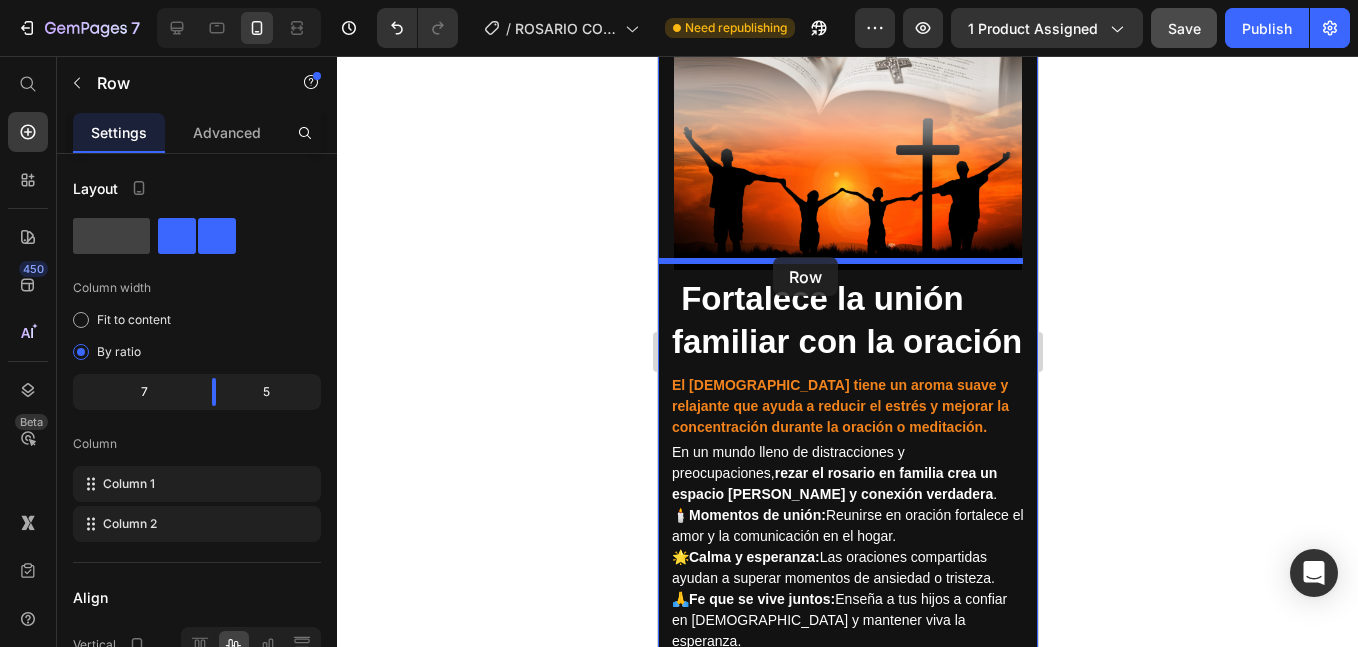 scroll, scrollTop: 4168, scrollLeft: 0, axis: vertical 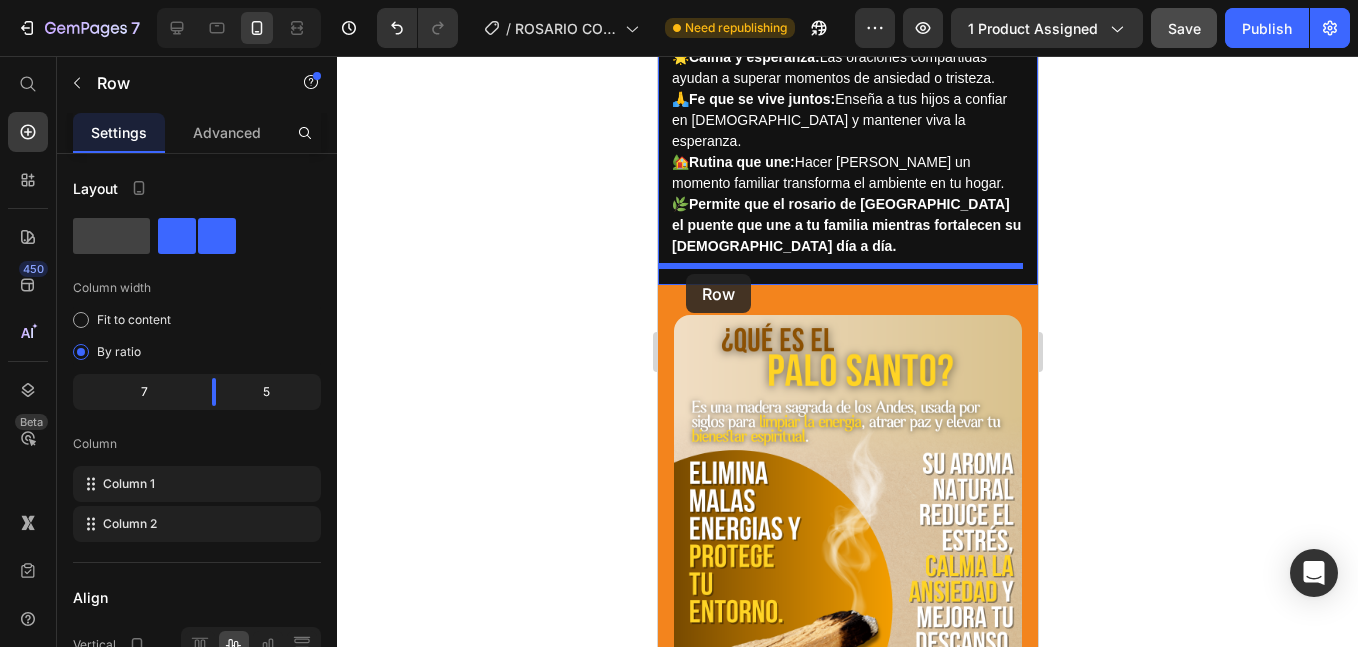 drag, startPoint x: 673, startPoint y: 198, endPoint x: 683, endPoint y: 269, distance: 71.70077 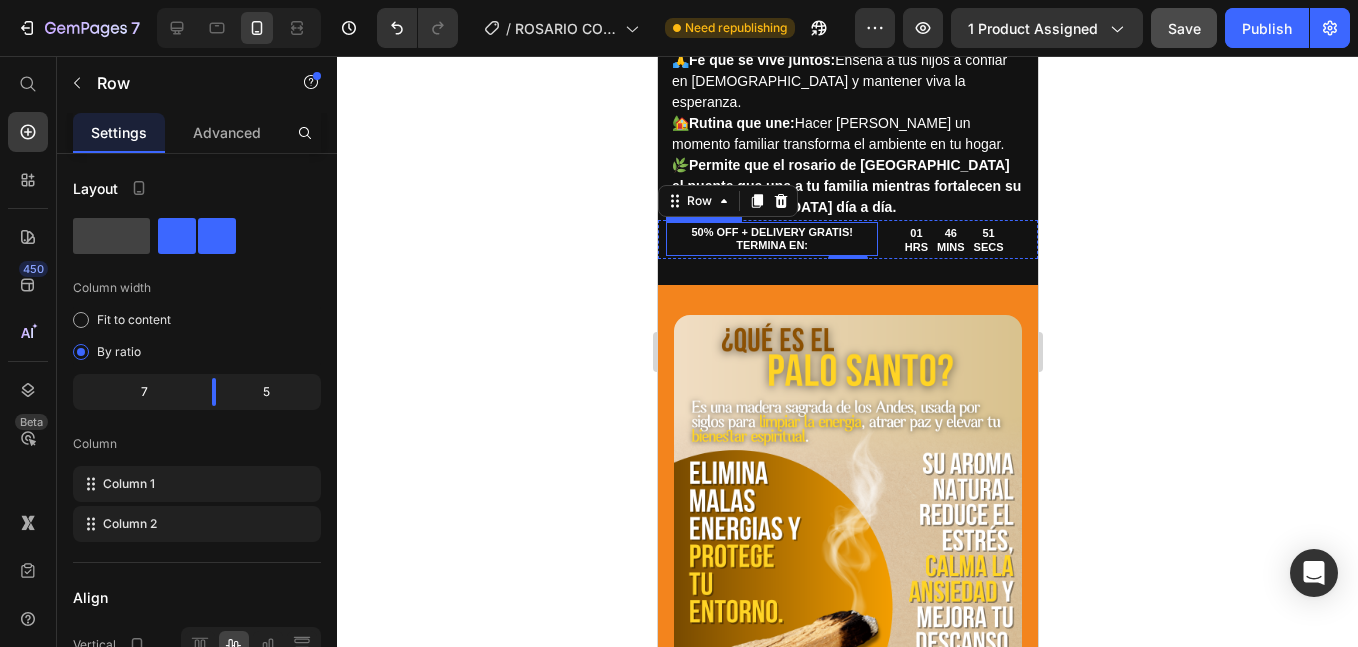 scroll, scrollTop: 4129, scrollLeft: 0, axis: vertical 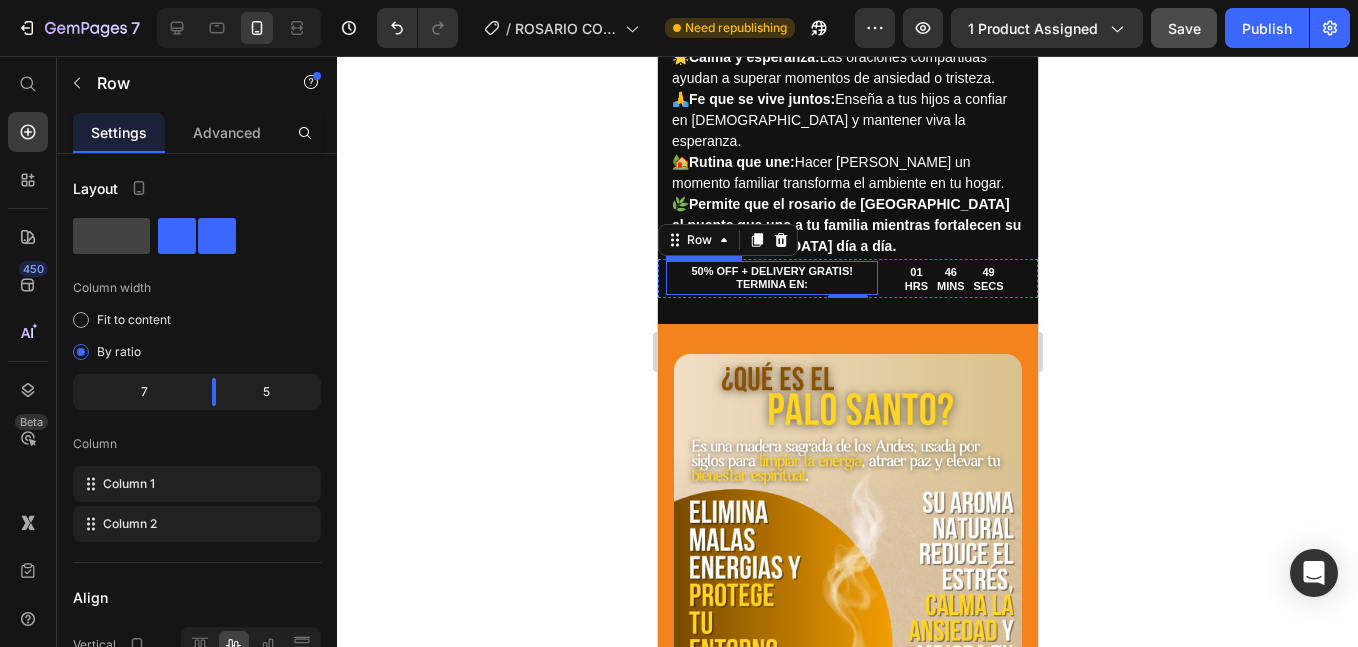 click on "TERMINA EN:" at bounding box center [771, 284] 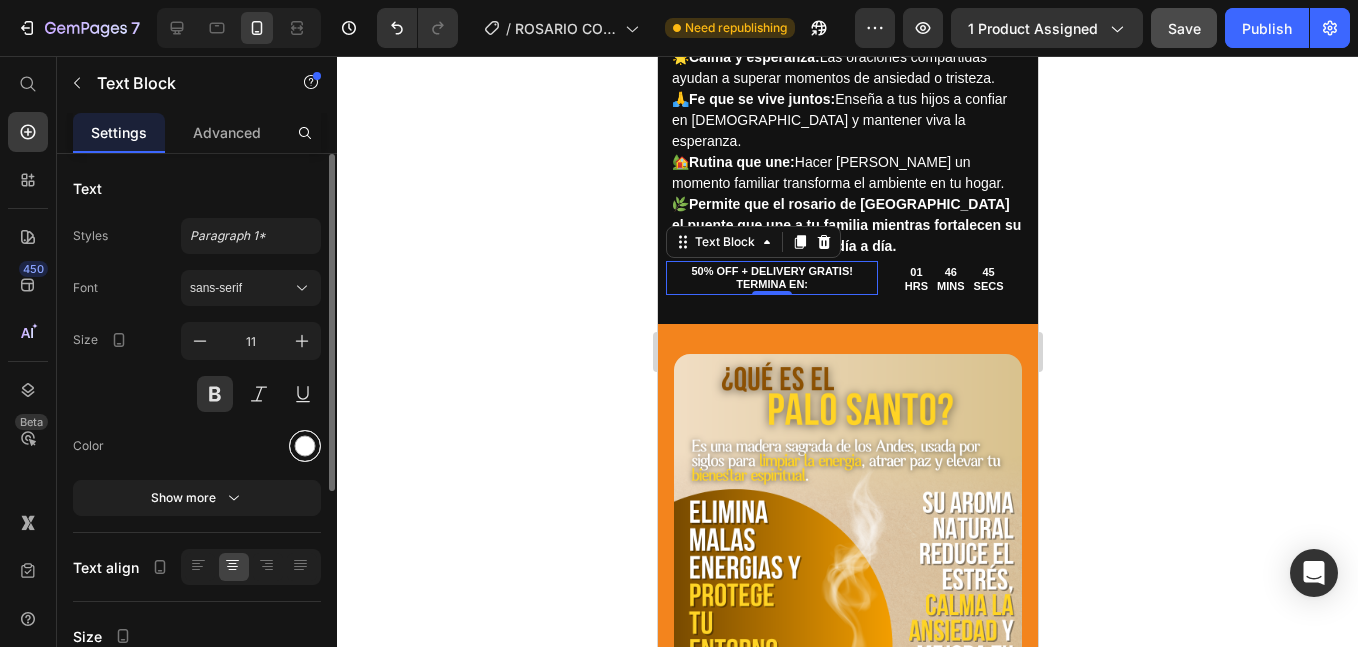 click at bounding box center [305, 446] 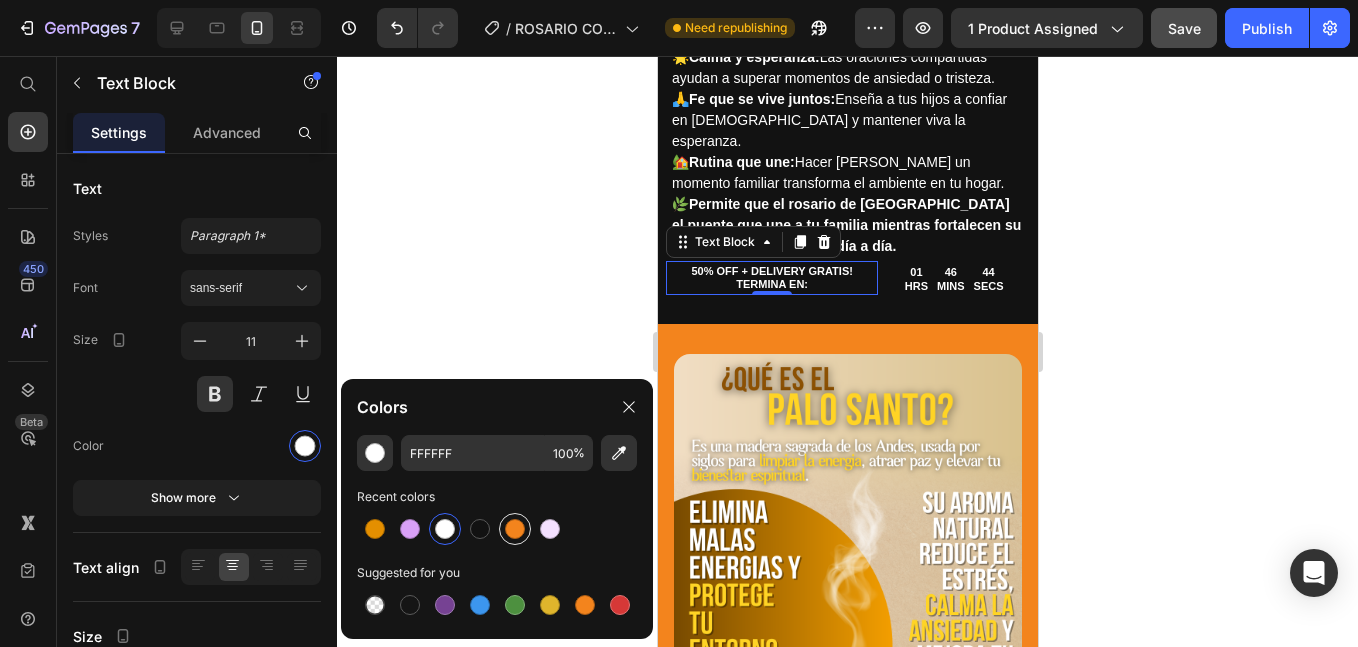 click at bounding box center [515, 529] 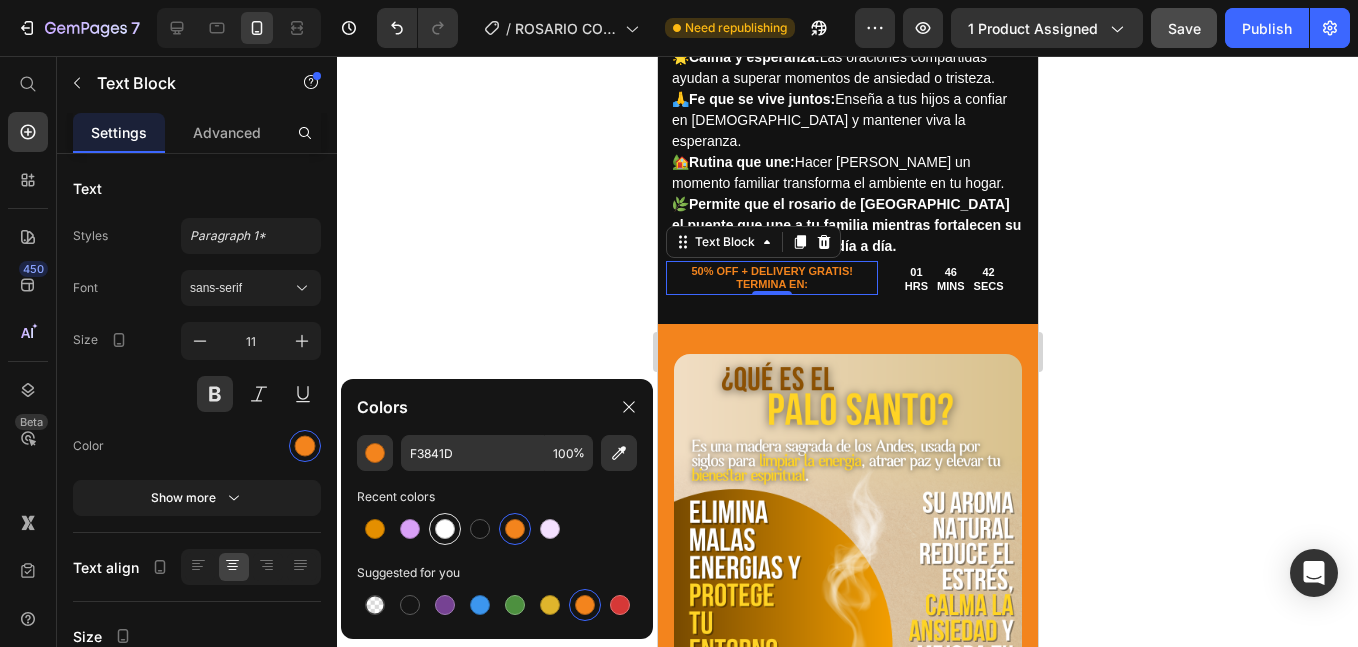 click at bounding box center (445, 529) 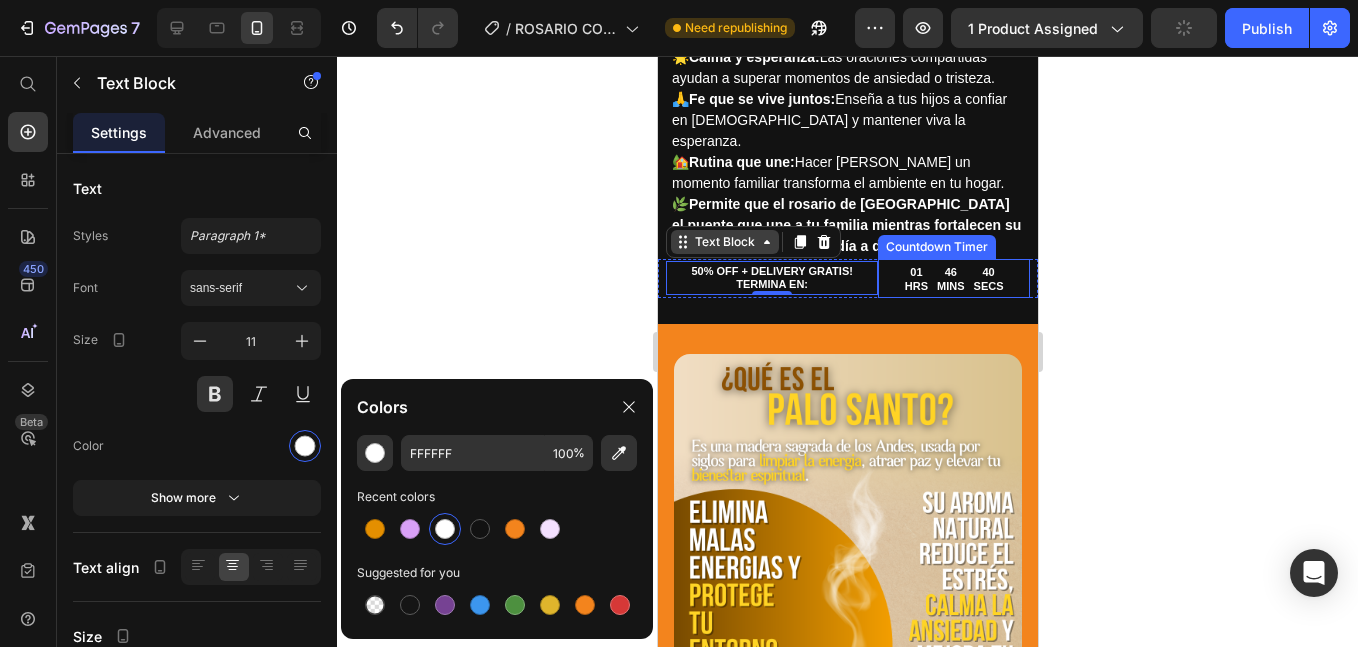 click on "Text Block" at bounding box center [724, 242] 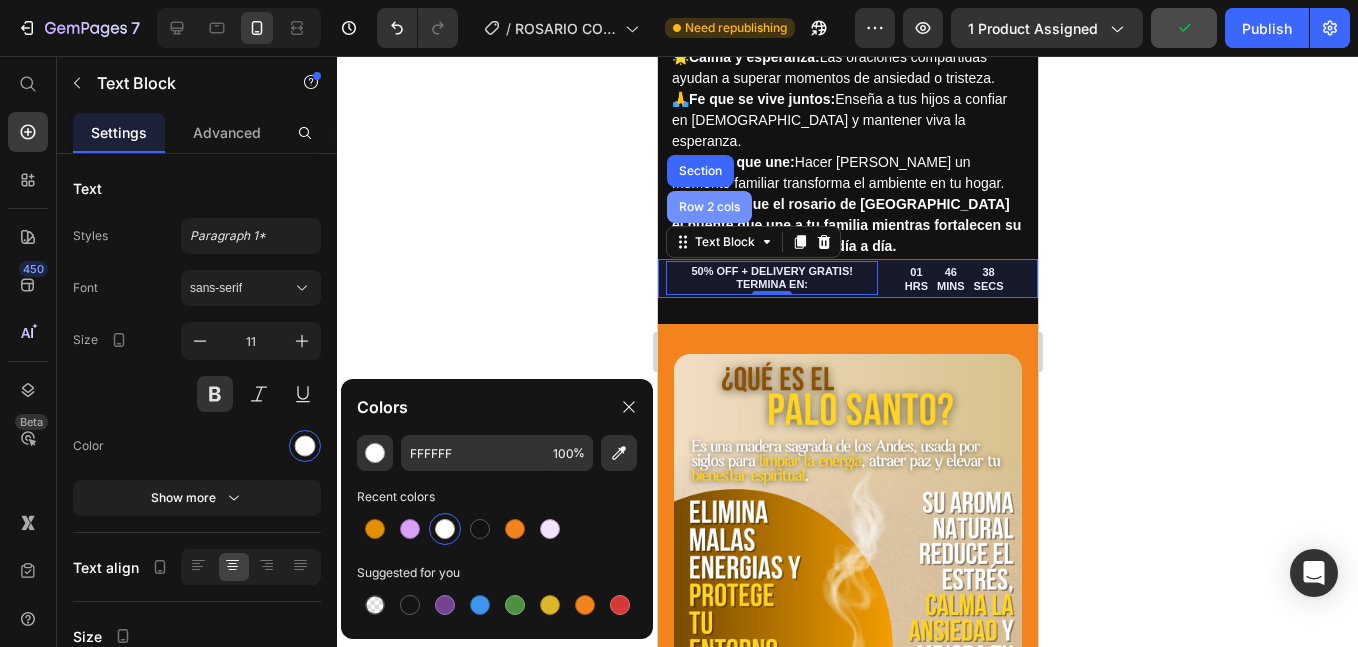 click on "Row 2 cols" at bounding box center (708, 207) 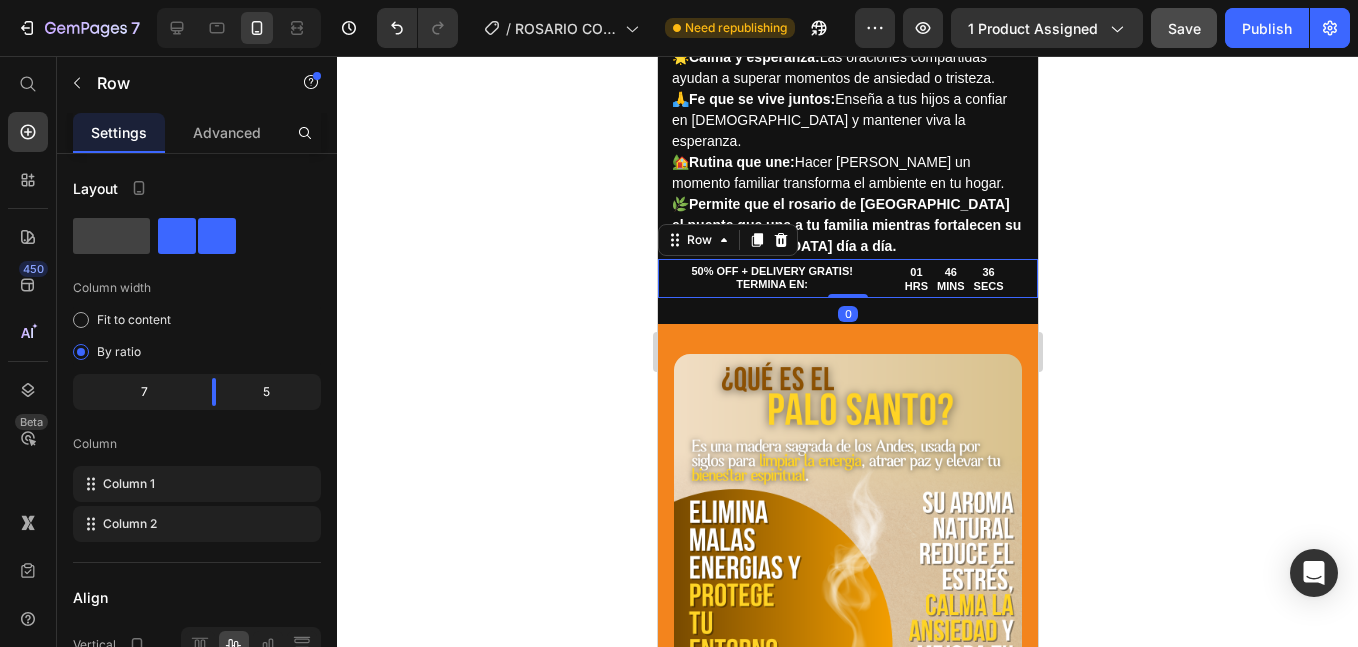 scroll, scrollTop: 501, scrollLeft: 0, axis: vertical 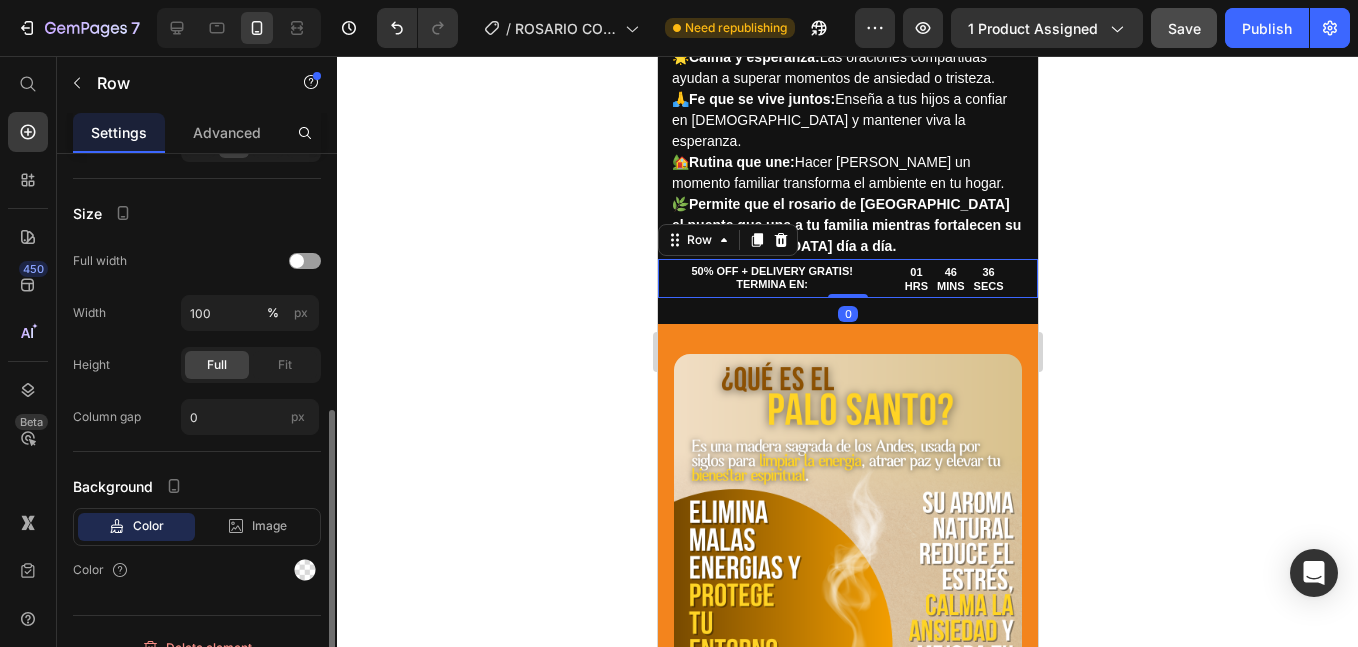 click on "Color" at bounding box center (197, 570) 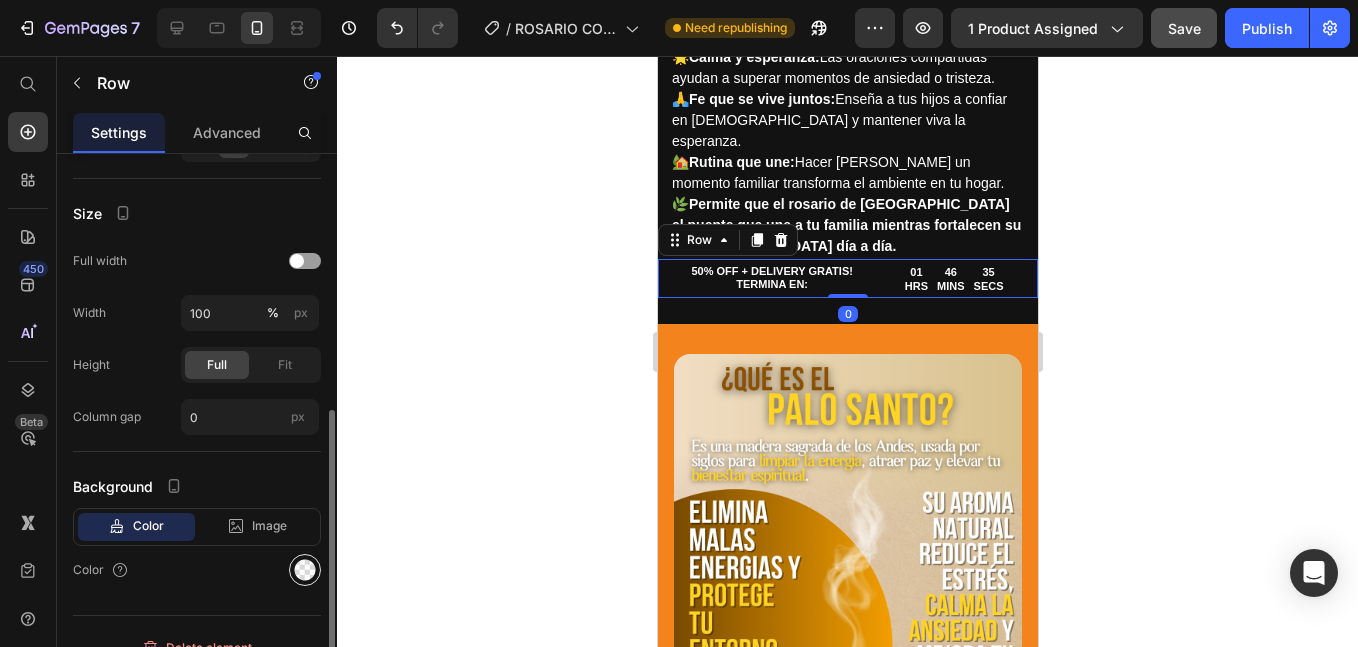 click at bounding box center [305, 570] 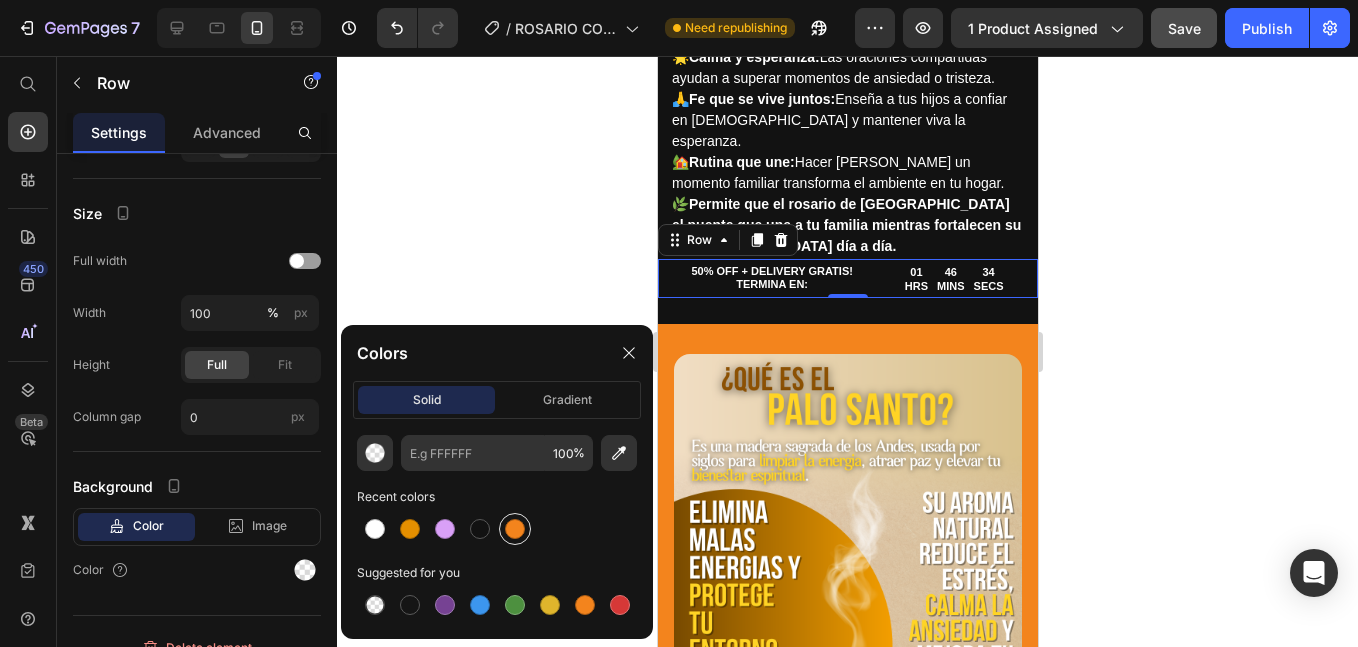 click at bounding box center [515, 529] 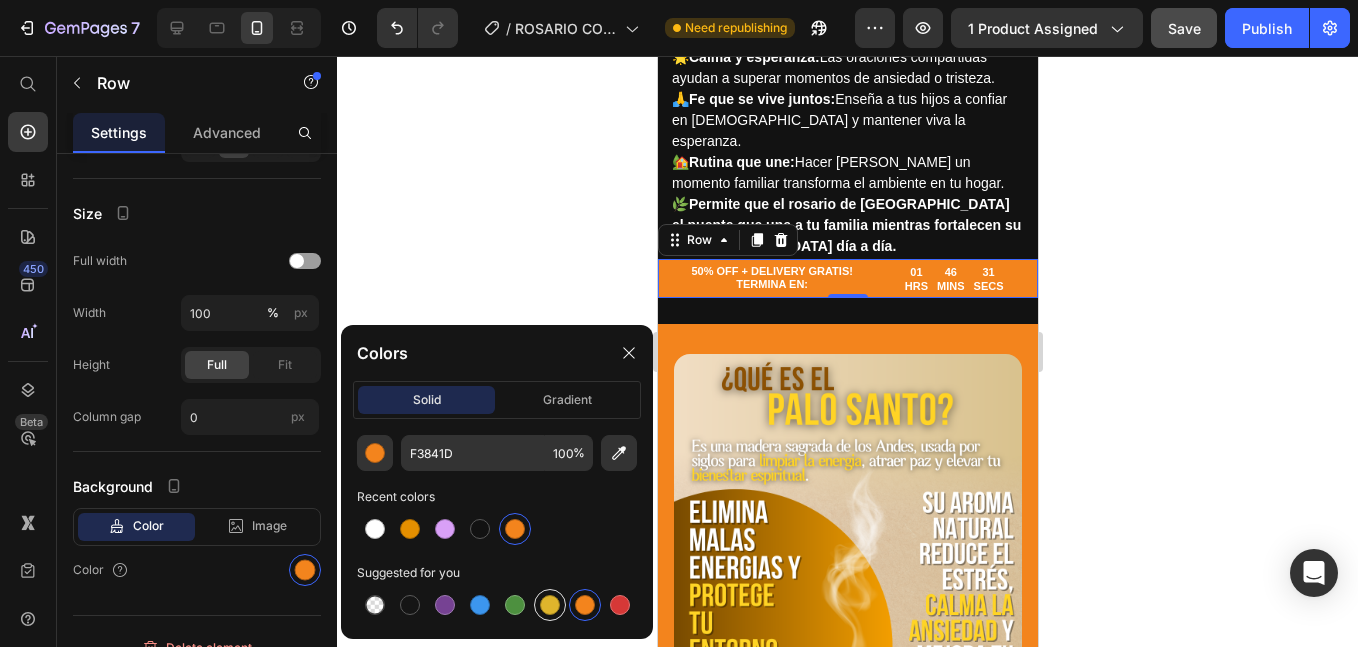 click at bounding box center (550, 605) 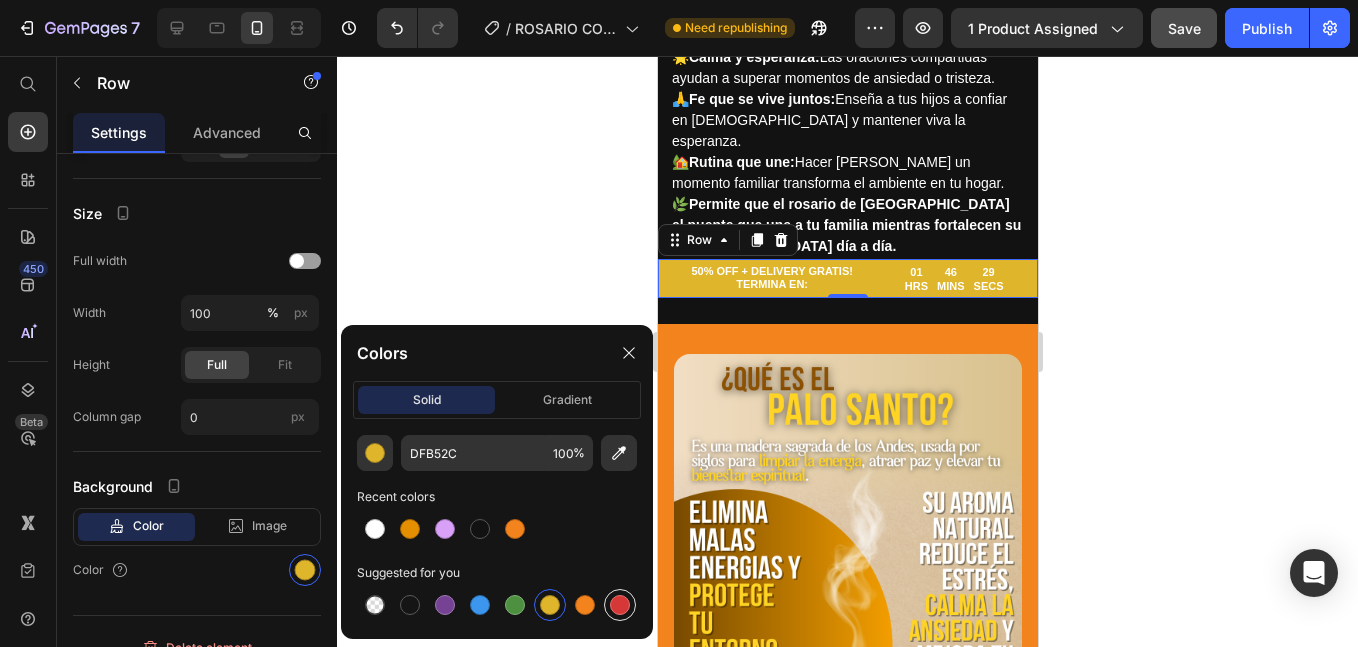 click at bounding box center [620, 605] 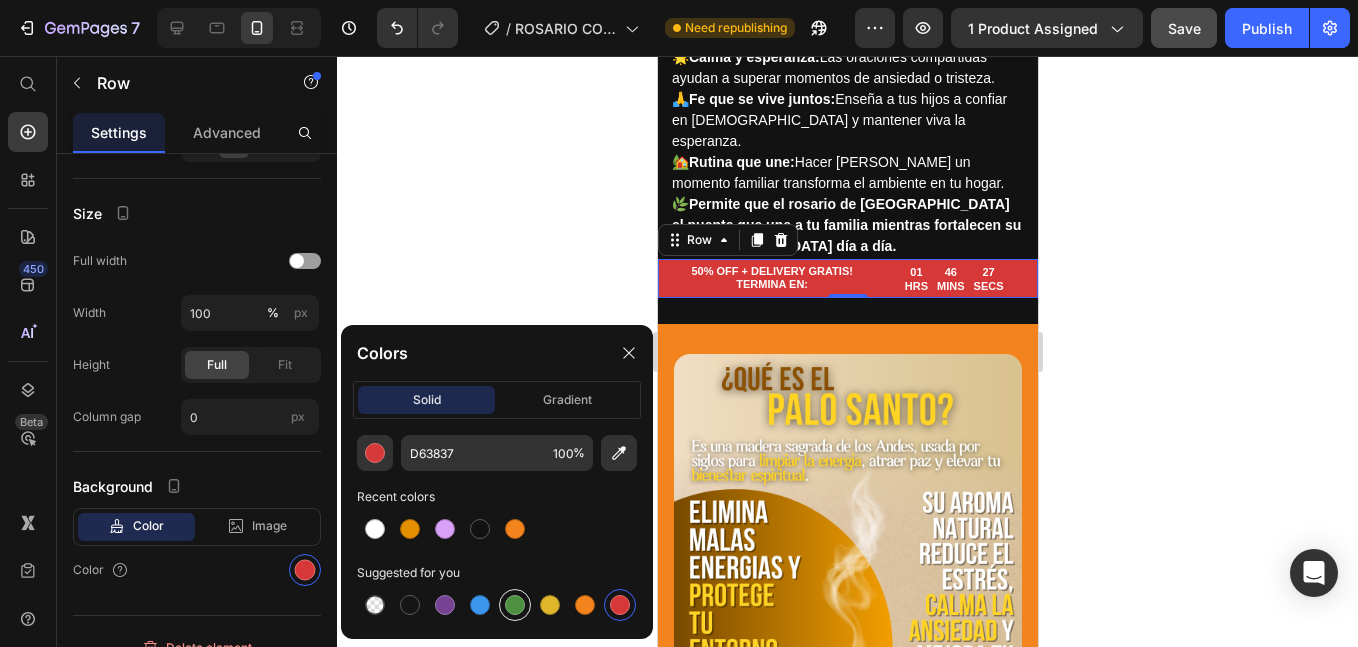 click at bounding box center [515, 605] 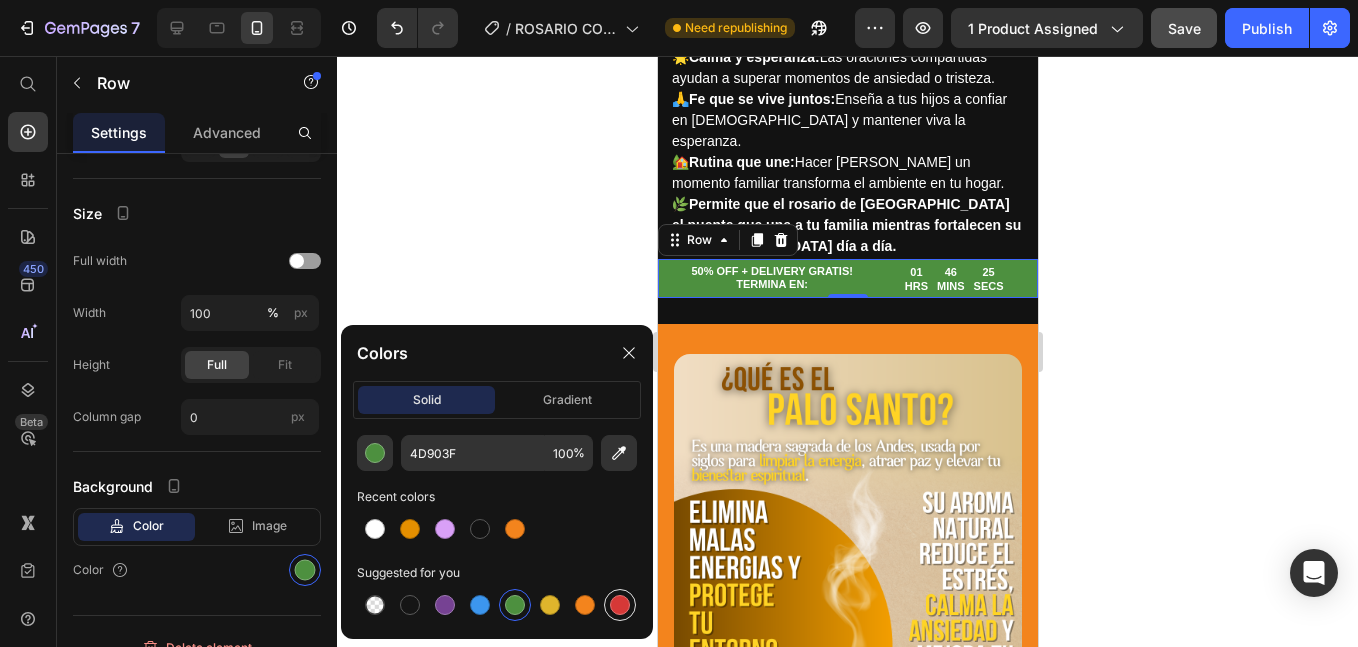 click at bounding box center (620, 605) 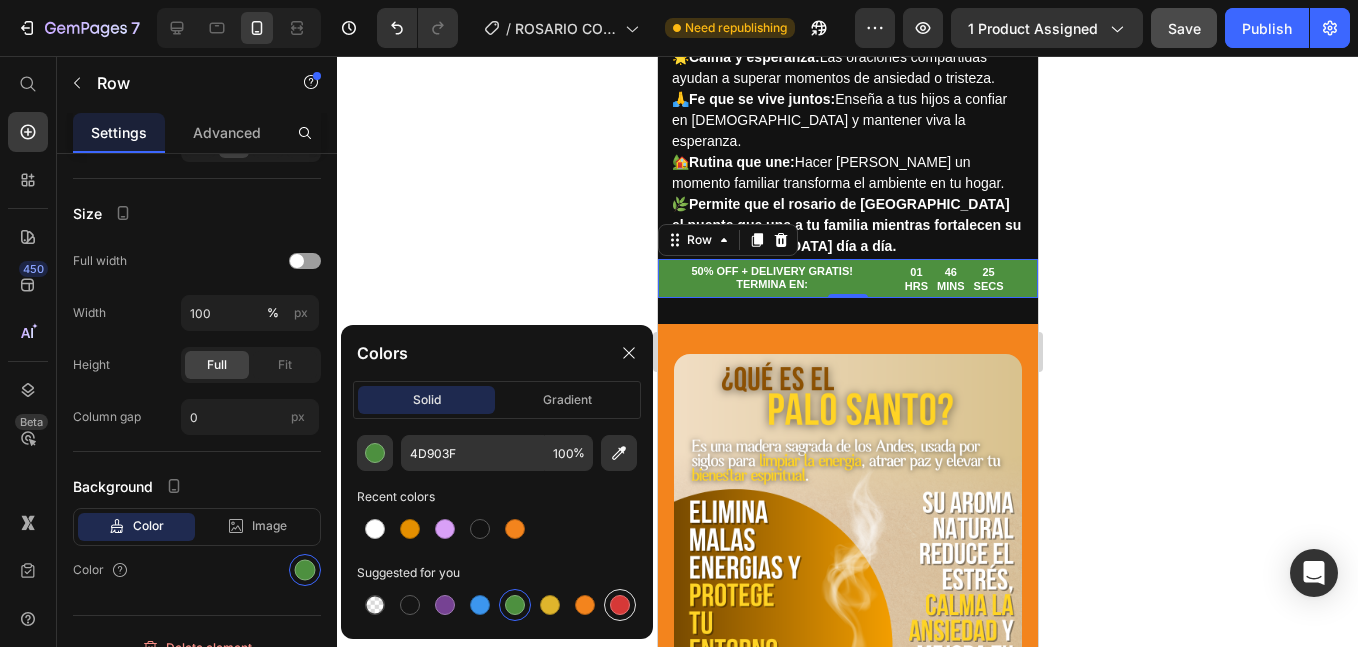 type on "D63837" 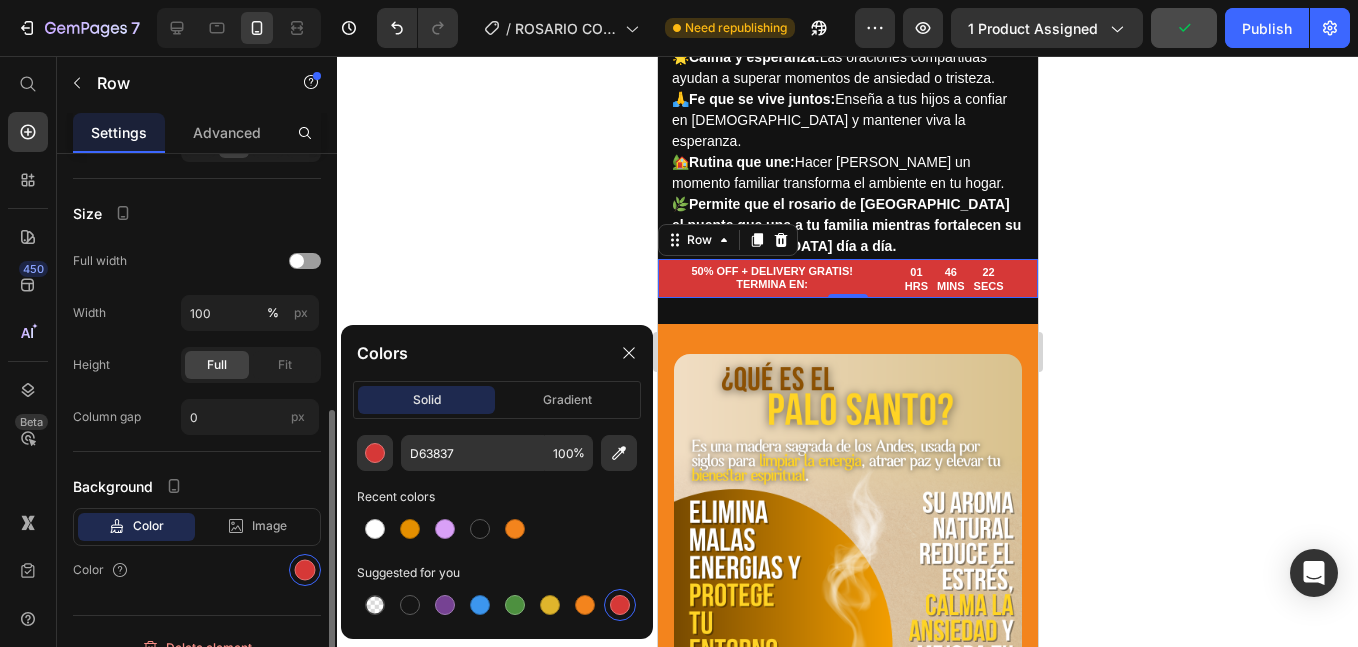 click on "Layout Column width Fit to content By ratio 7 5 Column Column 1 Column 2 Align Vertical
Size Full width Width 100 % px Height Full Fit Column gap 0 px Background Color Image Video  Color" at bounding box center (197, 142) 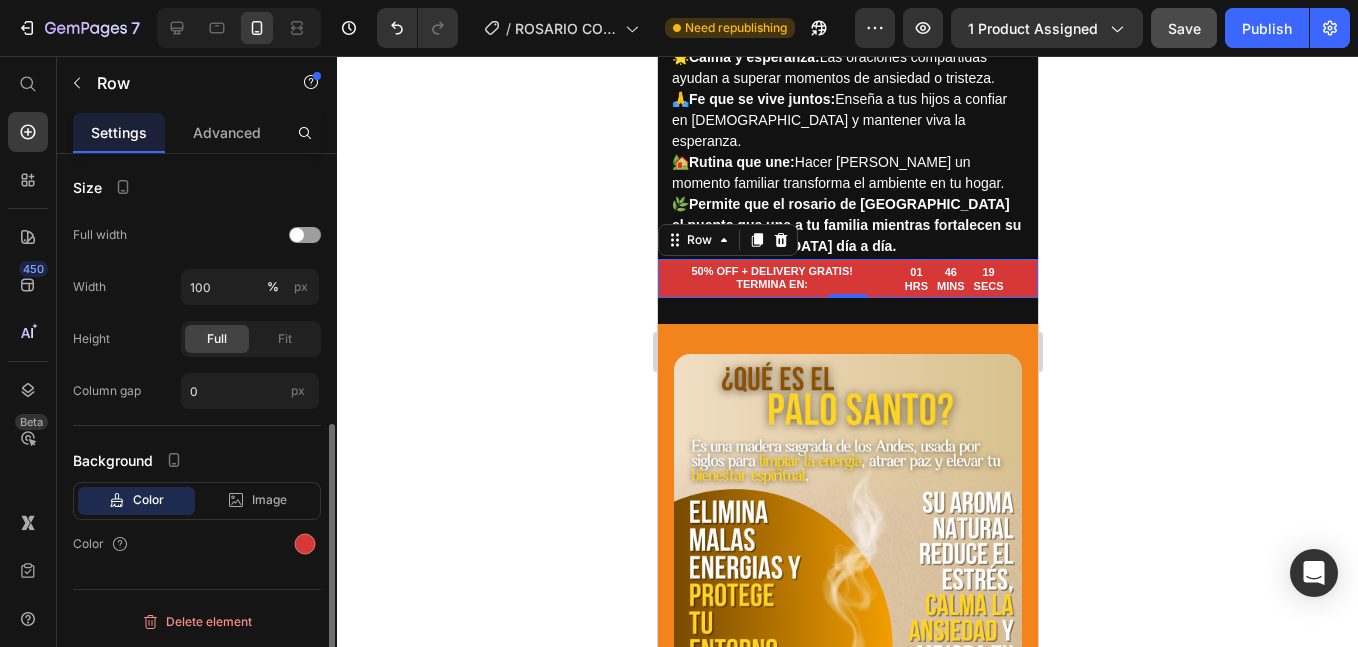 scroll, scrollTop: 0, scrollLeft: 0, axis: both 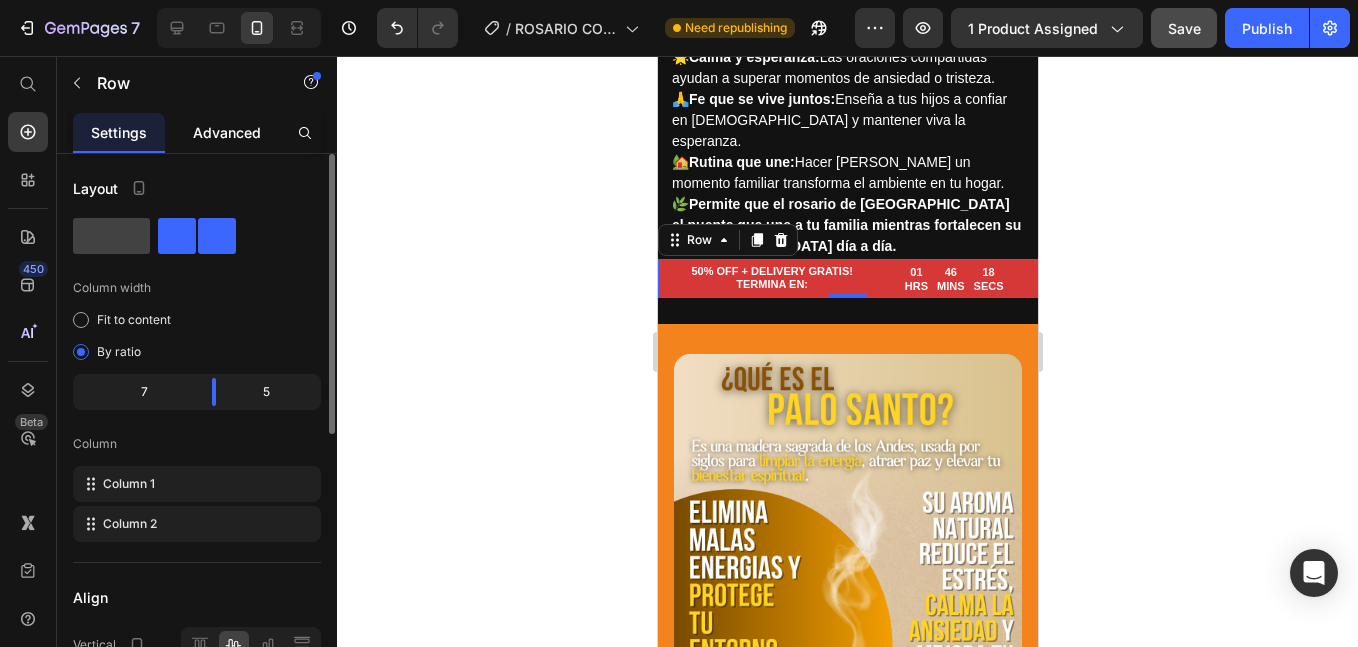 click on "Advanced" at bounding box center (227, 132) 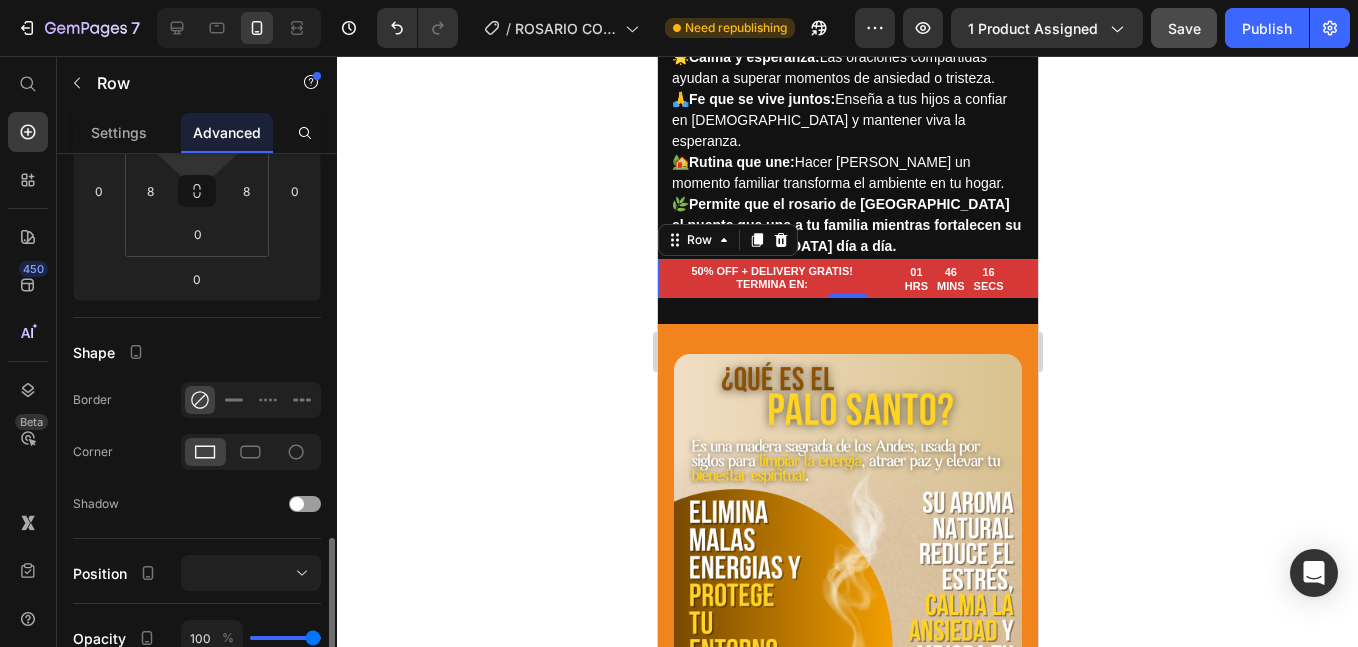 scroll, scrollTop: 501, scrollLeft: 0, axis: vertical 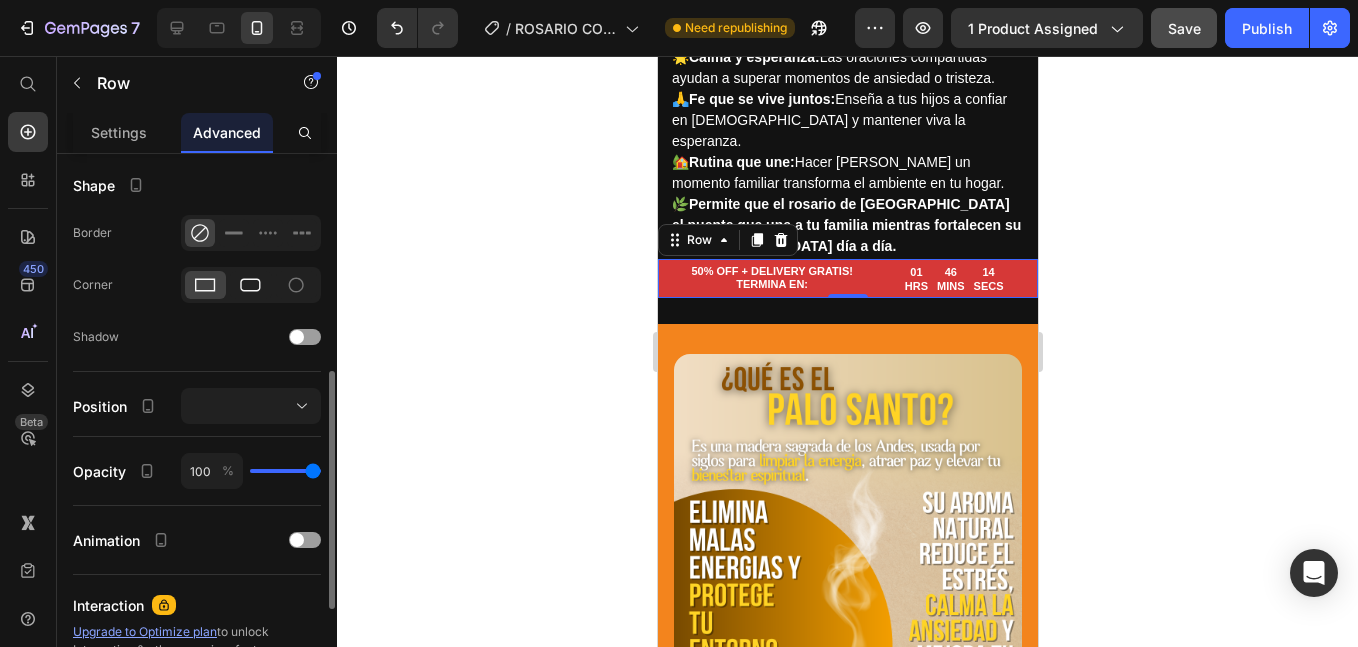 click 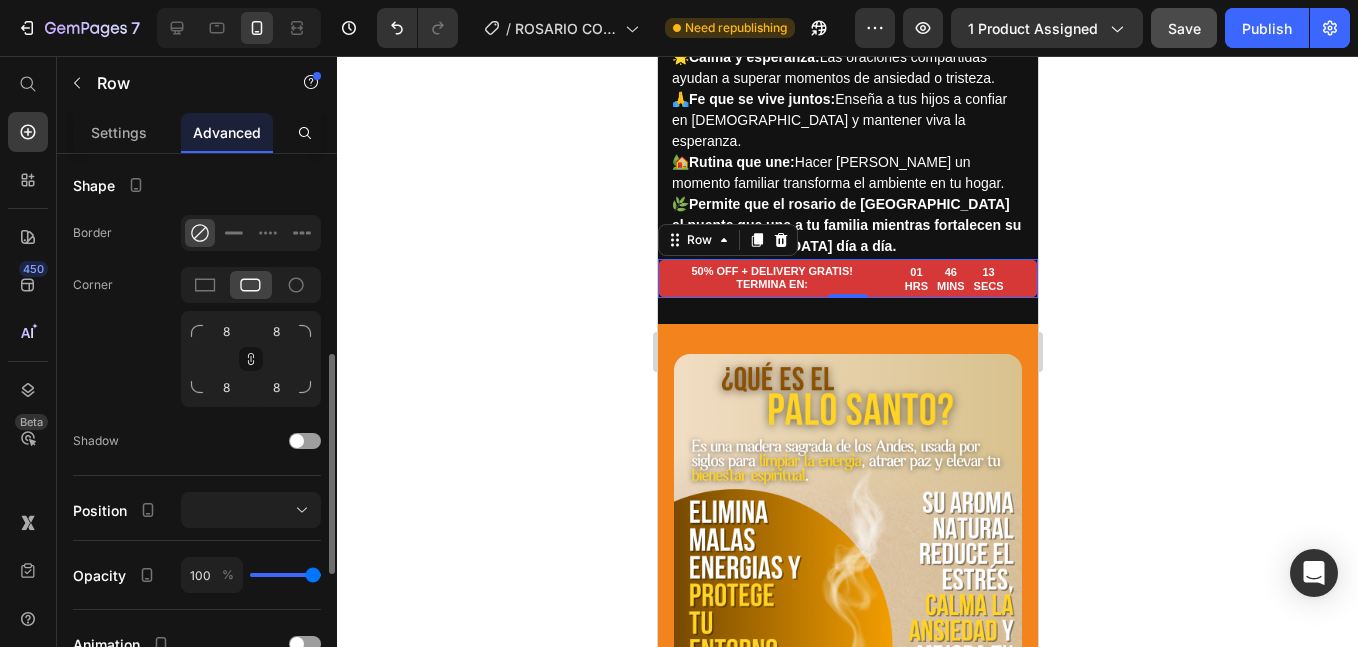 click 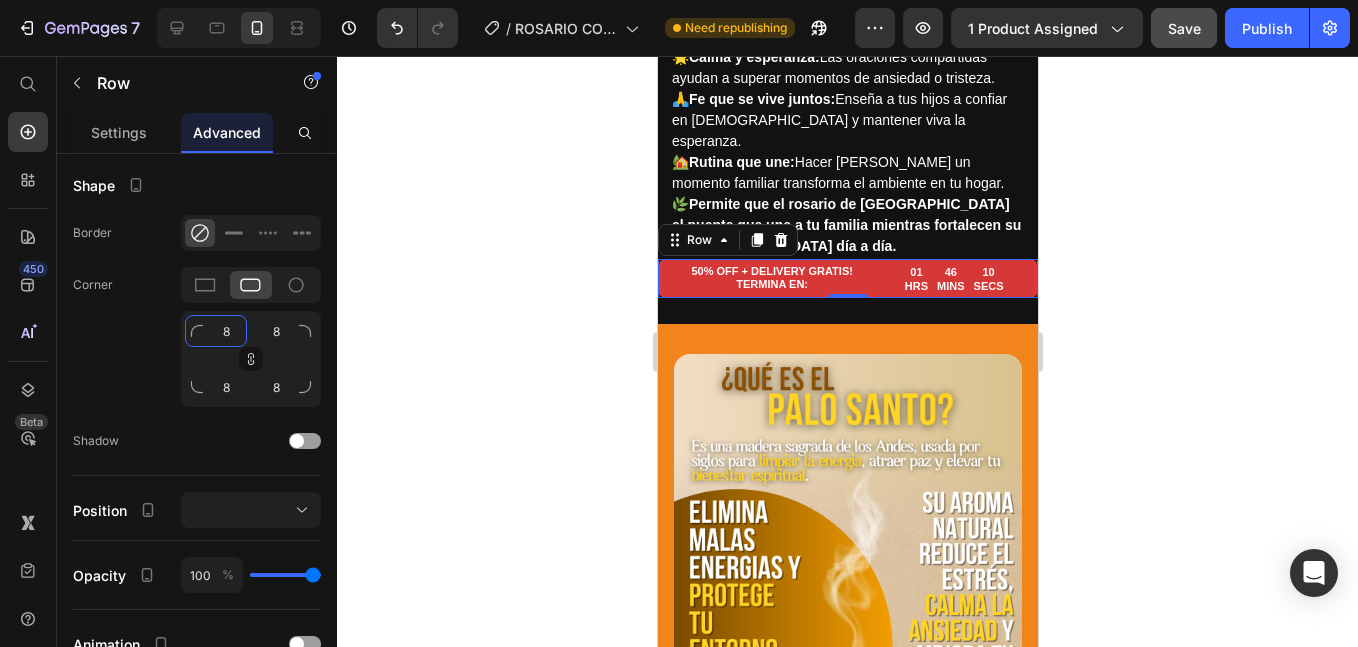 click on "8" 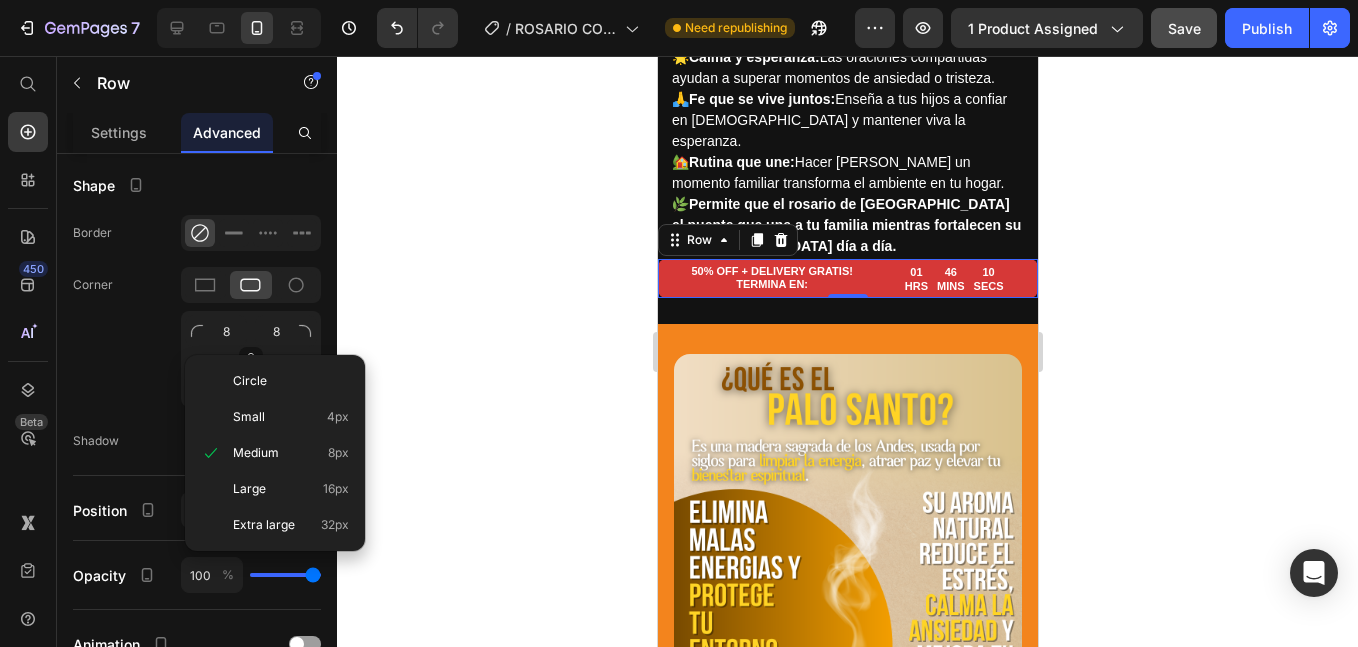 click on "Circle Small 4px Medium 8px Large 16px Extra large 32px" at bounding box center [275, 453] 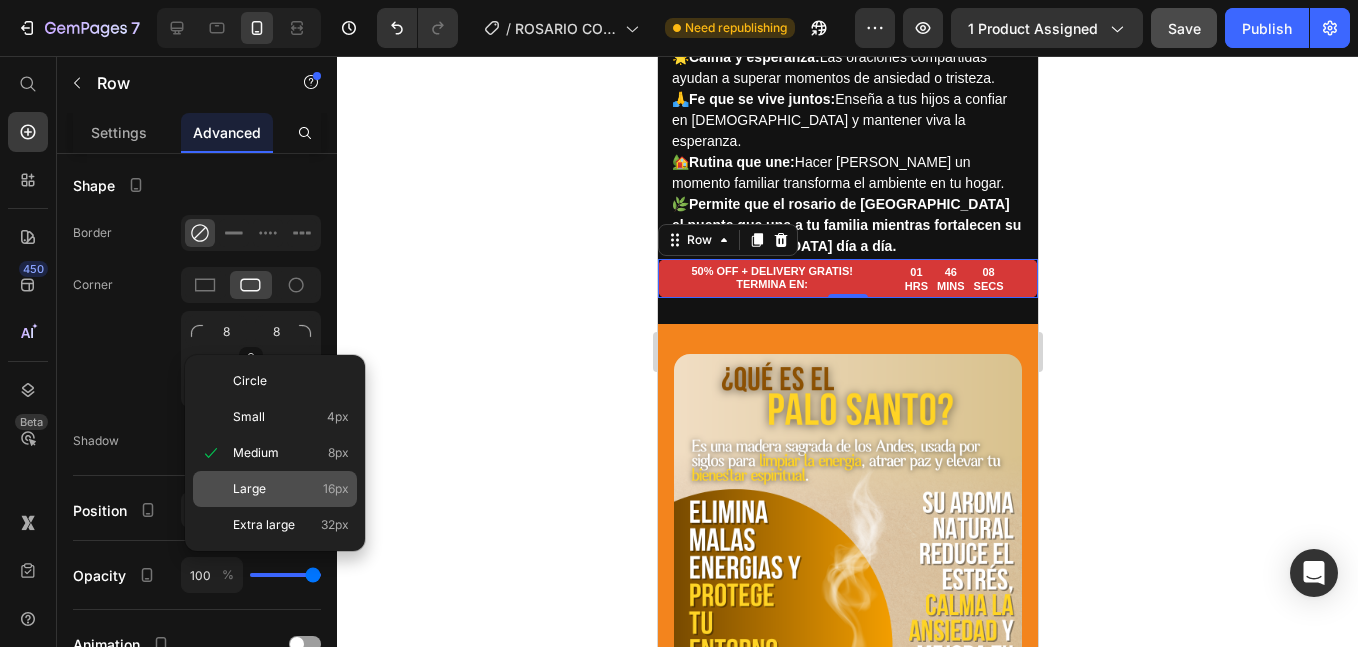 click on "Large" at bounding box center (249, 489) 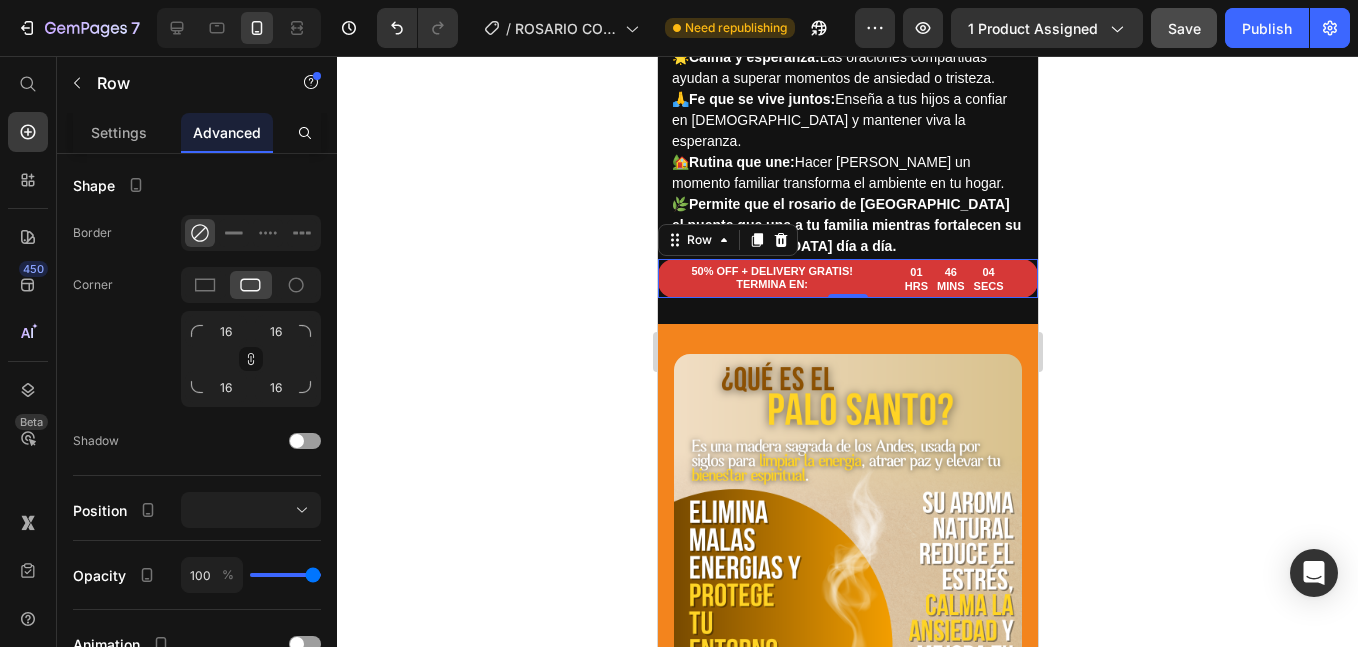 click 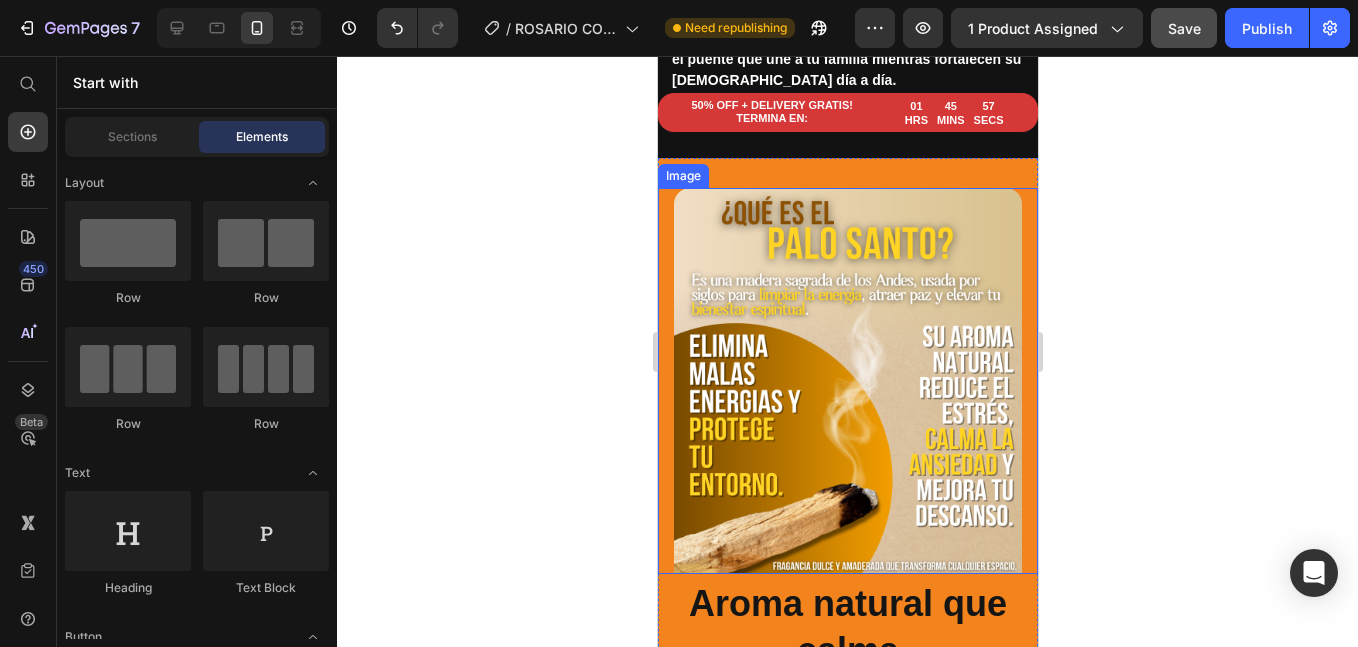 scroll, scrollTop: 4462, scrollLeft: 0, axis: vertical 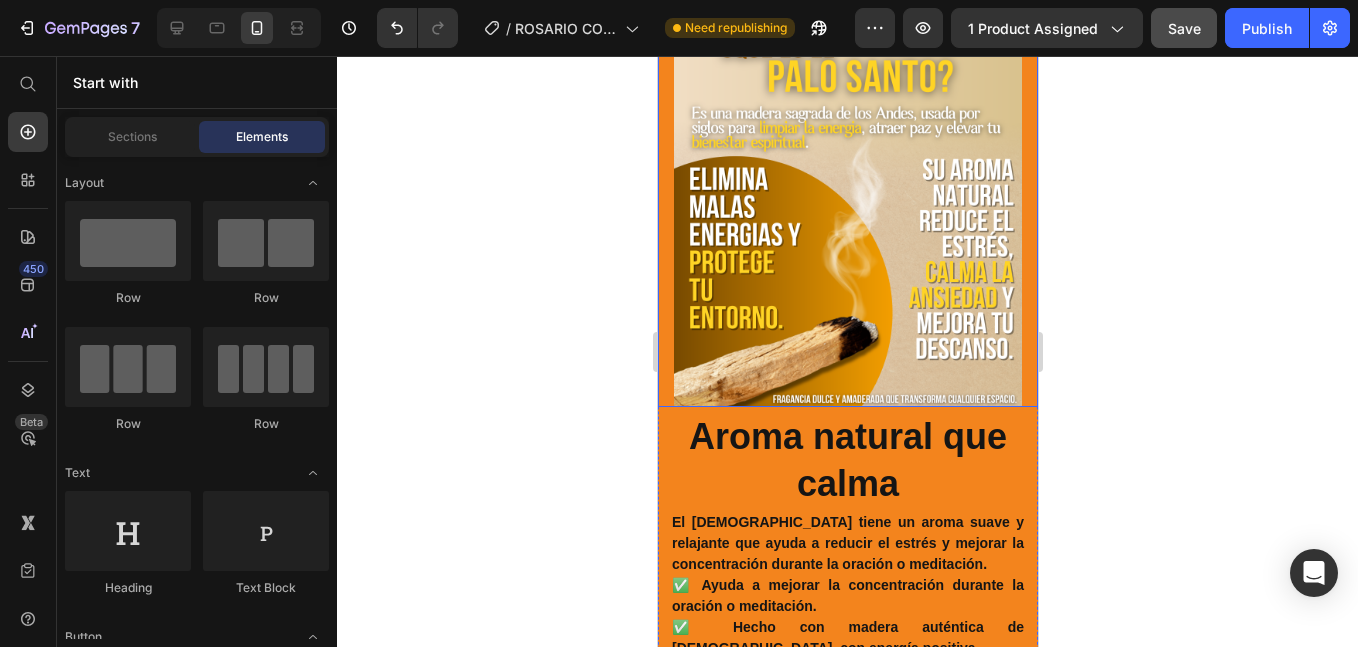 click at bounding box center (847, 214) 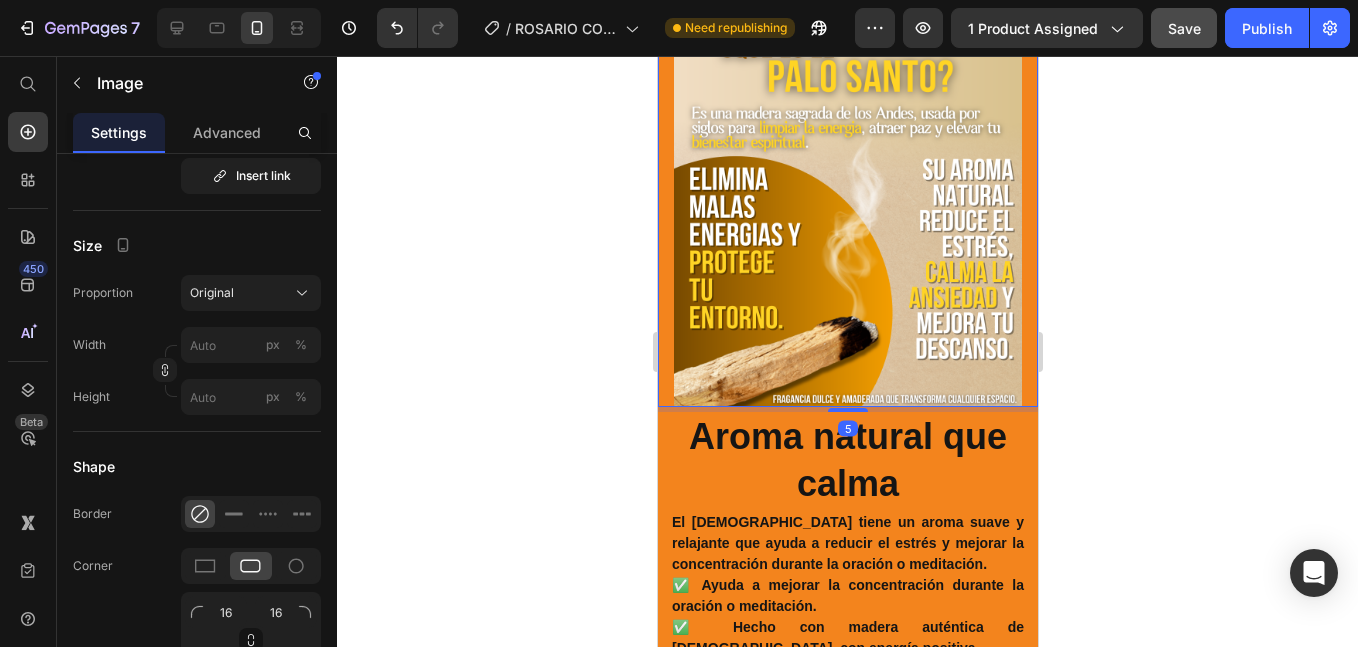 scroll, scrollTop: 4299, scrollLeft: 0, axis: vertical 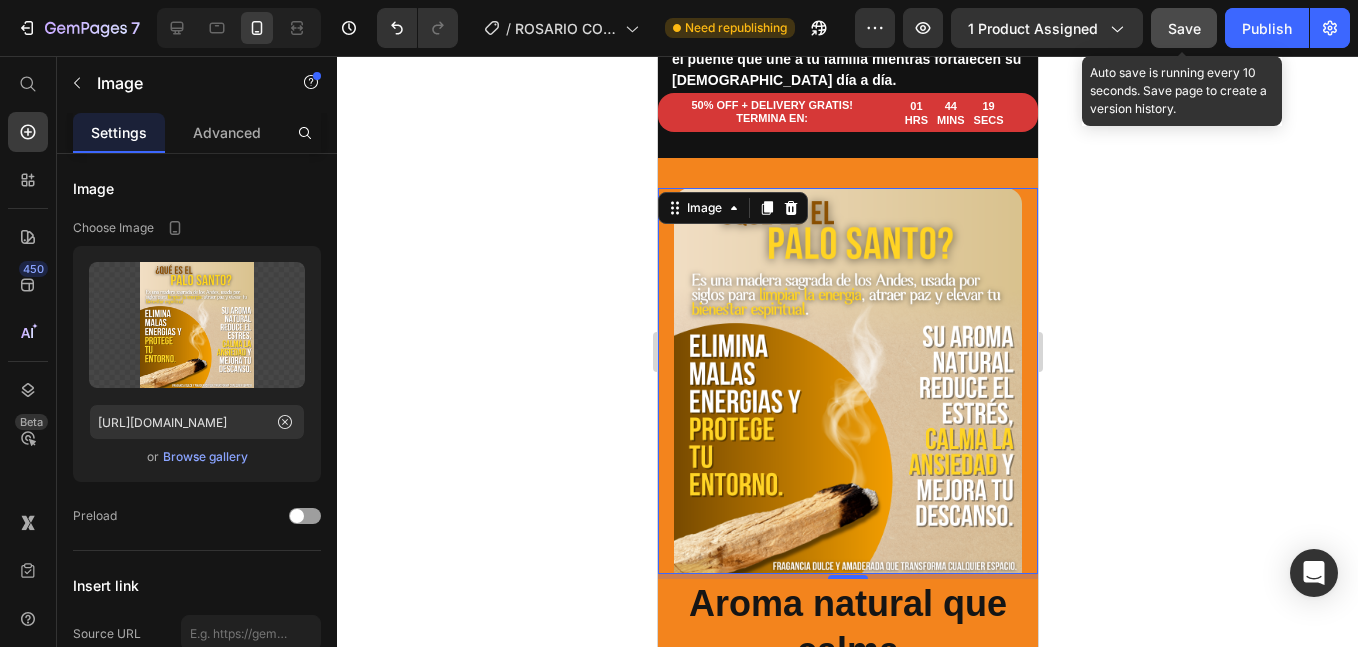 click on "Save" at bounding box center [1184, 28] 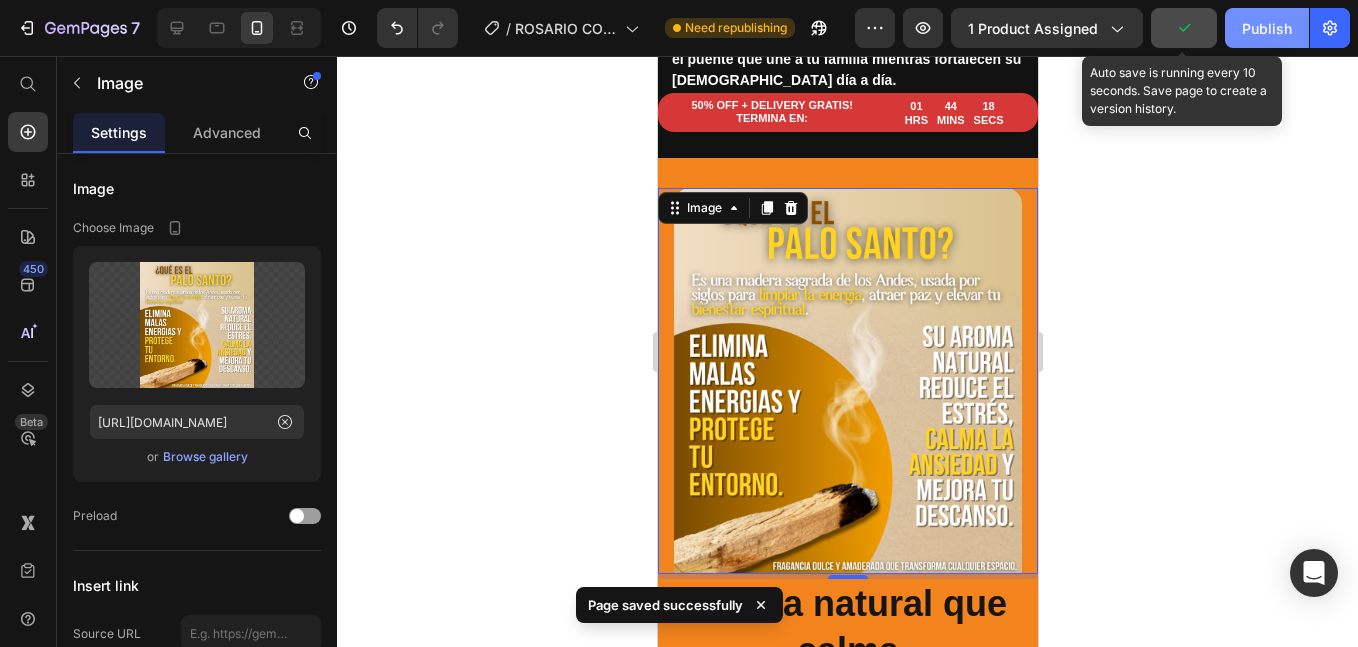 click on "Publish" at bounding box center (1267, 28) 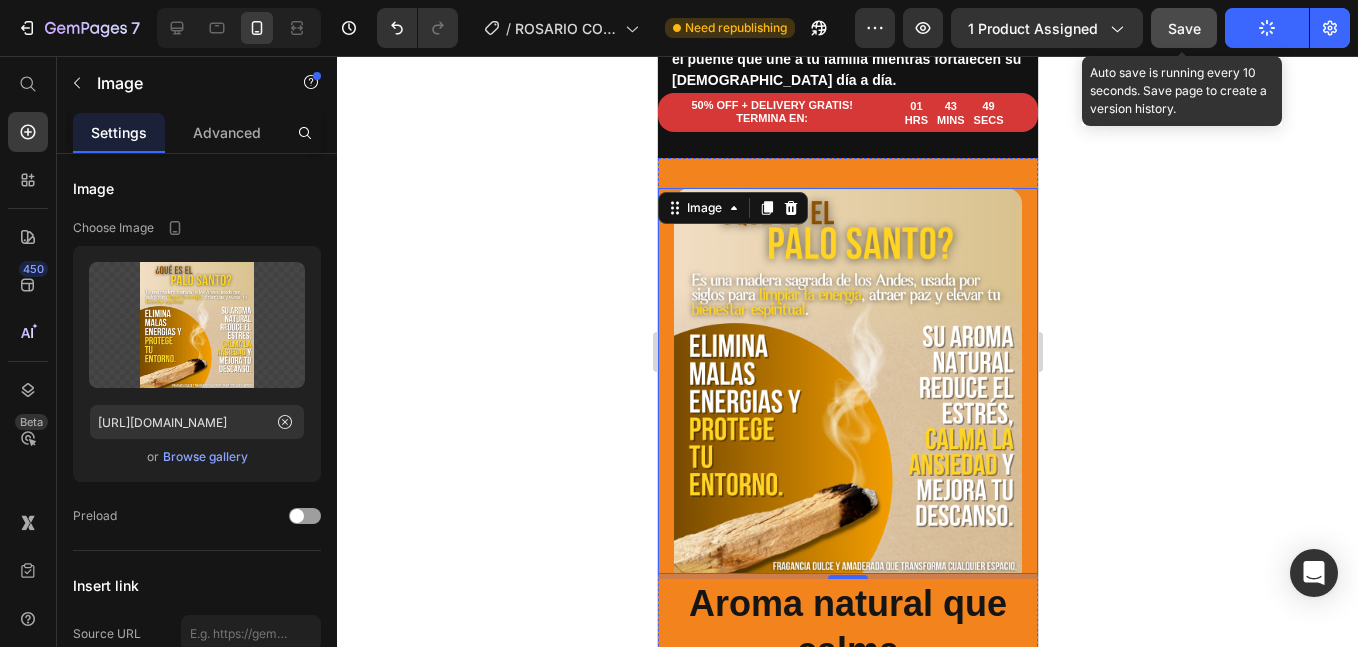 scroll, scrollTop: 4629, scrollLeft: 0, axis: vertical 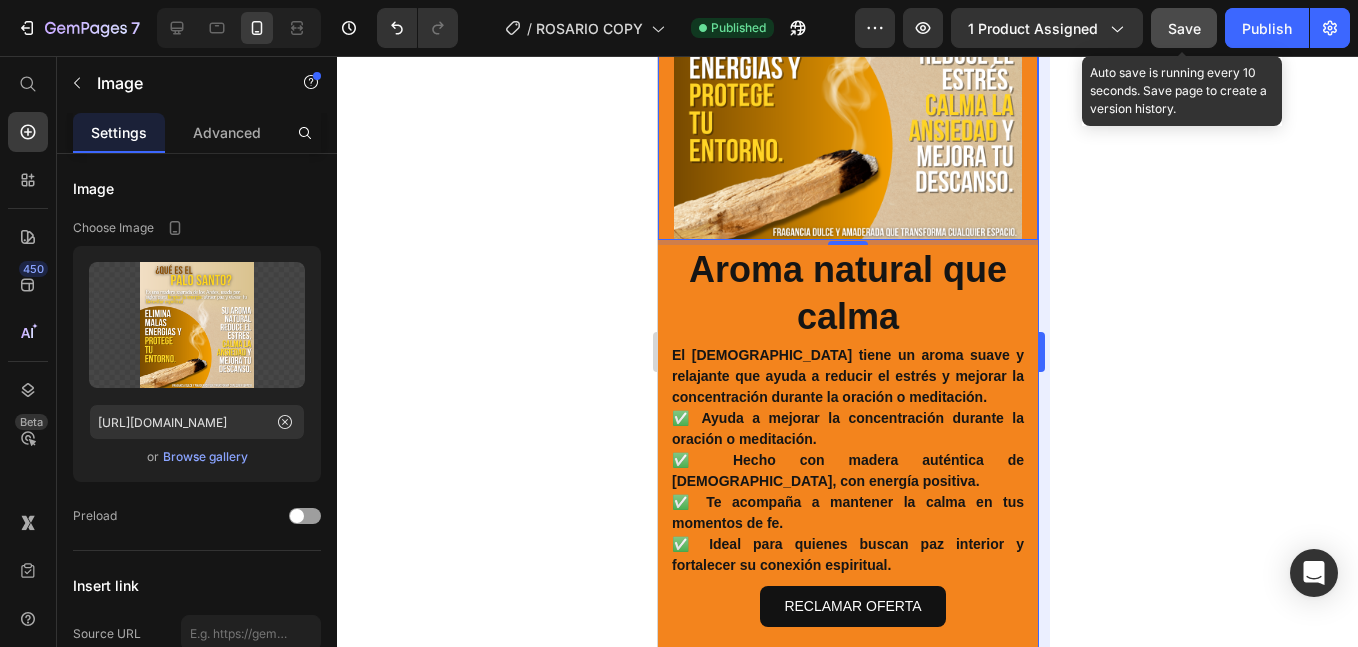 click 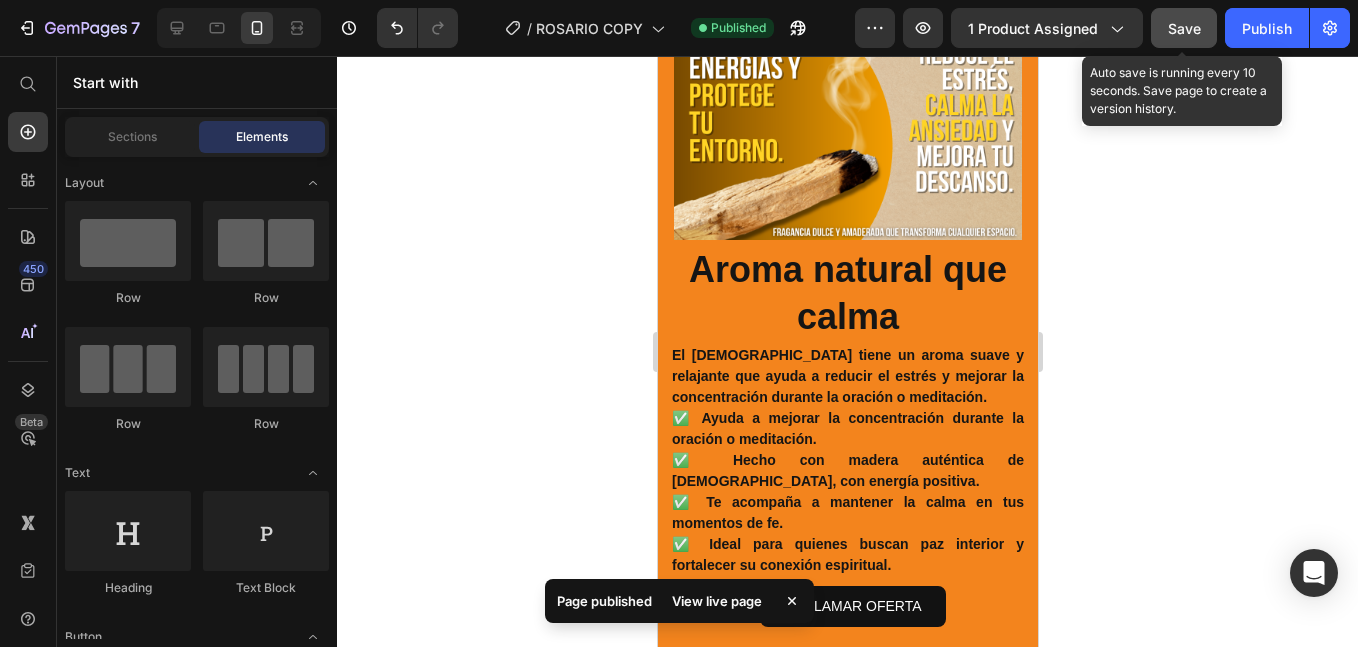 click 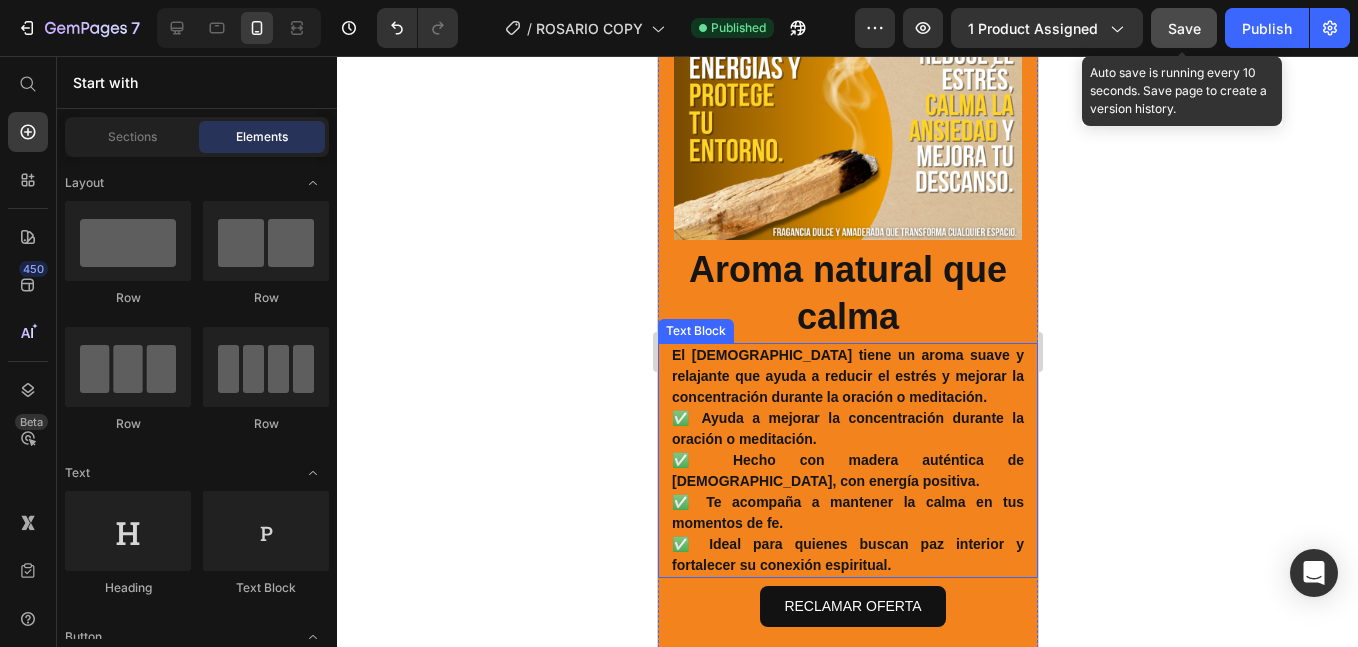 scroll, scrollTop: 4462, scrollLeft: 0, axis: vertical 